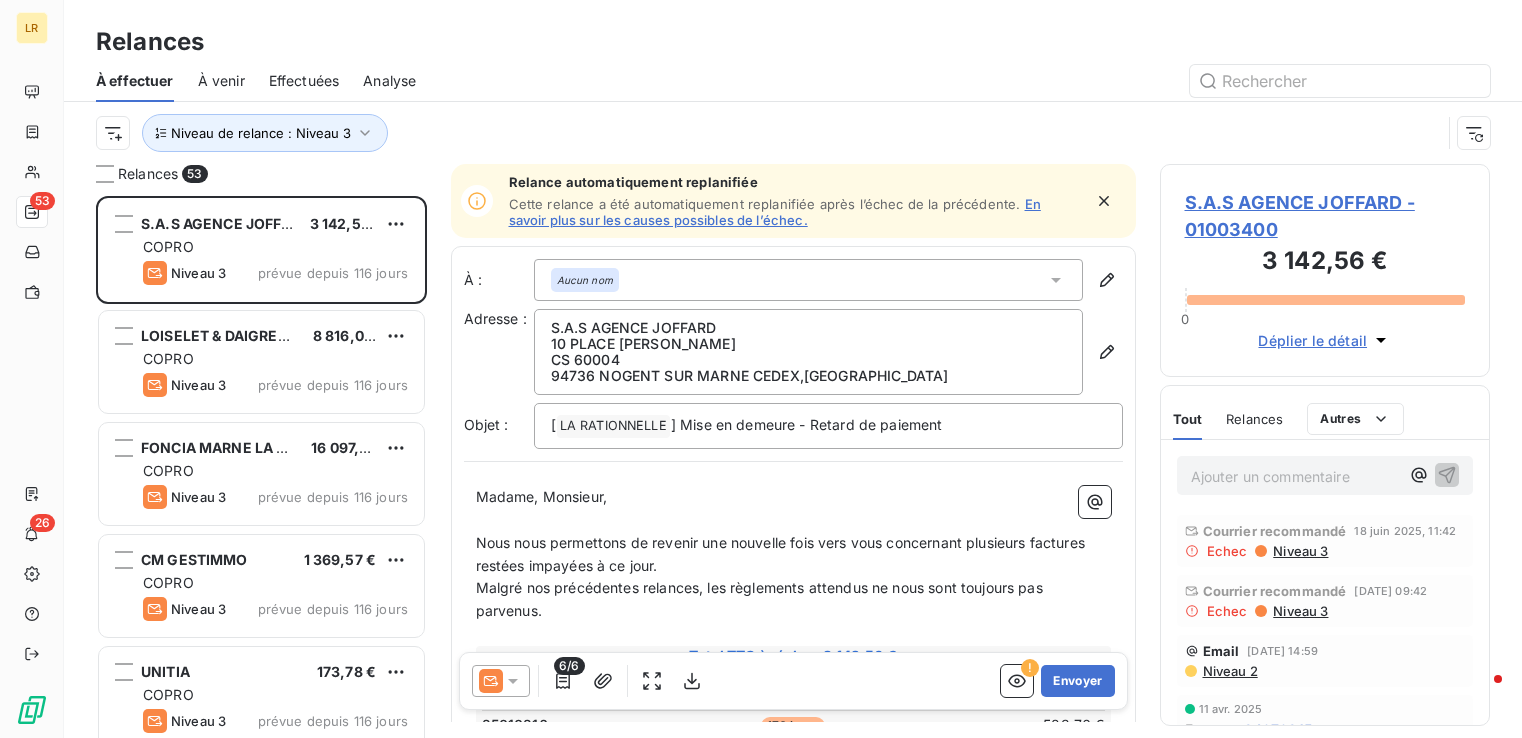 scroll, scrollTop: 0, scrollLeft: 0, axis: both 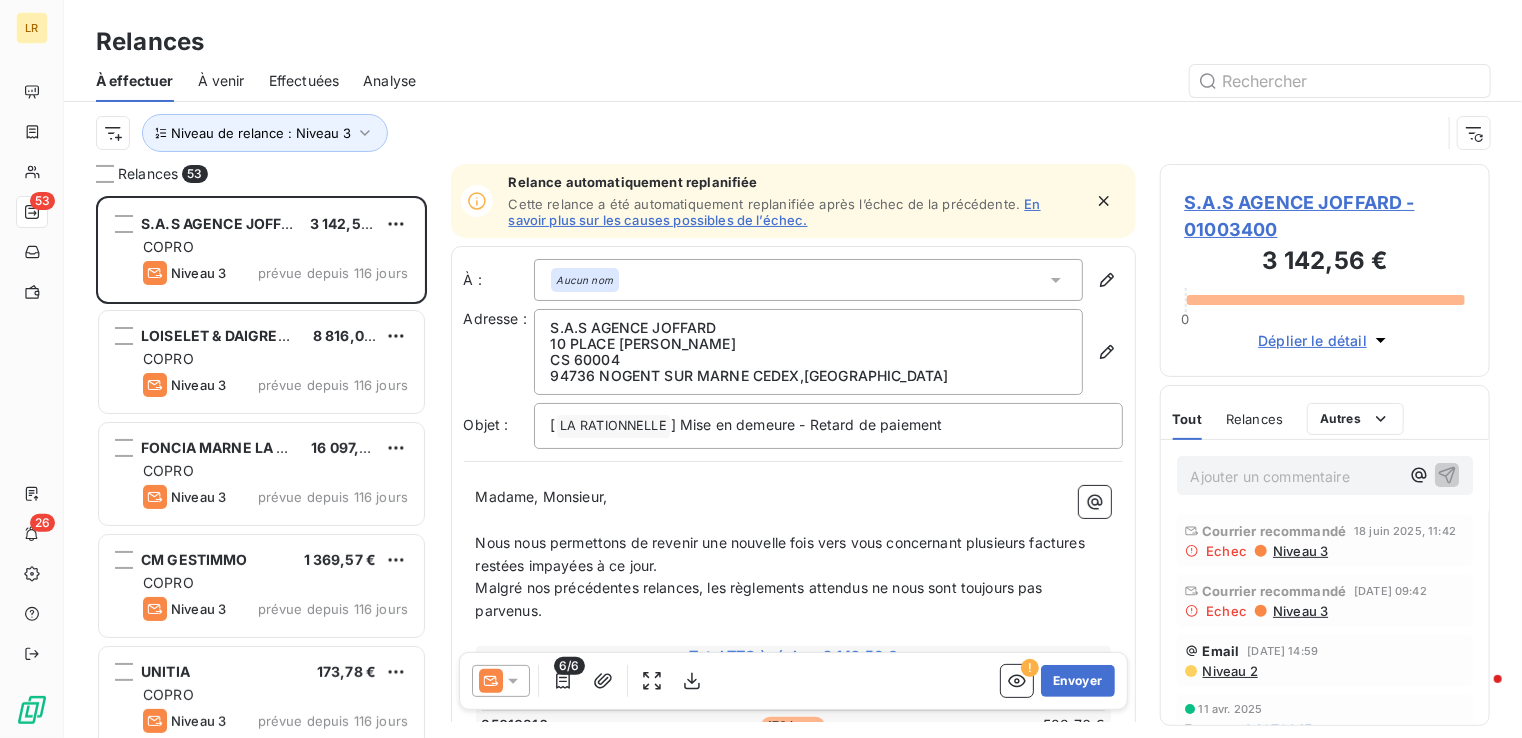 click on "Niveau 3" at bounding box center [1299, 551] 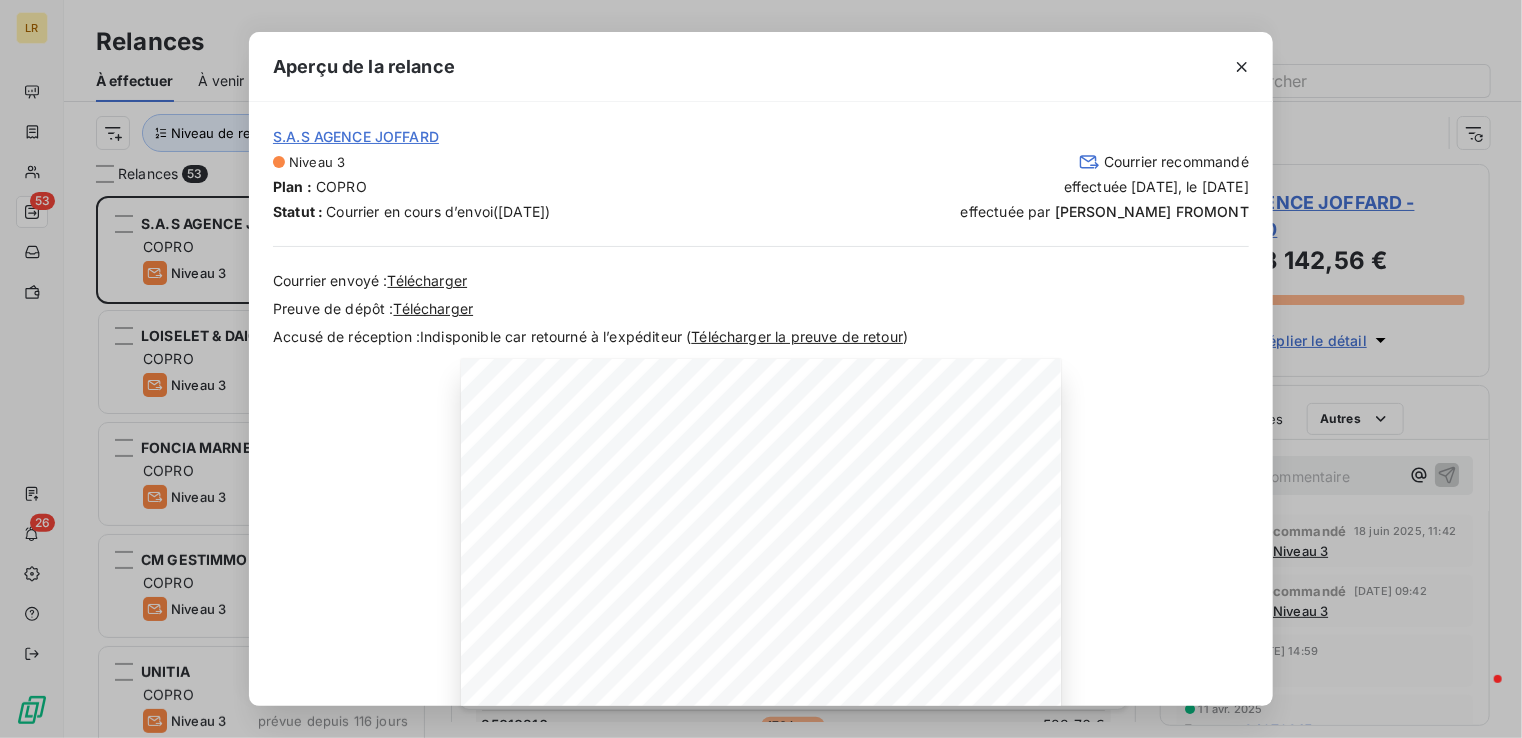 click on "Aperçu de la relance S.A.S AGENCE [PERSON_NAME] 3 Courrier recommandé Plan :   COPRO effectuée [DATE], le [DATE] Statut :   Courrier en cours d’envoi  ([DATE]) effectuée par   [PERSON_NAME] Courrier envoyé :  Télécharger Preuve de dépôt :  Télécharger Accusé de réception :  Indisponible car retourné à l’expéditeur ( Télécharger la preuve de retour ) [DATE] Objet : [LA RATIONNELLE] Mise en demeure - Retard de paiement Madame, Monsieur, Nous nous permettons de revenir une nouvelle fois vers vous concernant plusieurs factures restées impayées à ce jour. Malgré nos précédentes relances, les règlements attendus ne nous sont toujours pas parvenus. Total TTC à régler : 2 618,80 € Pénalités IFR : + 200,00 € Factures échues   Retard   Solde TTC 25010216   154 jours   523,76 € 25020213   123 jours   523,76 € 25030440   95 jours   523,76 € 25040228   64 jours   523,76 € 25050212   34 jours   523,76 € Pénalités   Nbr de facture   Total (IFR)" at bounding box center (761, 369) 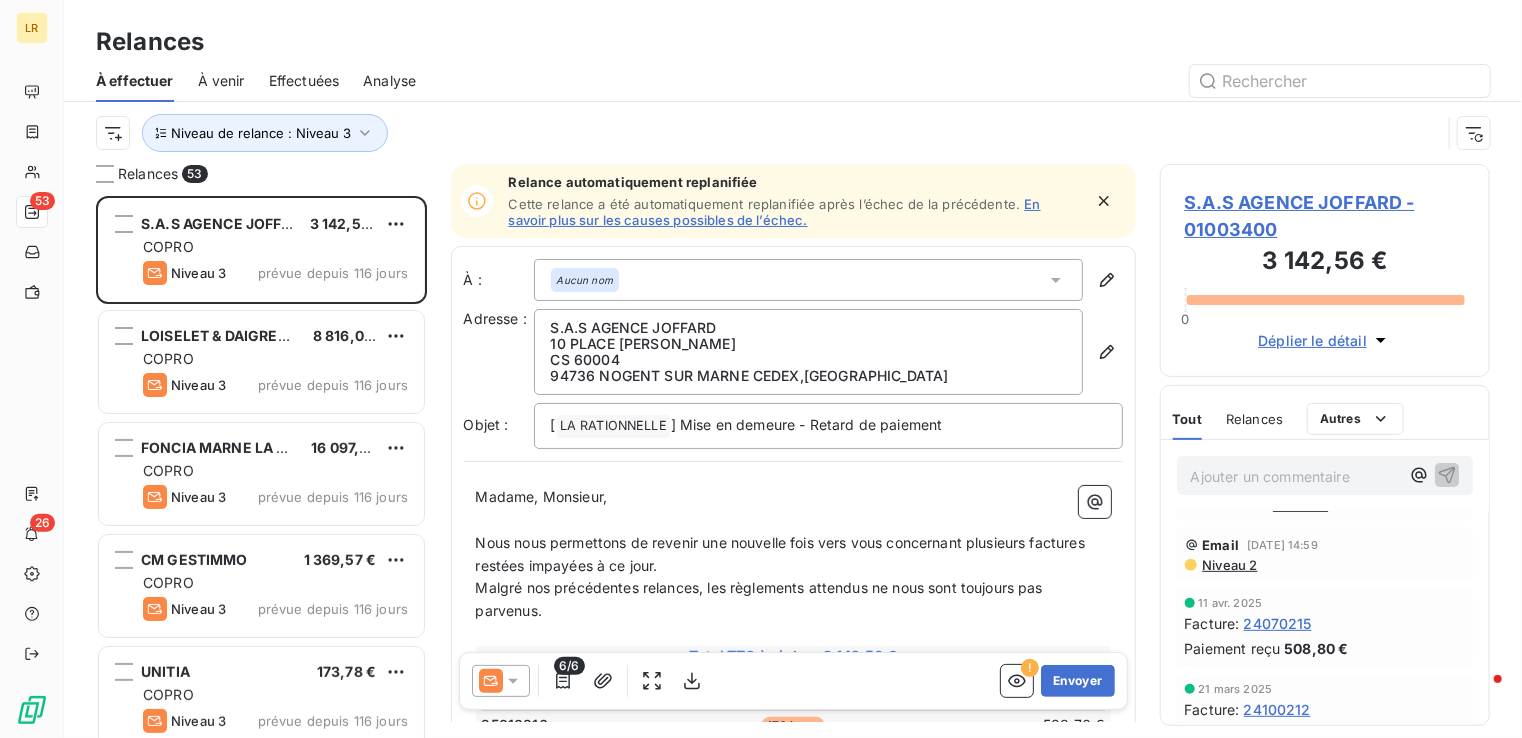 scroll, scrollTop: 0, scrollLeft: 0, axis: both 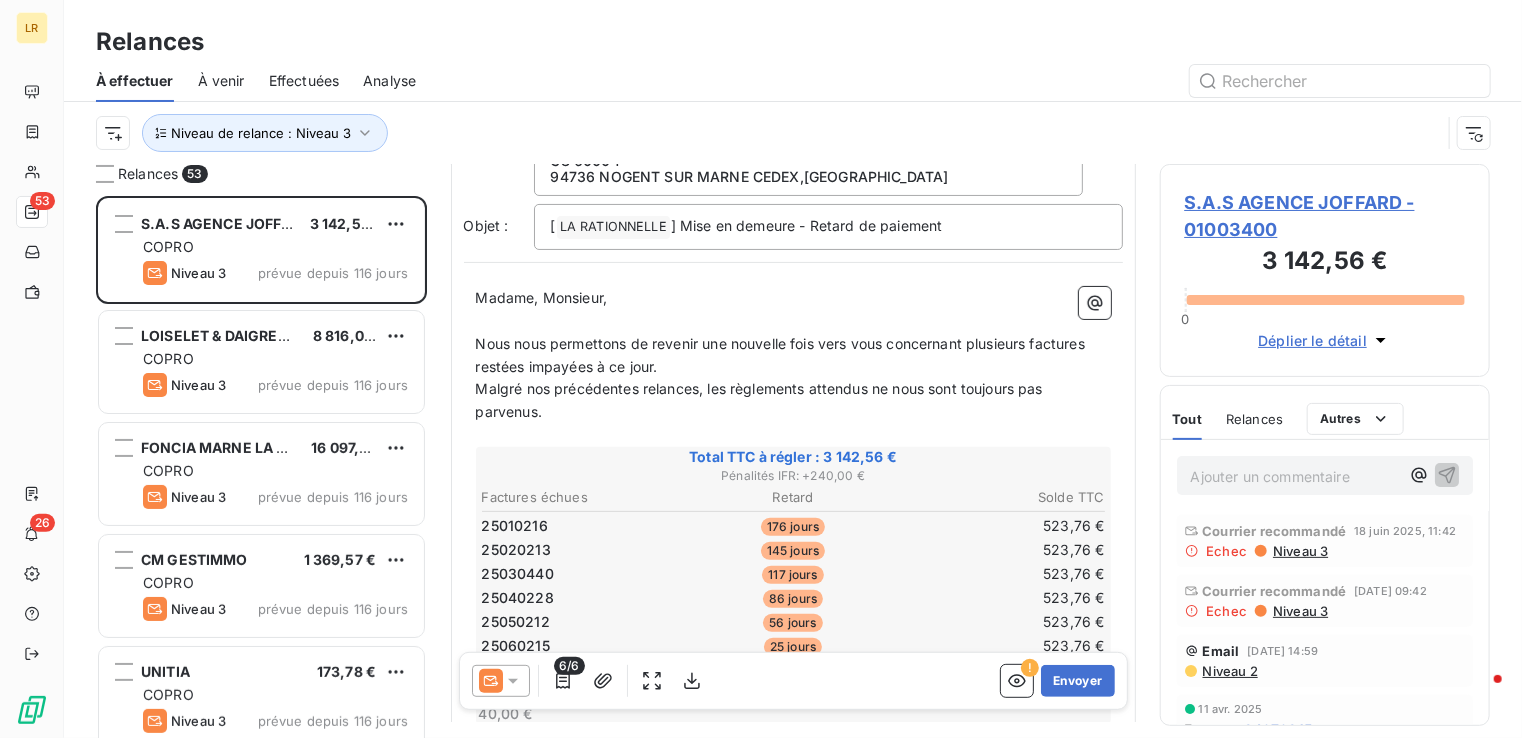 click on "6/6" at bounding box center [569, 666] 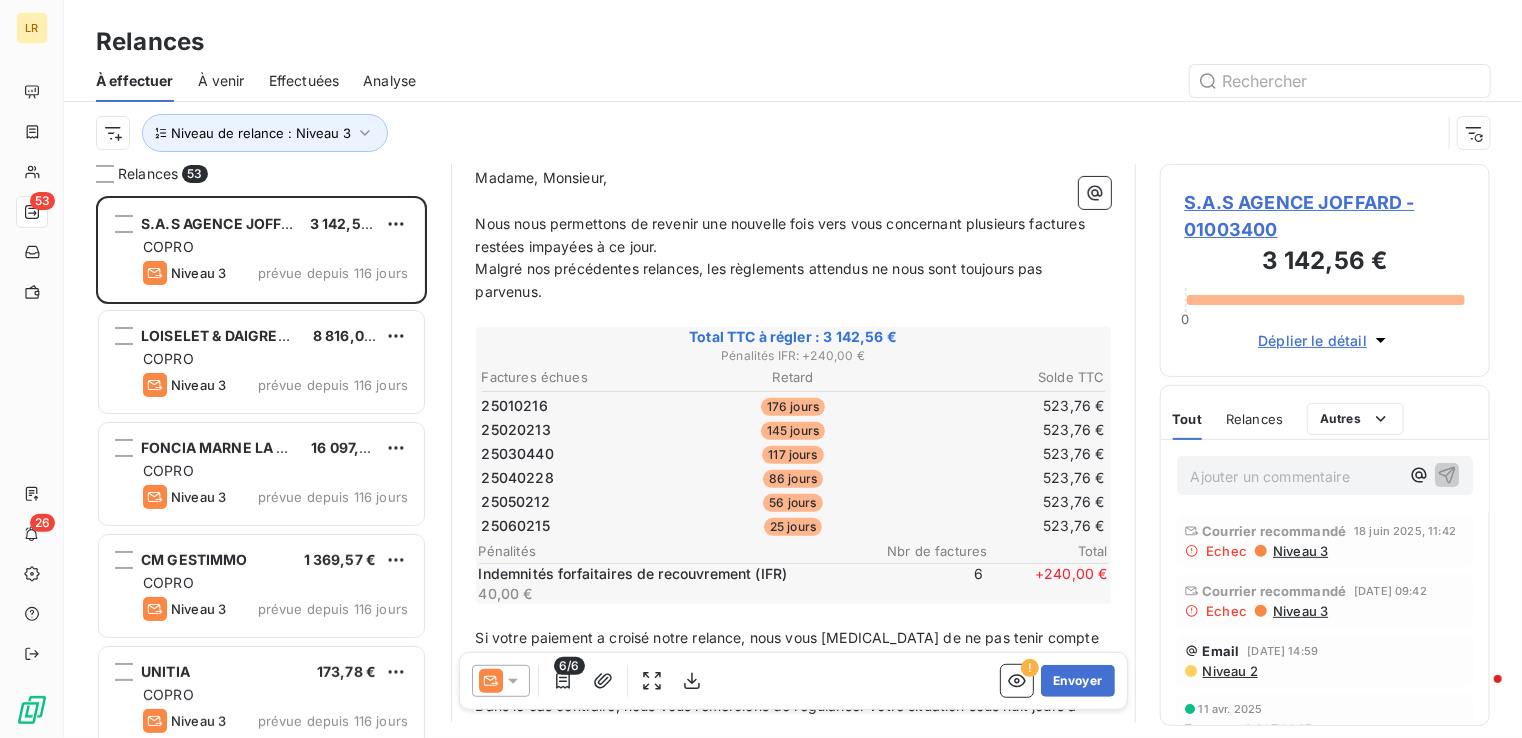 scroll, scrollTop: 500, scrollLeft: 0, axis: vertical 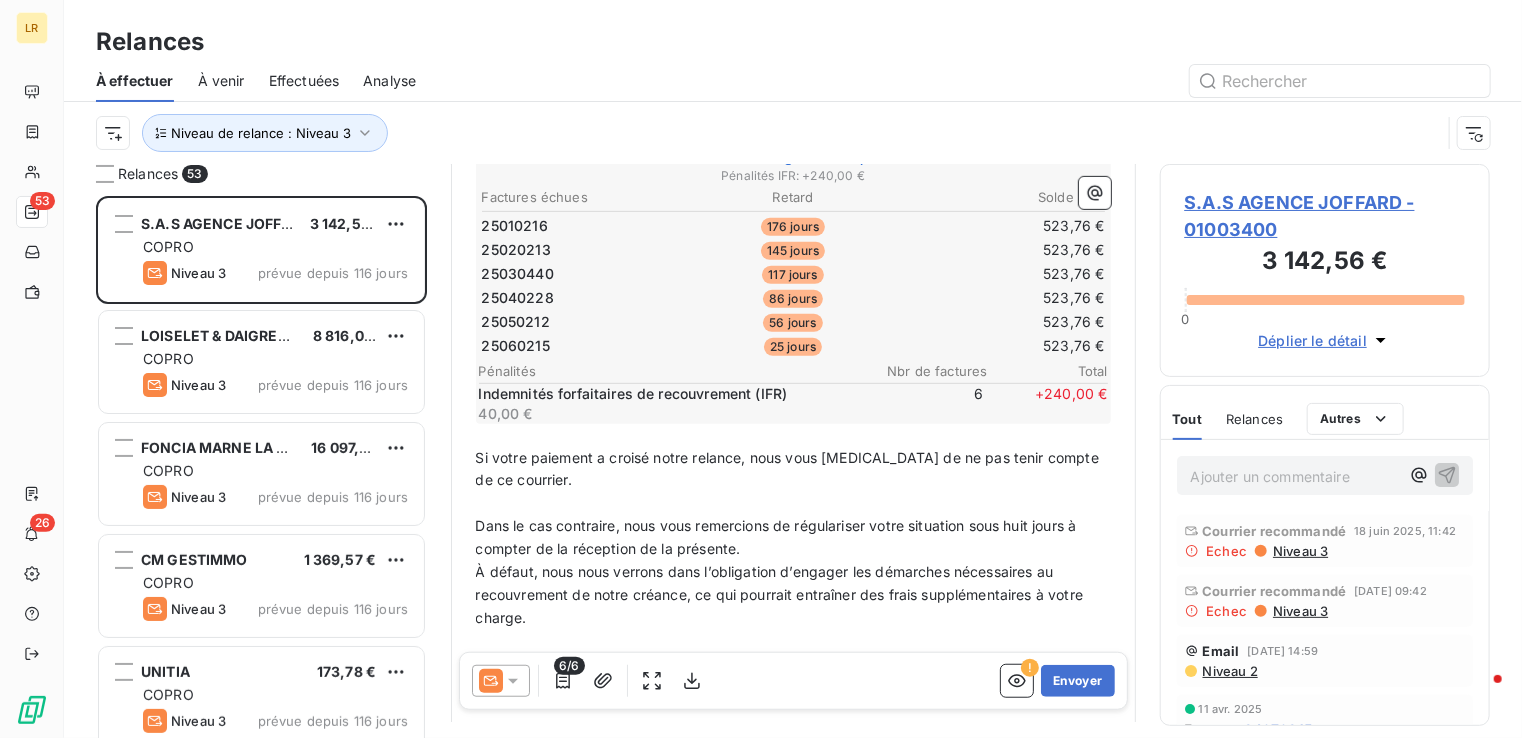 click 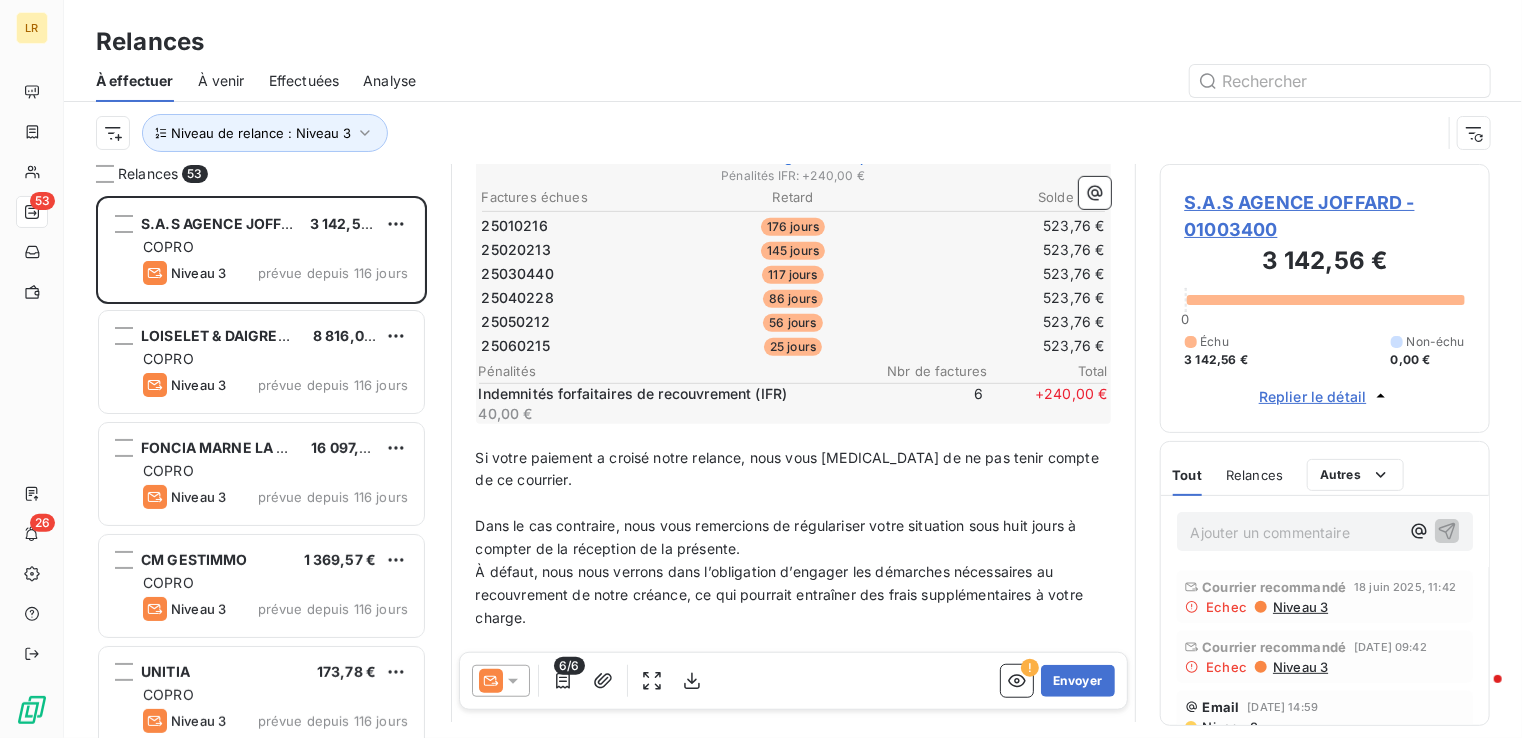click on "25060215" at bounding box center (516, 346) 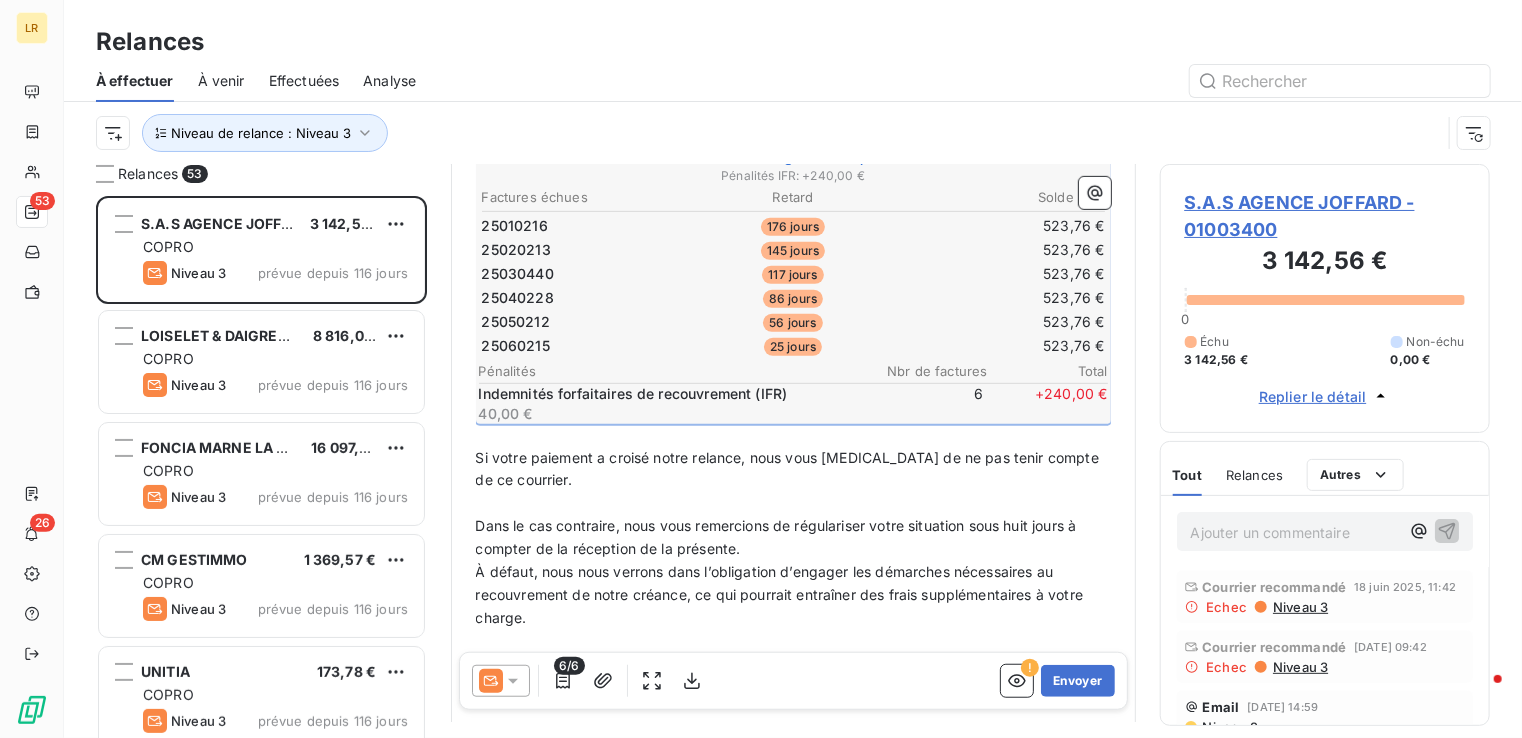 click on "25060215" at bounding box center (516, 346) 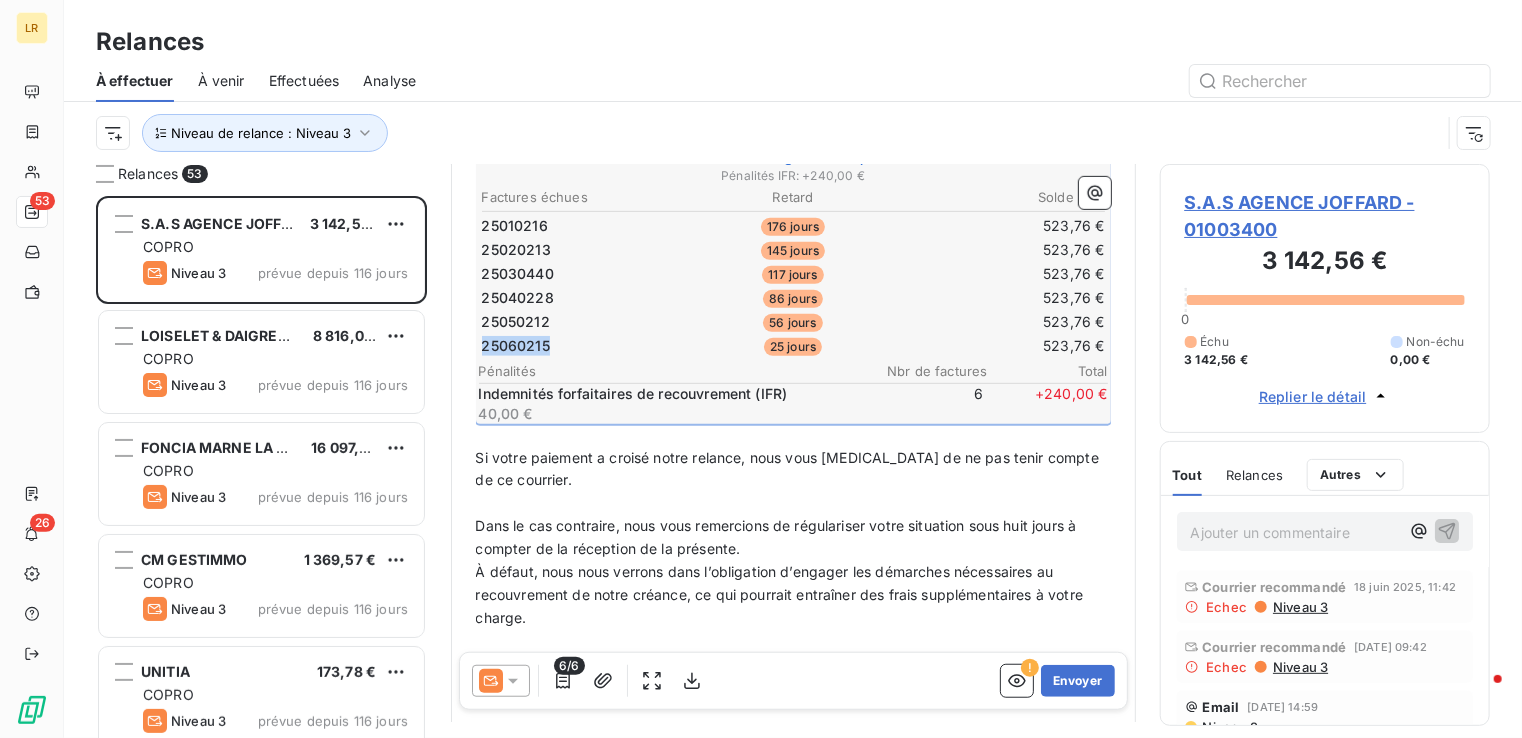 click on "25060215" at bounding box center (516, 346) 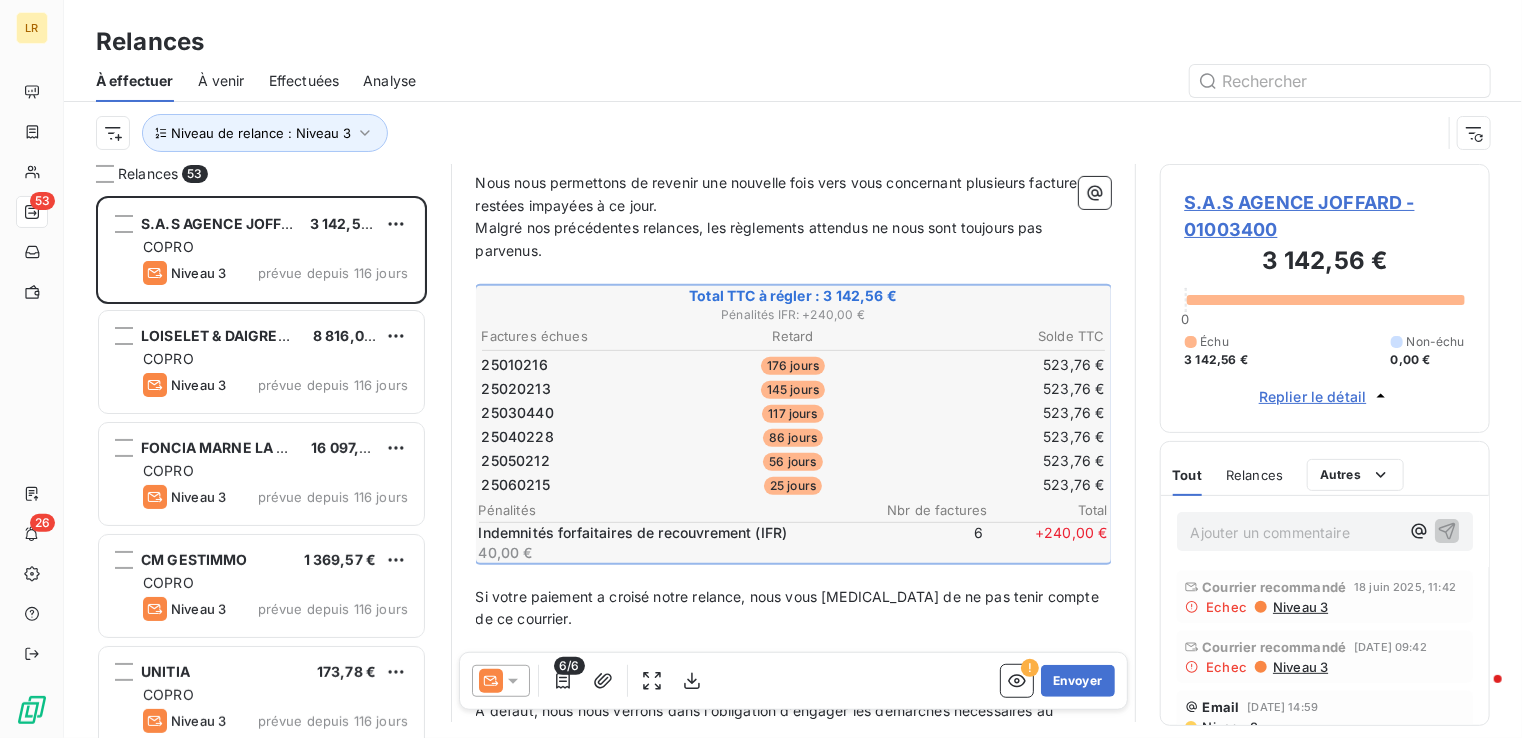 scroll, scrollTop: 300, scrollLeft: 0, axis: vertical 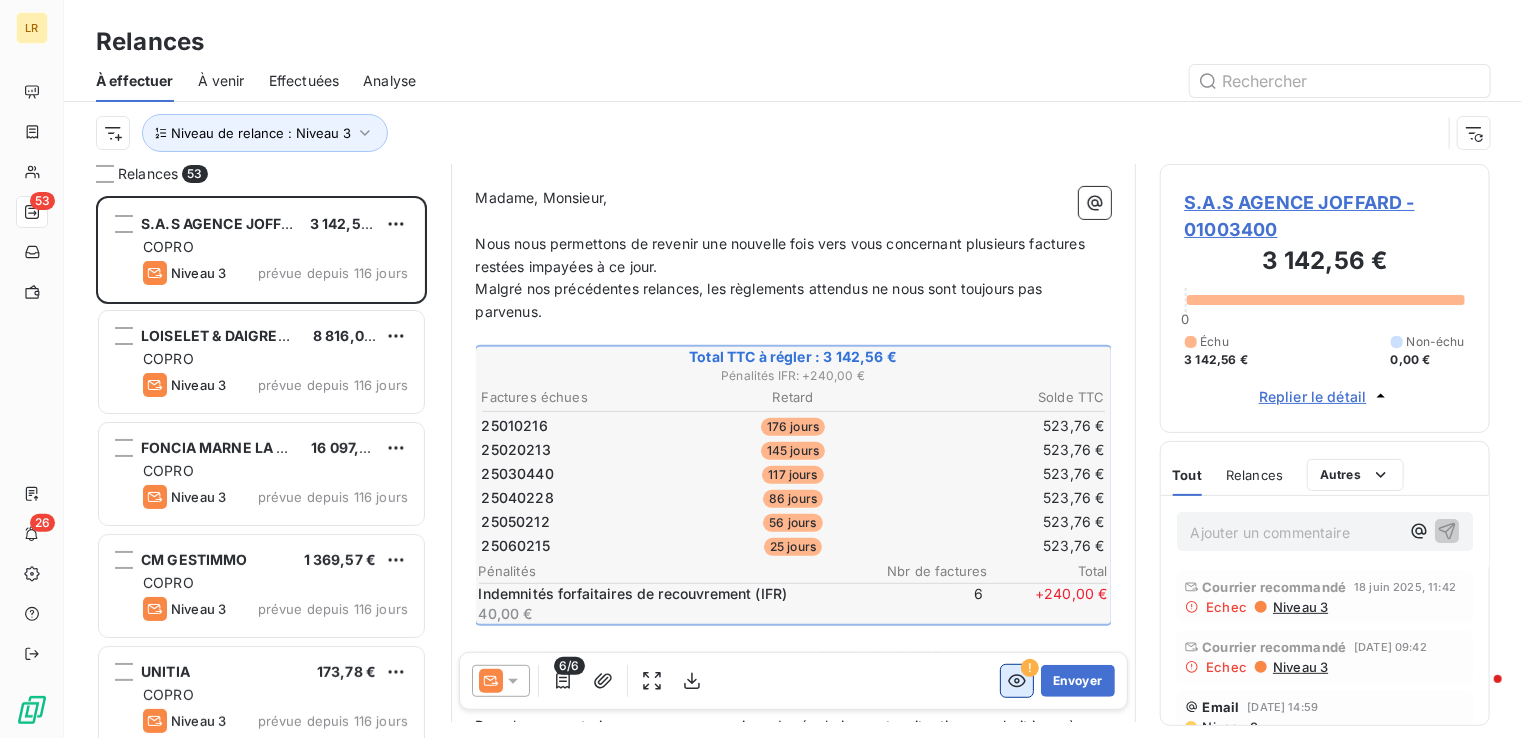 click 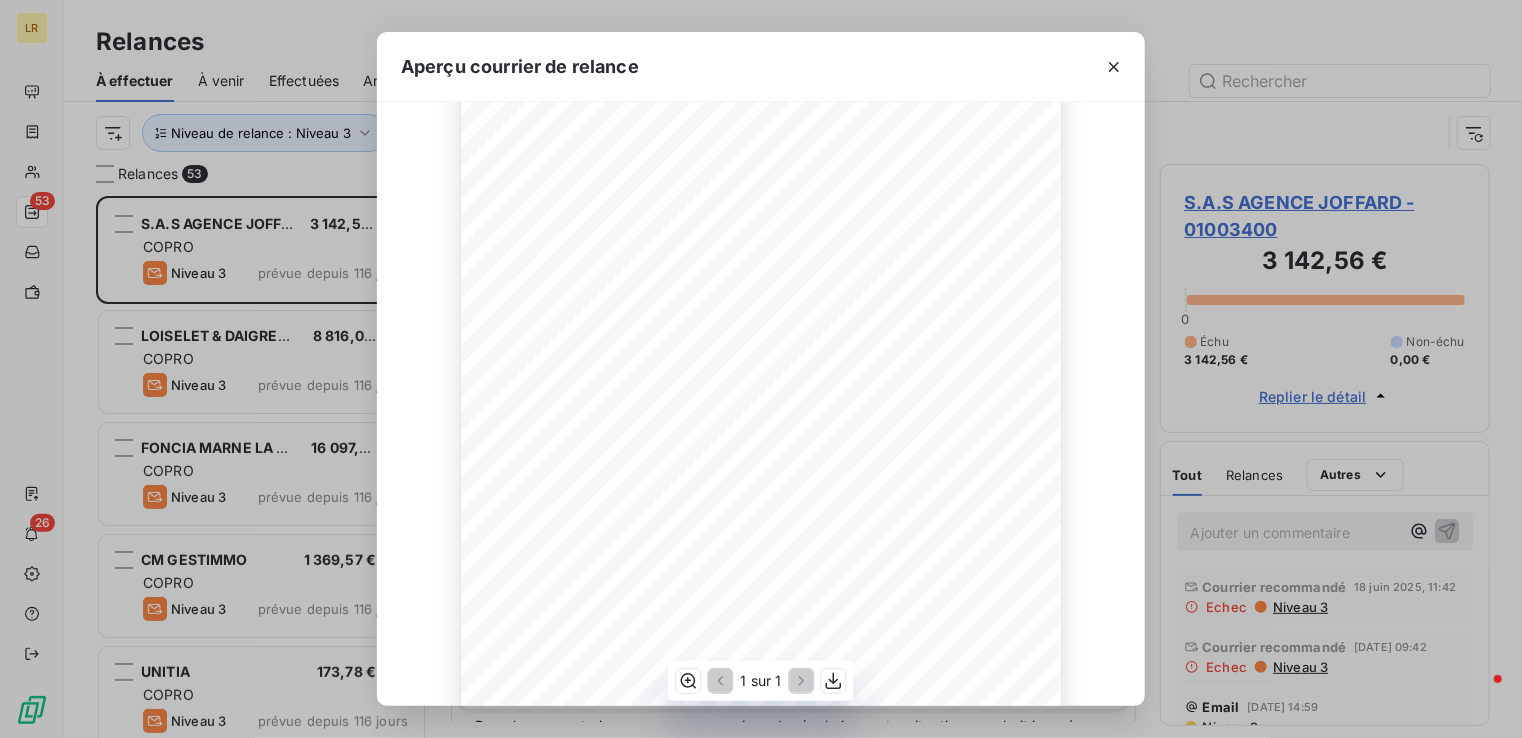 scroll, scrollTop: 398, scrollLeft: 0, axis: vertical 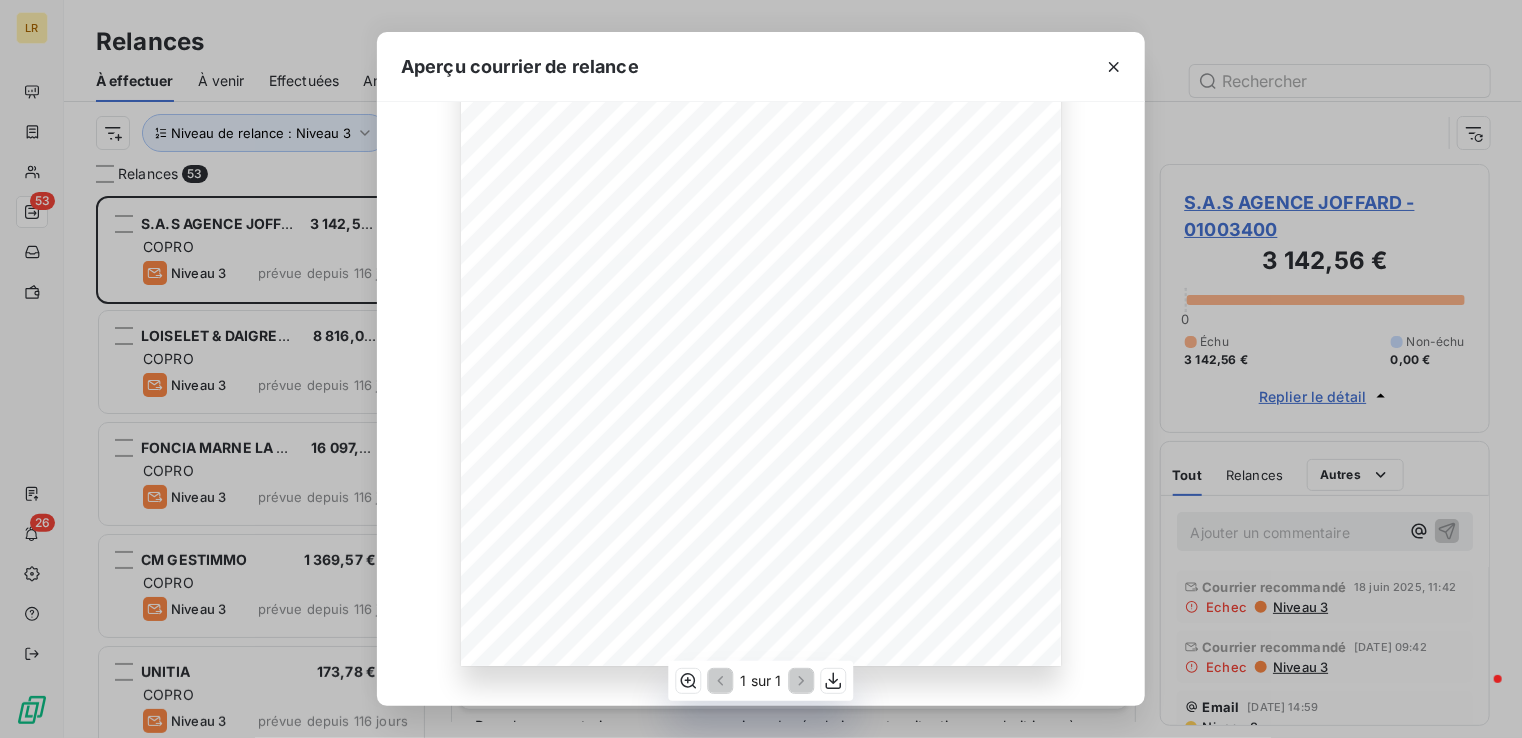 click on "25060215" at bounding box center [539, 332] 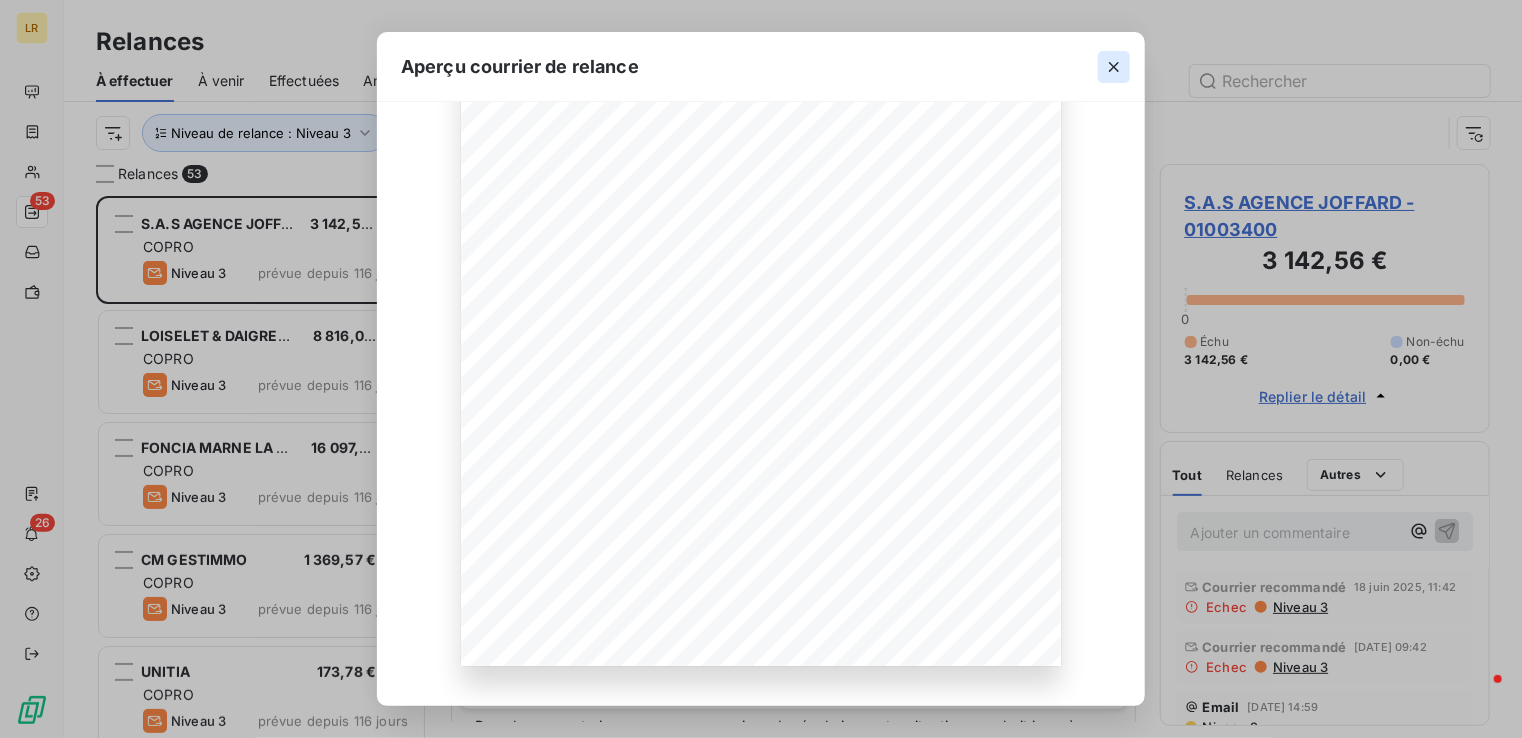 click 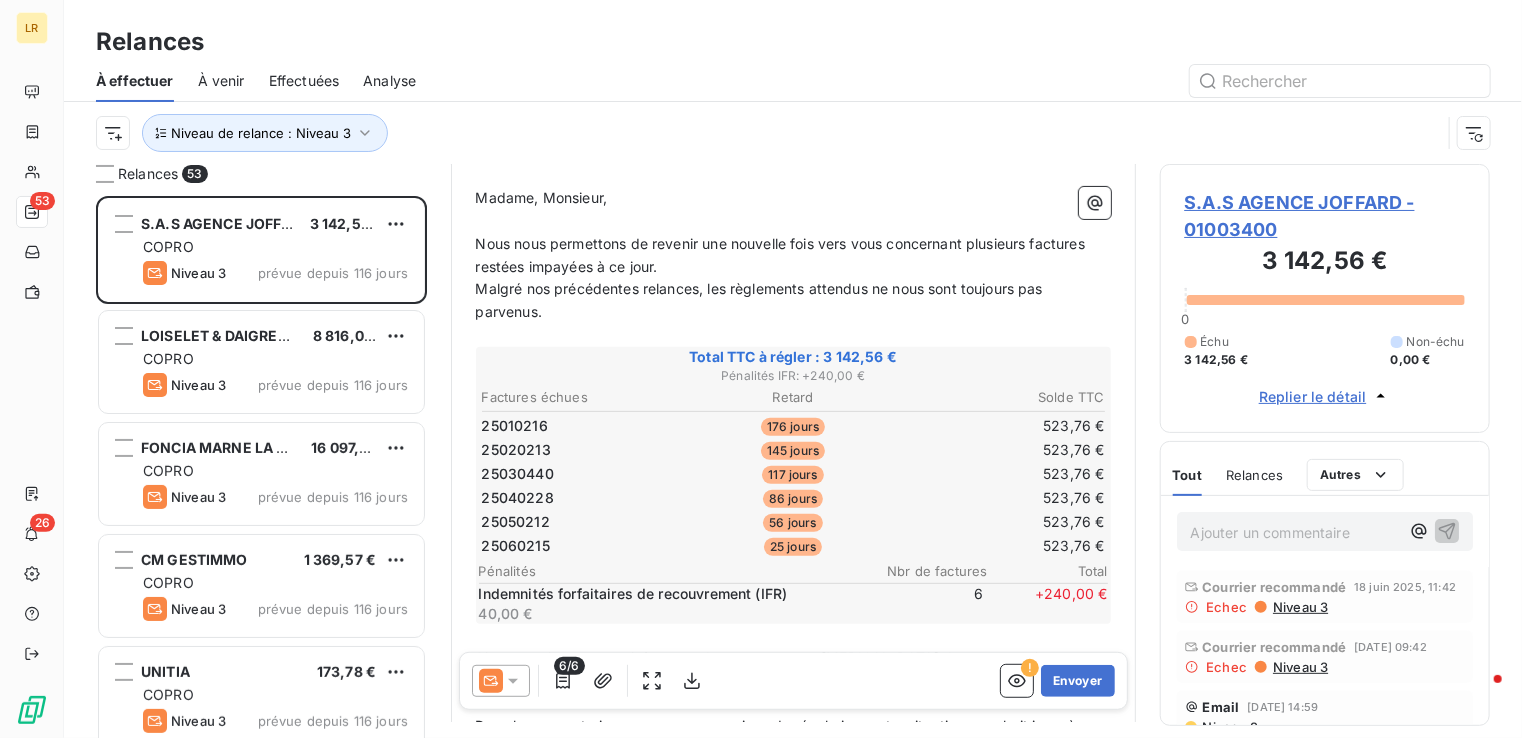 click on "25030440" at bounding box center (518, 474) 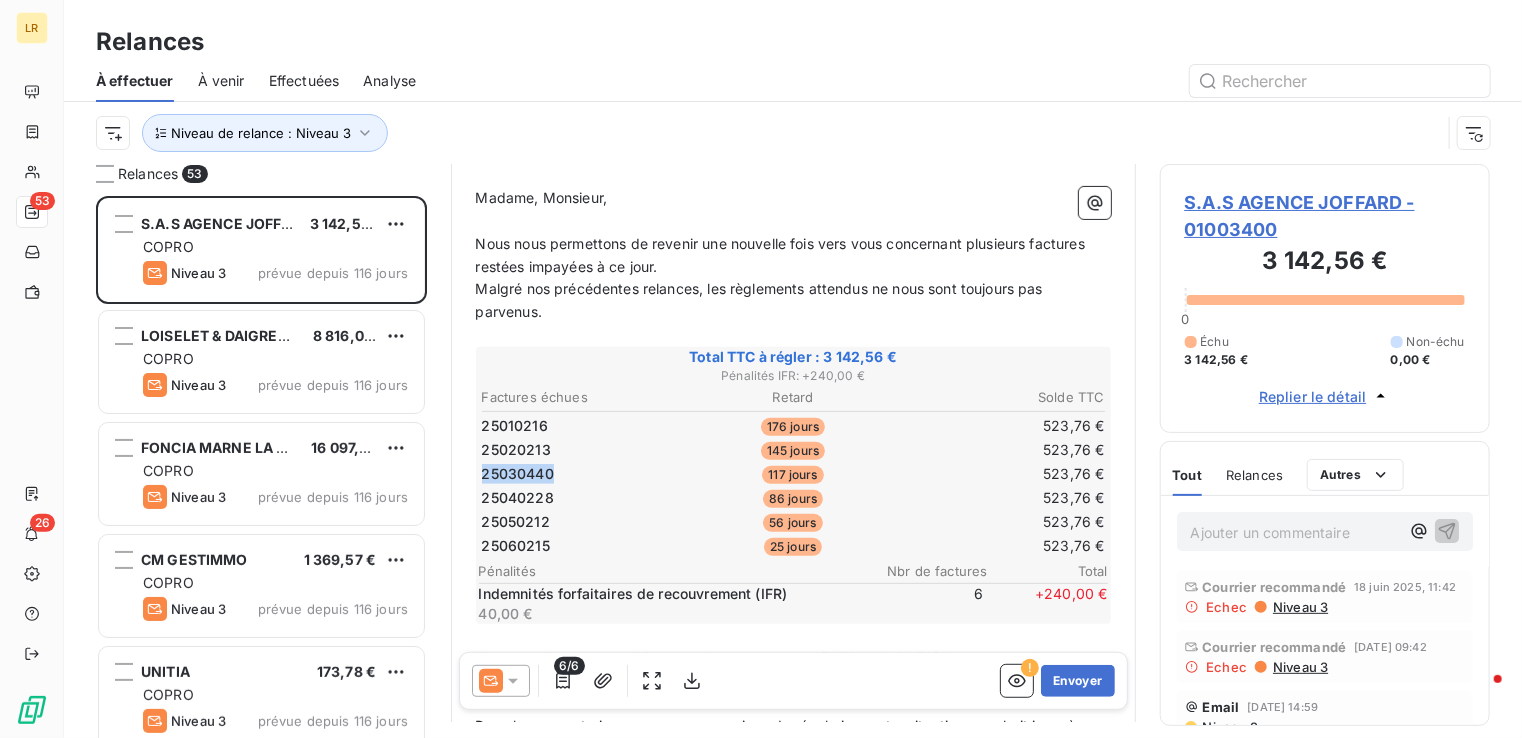 click on "25030440" at bounding box center [518, 474] 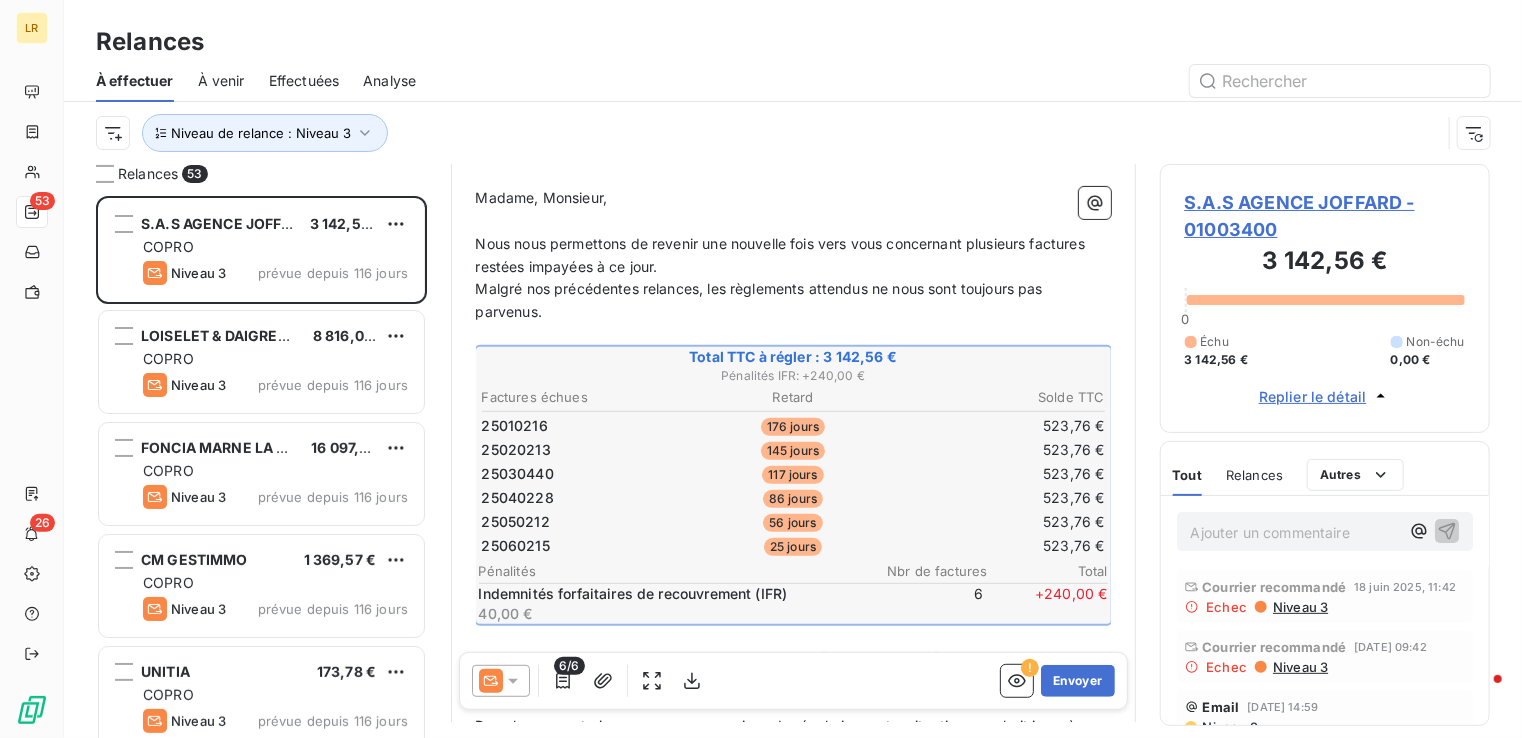 click on "25 jours" at bounding box center (793, 547) 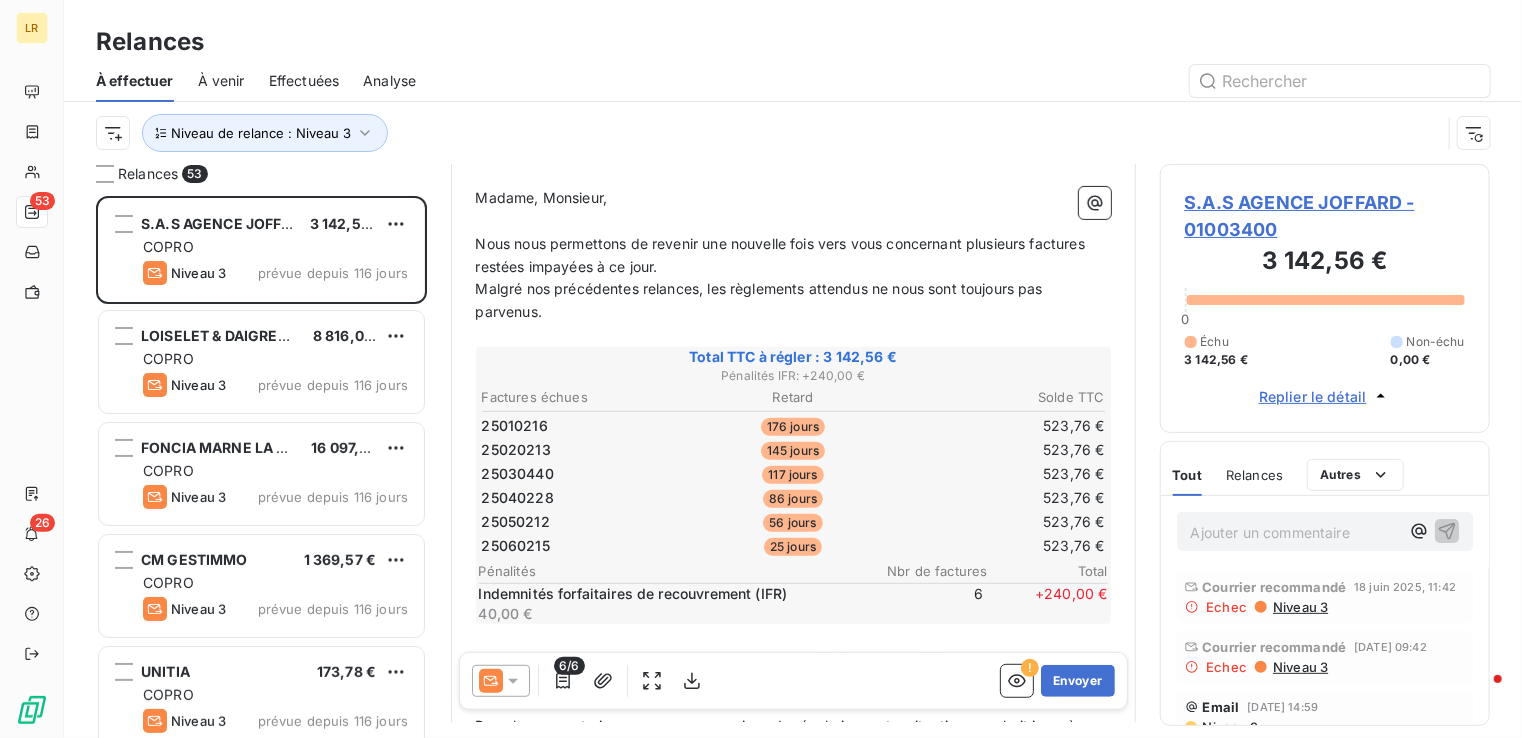 click on "25 jours" at bounding box center (793, 547) 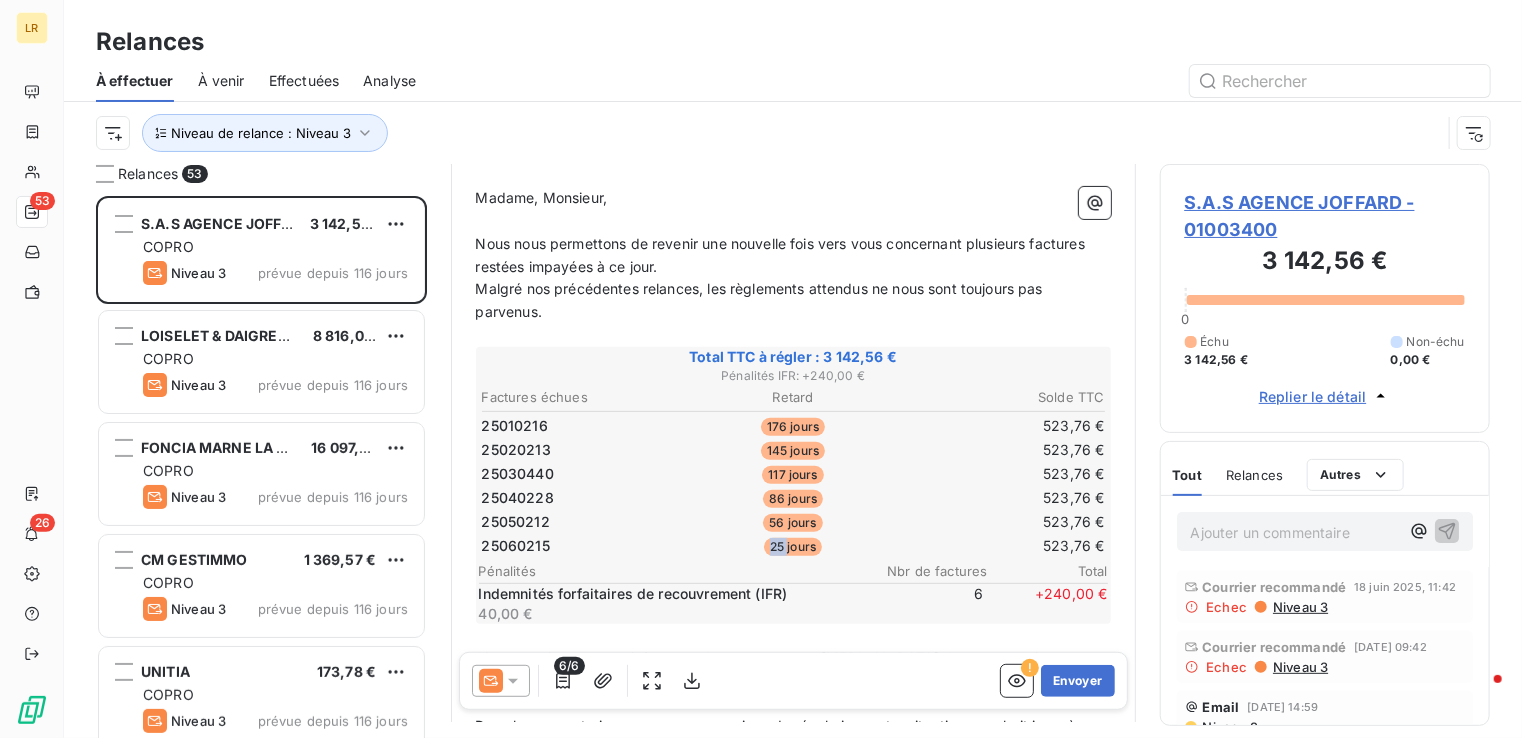 click on "25 jours" at bounding box center [793, 547] 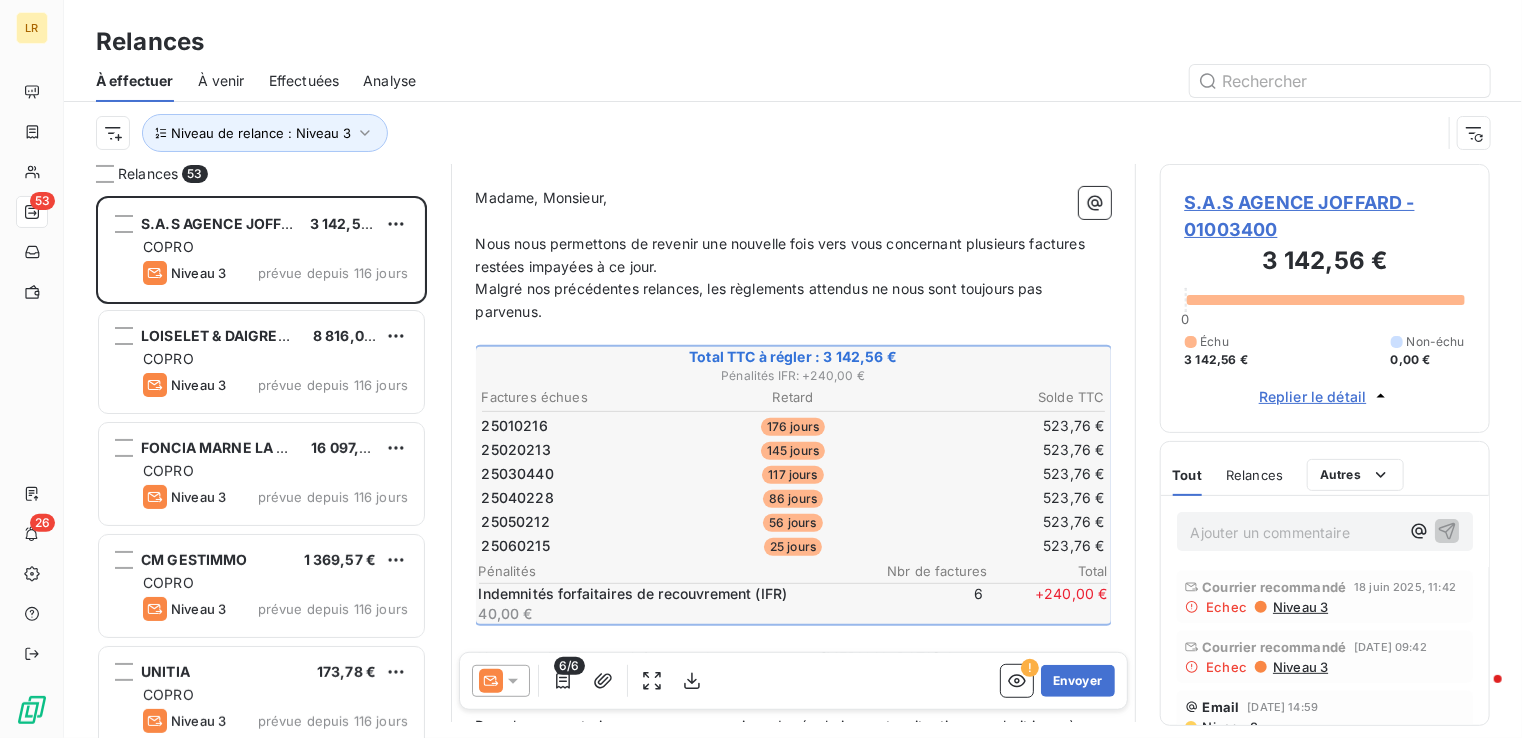 click on "25060215" at bounding box center [584, 546] 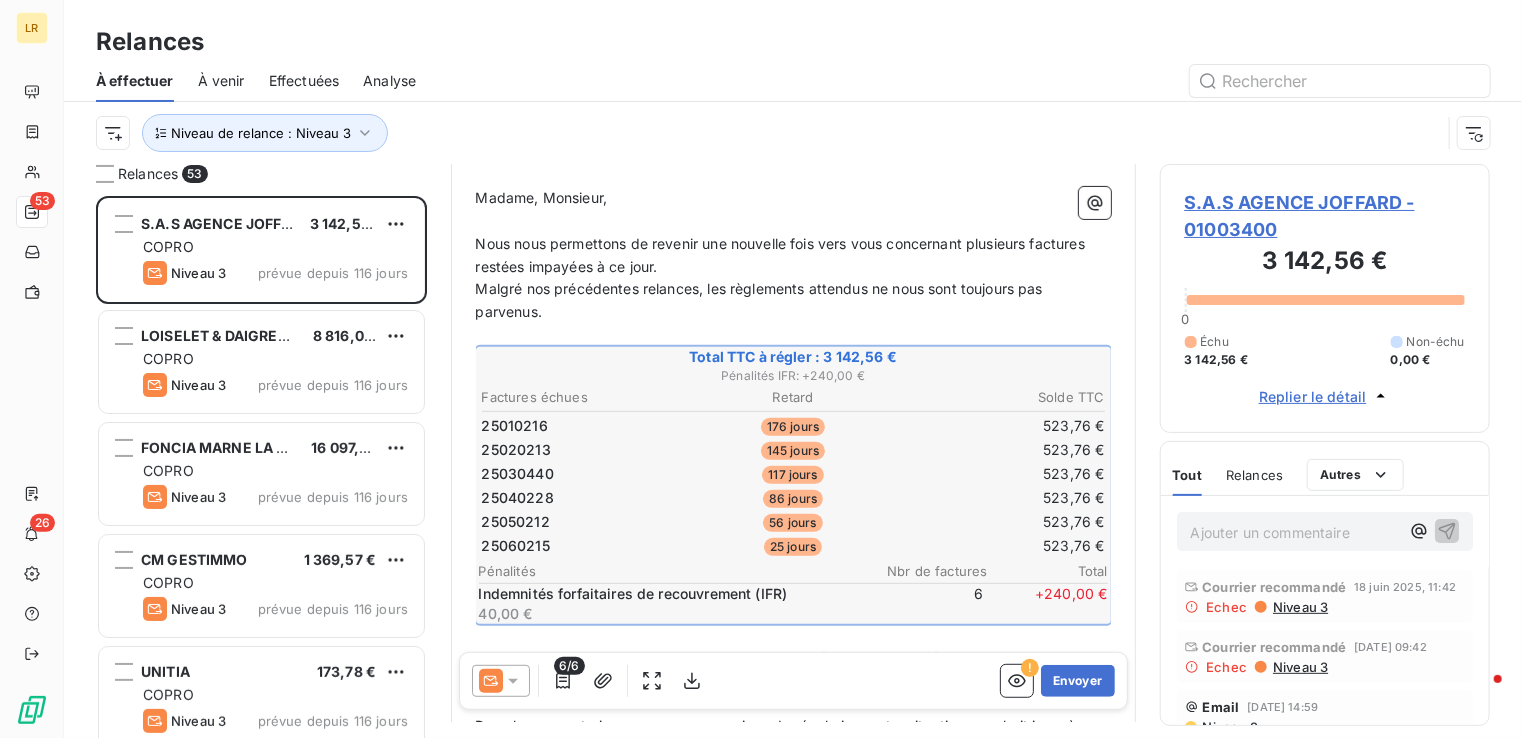 click 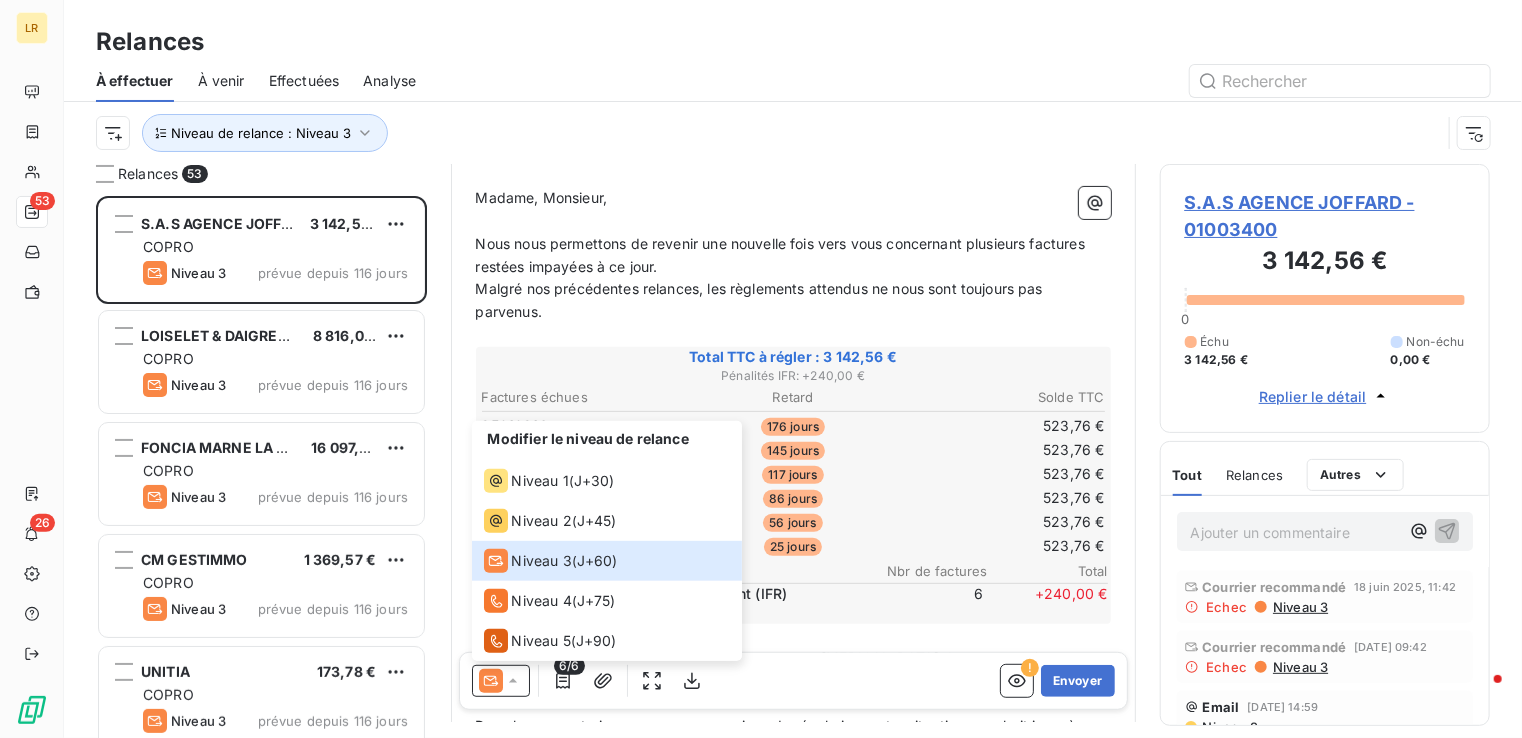 click on "﻿" at bounding box center (793, 635) 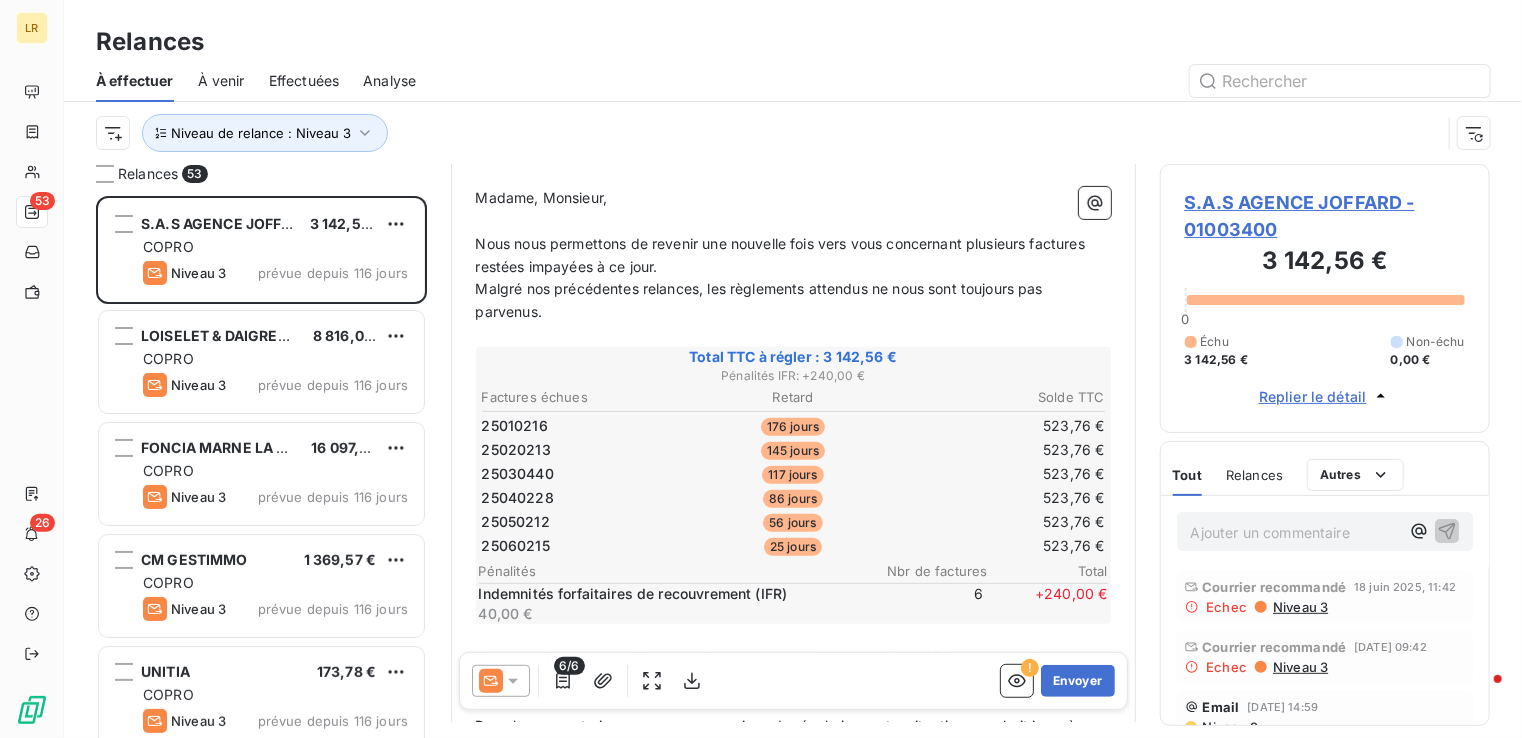 click on "S.A.S AGENCE JOFFARD - 01003400 3 142,56 € 0 Échu 3 142,56 € Non-échu 0,00 €   Replier le détail" at bounding box center (1325, 298) 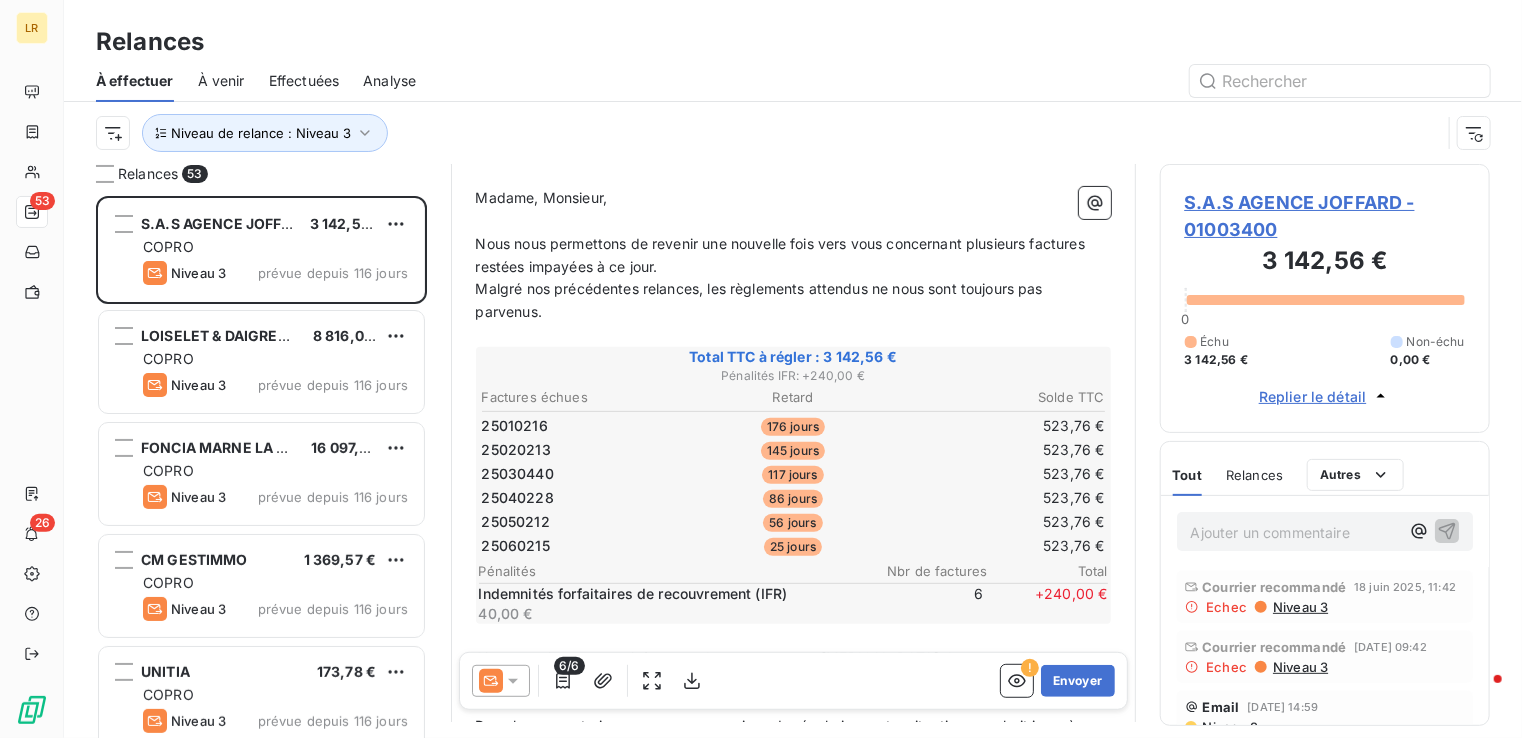 click on "Niveau de relance  : Niveau 3" at bounding box center (793, 133) 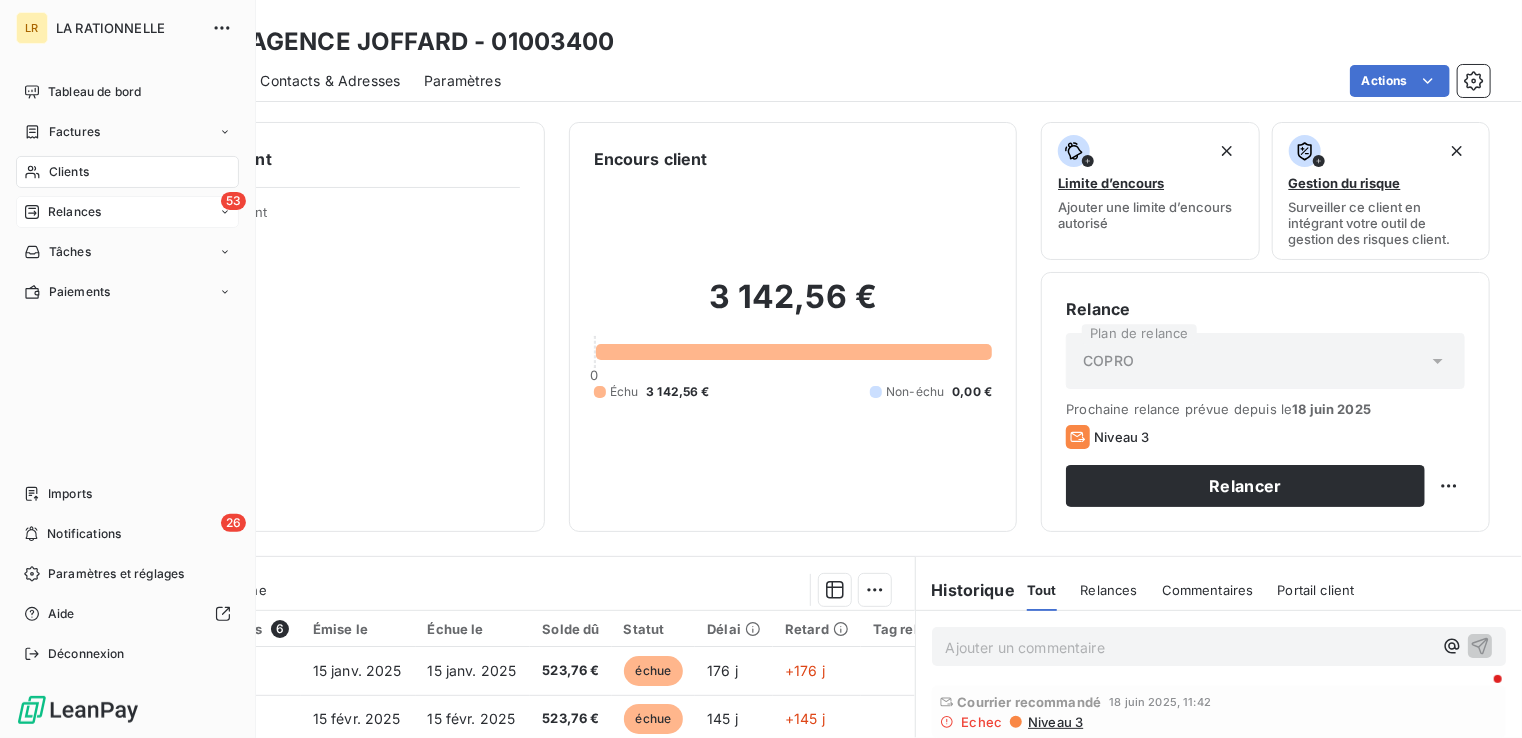 click on "Relances" at bounding box center [74, 212] 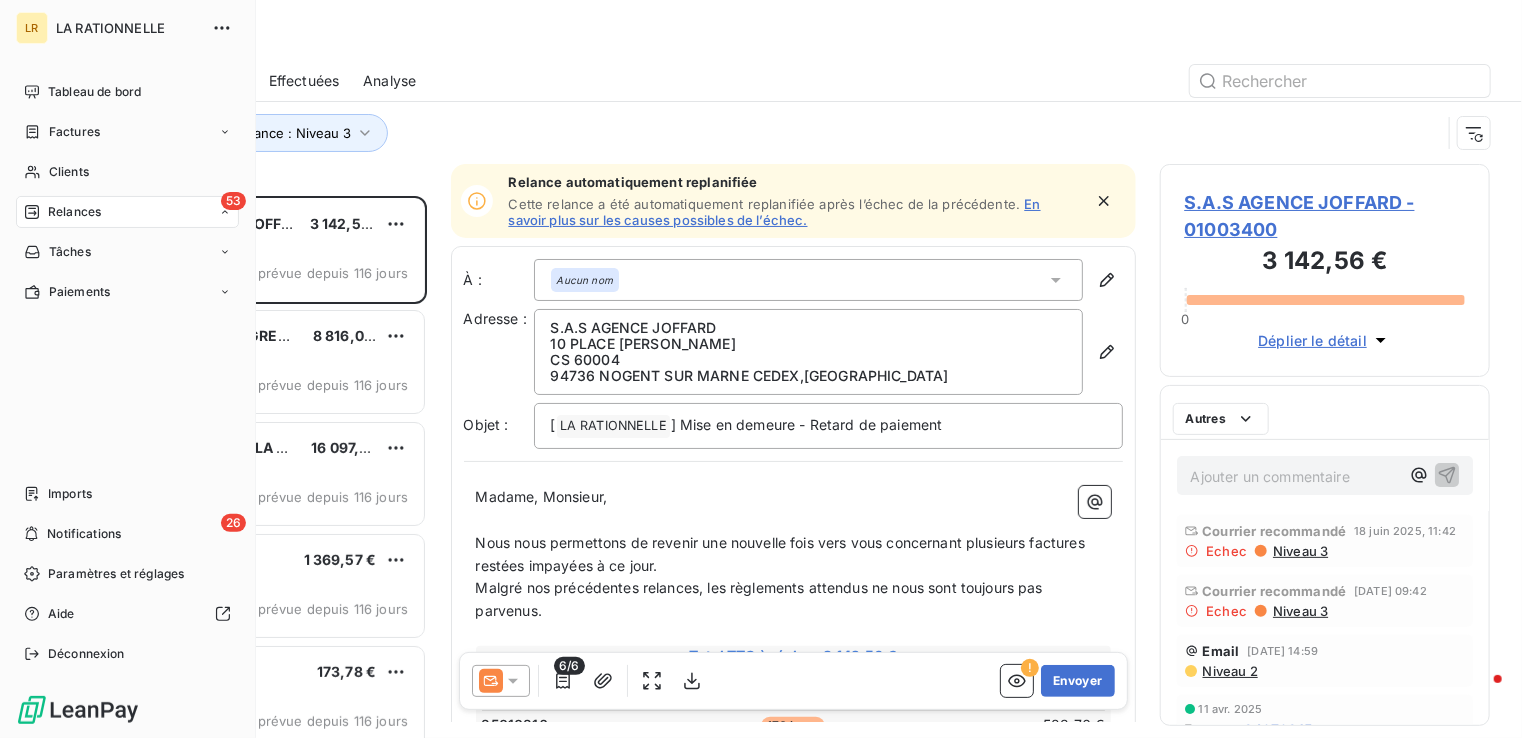 scroll, scrollTop: 16, scrollLeft: 16, axis: both 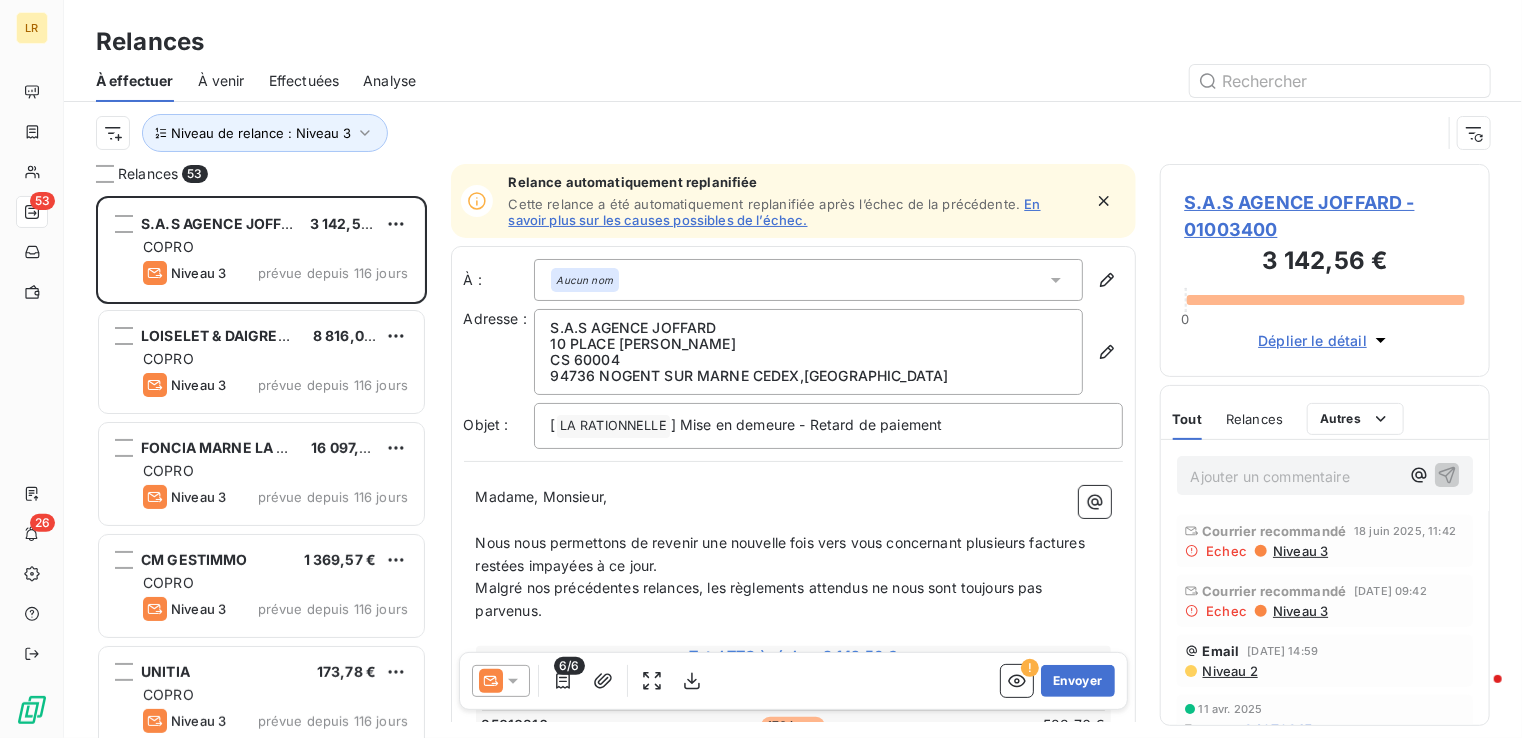 drag, startPoint x: 832, startPoint y: 111, endPoint x: 832, endPoint y: 151, distance: 40 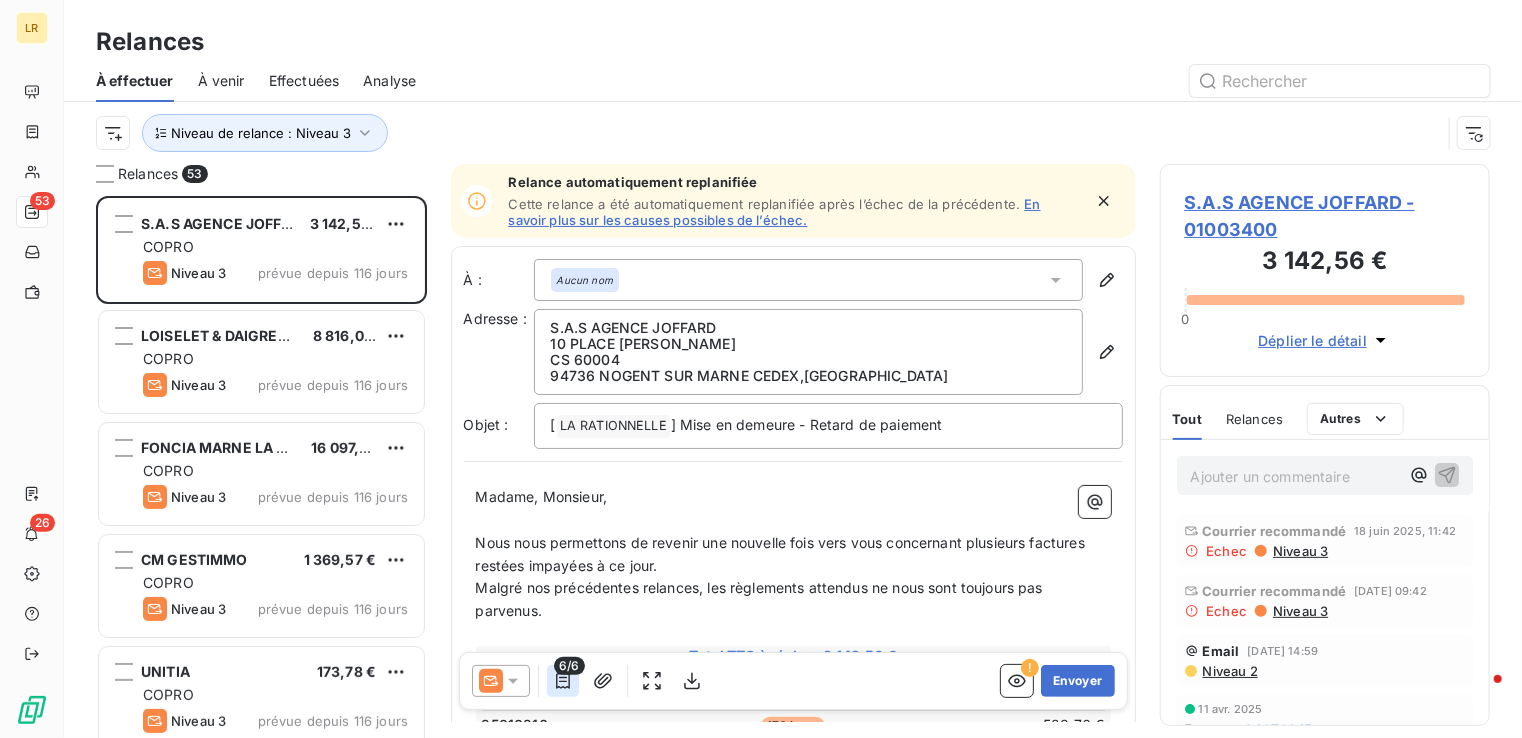 click 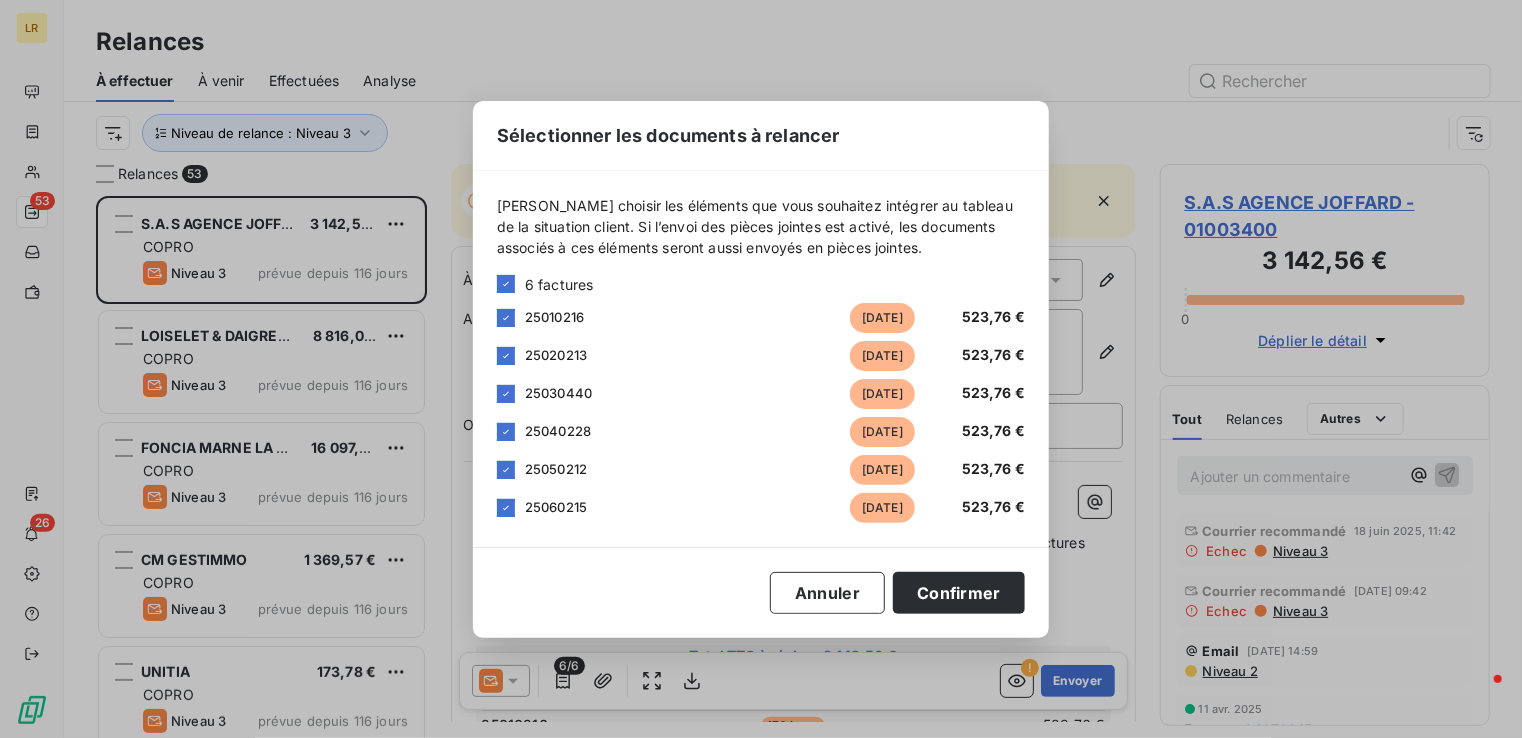 click on "Sélectionner les documents à relancer [PERSON_NAME] choisir les éléments que vous souhaitez intégrer au tableau de la situation client. Si l’envoi des pièces jointes est activé, les documents associés à ces éléments seront aussi envoyés en pièces jointes. 6 factures 25010216 [DATE]   523,76 € 25020213 [DATE]   523,76 € 25030440 [DATE]   523,76 € 25040228 [DATE]   523,76 € 25050212 [DATE]   523,76 € 25060215 [DATE]   523,76 € Annuler Confirmer" at bounding box center [761, 369] 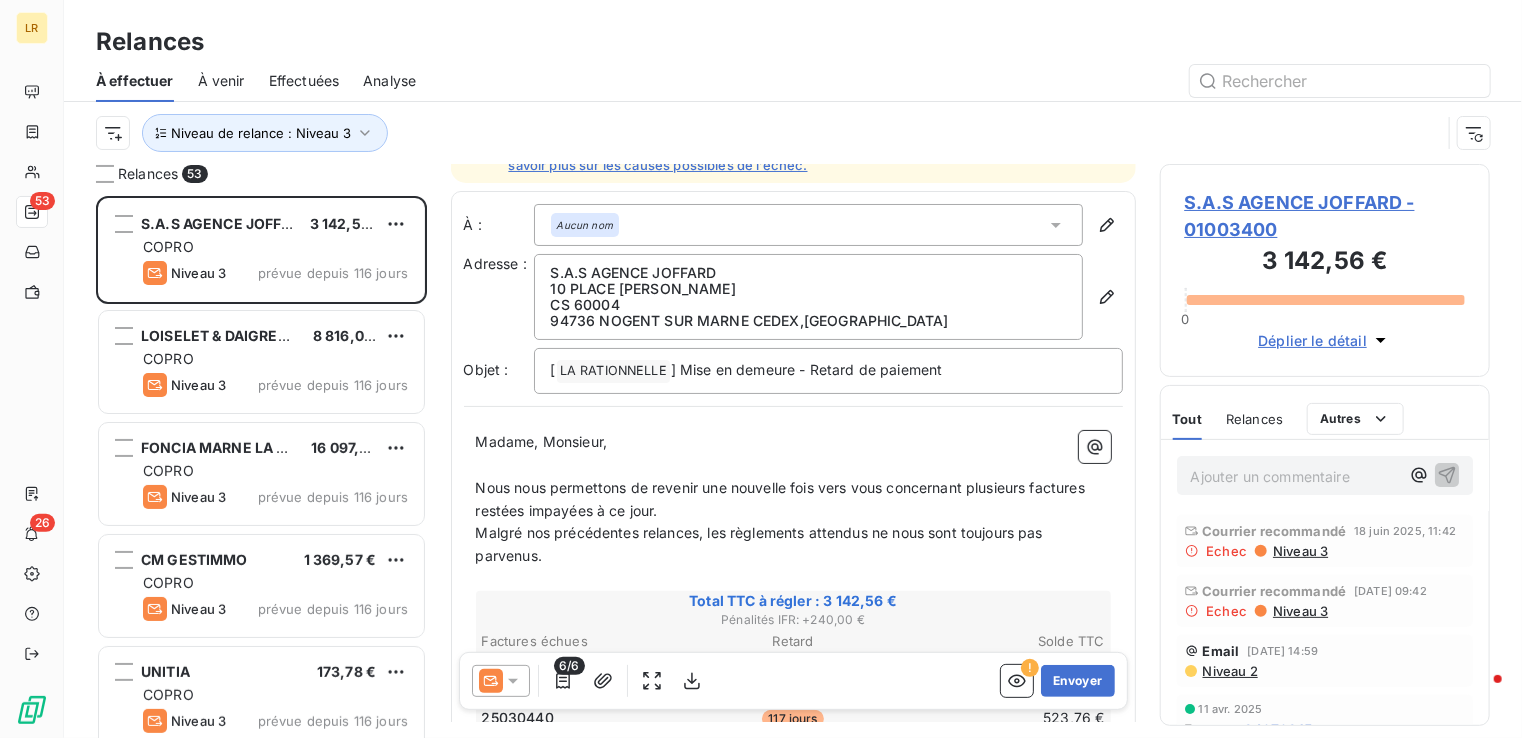 scroll, scrollTop: 200, scrollLeft: 0, axis: vertical 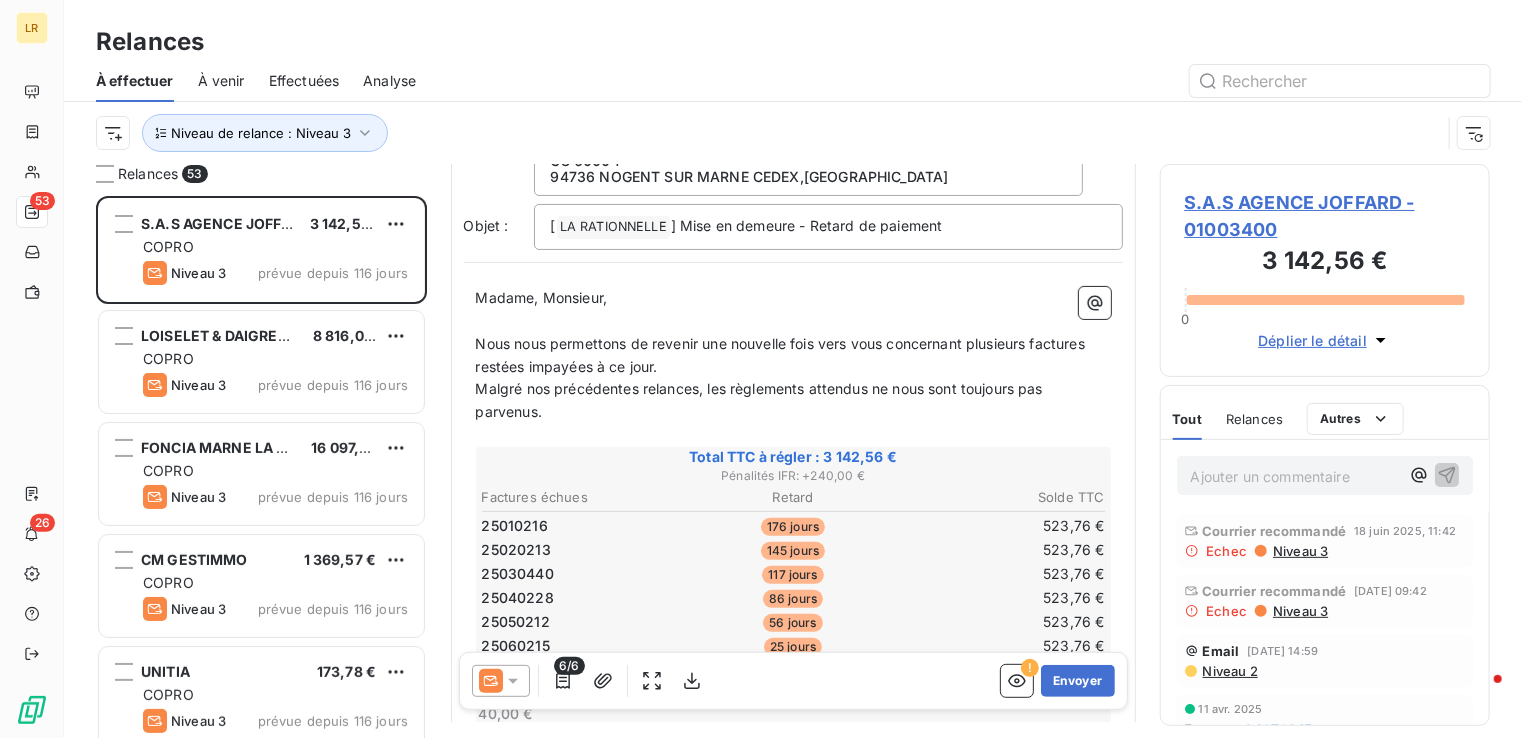 click 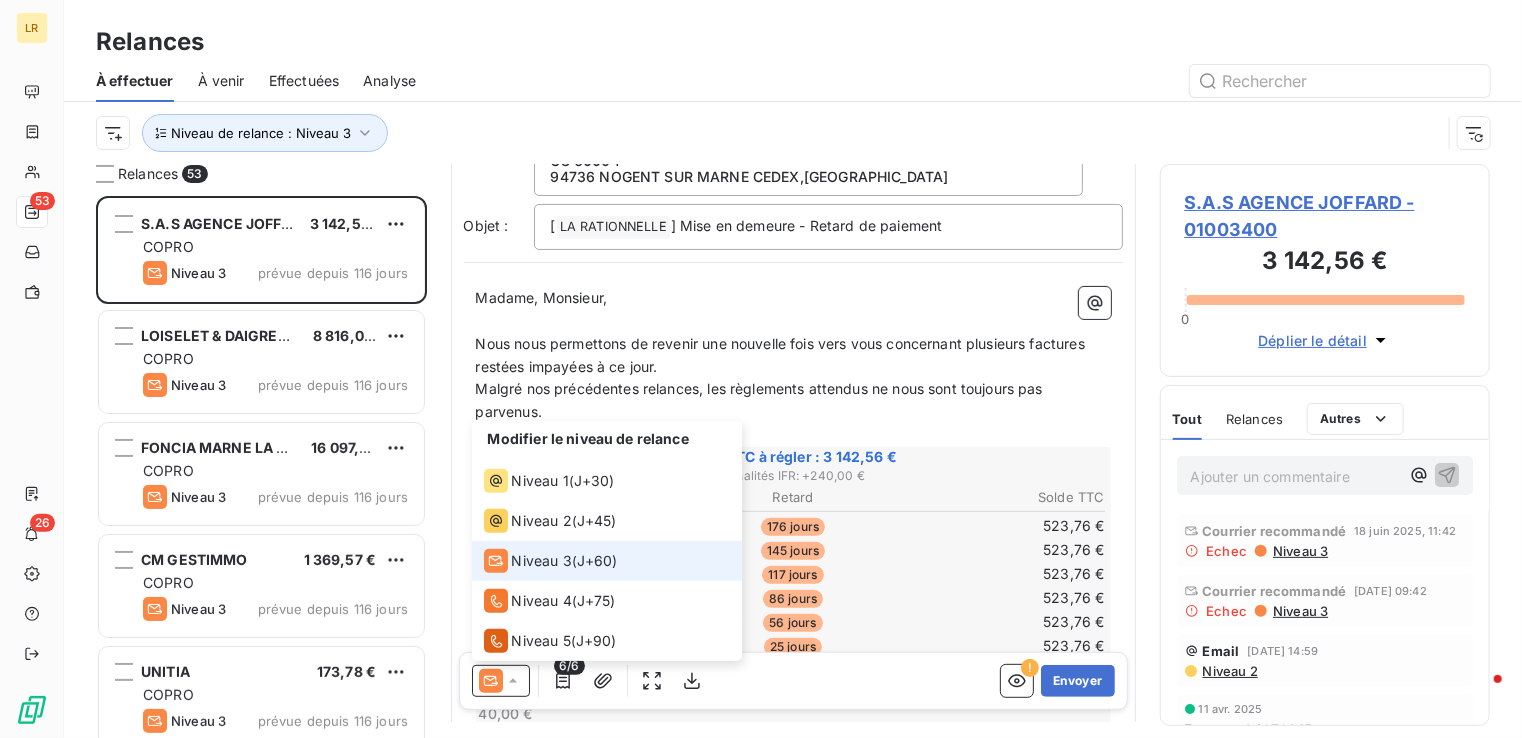 click on "Niveau 3" at bounding box center [542, 561] 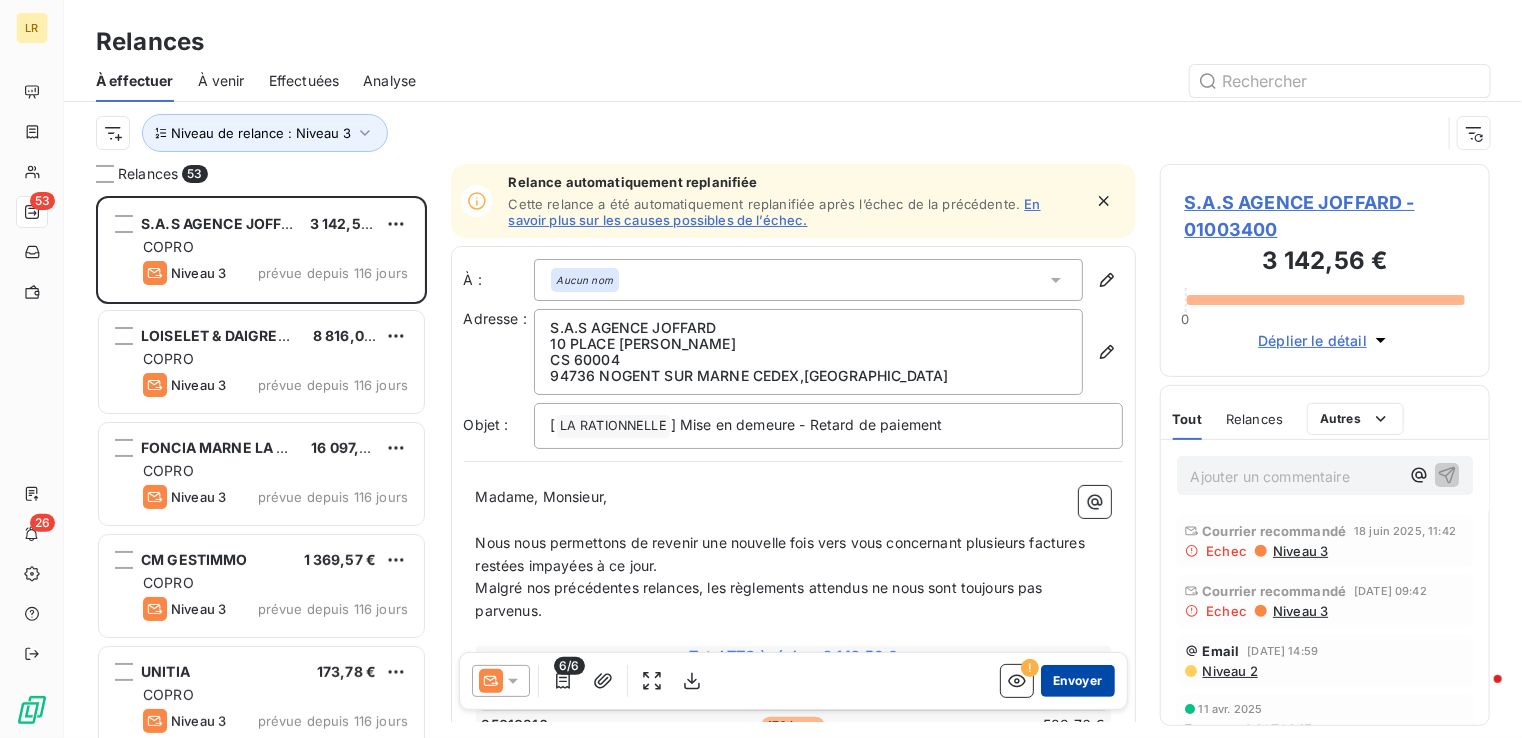 click on "Envoyer" at bounding box center [1077, 681] 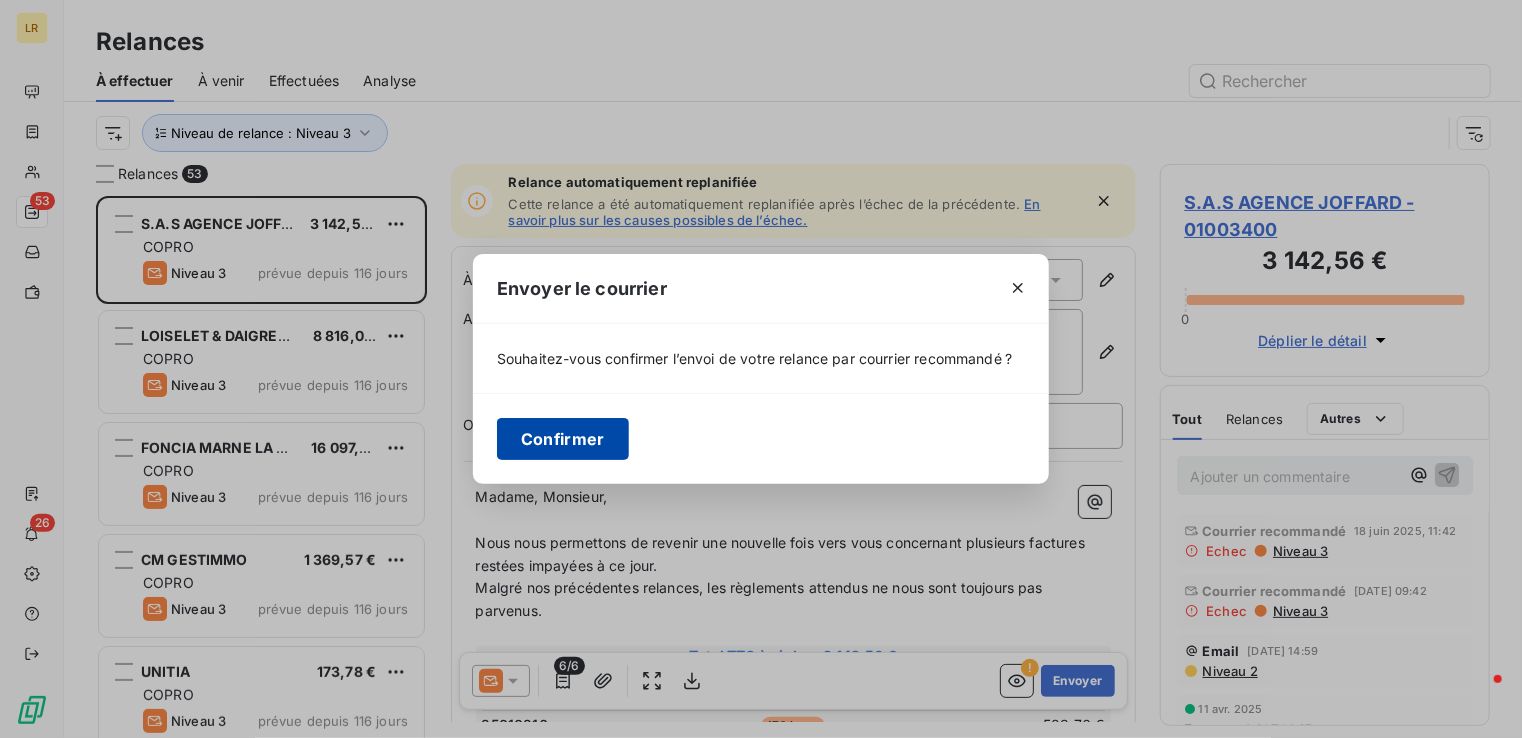 click on "Confirmer" at bounding box center [563, 439] 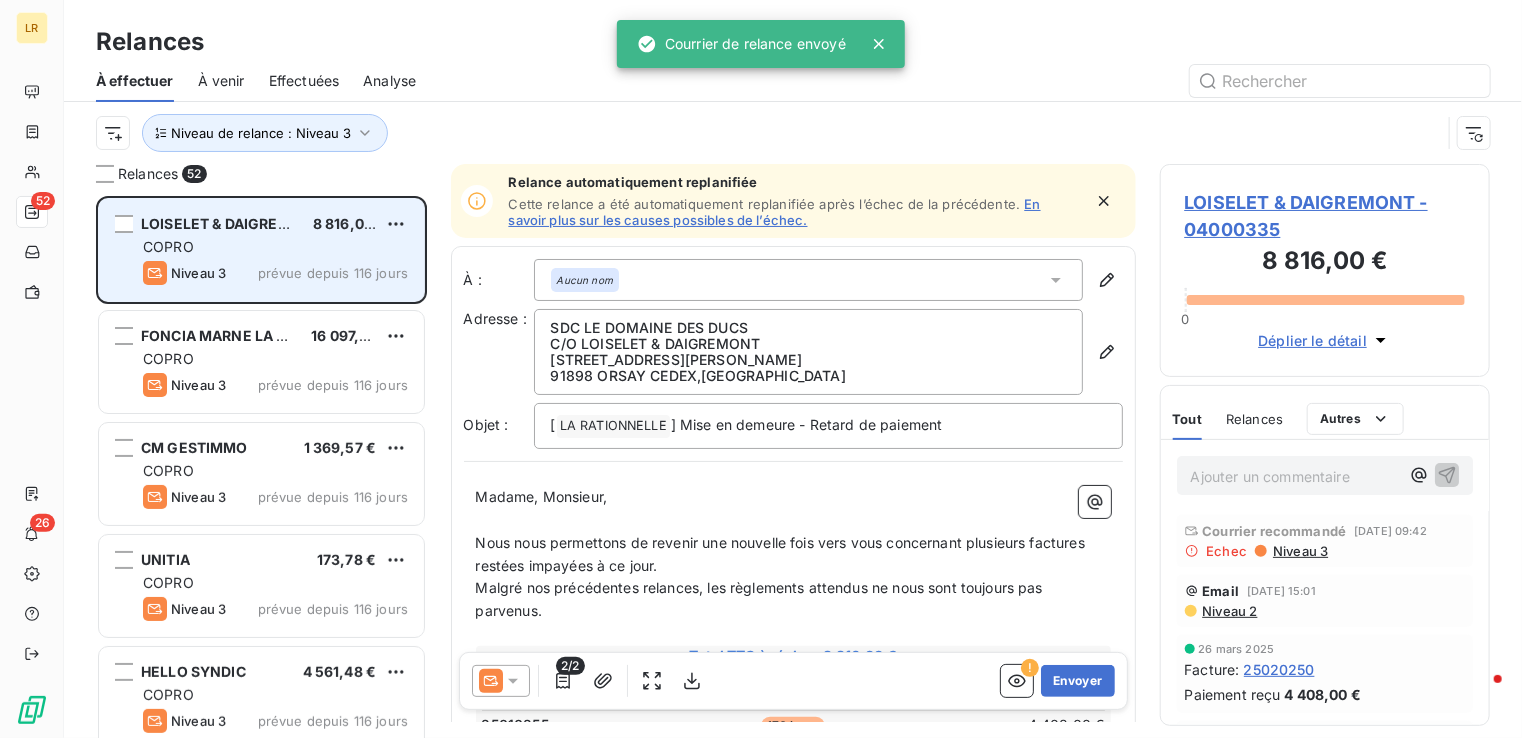 click on "COPRO" at bounding box center [275, 247] 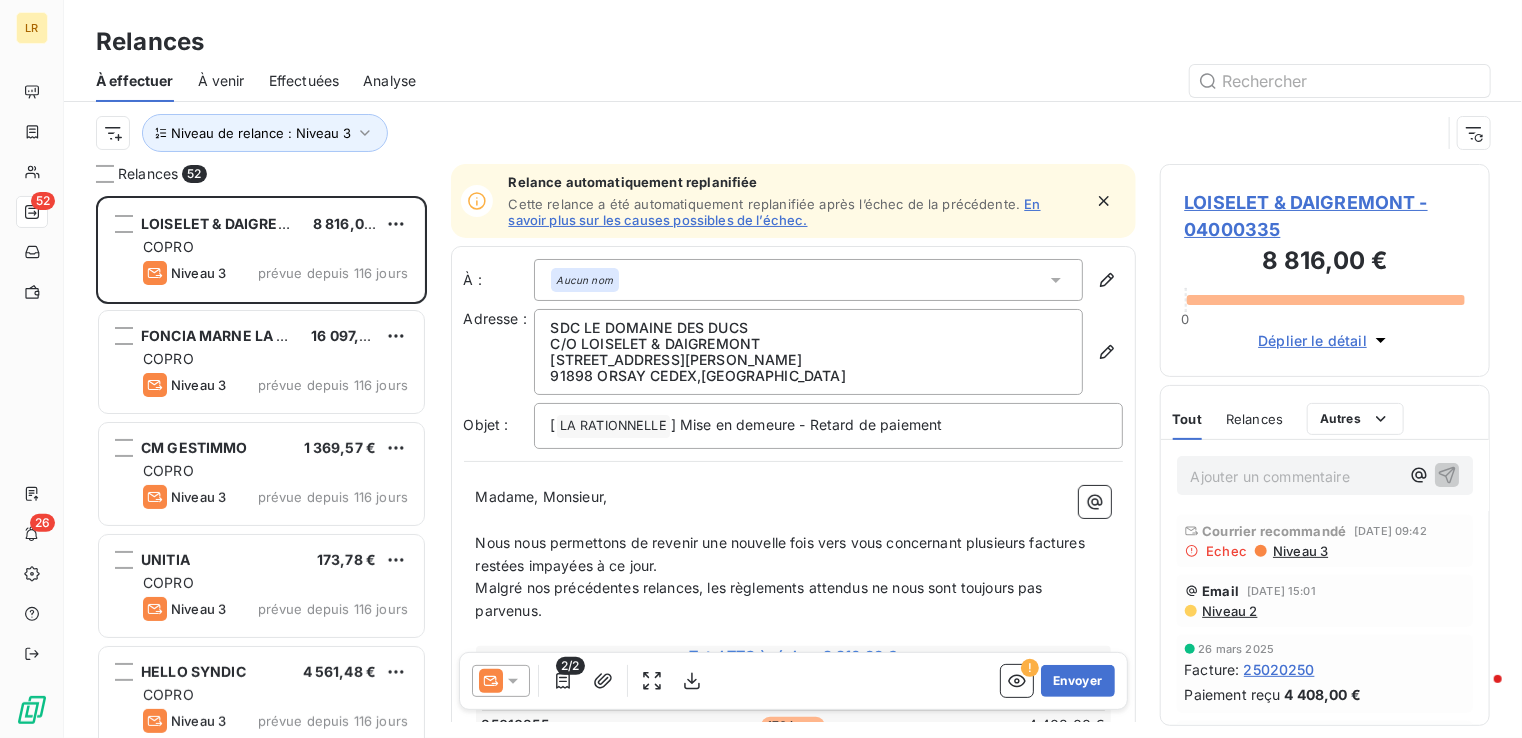 click on "Effectuées" at bounding box center [304, 81] 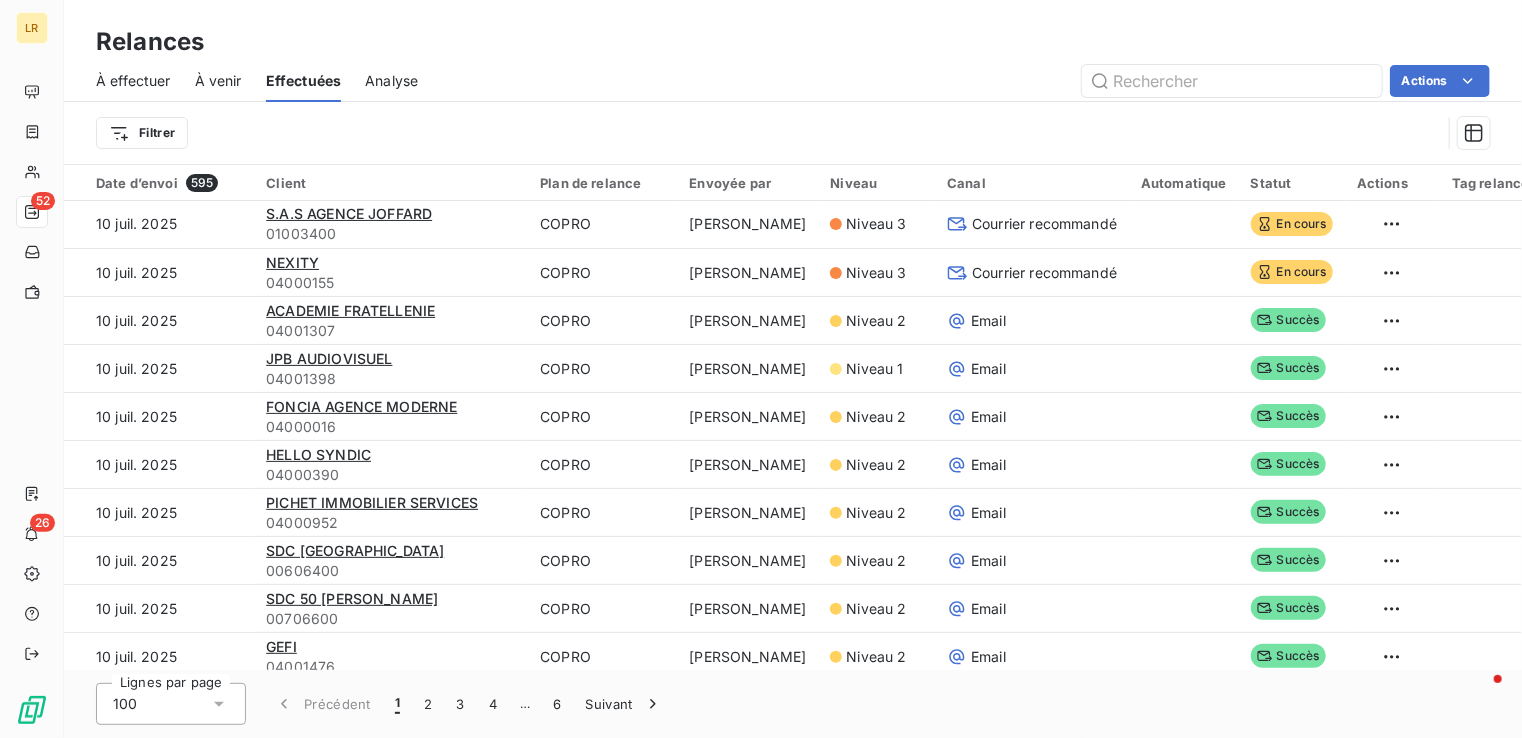 click on "À venir" at bounding box center (218, 81) 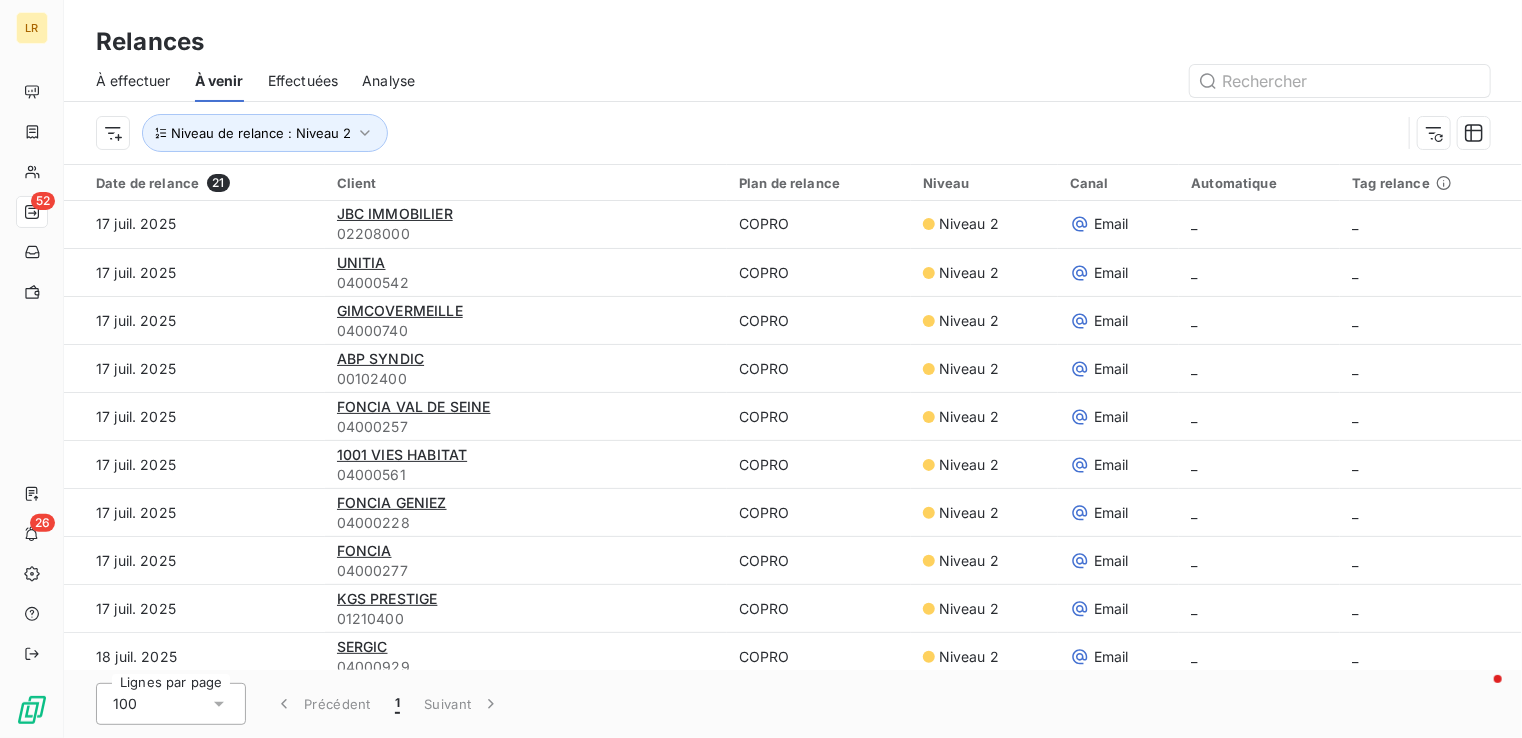 click on "À effectuer" at bounding box center [133, 81] 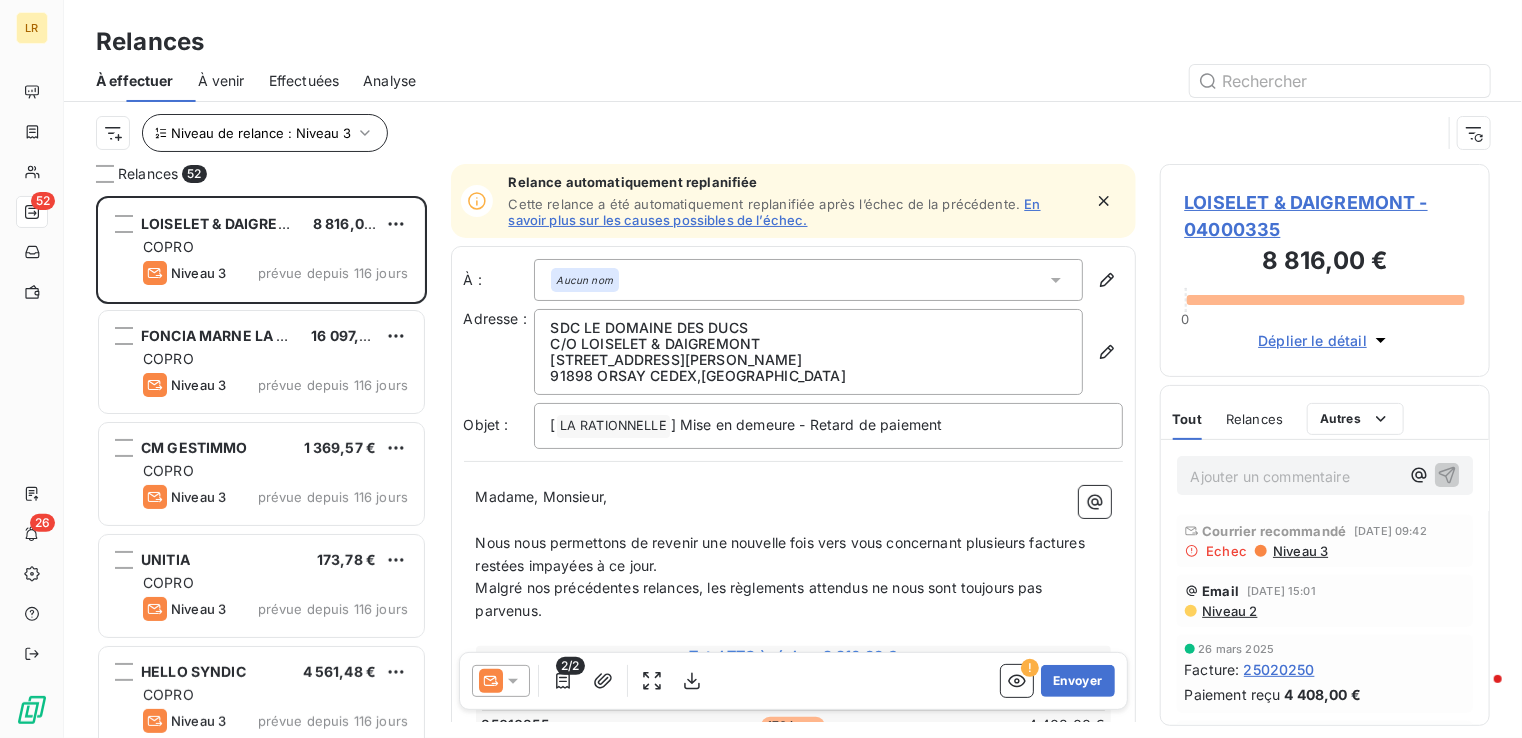 scroll, scrollTop: 16, scrollLeft: 16, axis: both 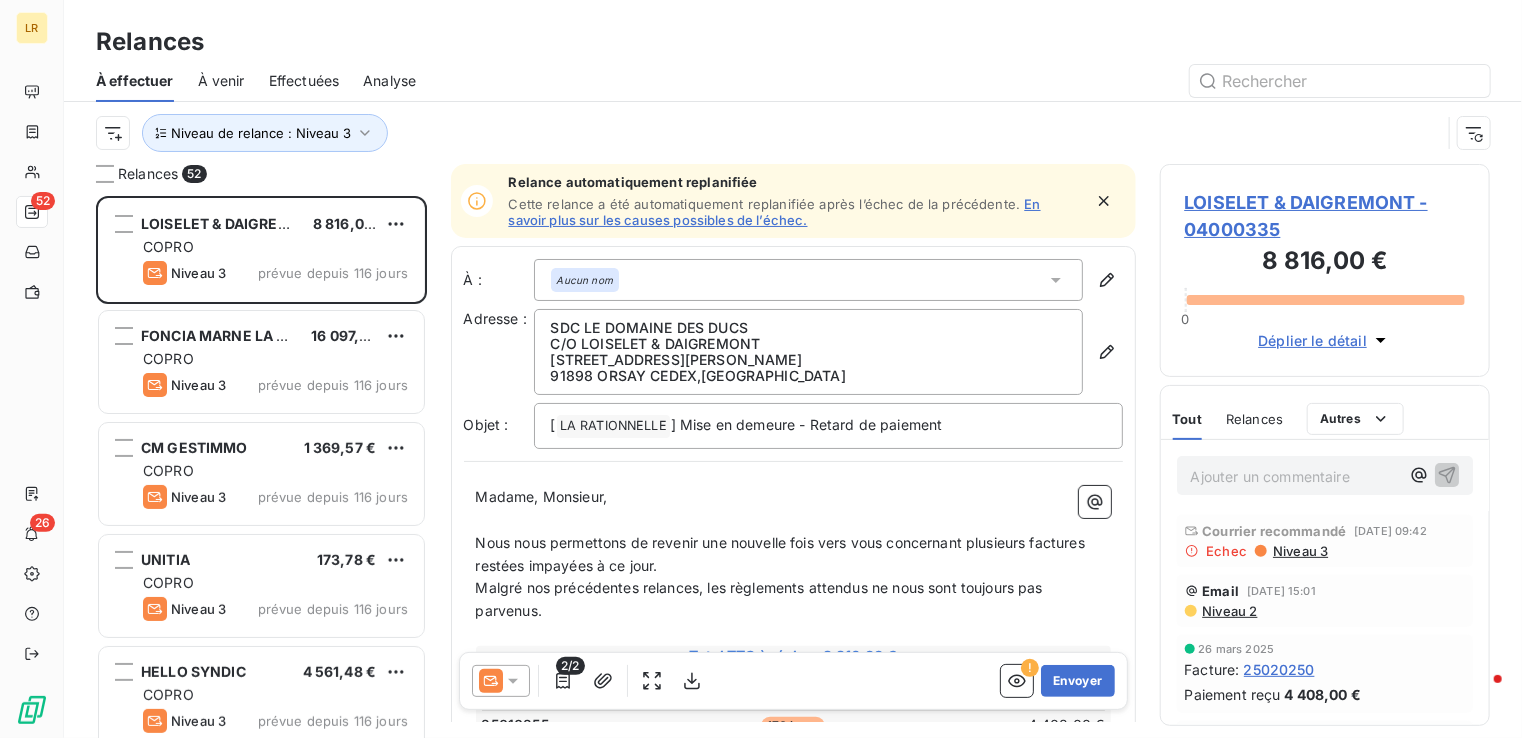 click on "LOISELET & DAIGREMONT - 04000335 8 816,00 € 0 Déplier le détail" at bounding box center [1325, 270] 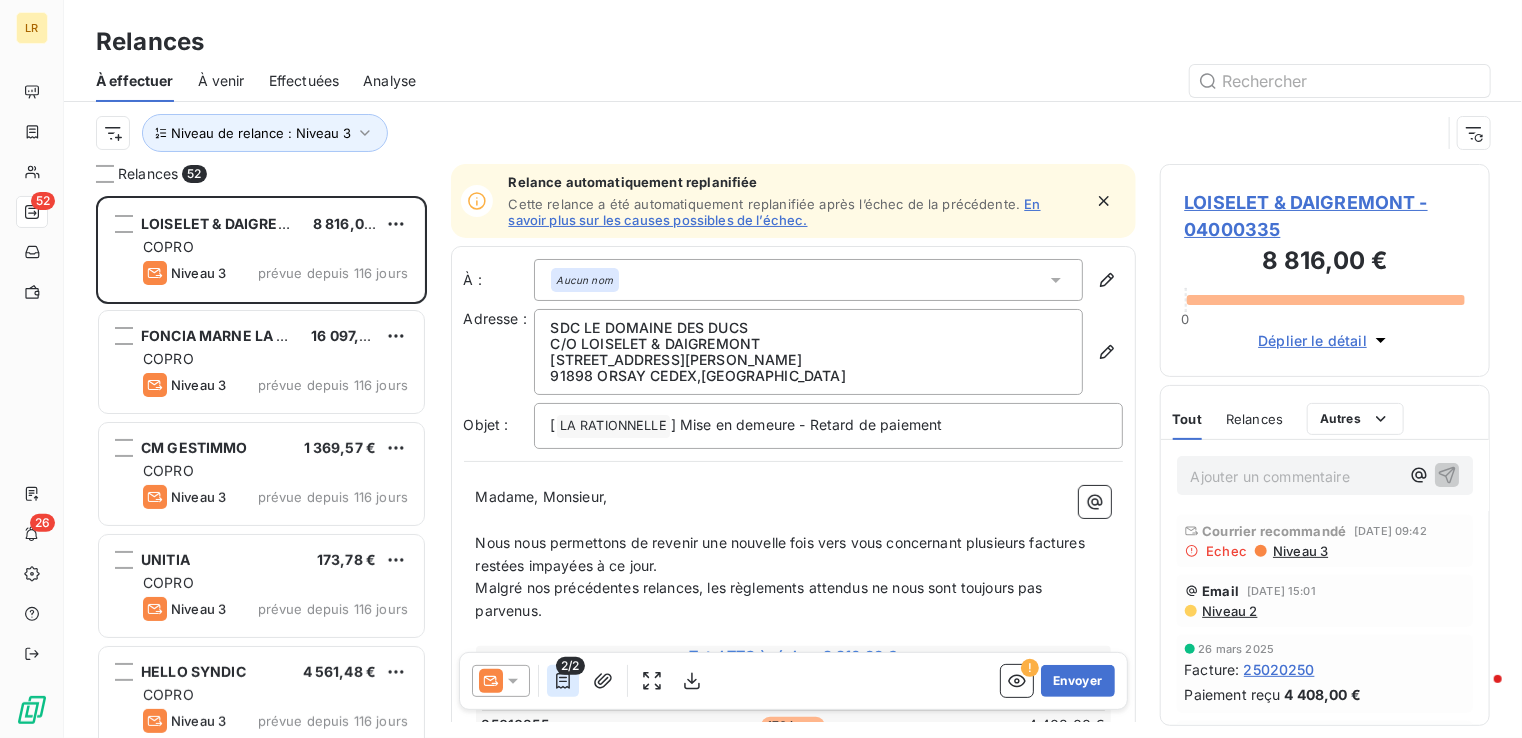click 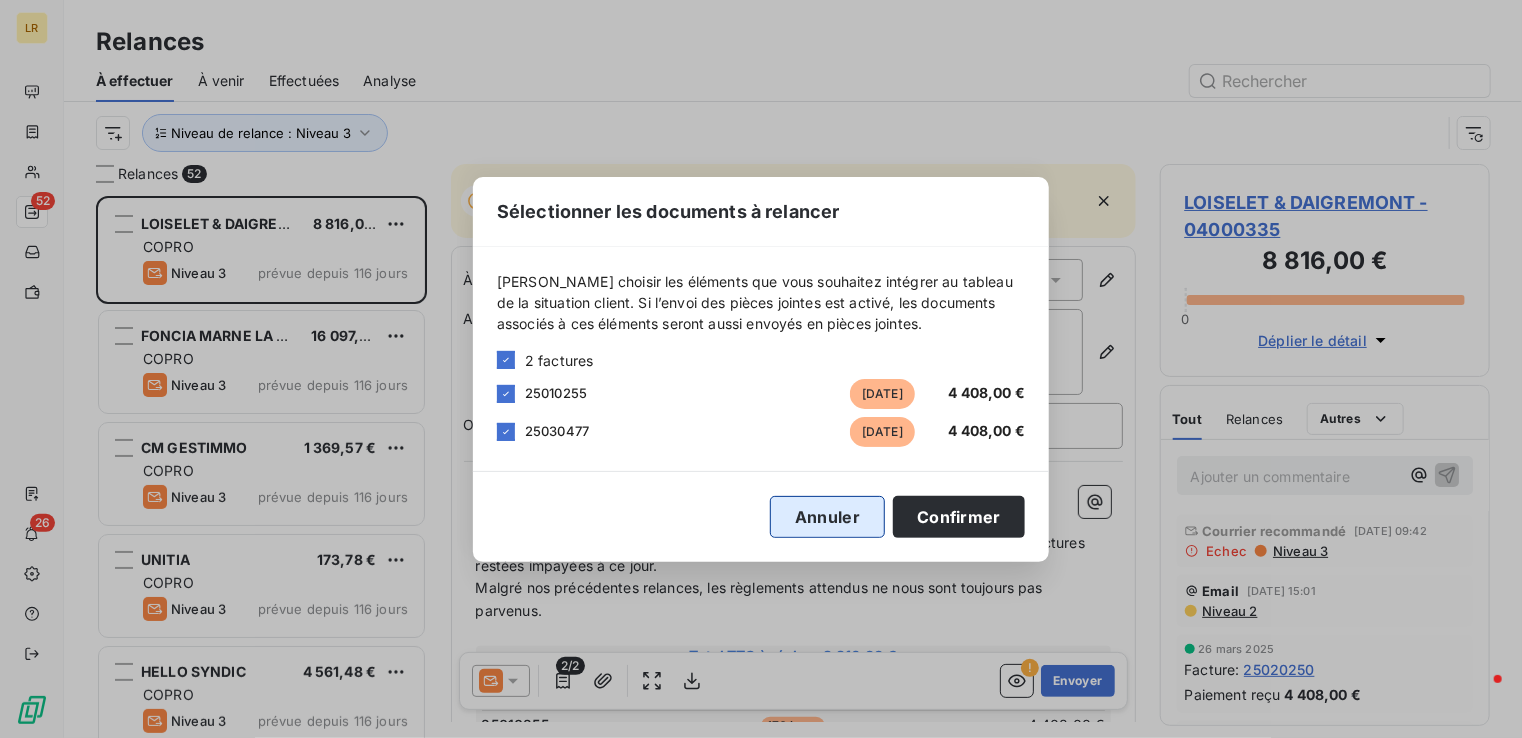 click on "Annuler" at bounding box center [827, 517] 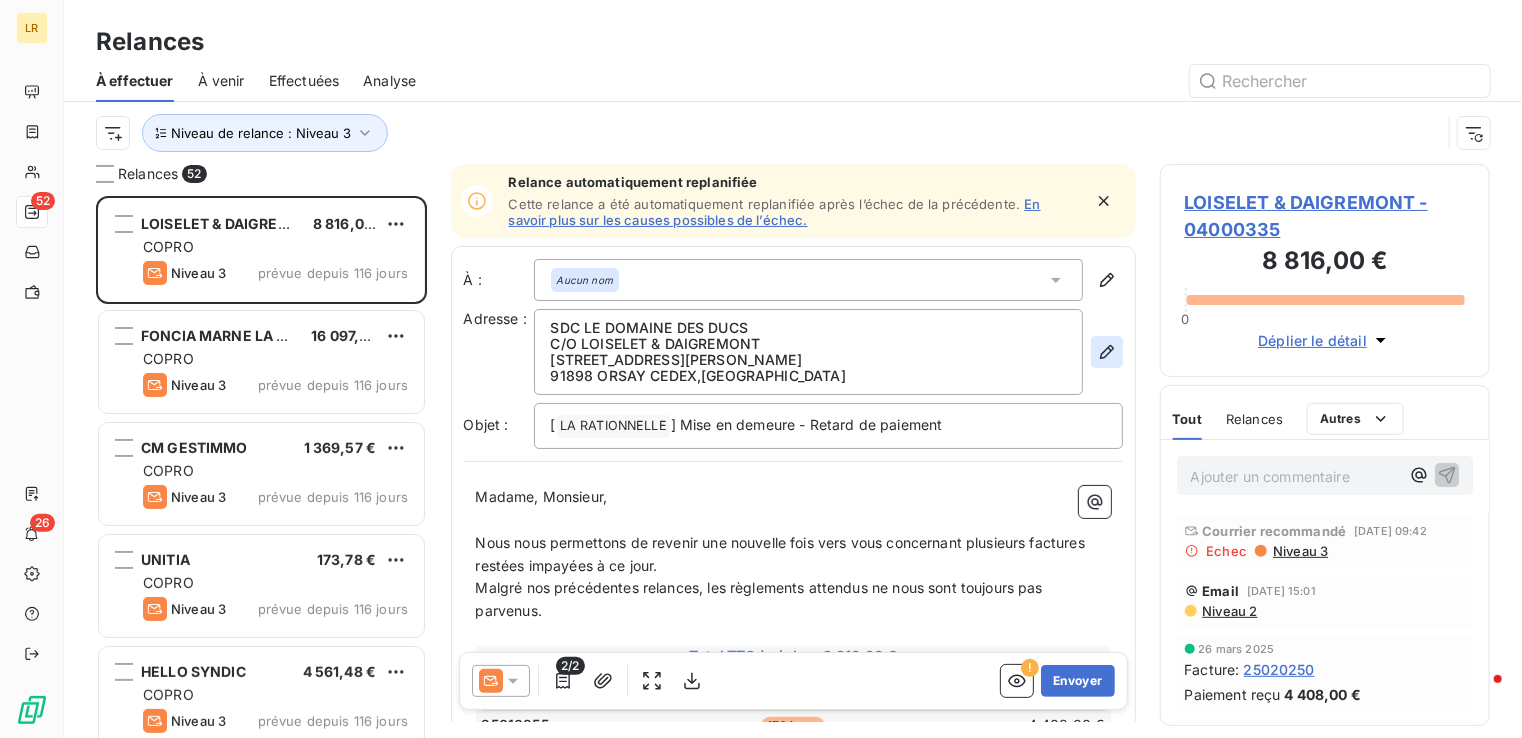 click 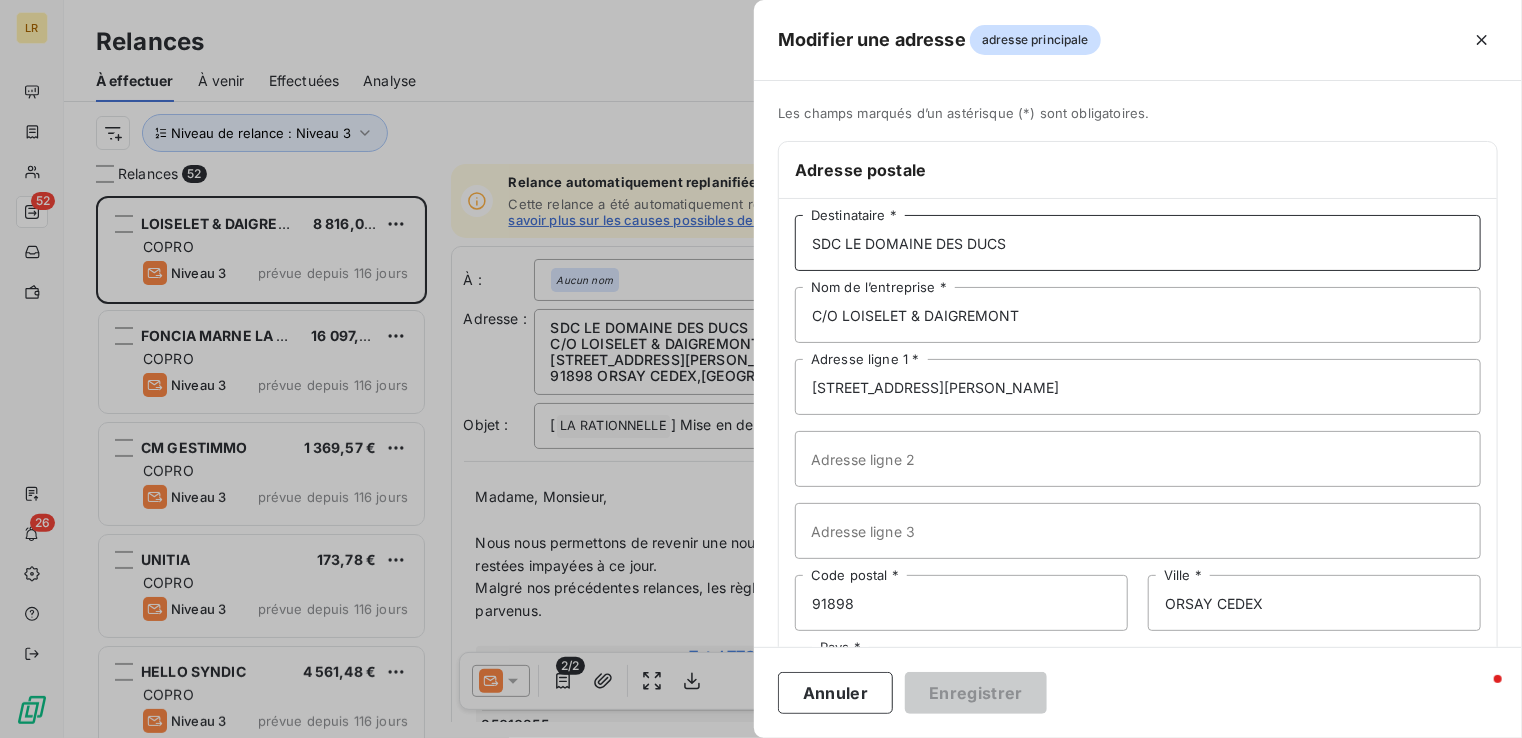 click on "SDC LE DOMAINE DES DUCS" at bounding box center [1138, 243] 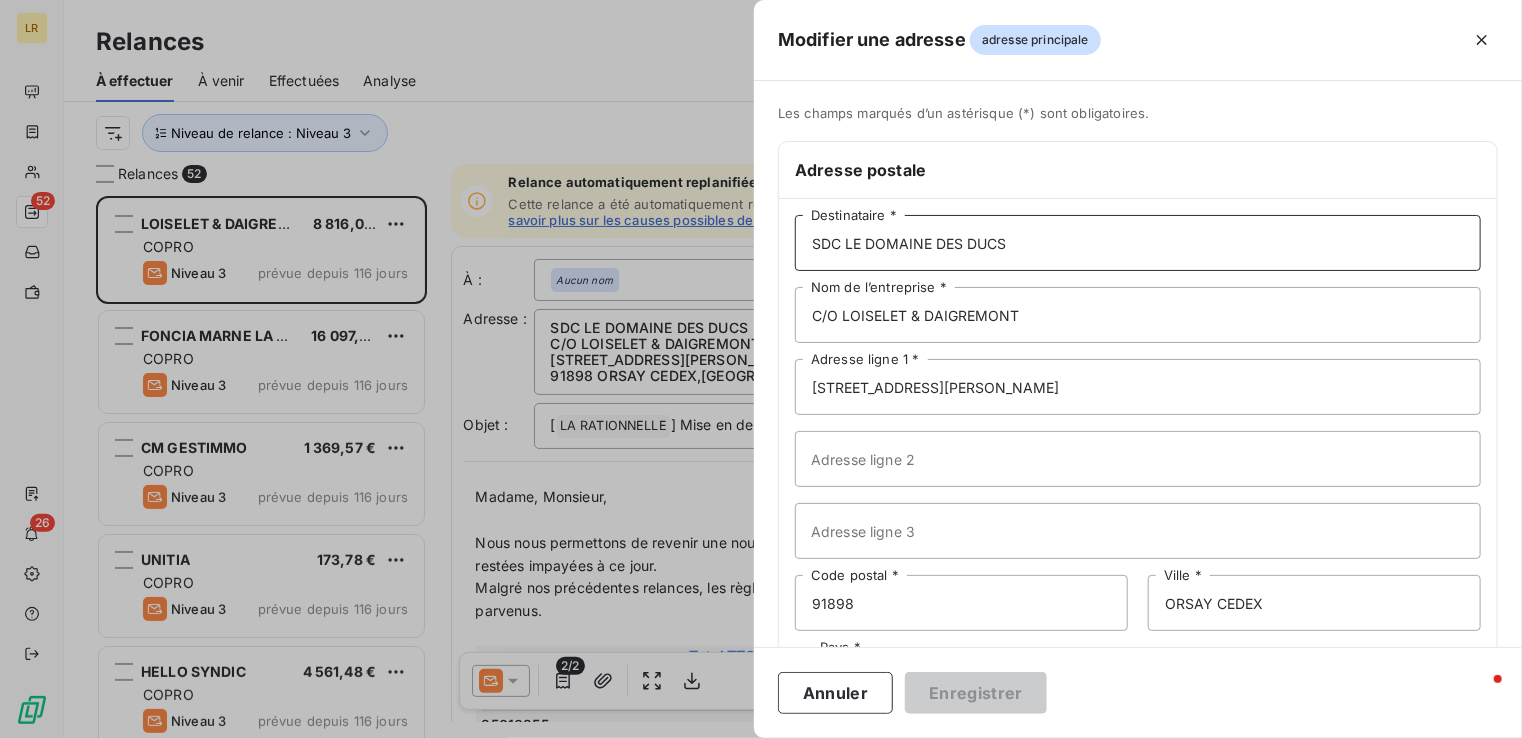 paste on "SDC LE DOMAINE DES DUCS C/O LOISELET & DAIGREMONT  [STREET_ADDRESS][PERSON_NAME]" 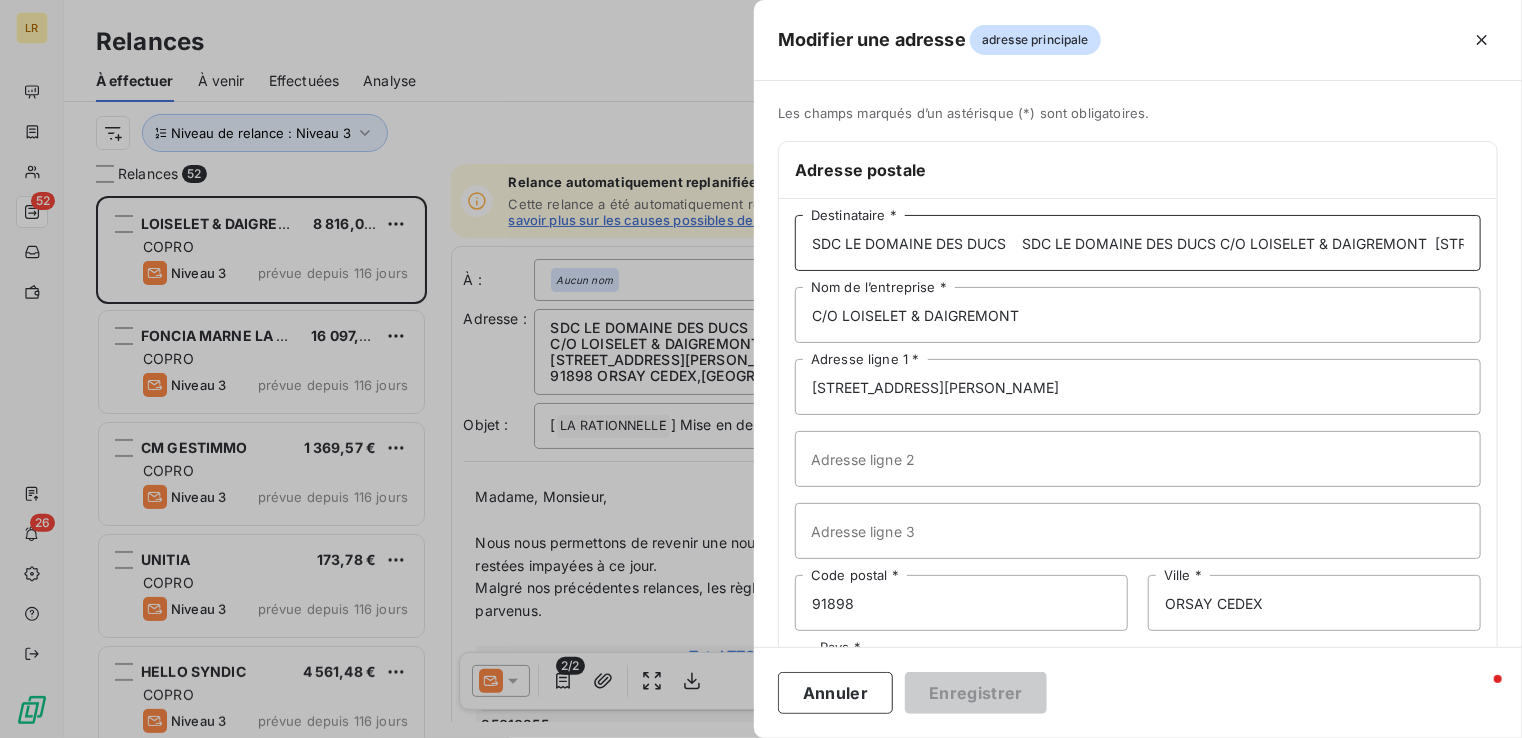 scroll, scrollTop: 0, scrollLeft: 368, axis: horizontal 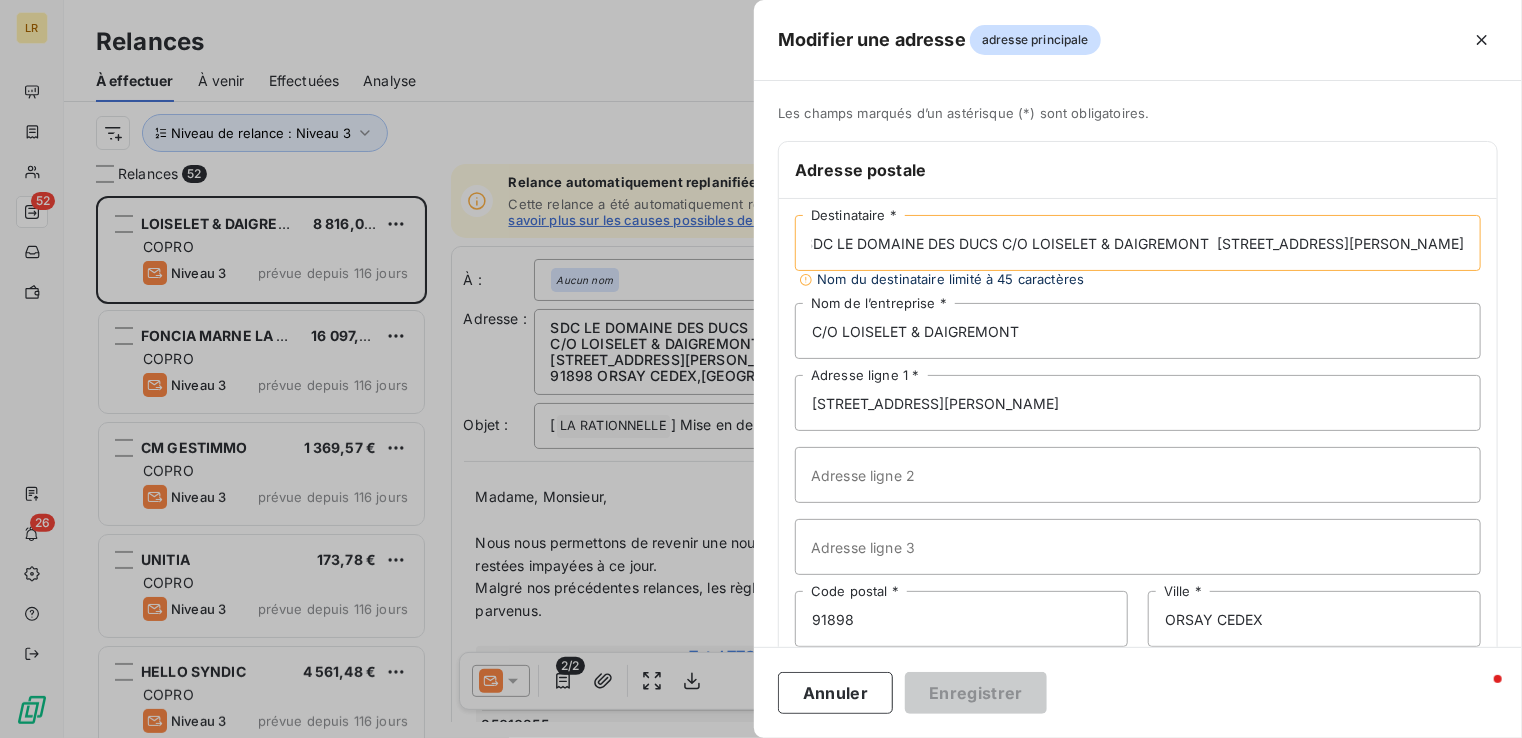 drag, startPoint x: 852, startPoint y: 243, endPoint x: 1487, endPoint y: 246, distance: 635.0071 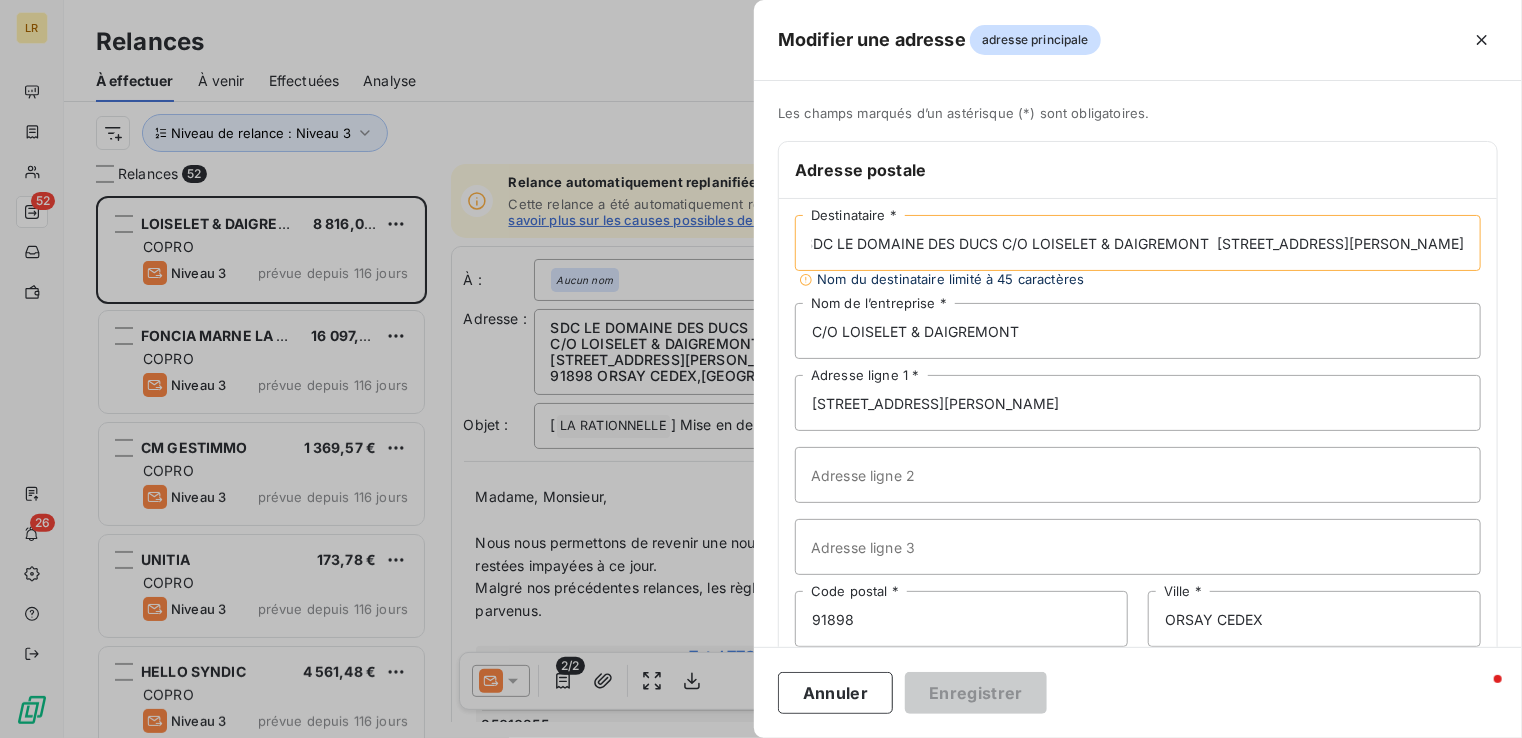 click on "Les champs marqués d’un astérisque (*) sont obligatoires. Adresse postale SDC LE DOMAINE DES DUCS    SDC LE DOMAINE DES DUCS C/O LOISELET & DAIGREMONT  [STREET_ADDRESS][PERSON_NAME] *   Nom du destinataire limité à 45 caractères C/O LOISELET & DAIGREMONT Nom de l’entreprise * [STREET_ADDRESS][PERSON_NAME] Adresse ligne 1 * Adresse ligne 2 Adresse ligne 3 91898 Code postal * ORSAY CEDEX Ville * Pays * [GEOGRAPHIC_DATA]" at bounding box center (1138, 432) 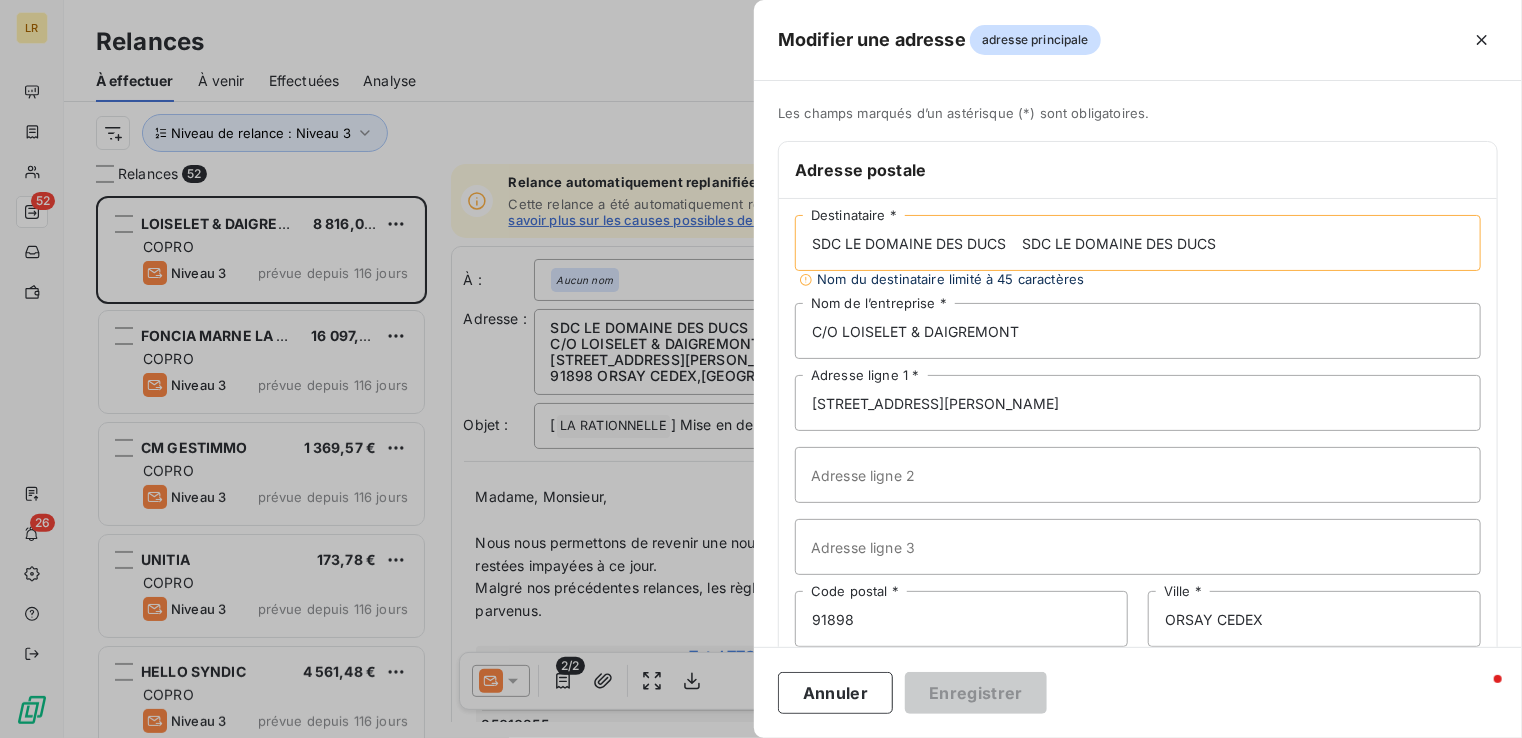 scroll, scrollTop: 0, scrollLeft: 0, axis: both 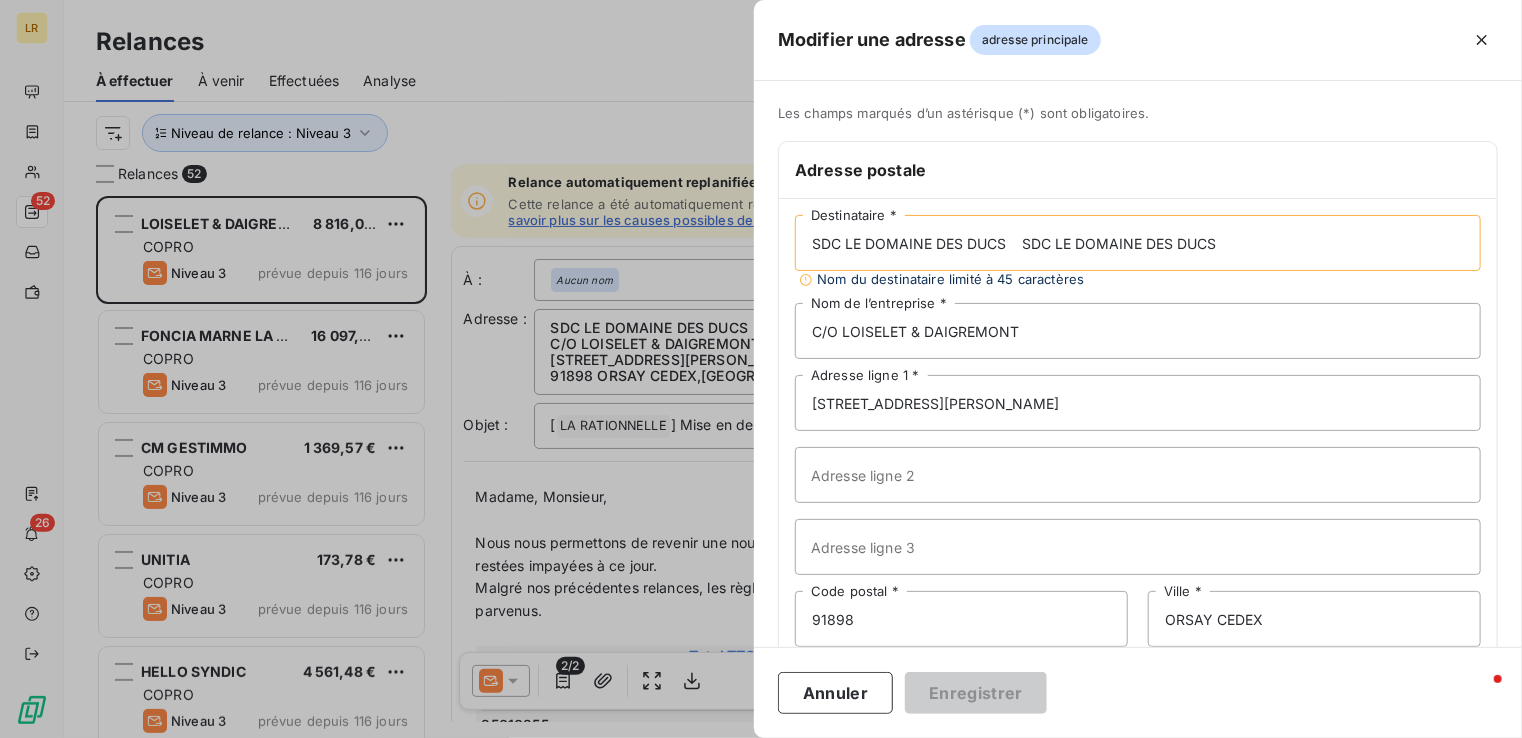 drag, startPoint x: 1028, startPoint y: 243, endPoint x: 1353, endPoint y: 239, distance: 325.02463 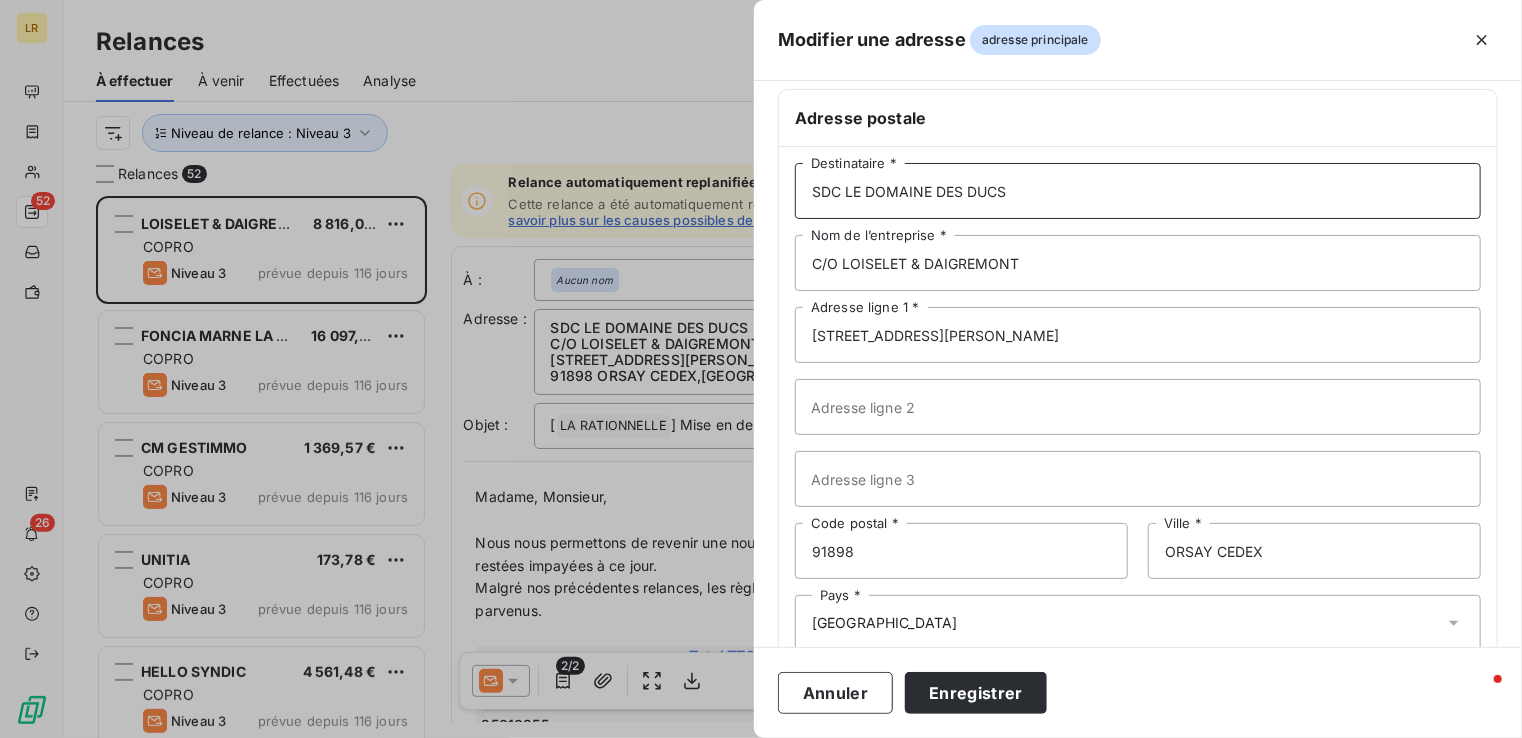 scroll, scrollTop: 96, scrollLeft: 0, axis: vertical 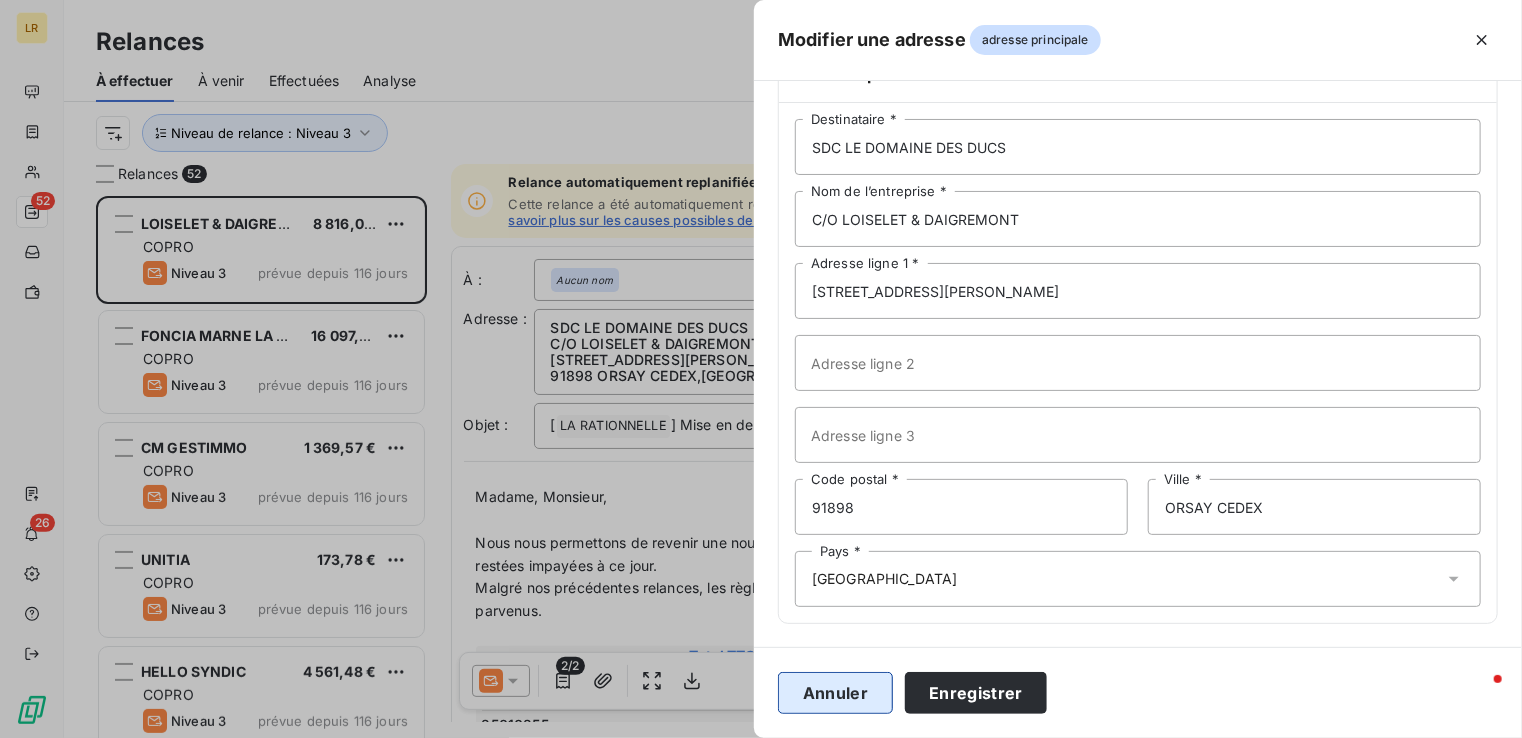 click on "Annuler" at bounding box center [835, 693] 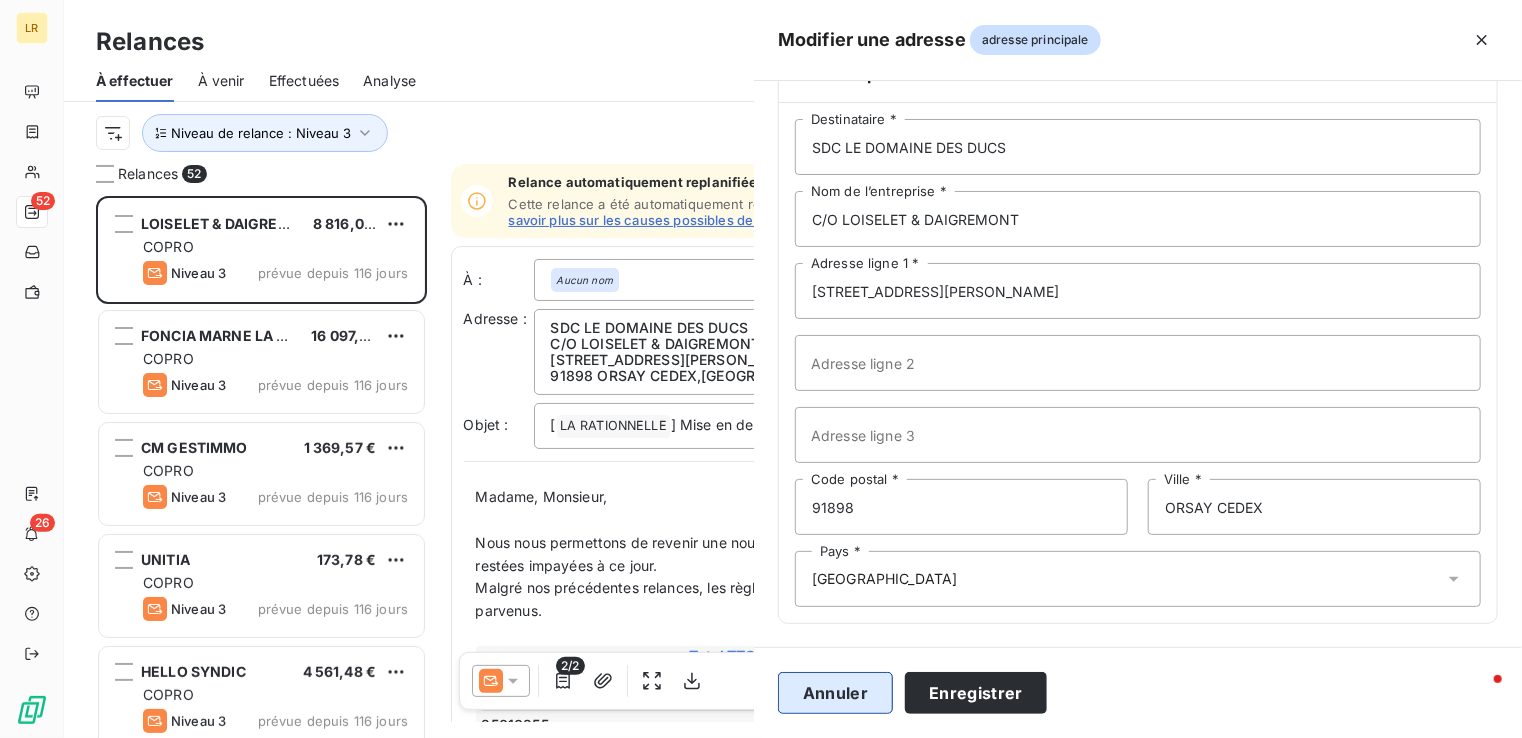 type on "SDC LE DOMAINE DES DUCS" 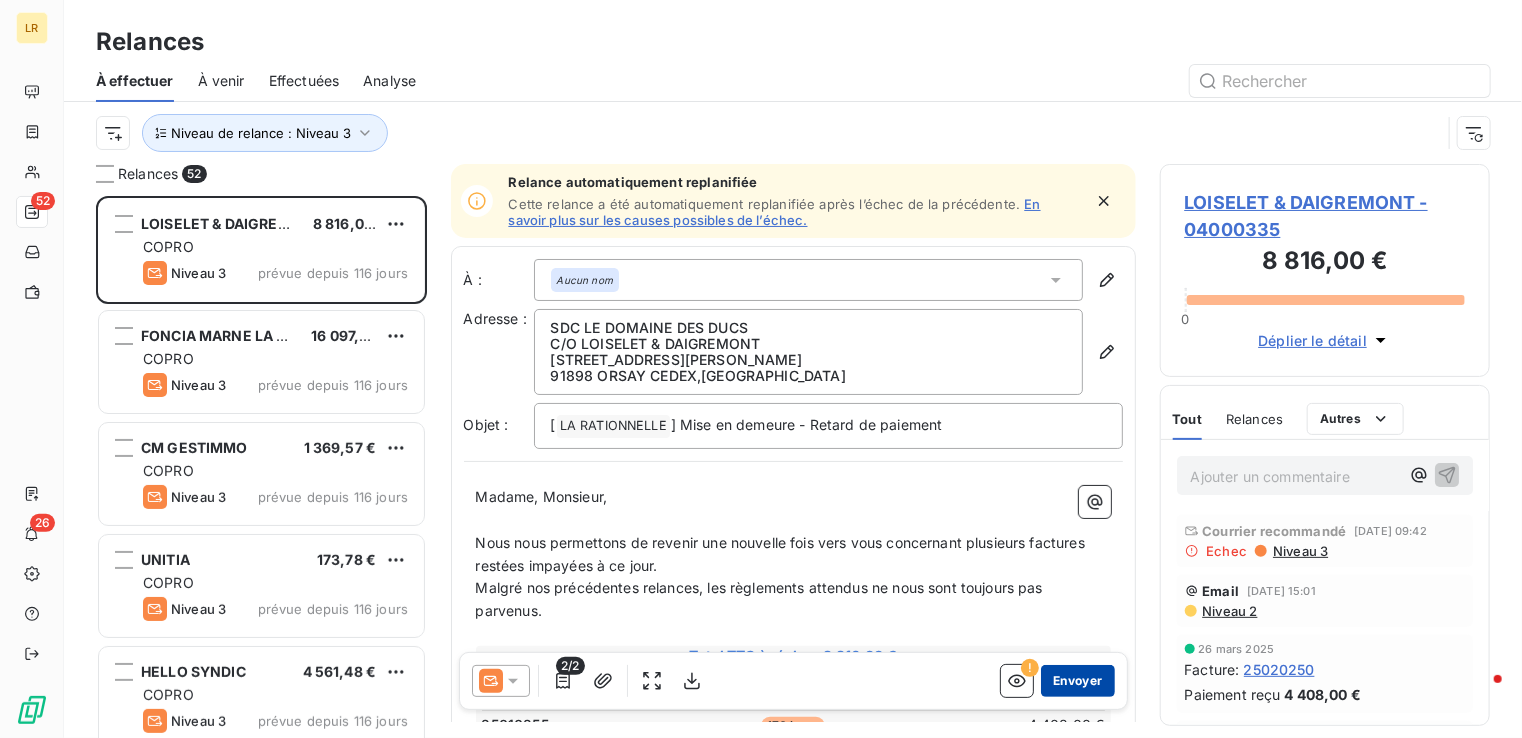 click on "Envoyer" at bounding box center [1077, 681] 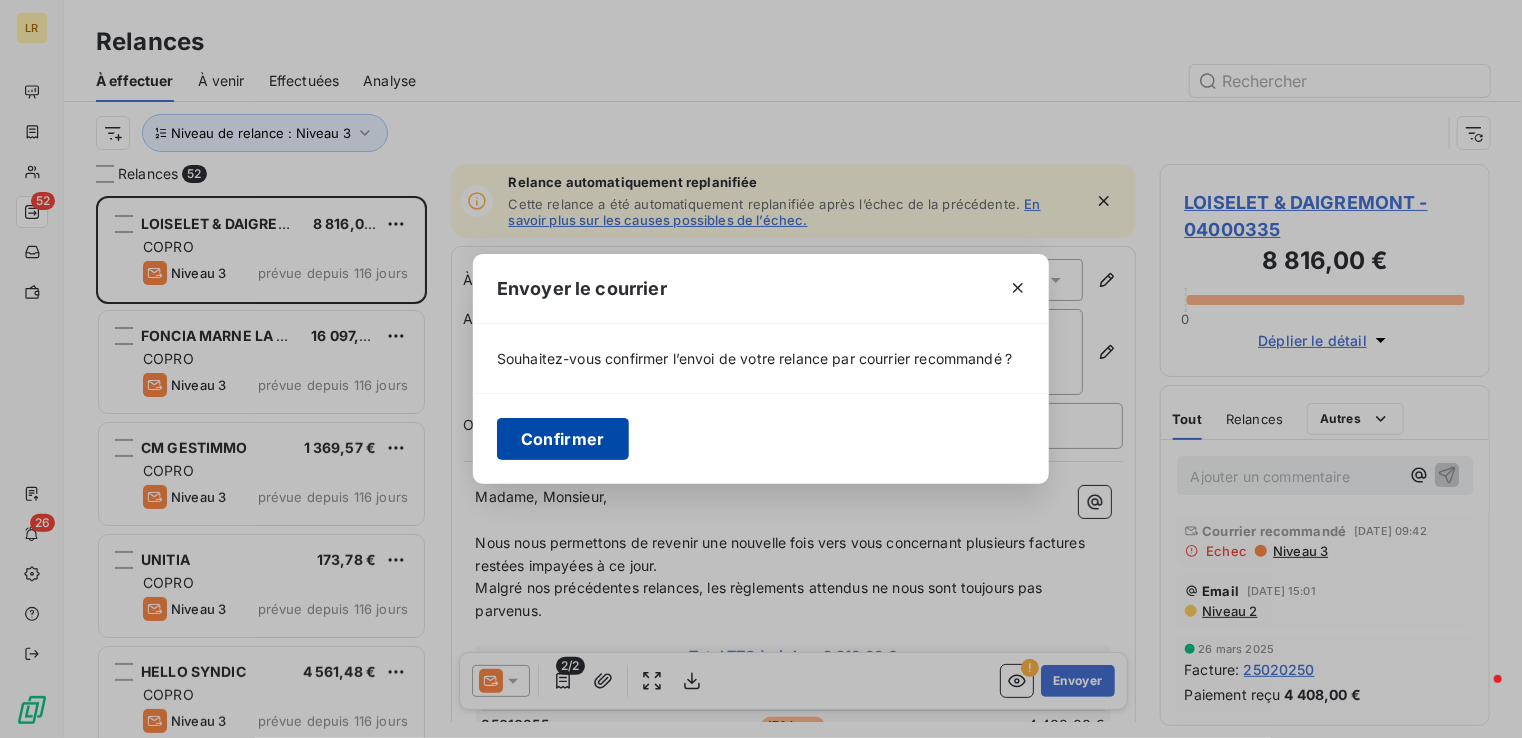 click on "Confirmer" at bounding box center (563, 439) 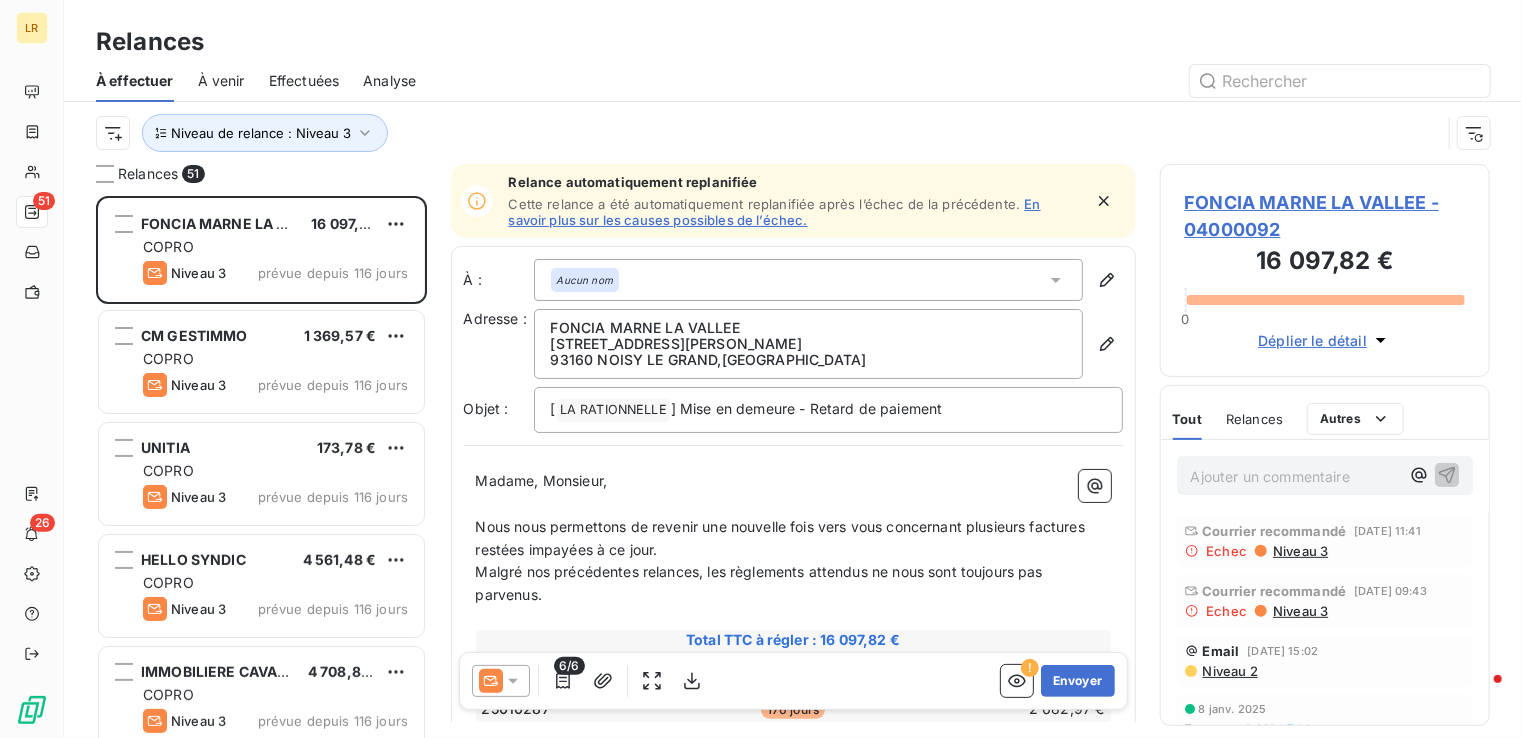 drag, startPoint x: 1202, startPoint y: 555, endPoint x: 1310, endPoint y: 634, distance: 133.80957 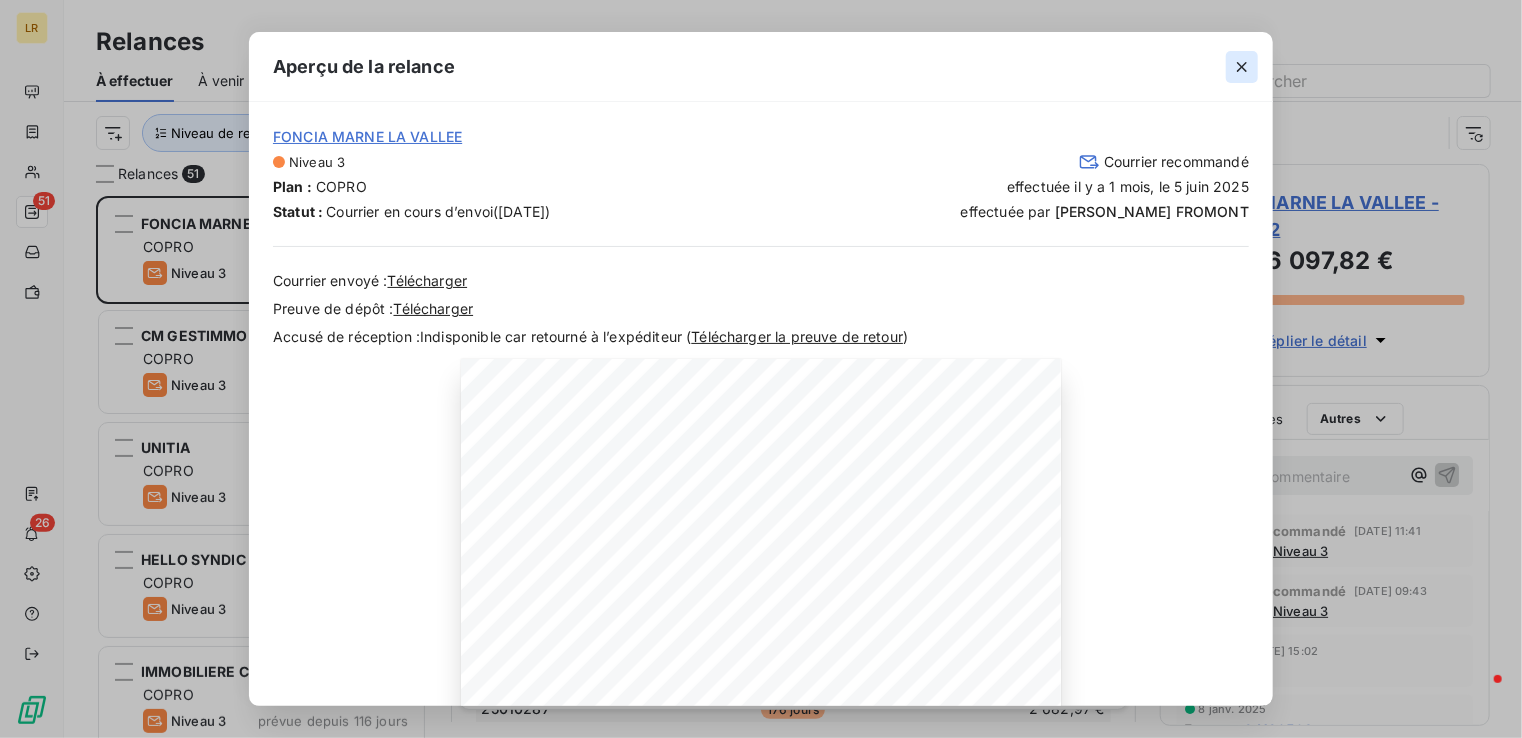 click 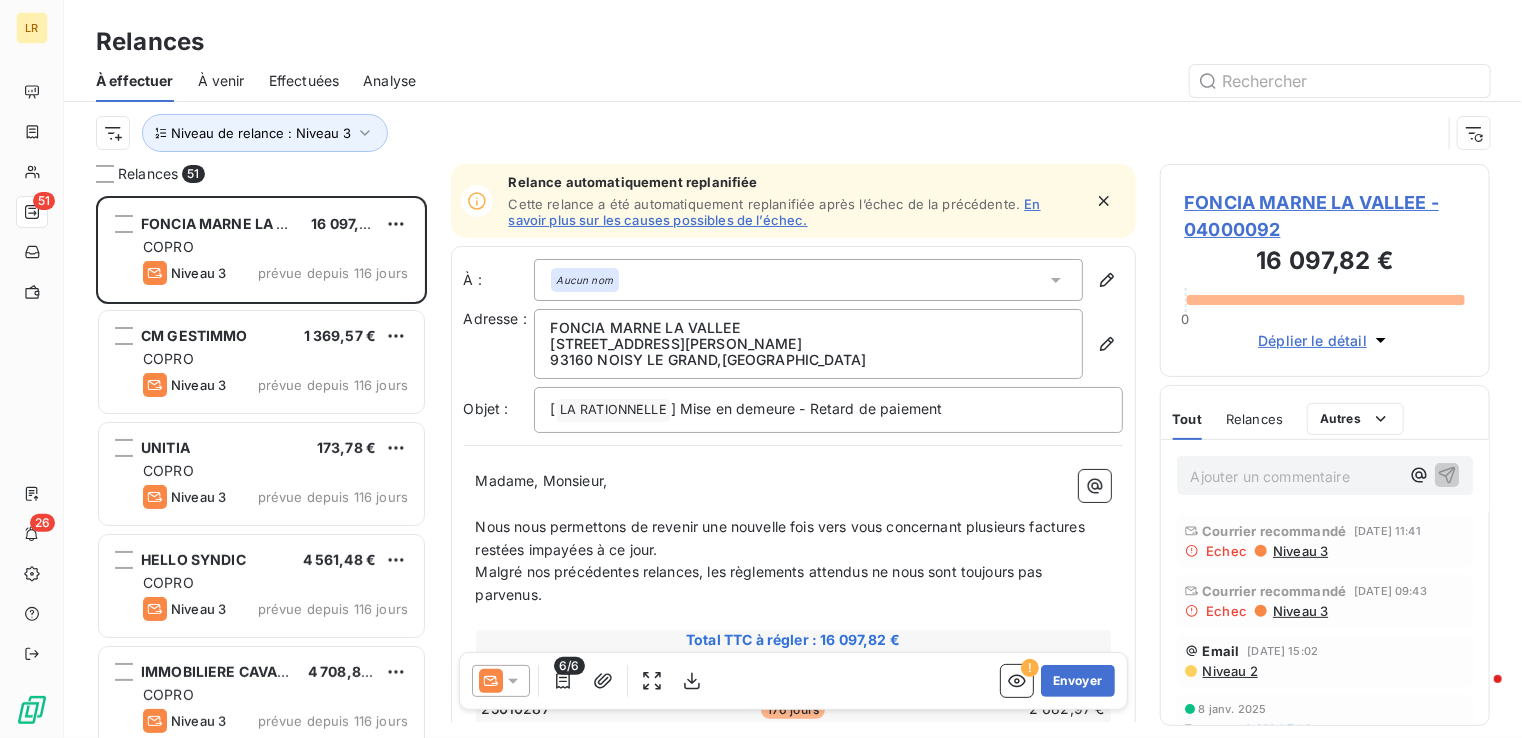 click on "Niveau 3" at bounding box center [1299, 551] 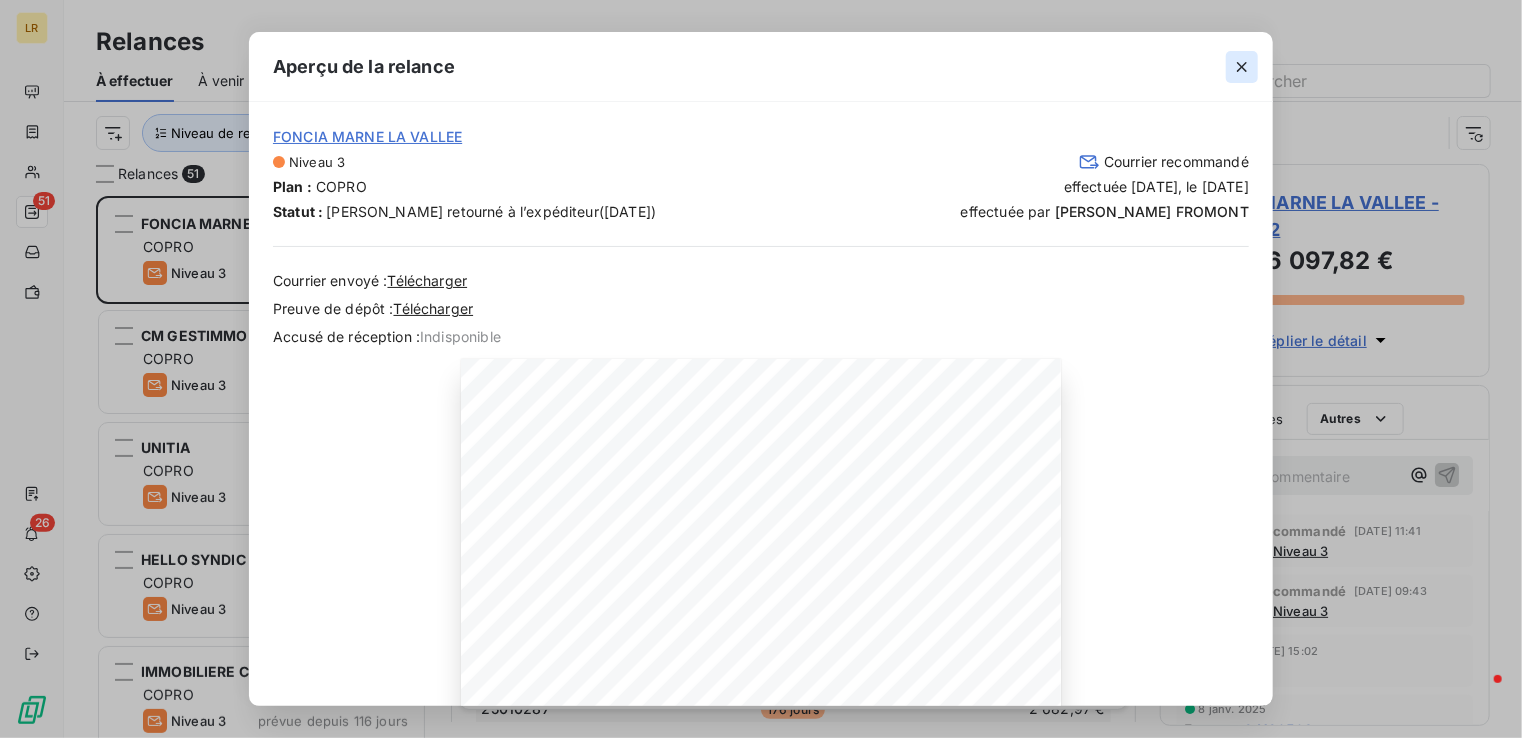 click 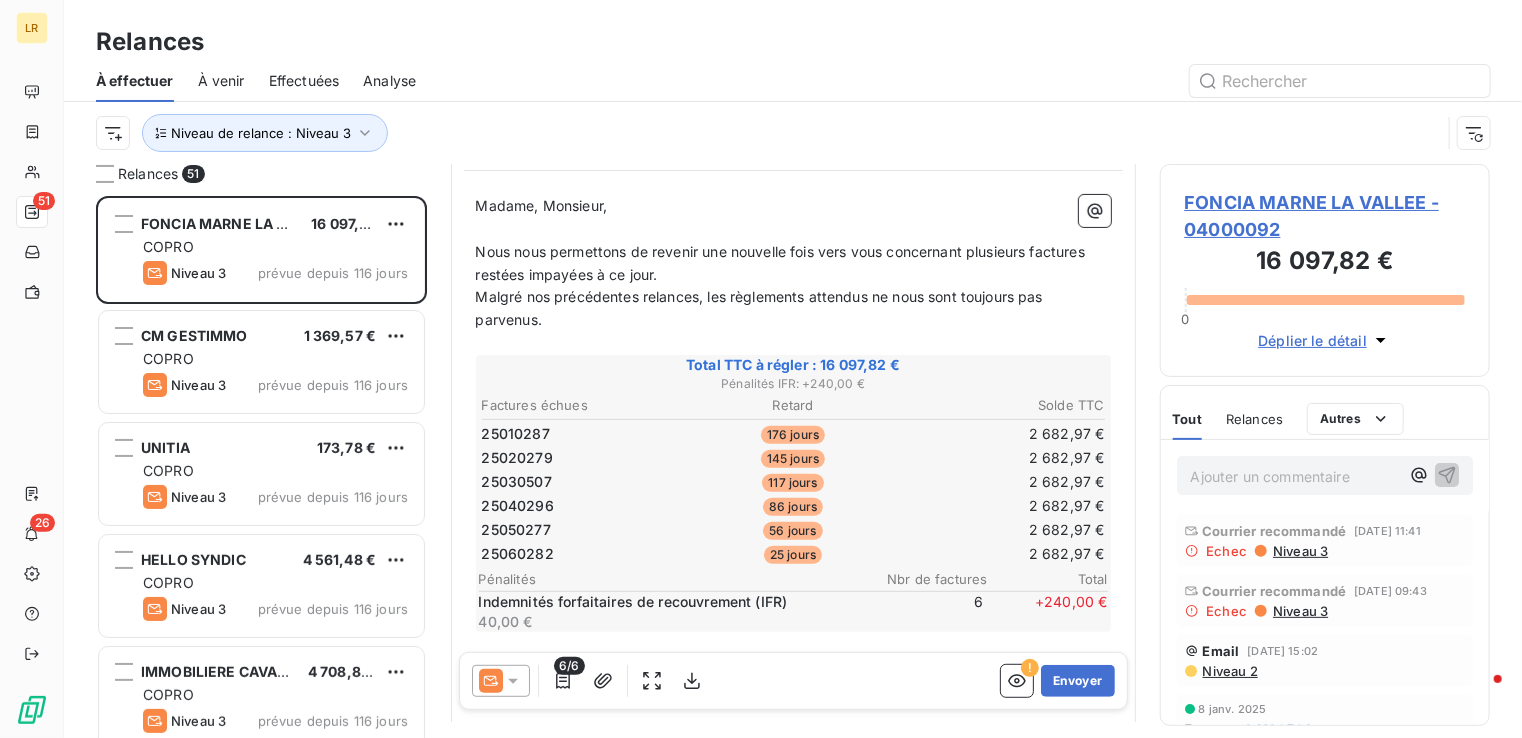 scroll, scrollTop: 300, scrollLeft: 0, axis: vertical 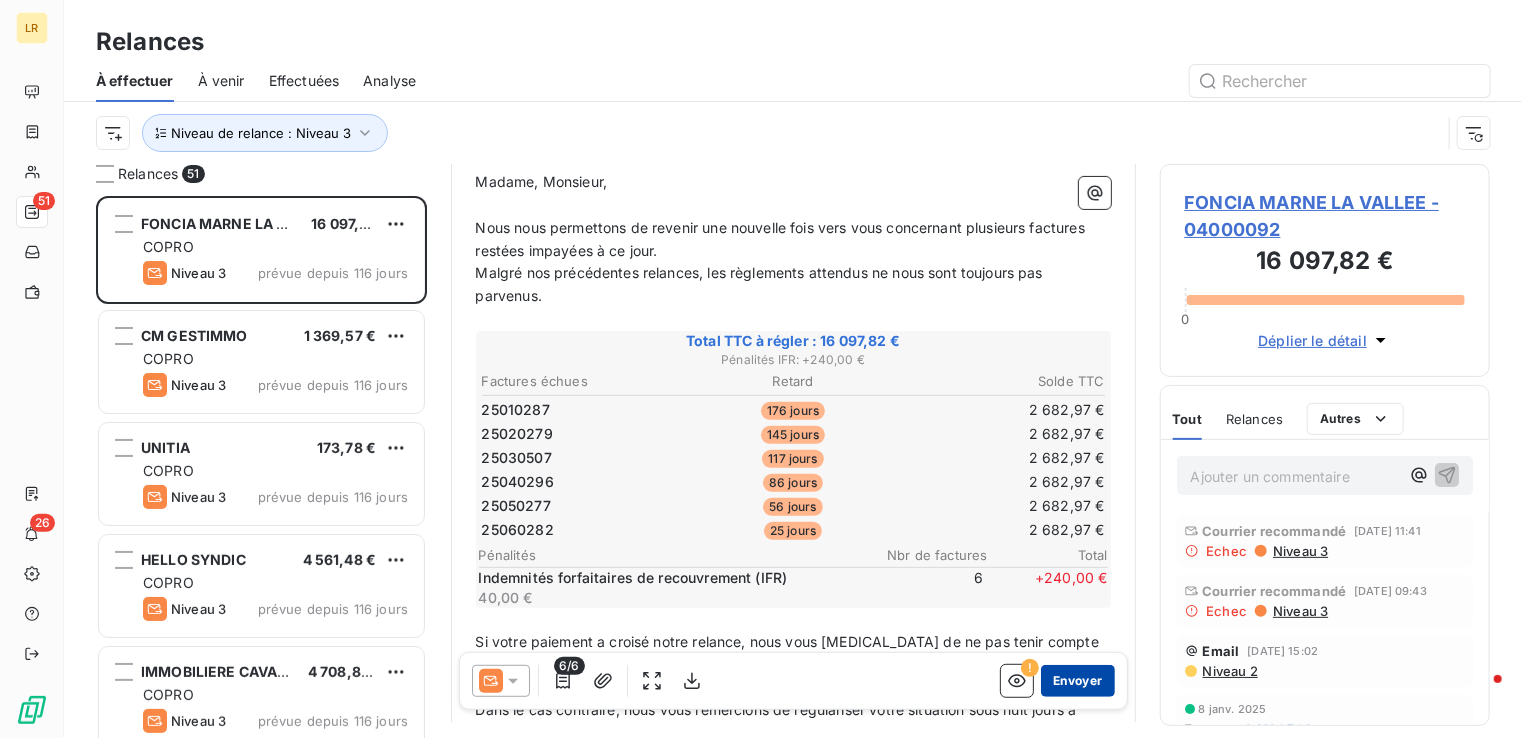 click on "Envoyer" at bounding box center [1077, 681] 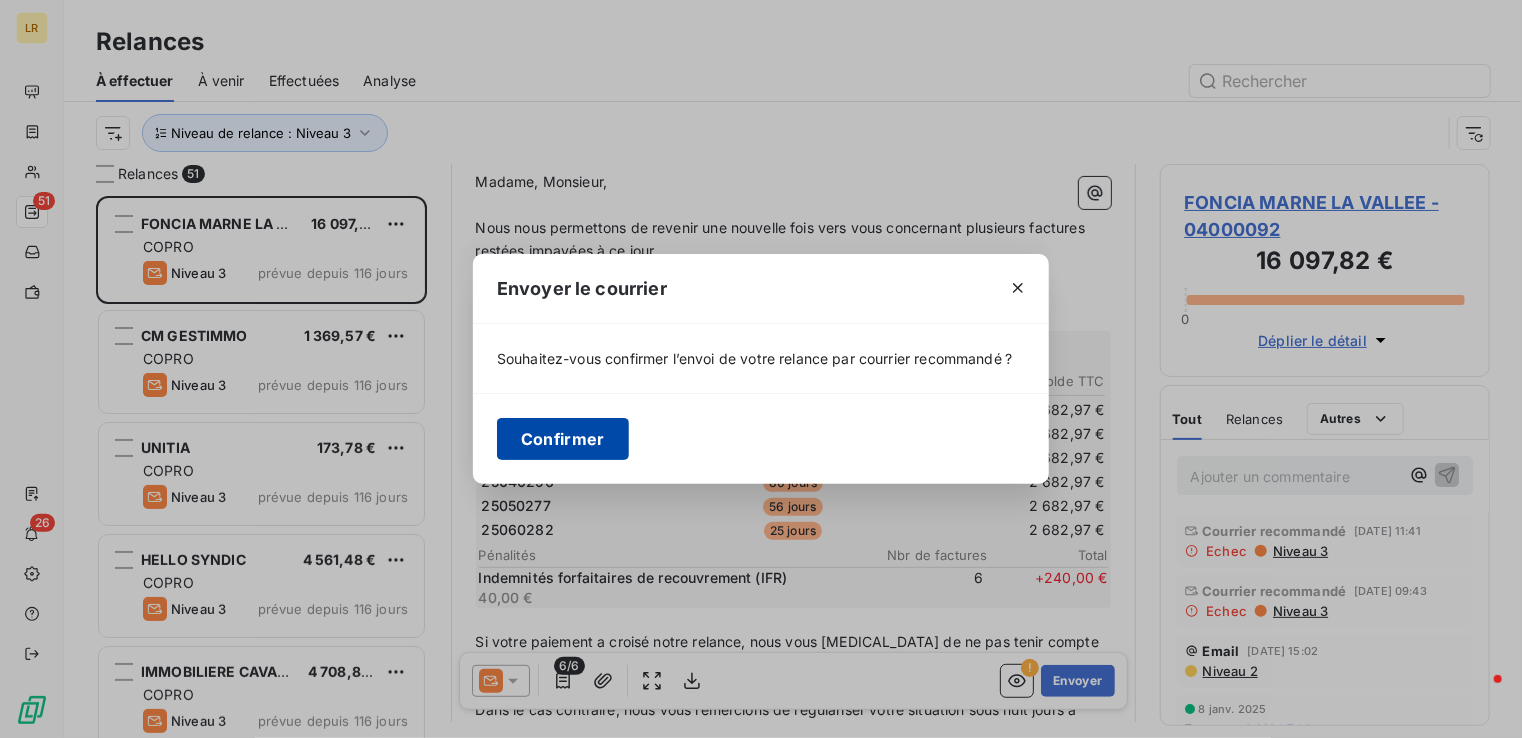 click on "Confirmer" at bounding box center (563, 439) 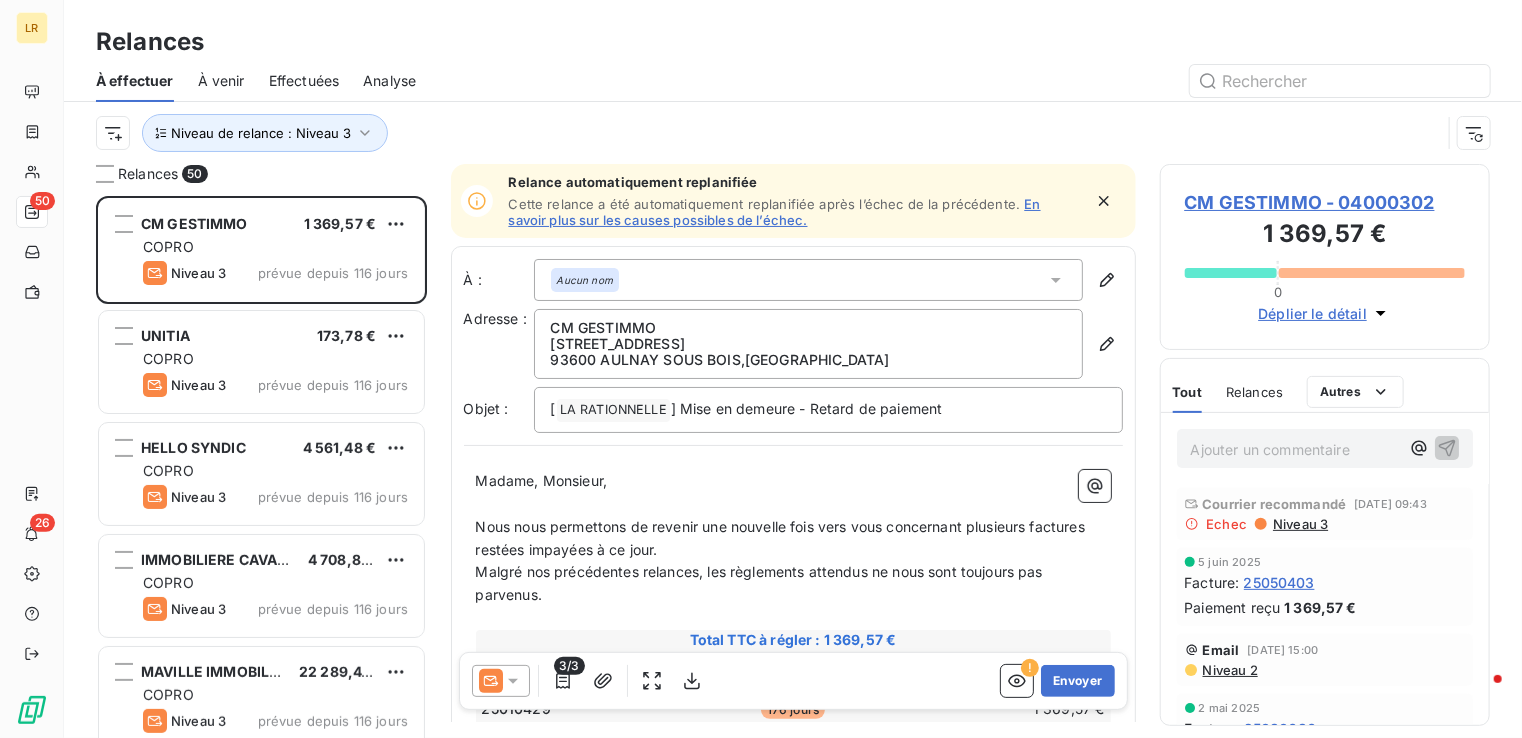 drag, startPoint x: 1435, startPoint y: 366, endPoint x: 1289, endPoint y: 399, distance: 149.683 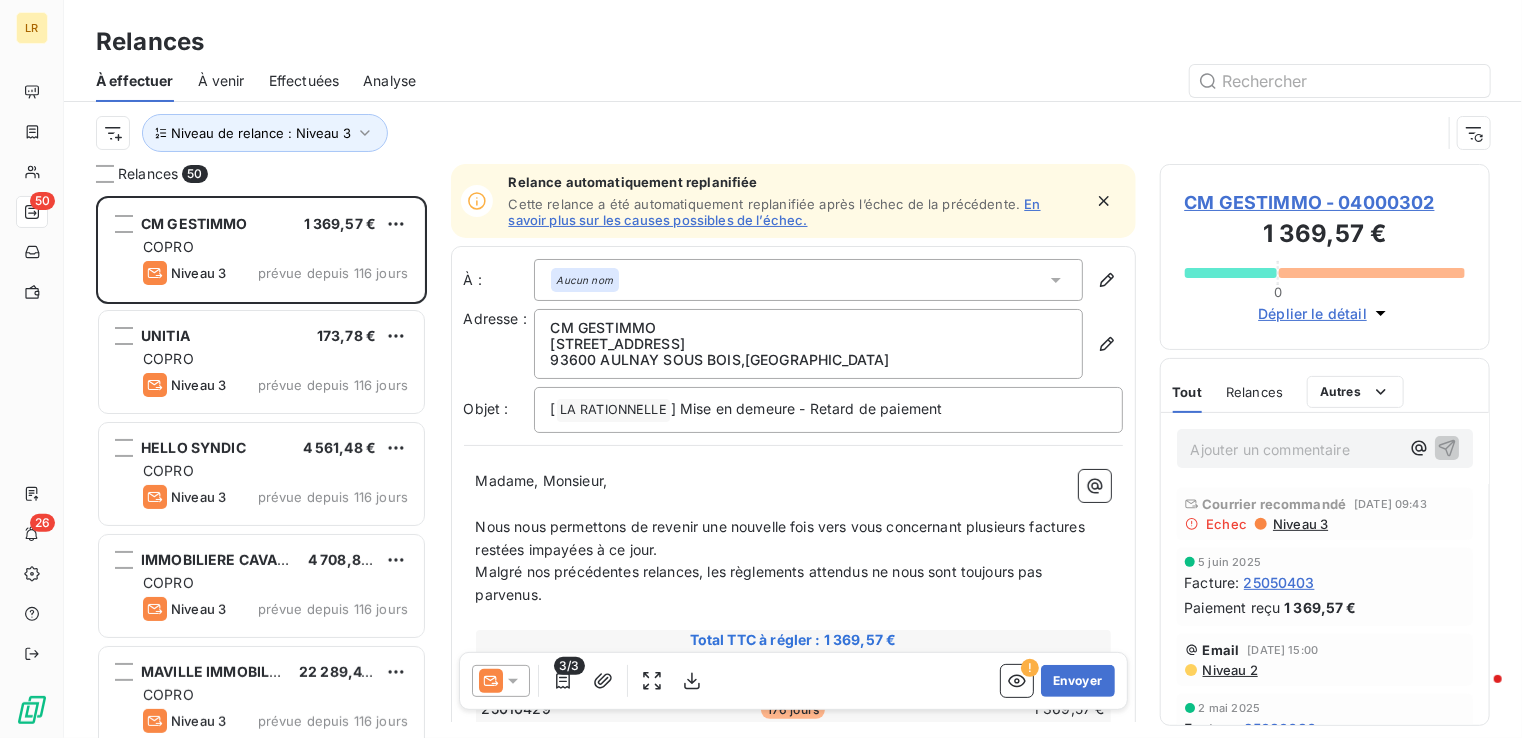 click on "Niveau 3" at bounding box center (1299, 524) 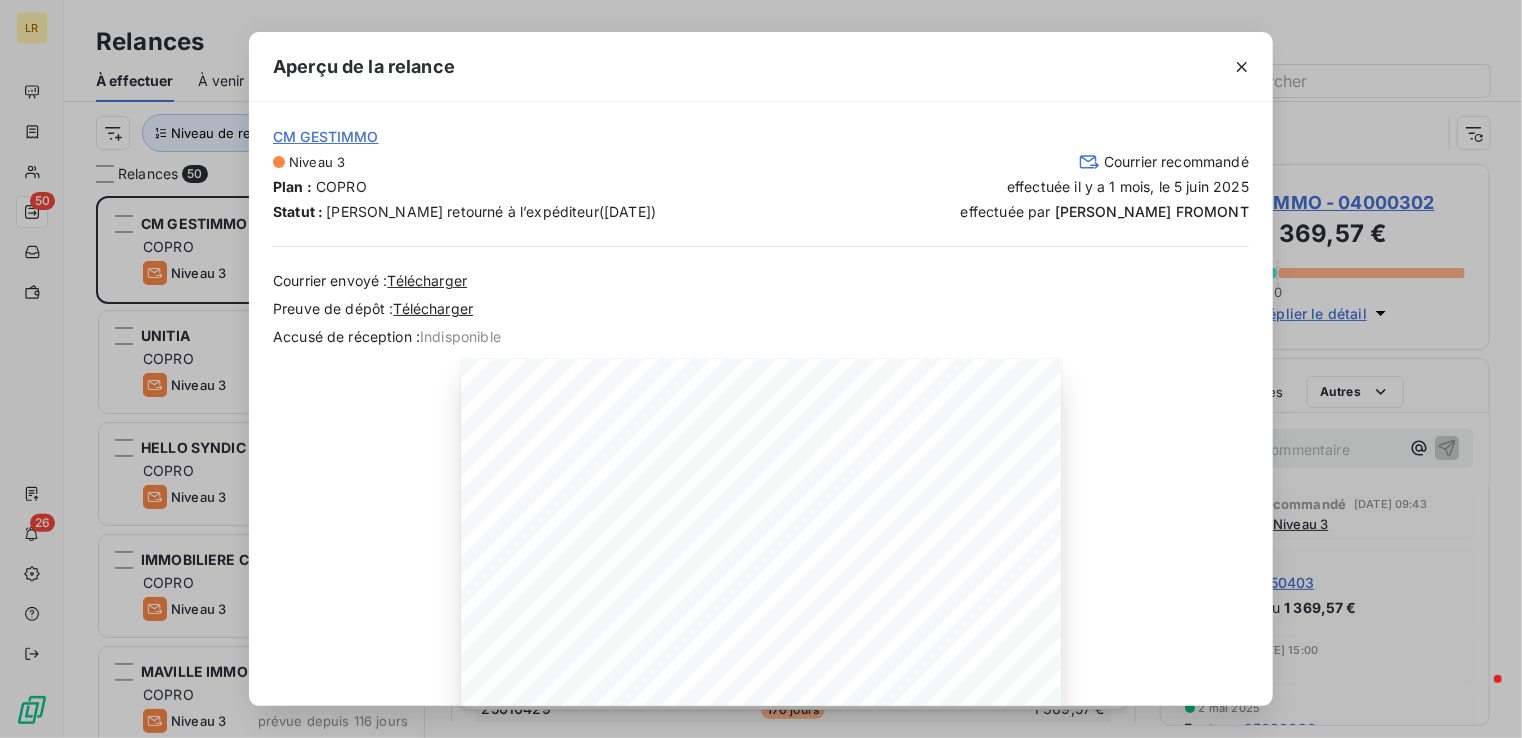click on "Aperçu de la relance CM GESTIMMO Niveau 3 Courrier recommandé Plan :   COPRO effectuée [DATE], le [DATE] Statut :   Courrier retourné à l’expéditeur  ([DATE]) effectuée par   [PERSON_NAME] Courrier envoyé :  Télécharger Preuve de dépôt :  Télécharger Accusé de réception :   Indisponible [DATE] Objet : [LA RATIONNELLE] Mise en demeure - Retard de paiement Madame, Monsieur, Nous nous permettons de revenir une nouvelle fois vers vous concernant plusieurs factures restées impayées à ce jour. Malgré nos précédentes relances, les règlements attendus ne nous sont toujours pas parvenus. Total TTC à régler : 2 739,14 € Pénalités IFR : + 80,00 € Factures échues   Retard   Solde TTC 25010429   141 jours   1 369,57 € 25050403   21 jours   1 369,57 € Pénalités   Nbr de facture   Total Indemnités forfaitaires de recouvrement (IFR) 2   + 80,00 € 40,00 € Si votre paiement a croisé notre relance, nous vous [MEDICAL_DATA] de ne pas tenir compte de ce courrier." at bounding box center [761, 369] 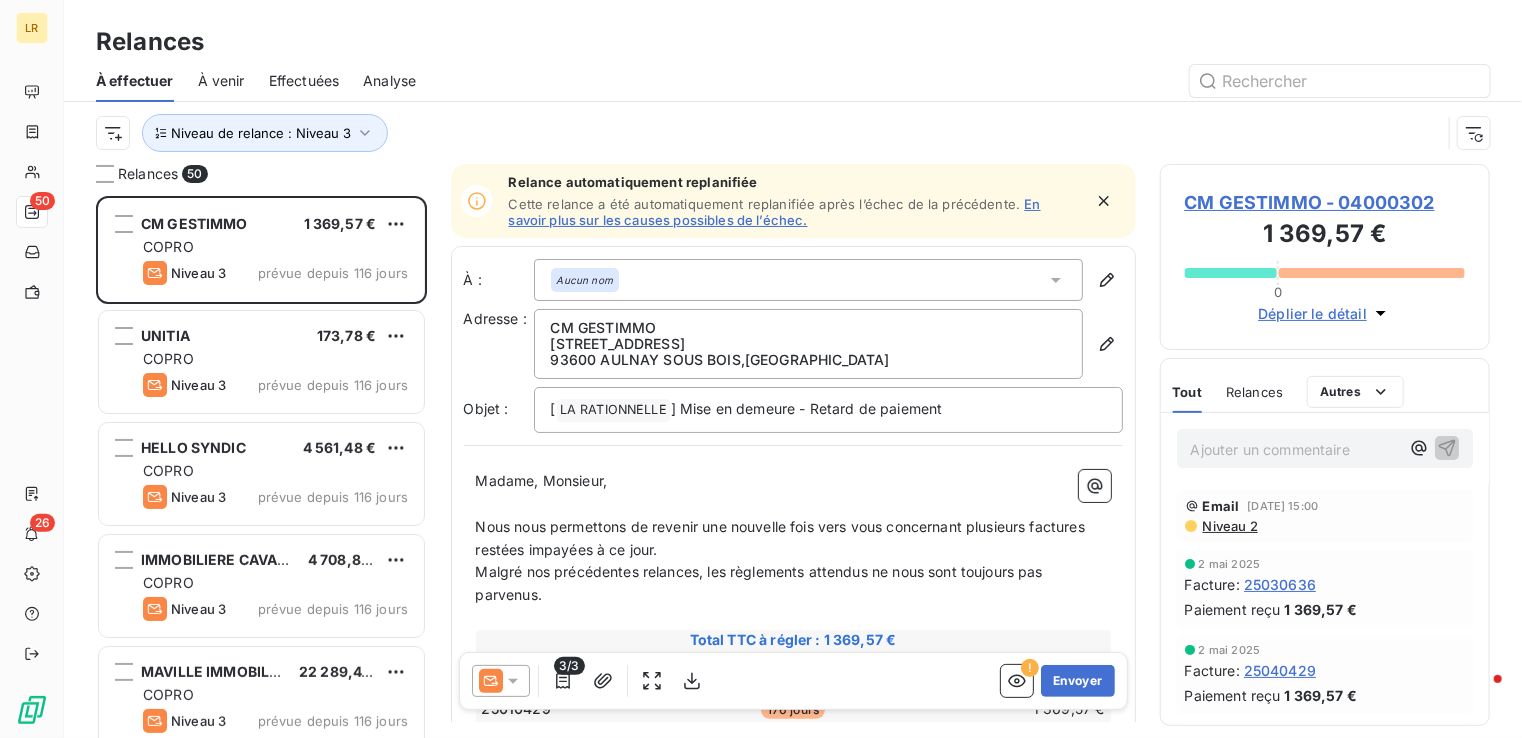 scroll, scrollTop: 0, scrollLeft: 0, axis: both 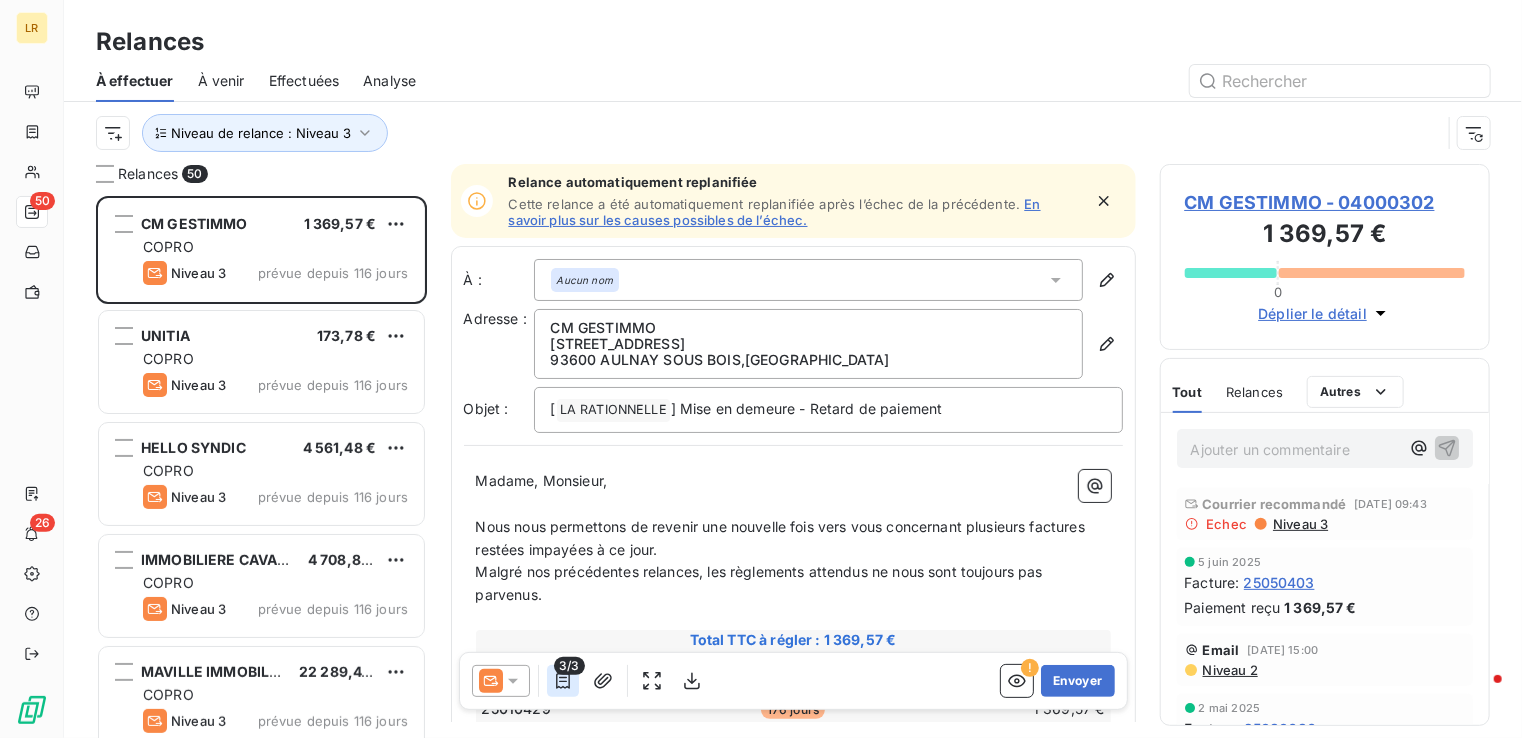 click 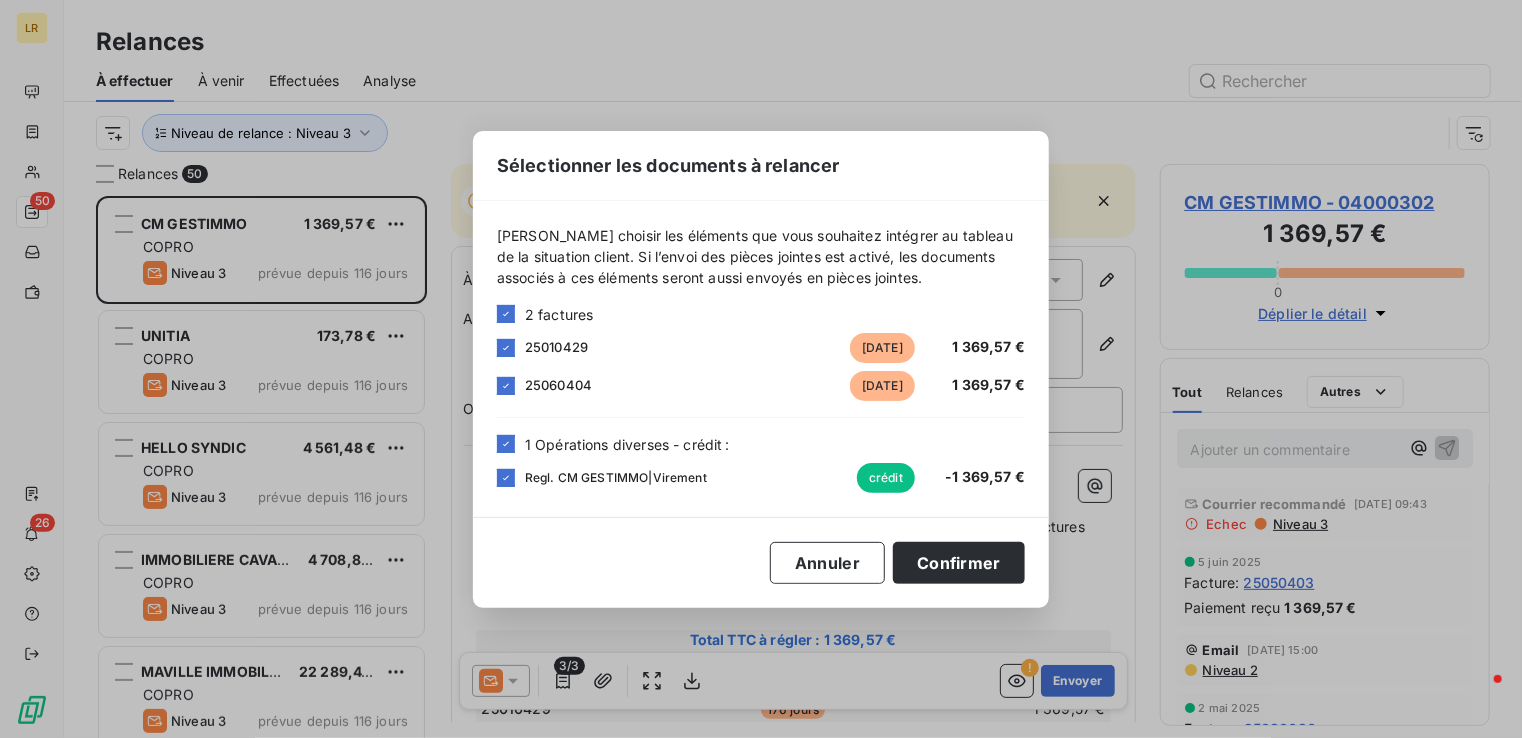 click on "Sélectionner les documents à relancer [PERSON_NAME] choisir les éléments que vous souhaitez intégrer au tableau de la situation client. Si l’envoi des pièces jointes est activé, les documents associés à ces éléments seront aussi envoyés en pièces jointes. 2 factures 25010429 [DATE]   1 369,57 € 25060404 [DATE]   1 369,57 € 1 Opérations diverses - crédit : Regl. CM GESTIMMO|Virement crédit -1 369,57 € Annuler Confirmer" at bounding box center [761, 369] 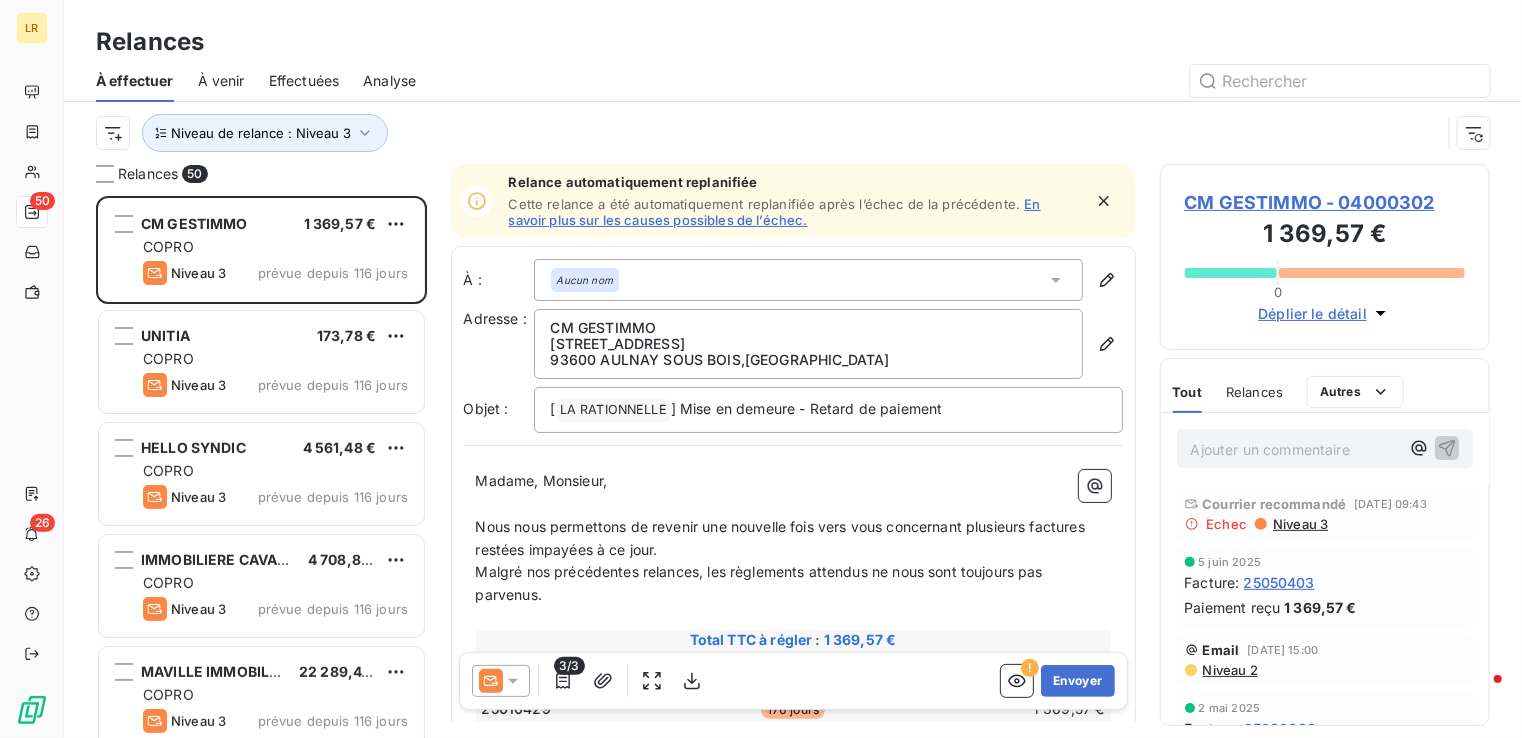 click 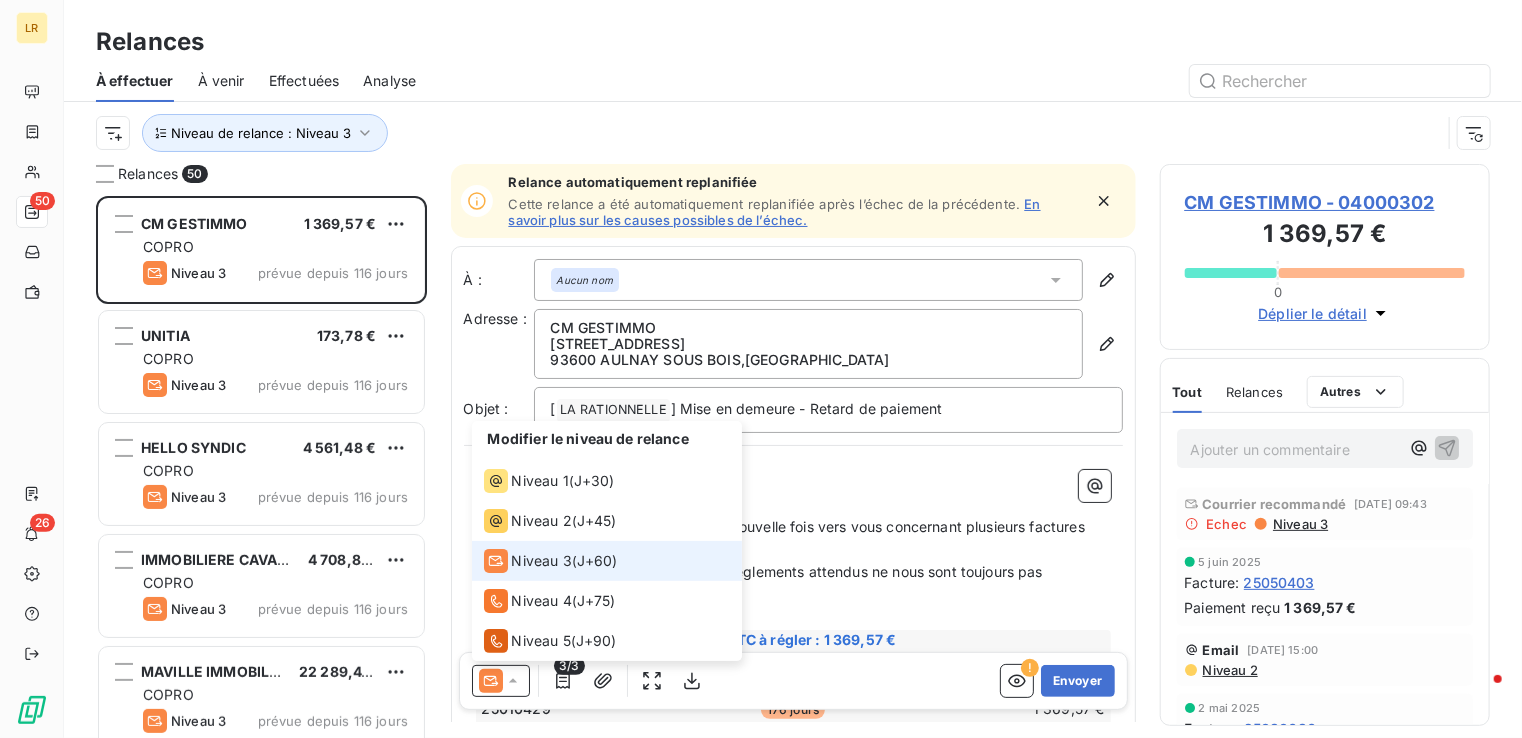 click on "Niveau 3" at bounding box center (542, 561) 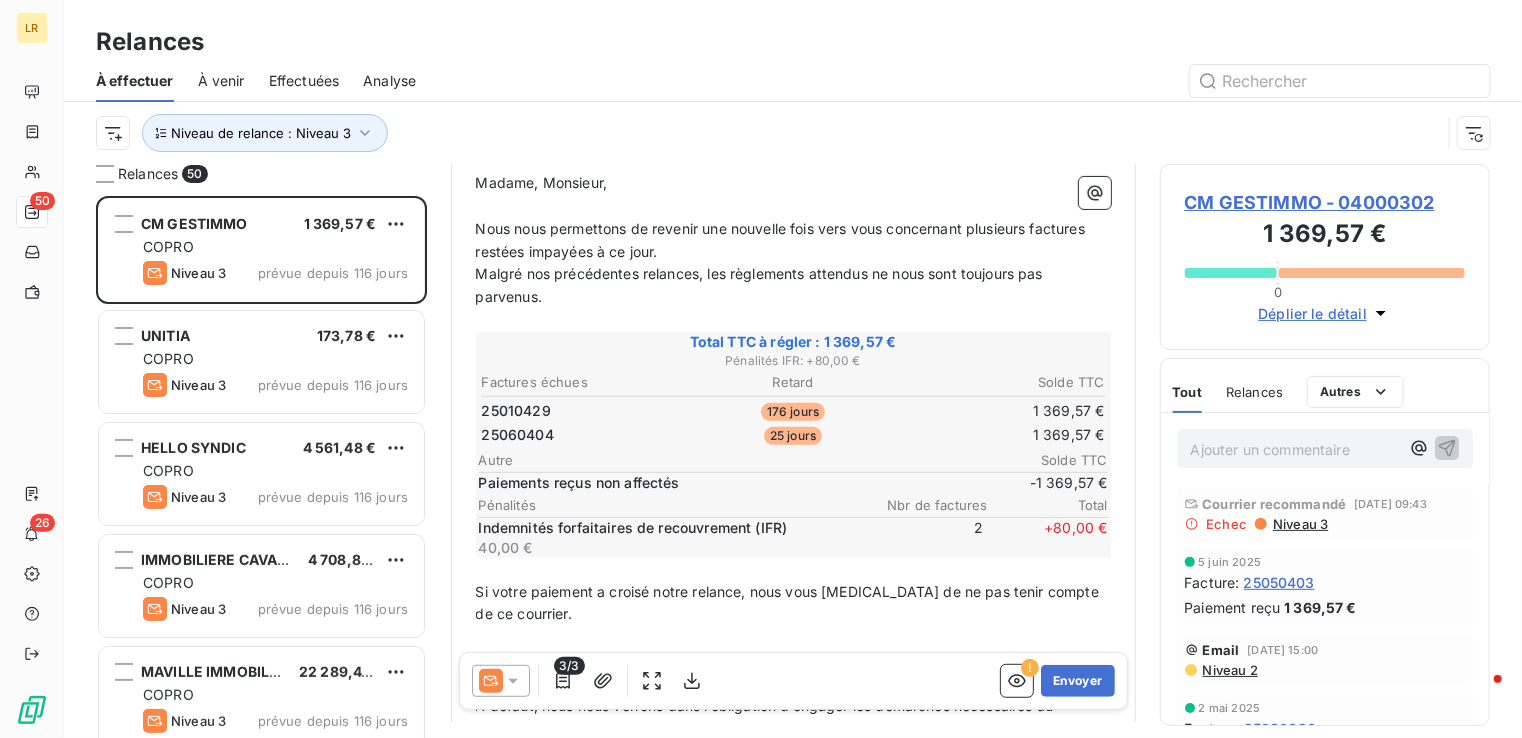 scroll, scrollTop: 300, scrollLeft: 0, axis: vertical 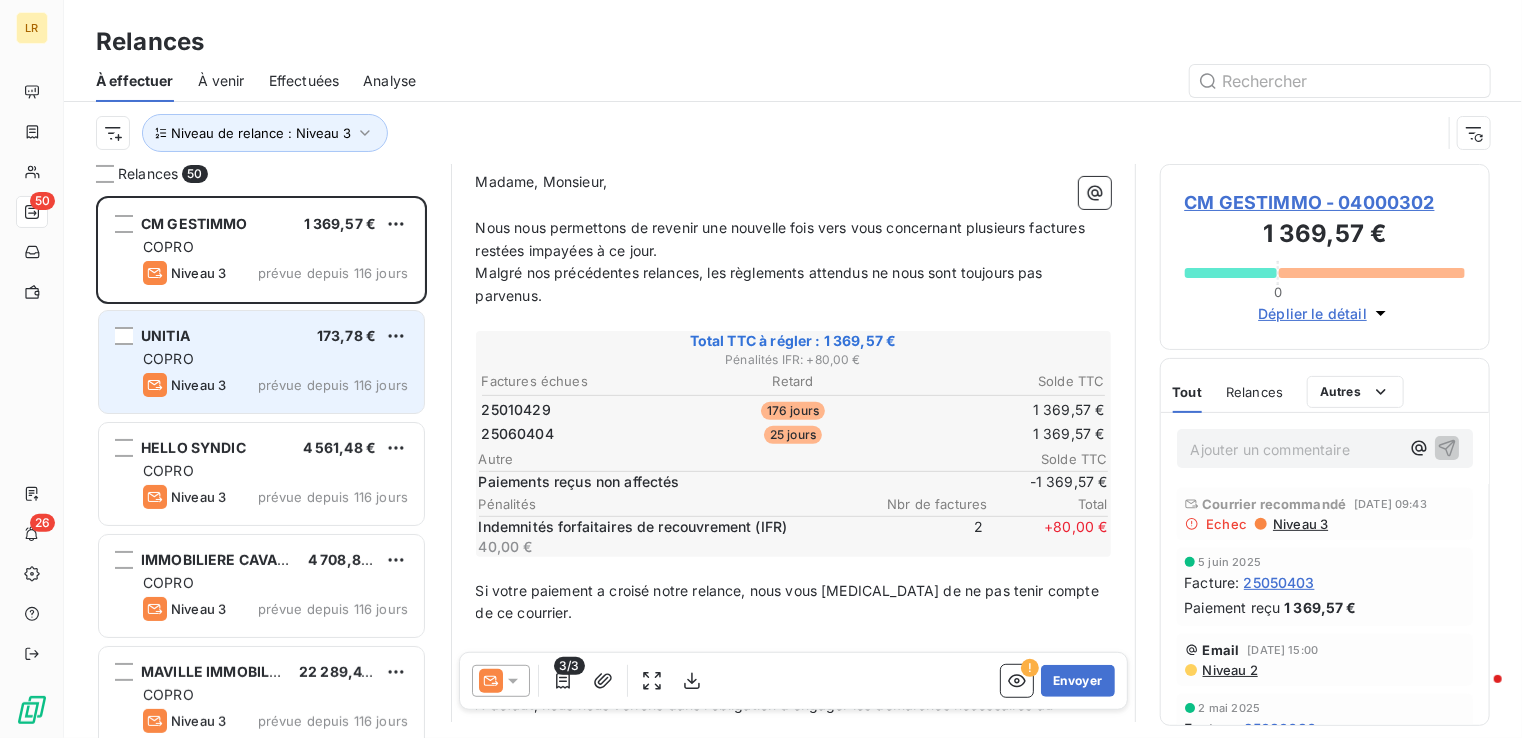click on "COPRO" at bounding box center [275, 359] 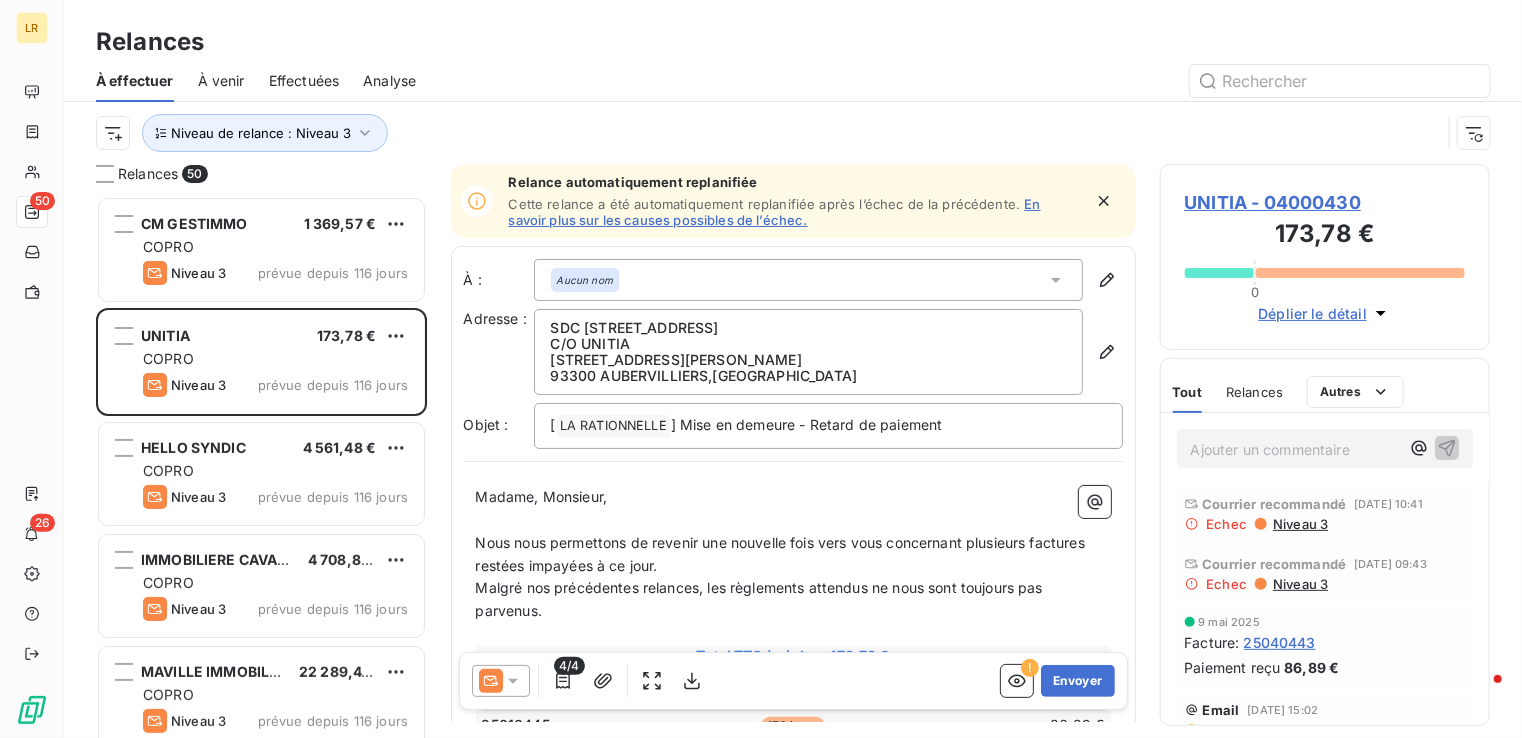 click on "Niveau 3" at bounding box center [1299, 524] 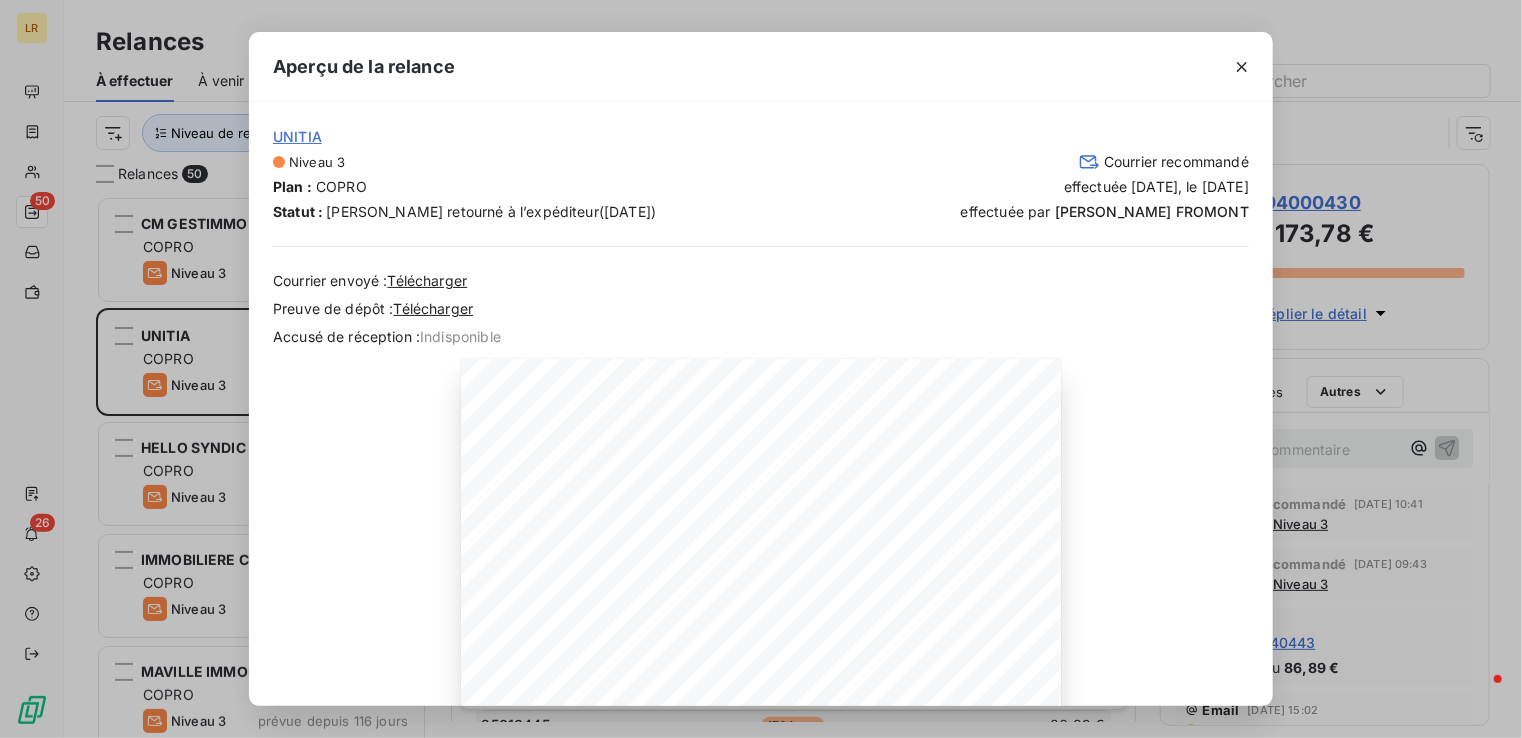 click on "Aperçu de la relance UNITIA Niveau 3 Courrier recommandé Plan :   COPRO effectuée [DATE], le [DATE] Statut :   Courrier retourné à l’expéditeur  ([DATE]) effectuée par   [PERSON_NAME] Courrier envoyé :  Télécharger Preuve de dépôt :  Télécharger Accusé de réception :   Indisponible [DATE] Objet : [LA RATIONNELLE] Mise en demeure - Retard de paiement Madame, Monsieur, Nous nous permettons de revenir une nouvelle fois vers vous concernant plusieurs factures restées impayées à ce jour. Malgré nos précédentes relances, les règlements attendus ne nous sont toujours pas parvenus. Total TTC à régler : 173,78 € Pénalités IFR : + 80,00 € Factures échues   Retard   Solde TTC 25010445   155 jours   86,89 € 25050417   35 jours   86,89 € Pénalités   Nbr de facture   Total Indemnités forfaitaires de recouvrement (IFR) 2   + 80,00 € 40,00 € Si votre paiement a croisé notre relance, nous vous [MEDICAL_DATA] de ne pas tenir compte de ce courrier. présente." at bounding box center (761, 369) 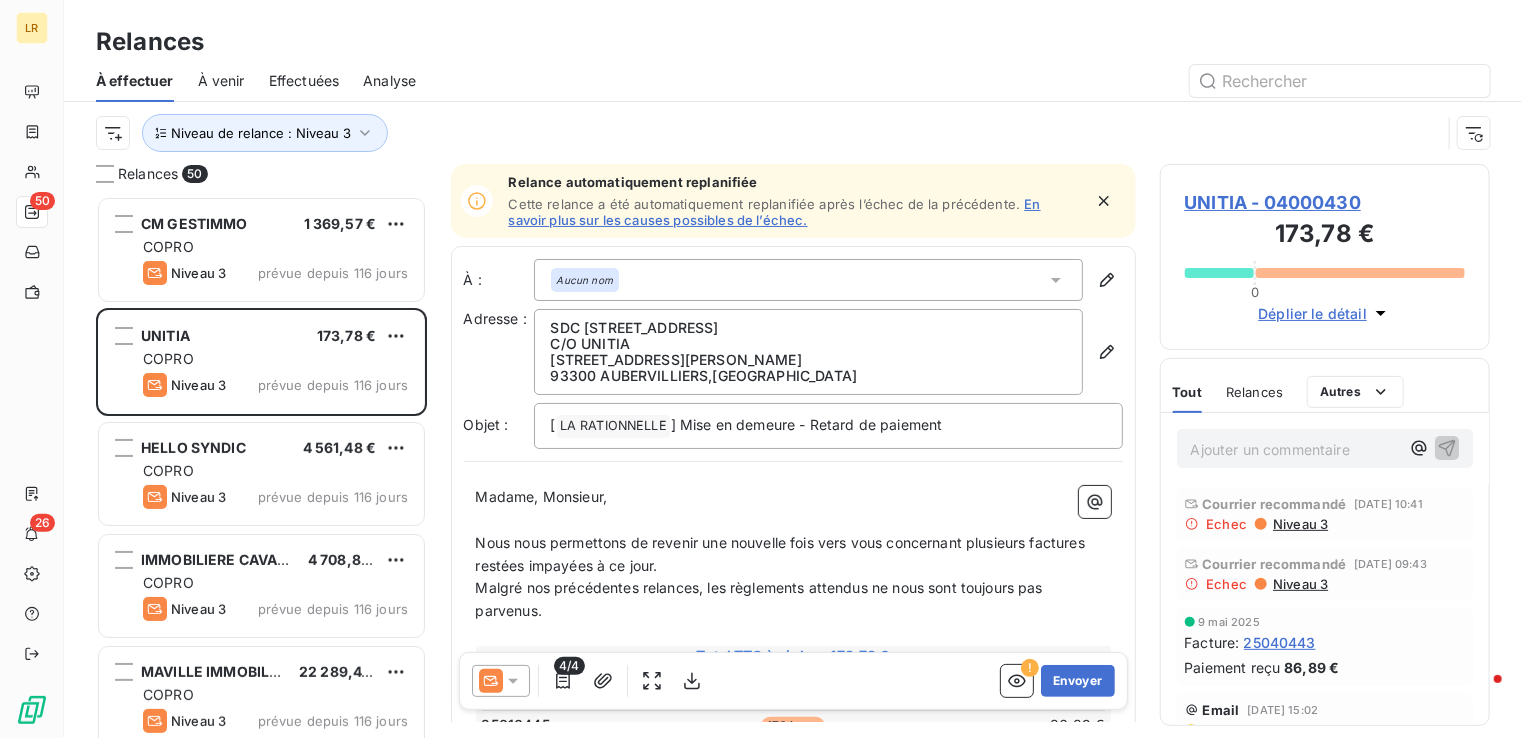 click on "Niveau 3" at bounding box center [1299, 524] 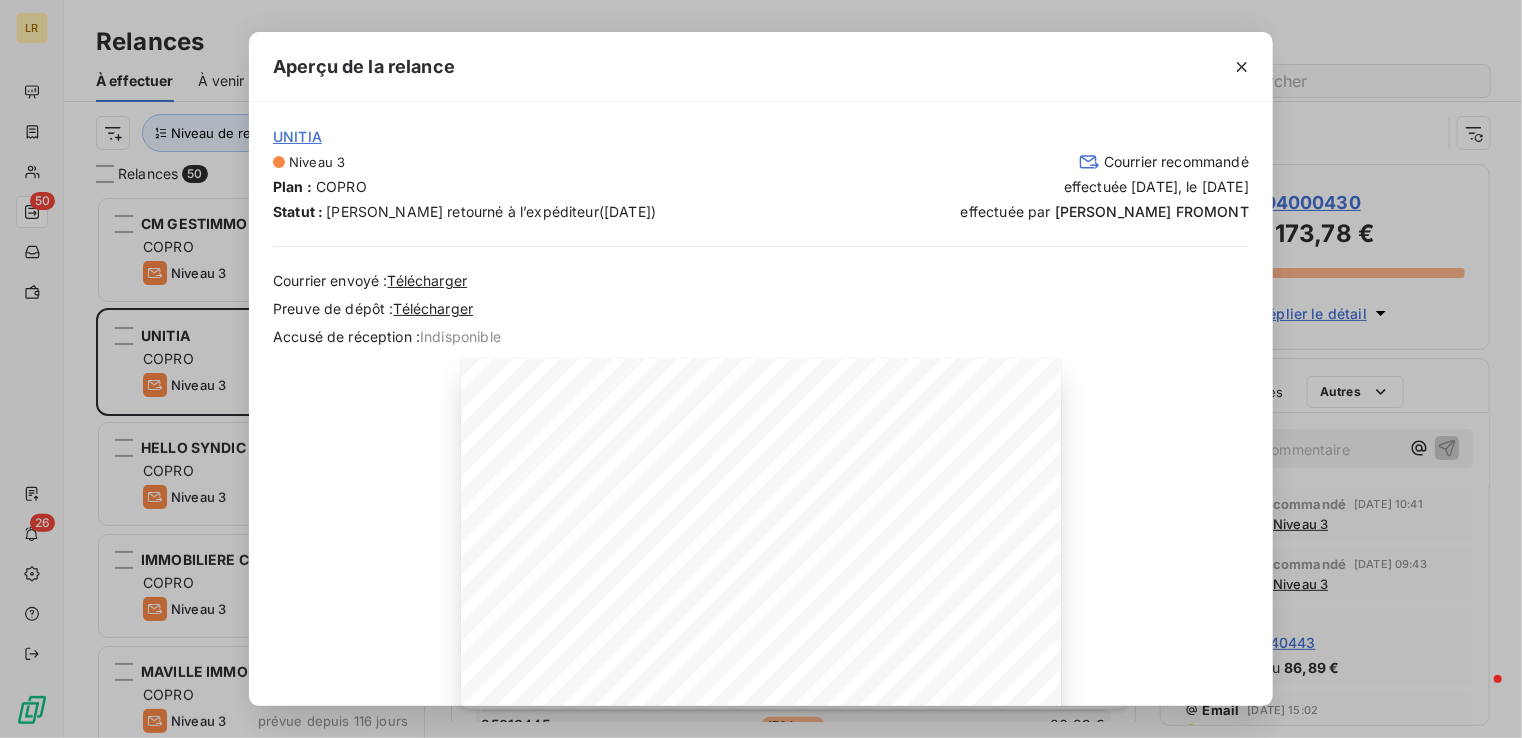 drag, startPoint x: 1367, startPoint y: 48, endPoint x: 1361, endPoint y: 66, distance: 18.973665 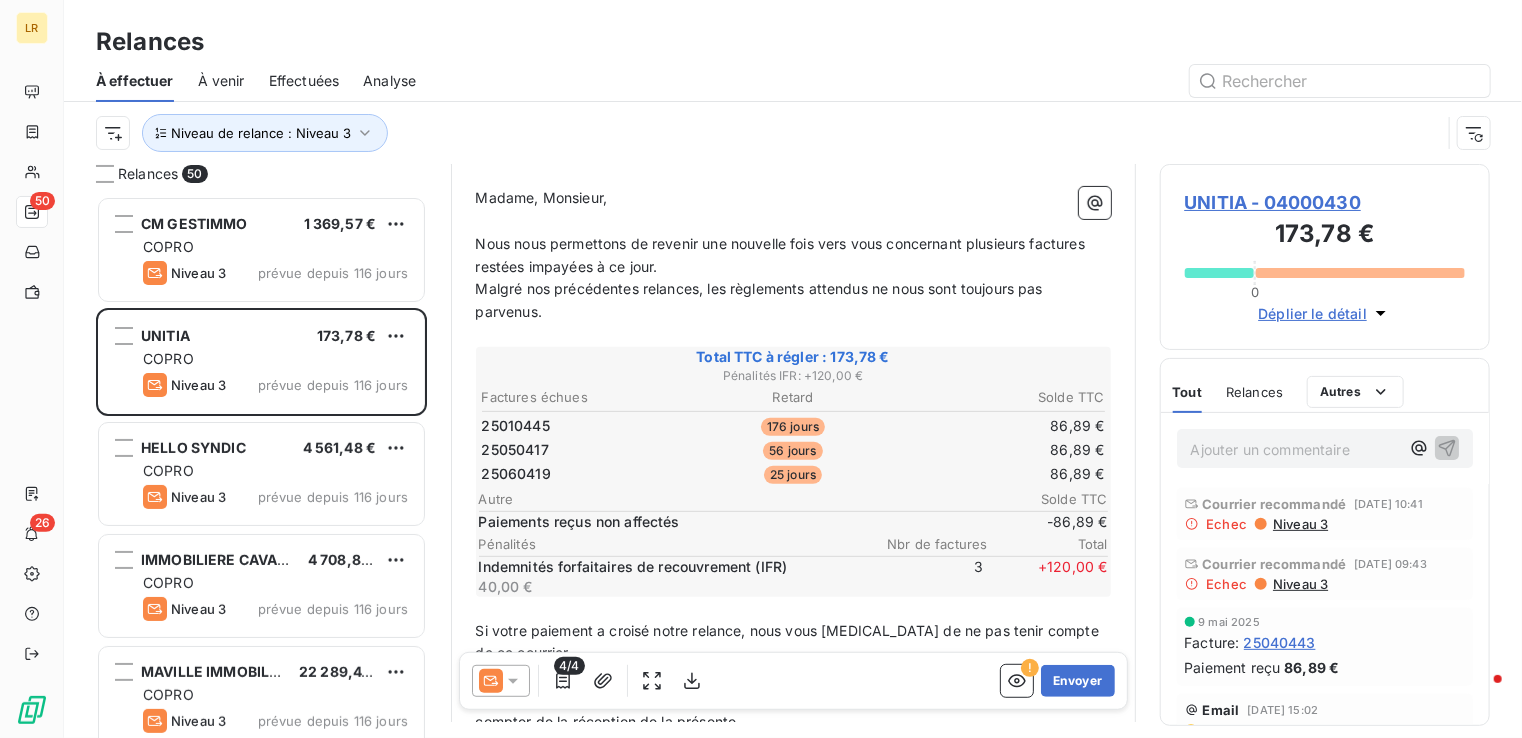 scroll, scrollTop: 400, scrollLeft: 0, axis: vertical 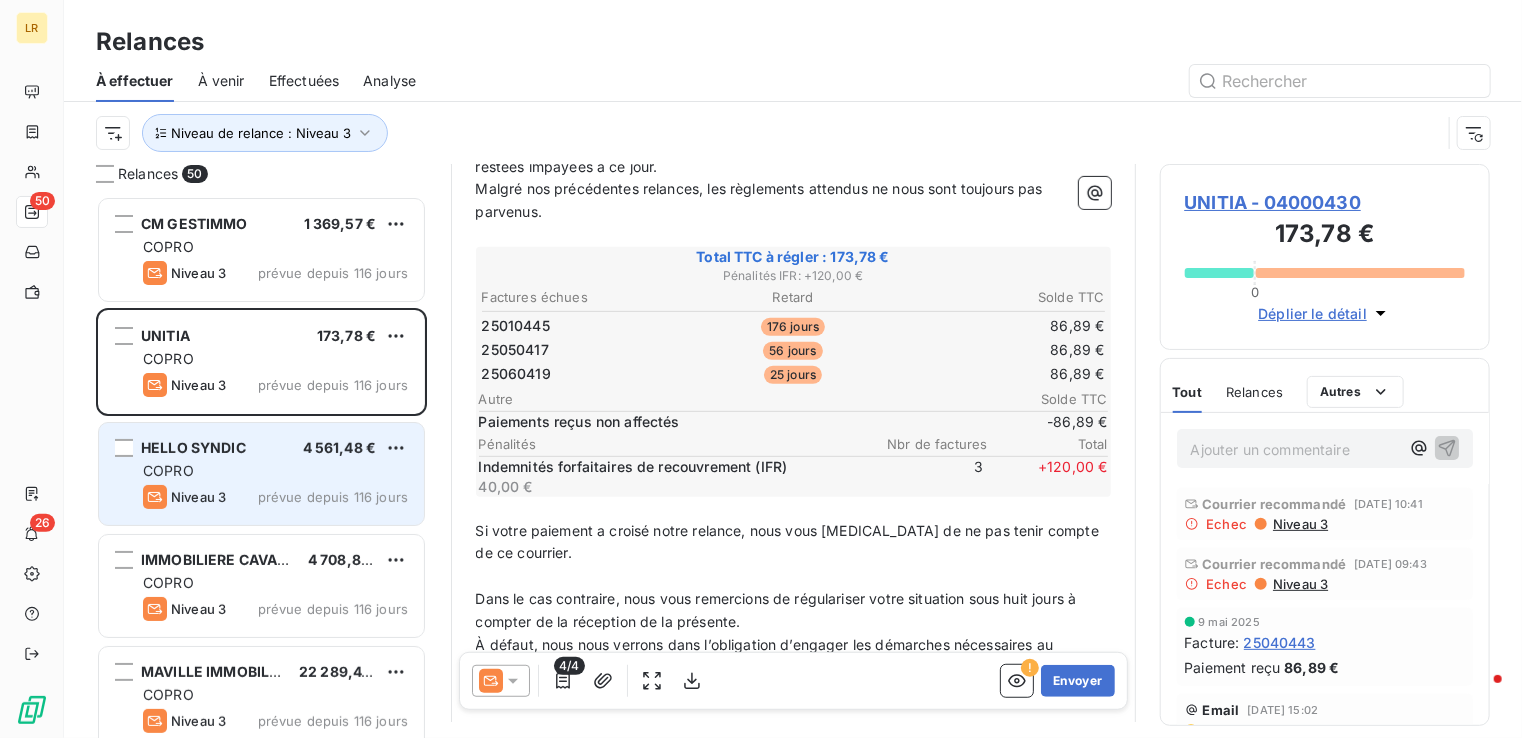 click on "Niveau 3 prévue depuis 116 jours" at bounding box center [275, 497] 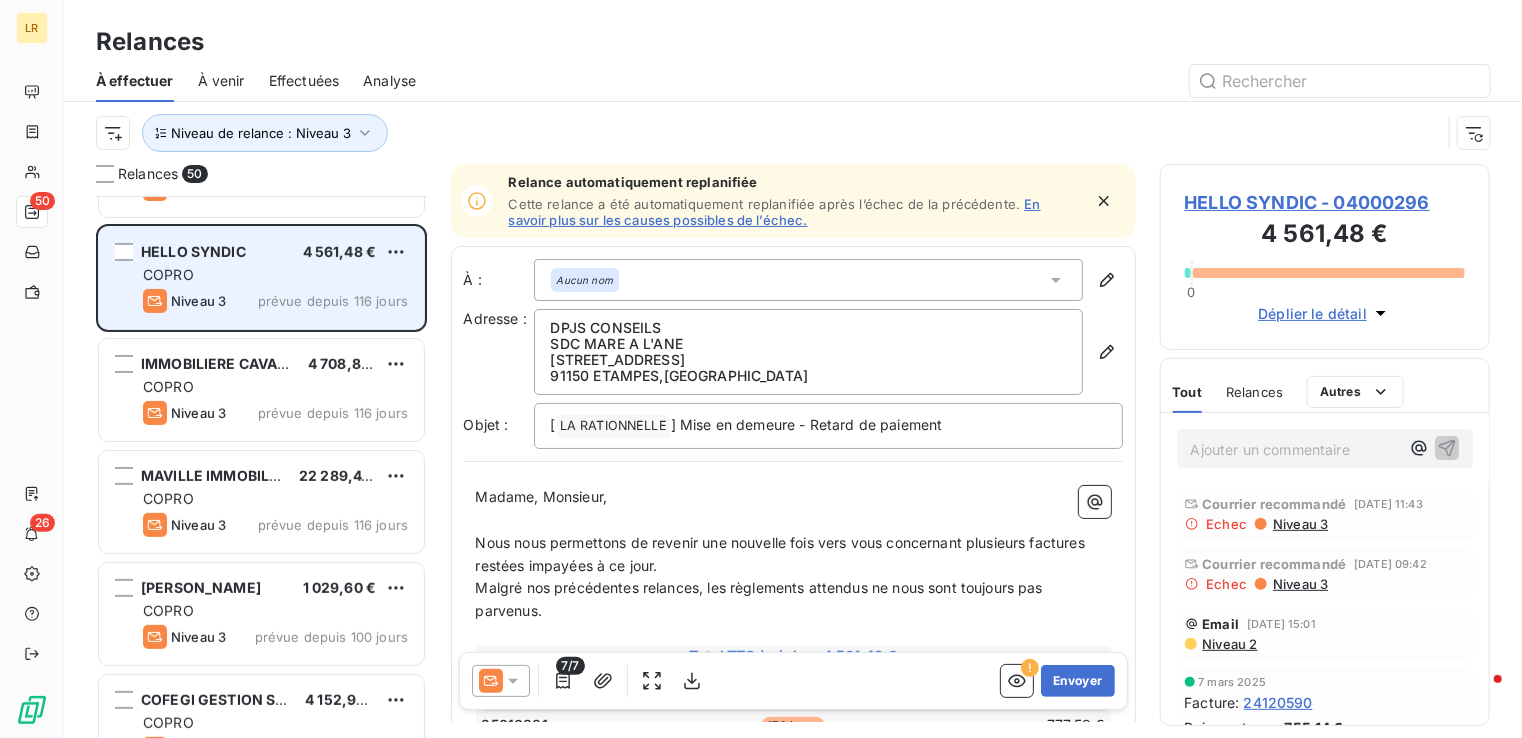scroll, scrollTop: 200, scrollLeft: 0, axis: vertical 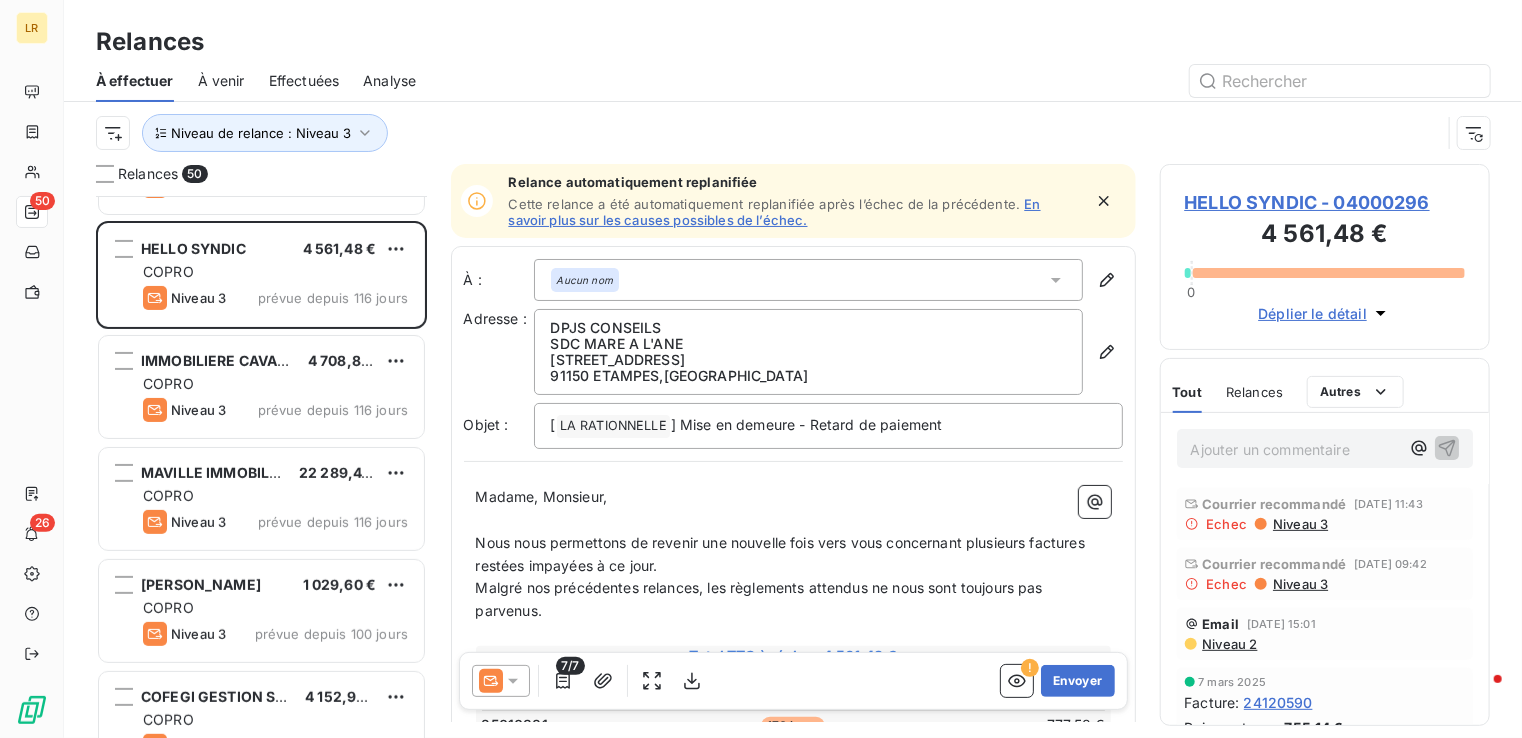 click on "Niveau 3" at bounding box center [1299, 524] 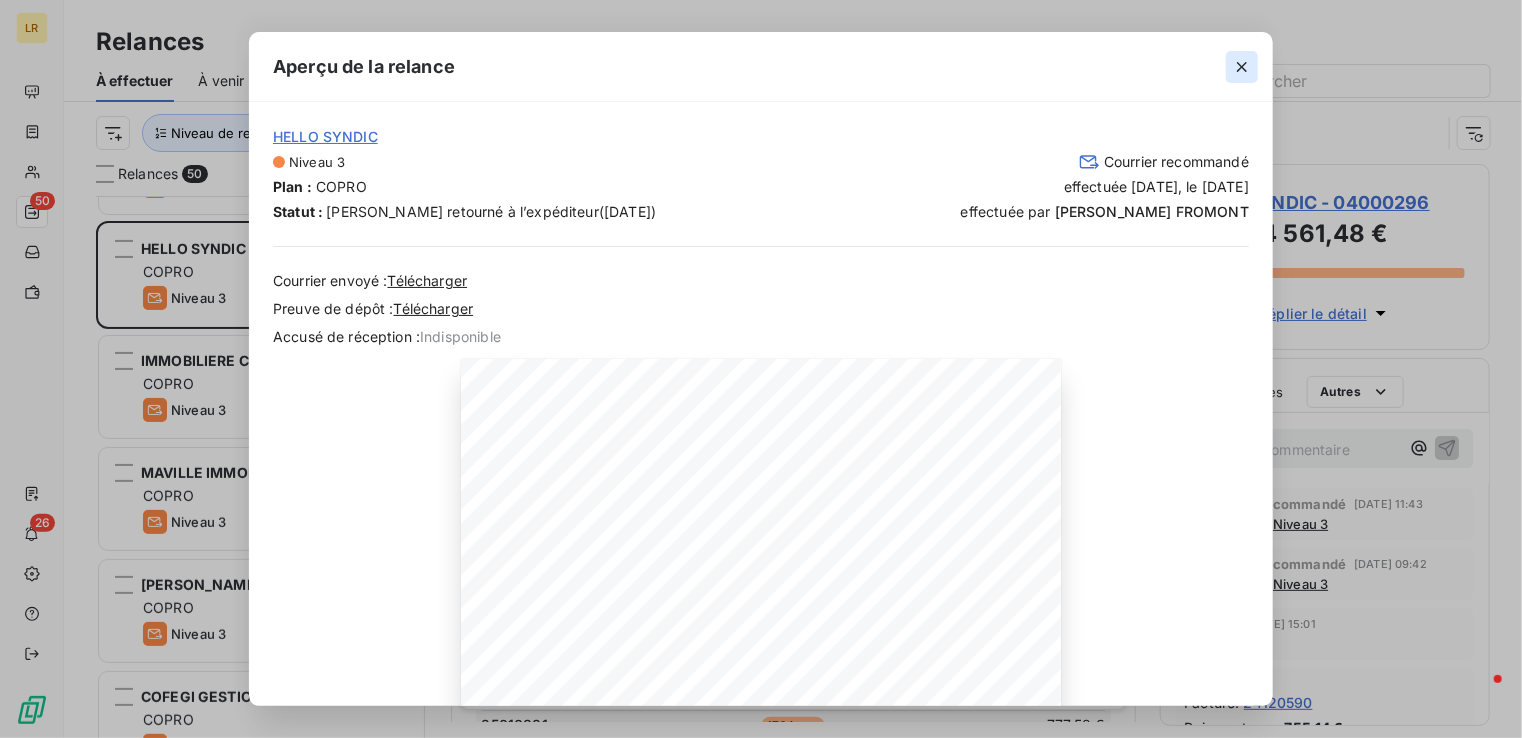 click 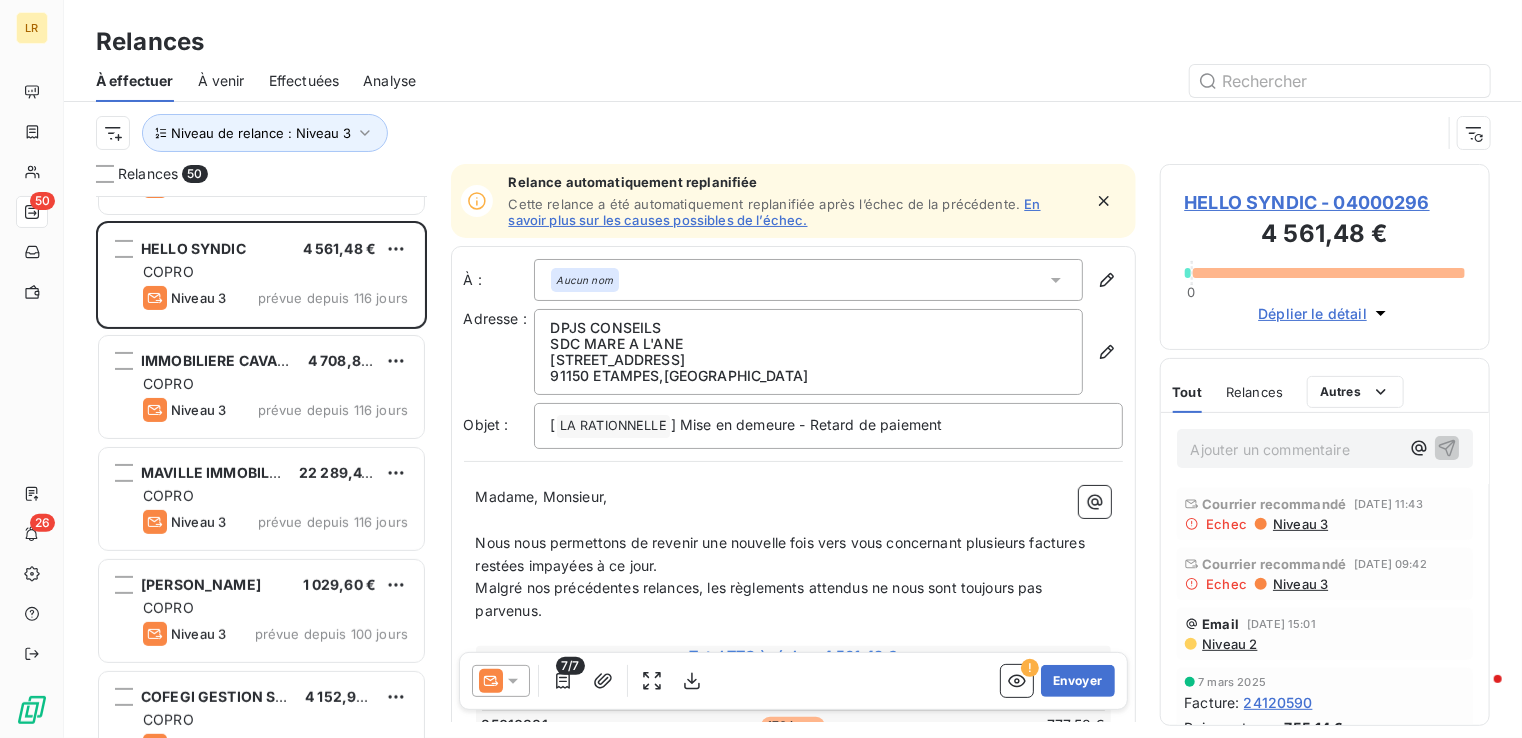 click on "Niveau 3" at bounding box center (1299, 524) 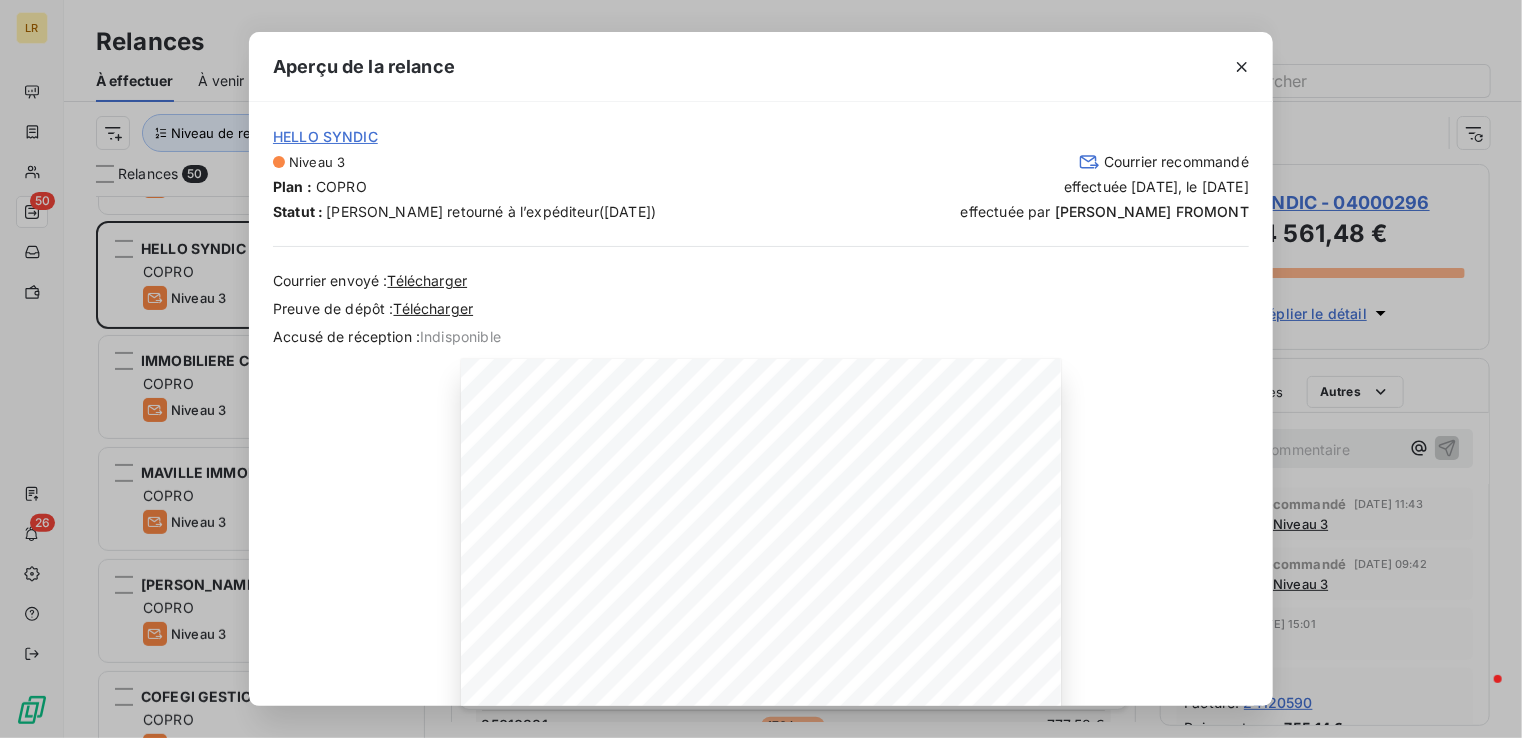 click on "Aperçu de la relance HELLO SYNDIC Niveau 3 Courrier recommandé Plan :   COPRO effectuée [DATE], le [DATE] Statut :   Courrier retourné à l’expéditeur  ([DATE]) effectuée par   [PERSON_NAME] Courrier envoyé :  Télécharger Preuve de dépôt :  Télécharger Accusé de réception :   Indisponible [DATE] Objet : [LA RATIONNELLE] Mise en demeure - Retard de paiement Madame, Monsieur, Nous nous permettons de revenir une nouvelle fois vers vous concernant plusieurs factures restées impayées à ce jour. Malgré nos précédentes relances, les règlements attendus ne nous sont toujours pas parvenus. Total TTC à régler : 3 783,90 € Pénalités IFR : + 200,00 € Factures échues   Retard   Solde TTC 25010381   154 jours   777,58 € 25020363   123 jours   777,58 € 25030592   95 jours   777,58 € 25040385   64 jours   777,58 € 25050483   34 jours   777,58 € Autres   Solde TTC Paiements reçus non affectés   -104,00 € Pénalités   Nbr de facture   Total (IFR) 5" at bounding box center [761, 369] 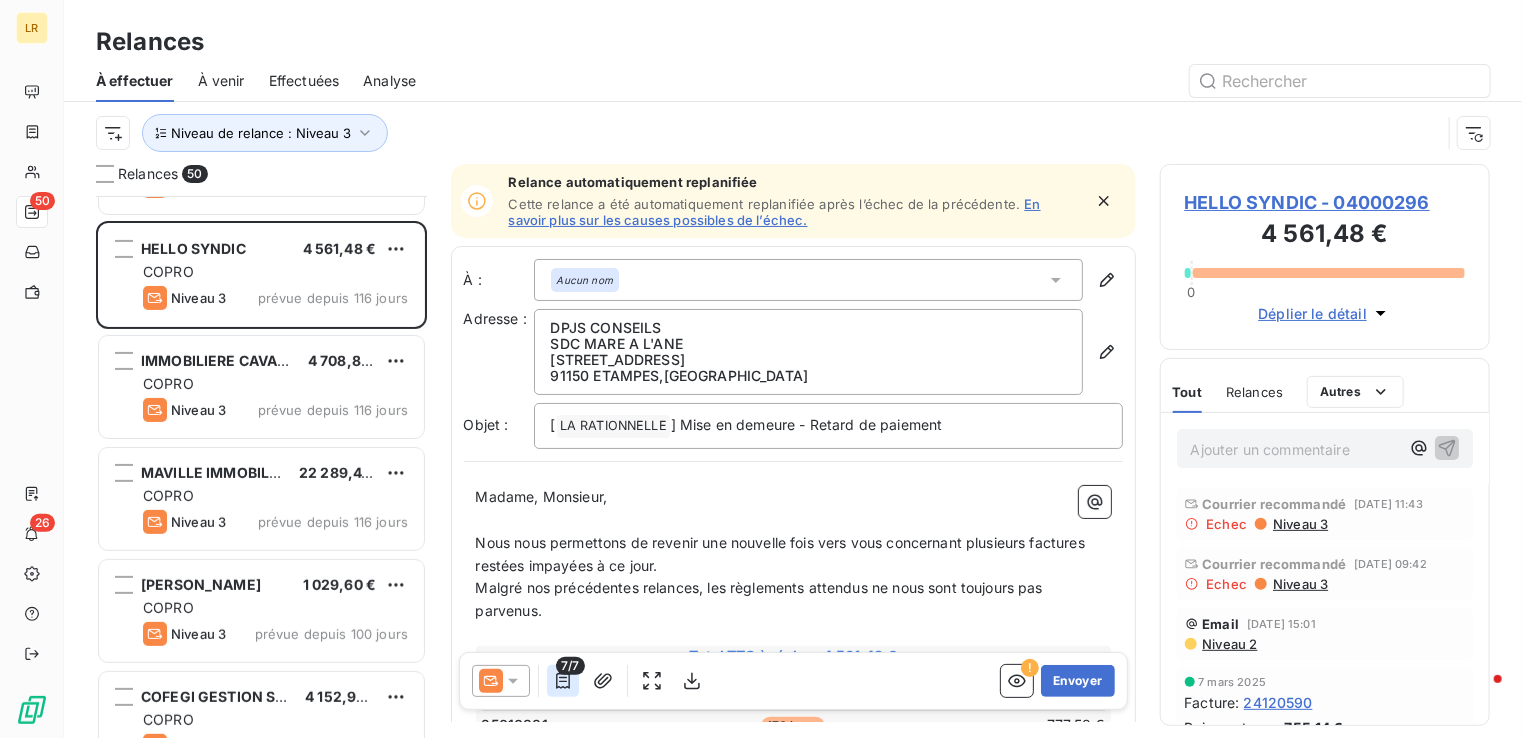 click 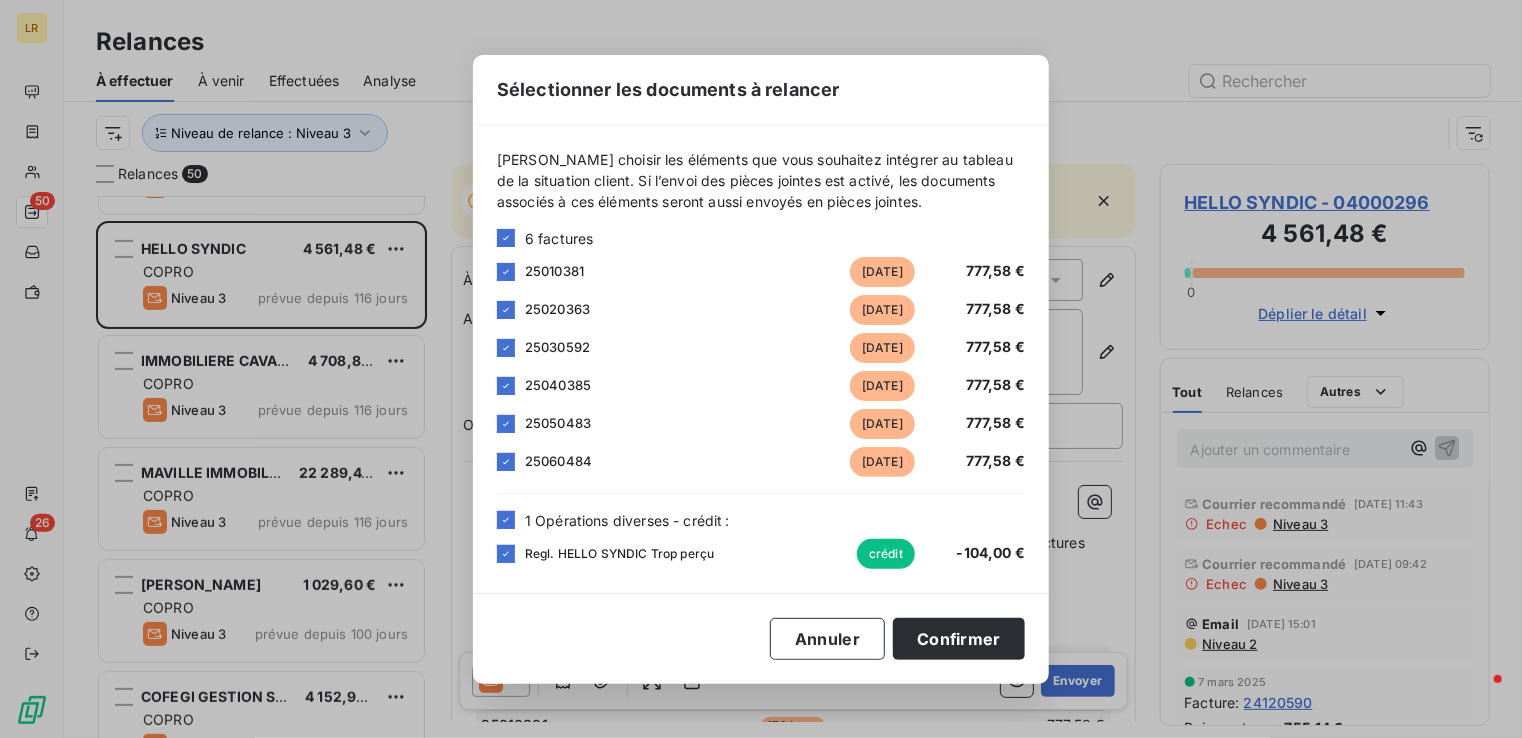 click on "Sélectionner les documents à relancer [PERSON_NAME] choisir les éléments que vous souhaitez intégrer au tableau de la situation client. Si l’envoi des pièces jointes est activé, les documents associés à ces éléments seront aussi envoyés en pièces jointes. 6 factures 25010381 [DATE]   777,58 € 25020363 [DATE]   777,58 € 25030592 [DATE]   777,58 € 25040385 [DATE]   777,58 € 25050483 [DATE]   777,58 € 25060484 [DATE]   777,58 € 1 Opérations diverses - crédit : Regl. HELLO SYNDIC Trop perçu crédit -104,00 € Annuler Confirmer" at bounding box center (761, 369) 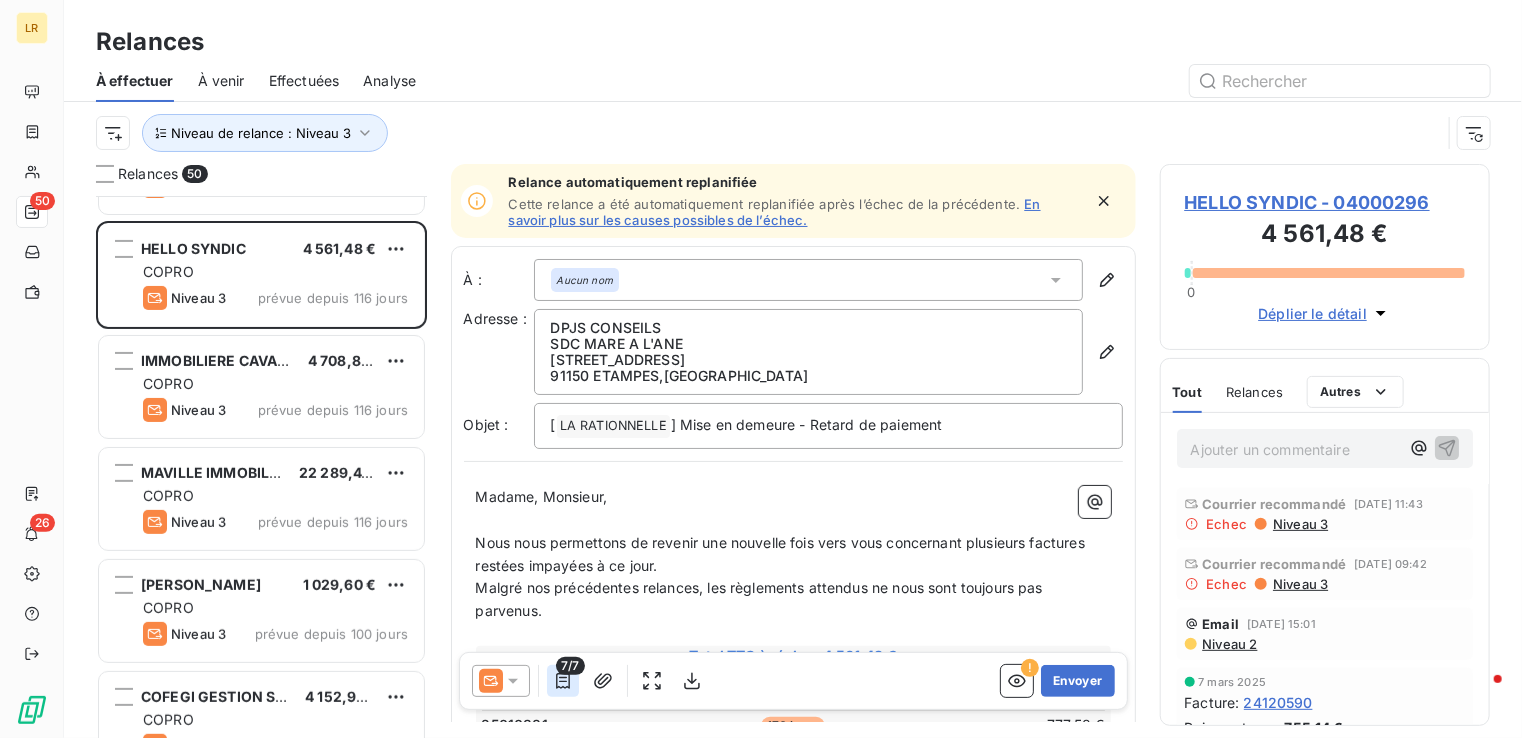 click 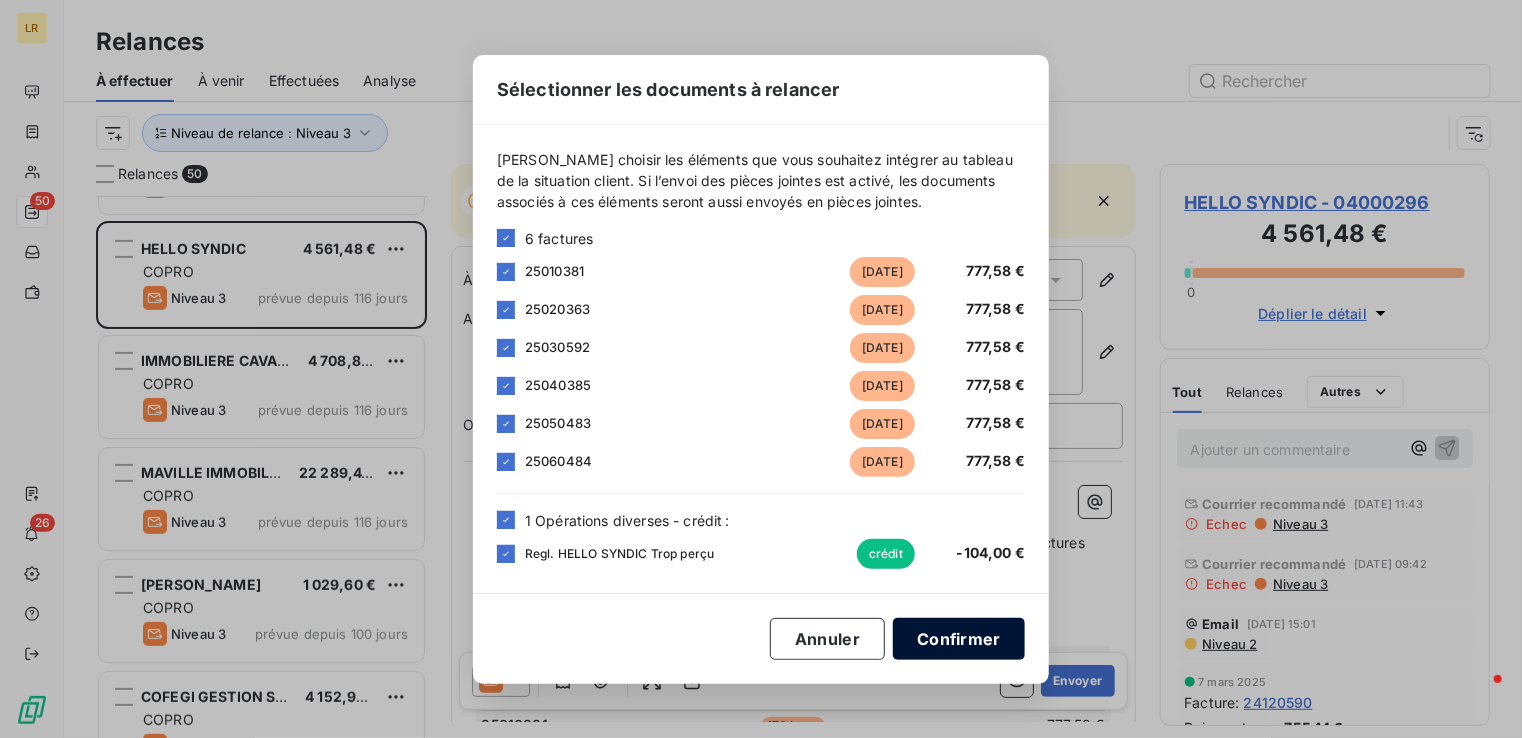 click on "Confirmer" at bounding box center [959, 639] 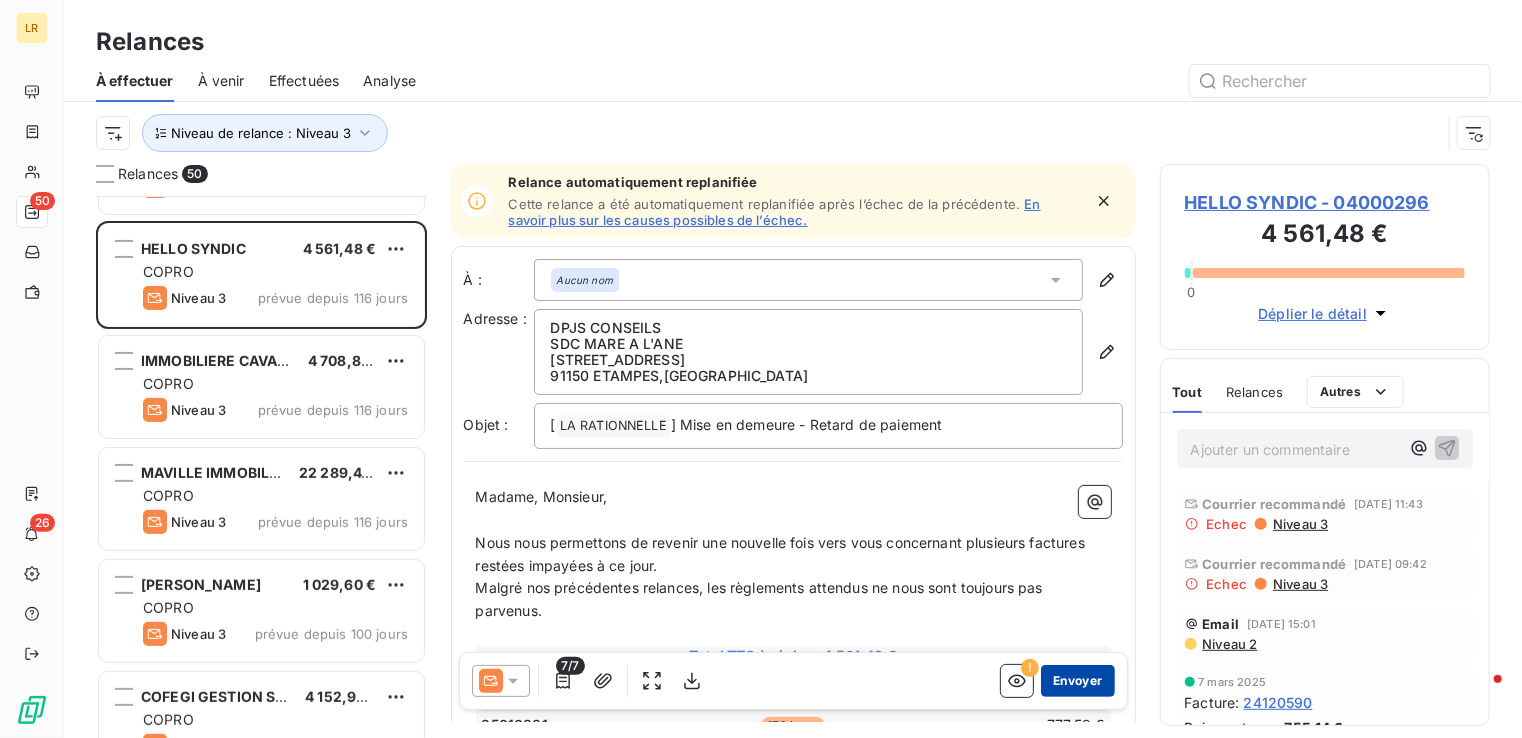 click on "Envoyer" at bounding box center (1077, 681) 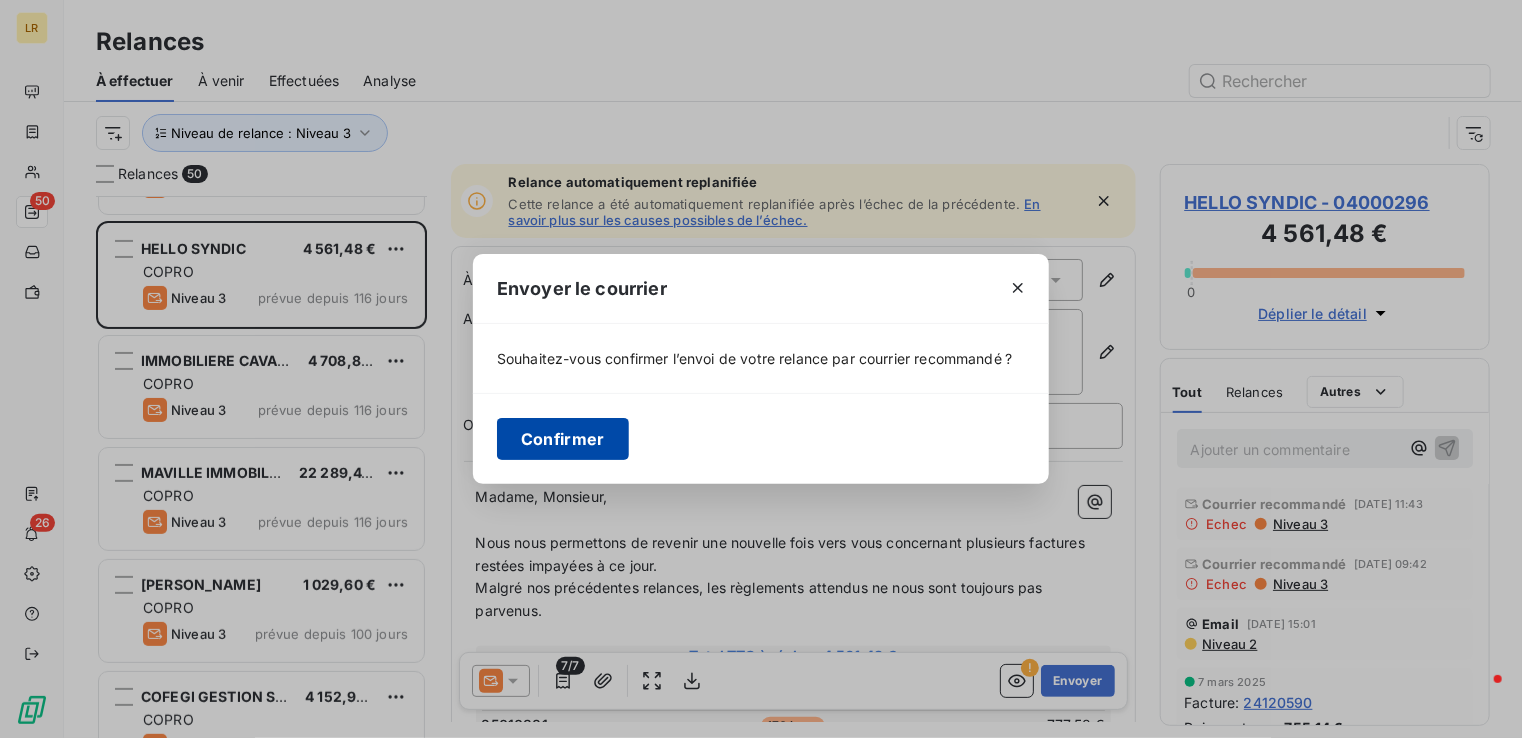 click on "Confirmer" at bounding box center [563, 439] 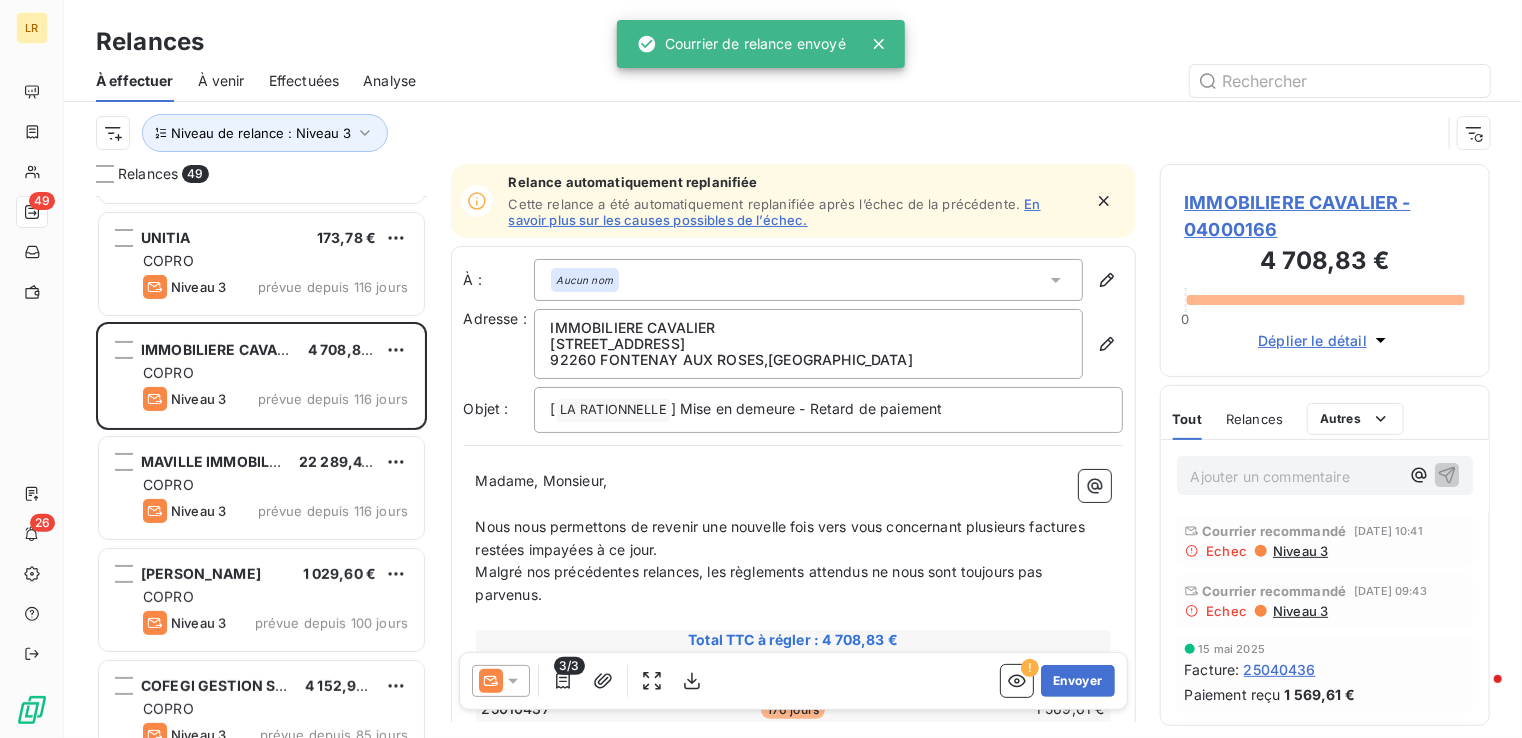 scroll, scrollTop: 200, scrollLeft: 0, axis: vertical 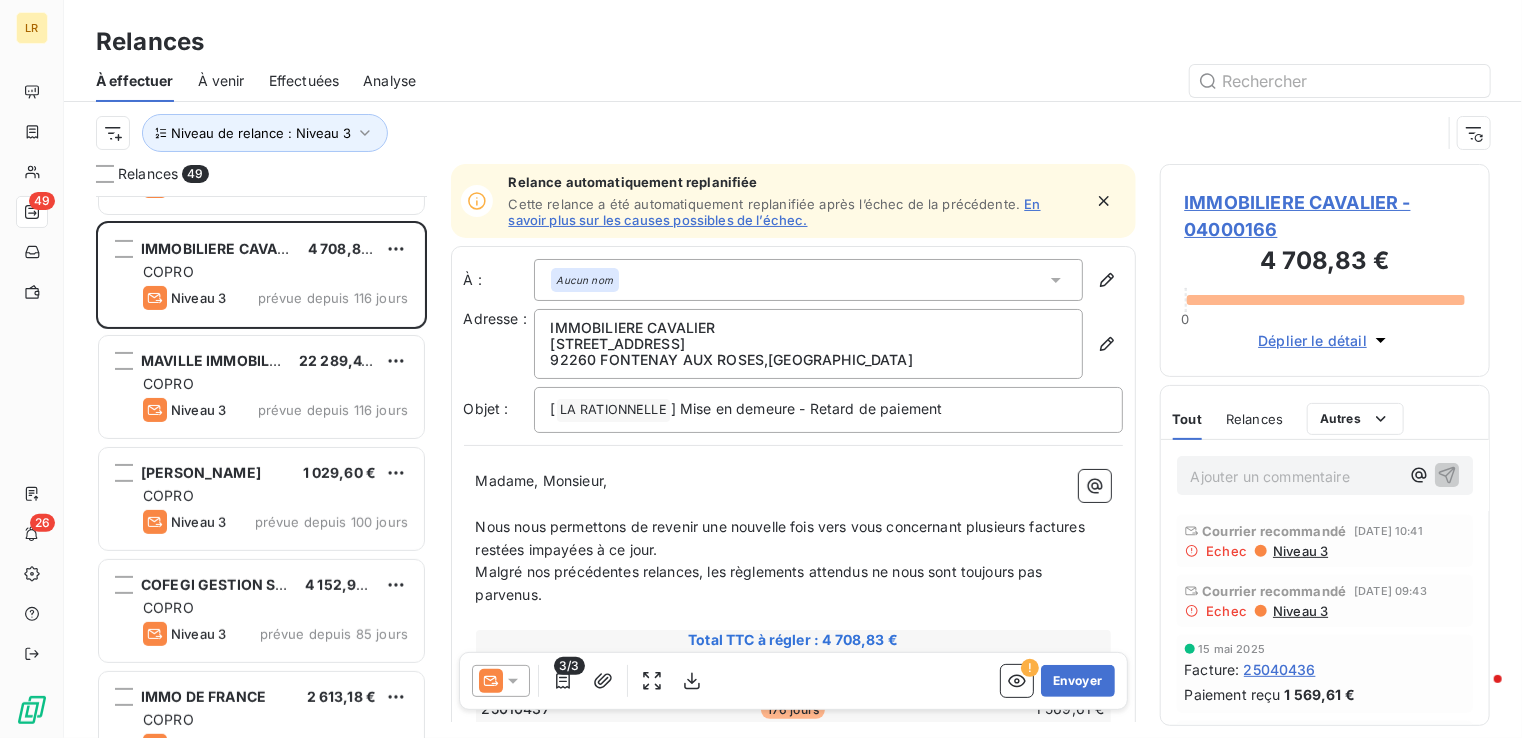 click on "Niveau 3" at bounding box center (1299, 551) 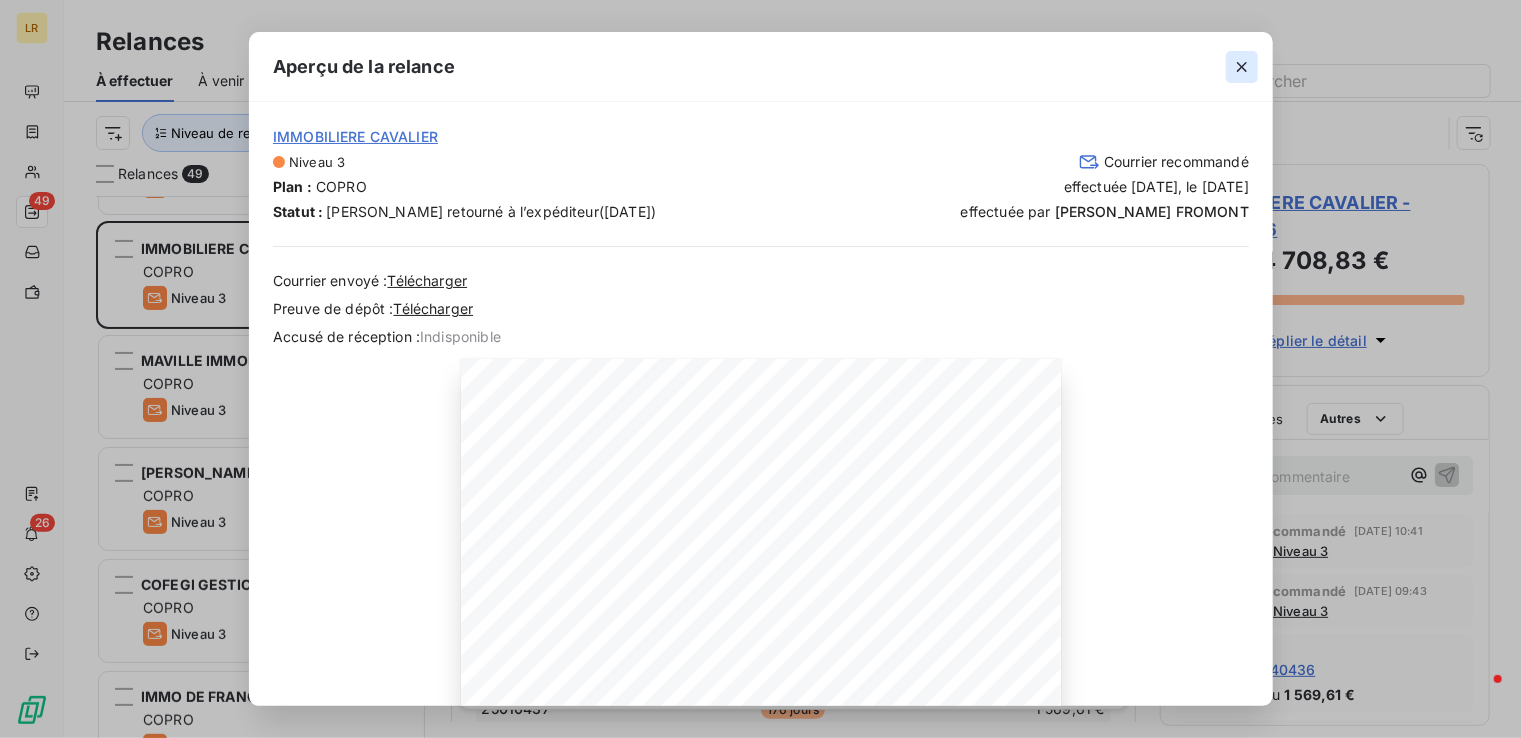 click 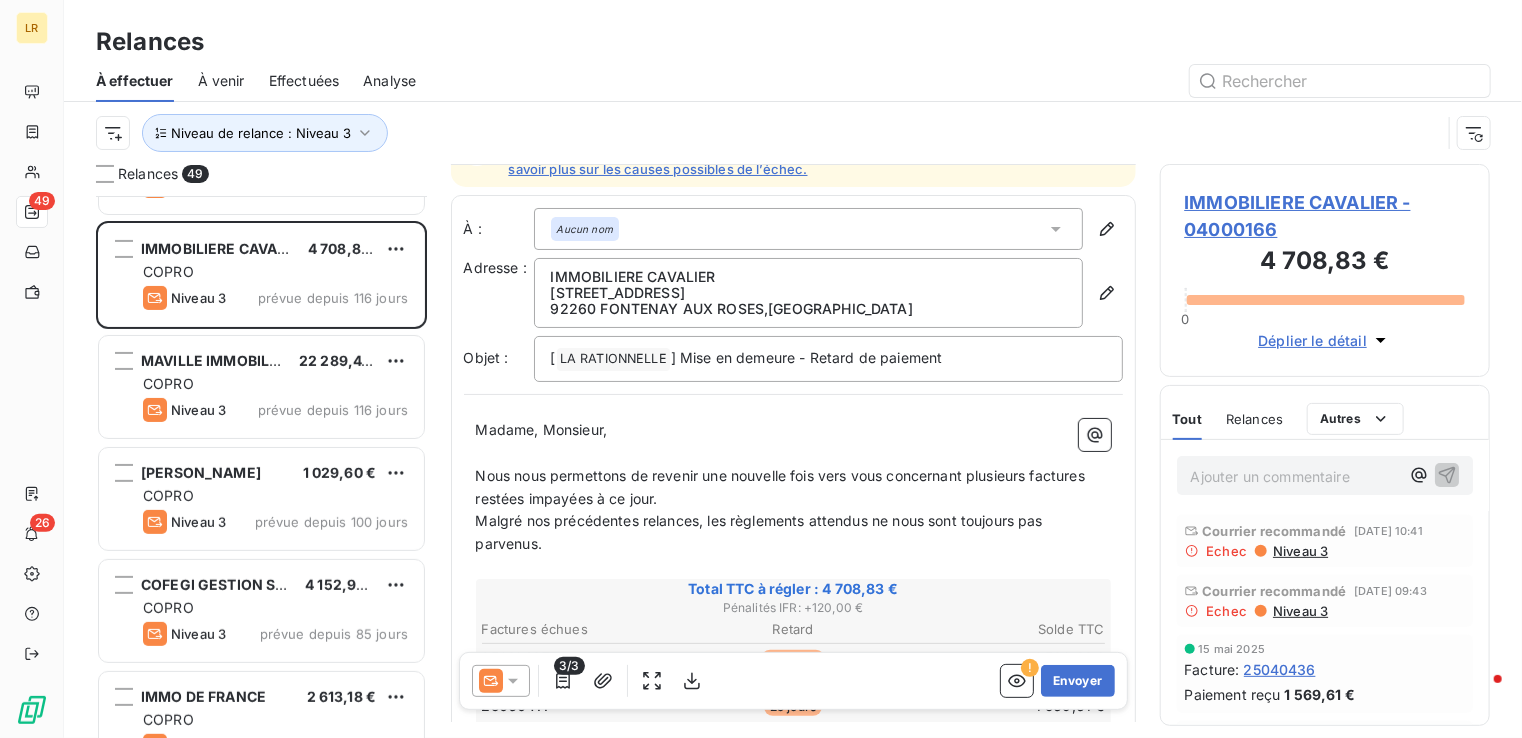 scroll, scrollTop: 100, scrollLeft: 0, axis: vertical 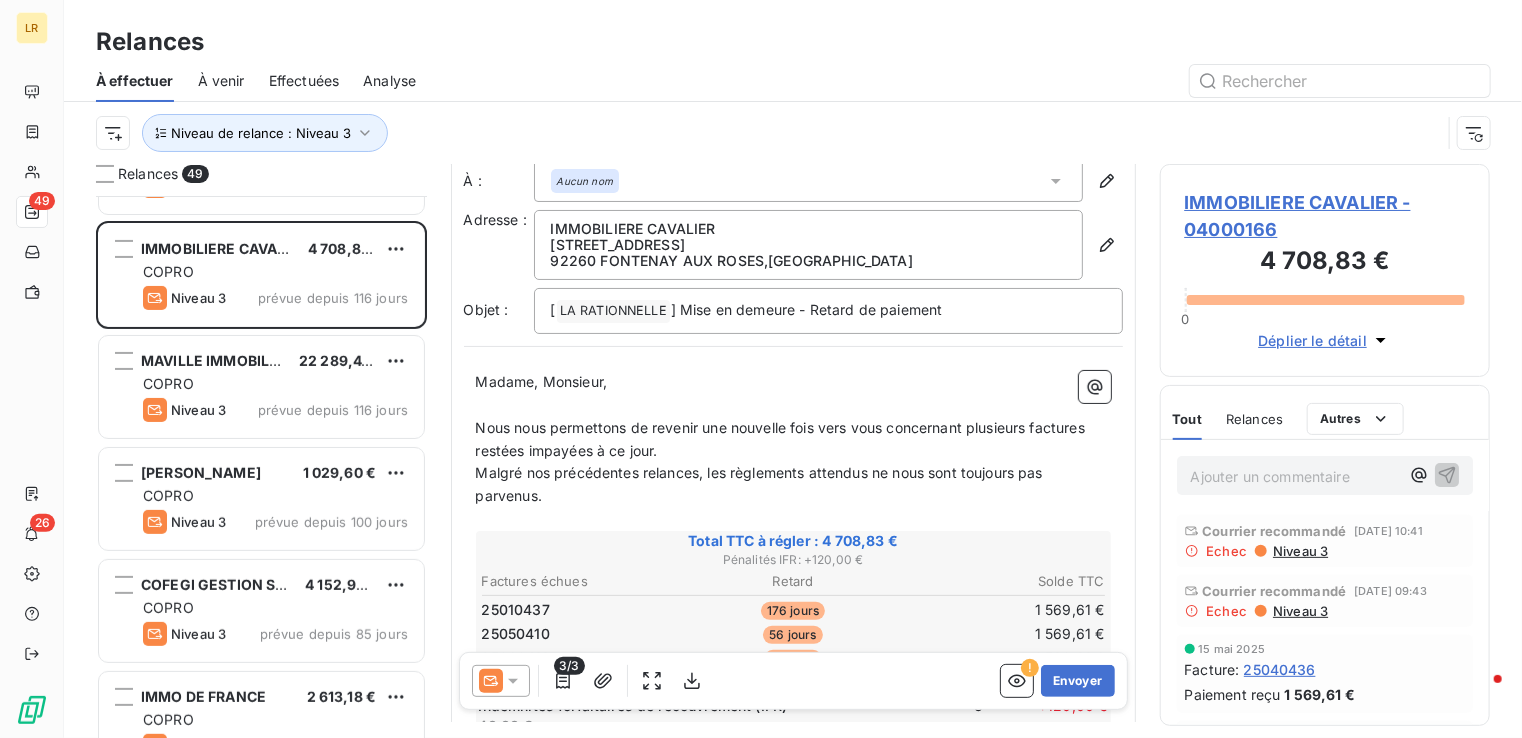 click on "3/3" at bounding box center [569, 666] 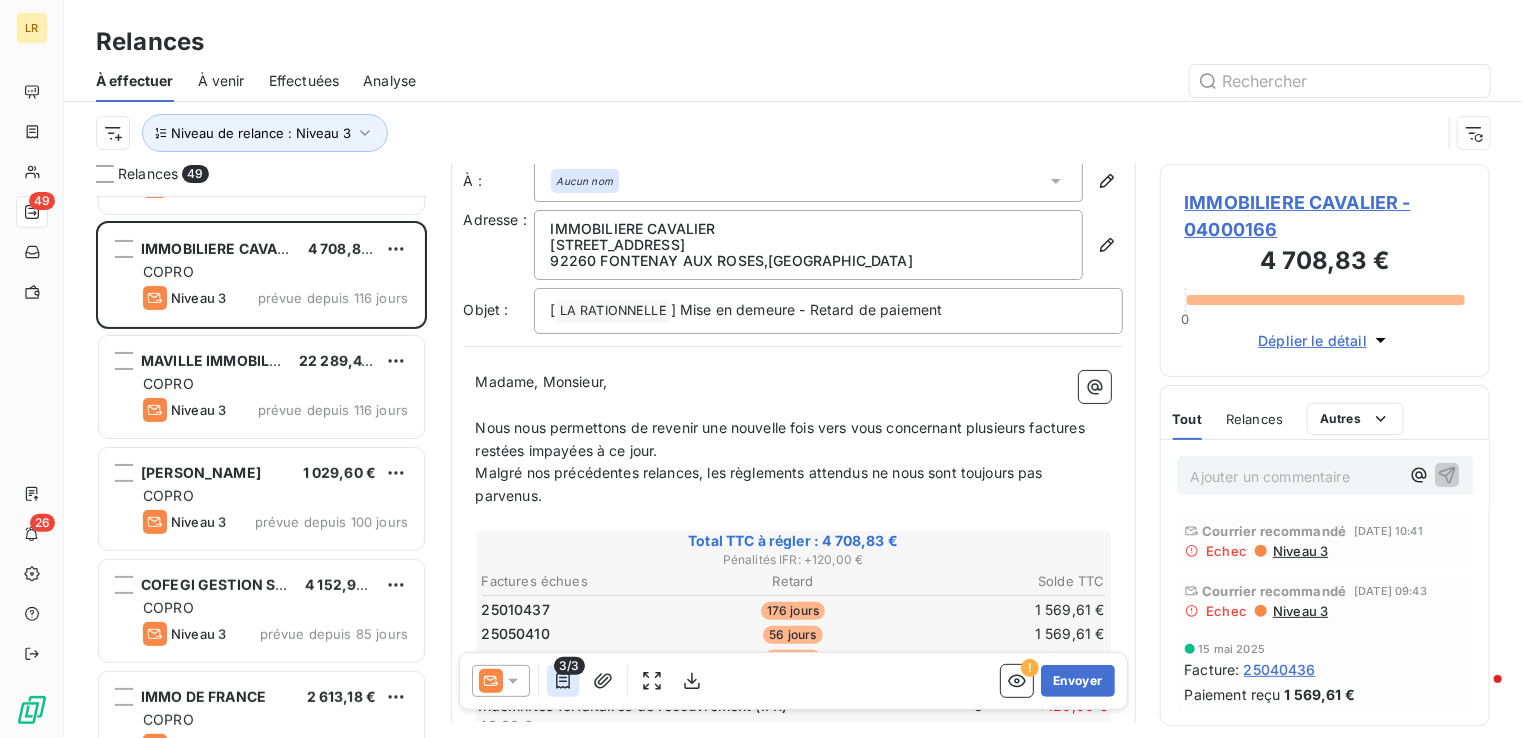 click 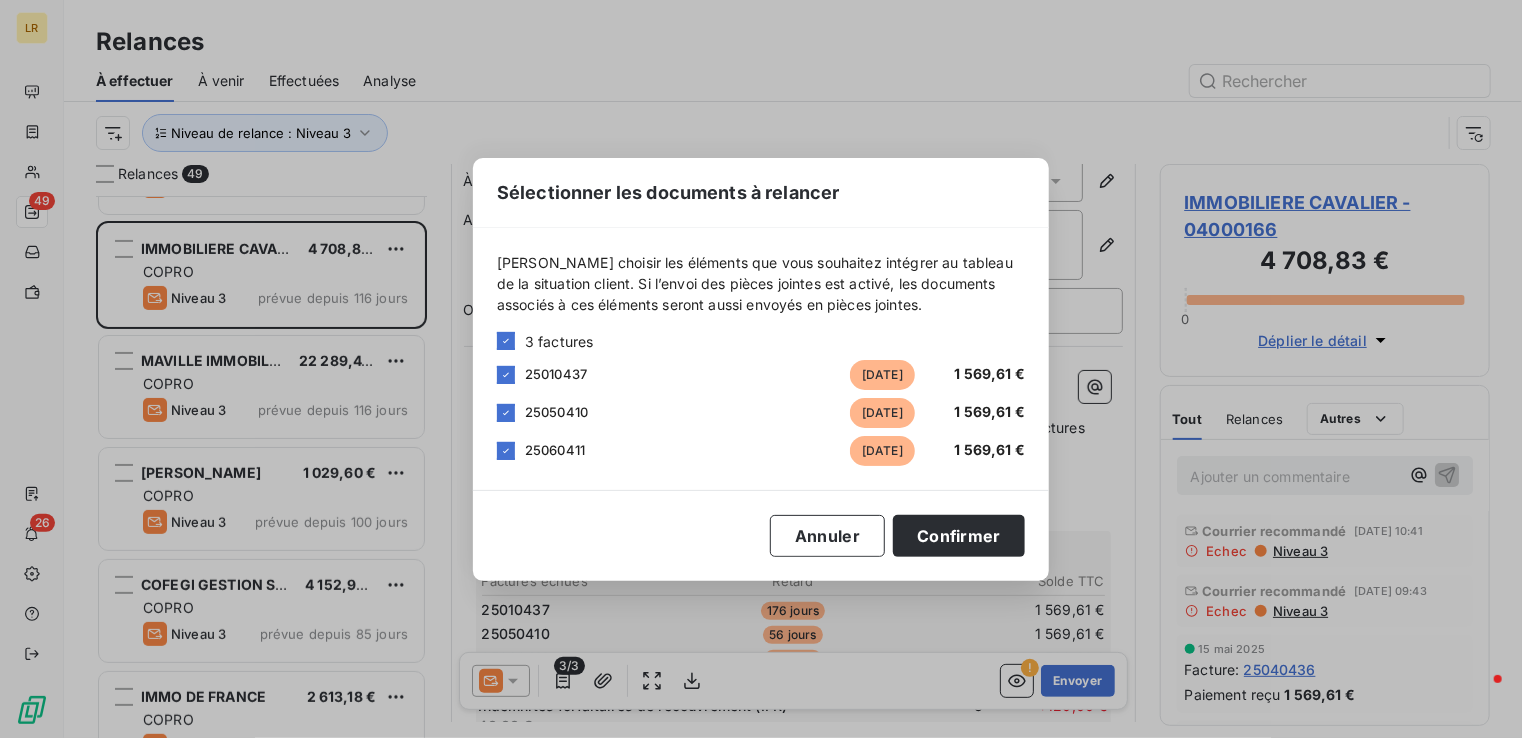 click on "Sélectionner les documents à relancer [PERSON_NAME] choisir les éléments que vous souhaitez intégrer au tableau de la situation client. Si l’envoi des pièces jointes est activé, les documents associés à ces éléments seront aussi envoyés en pièces jointes. 3 factures 25010437 [DATE]   1 569,61 € 25050410 [DATE]   1 569,61 € 25060411 [DATE]   1 569,61 € Annuler Confirmer" at bounding box center (761, 369) 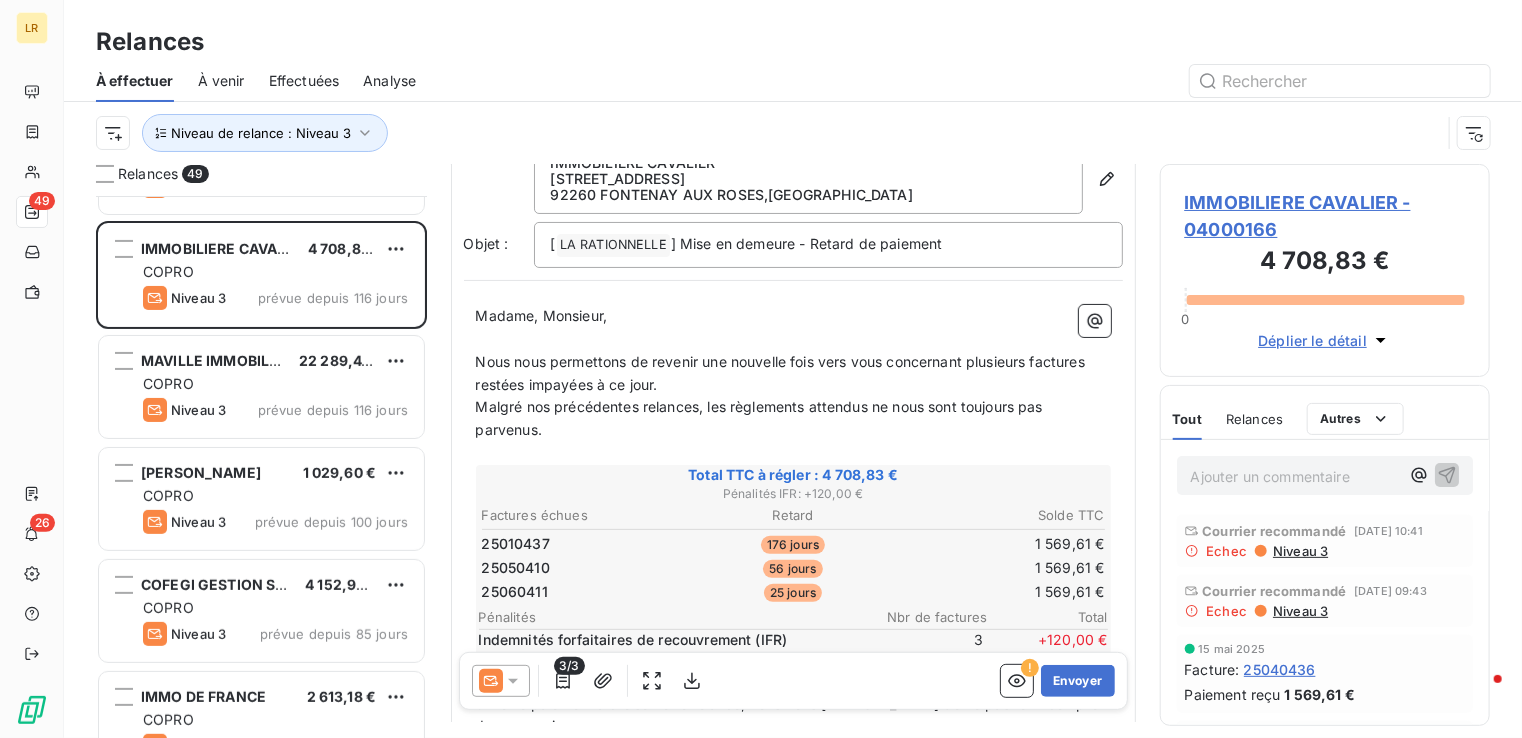 scroll, scrollTop: 200, scrollLeft: 0, axis: vertical 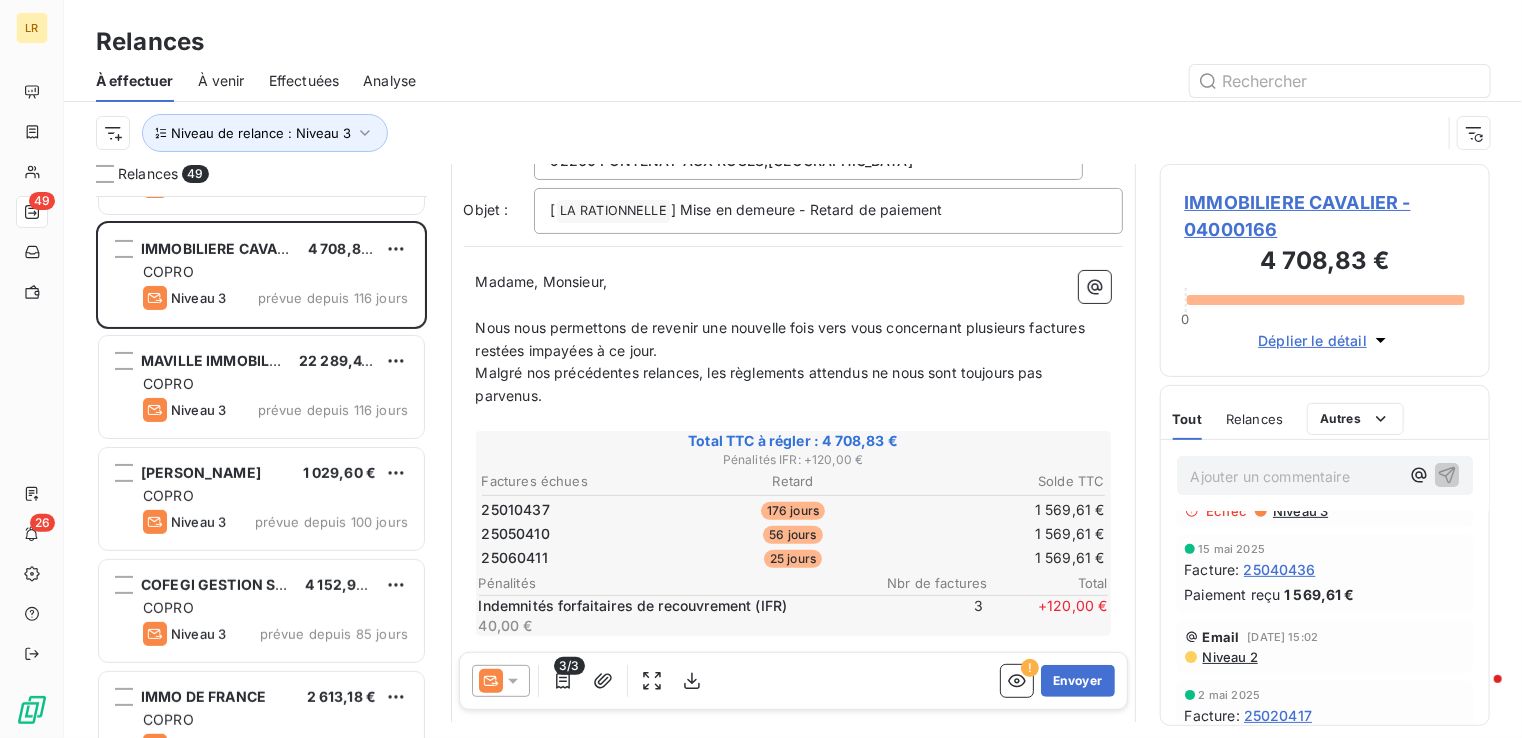 click 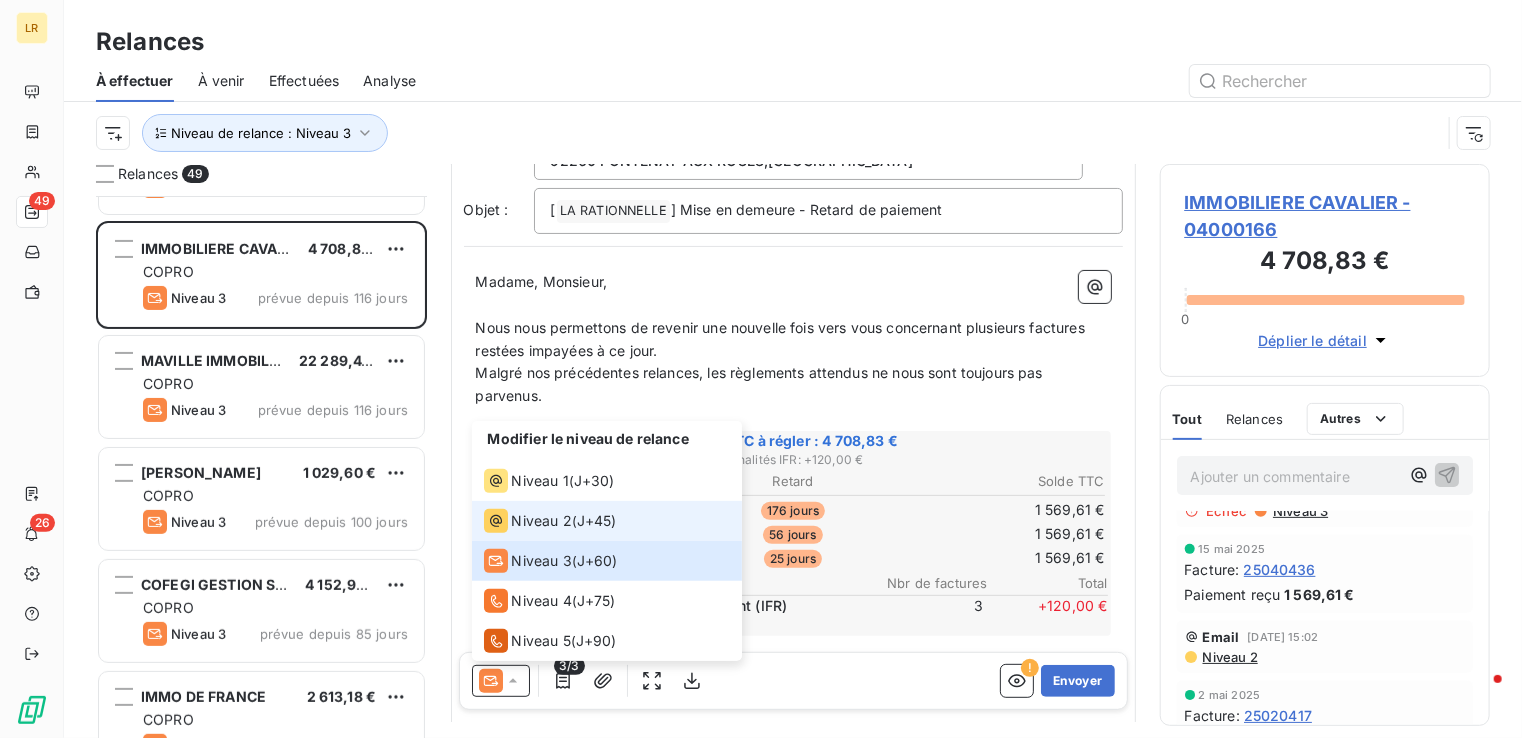 click on "Niveau 2" at bounding box center (542, 521) 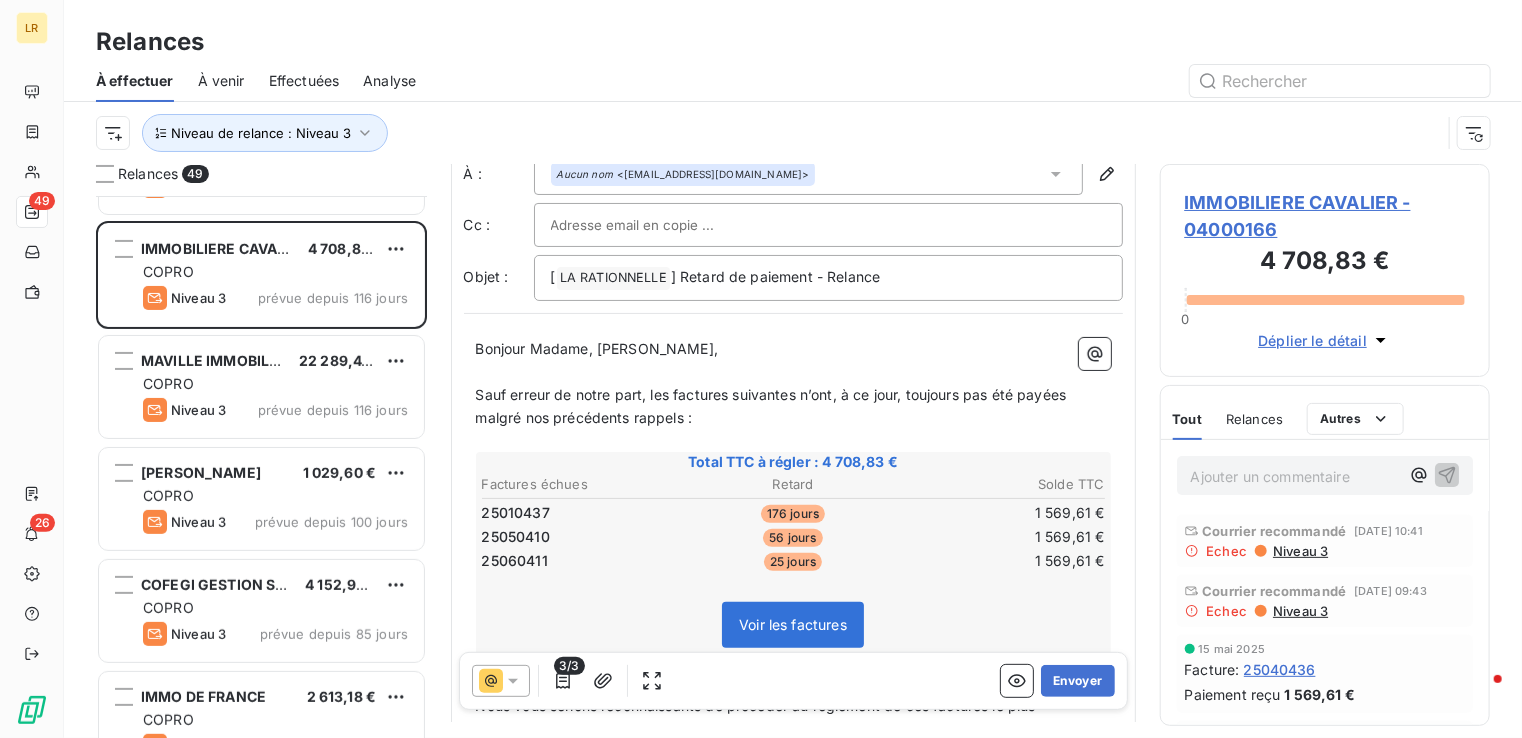 scroll, scrollTop: 0, scrollLeft: 0, axis: both 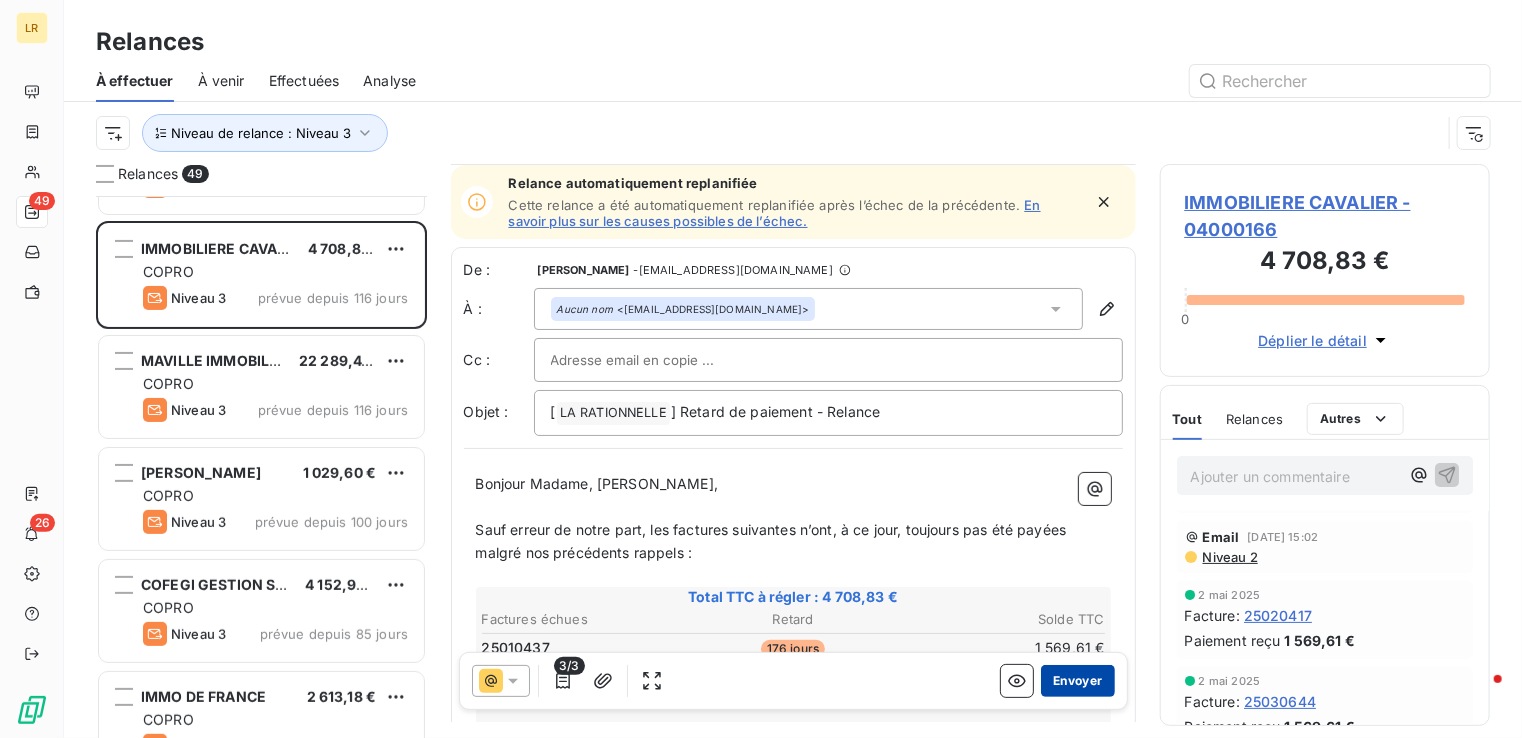 click on "Envoyer" at bounding box center (1077, 681) 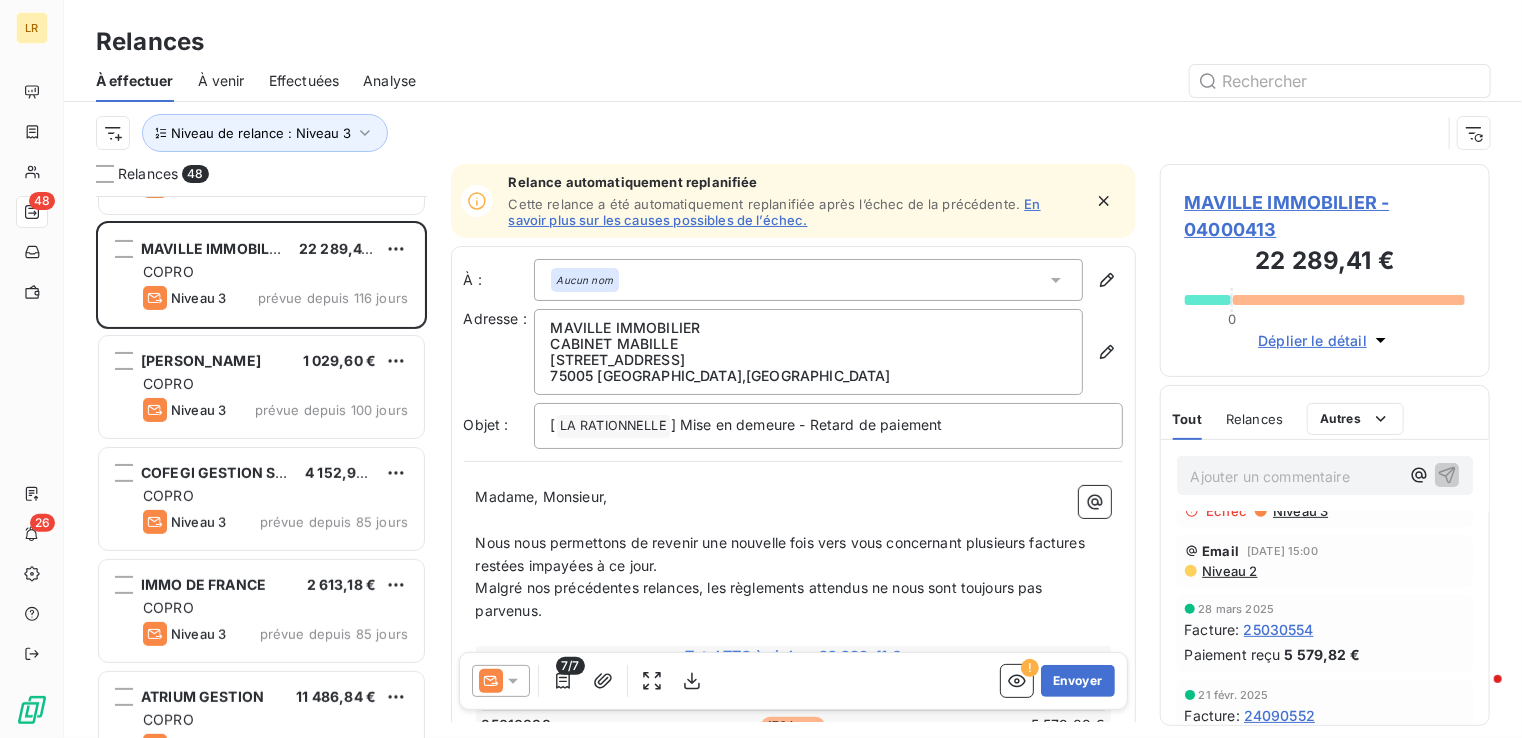 scroll, scrollTop: 0, scrollLeft: 0, axis: both 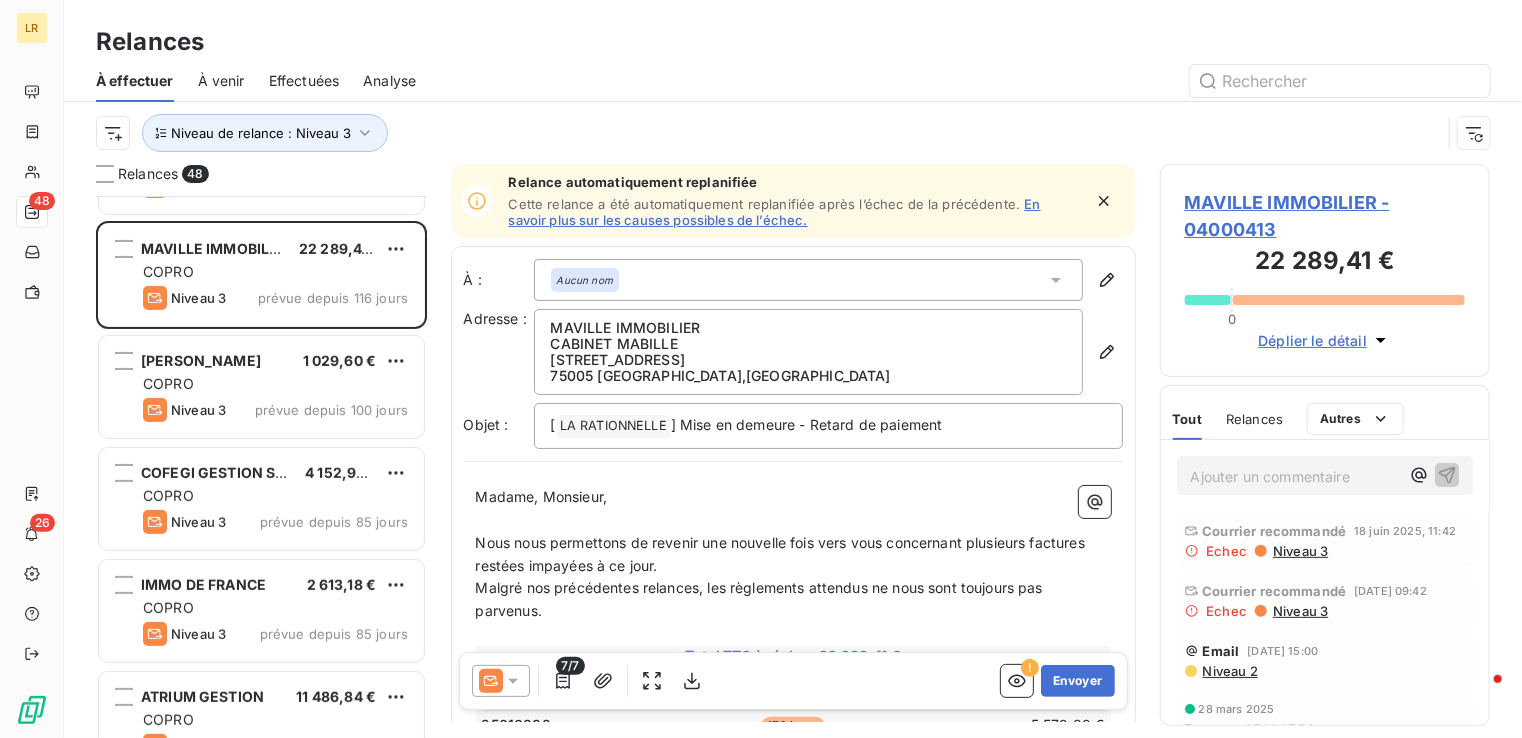 click on "Niveau 3" at bounding box center [1299, 551] 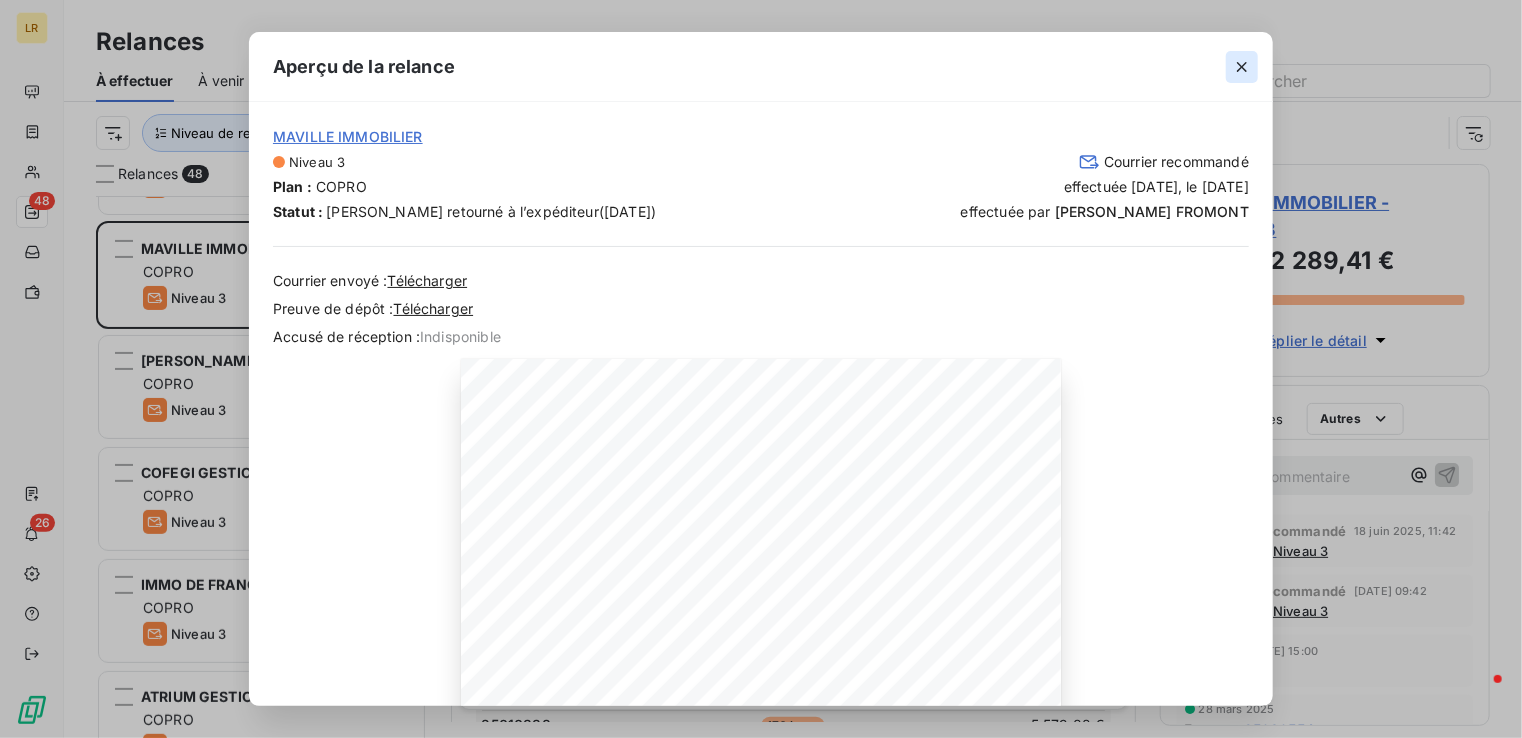 click 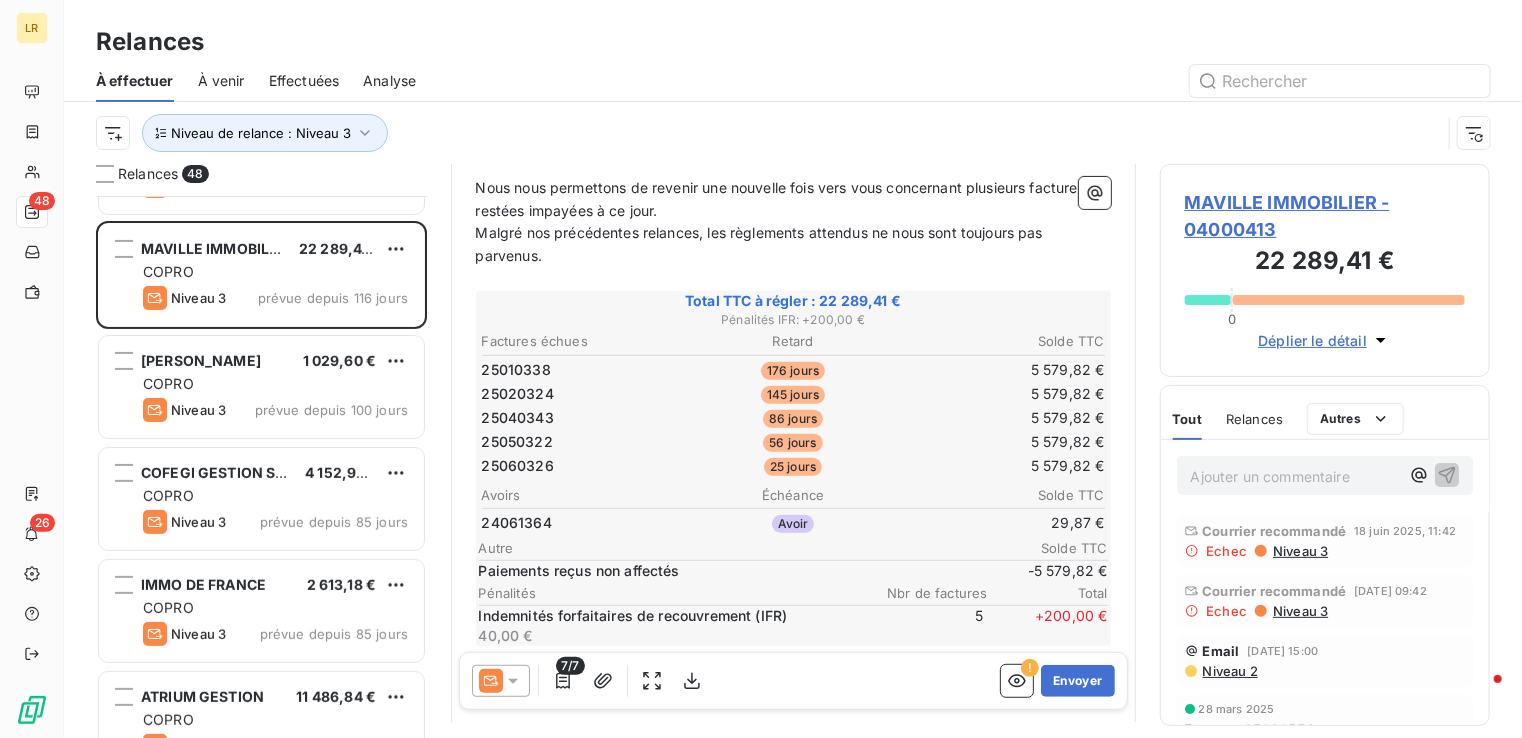 scroll, scrollTop: 400, scrollLeft: 0, axis: vertical 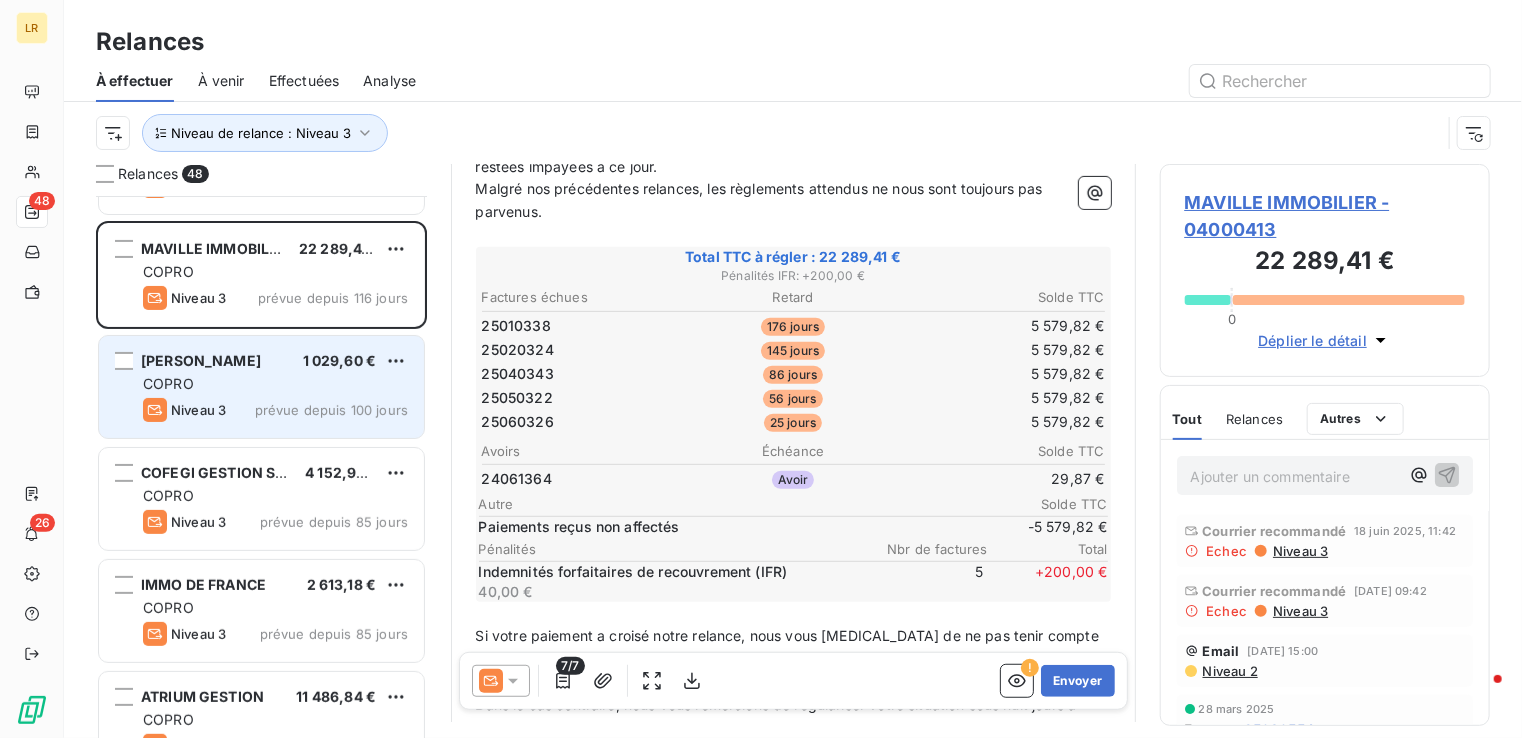 click on "COPRO" at bounding box center [275, 384] 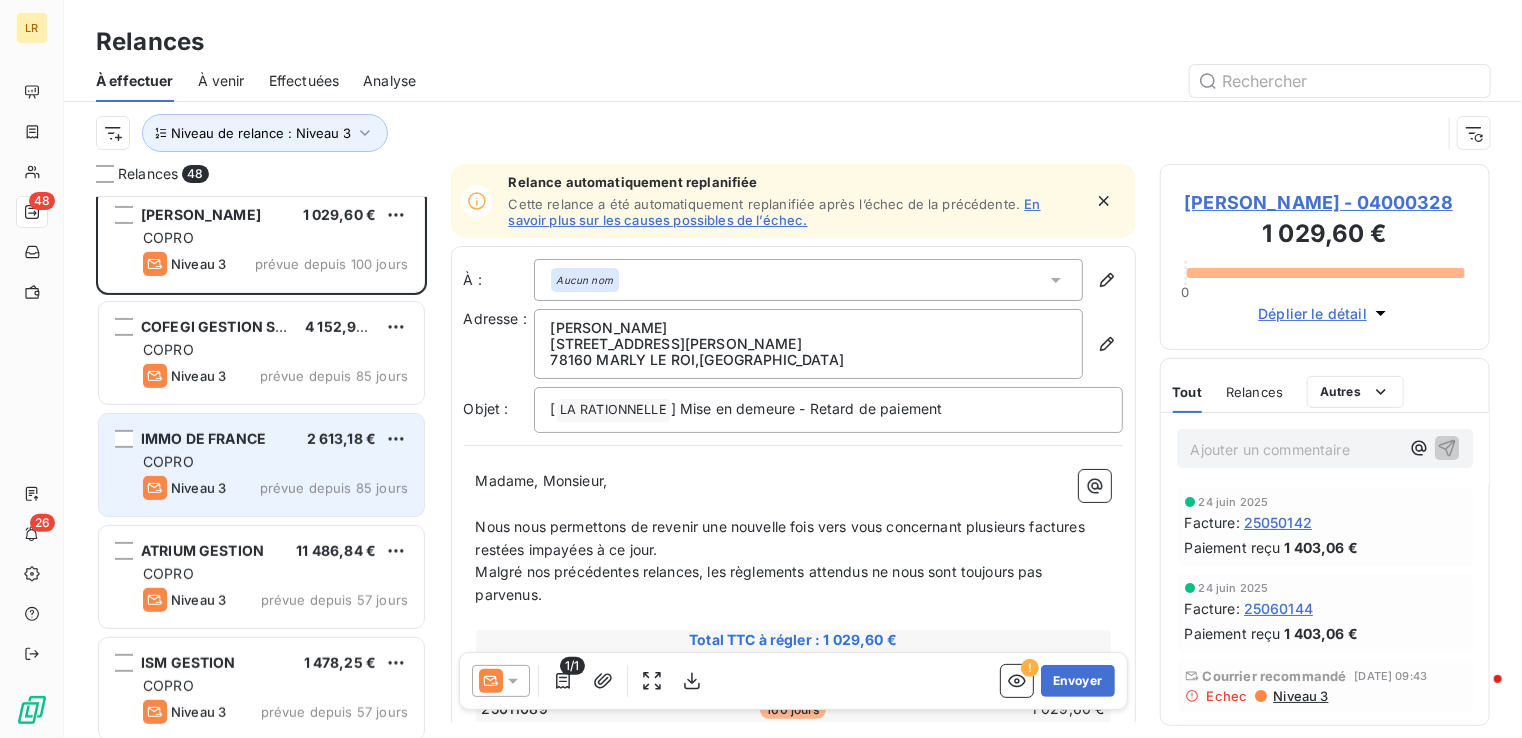 scroll, scrollTop: 300, scrollLeft: 0, axis: vertical 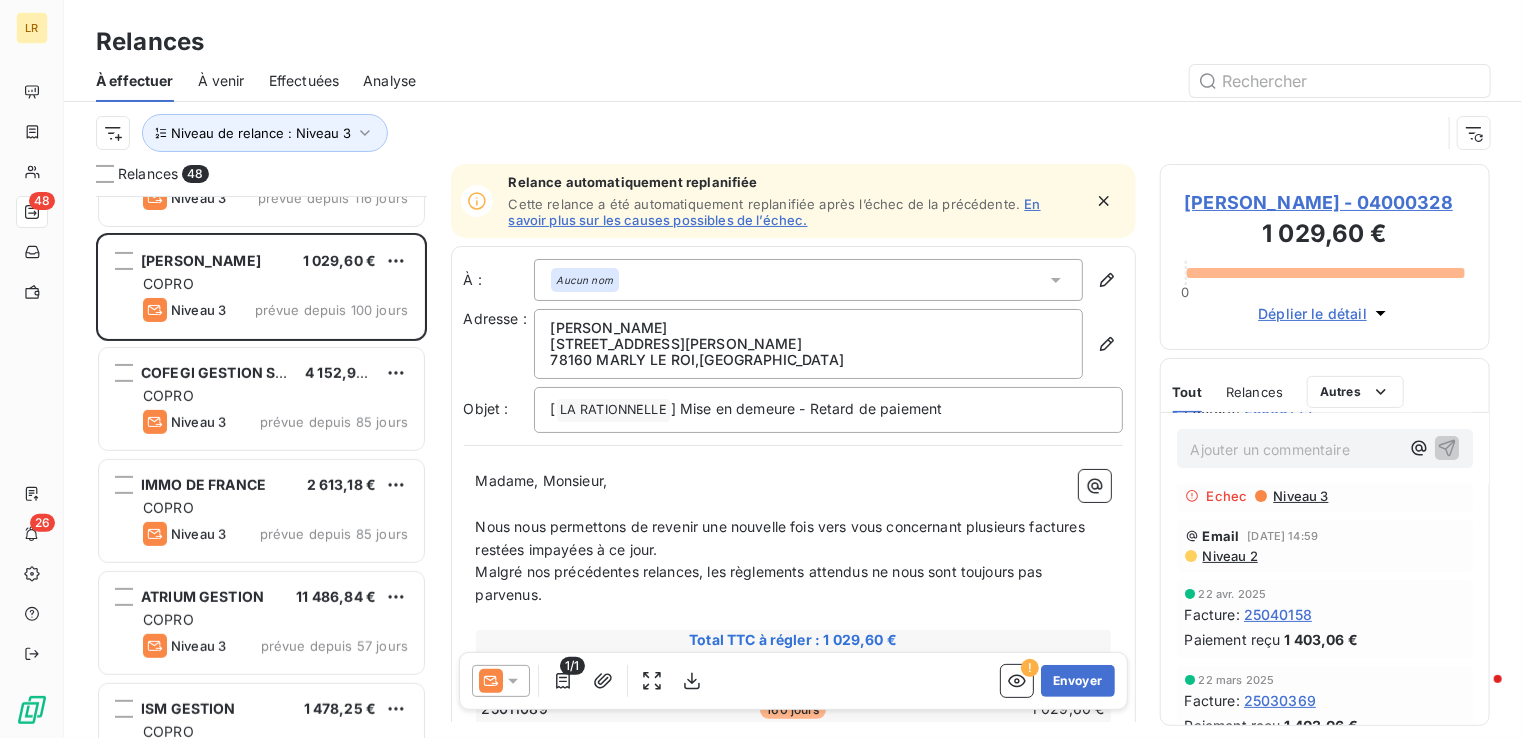 click on "Niveau 3" at bounding box center (1299, 496) 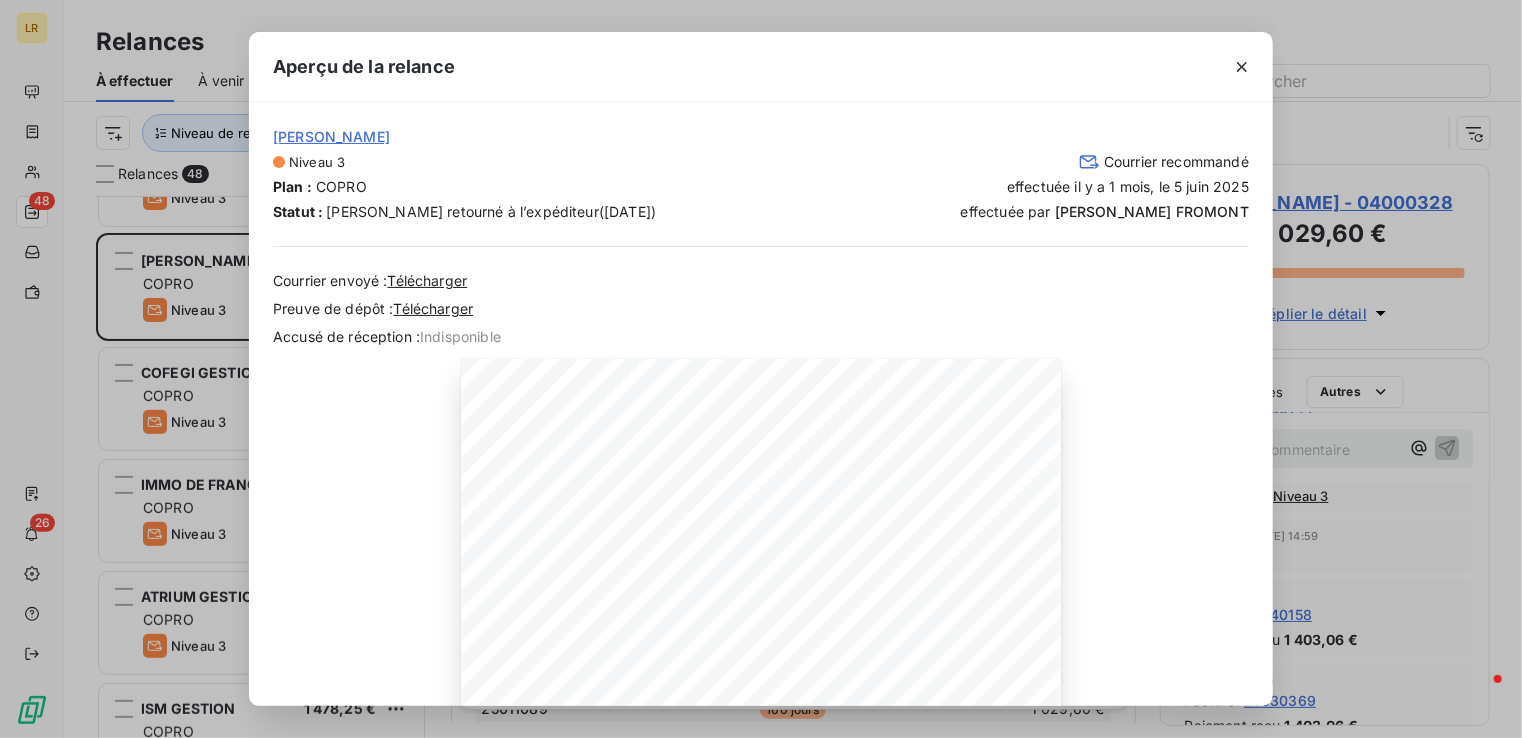 drag, startPoint x: 1373, startPoint y: 642, endPoint x: 1373, endPoint y: 630, distance: 12 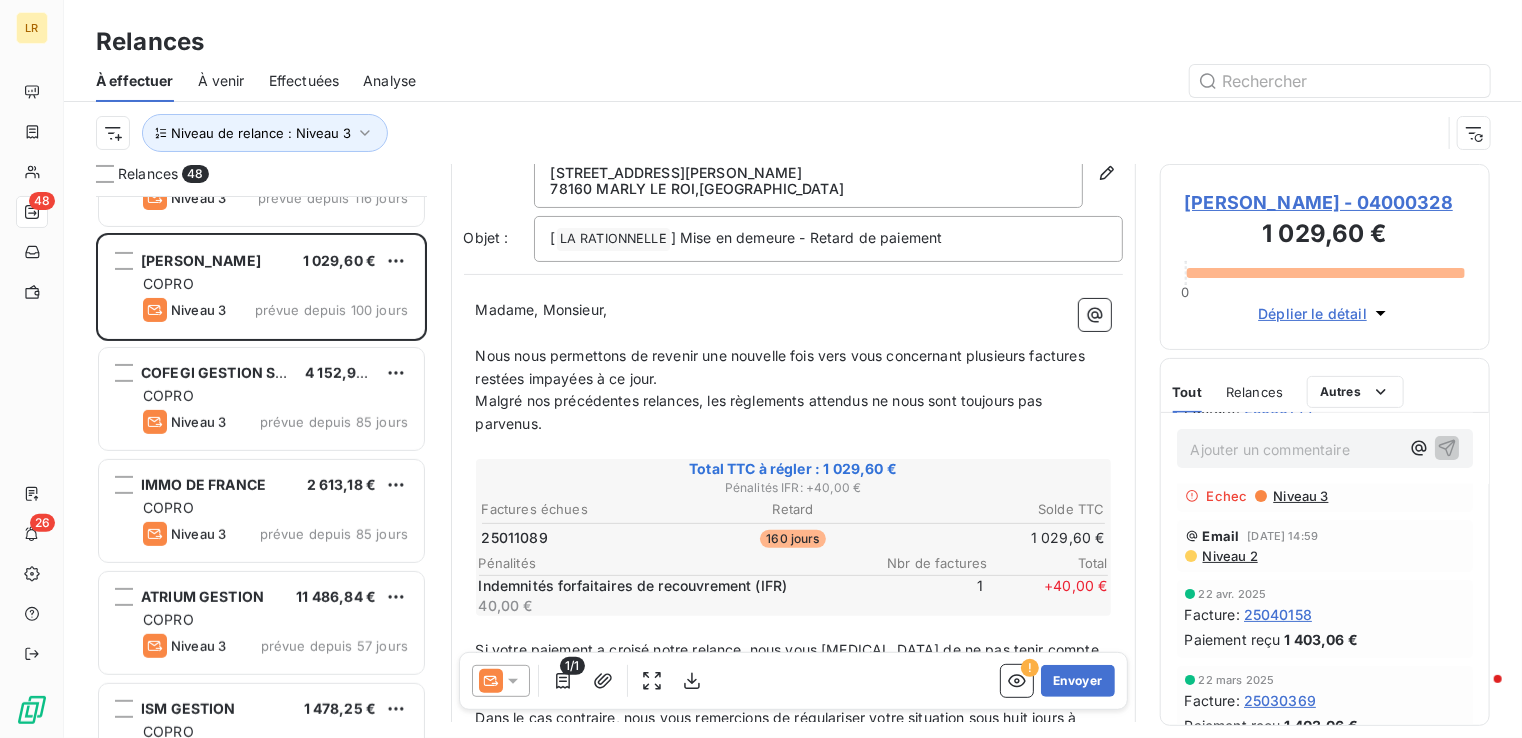 scroll, scrollTop: 200, scrollLeft: 0, axis: vertical 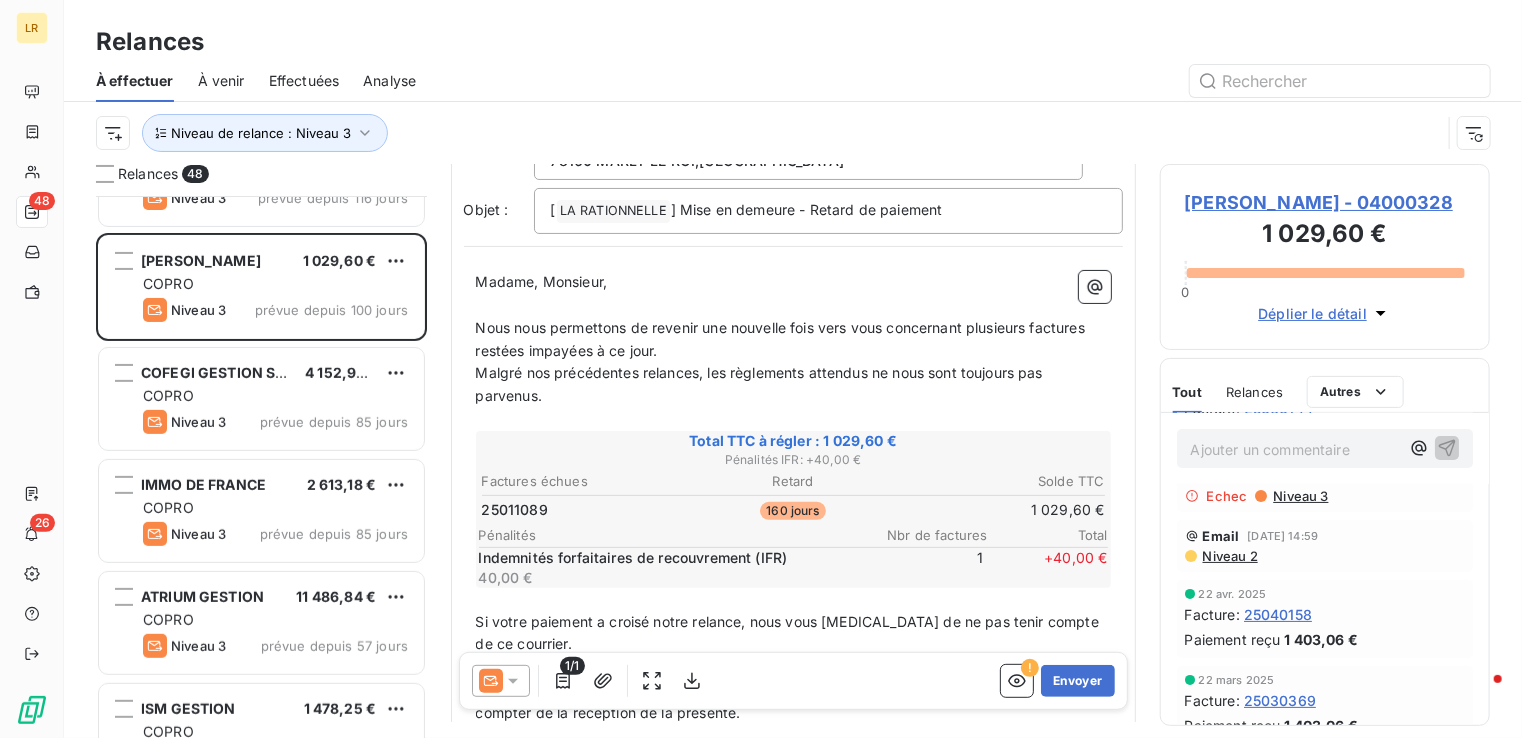 click on "[PERSON_NAME] - 04000328 1 029,60 € 0 Déplier le détail" at bounding box center (1325, 257) 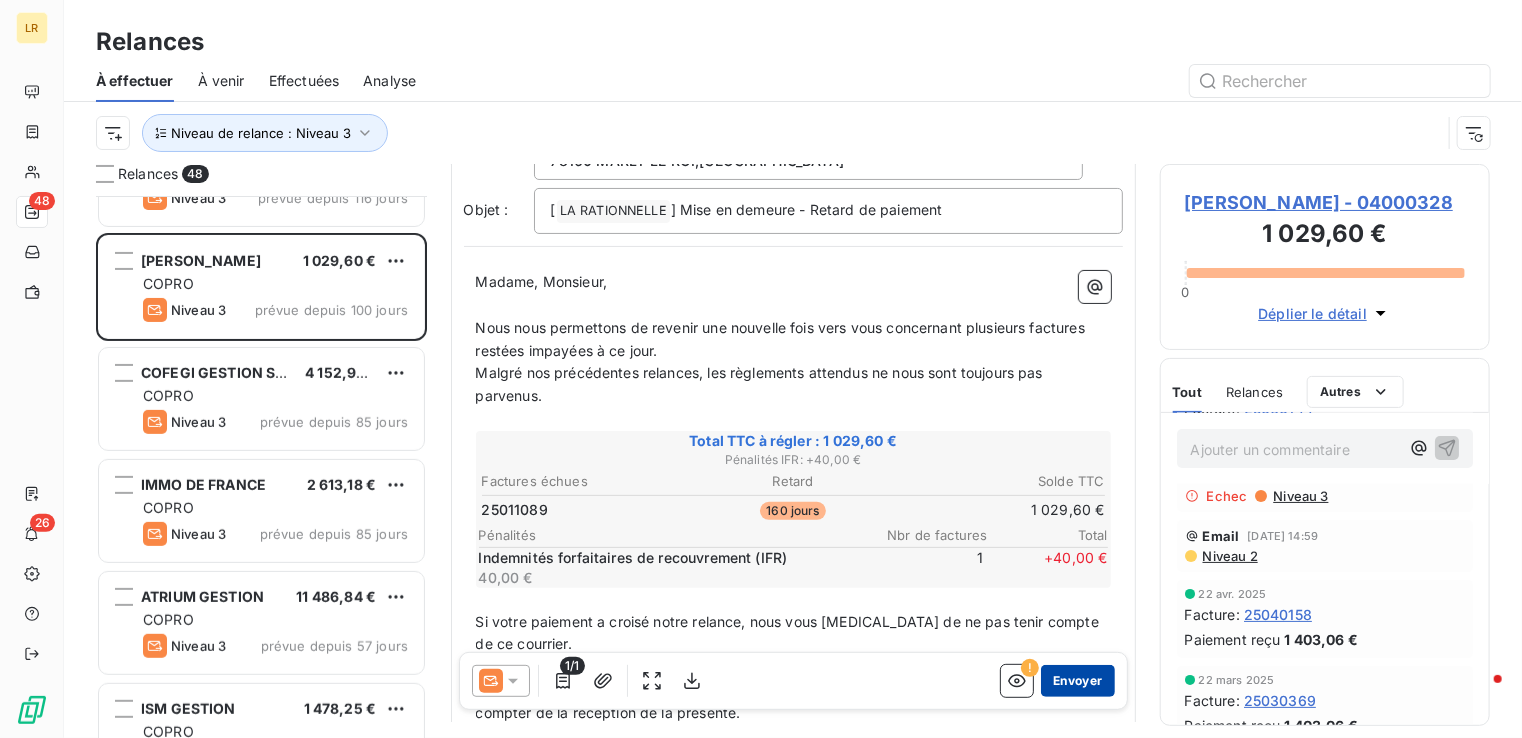click on "Envoyer" at bounding box center (1077, 681) 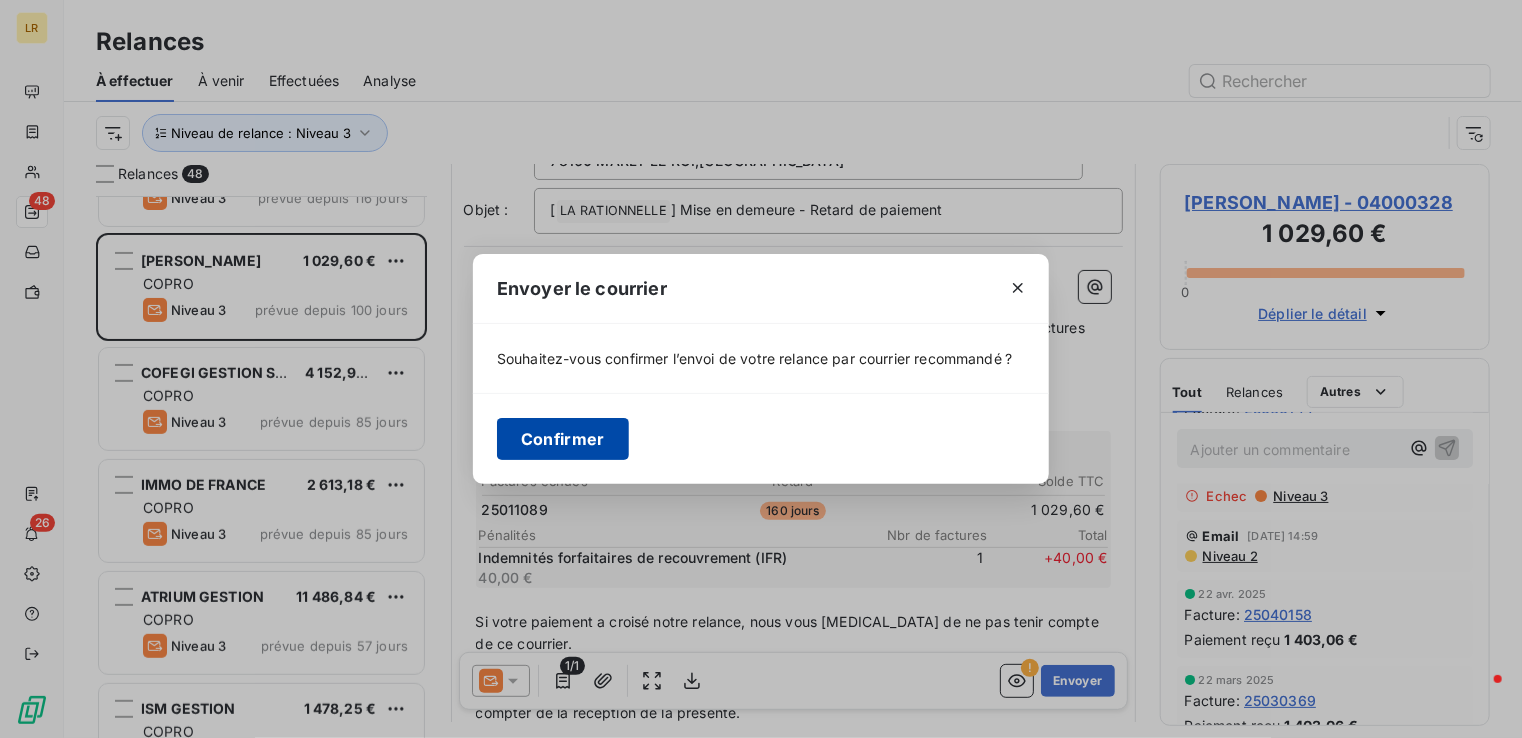 click on "Confirmer" at bounding box center [563, 439] 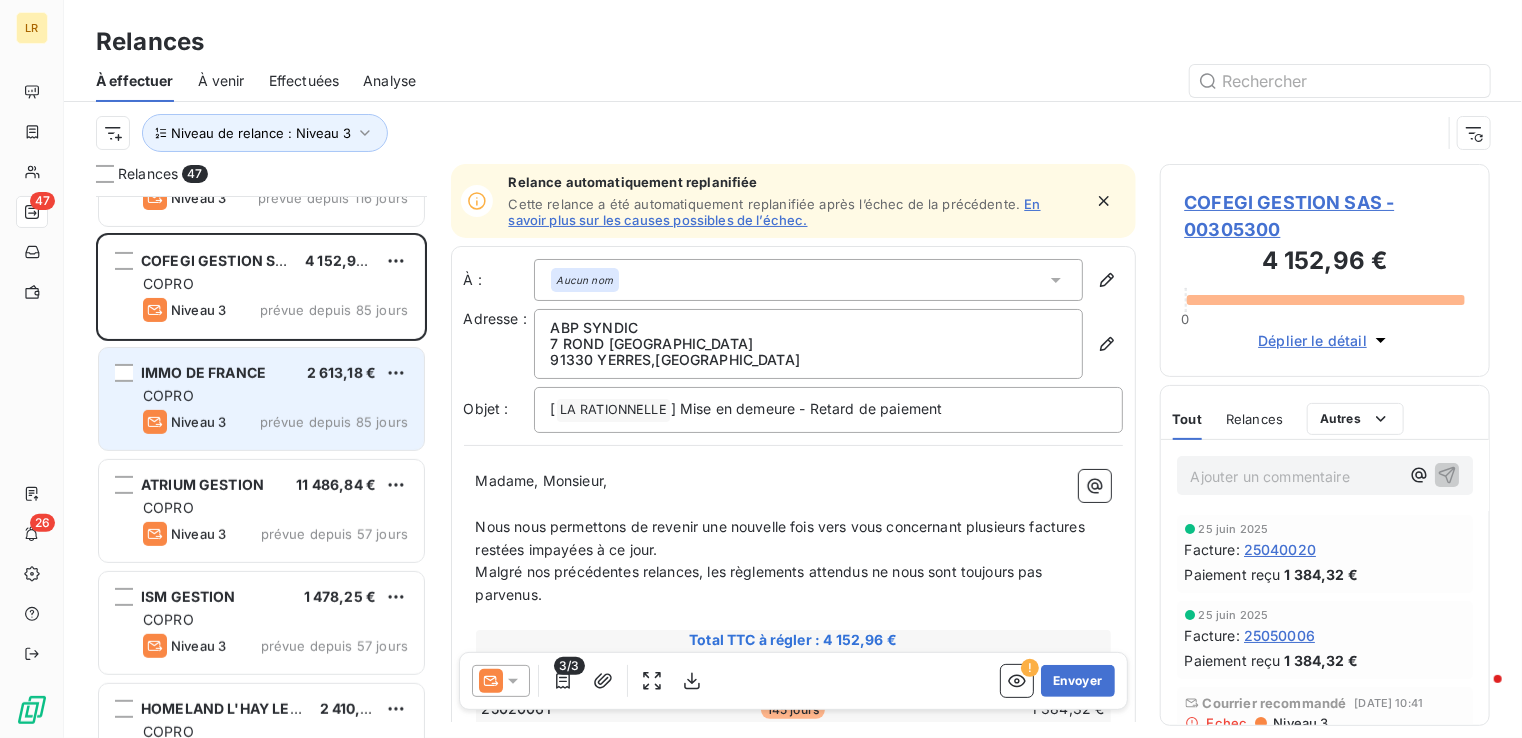 scroll, scrollTop: 200, scrollLeft: 0, axis: vertical 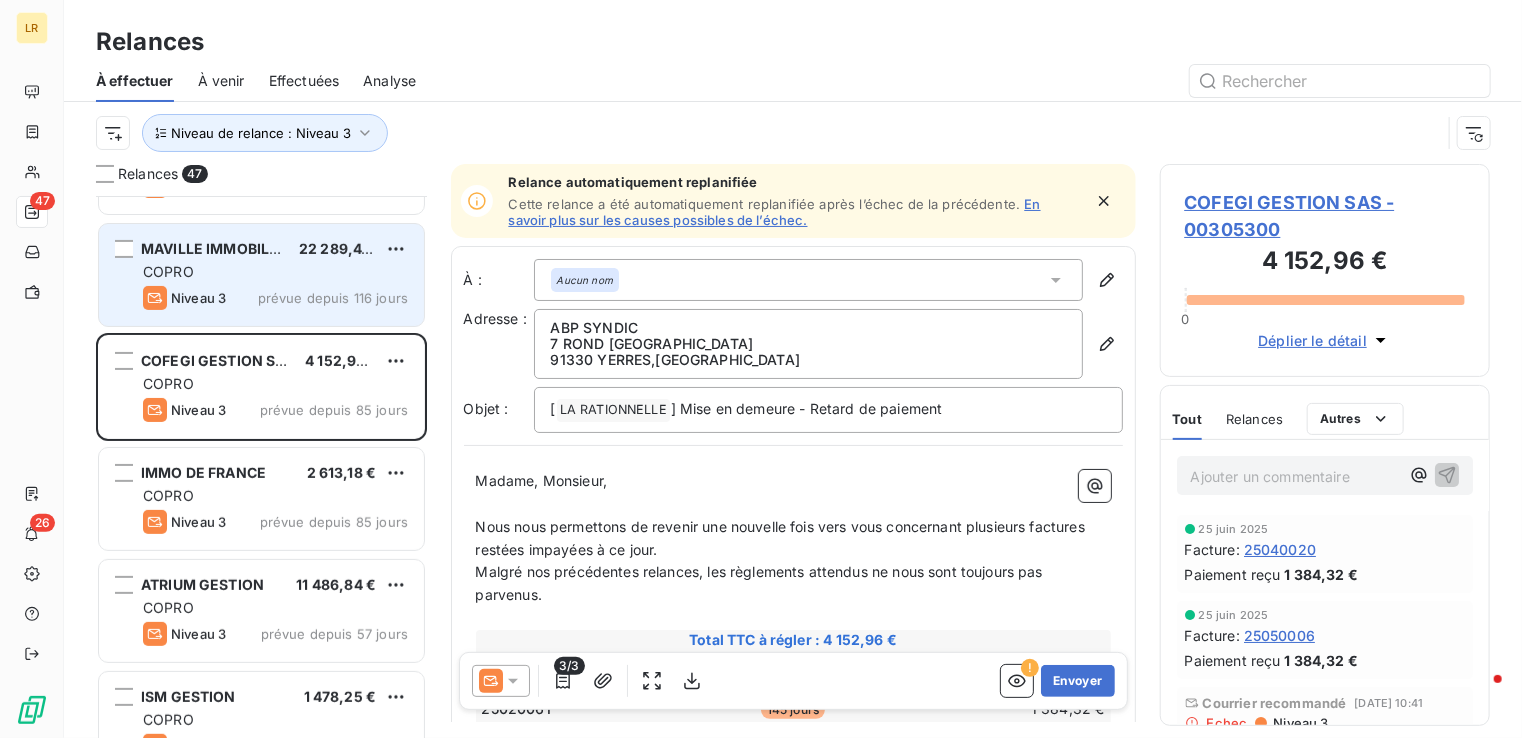 click on "COPRO" at bounding box center (275, 272) 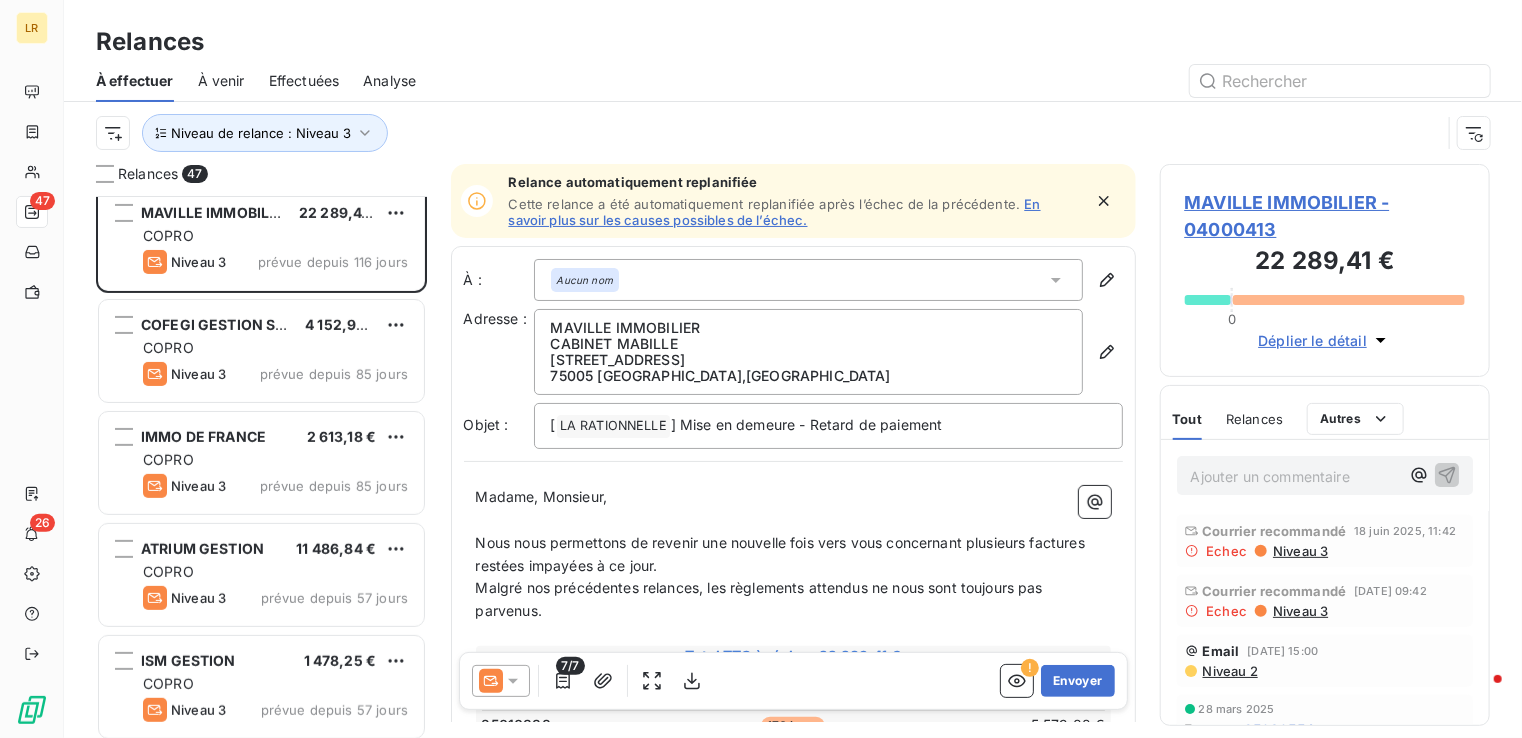 scroll, scrollTop: 200, scrollLeft: 0, axis: vertical 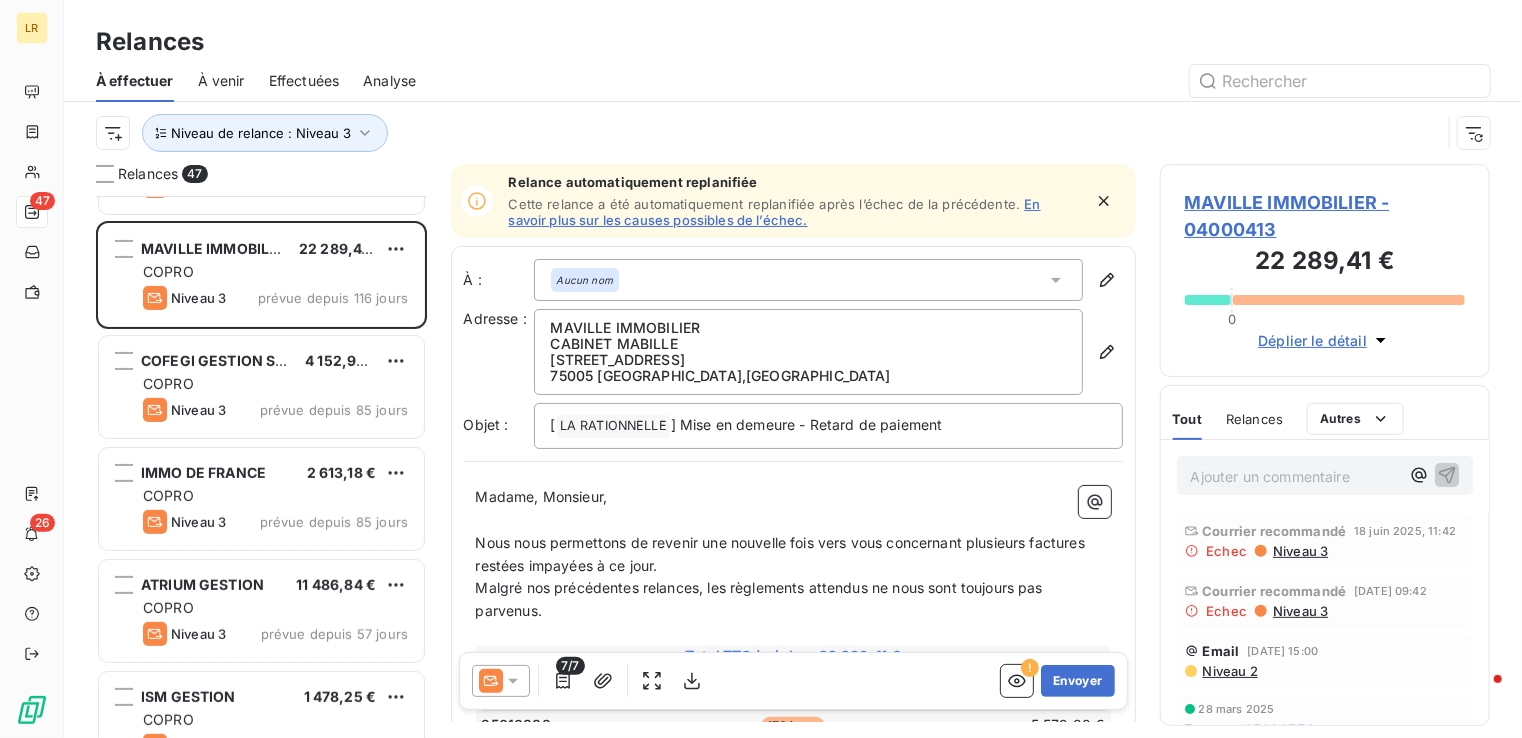 click on "Niveau 3" at bounding box center (1299, 611) 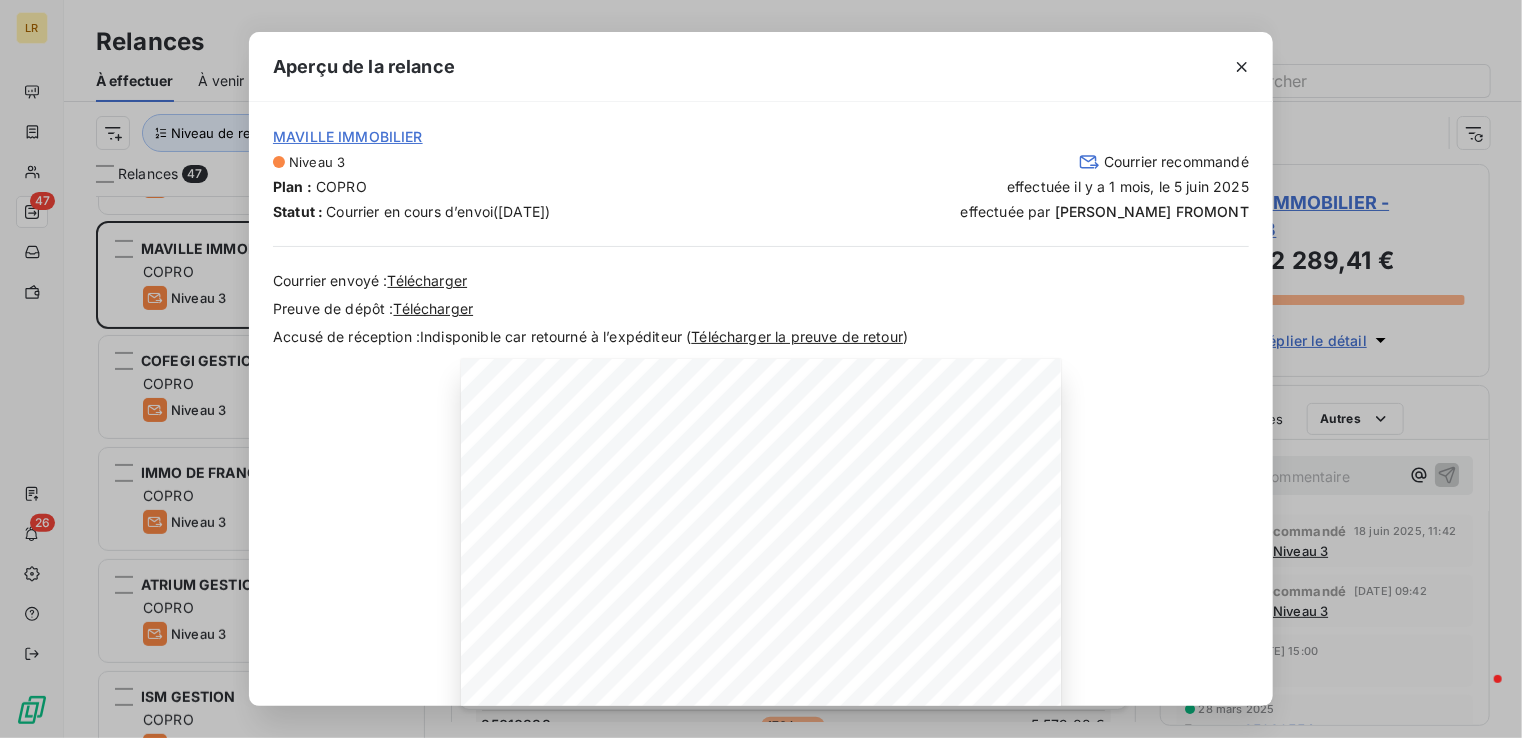 click on "Aperçu de la relance MAVILLE IMMOBILIER Niveau 3 Courrier recommandé Plan :   COPRO effectuée [DATE], le [DATE] Statut :   Courrier en cours d’envoi  ([DATE]) effectuée par   [PERSON_NAME] [PERSON_NAME] envoyé :  Télécharger Preuve de dépôt :  Télécharger Accusé de réception :  Indisponible car retourné à l’expéditeur ( Télécharger la preuve de retour ) [DATE] Objet : [LA RATIONNELLE] Mise en demeure - Retard de paiement Madame, Monsieur, Nous nous permettons de revenir une nouvelle fois vers vous concernant plusieurs factures restées impayées à ce jour. Malgré nos précédentes relances, les règlements attendus ne nous sont toujours pas parvenus. Total TTC à régler : 22 289,41 € Pénalités IFR : + 160,00 € Factures échues   Retard   Solde TTC 25010338   141 jours   5 579,82 € 25020324   110 jours   5 579,82 € 25040343   51 jours   5 579,82 € 25050322   21 jours   5 579,82 € Avoirs   Solde TTC 24061364   -29,87 € Pénalités   Nbr de facture" at bounding box center (761, 369) 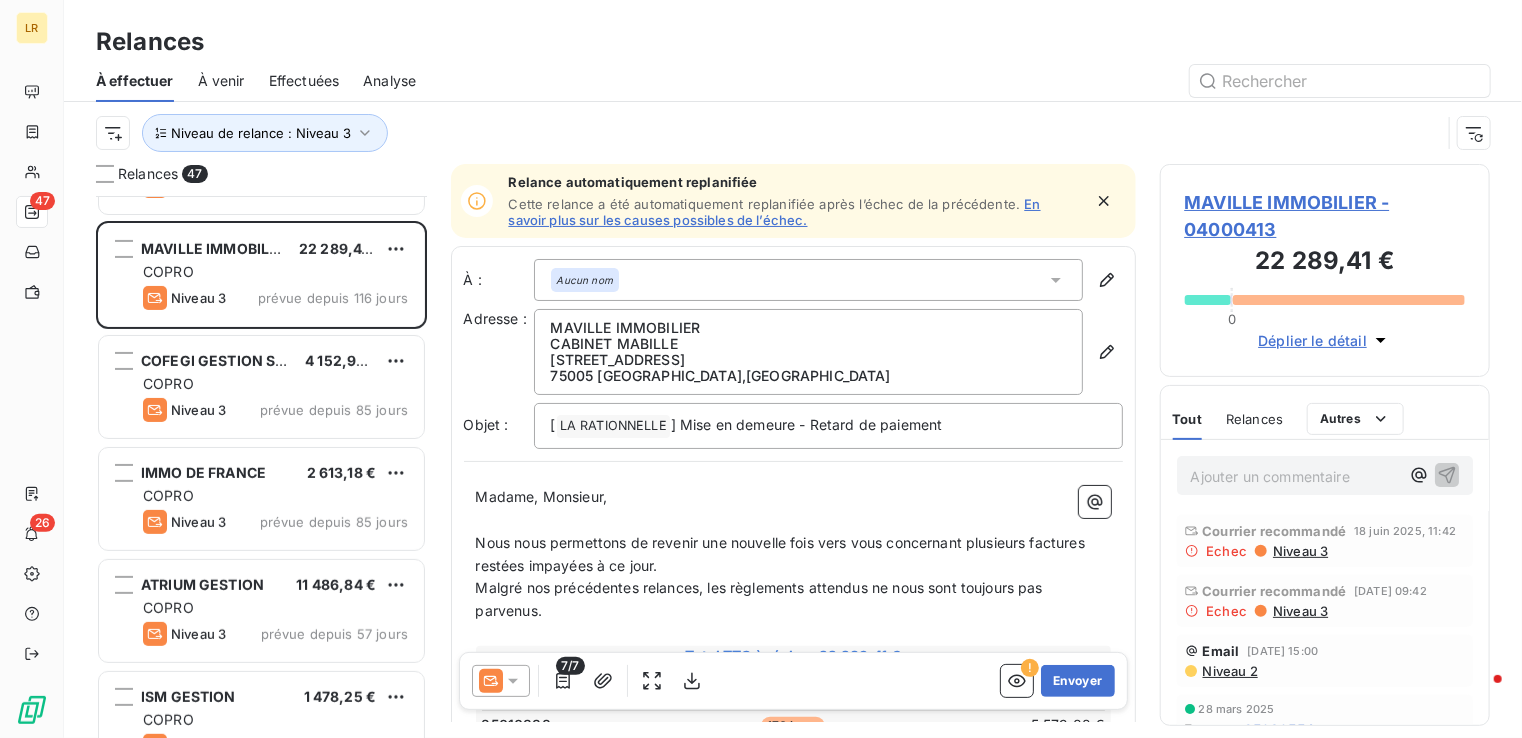 click on "Niveau 3" at bounding box center (1299, 551) 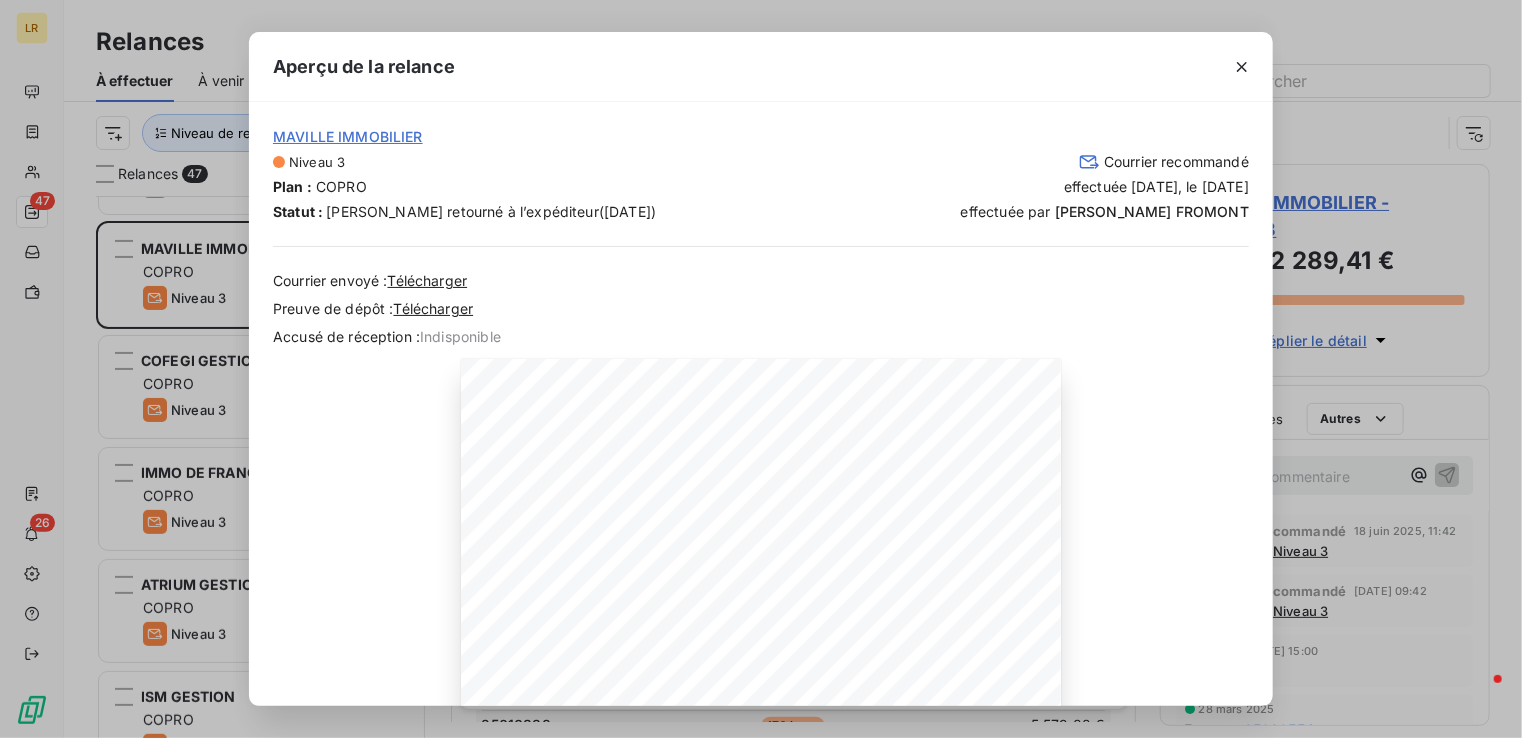 click on "Aperçu de la relance MAVILLE IMMOBILIER Niveau 3 Courrier recommandé Plan :   COPRO effectuée [DATE], le [DATE] Statut :   [PERSON_NAME] retourné à l’expéditeur  ([DATE]) effectuée par   [PERSON_NAME] Courrier envoyé :  Télécharger Preuve de dépôt :  Télécharger Accusé de réception :   Indisponible [DATE] Objet : [LA RATIONNELLE] Mise en demeure - Retard de paiement Madame, Monsieur, Nous nous permettons de revenir une nouvelle fois vers vous concernant plusieurs factures restées impayées à ce jour. Malgré nos précédentes relances, les règlements attendus ne nous sont toujours pas parvenus. Total TTC à régler : 22 289,41 € Pénalités IFR : + 160,00 € Factures échues   Retard   Solde TTC 25010338   154 jours   5 579,82 € 25020324   123 jours   5 579,82 € 25040343   64 jours   5 579,82 € 25050322   34 jours   5 579,82 € Avoirs   Solde TTC 24061364   -29,87 € Pénalités   Nbr de facture   Total Indemnités forfaitaires de recouvrement (IFR) 4" at bounding box center (761, 369) 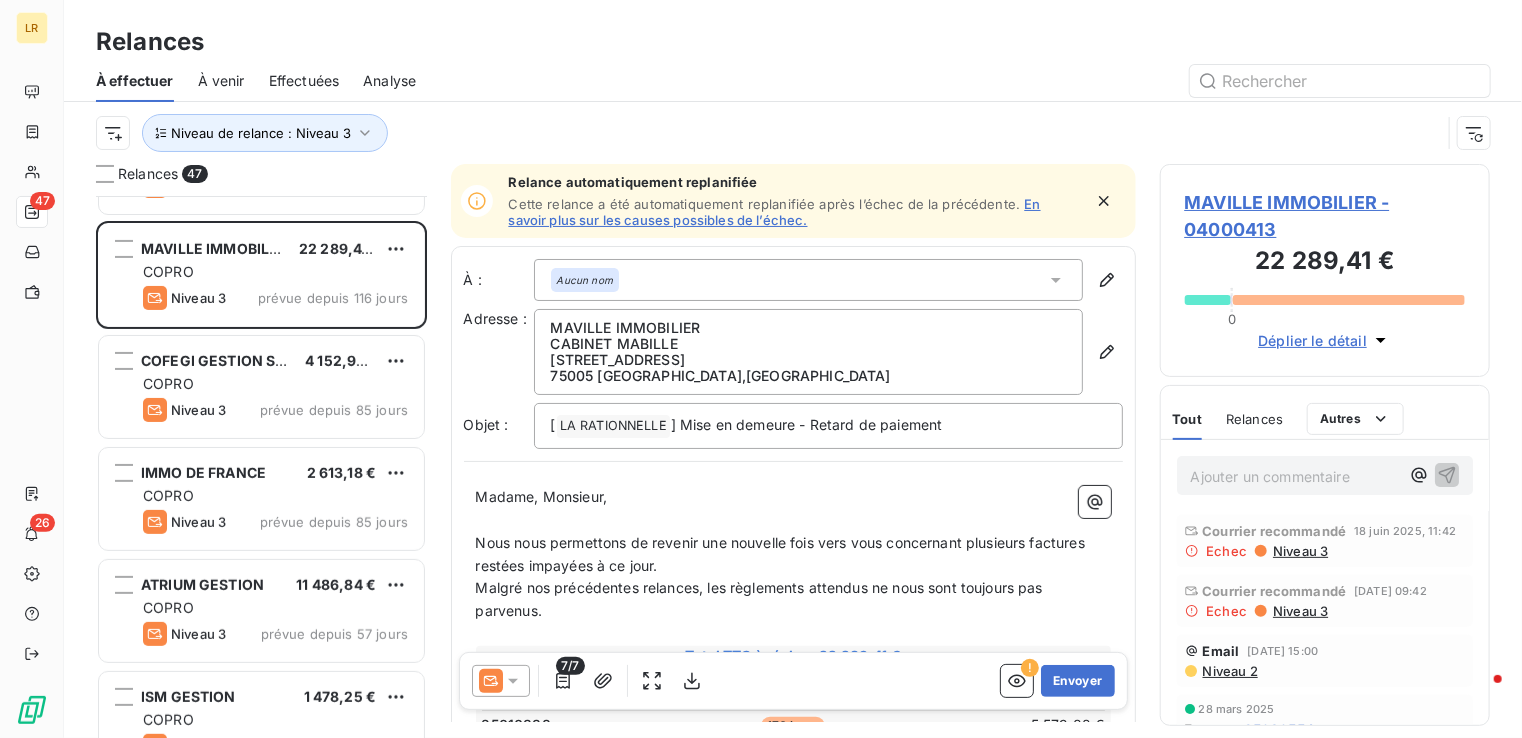 click on "Effectuées" at bounding box center [304, 81] 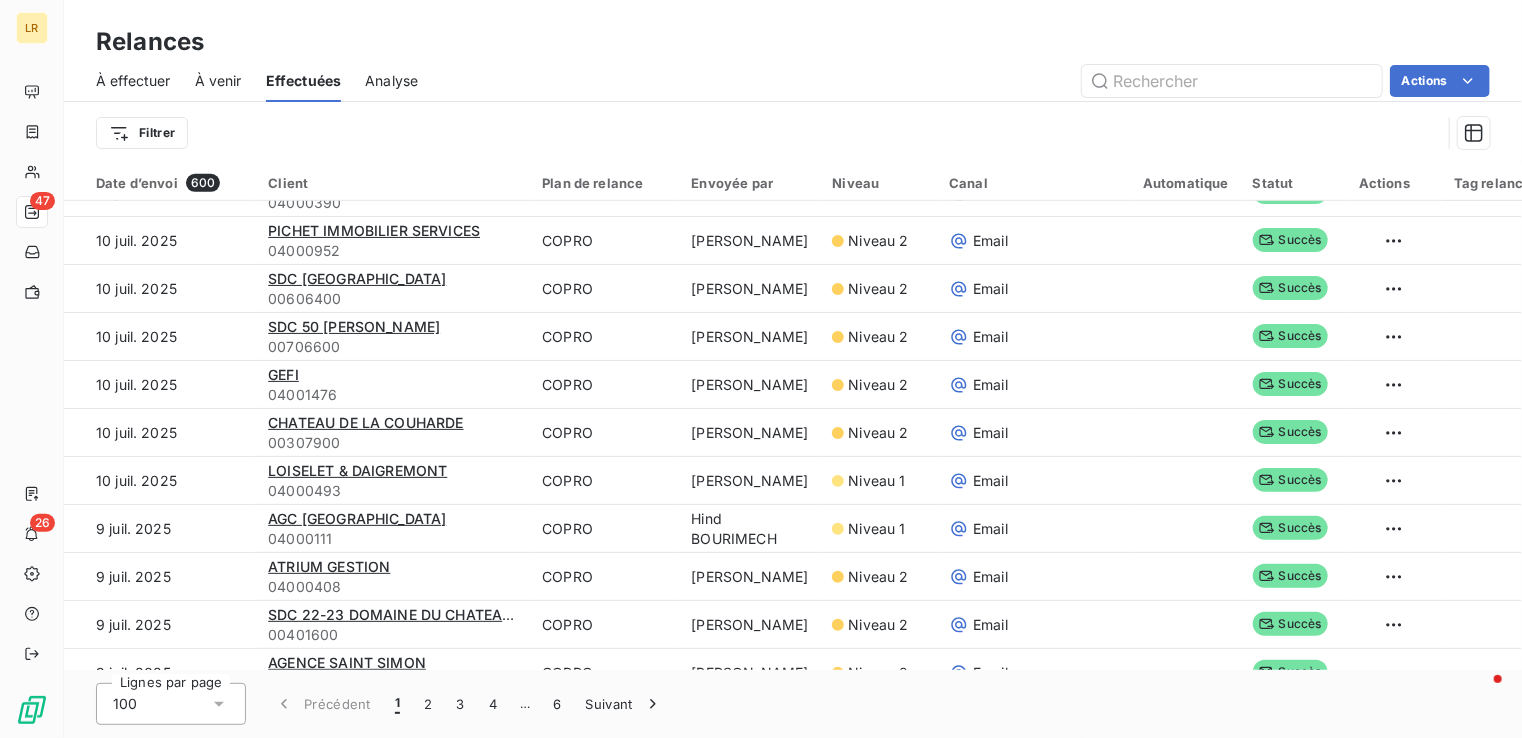 scroll, scrollTop: 0, scrollLeft: 0, axis: both 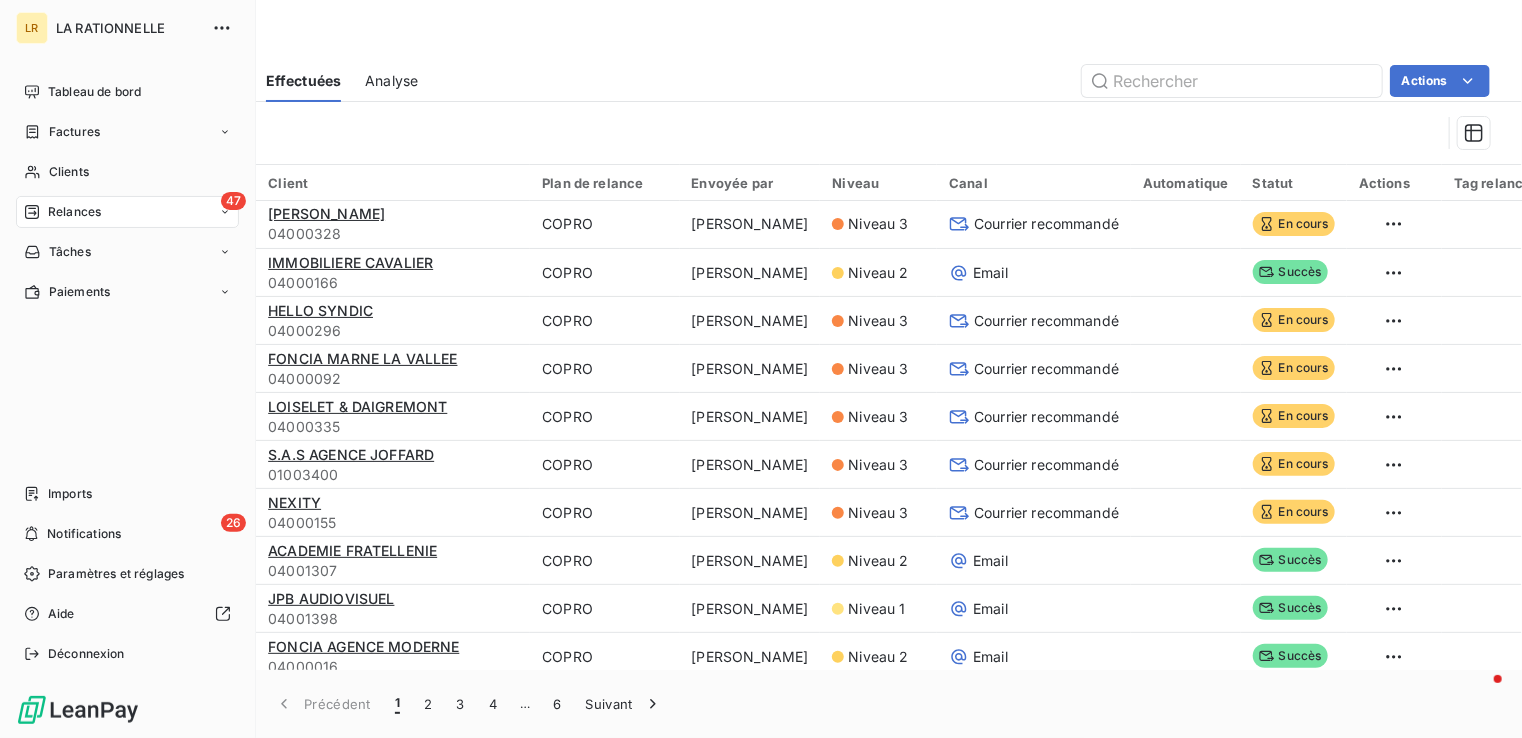 click on "Relances" at bounding box center (74, 212) 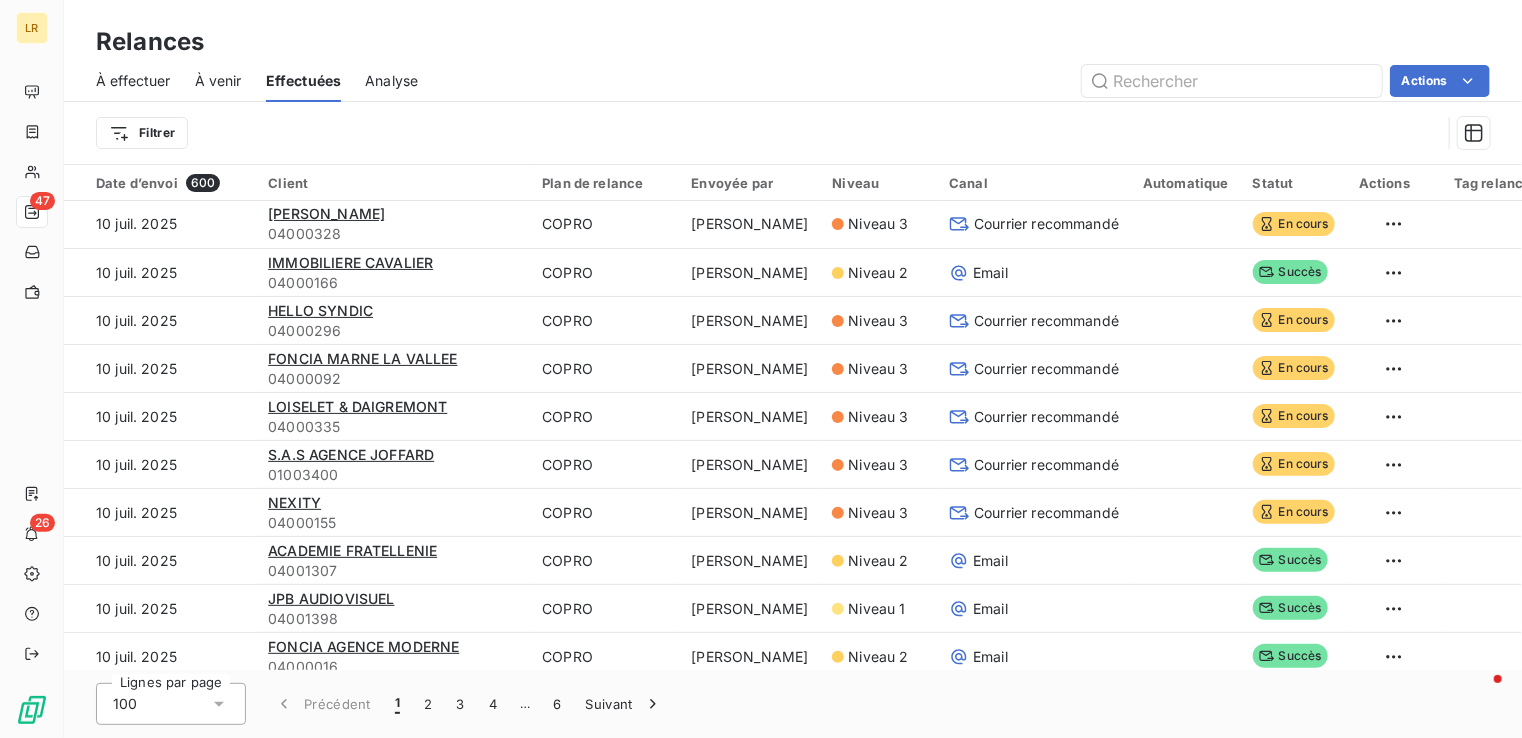 click on "Effectuées" at bounding box center (304, 81) 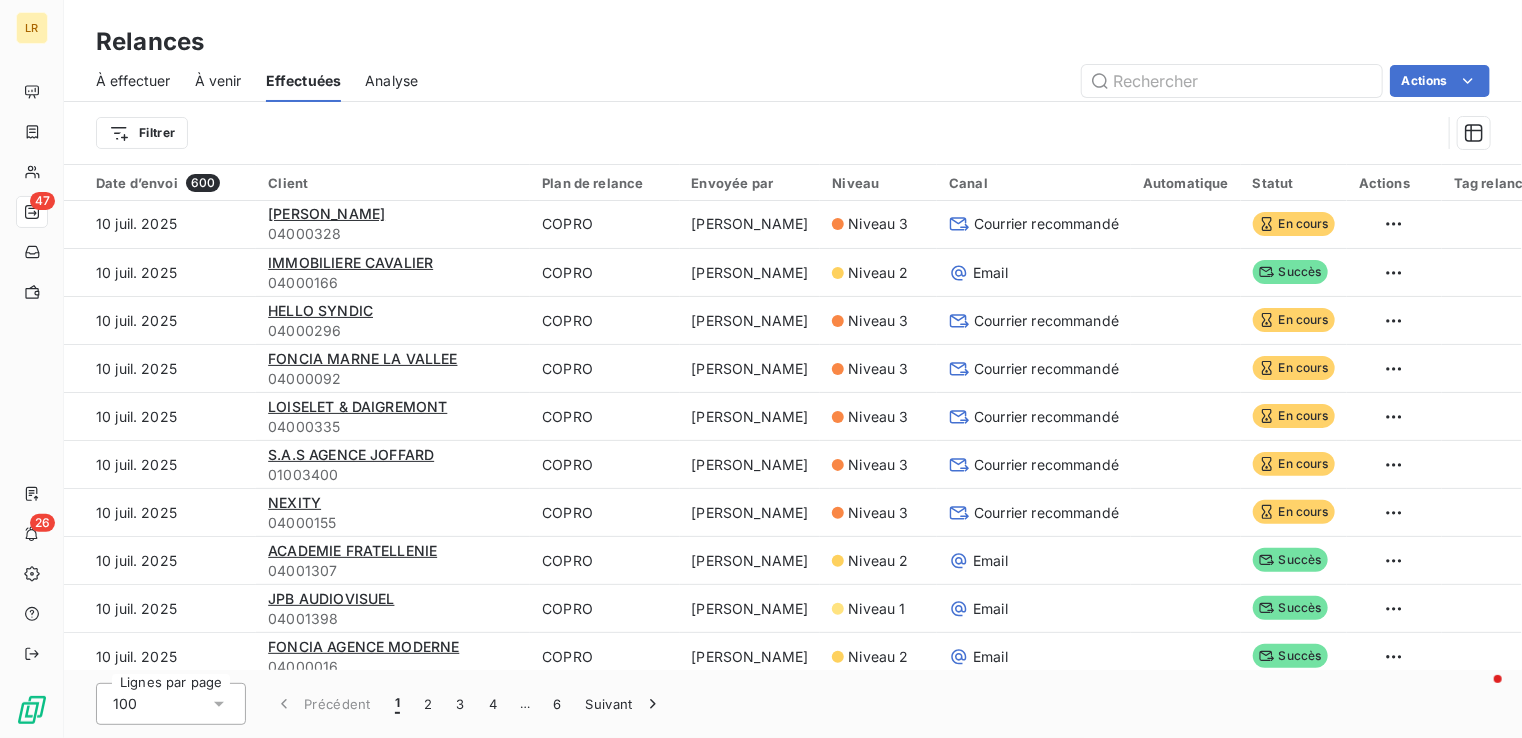 drag, startPoint x: 217, startPoint y: 81, endPoint x: 153, endPoint y: 80, distance: 64.00781 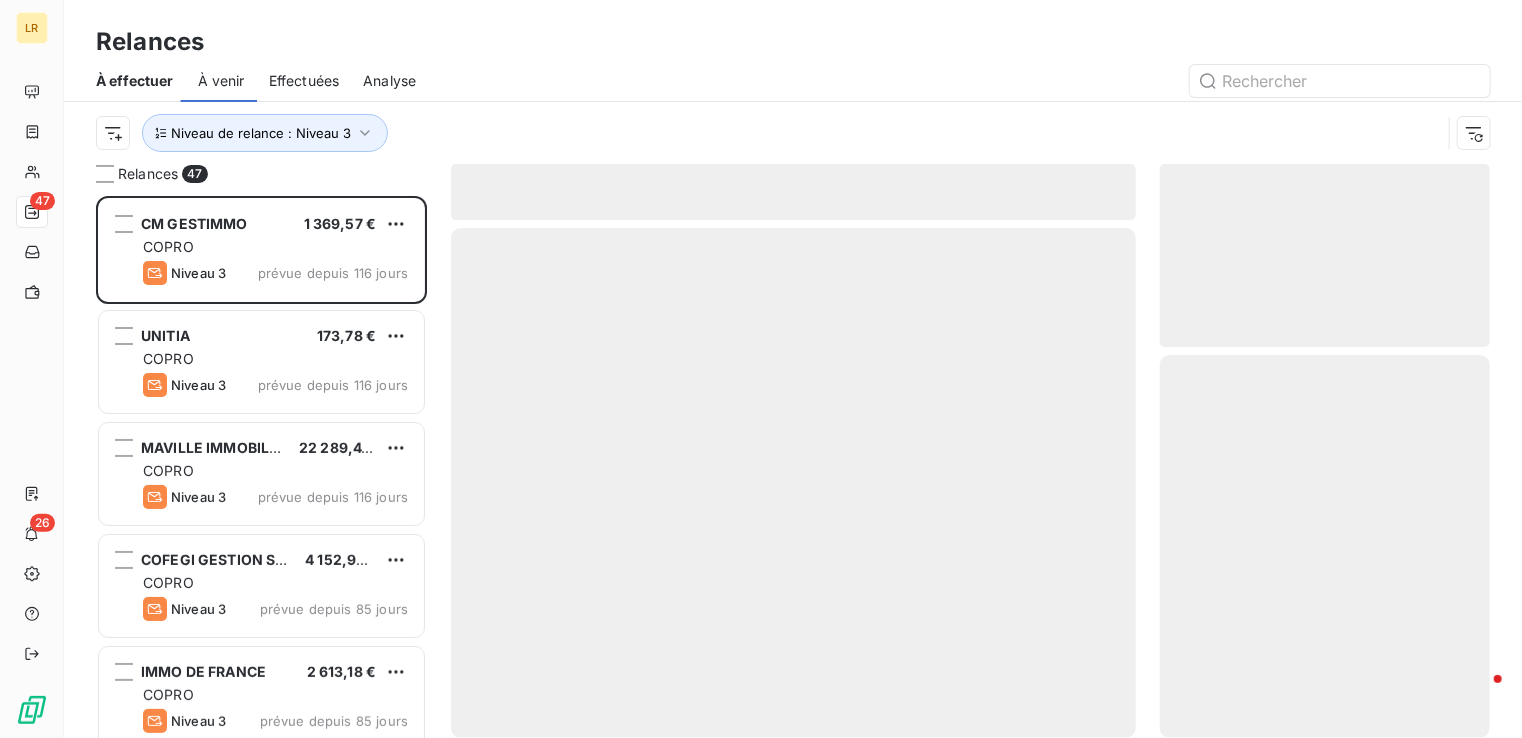 scroll, scrollTop: 16, scrollLeft: 16, axis: both 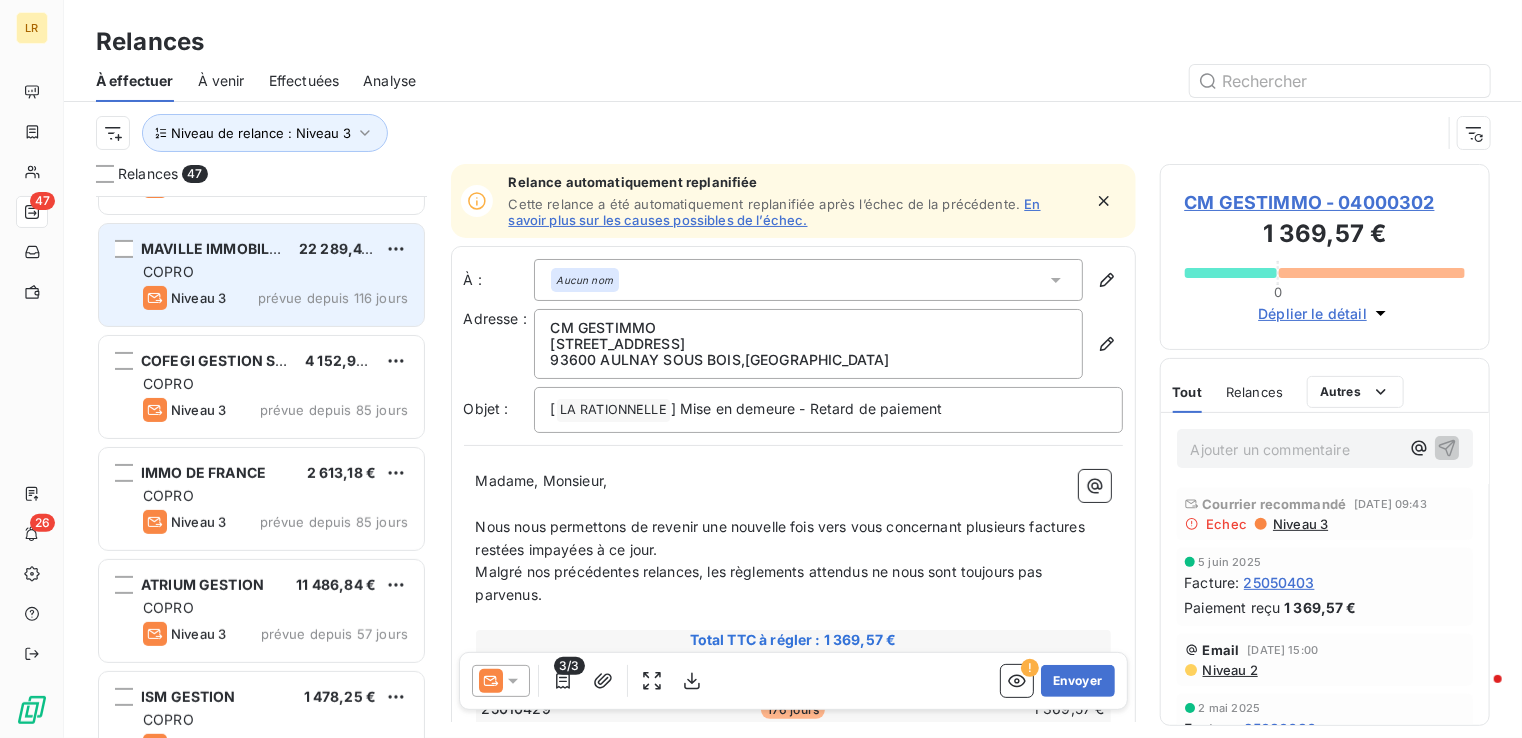 click on "COPRO" at bounding box center (275, 272) 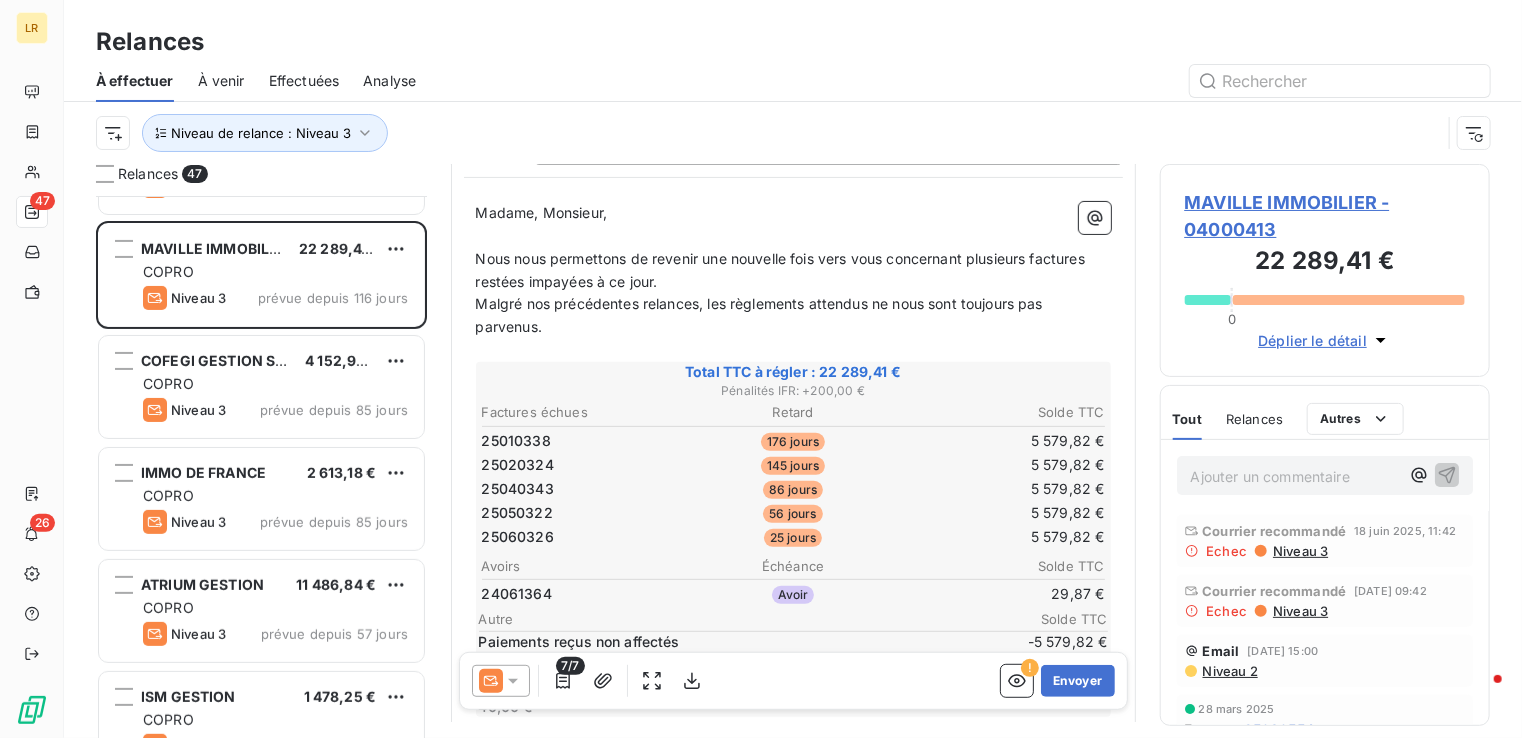 scroll, scrollTop: 400, scrollLeft: 0, axis: vertical 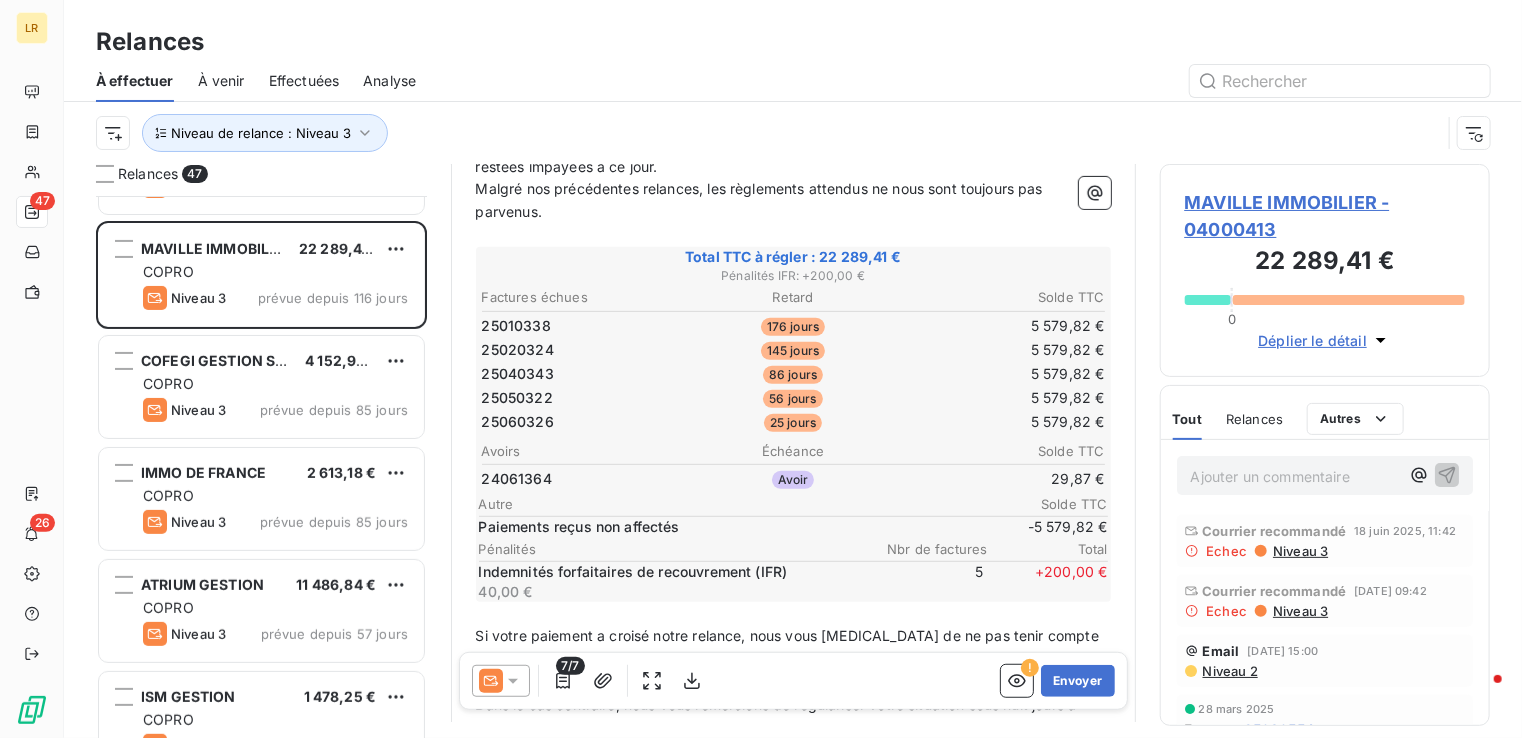click on "[PERSON_NAME] - 04000413 22 289,41 € 0 Déplier le détail" at bounding box center (1325, 270) 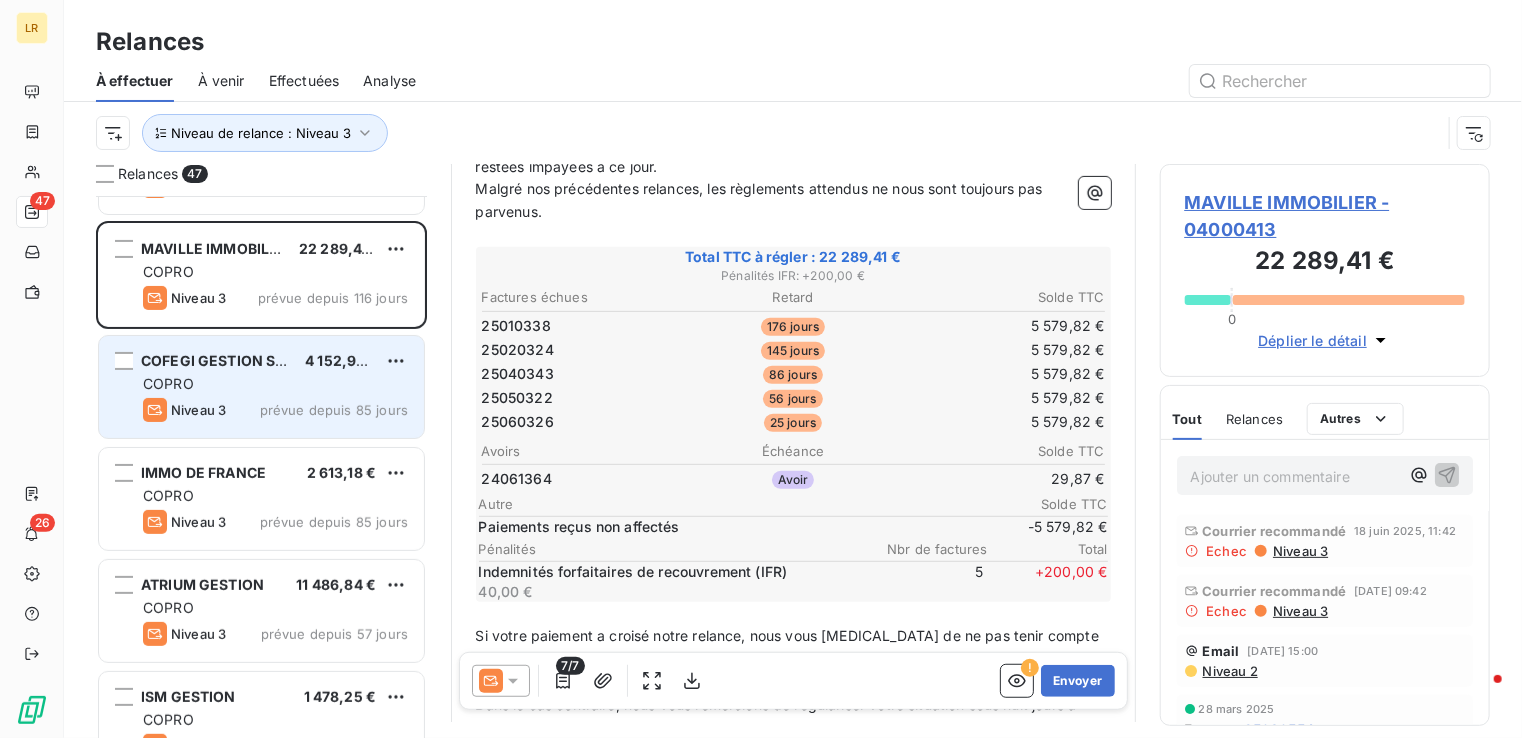 click on "COPRO" at bounding box center [275, 384] 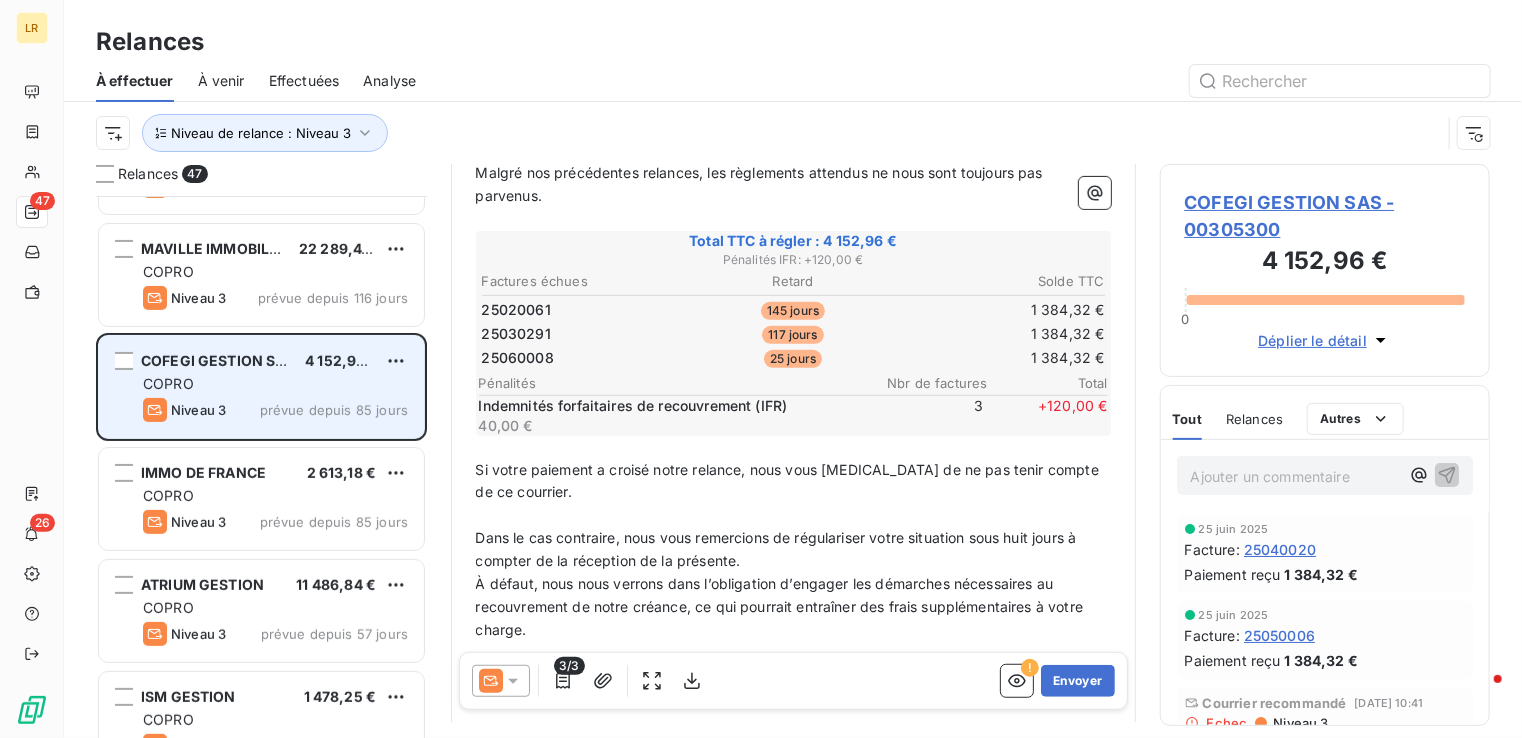 scroll, scrollTop: 356, scrollLeft: 0, axis: vertical 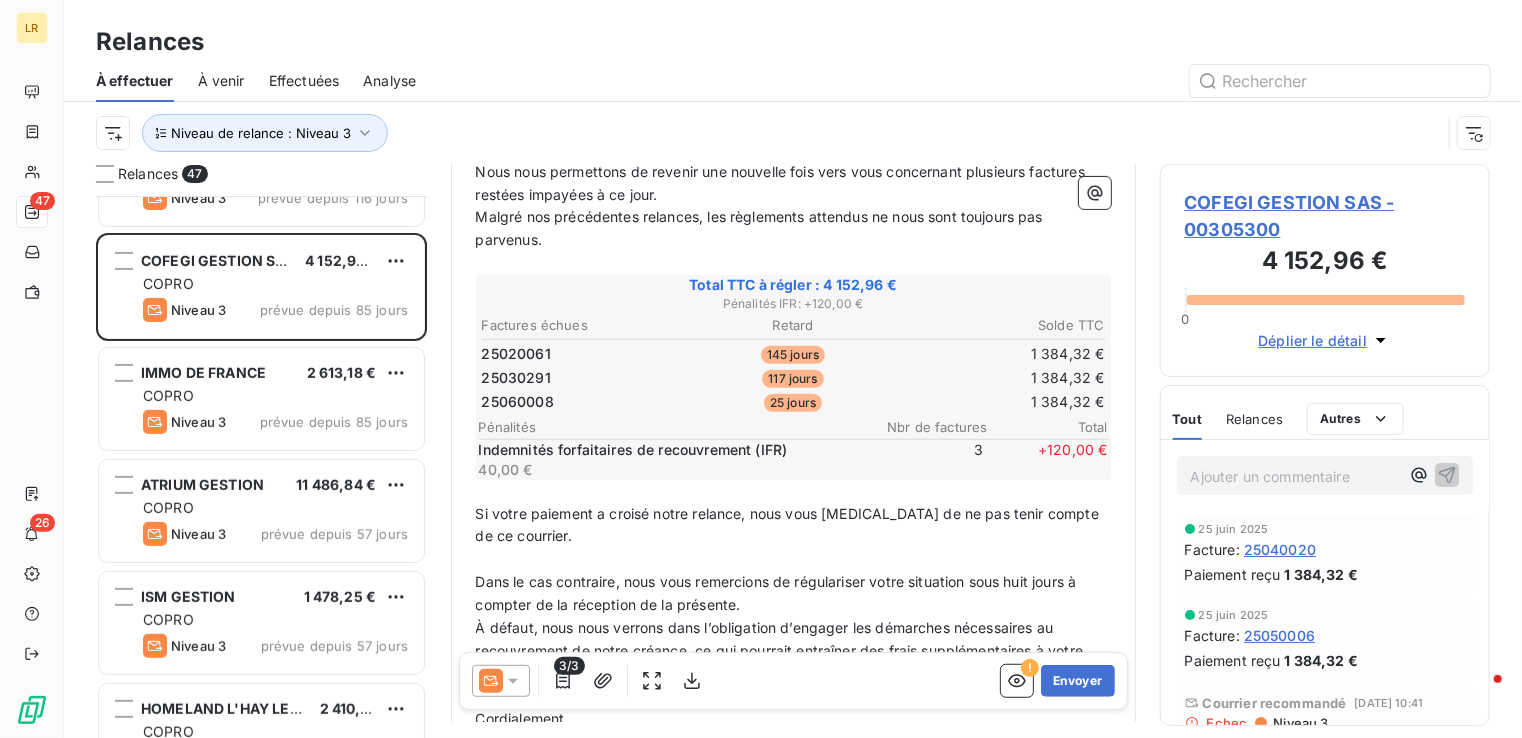 click on "COFEGI GESTION SAS - 00305300" at bounding box center [1325, 216] 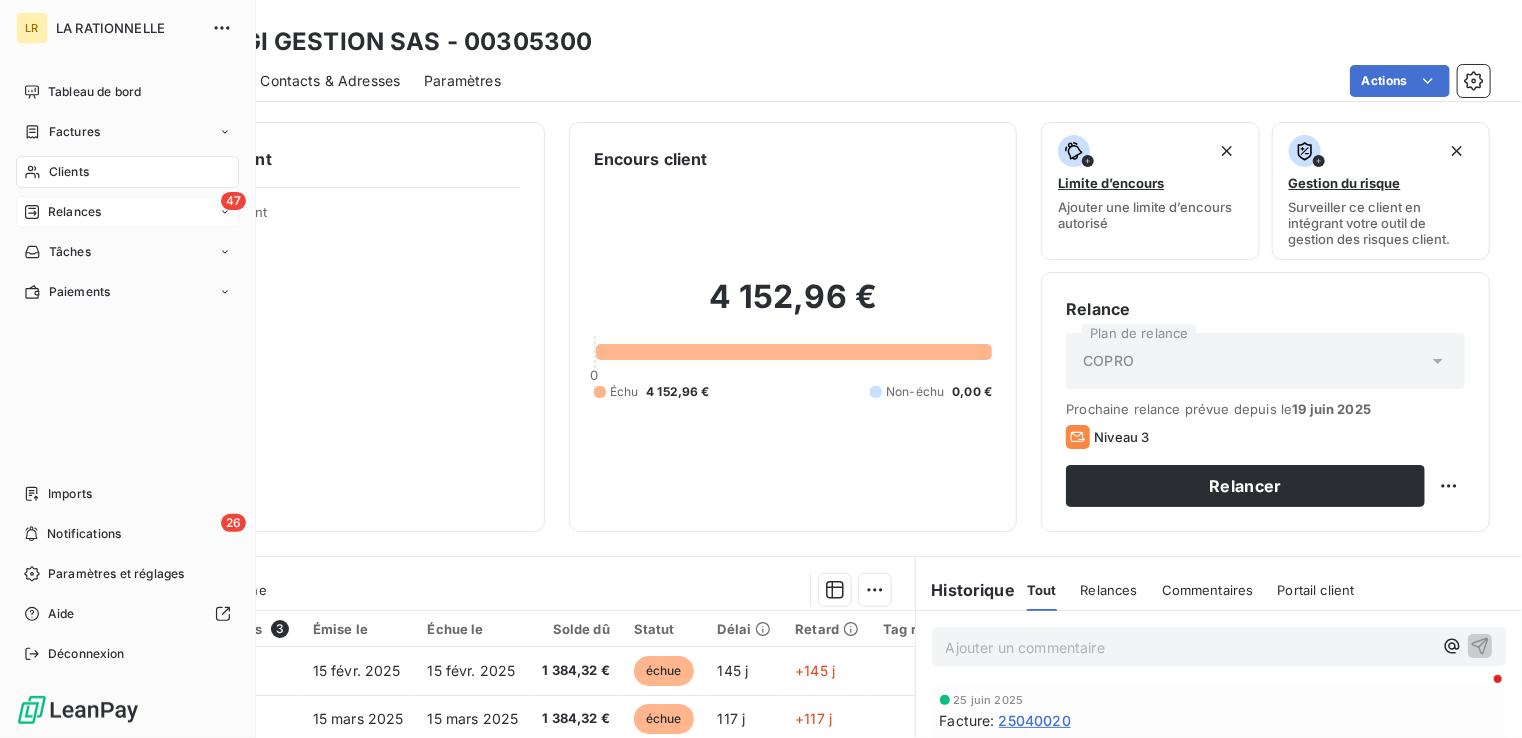 click on "Relances" at bounding box center [74, 212] 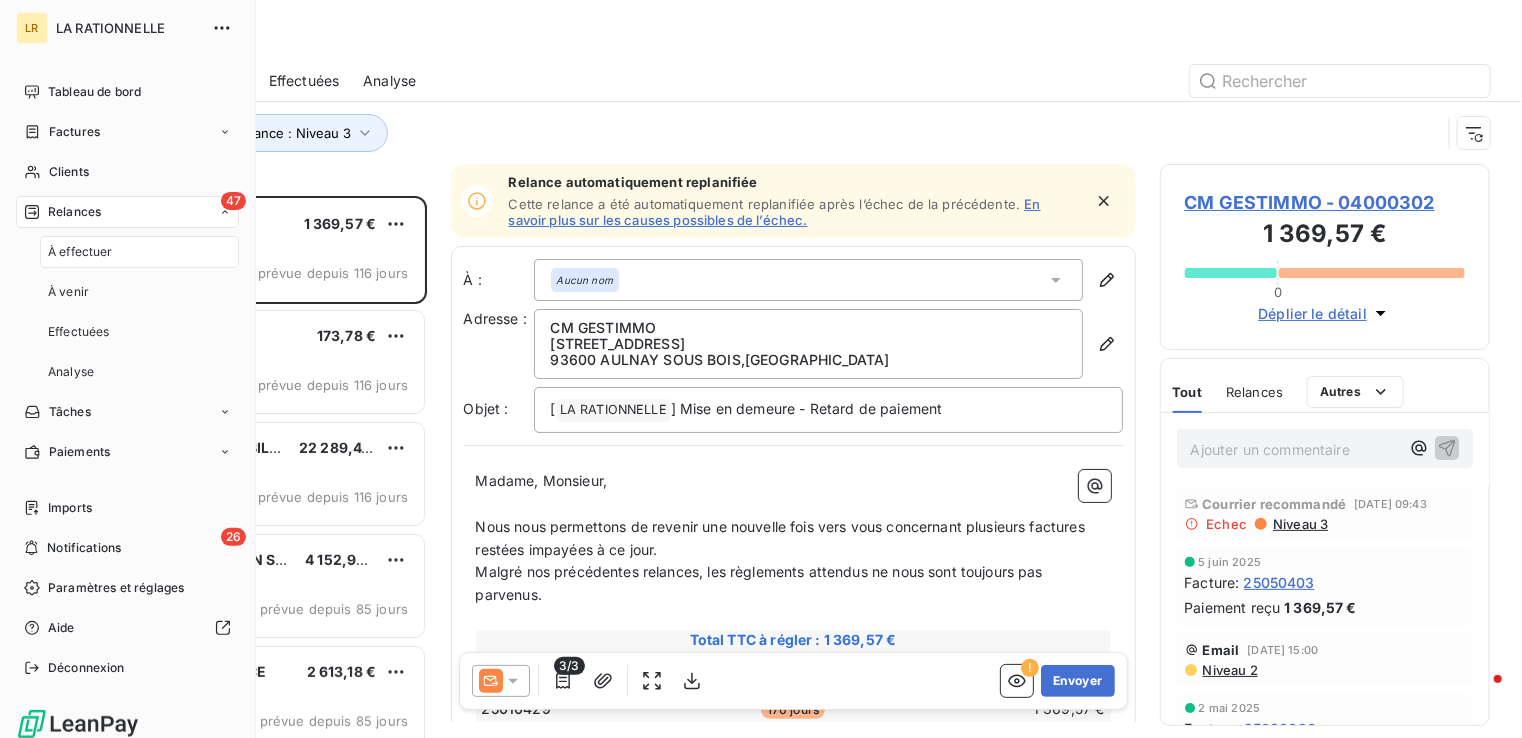 scroll, scrollTop: 16, scrollLeft: 16, axis: both 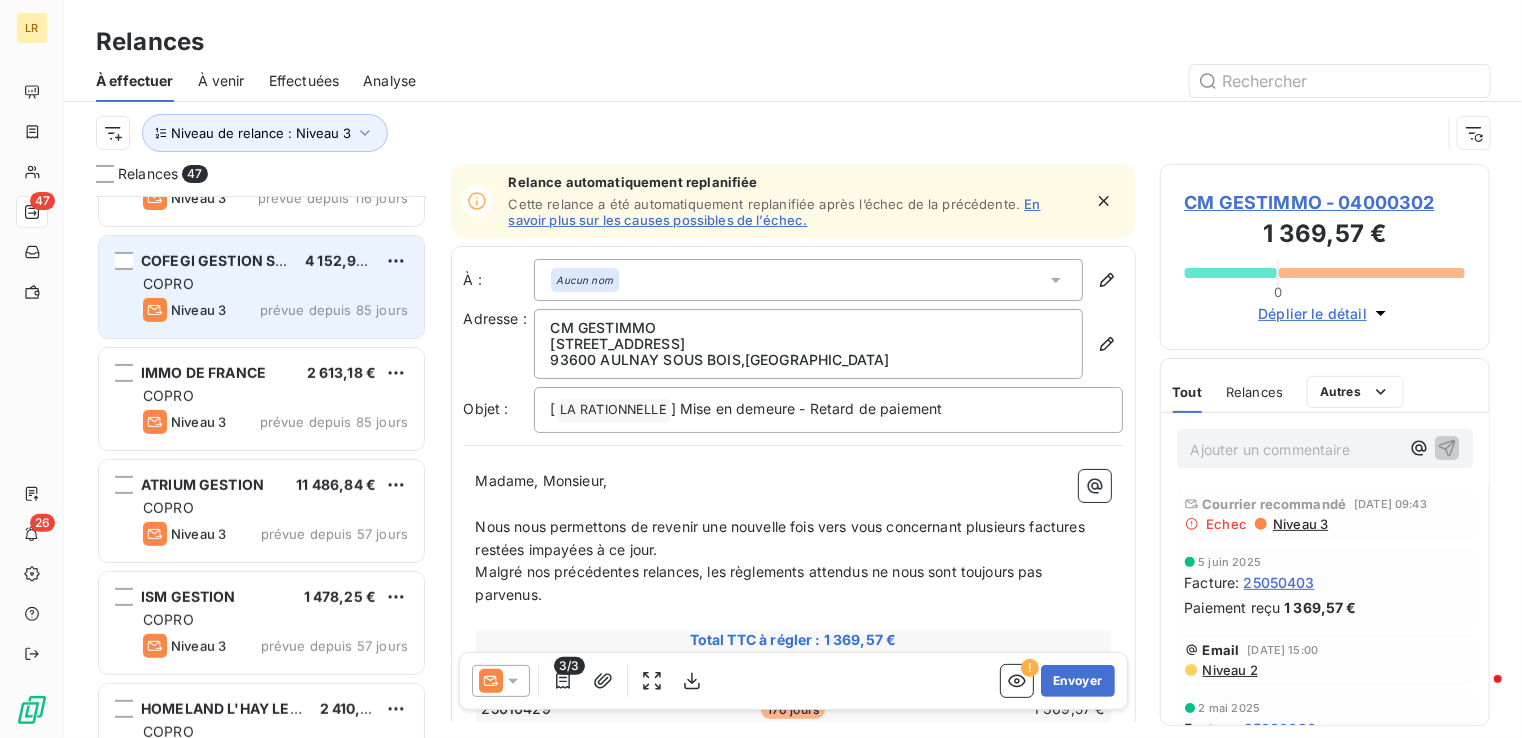 click on "Niveau 3" at bounding box center (198, 310) 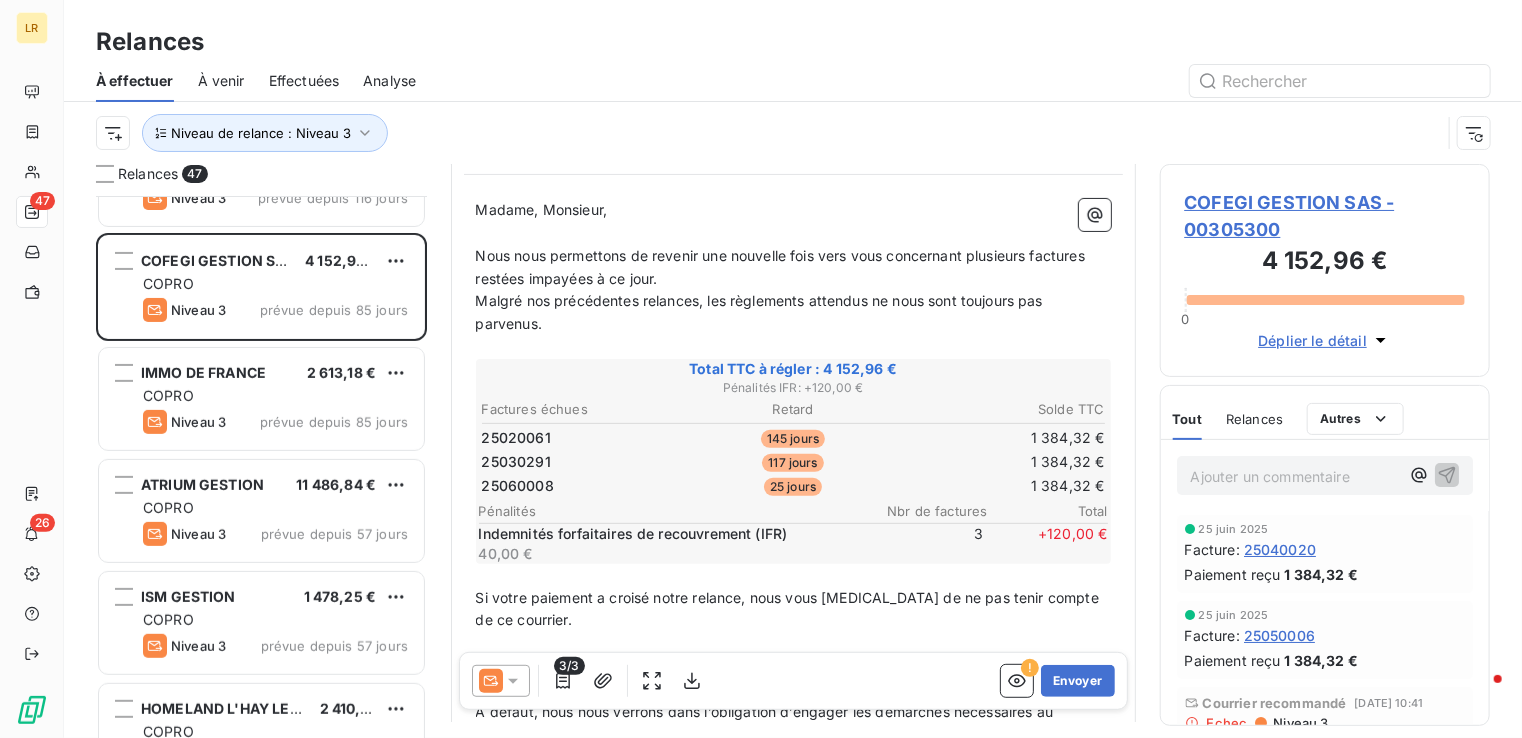 scroll, scrollTop: 300, scrollLeft: 0, axis: vertical 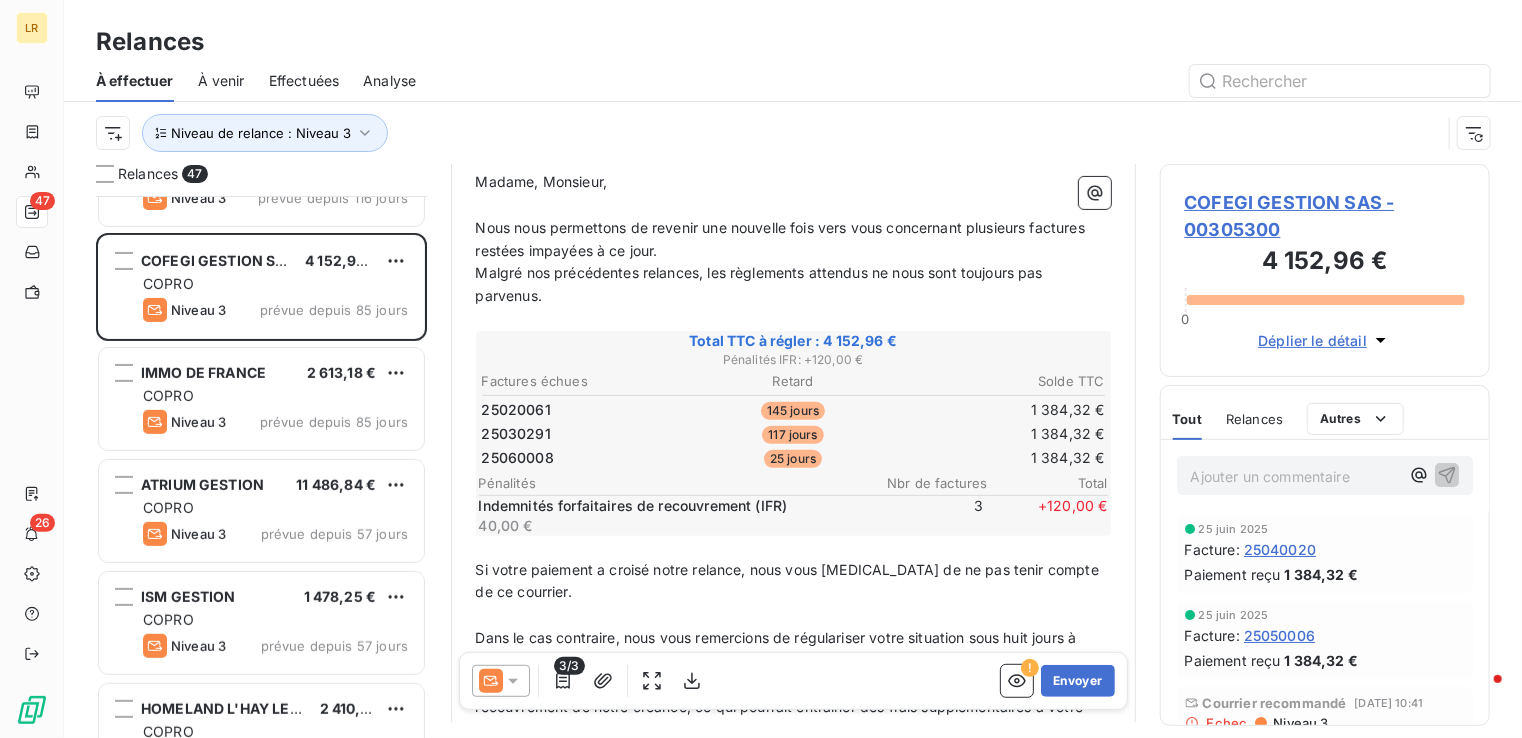 click 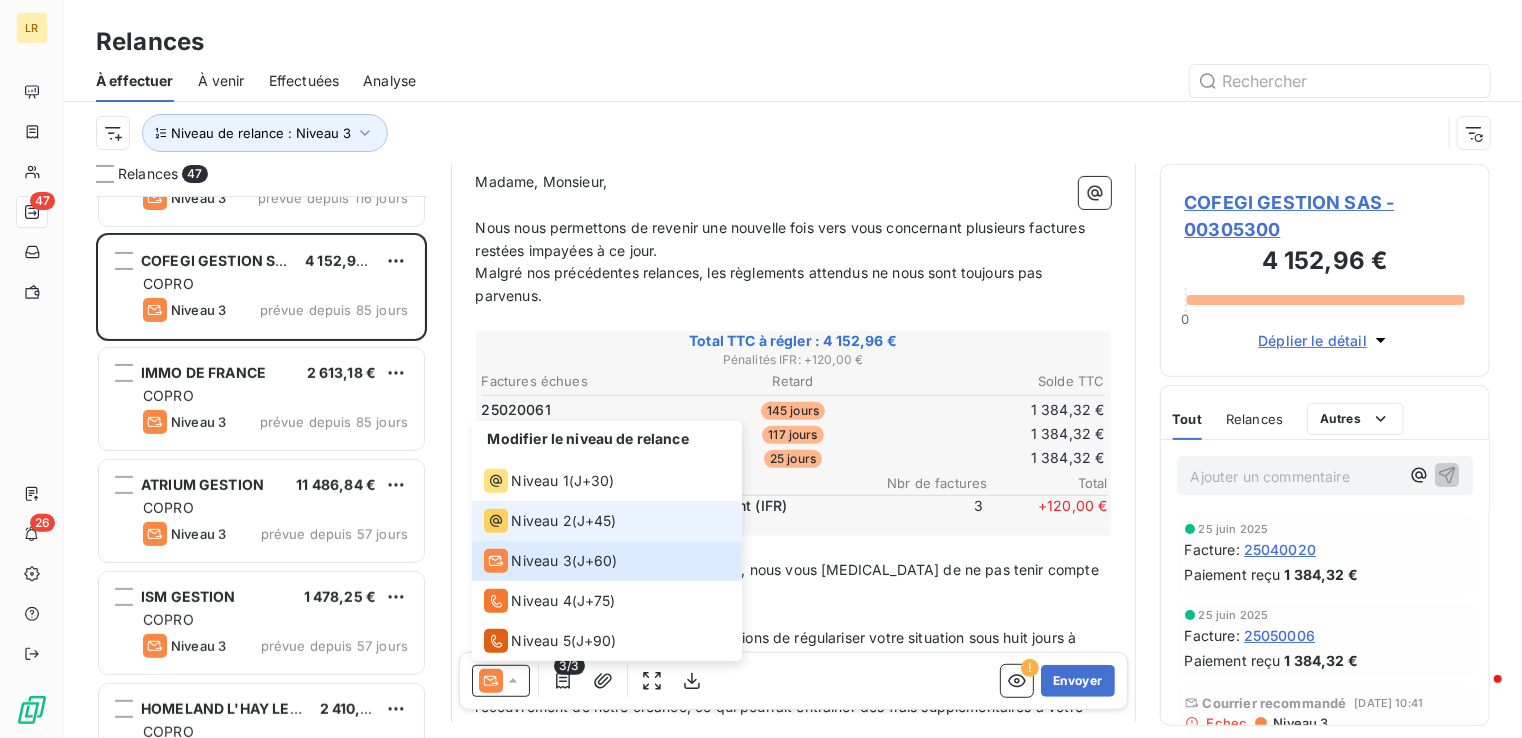 click on "Niveau 2" at bounding box center (542, 521) 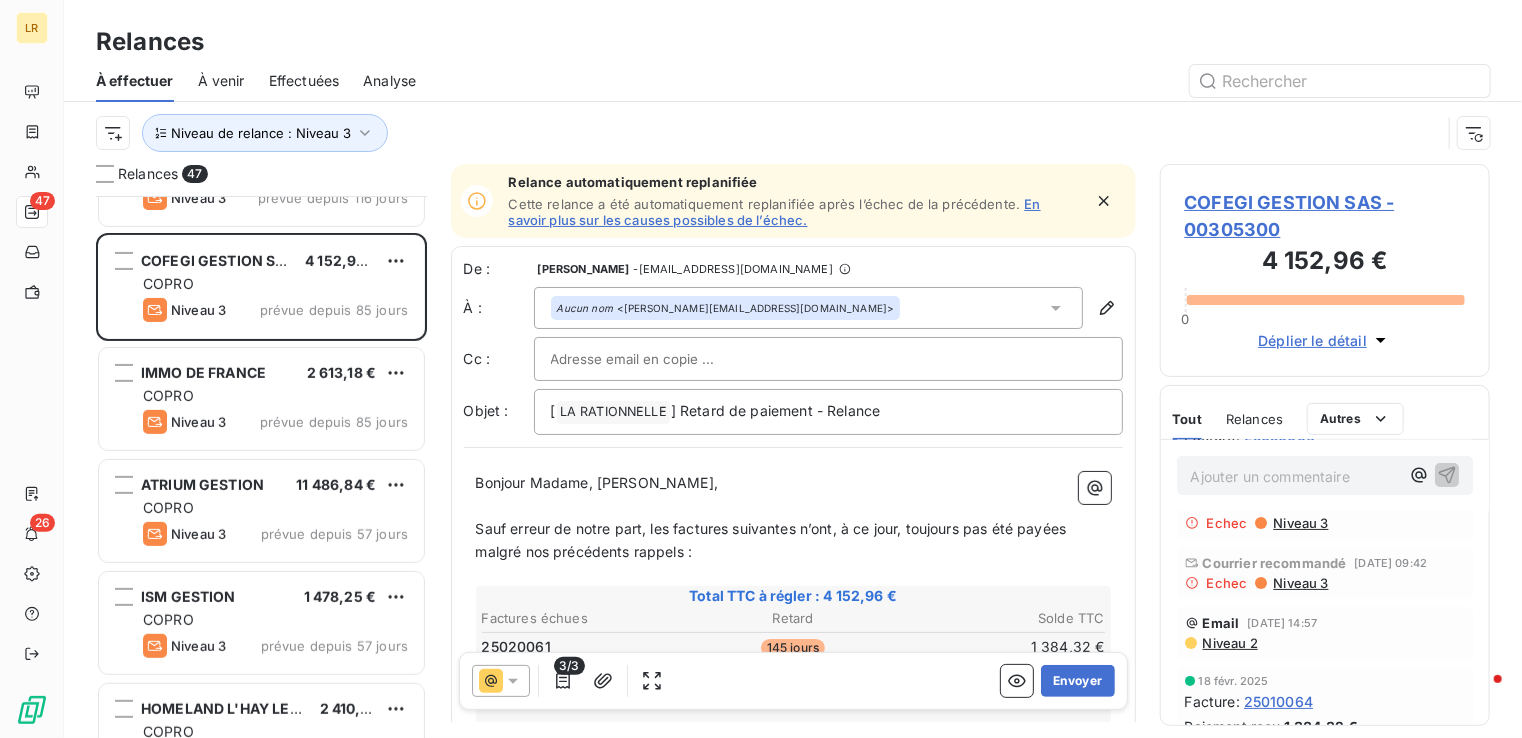scroll, scrollTop: 100, scrollLeft: 0, axis: vertical 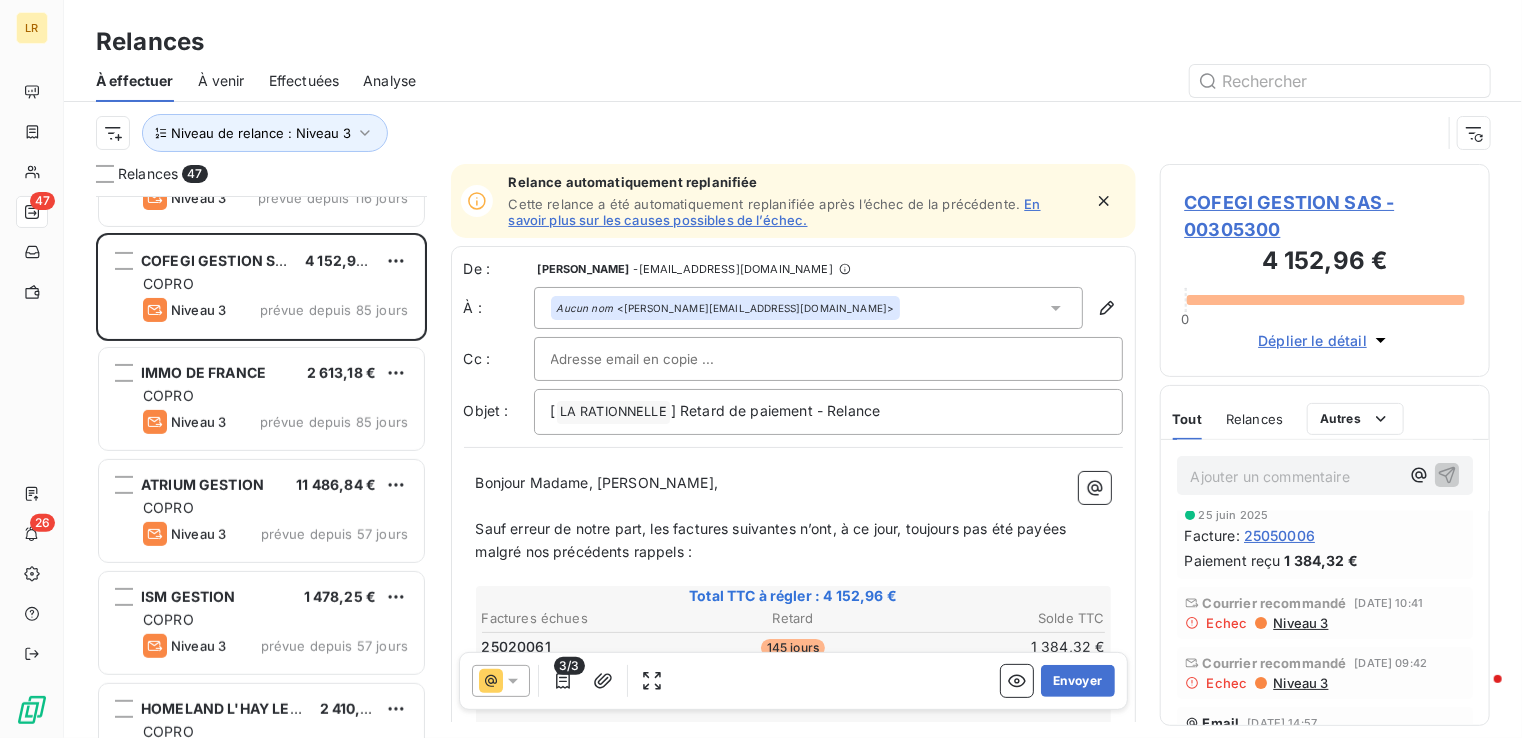 click on "Niveau 3" at bounding box center (1299, 623) 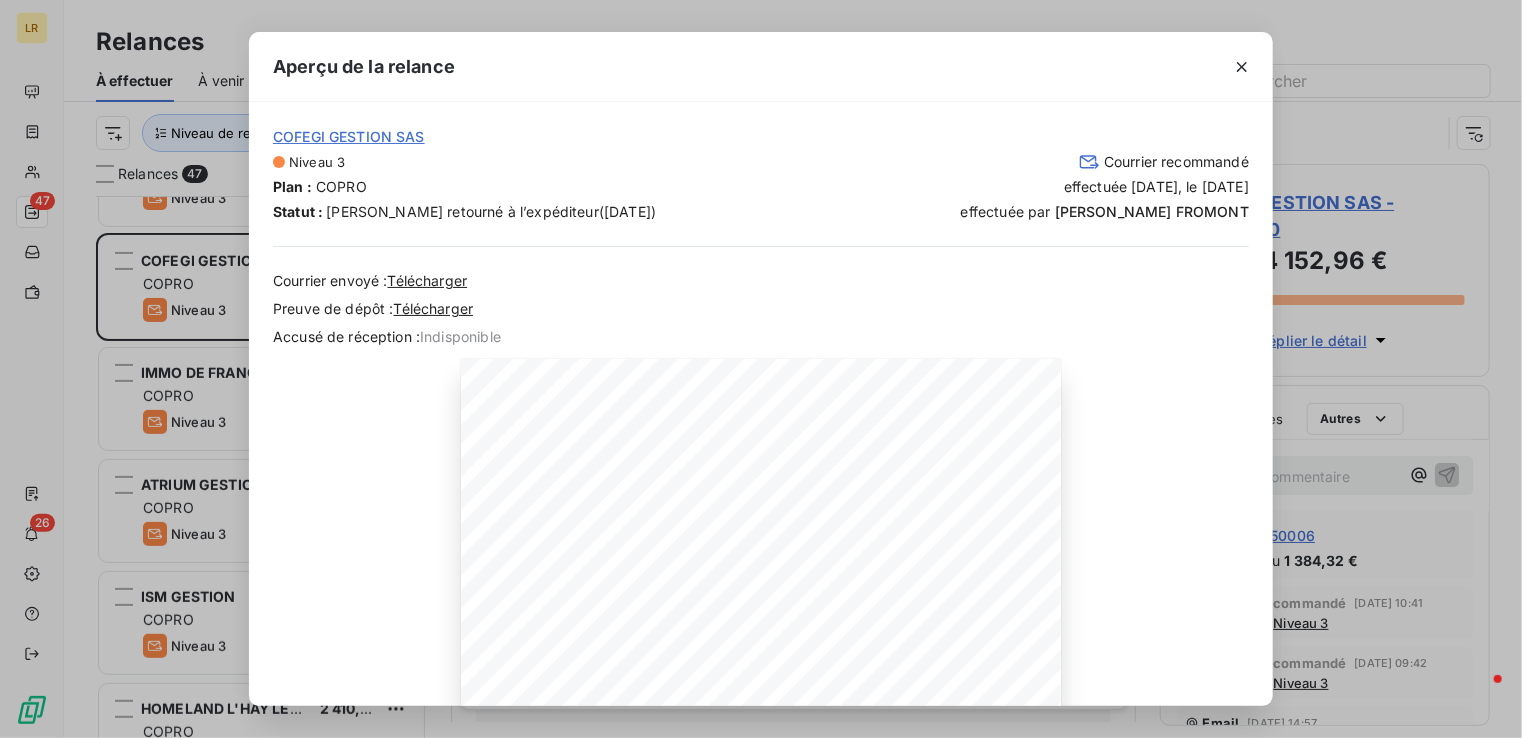 click on "Aperçu de la relance COFEGI GESTION SAS Niveau 3 Courrier recommandé Plan :   COPRO effectuée [DATE], le [DATE] Statut :   Courrier retourné à l’expéditeur  ([DATE]) effectuée par   [PERSON_NAME] Courrier envoyé :  Télécharger Preuve de dépôt :  Télécharger Accusé de réception :   Indisponible [DATE] Objet : [LA RATIONNELLE] Mise en demeure - Retard de paiement Madame, Monsieur, Nous nous permettons de revenir une nouvelle fois vers vous concernant plusieurs factures restées impayées à ce jour. Malgré nos précédentes relances, les règlements attendus ne nous sont toujours pas parvenus. Total TTC à régler : 5 537,28 € Pénalités IFR : + 160,00 € Factures échues   Retard   Solde TTC 25020061   124 jours   1 384,32 € 25030291   96 jours   1 384,32 € 25040020   65 jours   1 384,32 € 25050006   35 jours   1 384,32 € Pénalités   Nbr de facture   Total Indemnités forfaitaires de recouvrement (IFR) 4   + 160,00 € 40,00 € présente. [GEOGRAPHIC_DATA]" at bounding box center (761, 369) 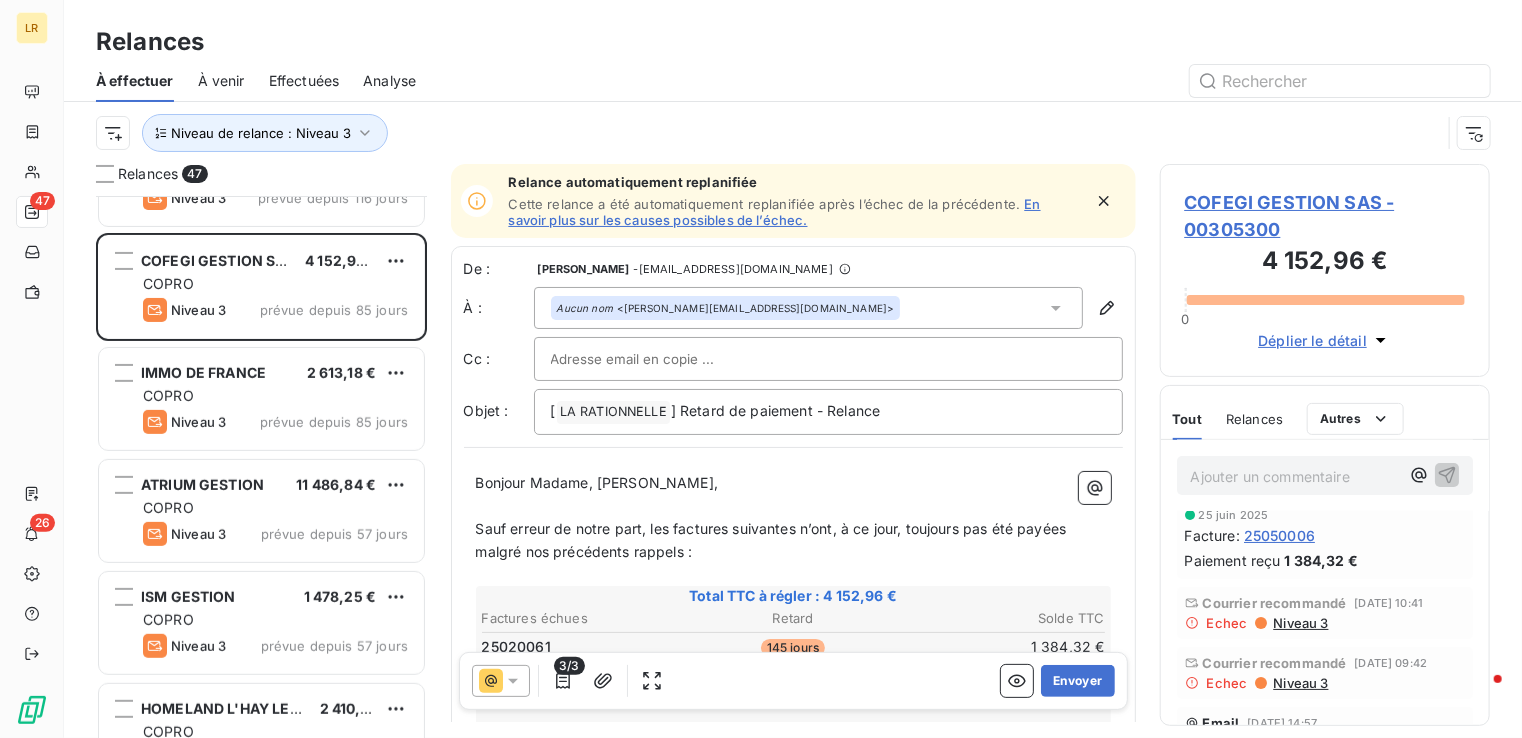 click 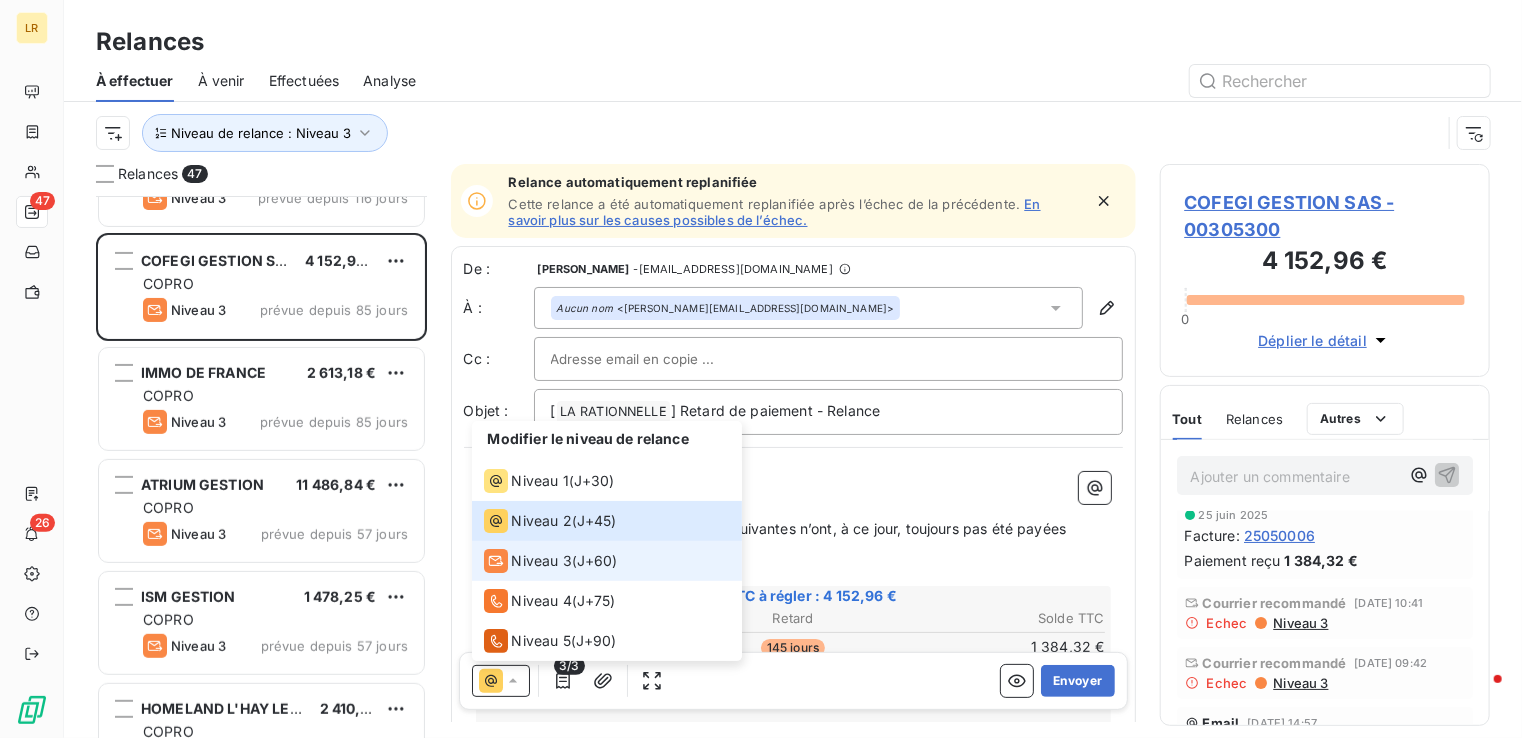 click 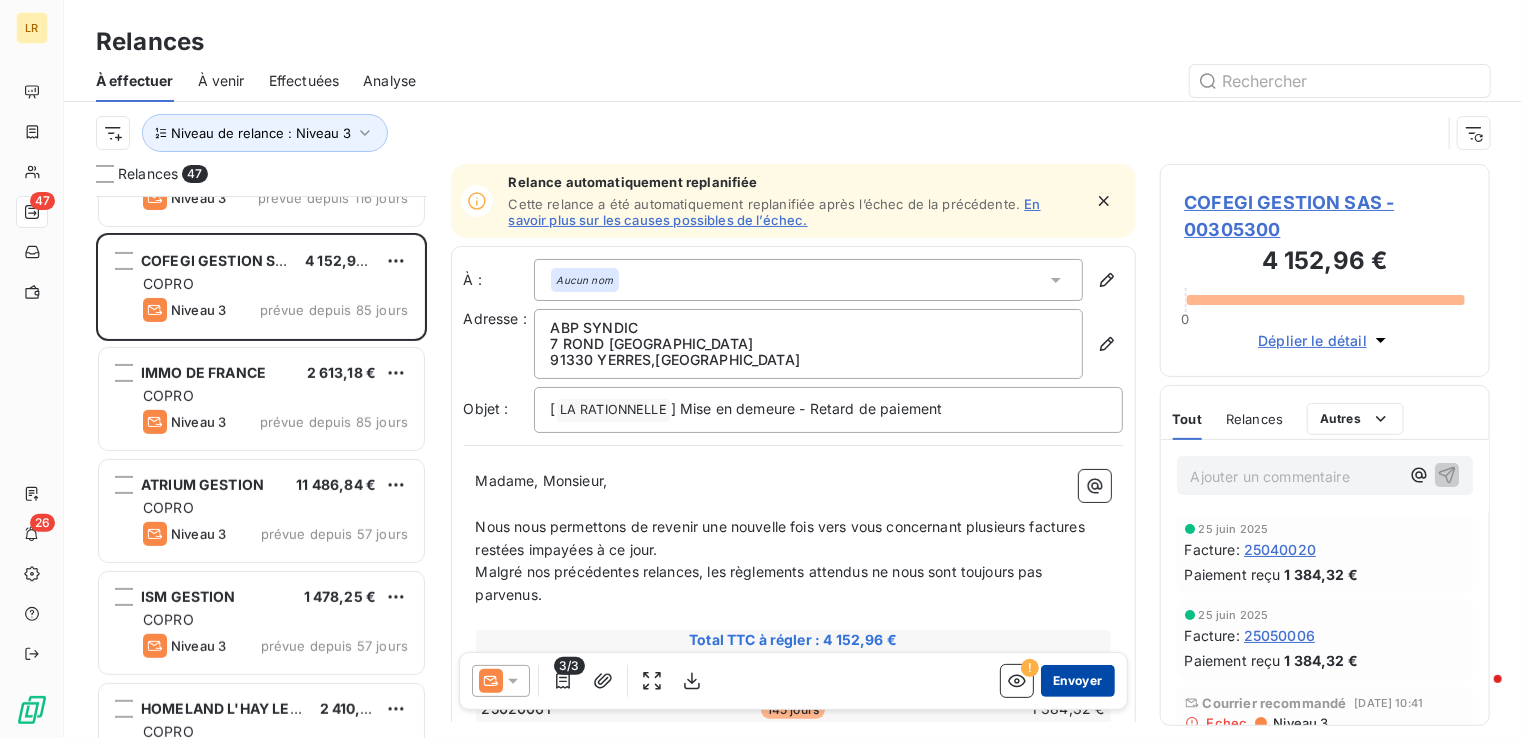 click on "Envoyer" at bounding box center (1077, 681) 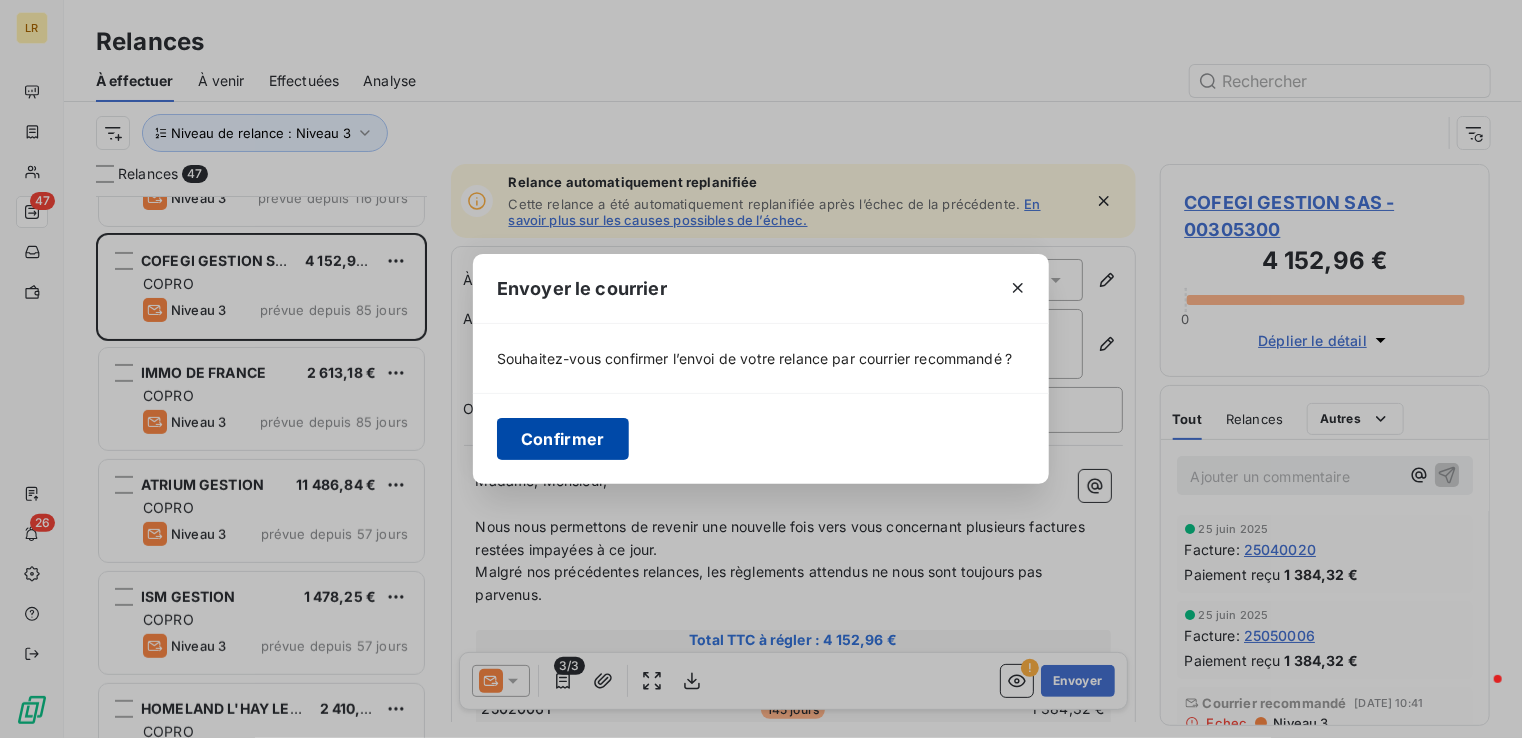 click on "Confirmer" at bounding box center (563, 439) 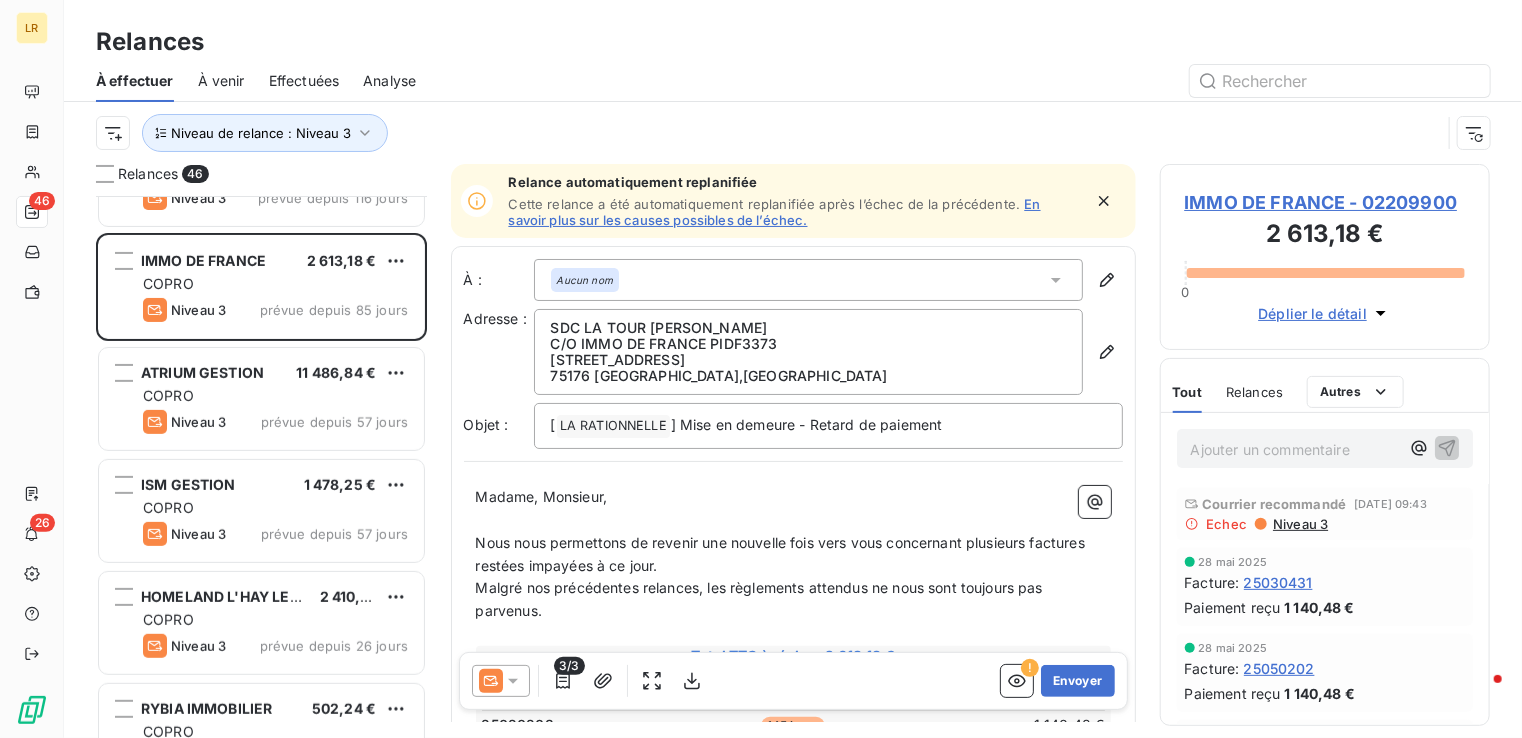 click on "Niveau 3" at bounding box center (1299, 524) 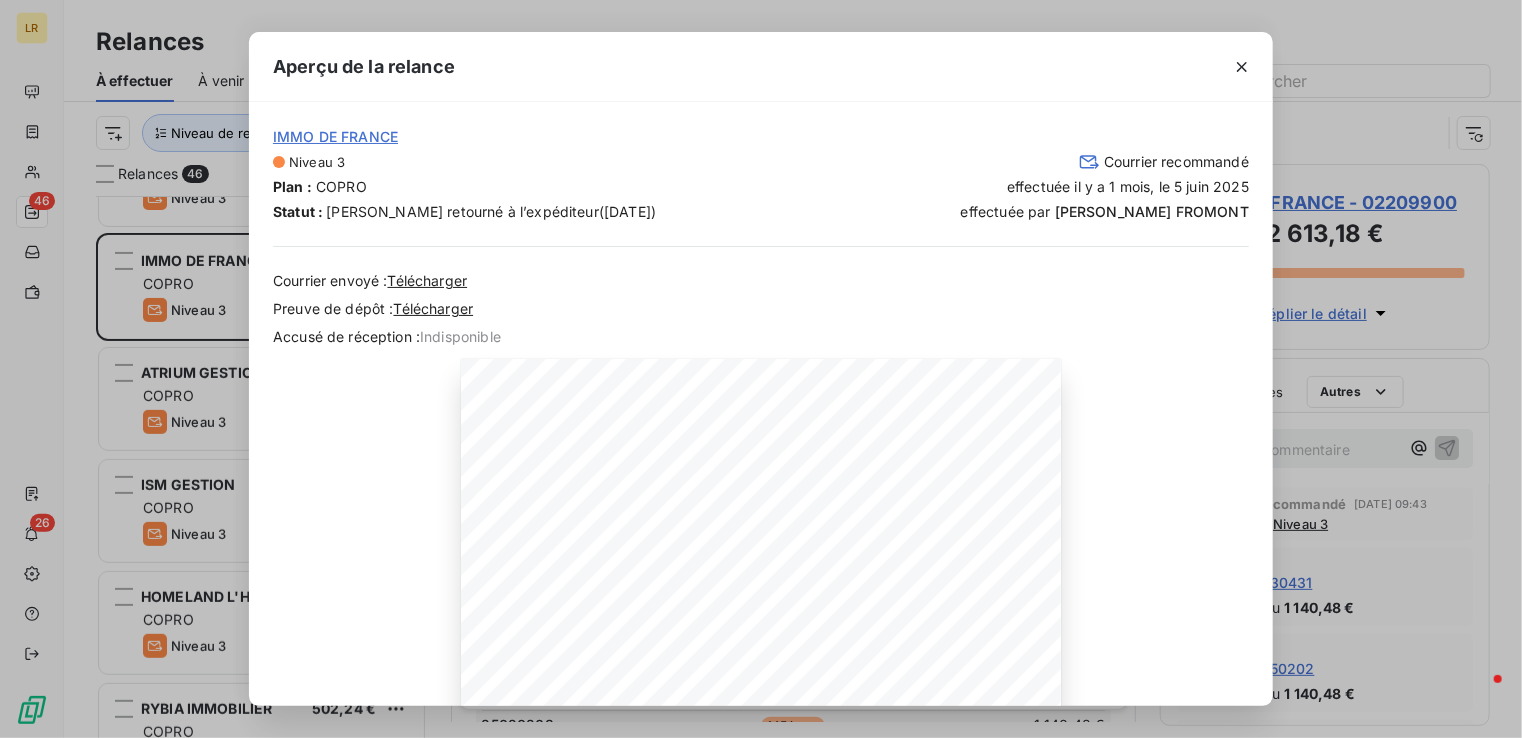 click on "Aperçu de la relance IMMO DE FRANCE Niveau 3 Courrier recommandé Plan :   COPRO effectuée [DATE], le [DATE] Statut :   Courrier retourné à l’expéditeur  ([DATE]) effectuée par   [PERSON_NAME] Courrier envoyé :  Télécharger Preuve de dépôt :  Télécharger Accusé de réception :   Indisponible [DATE] Objet : [LA RATIONNELLE] Mise en demeure - Retard de paiement Madame, Monsieur, Nous nous permettons de revenir une nouvelle fois vers vous concernant plusieurs factures restées impayées à ce jour. Malgré nos précédentes relances, les règlements attendus ne nous sont toujours pas parvenus. Total TTC à régler : 3 421,44 € Pénalités IFR : + 120,00 € Factures échues   Retard   Solde TTC 25020203   110 jours   1 140,48 € 25030431   82 jours   1 140,48 € 25050202   21 jours   1 140,48 € Pénalités   Nbr de facture   Total Indemnités forfaitaires de recouvrement (IFR) 3   + 120,00 € 40,00 € présente. Cordialement, [PERSON_NAME] [GEOGRAPHIC_DATA] FRANCE   Retard" at bounding box center (761, 369) 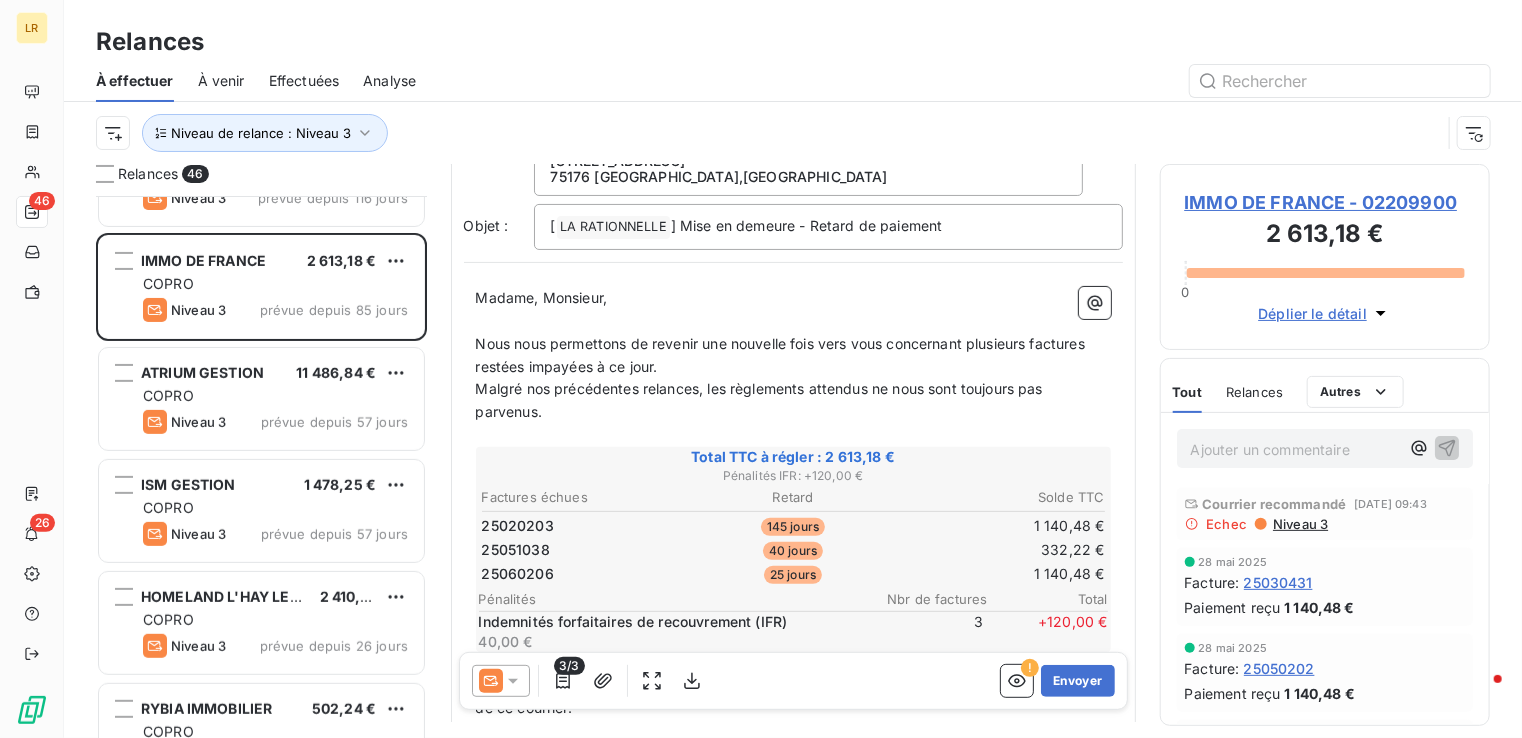 scroll, scrollTop: 300, scrollLeft: 0, axis: vertical 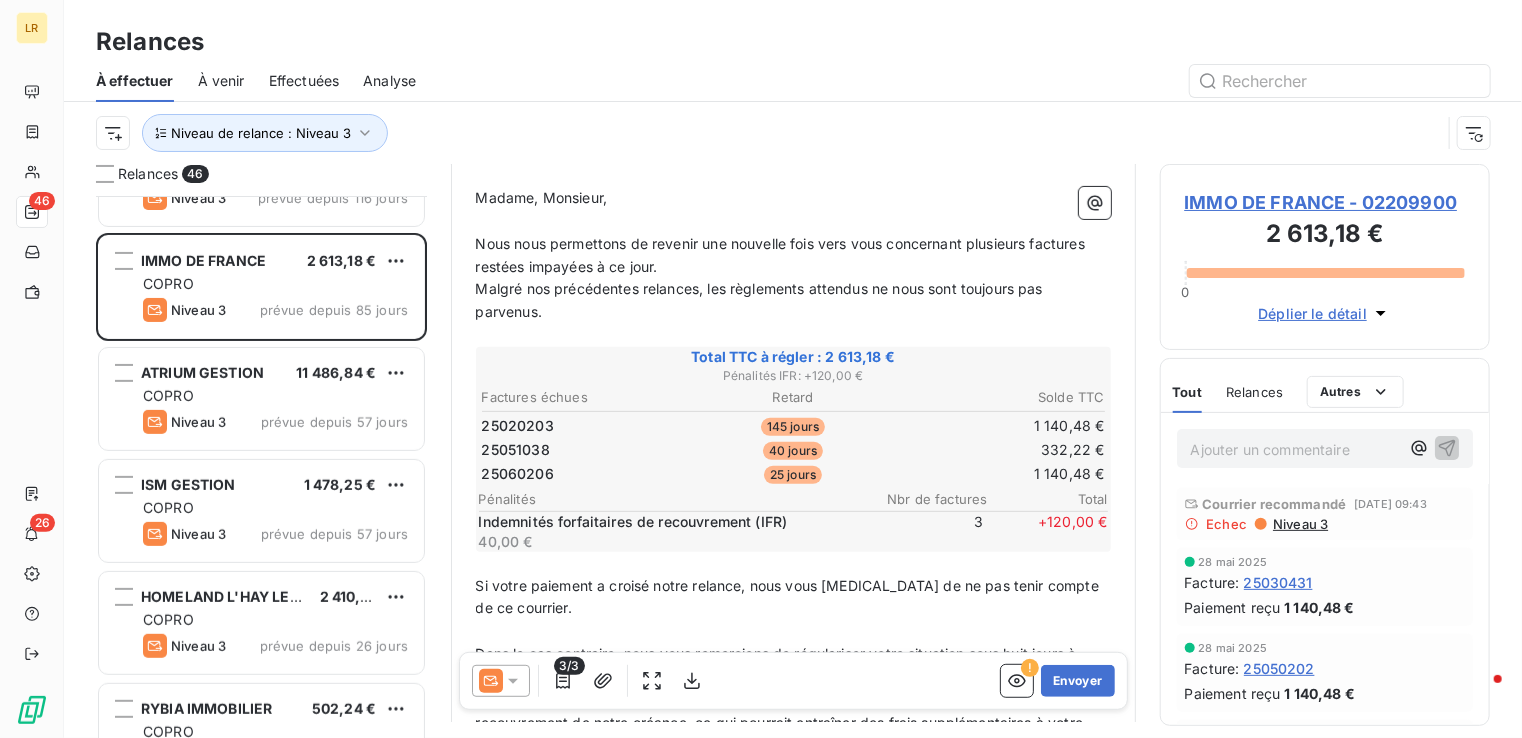click on "[DATE] Facture  : 25030431 Paiement reçu 1 140,48 €" at bounding box center [1325, 587] 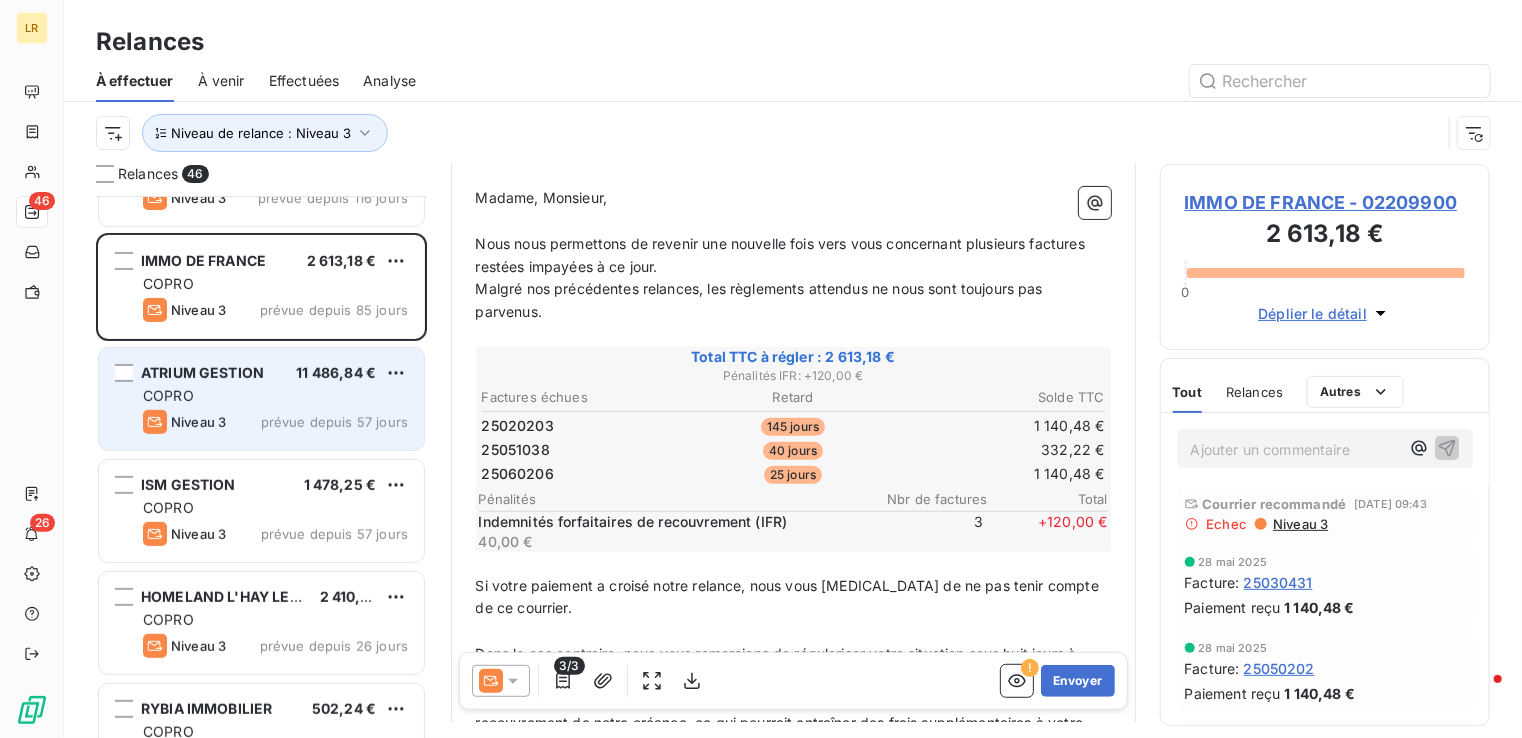 click on "ATRIUM GESTION" at bounding box center (202, 372) 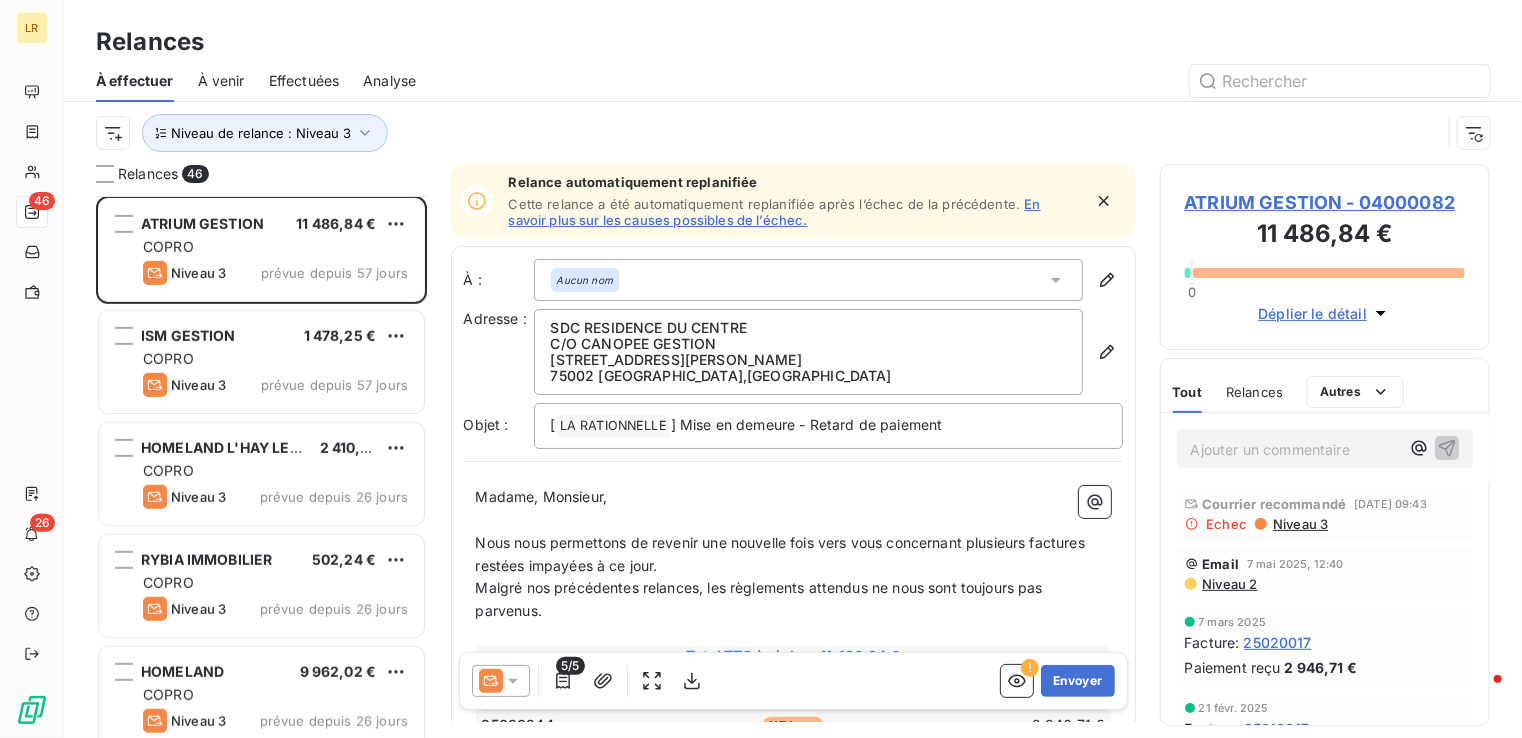scroll, scrollTop: 400, scrollLeft: 0, axis: vertical 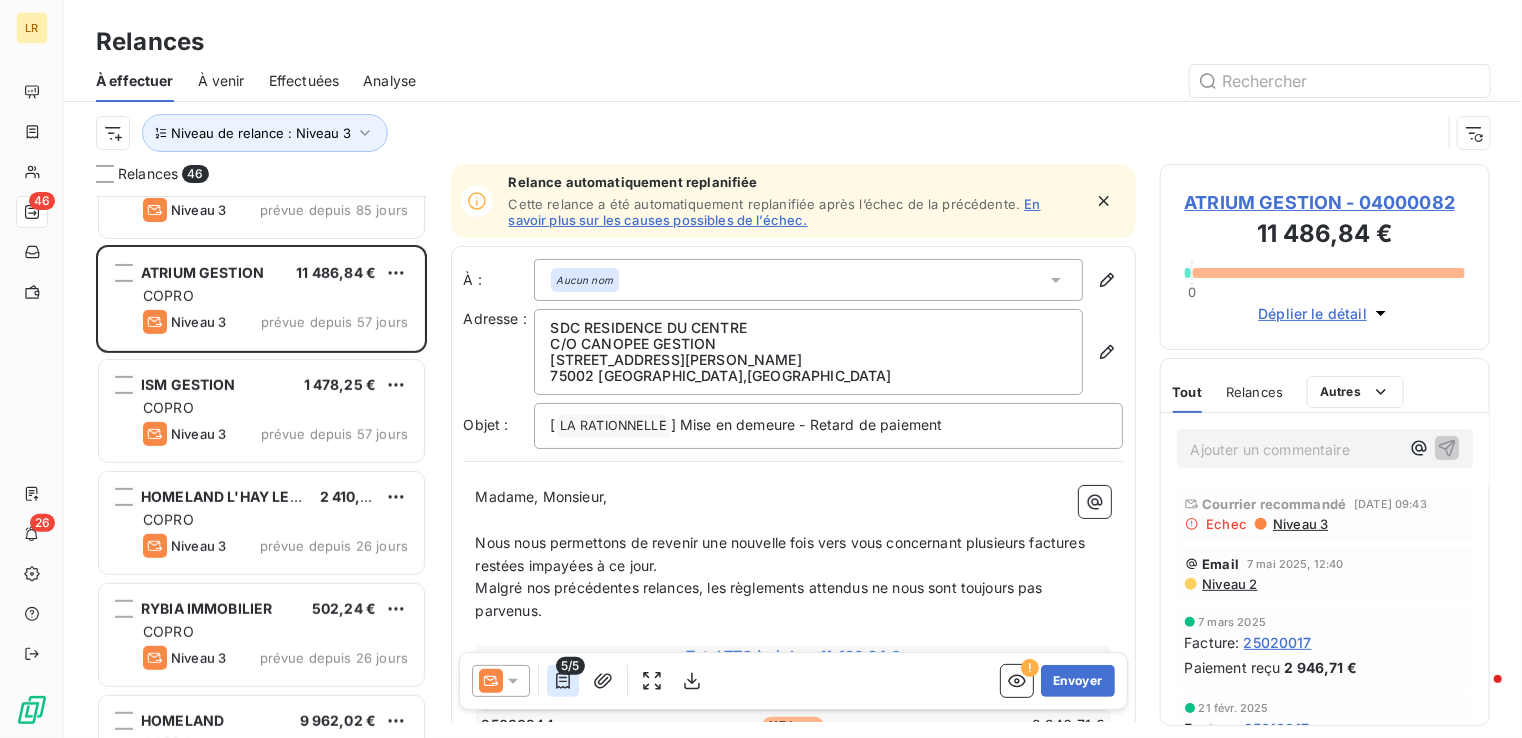 click 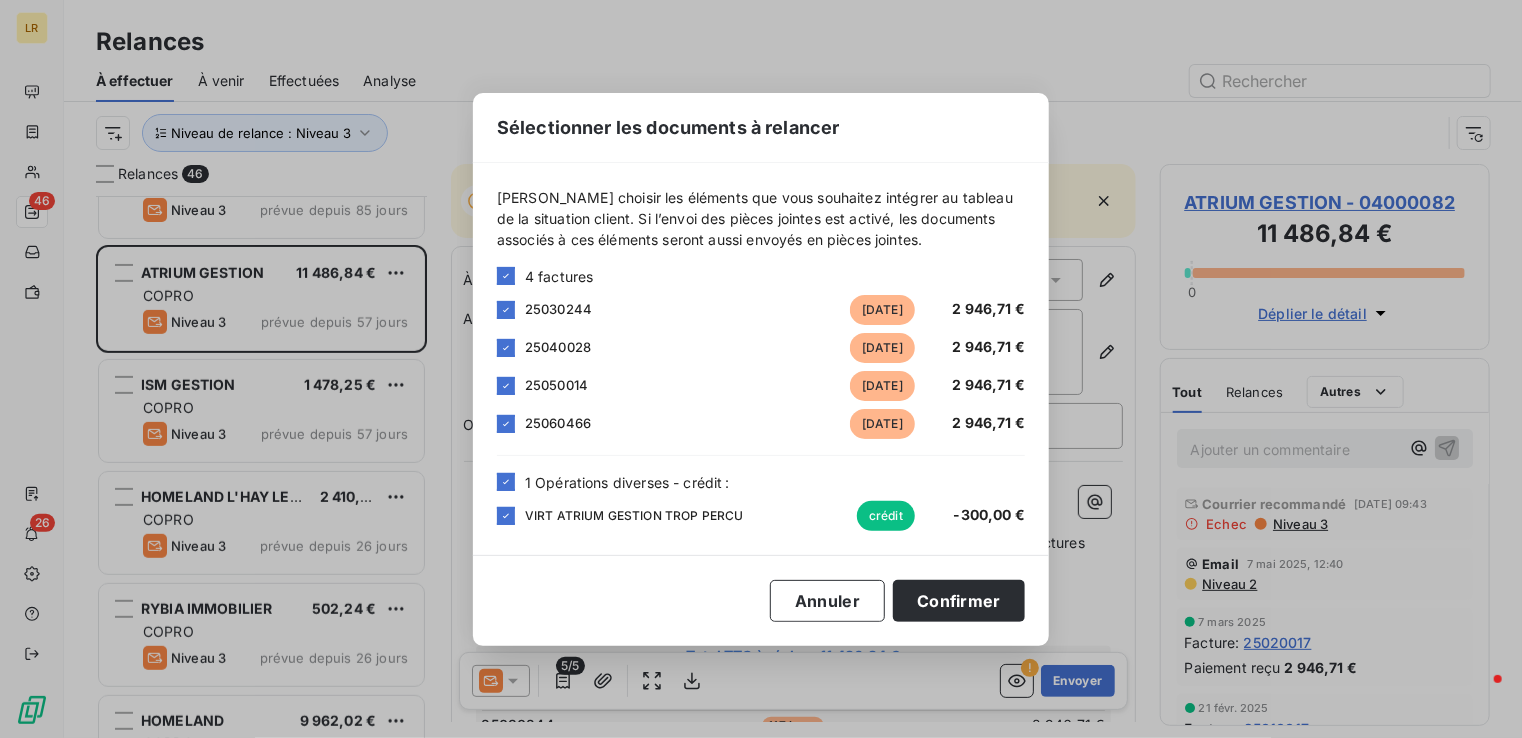 click on "Sélectionner les documents à relancer [PERSON_NAME] choisir les éléments que vous souhaitez intégrer au tableau de la situation client. Si l’envoi des pièces jointes est activé, les documents associés à ces éléments seront aussi envoyés en pièces jointes. 4 factures 25030244 [DATE]   2 946,71 € 25040028 [DATE]   2 946,71 € 25050014 [DATE]   2 946,71 € 25060466 [DATE]   2 946,71 € 1 Opérations diverses - crédit : VIRT ATRIUM GESTION TROP PERCU crédit -300,00 € Annuler Confirmer" at bounding box center (761, 369) 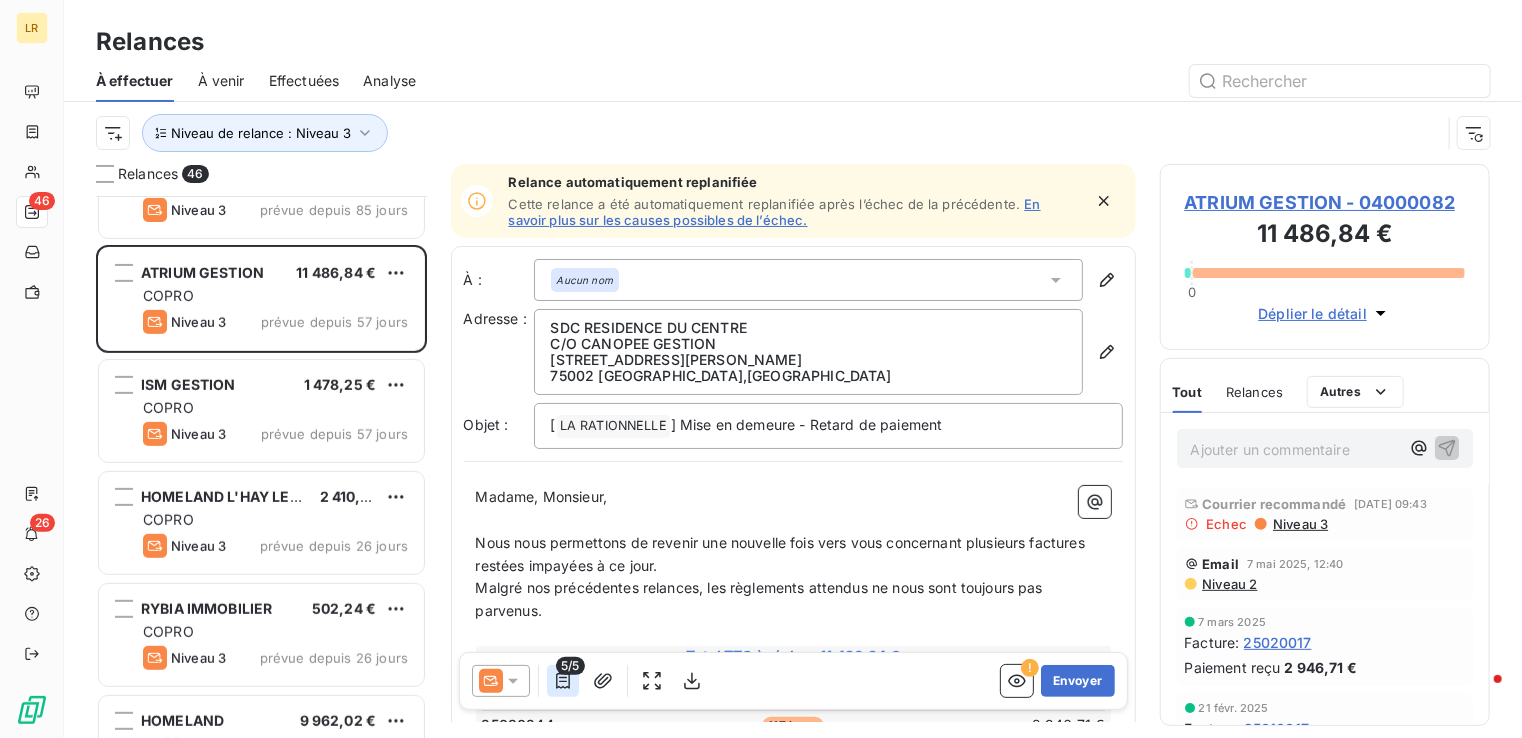 click on "5/5" at bounding box center [563, 681] 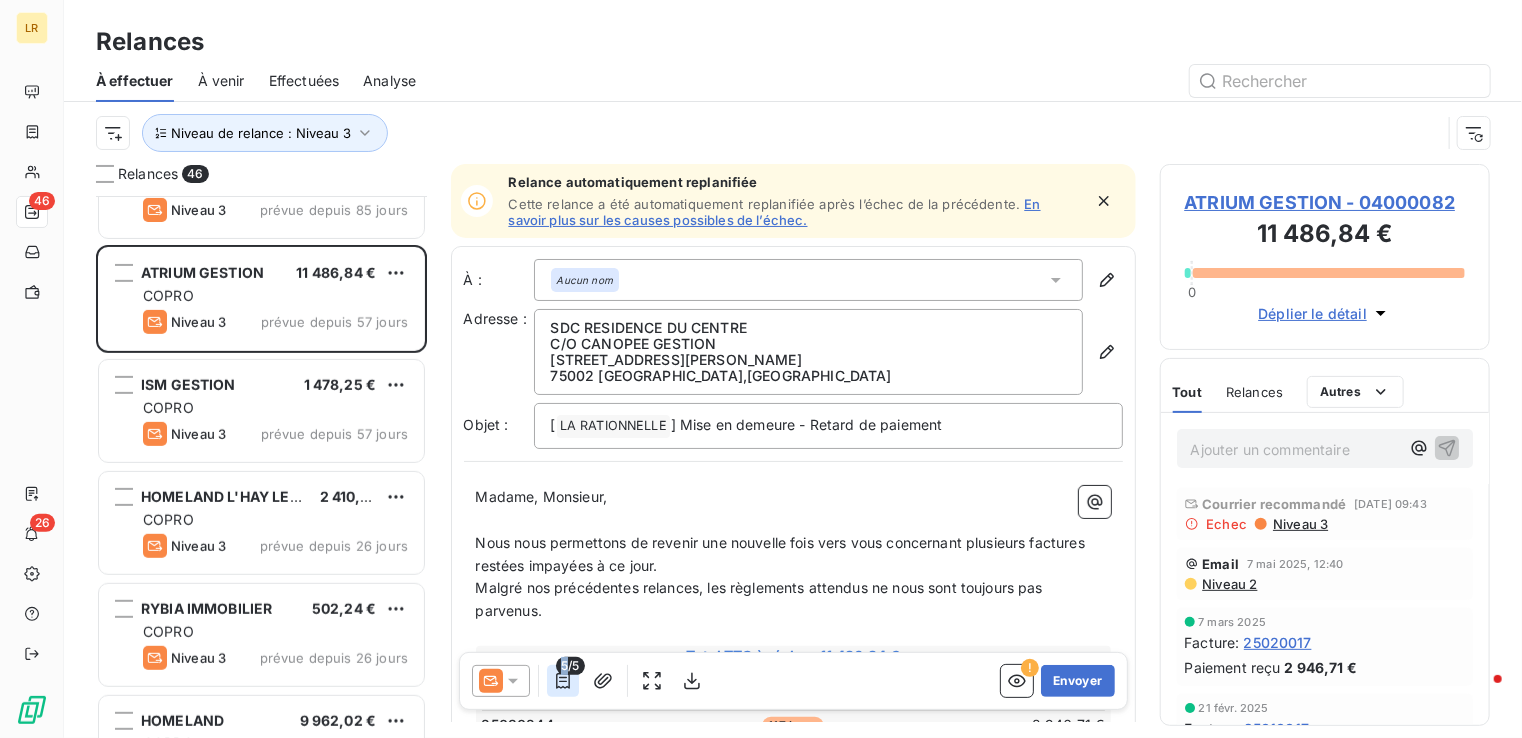 click 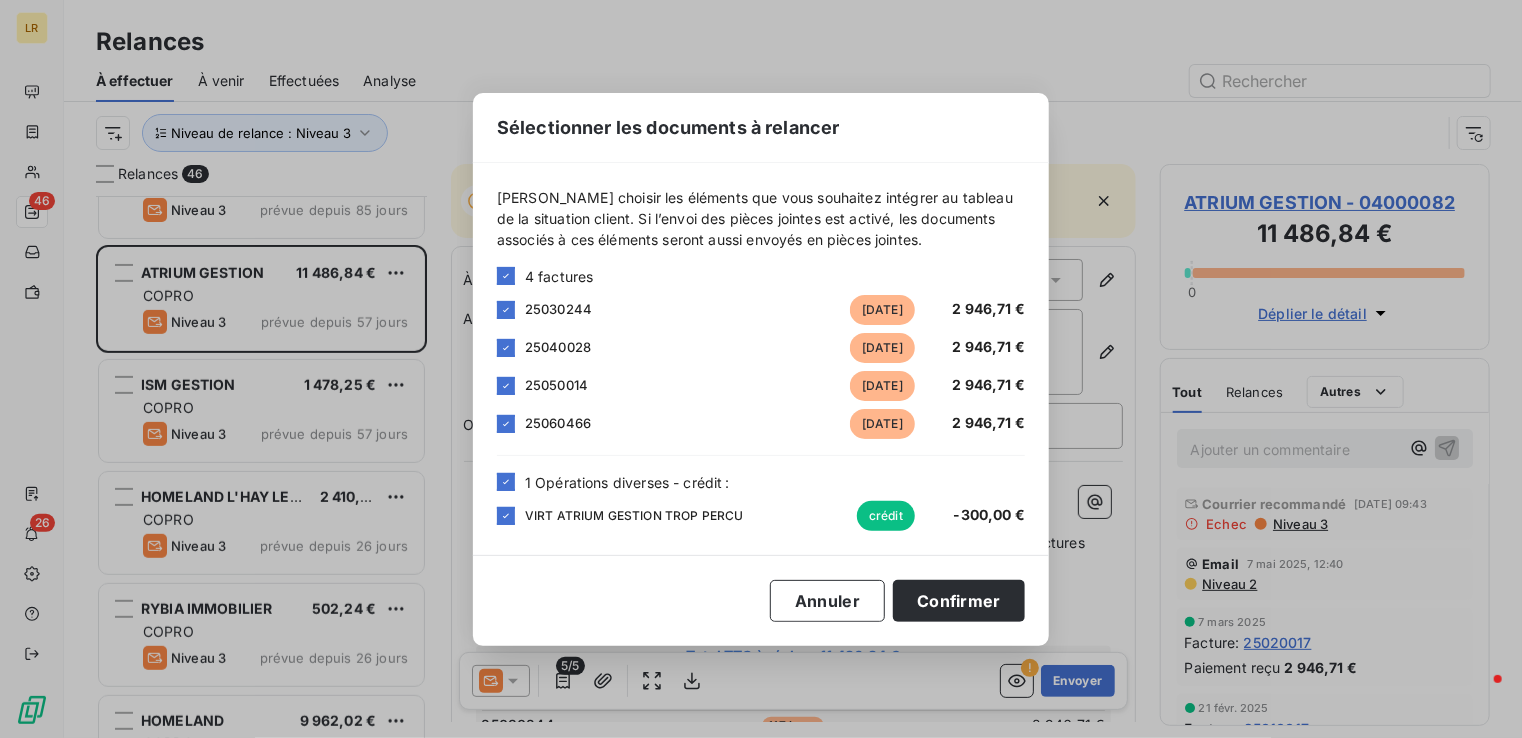 click on "Sélectionner les documents à relancer [PERSON_NAME] choisir les éléments que vous souhaitez intégrer au tableau de la situation client. Si l’envoi des pièces jointes est activé, les documents associés à ces éléments seront aussi envoyés en pièces jointes. 4 factures 25030244 [DATE]   2 946,71 € 25040028 [DATE]   2 946,71 € 25050014 [DATE]   2 946,71 € 25060466 [DATE]   2 946,71 € 1 Opérations diverses - crédit : VIRT ATRIUM GESTION TROP PERCU crédit -300,00 € Annuler Confirmer" at bounding box center (761, 369) 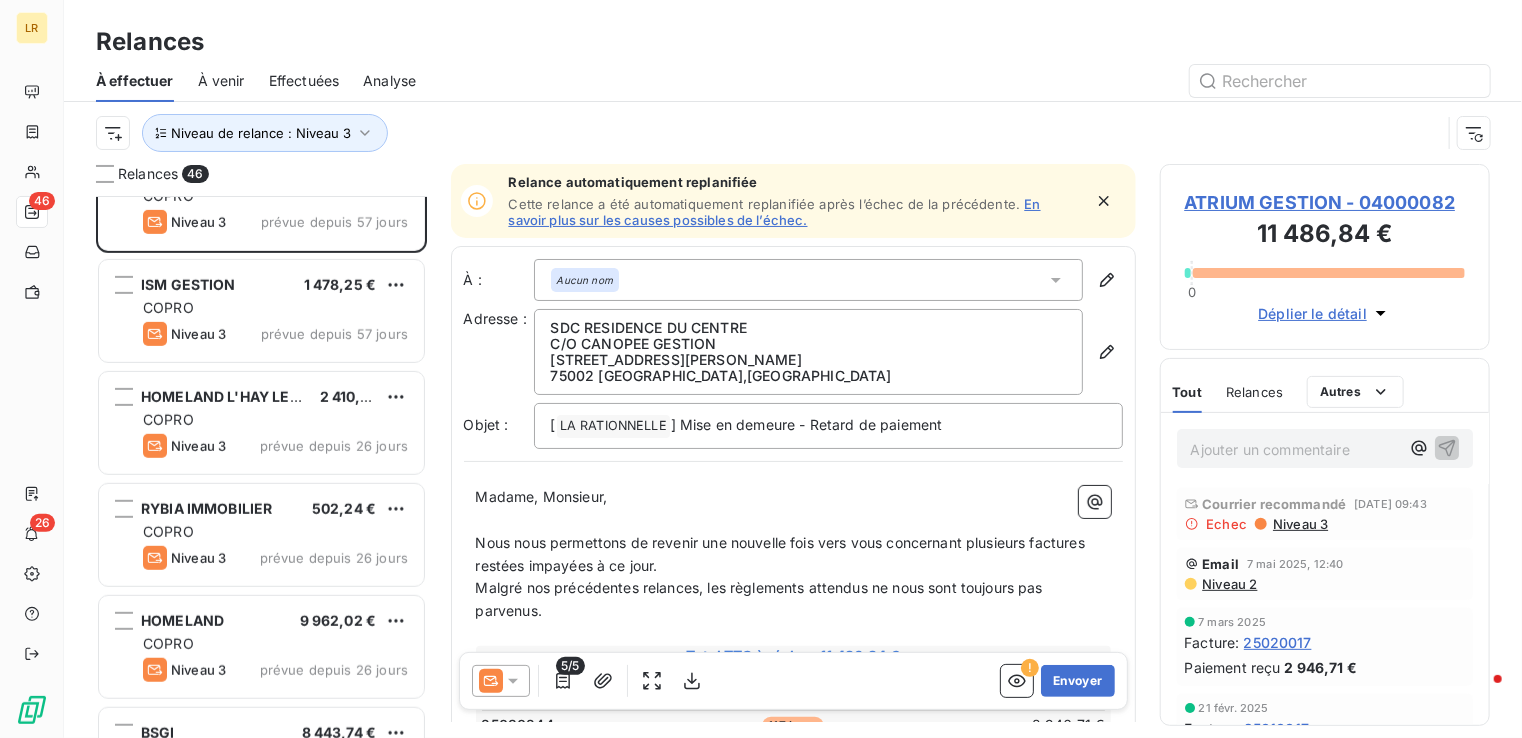 scroll, scrollTop: 600, scrollLeft: 0, axis: vertical 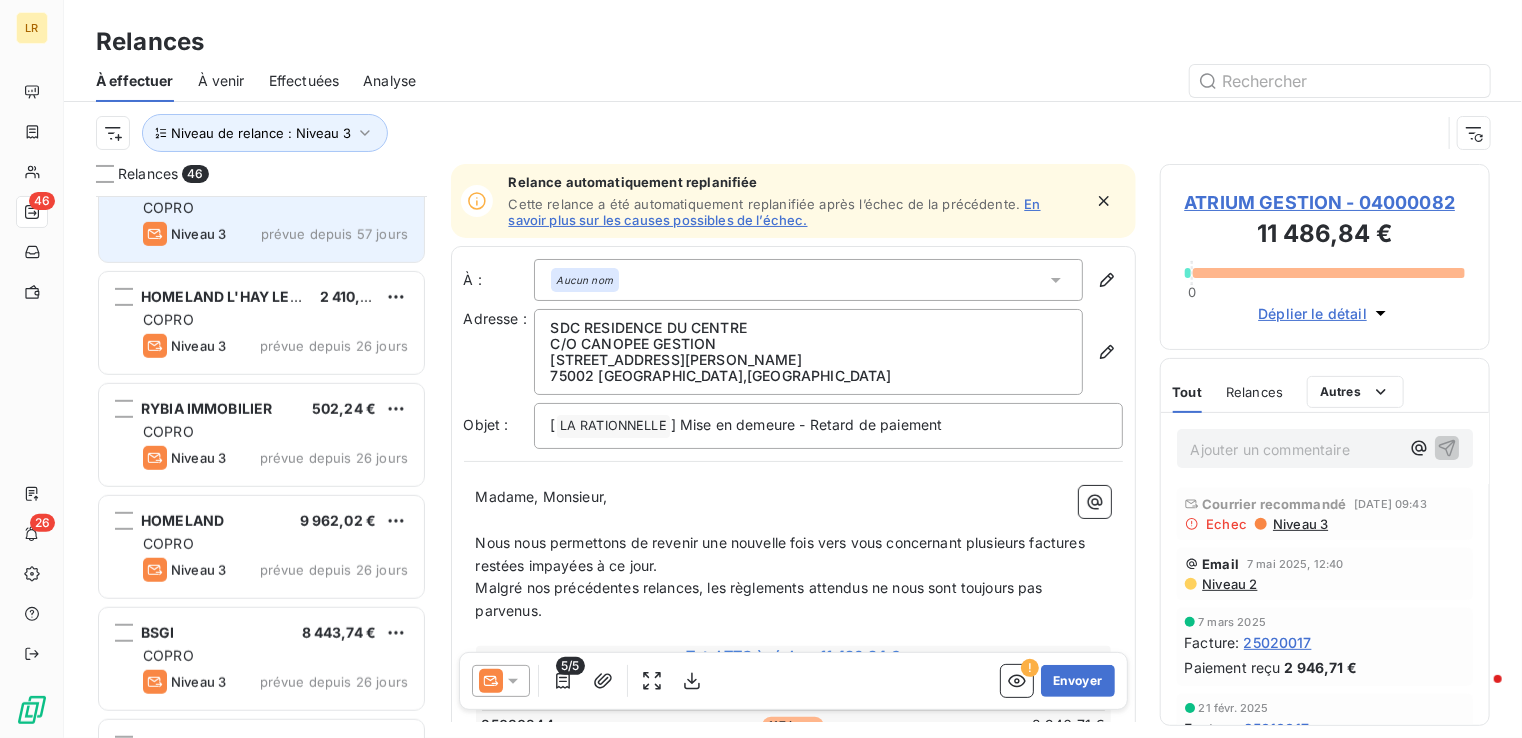 click on "COPRO" at bounding box center (275, 208) 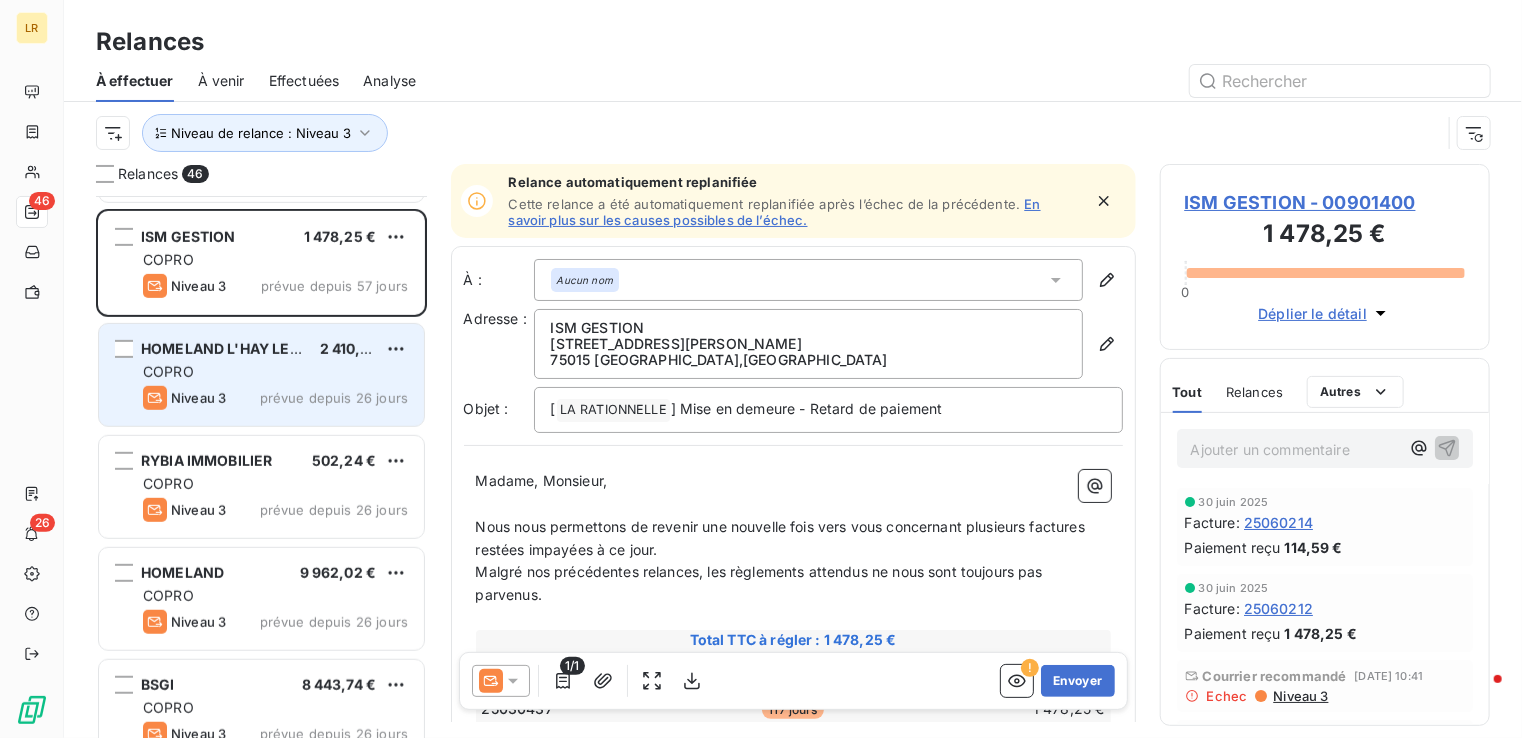 scroll, scrollTop: 500, scrollLeft: 0, axis: vertical 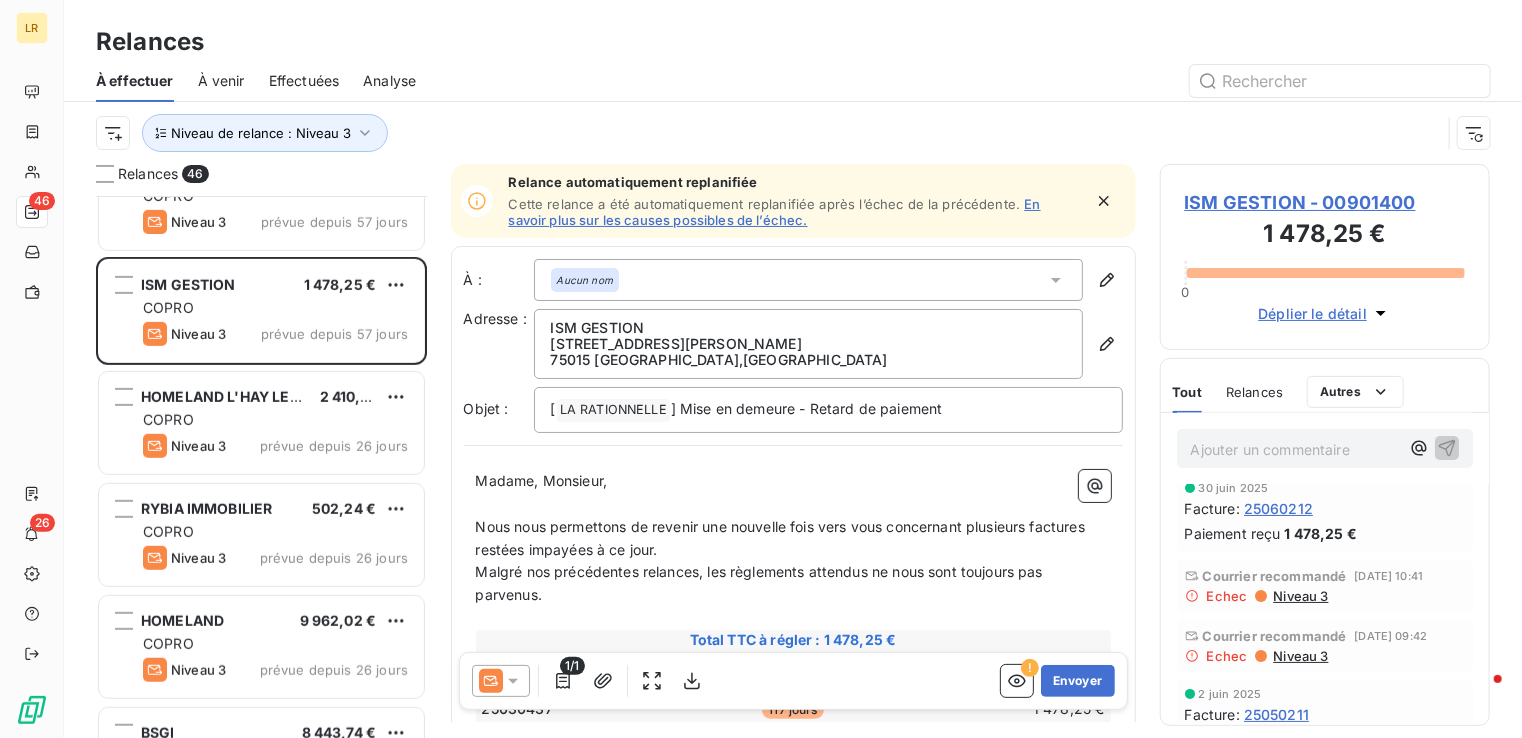 click on "Niveau 3" at bounding box center [1299, 596] 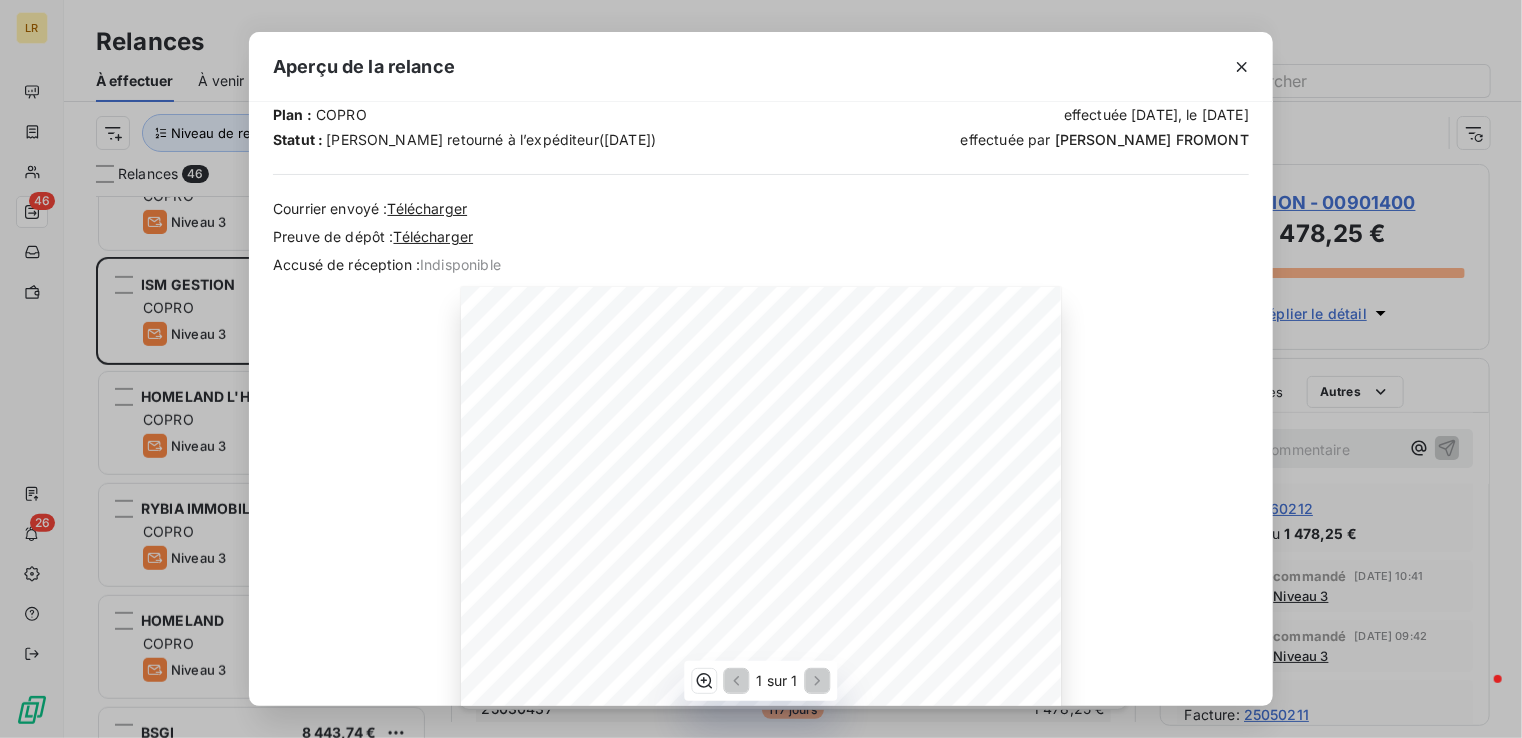 scroll, scrollTop: 200, scrollLeft: 0, axis: vertical 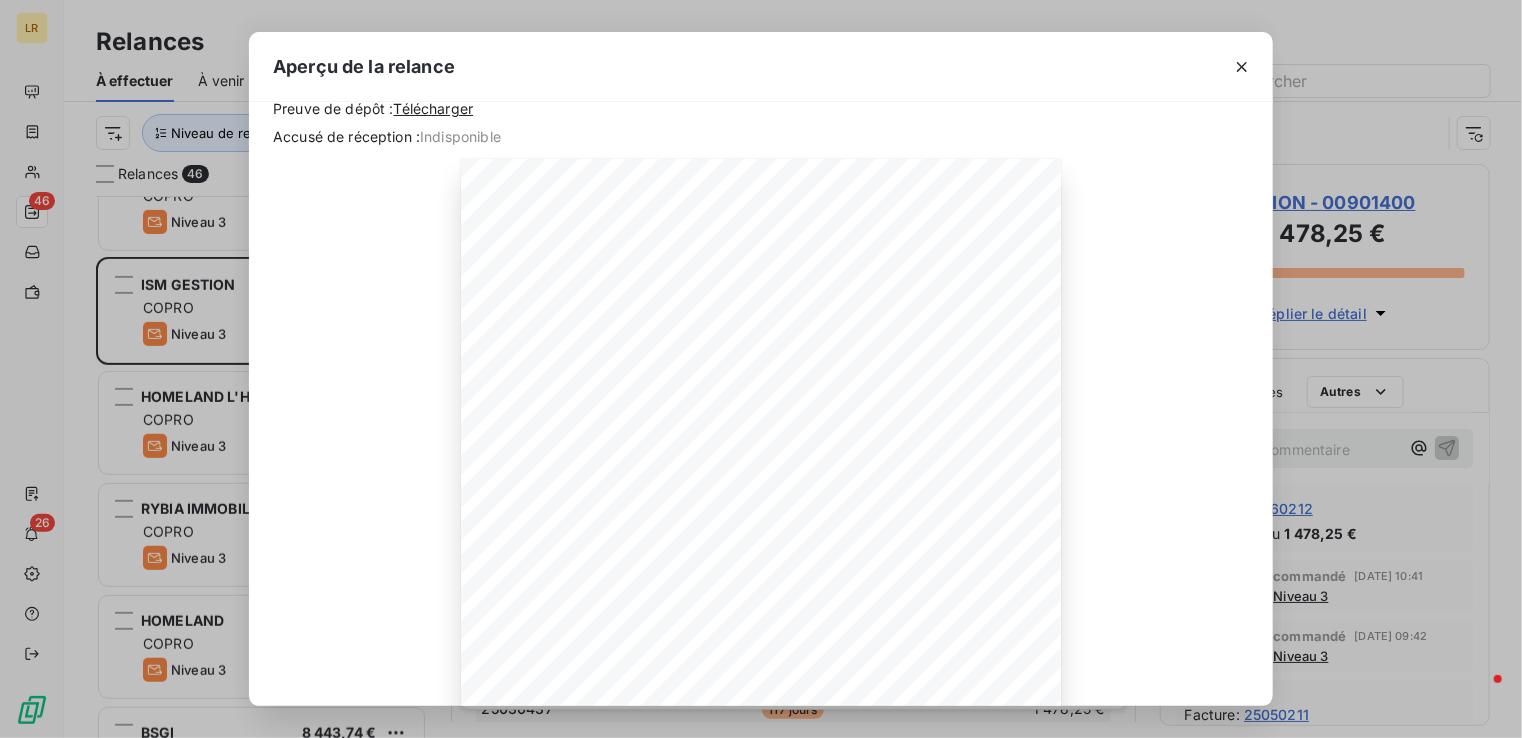 click on "Aperçu de la relance ISM GESTION Niveau 3 Courrier recommandé Plan :   COPRO effectuée [DATE], le [DATE] Statut :   Courrier retourné à l’expéditeur  ([DATE]) effectuée par   [PERSON_NAME] Courrier envoyé :  Télécharger Preuve de dépôt :  Télécharger Accusé de réception :   Indisponible [DATE] Objet : [LA RATIONNELLE] Mise en demeure - Retard de paiement Madame, Monsieur, Nous nous permettons de revenir une nouvelle fois vers vous concernant plusieurs factures restées impayées à ce jour. Malgré nos précédentes relances, les règlements attendus ne nous sont toujours pas parvenus. Total TTC à régler : 1 478,25 € Pénalités IFR : + 40,00 € Factures échues   Retard   Solde TTC 25030437   96 jours   1 478,25 € Pénalités   Nbr de facture   Total Indemnités forfaitaires de recouvrement (IFR) 1   + 40,00 € 40,00 € Si votre paiement a croisé notre relance, nous vous [MEDICAL_DATA] de ne pas tenir compte de ce courrier. présente. [GEOGRAPHIC_DATA], [GEOGRAPHIC_DATA]" at bounding box center [761, 369] 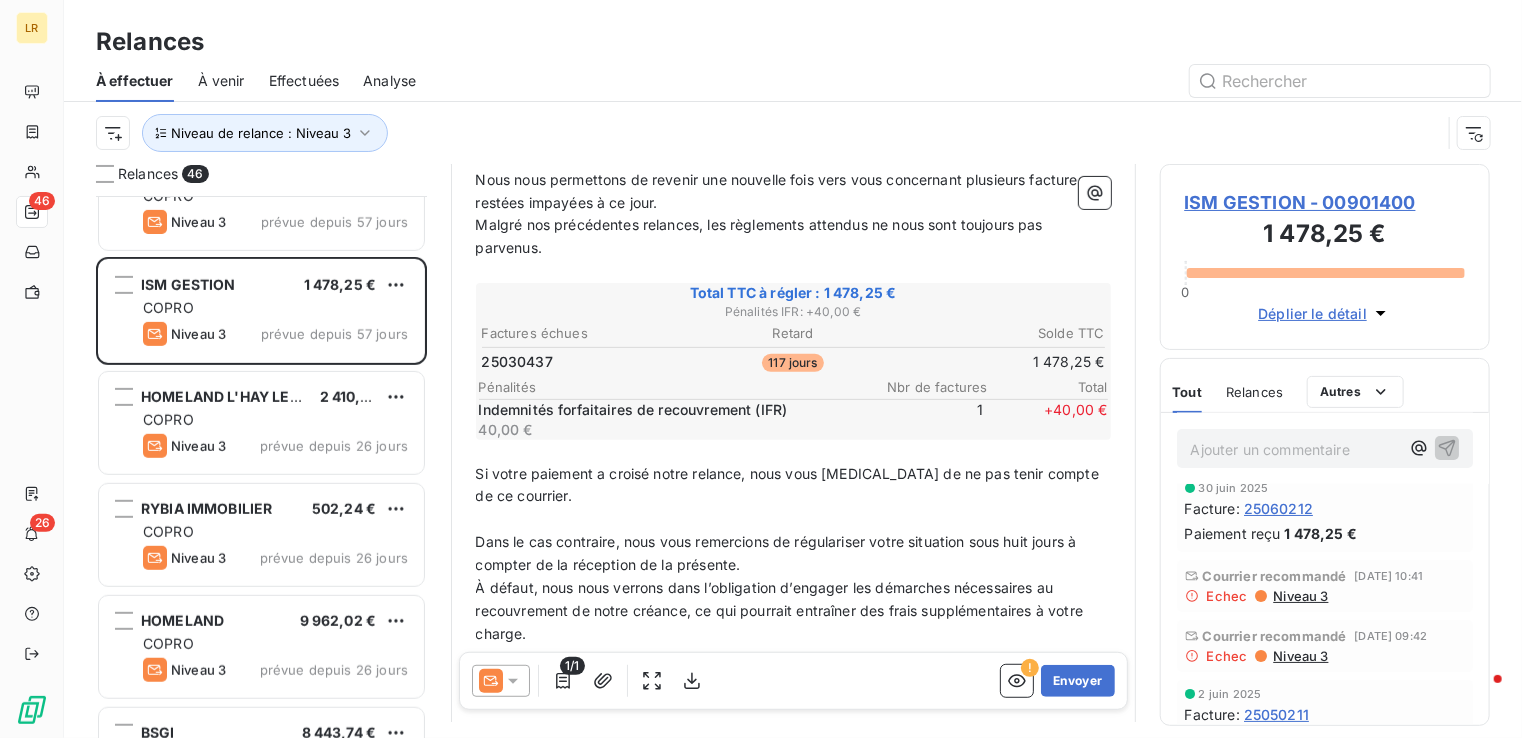 scroll, scrollTop: 300, scrollLeft: 0, axis: vertical 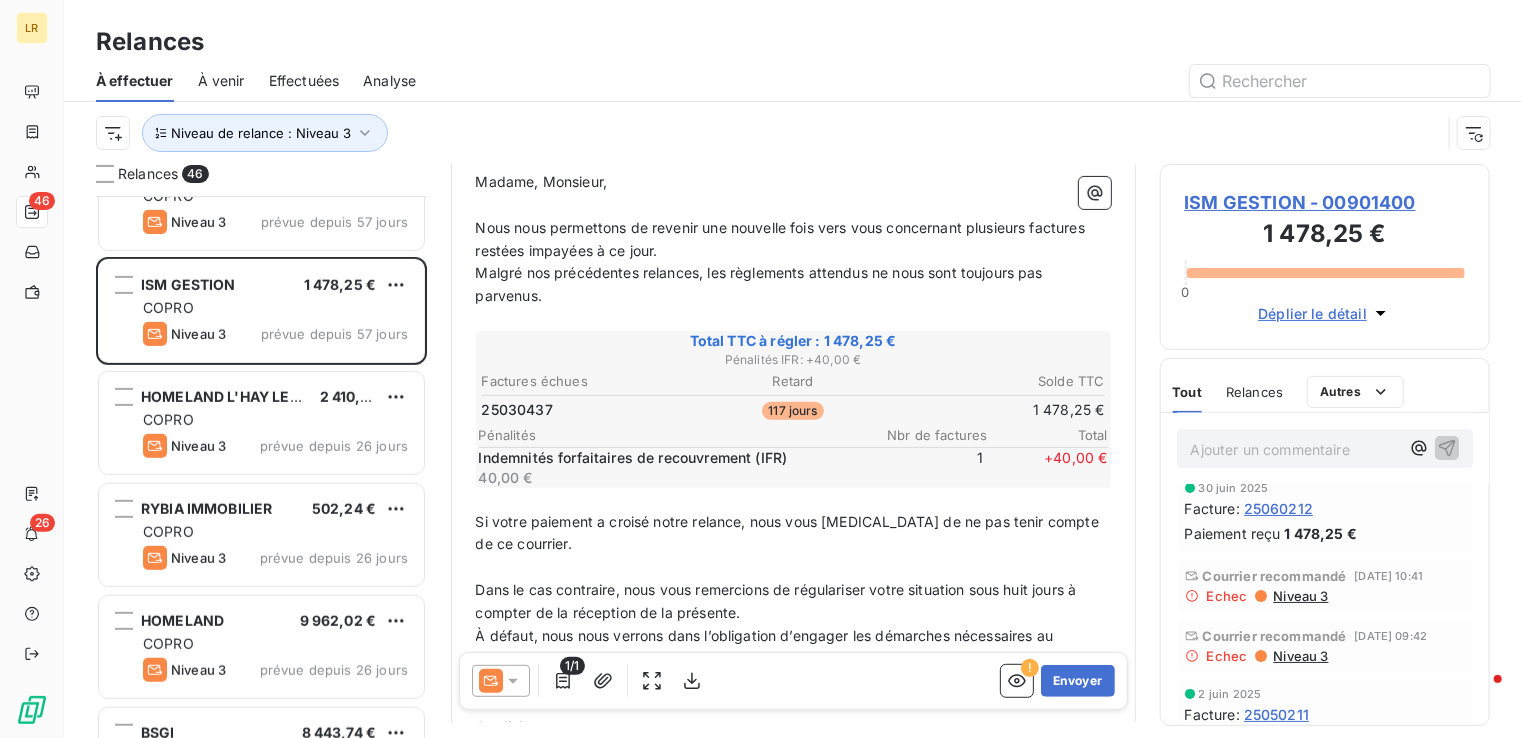 click on "Niveau de relance  : Niveau 3" at bounding box center [768, 133] 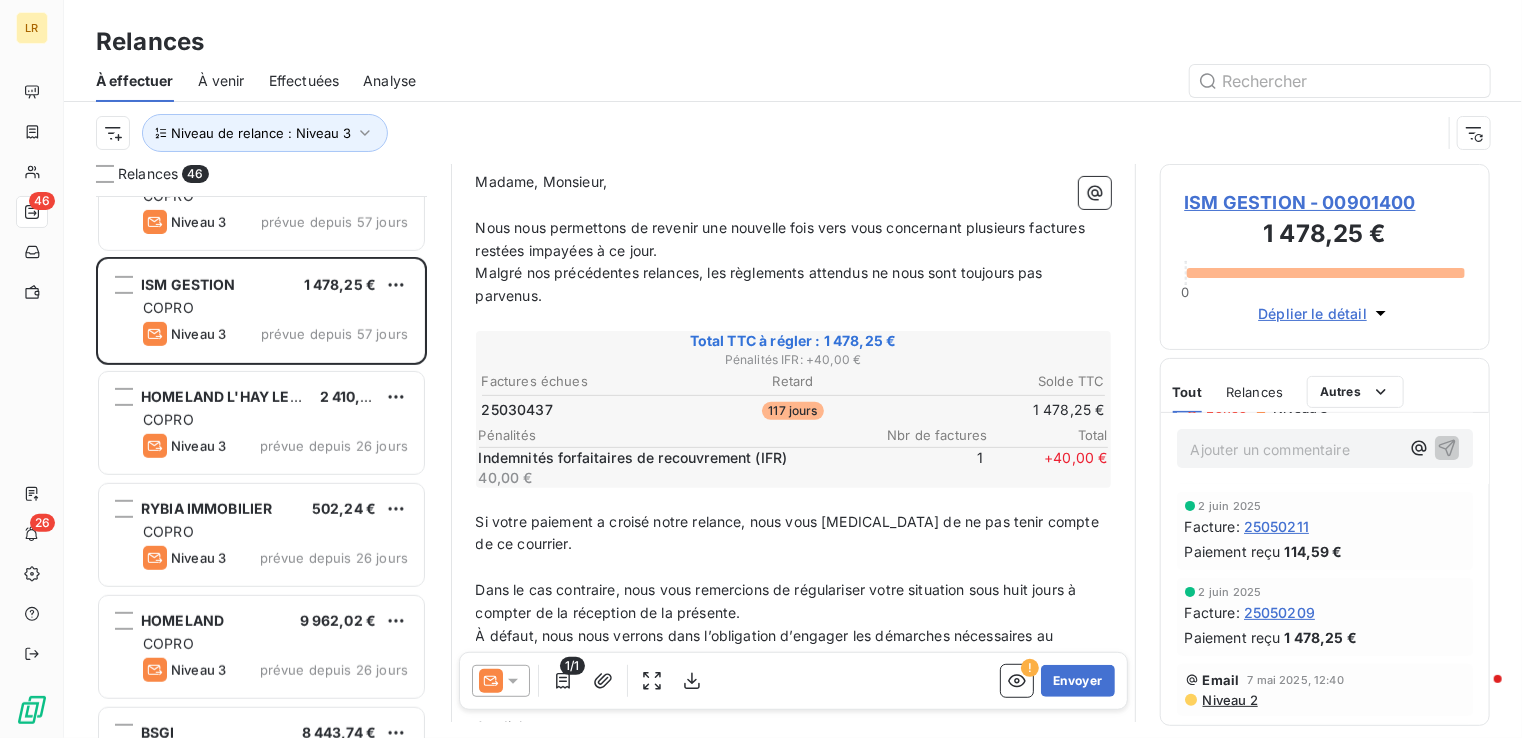 scroll, scrollTop: 300, scrollLeft: 0, axis: vertical 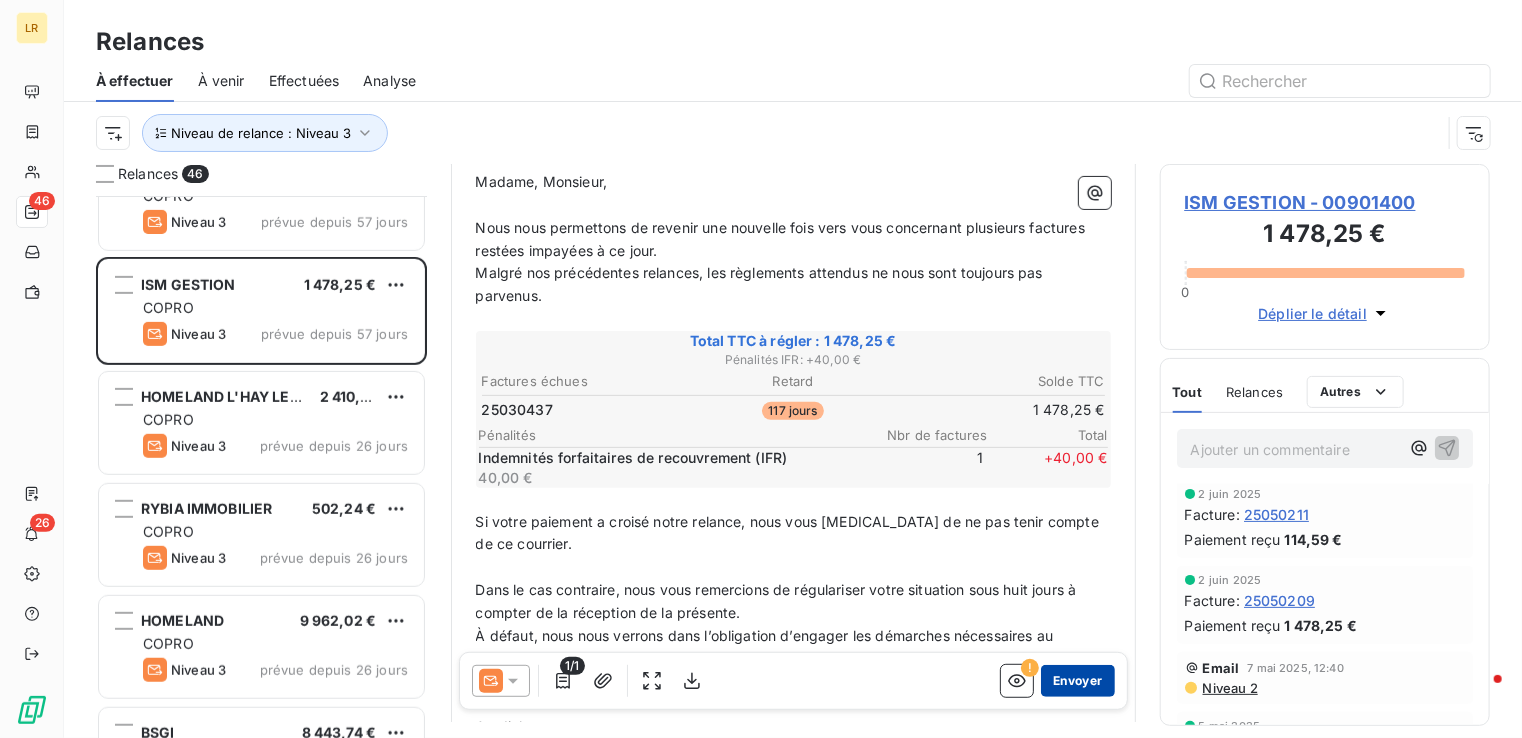 click on "Envoyer" at bounding box center (1077, 681) 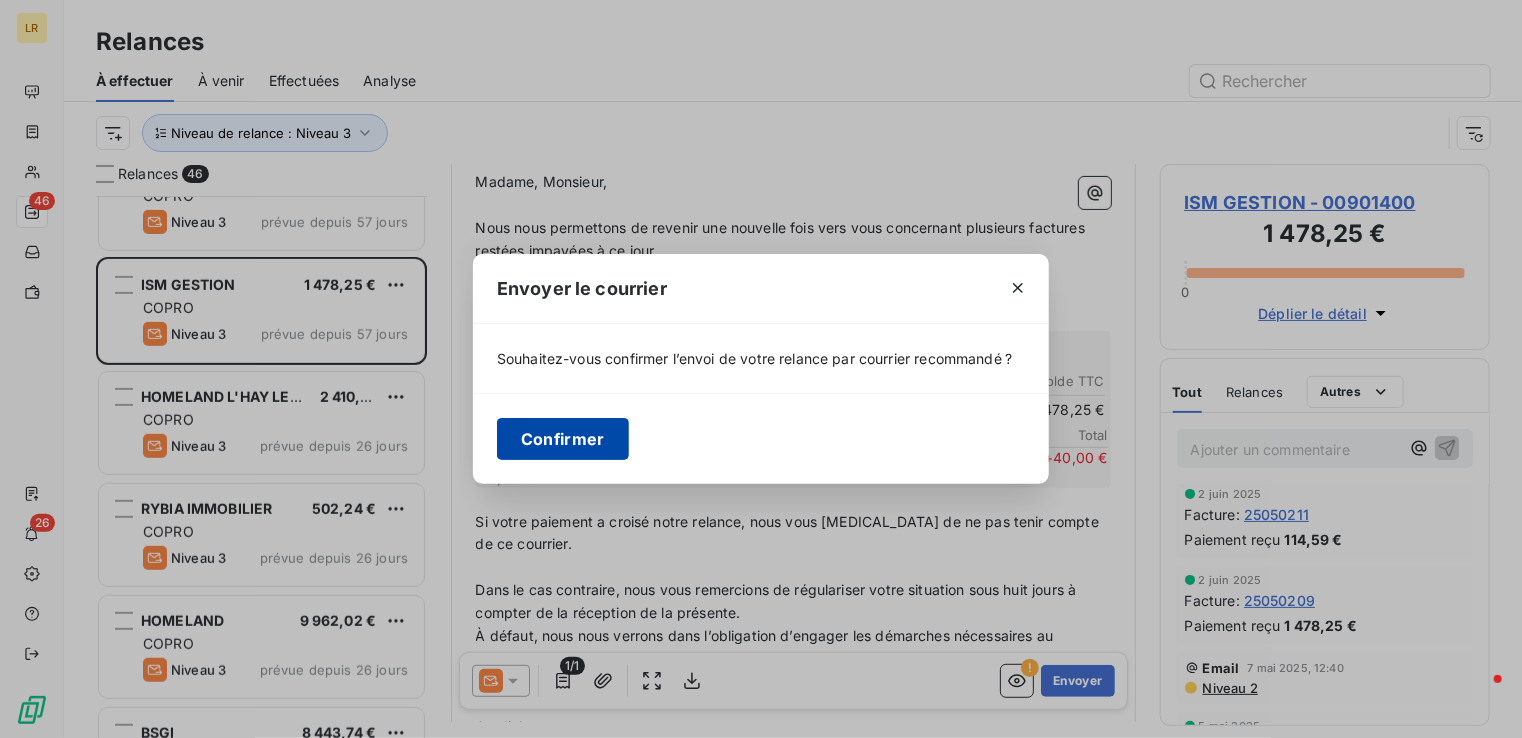 click on "Confirmer" at bounding box center (563, 439) 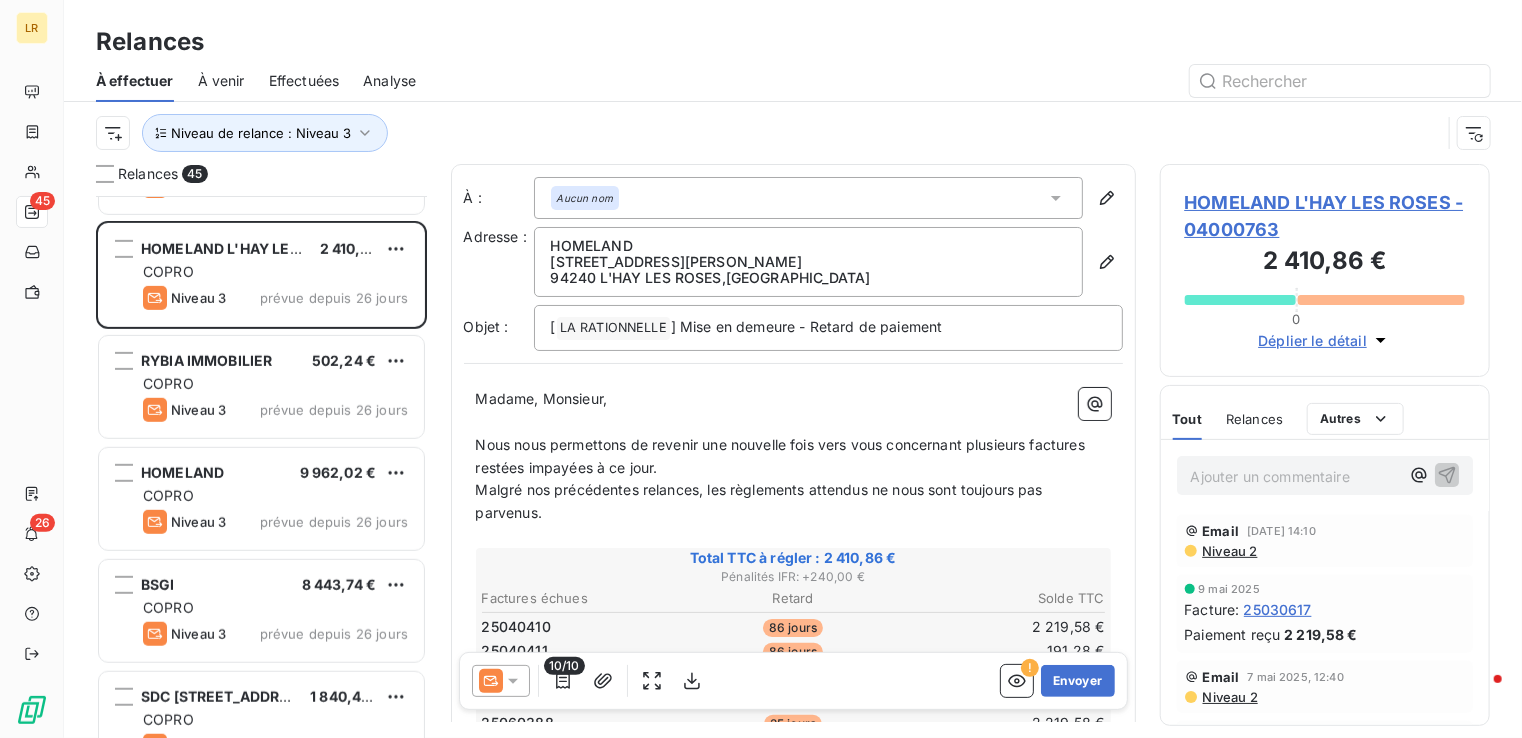 scroll, scrollTop: 500, scrollLeft: 0, axis: vertical 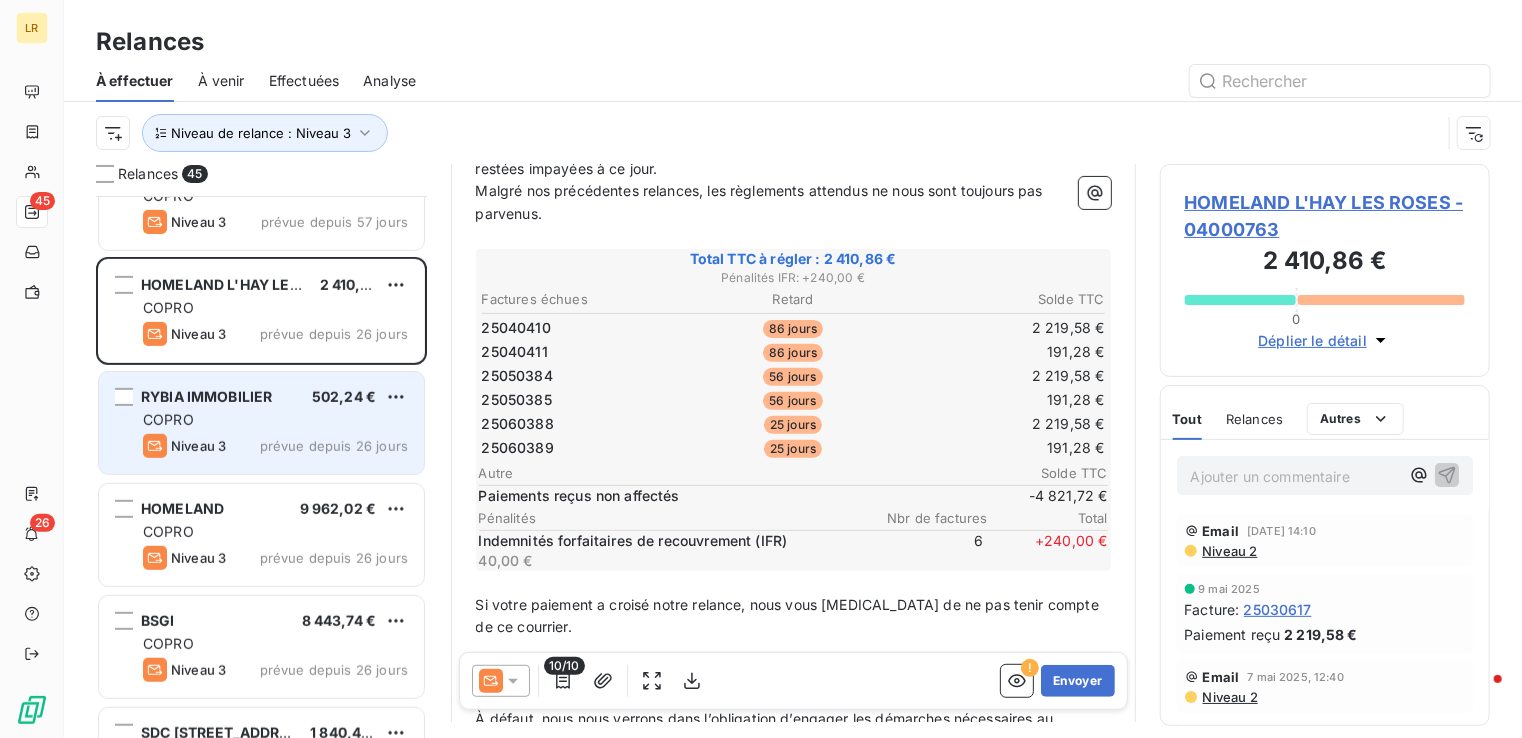 click on "COPRO" at bounding box center (275, 420) 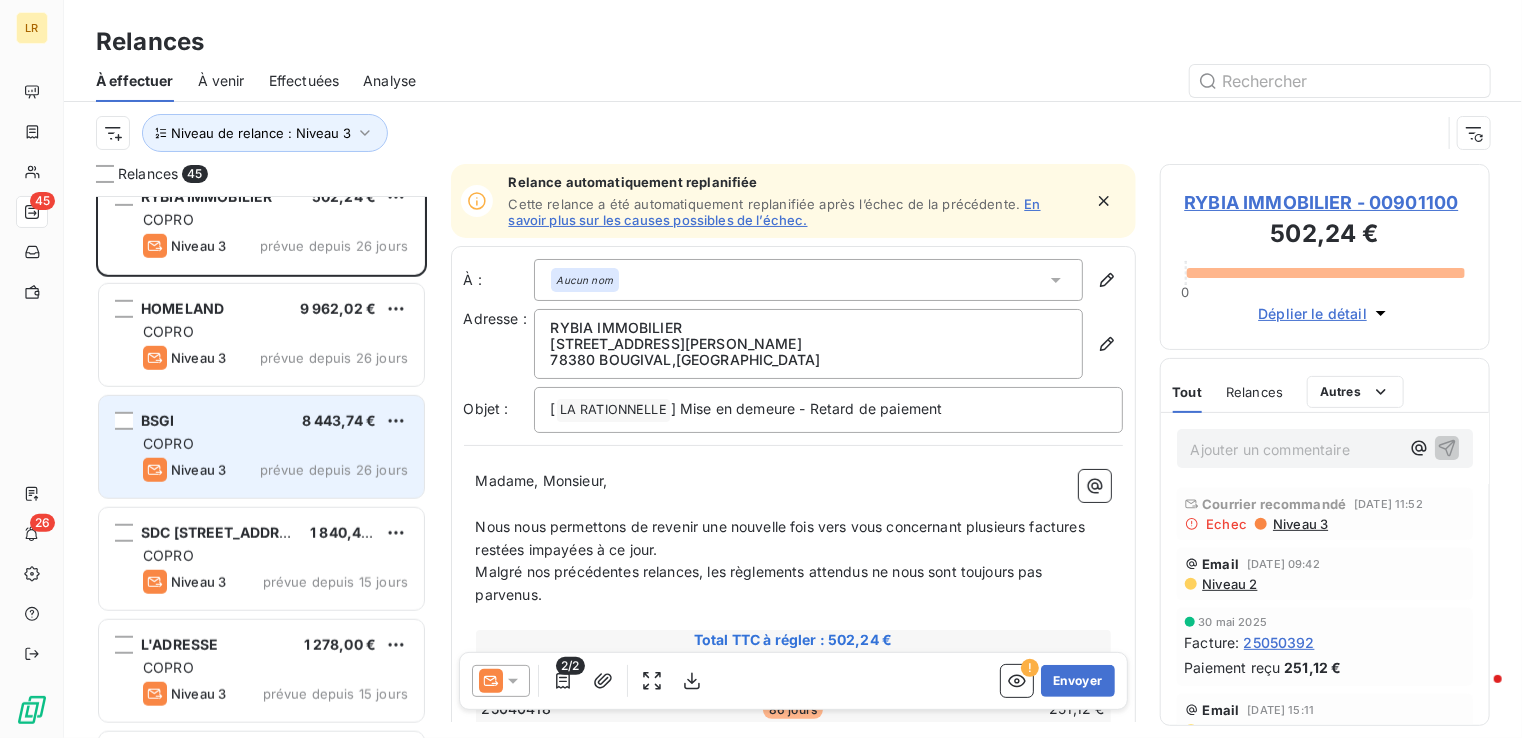 scroll, scrollTop: 600, scrollLeft: 0, axis: vertical 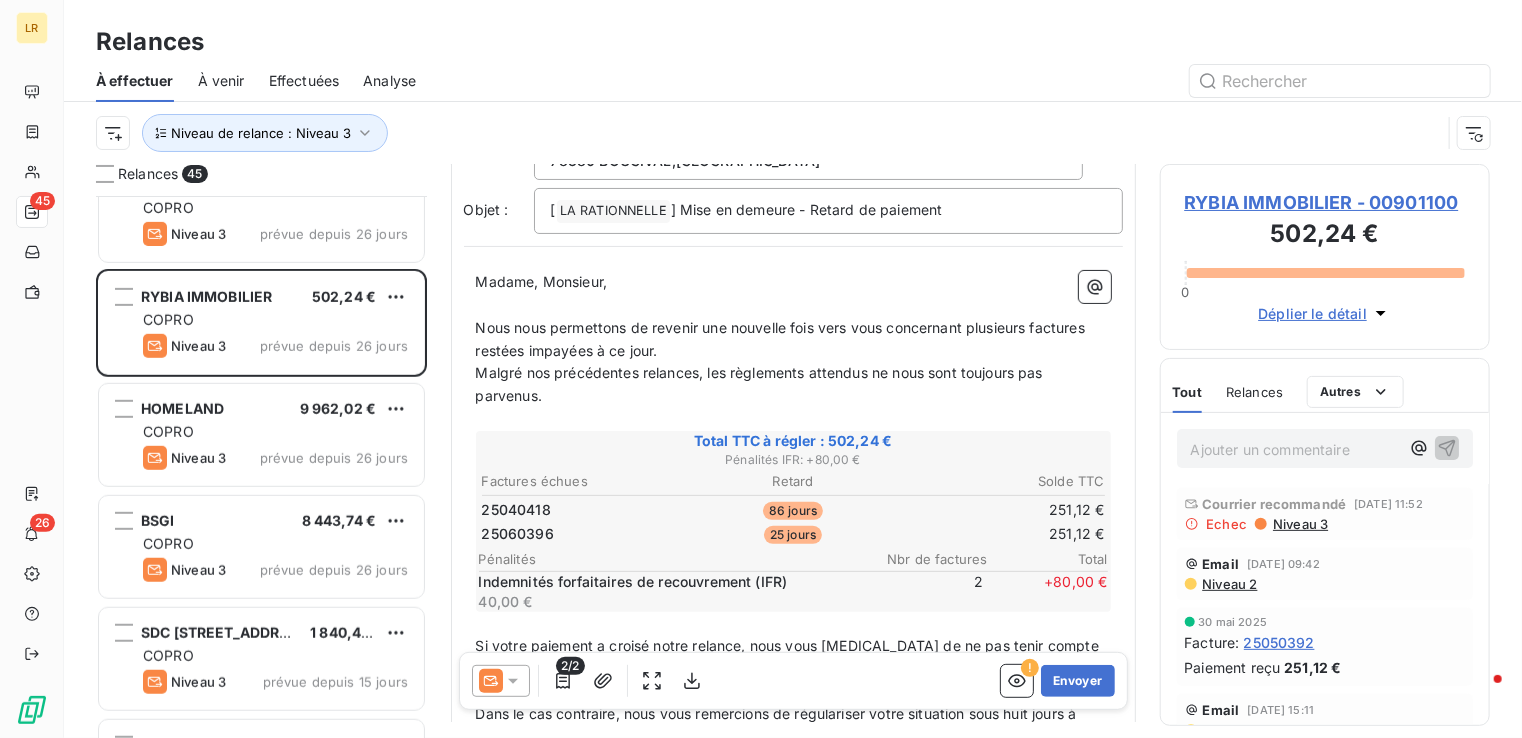click on "Niveau de relance  : Niveau 3" at bounding box center (793, 133) 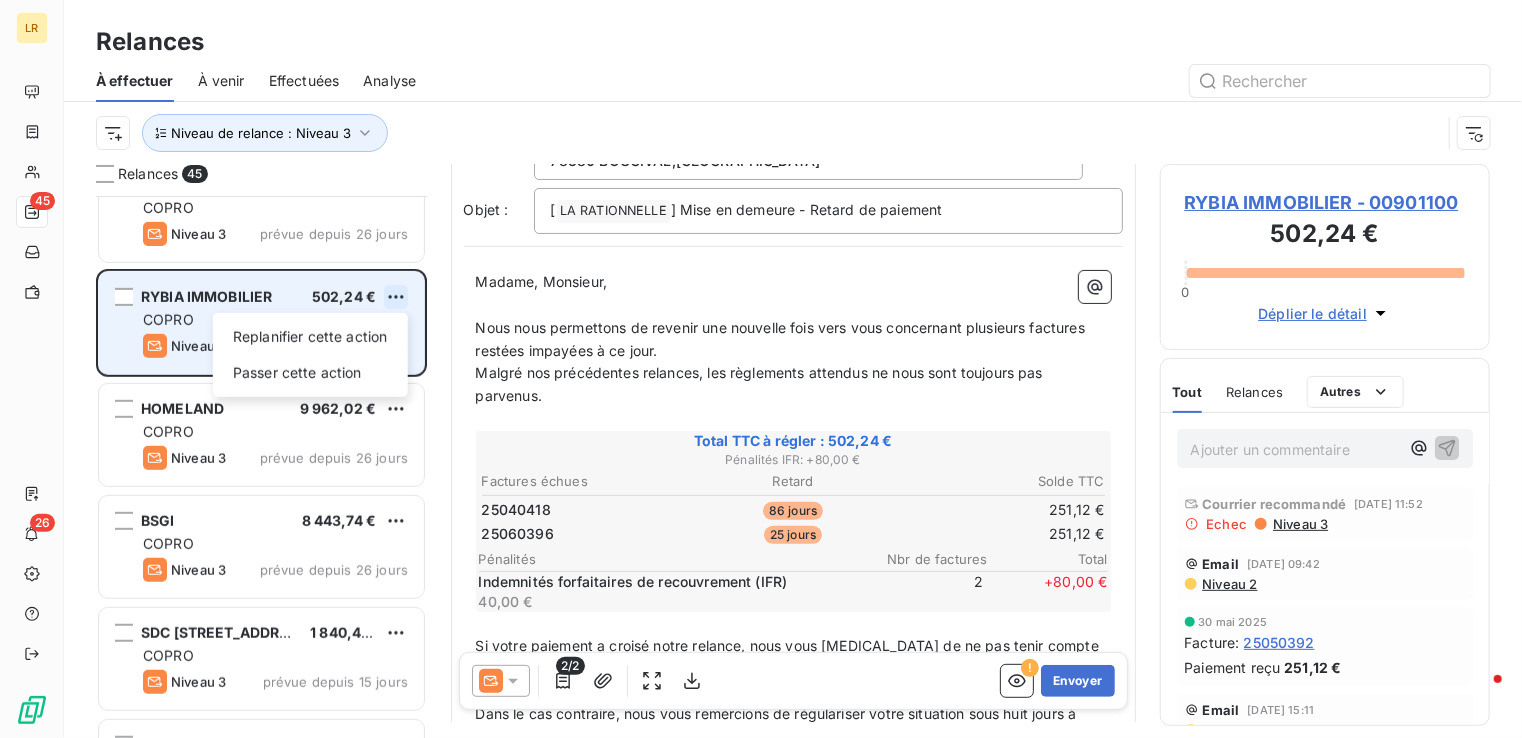 click on "LR 45 26 Relances À effectuer À venir Effectuées Analyse Niveau de relance  : Niveau 3  Relances 45 CM GESTIMMO 1 369,57 € COPRO Niveau 3 prévue depuis 116 jours UNITIA 173,78 € COPRO Niveau 3 prévue depuis 116 jours MAVILLE IMMOBILIER 22 289,41 € COPRO Niveau 3 prévue depuis 116 jours IMMO DE FRANCE 2 613,18 € COPRO Niveau 3 prévue depuis 85 jours ATRIUM GESTION 11 486,84 € COPRO Niveau 3 prévue depuis 57 jours HOMELAND L'HAY LES ROSES 2 410,86 € COPRO Niveau 3 prévue depuis 26 jours RYBIA IMMOBILIER 502,24 € Replanifier cette action Passer cette action COPRO Niveau 3 prévue depuis 26 jours HOMELAND 9 962,02 € COPRO Niveau 3 prévue depuis 26 jours BSGI 8 443,74 € COPRO Niveau 3 prévue depuis 26 jours SDC [GEOGRAPHIC_DATA] 1 840,43 € COPRO Niveau 3 prévue depuis 15 jours L'ADRESSE 1 278,00 € COPRO Niveau 3 prévue depuis 15 jours SOGI 4 650,21 € COPRO Niveau 3 prévue depuis 15 jours Relance automatiquement replanifiée   À :   78380" at bounding box center [761, 369] 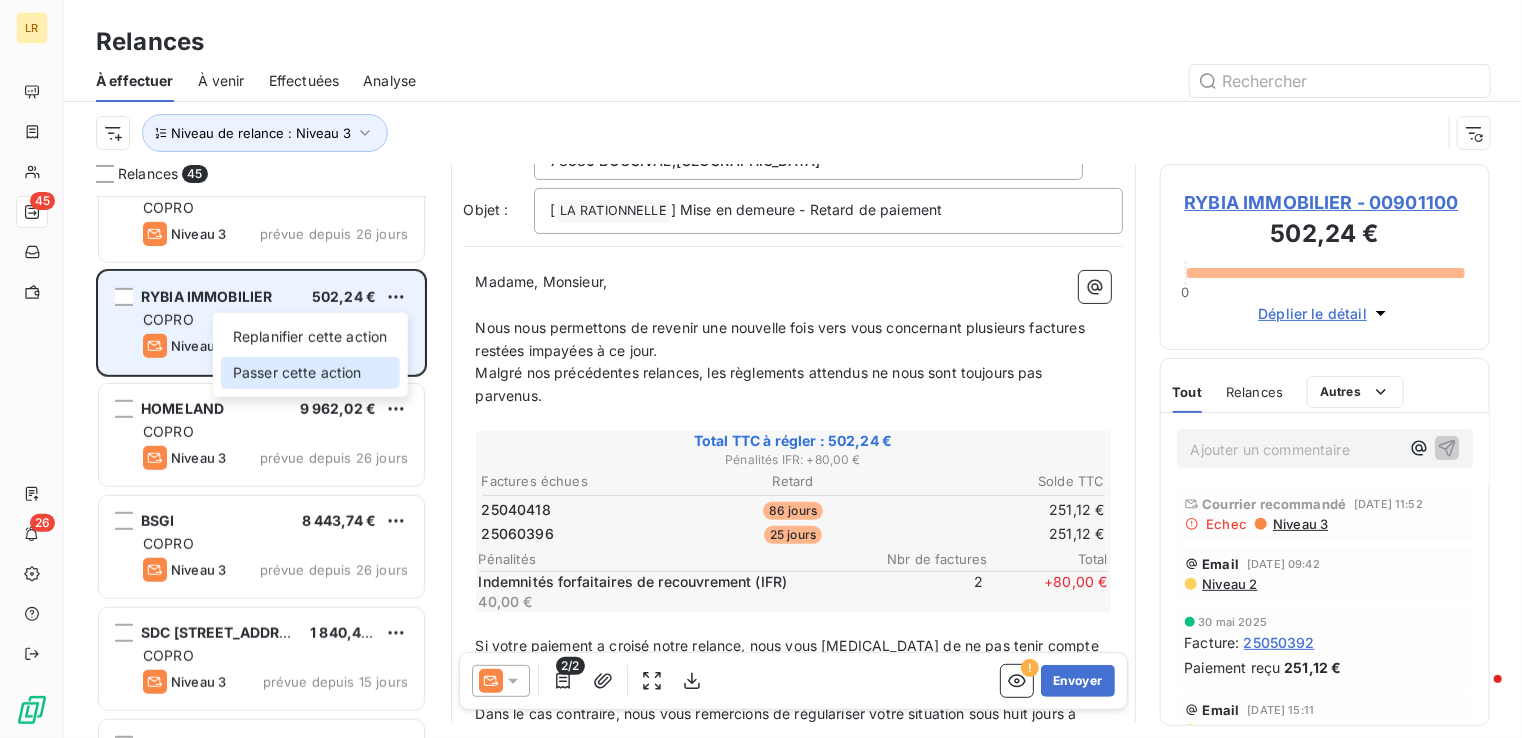 click on "Passer cette action" at bounding box center [310, 373] 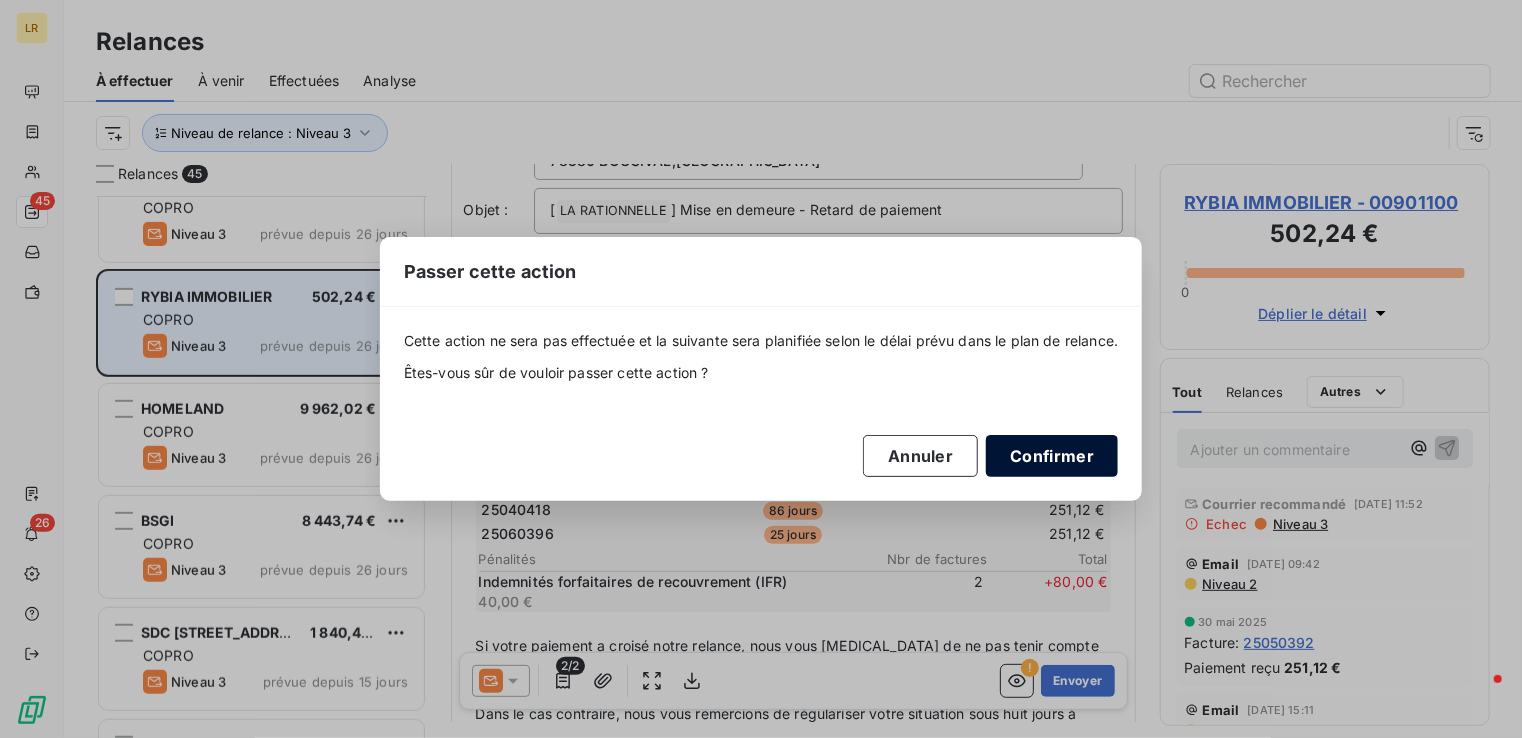 click on "Confirmer" at bounding box center (1052, 456) 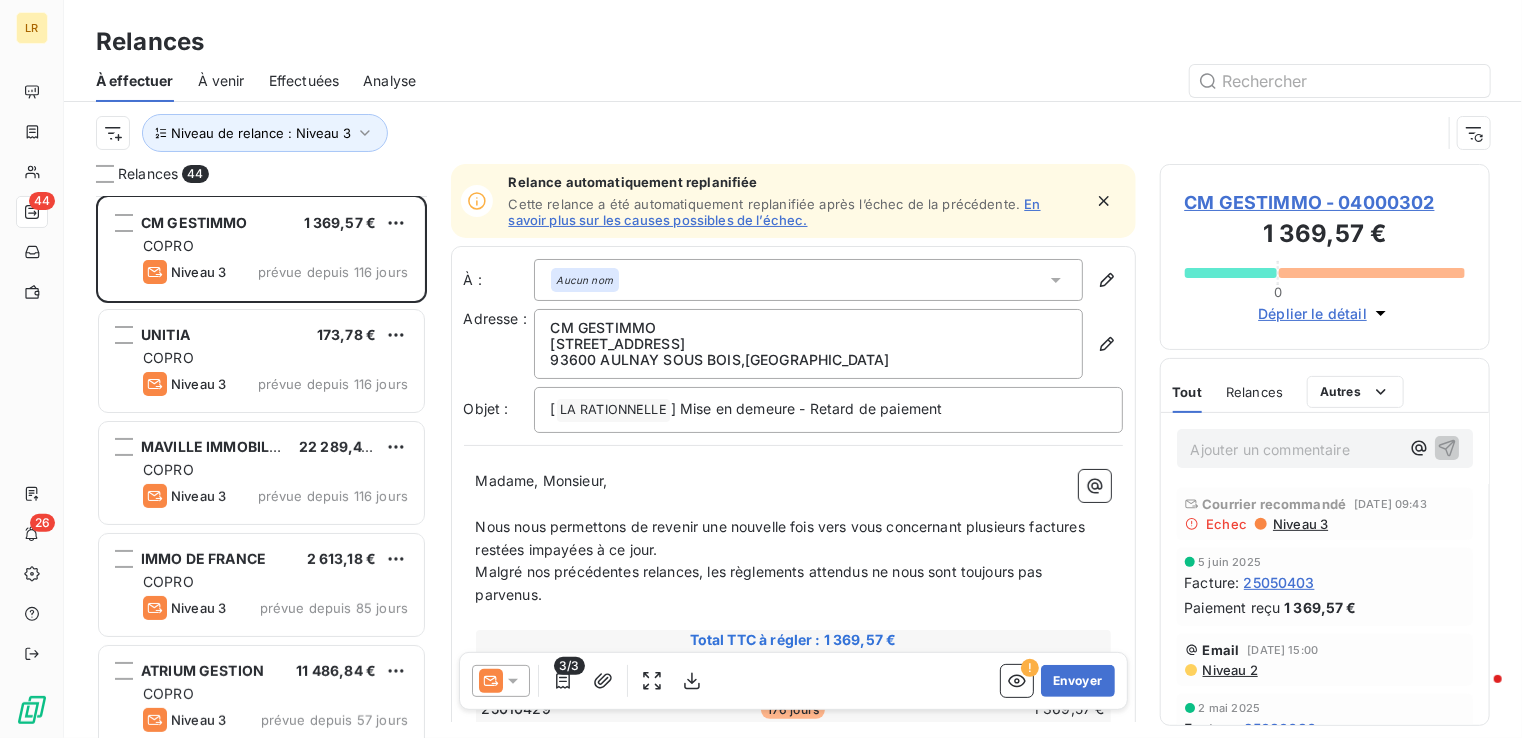 scroll, scrollTop: 0, scrollLeft: 0, axis: both 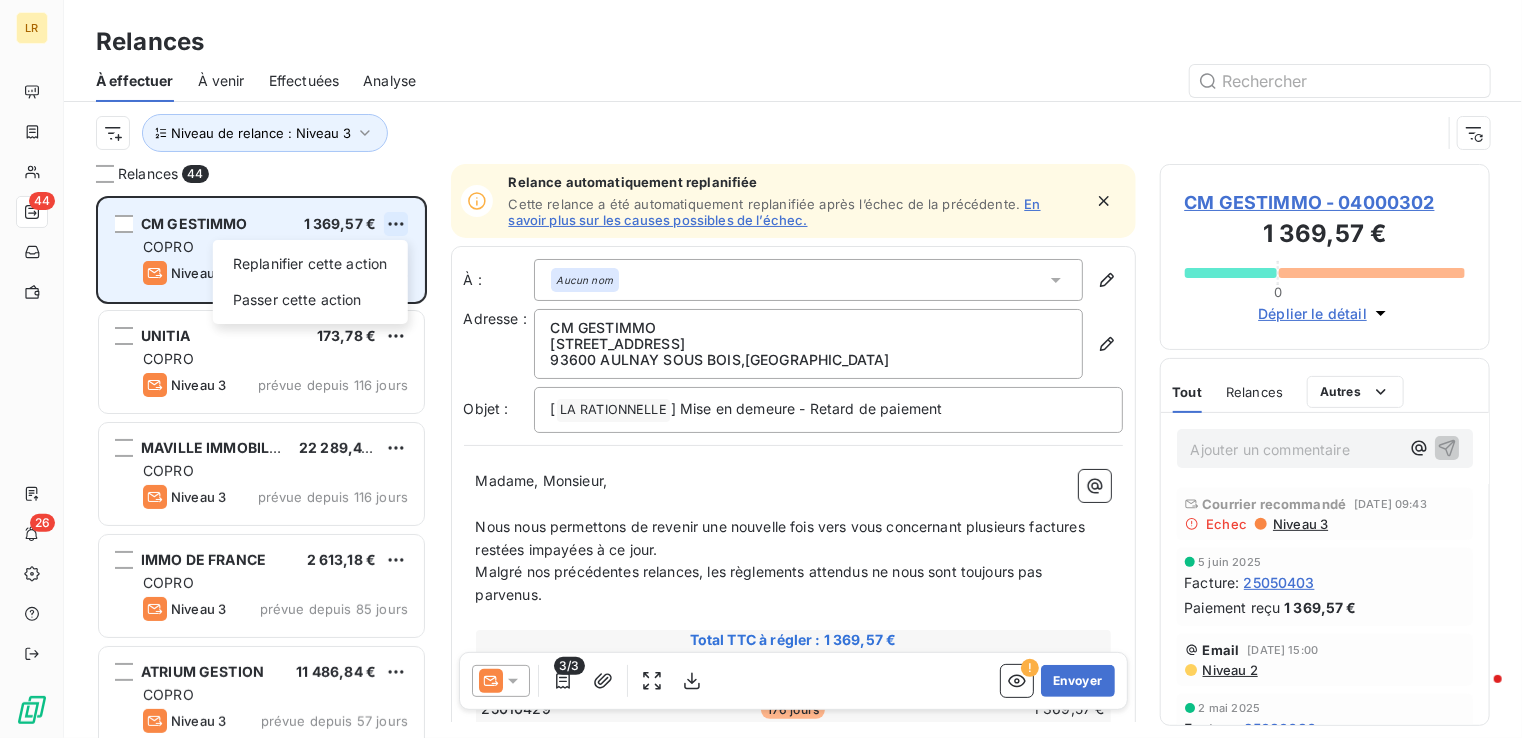 click on "LR 44 26 Relances À effectuer À venir Effectuées Analyse Niveau de relance  : Niveau 3  Relances 44 CM GESTIMMO 1 369,57 € Replanifier cette action Passer cette action COPRO Niveau 3 prévue depuis 116 jours UNITIA 173,78 € COPRO Niveau 3 prévue depuis 116 jours MAVILLE IMMOBILIER 22 289,41 € COPRO Niveau 3 prévue depuis 116 jours IMMO DE FRANCE 2 613,18 € COPRO Niveau 3 prévue depuis 85 jours ATRIUM GESTION 11 486,84 € COPRO Niveau 3 prévue depuis 57 jours HOMELAND L'HAY LES ROSES 2 410,86 € COPRO Niveau 3 prévue depuis 26 jours Relance automatiquement replanifiée Cette relance a été automatiquement replanifiée après l’échec de la précédente.   En savoir plus sur les causes possibles de l’échec. À : Aucun nom Adresse : CM GESTIMMO    [STREET_ADDRESS] Objet : [ LA RATIONNELLE ﻿ ] Mise en demeure - Retard de paiement Madame, Monsieur, ﻿ ﻿ Total TTC à régler :   1 369,57 € Pénalités IFR  : +  Retard" at bounding box center (761, 369) 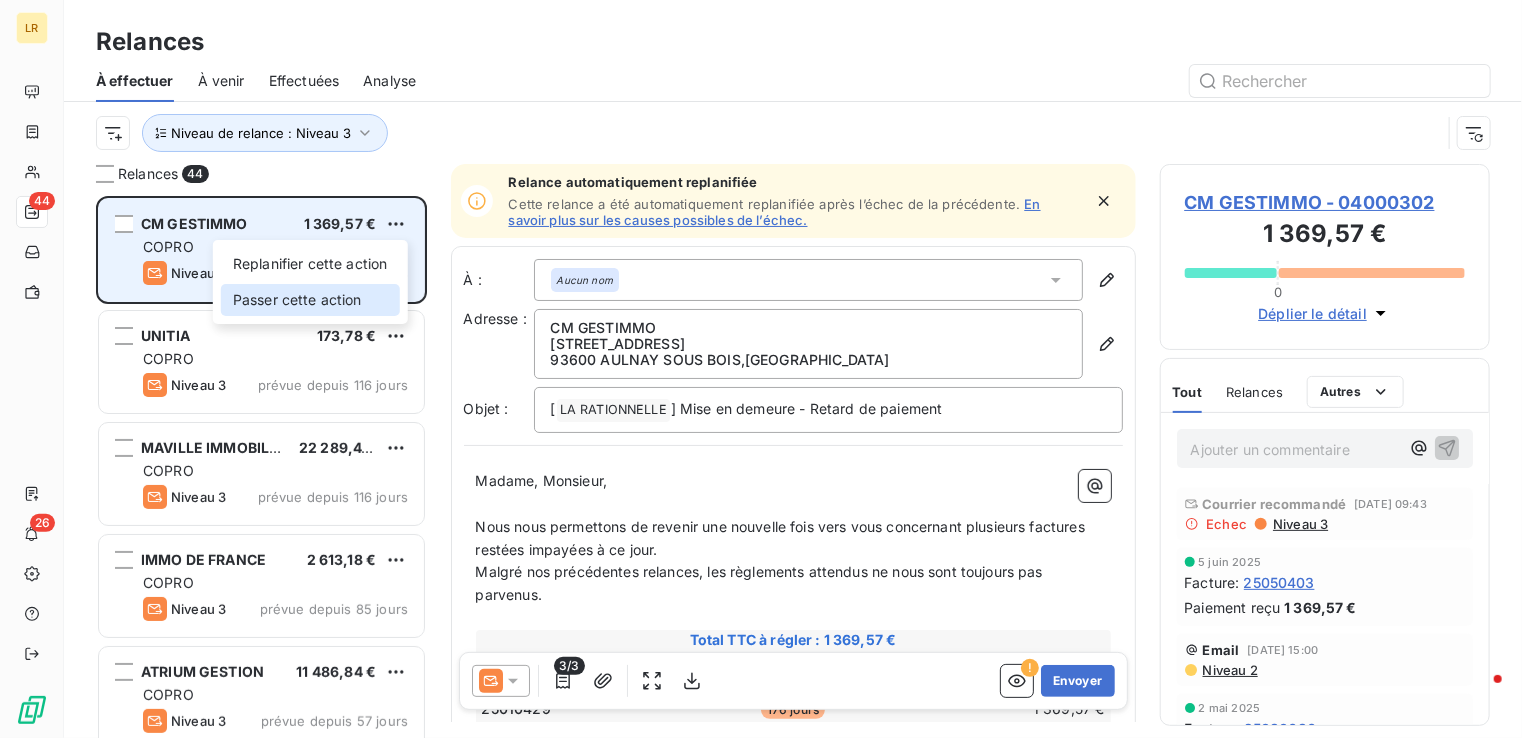 click on "Passer cette action" at bounding box center [310, 300] 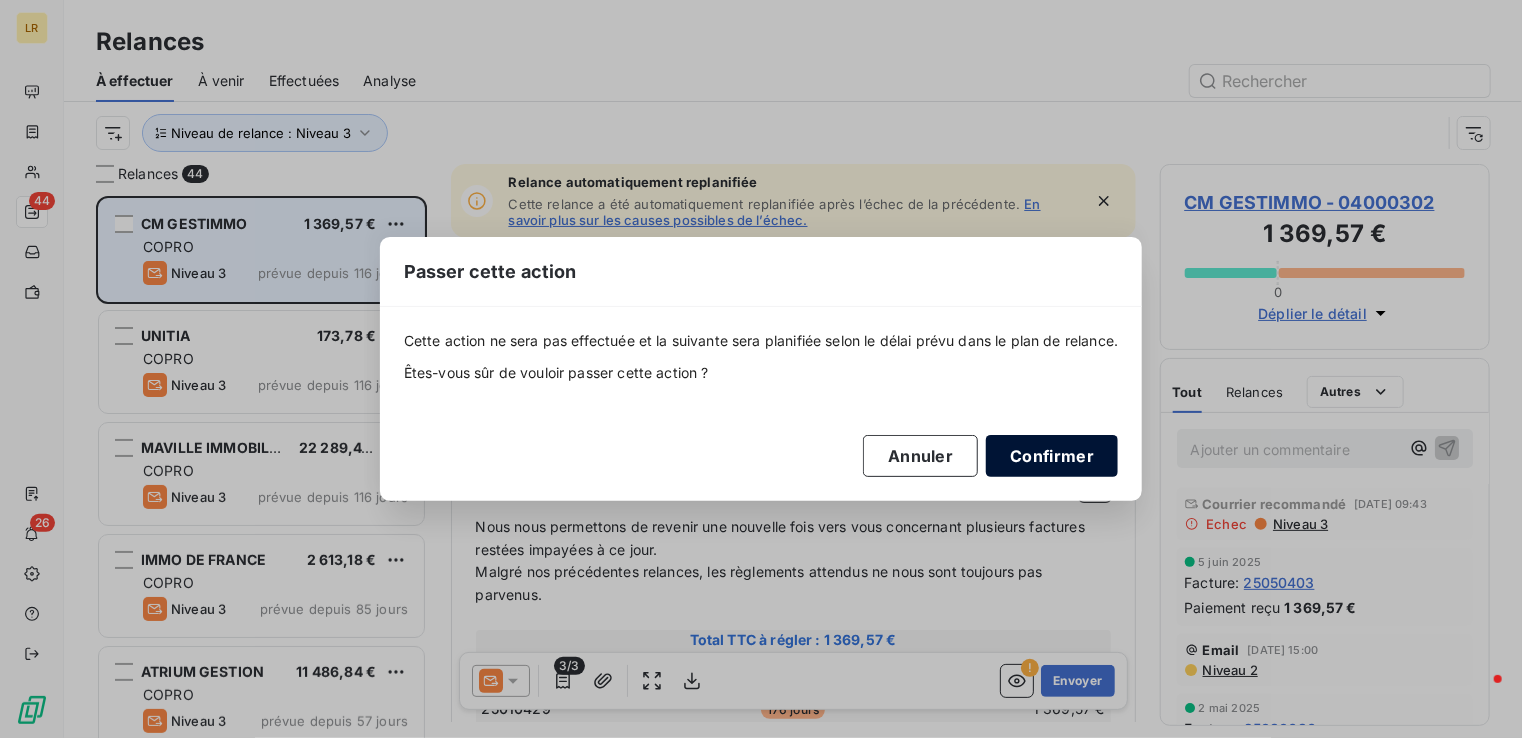 drag, startPoint x: 1070, startPoint y: 455, endPoint x: 1062, endPoint y: 448, distance: 10.630146 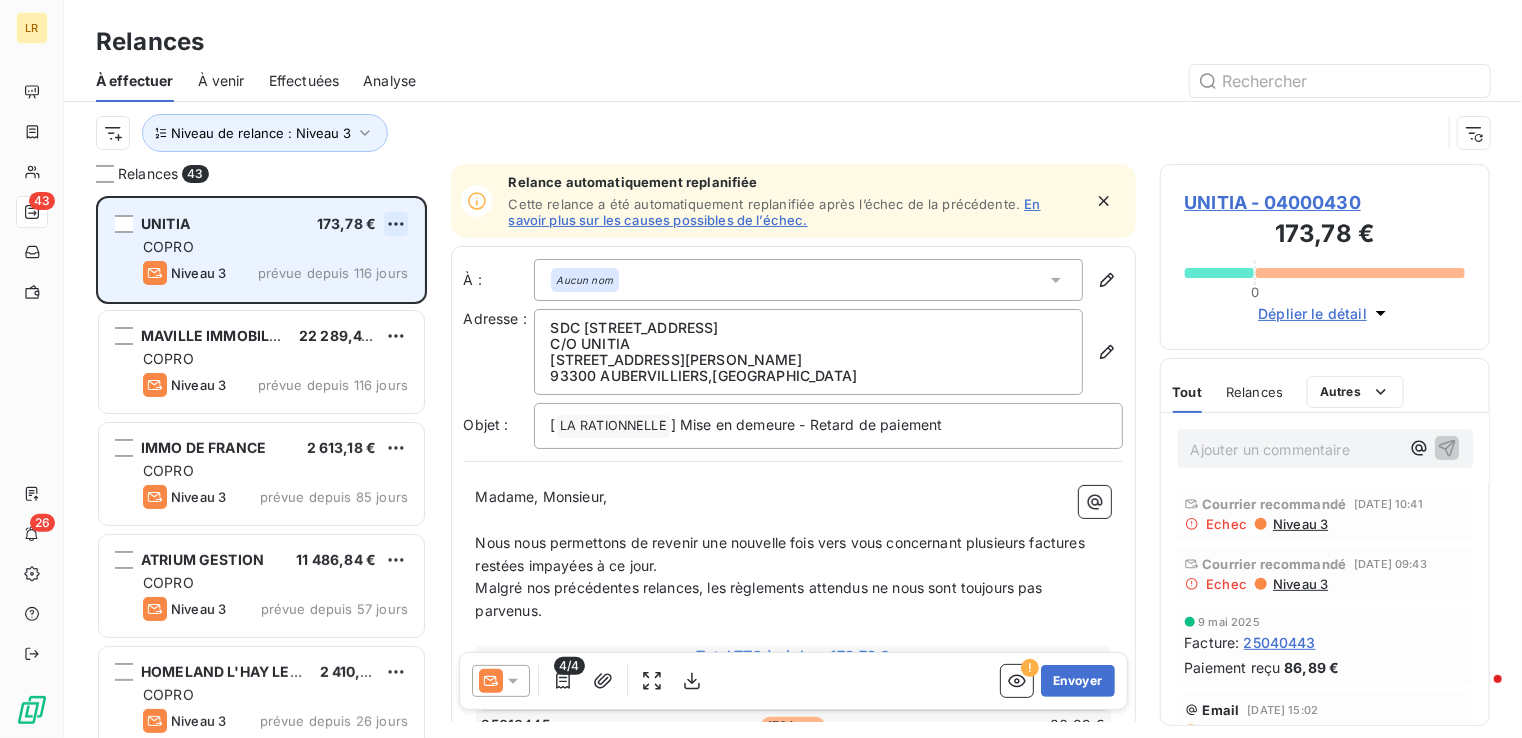 click on "LR 43 26 Relances À effectuer À venir Effectuées Analyse Niveau de relance  : Niveau 3  Relances 43 UNITIA 173,78 € COPRO Niveau 3 prévue depuis 116 jours MAVILLE IMMOBILIER 22 289,41 € COPRO Niveau 3 prévue depuis 116 jours IMMO DE FRANCE 2 613,18 € COPRO Niveau 3 prévue depuis 85 jours ATRIUM GESTION 11 486,84 € COPRO Niveau 3 prévue depuis 57 jours HOMELAND L'HAY LES ROSES 2 410,86 € COPRO Niveau 3 prévue depuis 26 jours HOMELAND 9 962,02 € COPRO Niveau 3 prévue depuis 26 jours Relance automatiquement replanifiée Cette relance a été automatiquement replanifiée après l’échec de la précédente.   En savoir plus sur les causes possibles de l’échec. À : Aucun nom Adresse : SDC [STREET_ADDRESS]    C/O UNITIA [STREET_ADDRESS][PERSON_NAME] Objet : [ LA RATIONNELLE ﻿ ] Mise en demeure - Retard de paiement Madame, Monsieur, ﻿ ﻿ Total TTC à régler :   173,78 € Pénalités IFR  : +  120,00 € Retard" at bounding box center (761, 369) 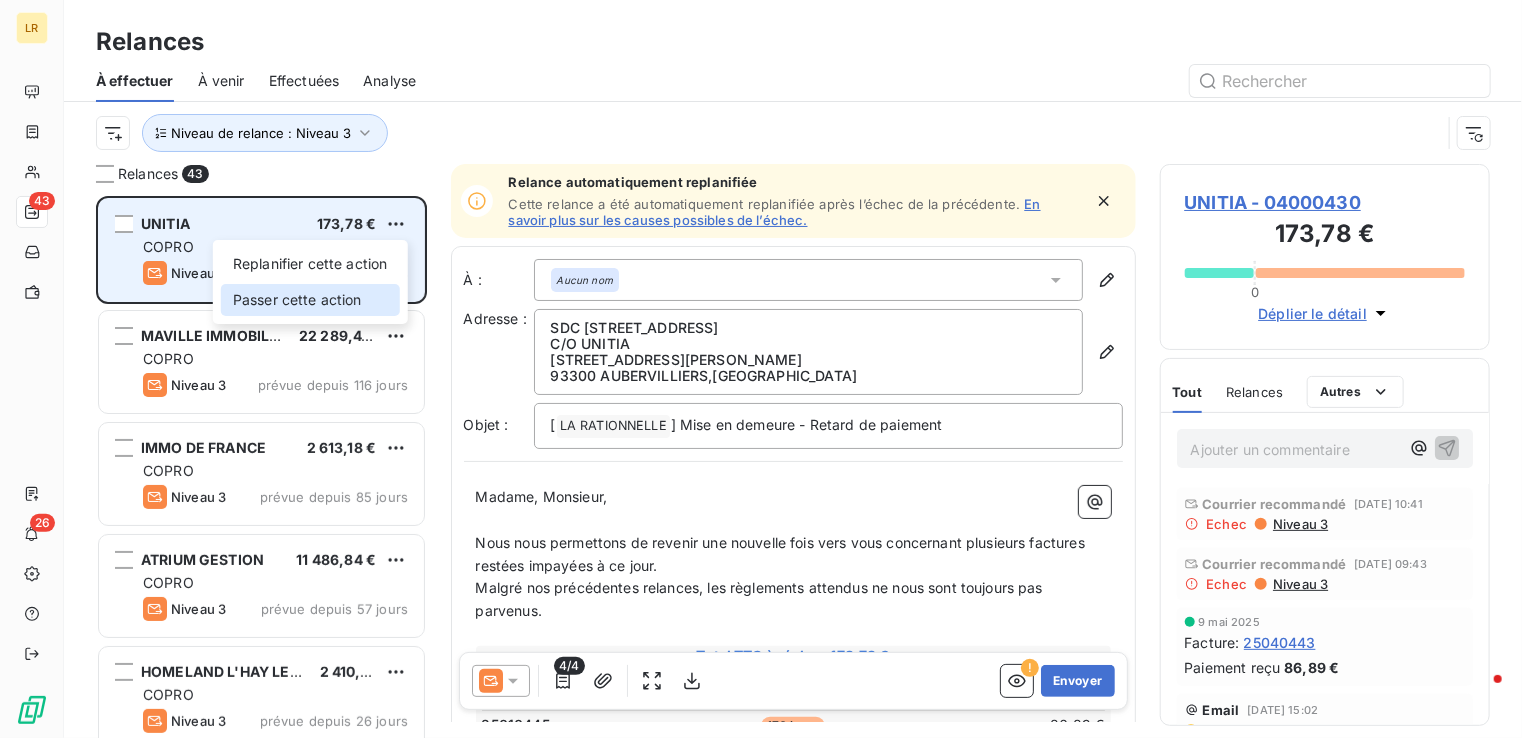 click on "Passer cette action" at bounding box center (310, 300) 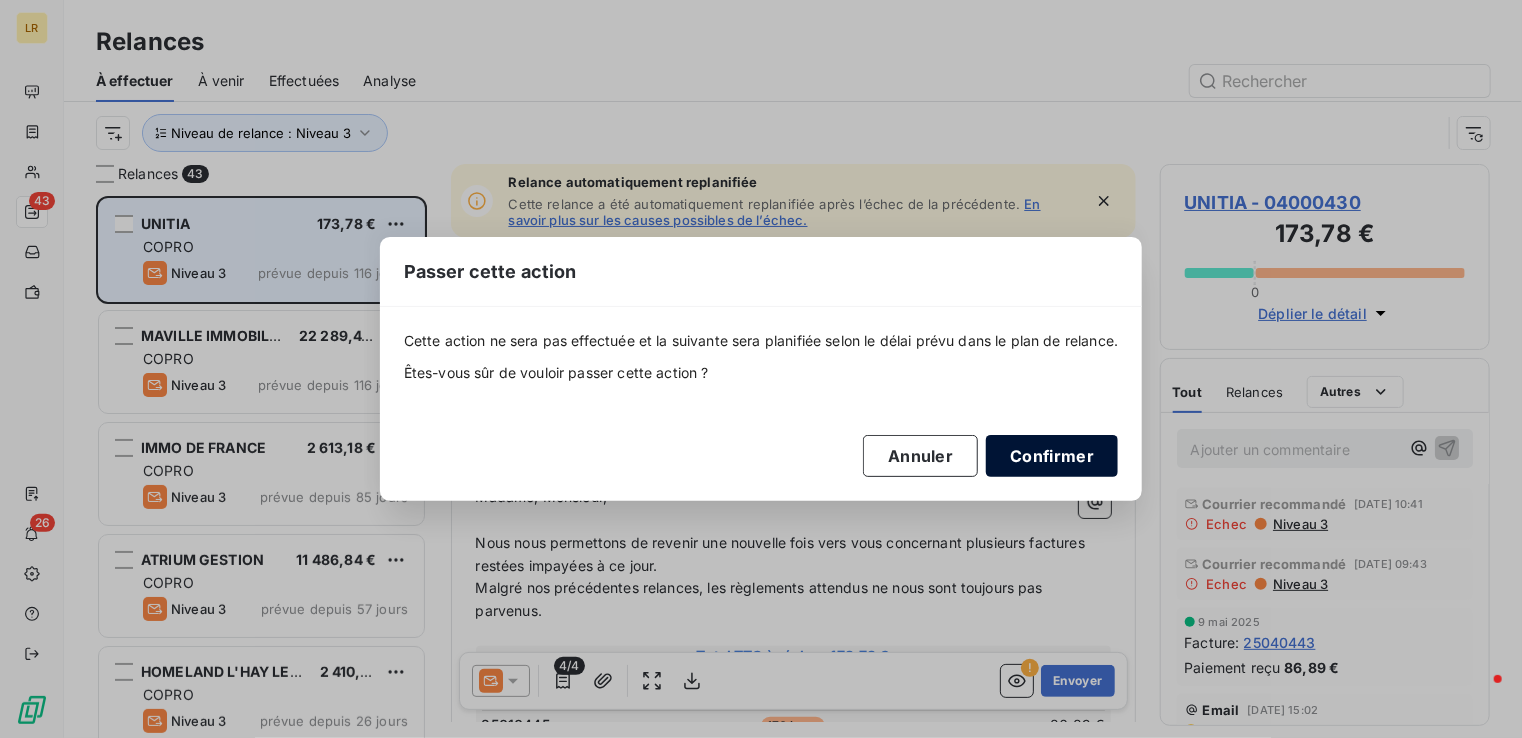 click on "Confirmer" at bounding box center [1052, 456] 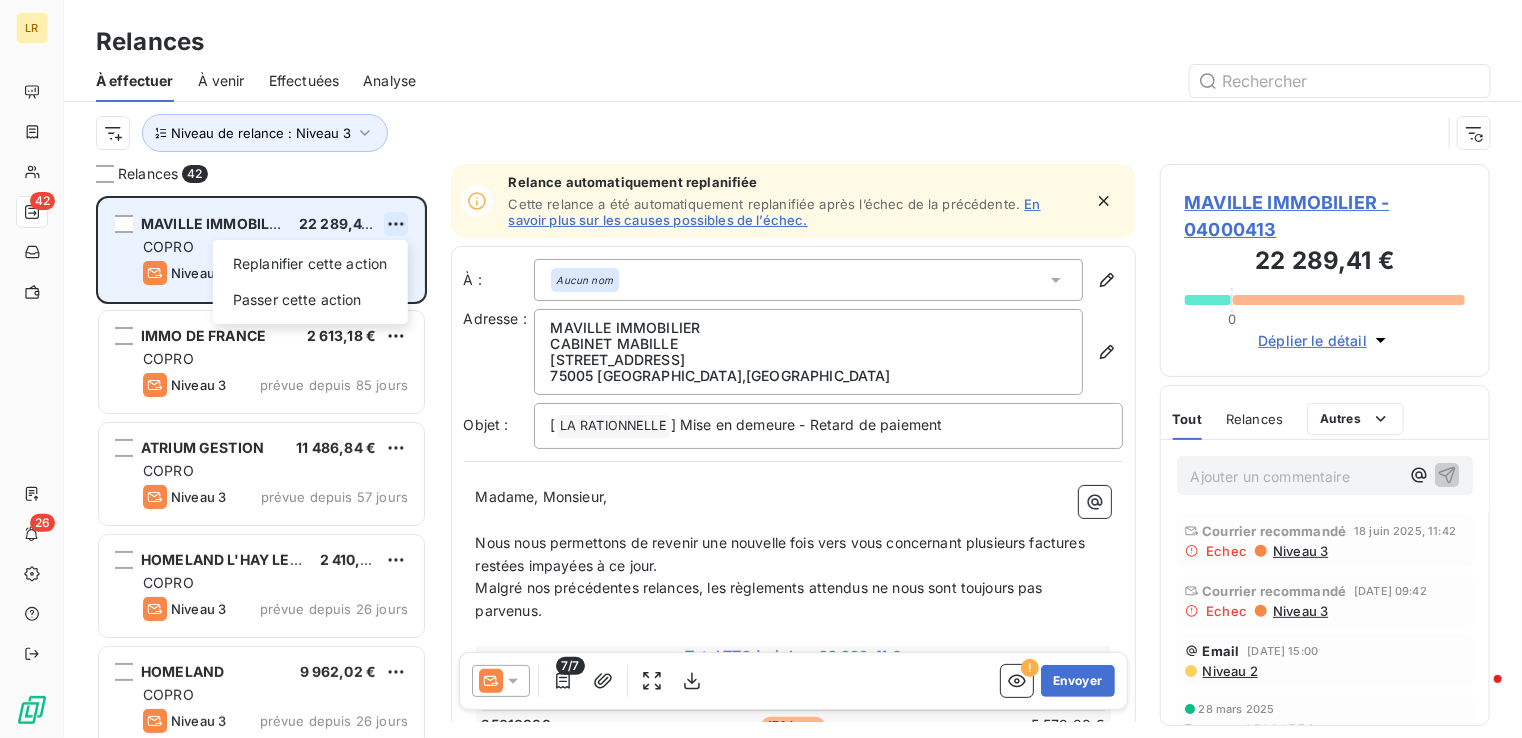 click on "LR 42 26 Relances À effectuer À venir Effectuées Analyse Niveau de relance  : Niveau 3  Relances 42 MAVILLE IMMOBILIER 22 289,41 € Replanifier cette action Passer cette action COPRO Niveau 3 prévue depuis 116 jours IMMO DE FRANCE 2 613,18 € COPRO Niveau 3 prévue depuis 85 jours ATRIUM GESTION 11 486,84 € COPRO Niveau 3 prévue depuis 57 jours HOMELAND L'HAY LES ROSES 2 410,86 € COPRO Niveau 3 prévue depuis 26 jours HOMELAND 9 962,02 € COPRO Niveau 3 prévue depuis 26 jours BSGI 8 443,74 € COPRO Niveau 3 prévue depuis 26 jours Relance automatiquement replanifiée Cette relance a été automatiquement replanifiée après l’échec de la précédente.   En savoir plus sur les causes possibles de l’échec. À : Aucun nom Adresse : [PERSON_NAME]   CABINET  MABILLE  [STREET_ADDRESS] Objet : [ LA RATIONNELLE ﻿ ] Mise en demeure - Retard de paiement Madame, Monsieur, ﻿ ﻿ Total TTC à régler :   22 289,41 €  : +" at bounding box center [761, 369] 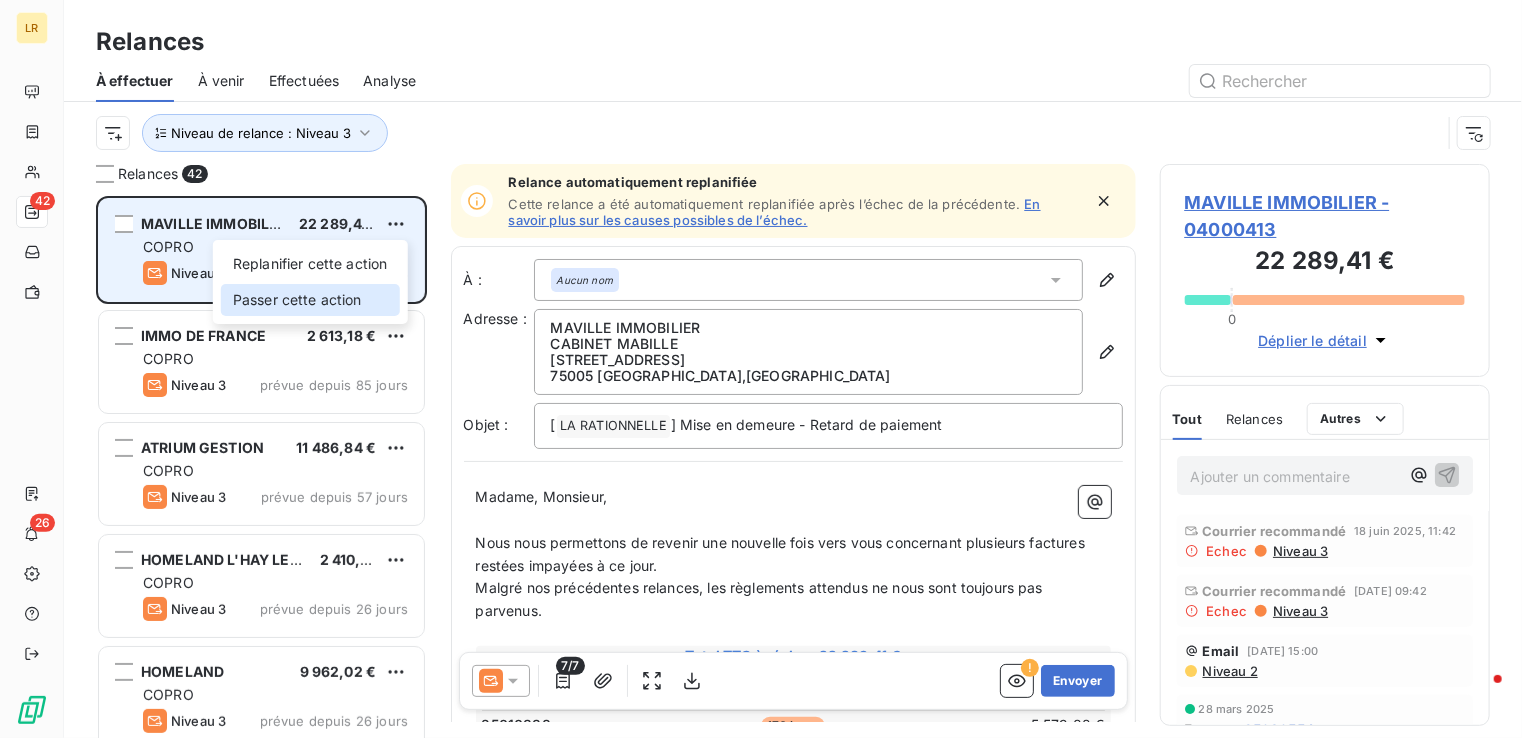 click on "Passer cette action" at bounding box center [310, 300] 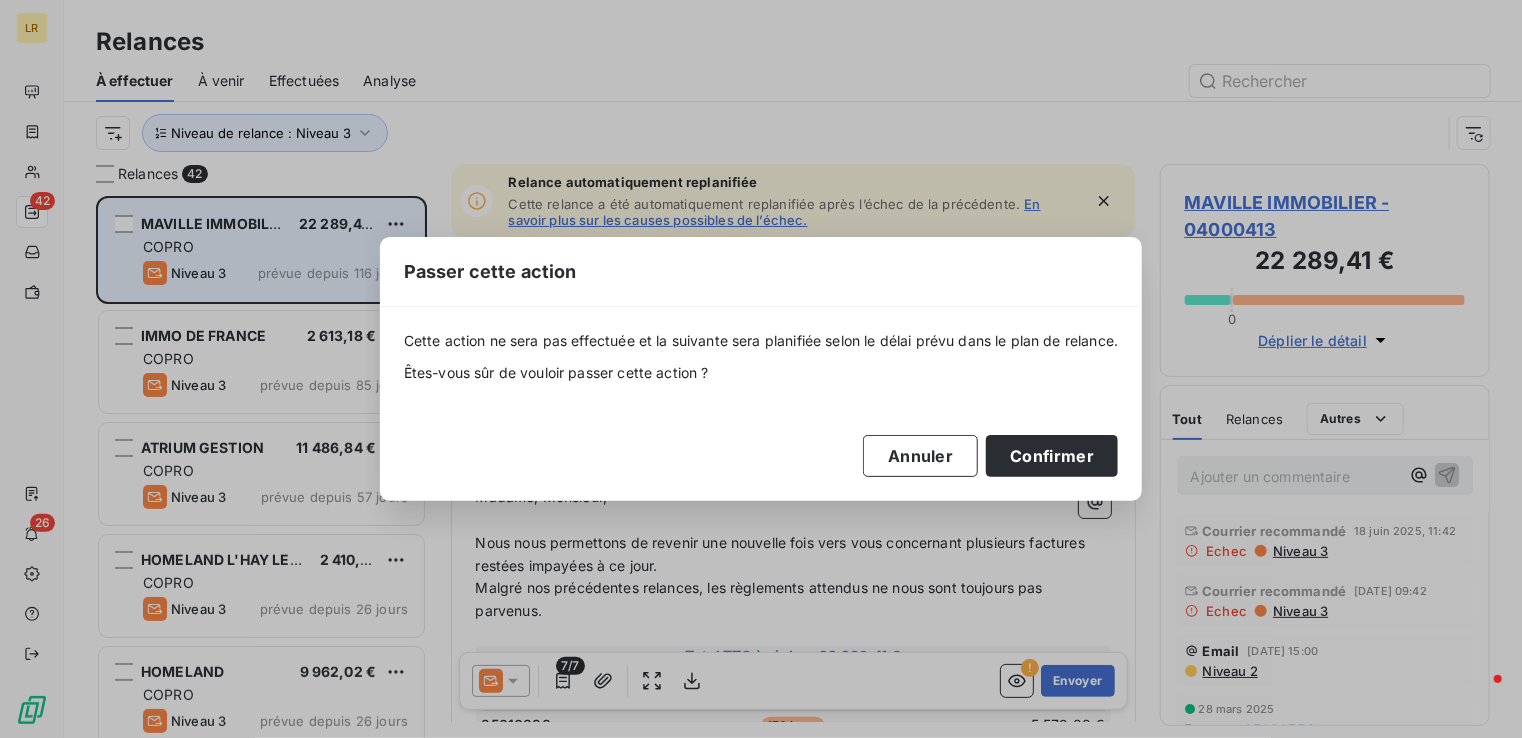 drag, startPoint x: 1035, startPoint y: 451, endPoint x: 829, endPoint y: 307, distance: 251.34041 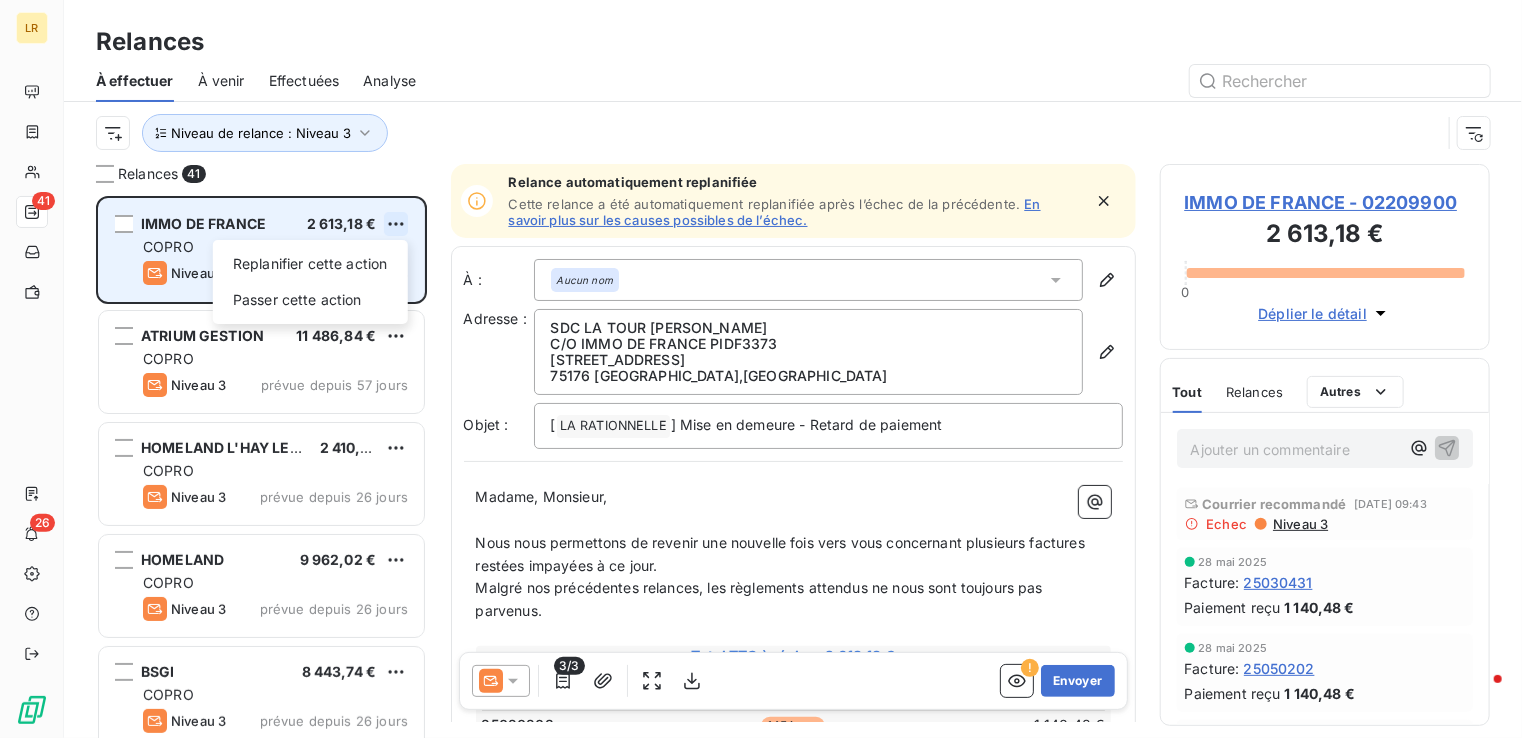 click on "LR 41 26 Relances À effectuer À venir Effectuées Analyse Niveau de relance  : Niveau 3  Relances 41 IMMO DE FRANCE 2 613,18 € Replanifier cette action Passer cette action COPRO Niveau 3 prévue depuis 85 jours ATRIUM GESTION 11 486,84 € COPRO Niveau 3 prévue depuis 57 jours HOMELAND L'HAY LES ROSES 2 410,86 € COPRO Niveau 3 prévue depuis 26 jours HOMELAND 9 962,02 € COPRO Niveau 3 prévue depuis 26 jours BSGI 8 443,74 € COPRO Niveau 3 prévue depuis 26 jours SDC 144 RUE A. BRIAND 1 840,43 € COPRO Niveau 3 prévue depuis 15 jours Relance automatiquement replanifiée Cette relance a été automatiquement replanifiée après l’échec de la précédente.   En savoir plus sur les causes possibles de l’échec. À : Aucun nom Adresse : SDC LA TOUR [PERSON_NAME]/O IMMO DE FRANCE PIDF3373 [STREET_ADDRESS] Objet : [ LA RATIONNELLE ﻿ ] Mise en demeure - Retard de paiement Madame, Monsieur, ﻿ ﻿ Total TTC à régler :   2 613,18 €" at bounding box center (761, 369) 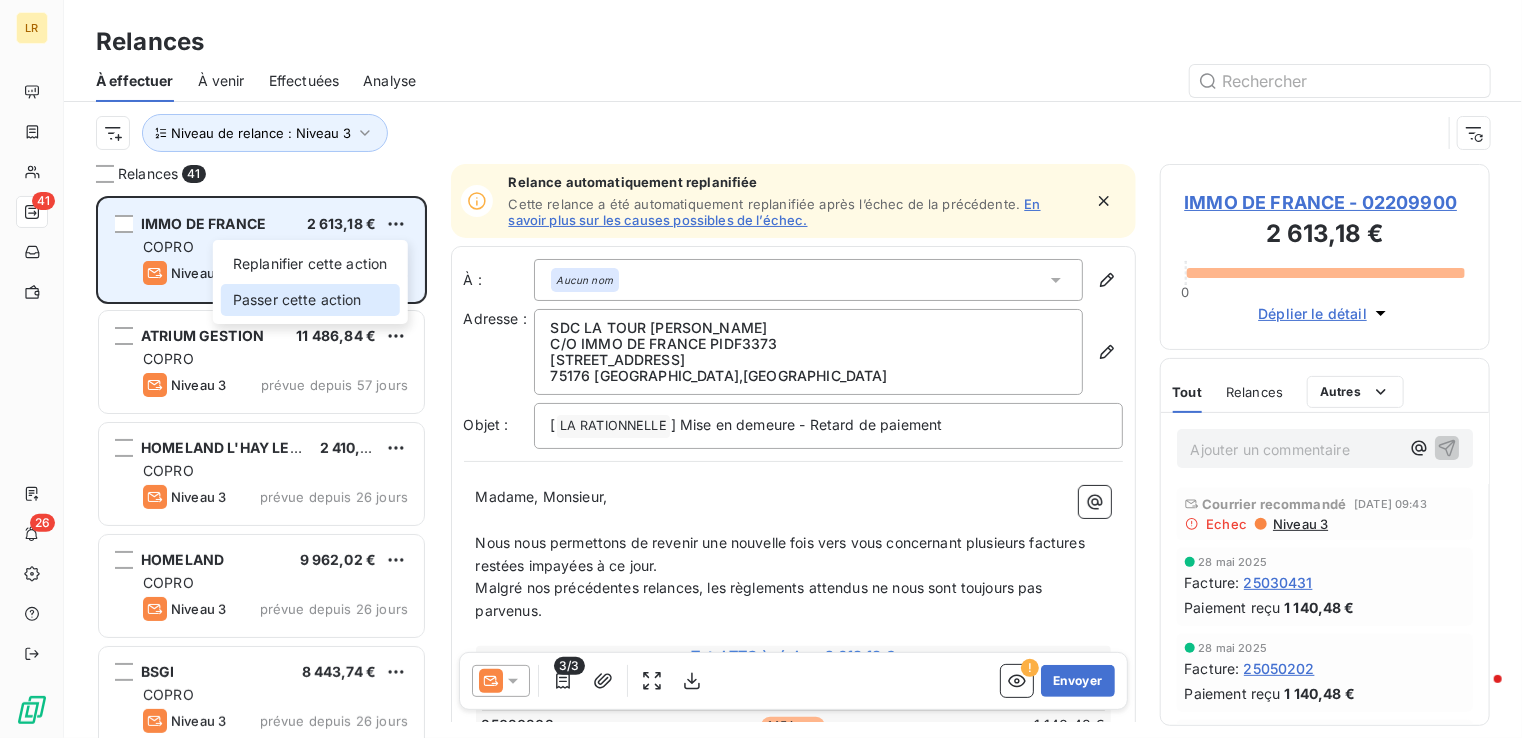 click on "Passer cette action" at bounding box center [310, 300] 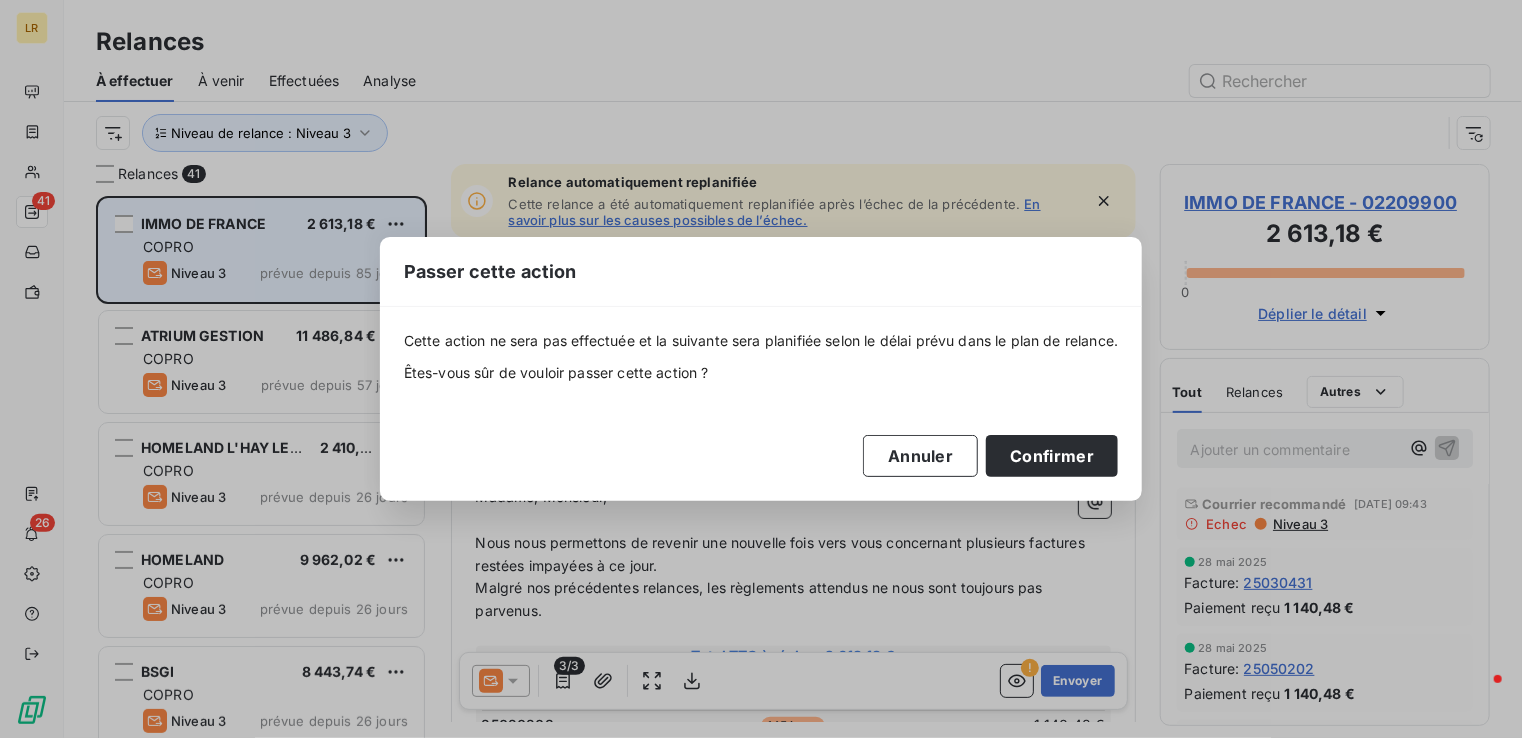 drag, startPoint x: 1040, startPoint y: 453, endPoint x: 988, endPoint y: 415, distance: 64.40497 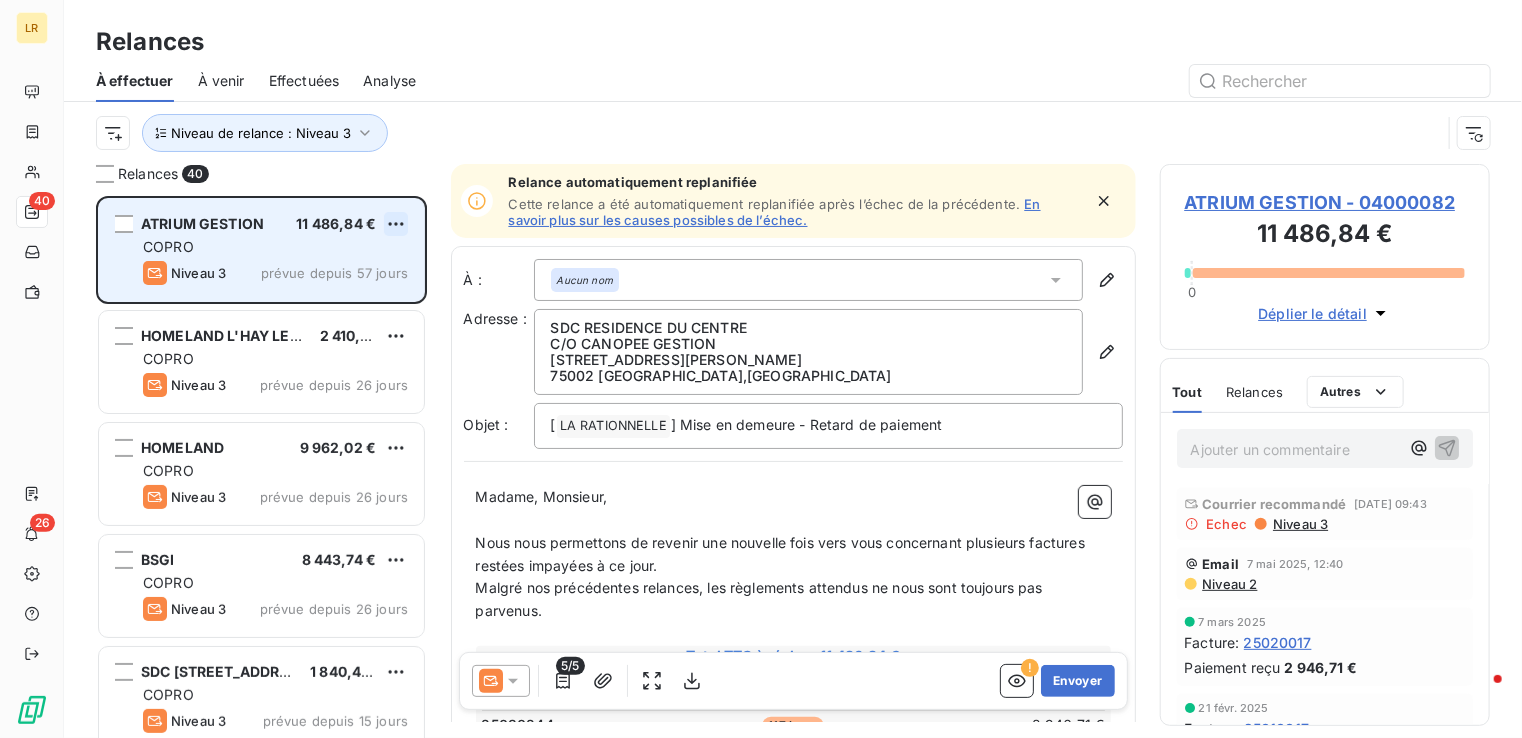 click on "LR 40 26 Relances À effectuer À venir Effectuées Analyse Niveau de relance  : Niveau 3  Relances 40 ATRIUM GESTION 11 486,84 € COPRO Niveau 3 prévue depuis 57 jours HOMELAND L'HAY LES ROSES 2 410,86 € COPRO Niveau 3 prévue depuis 26 jours HOMELAND 9 962,02 € COPRO Niveau 3 prévue depuis 26 jours BSGI 8 443,74 € COPRO Niveau 3 prévue depuis 26 jours SDC 144 RUE A. BRIAND 1 840,43 € COPRO Niveau 3 prévue depuis 15 jours L'ADRESSE 1 278,00 € COPRO Niveau 3 prévue depuis 15 jours Relance automatiquement replanifiée Cette relance a été automatiquement replanifiée après l’échec de la précédente.   En savoir plus sur les causes possibles de l’échec. À : Aucun nom Adresse : SDC RESIDENCE DU CENTRE    C/O CANOPEE GESTION  [STREET_ADDRESS] Objet : [ LA RATIONNELLE ﻿ ] Mise en demeure - Retard de paiement Madame, Monsieur, ﻿ Malgré nos précédentes relances, les règlements attendus ne nous sont toujours pas parvenus.  ﻿" at bounding box center [761, 369] 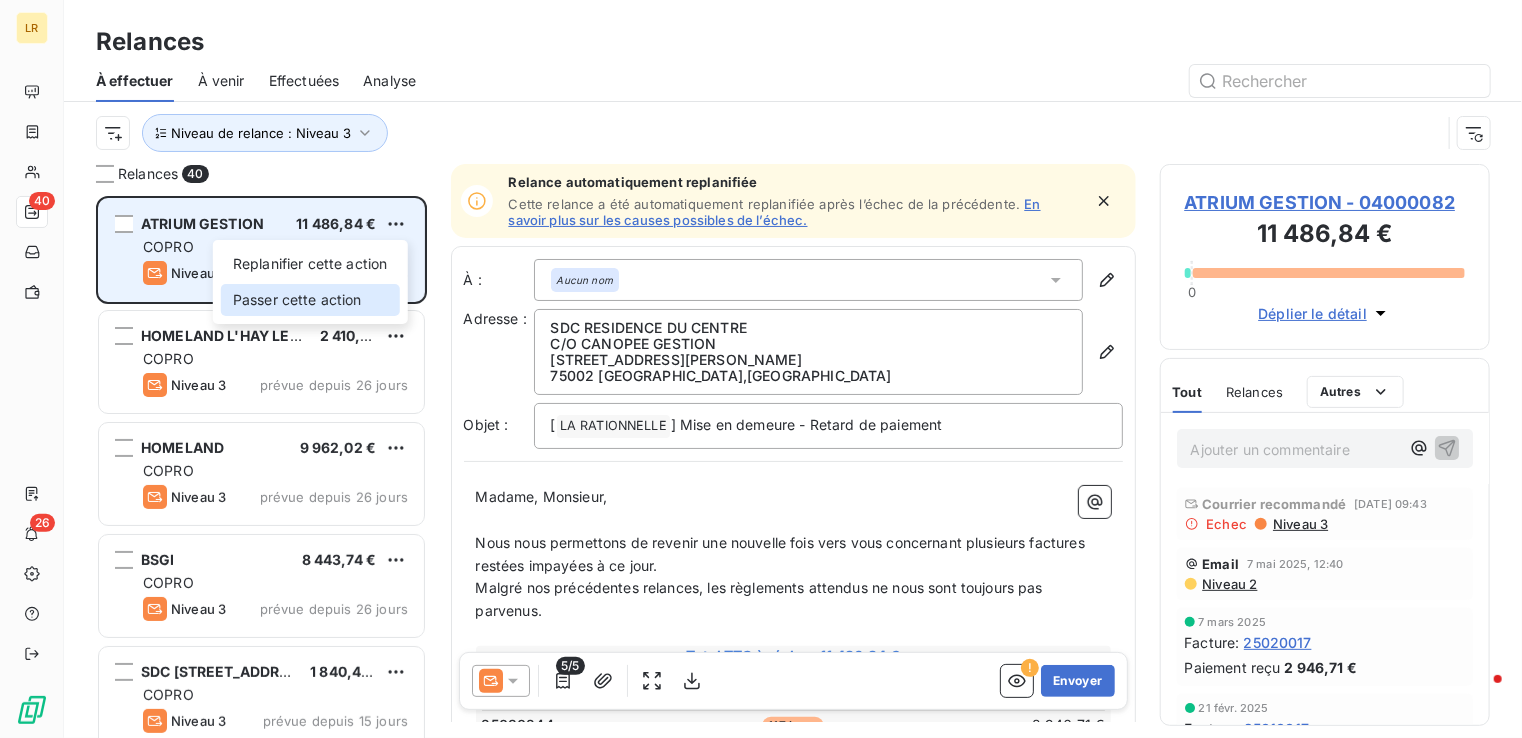 click on "Passer cette action" at bounding box center [310, 300] 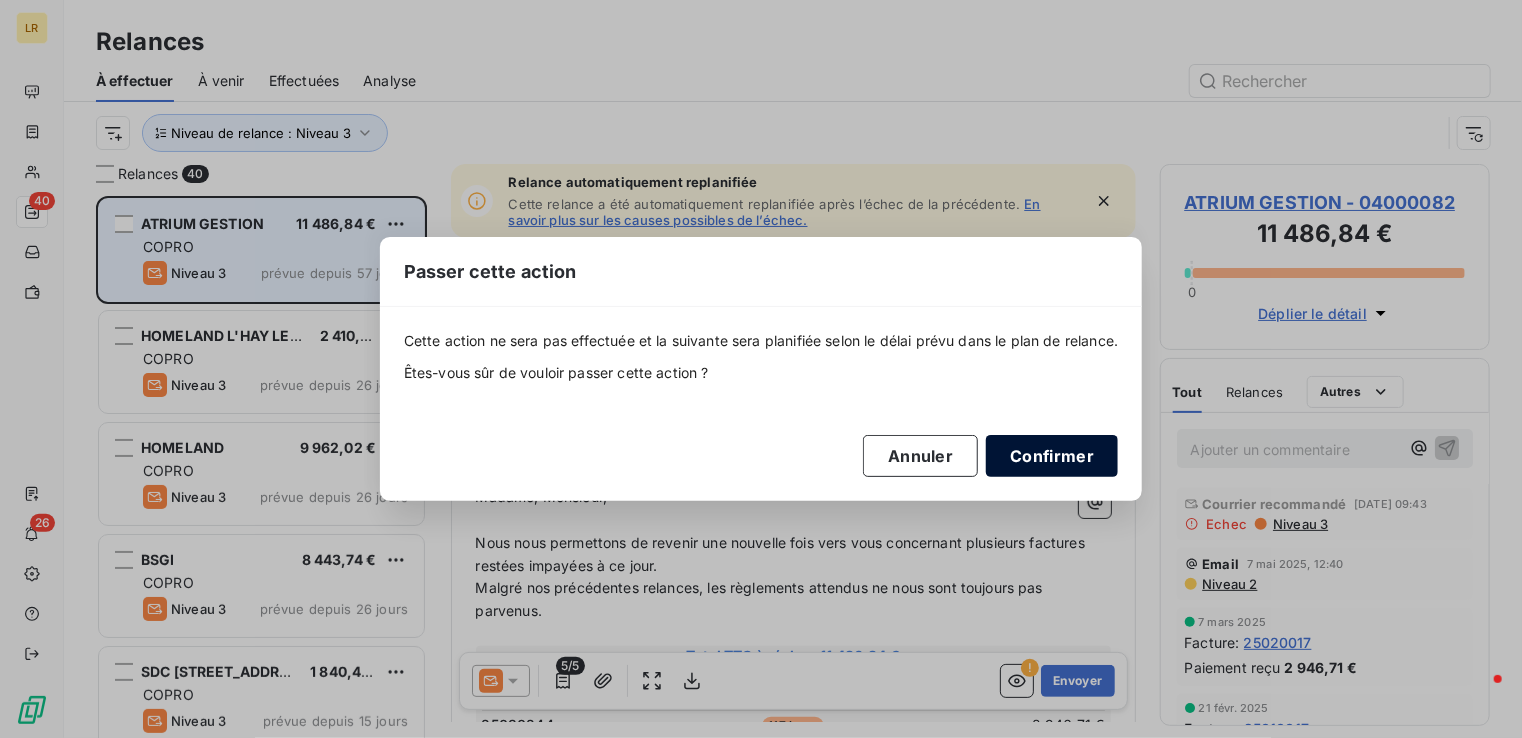 click on "Confirmer" at bounding box center (1052, 456) 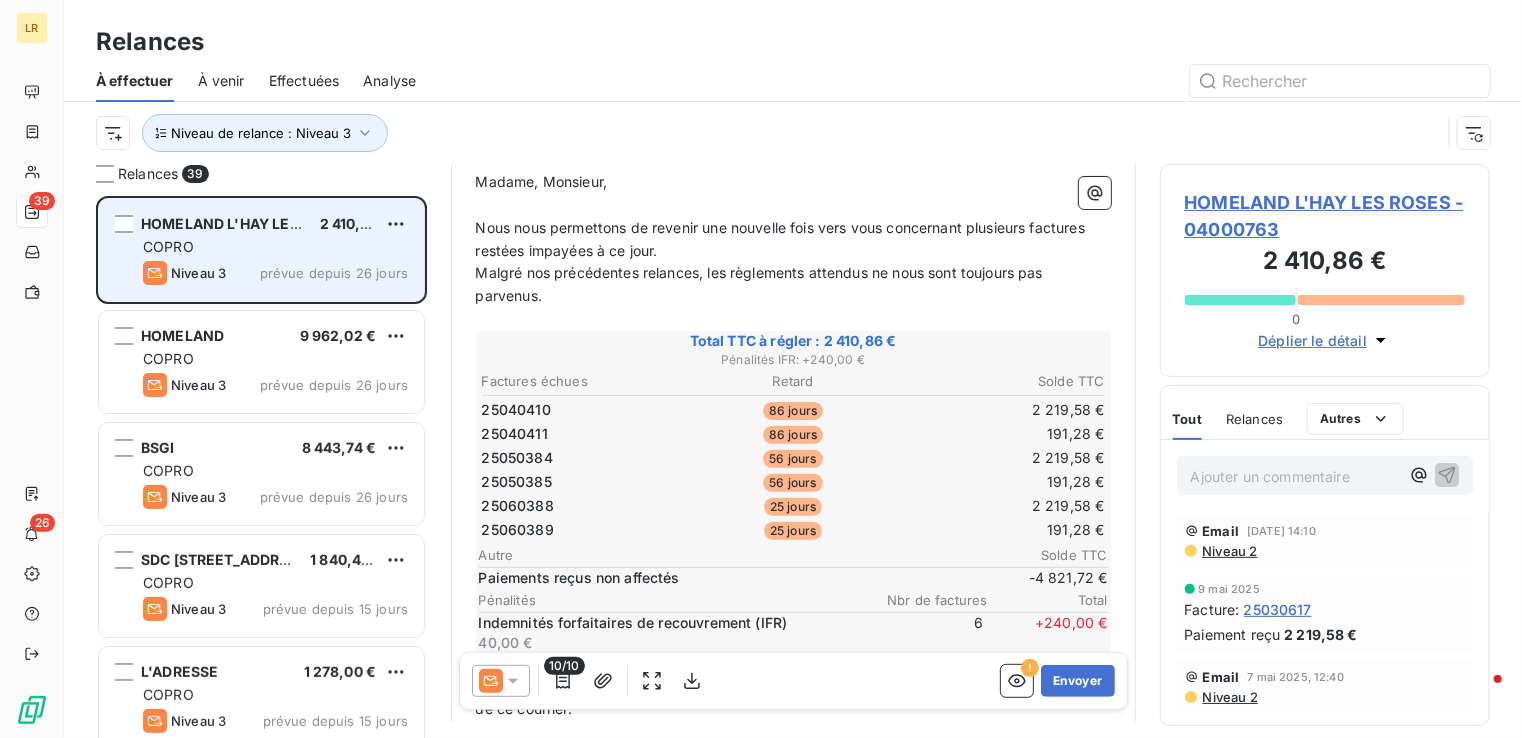 scroll, scrollTop: 300, scrollLeft: 0, axis: vertical 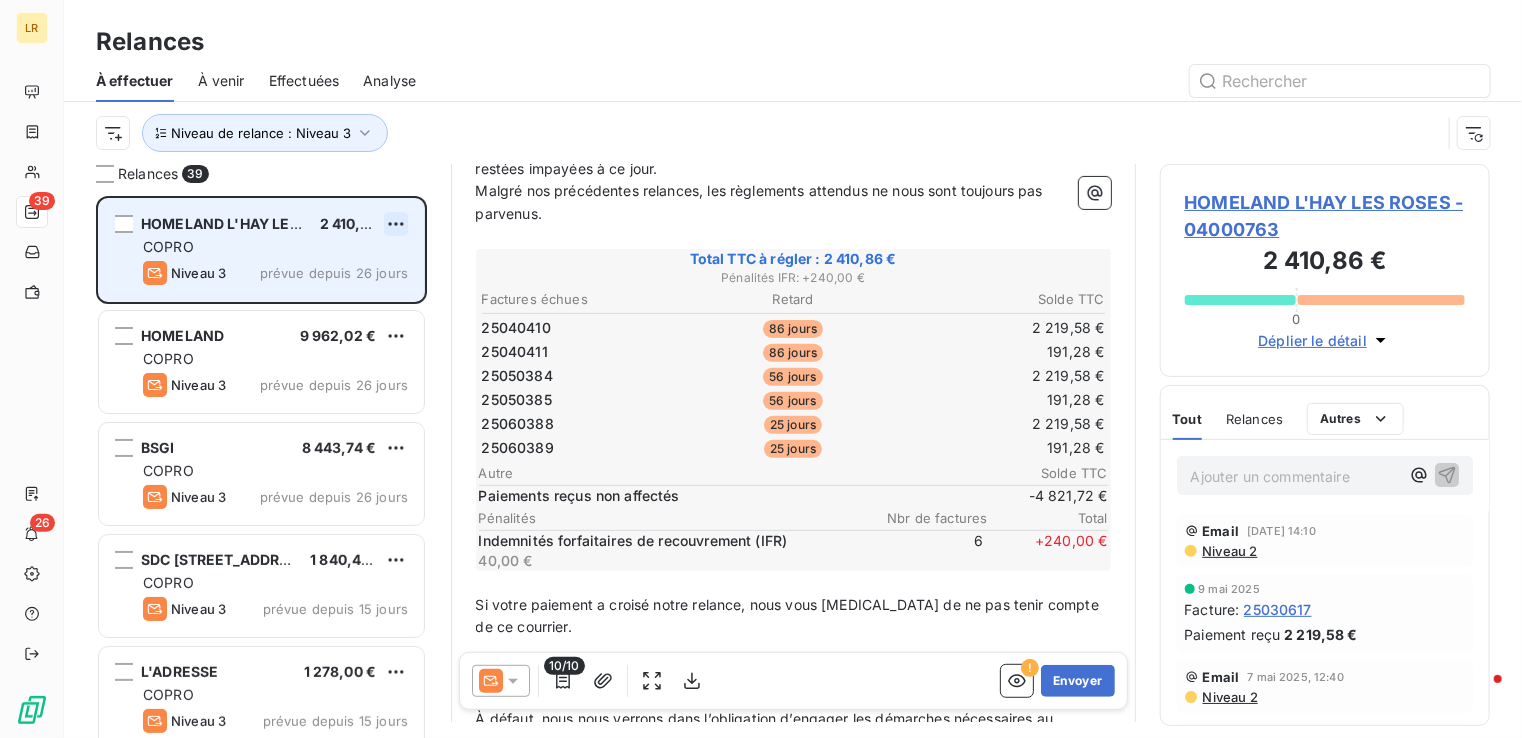 click on "LR 39 26 Relances À effectuer À venir Effectuées Analyse Niveau de relance  : Niveau 3  Relances 39 HOMELAND L'HAY LES ROSES 2 410,86 € COPRO Niveau 3 prévue depuis 26 jours HOMELAND 9 962,02 € COPRO Niveau 3 prévue depuis 26 jours BSGI 8 443,74 € COPRO Niveau 3 prévue depuis 26 jours SDC [GEOGRAPHIC_DATA] 1 840,43 € COPRO Niveau 3 prévue depuis 15 jours L'ADRESSE 1 278,00 € COPRO Niveau 3 prévue depuis 15 jours SOGI 4 650,21 € COPRO Niveau 3 prévue depuis 15 jours À : Aucun nom Adresse : HOMELAND [STREET_ADDRESS][PERSON_NAME] Objet : [ LA RATIONNELLE ﻿ ] Mise en demeure - Retard de paiement Madame, Monsieur, ﻿ Nous nous permettons de revenir une nouvelle fois vers vous concernant plusieurs factures restées impayées à ce jour. Malgré nos précédentes relances, les règlements attendus ne nous sont toujours pas parvenus.  ﻿ Total TTC à régler :   2 410,86 € Pénalités IFR  : +  240,00 € Factures échues Retard" at bounding box center [761, 369] 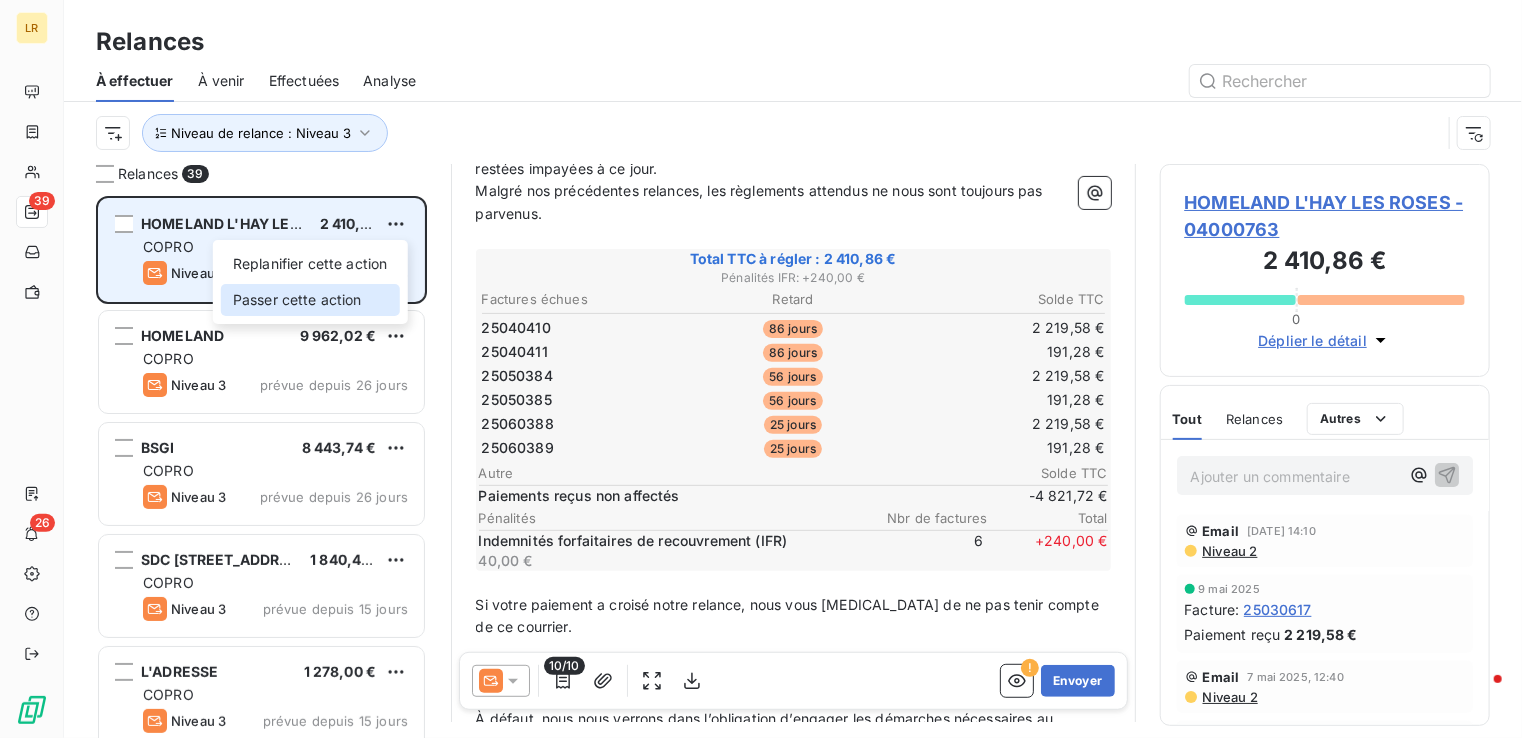 click on "Passer cette action" at bounding box center (310, 300) 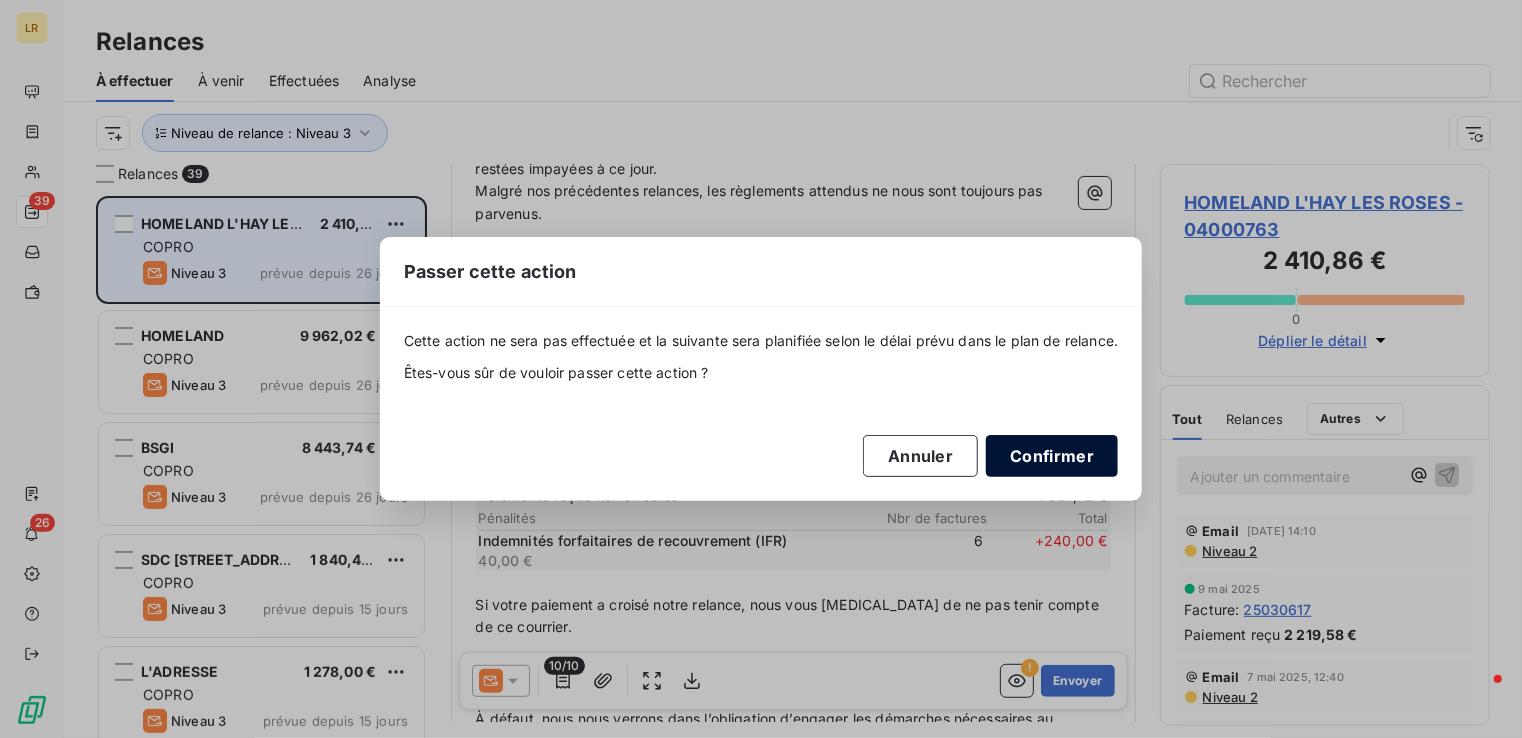 drag, startPoint x: 1032, startPoint y: 455, endPoint x: 1016, endPoint y: 446, distance: 18.35756 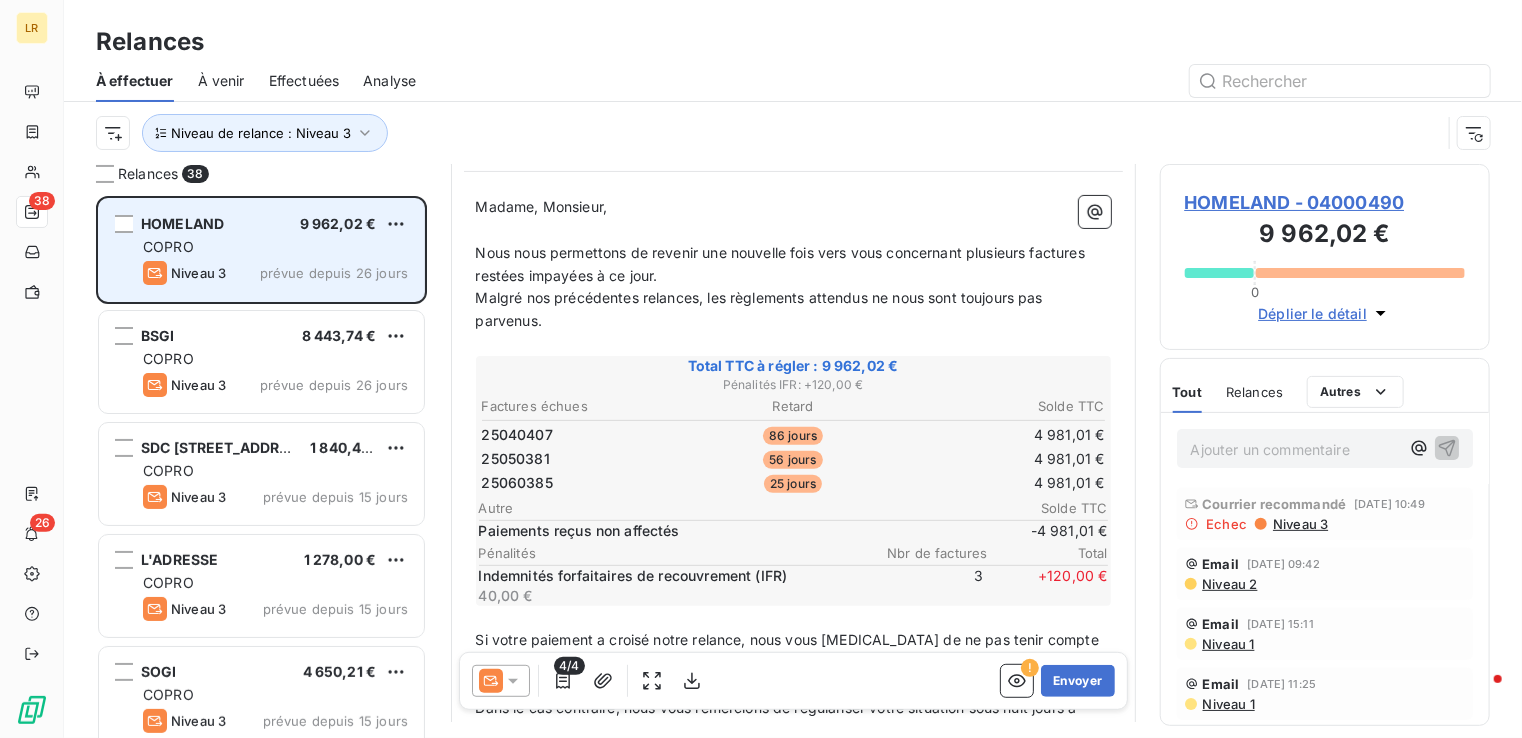 scroll, scrollTop: 300, scrollLeft: 0, axis: vertical 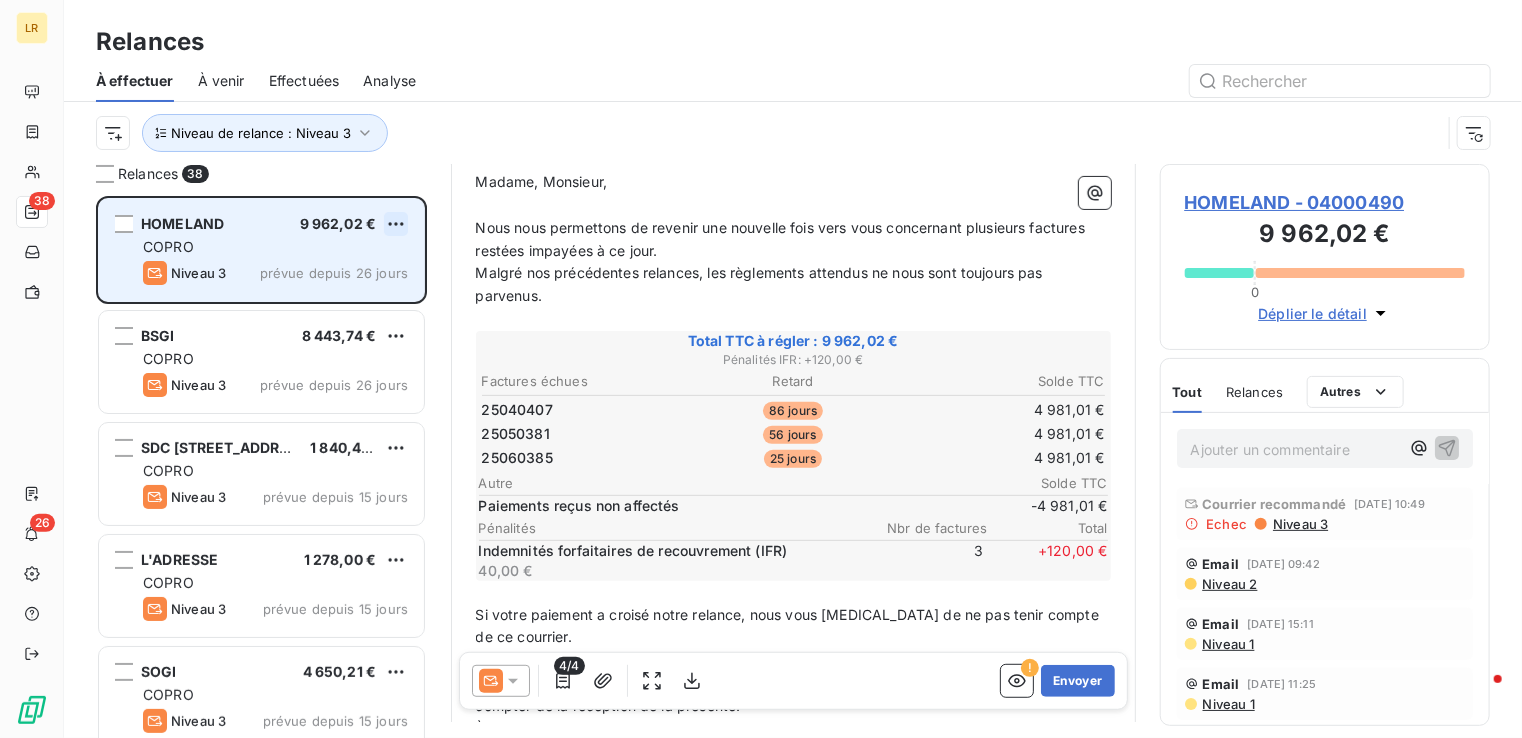 click on "LR 38 26 Relances À effectuer À venir Effectuées Analyse Niveau de relance  : Niveau 3  Relances 38 HOMELAND 9 962,02 € COPRO Niveau 3 prévue depuis 26 jours BSGI 8 443,74 € COPRO Niveau 3 prévue depuis 26 jours SDC 144 RUE A. BRIAND 1 840,43 € COPRO Niveau 3 prévue depuis 15 jours L'ADRESSE 1 278,00 € COPRO Niveau 3 prévue depuis 15 jours SOGI 4 650,21 € COPRO Niveau 3 prévue depuis 15 jours AJ ASSOCIES 7 178,59 € COPRO Niveau 3 prévue depuis 15 jours Relance automatiquement replanifiée Cette relance a été automatiquement replanifiée après l’échec de la précédente.   En savoir plus sur les causes possibles de l’échec. À : Aucun nom Adresse : HOMELAND [STREET_ADDRESS] Objet : [ LA RATIONNELLE ﻿ ] Mise en demeure - Retard de paiement Madame, Monsieur, ﻿ Nous nous permettons de revenir une nouvelle fois vers vous concernant plusieurs factures restées impayées à ce jour. ﻿" at bounding box center (761, 369) 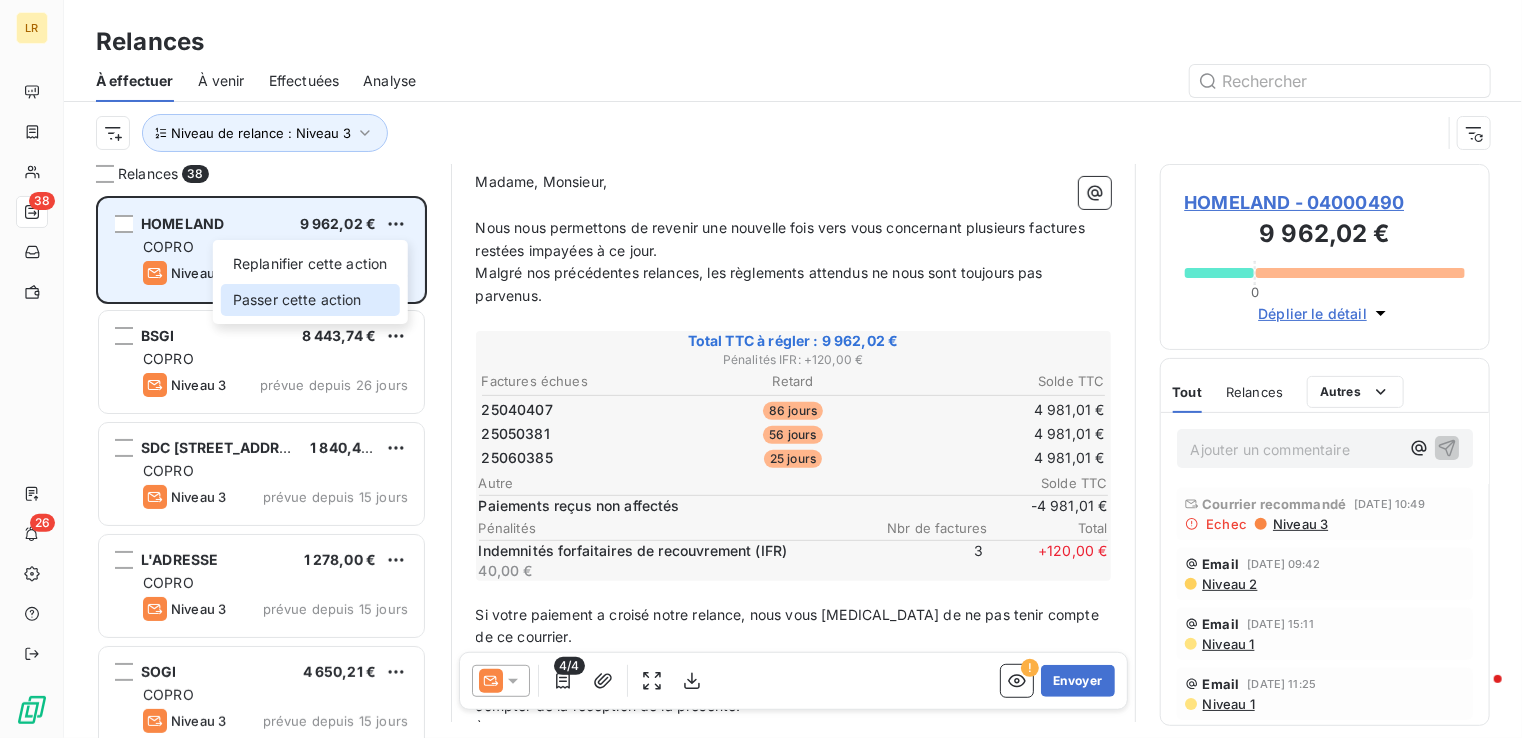 click on "Passer cette action" at bounding box center [310, 300] 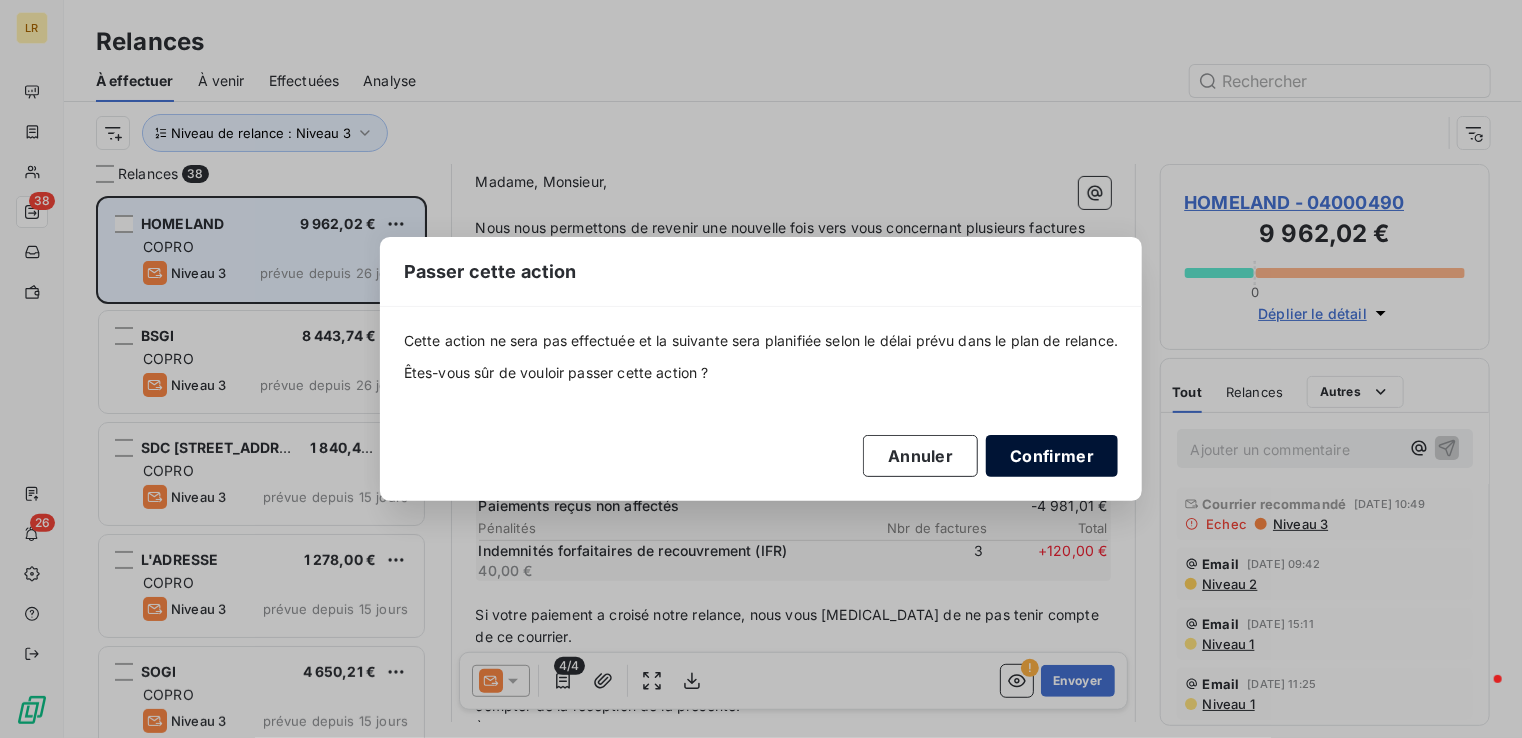 click on "Confirmer" at bounding box center (1052, 456) 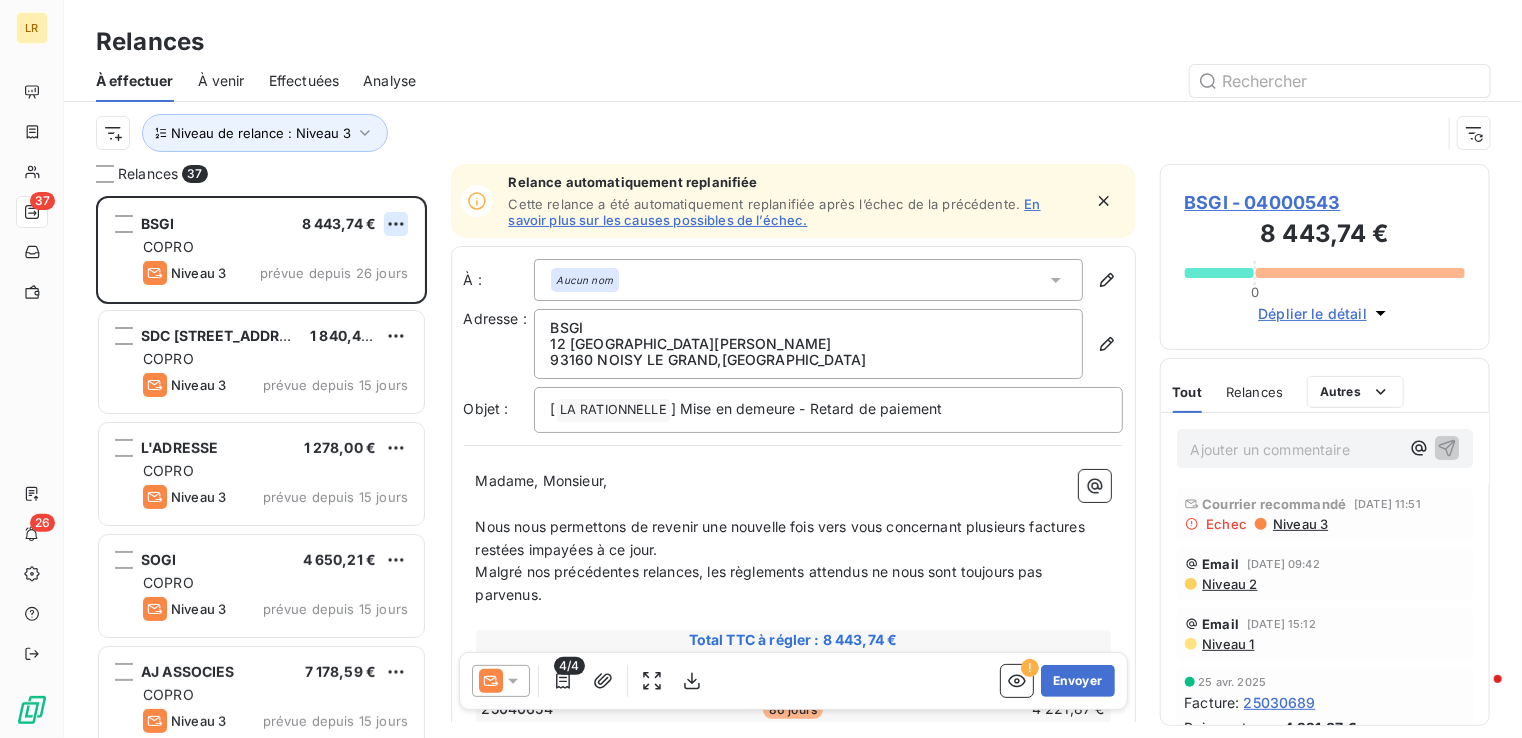 click on "LR 37 26 Relances À effectuer À venir Effectuées Analyse Niveau de relance  : Niveau 3  Relances 37 BSGI 8 443,74 € COPRO Niveau 3 prévue depuis 26 jours SDC [GEOGRAPHIC_DATA] 1 840,43 € COPRO Niveau 3 prévue depuis 15 jours L'ADRESSE 1 278,00 € COPRO Niveau 3 prévue depuis 15 jours SOGI 4 650,21 € COPRO Niveau 3 prévue depuis 15 jours AJ ASSOCIES 7 178,59 € COPRO Niveau 3 prévue depuis 15 jours ATRIUM GESTION 4 169,66 € COPRO Niveau 3 prévue depuis 14 jours Relance automatiquement replanifiée Cette relance a été automatiquement replanifiée après l’échec de la précédente.   En savoir plus sur les causes possibles de l’échec. À : Aucun nom Adresse : BSGI   [STREET_ADDRESS][PERSON_NAME] Objet : [ LA RATIONNELLE ﻿ ] Mise en demeure - Retard de paiement Madame, Monsieur, ﻿ Nous nous permettons de revenir une nouvelle fois vers vous concernant plusieurs factures restées impayées à ce jour. ﻿ Total TTC à régler :" at bounding box center [761, 369] 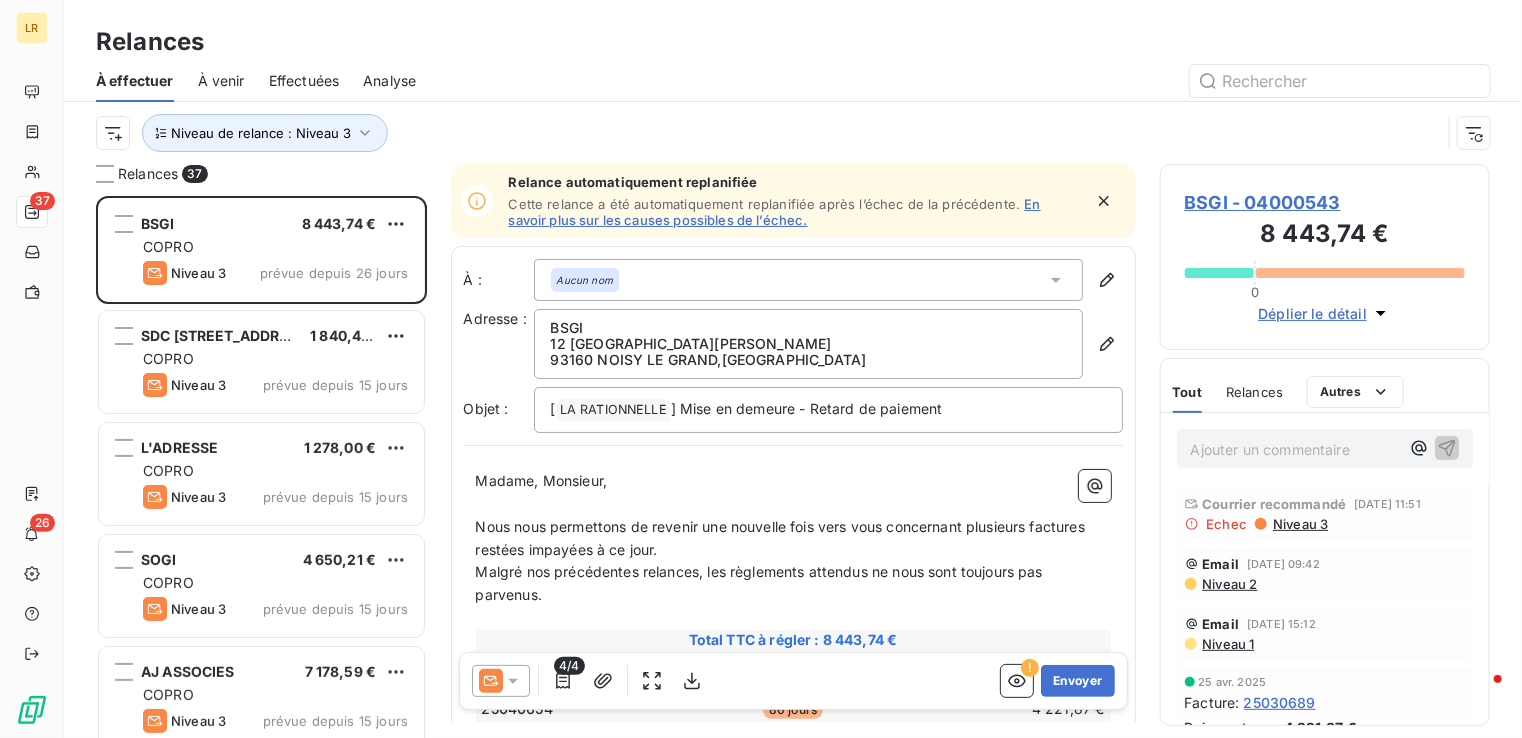 click on "LR 37 26 Relances À effectuer À venir Effectuées Analyse Niveau de relance  : Niveau 3  Relances 37 BSGI 8 443,74 € COPRO Niveau 3 prévue depuis 26 jours SDC [GEOGRAPHIC_DATA] 1 840,43 € COPRO Niveau 3 prévue depuis 15 jours L'ADRESSE 1 278,00 € COPRO Niveau 3 prévue depuis 15 jours SOGI 4 650,21 € COPRO Niveau 3 prévue depuis 15 jours AJ ASSOCIES 7 178,59 € COPRO Niveau 3 prévue depuis 15 jours ATRIUM GESTION 4 169,66 € COPRO Niveau 3 prévue depuis 14 jours Relance automatiquement replanifiée Cette relance a été automatiquement replanifiée après l’échec de la précédente.   En savoir plus sur les causes possibles de l’échec. À : Aucun nom Adresse : BSGI   [STREET_ADDRESS][PERSON_NAME] Objet : [ LA RATIONNELLE ﻿ ] Mise en demeure - Retard de paiement Madame, Monsieur, ﻿ Nous nous permettons de revenir une nouvelle fois vers vous concernant plusieurs factures restées impayées à ce jour. ﻿ Total TTC à régler :" at bounding box center [761, 369] 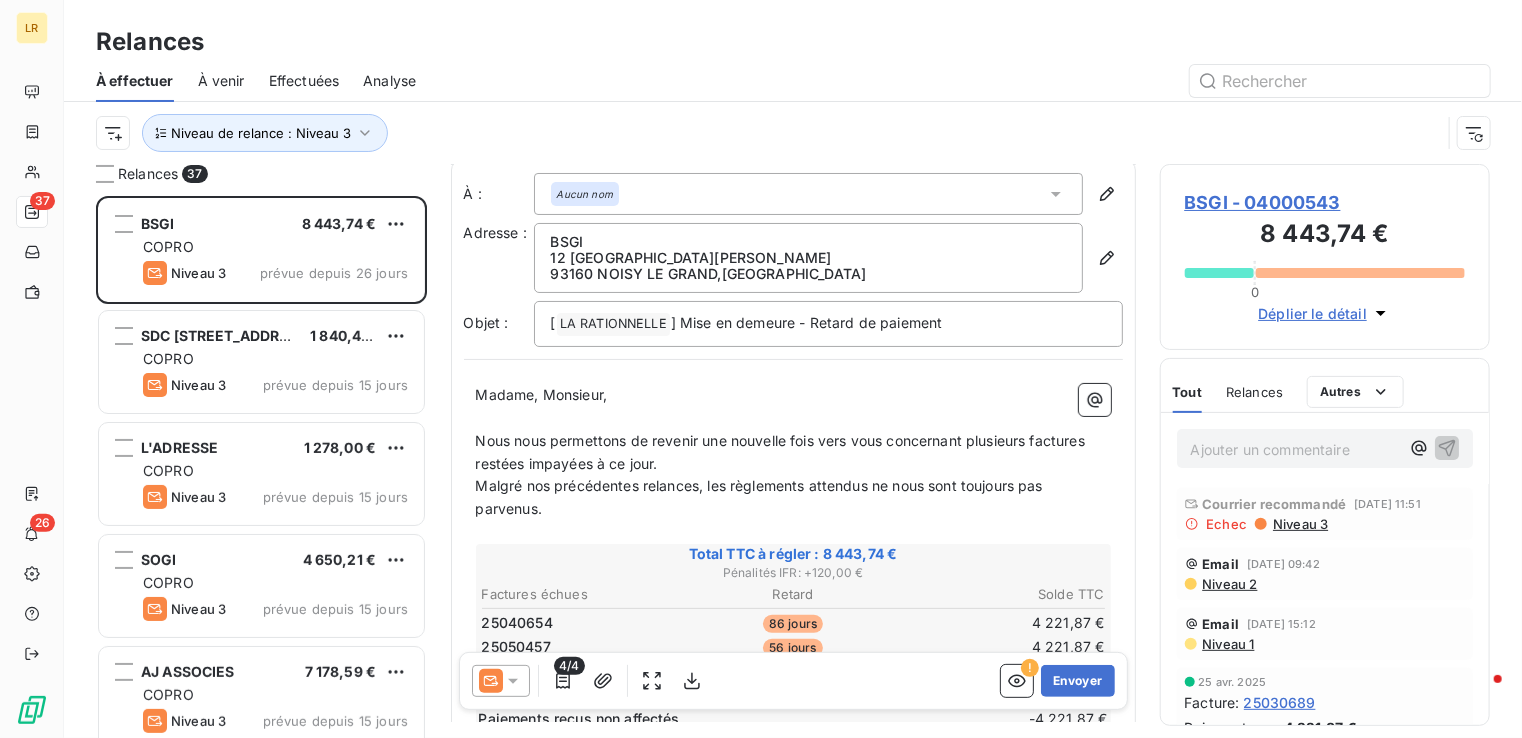 scroll, scrollTop: 300, scrollLeft: 0, axis: vertical 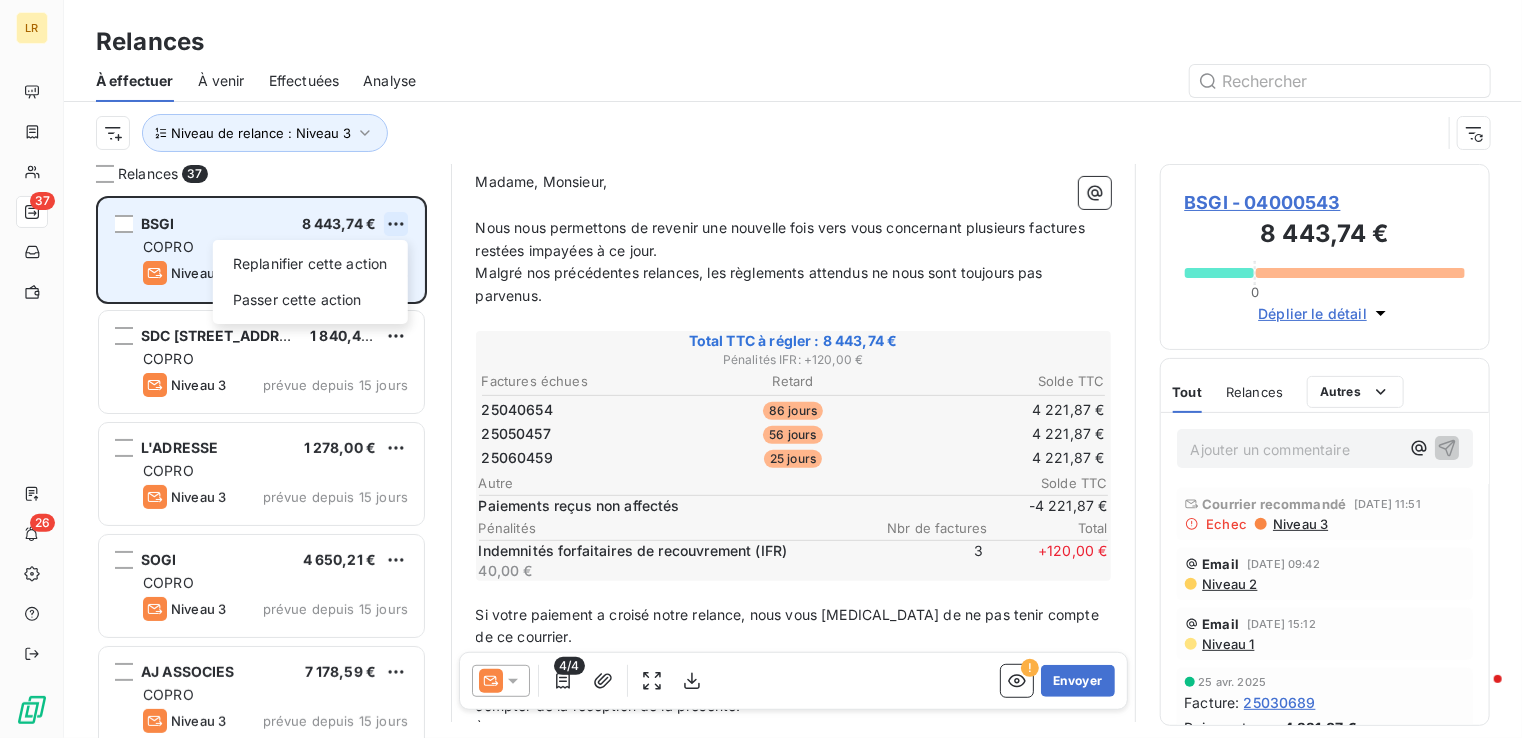 click on "LR 37 26 Relances À effectuer À venir Effectuées Analyse Niveau de relance  : Niveau 3  Relances 37 BSGI 8 443,74 € Replanifier cette action Passer cette action COPRO Niveau 3 prévue depuis 26 jours SDC 144 RUE A. BRIAND 1 840,43 € COPRO Niveau 3 prévue depuis 15 jours L'ADRESSE 1 278,00 € COPRO Niveau 3 prévue depuis 15 jours SOGI 4 650,21 € COPRO Niveau 3 prévue depuis 15 jours AJ ASSOCIES 7 178,59 € COPRO Niveau 3 prévue depuis 15 jours ATRIUM GESTION 4 169,66 € COPRO Niveau 3 prévue depuis 14 jours Relance automatiquement replanifiée Cette relance a été automatiquement replanifiée après l’échec de la précédente.   En savoir plus sur les causes possibles de l’échec. À : Aucun nom Adresse : BSGI   [STREET_ADDRESS][PERSON_NAME] Objet : [ LA RATIONNELLE ﻿ ] Mise en demeure - Retard de paiement Madame, Monsieur, ﻿ Malgré nos précédentes relances, les règlements attendus ne nous sont toujours pas parvenus.  ﻿" at bounding box center (761, 369) 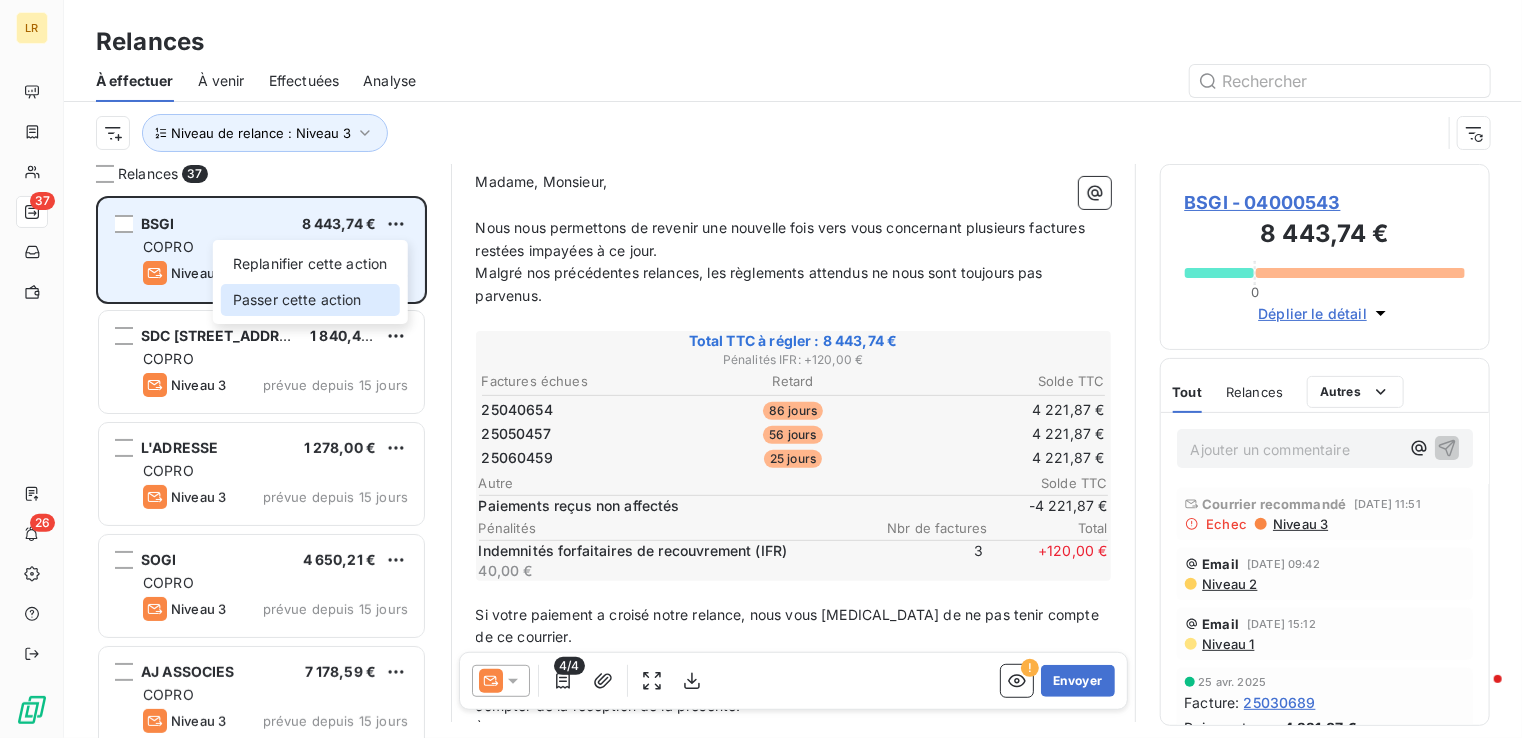click on "Passer cette action" at bounding box center (310, 300) 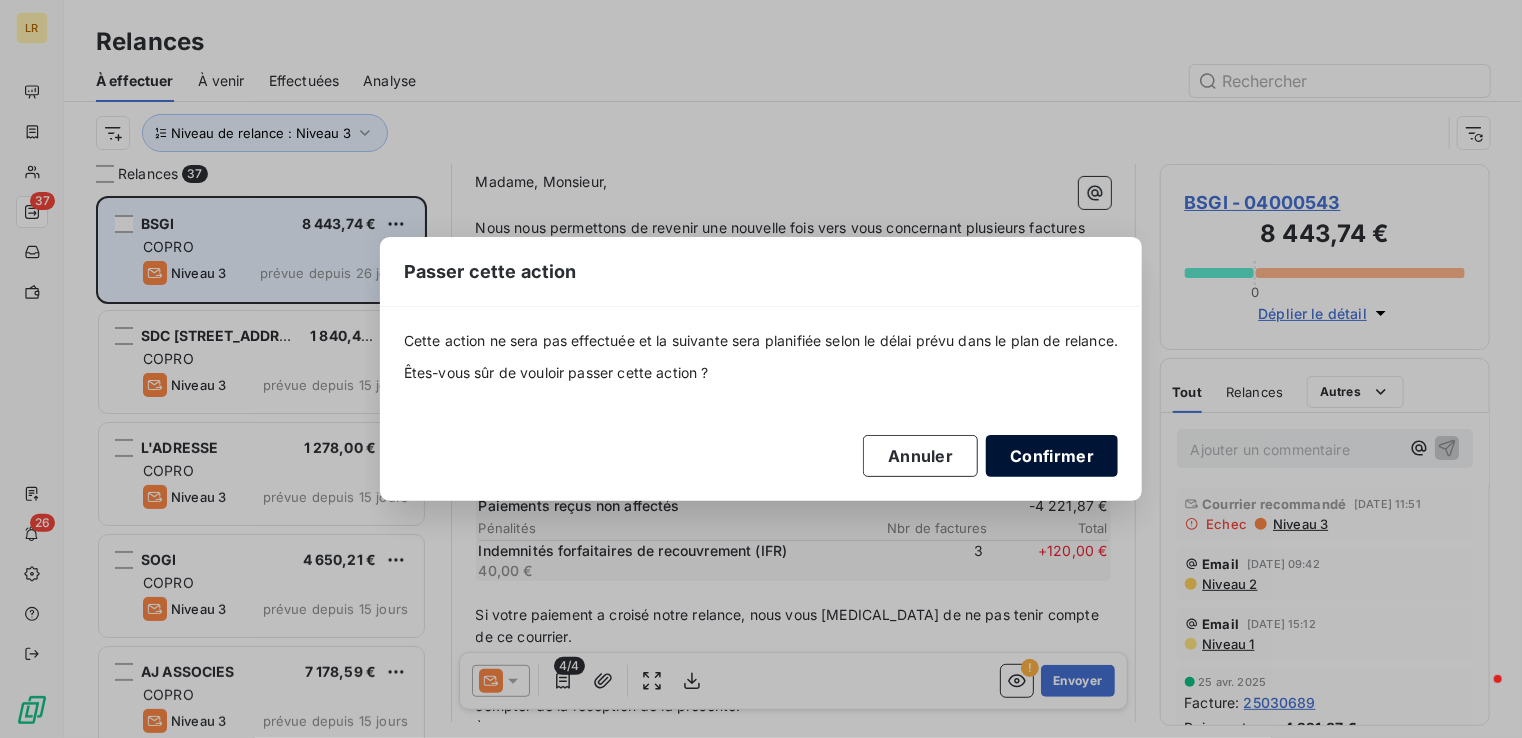 click on "Confirmer" at bounding box center (1052, 456) 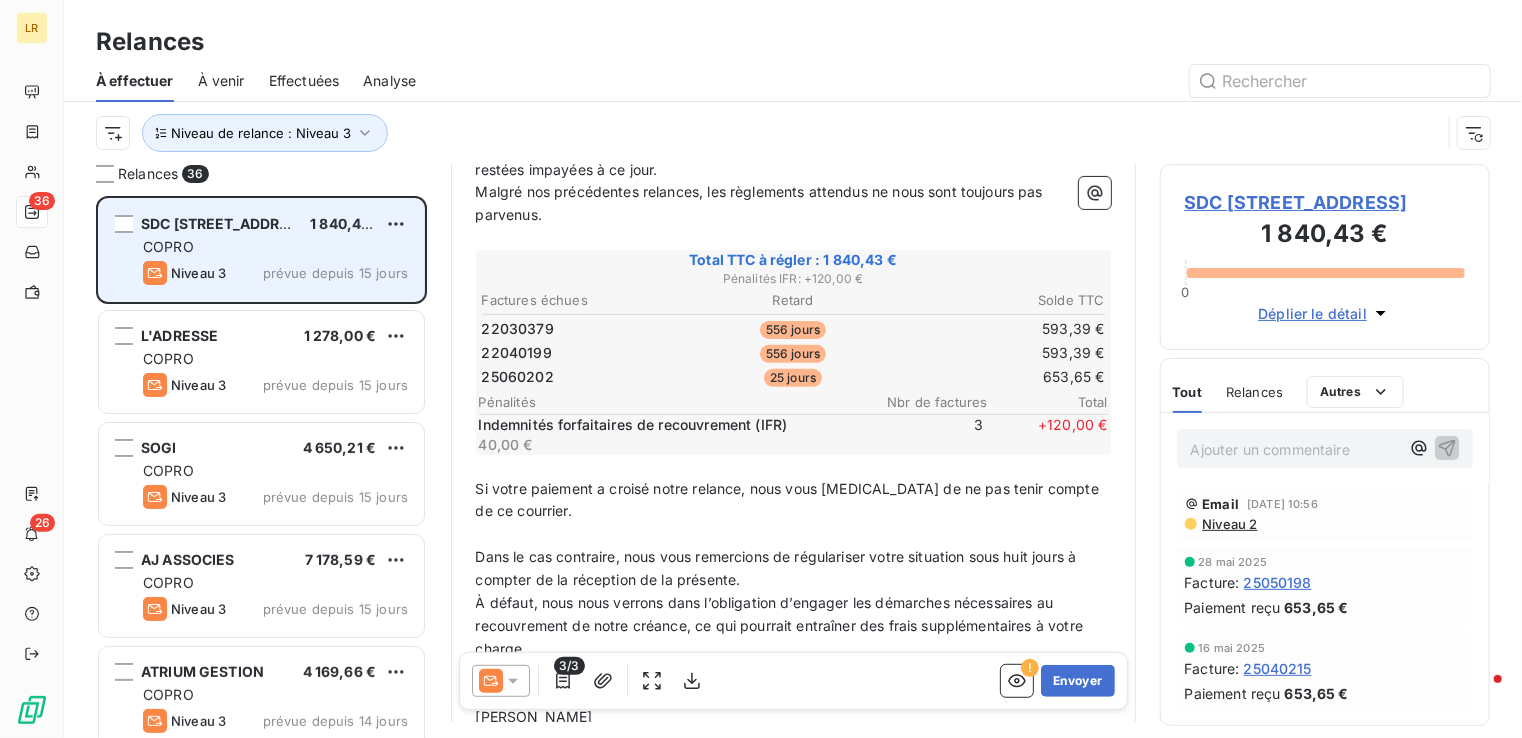 scroll, scrollTop: 300, scrollLeft: 0, axis: vertical 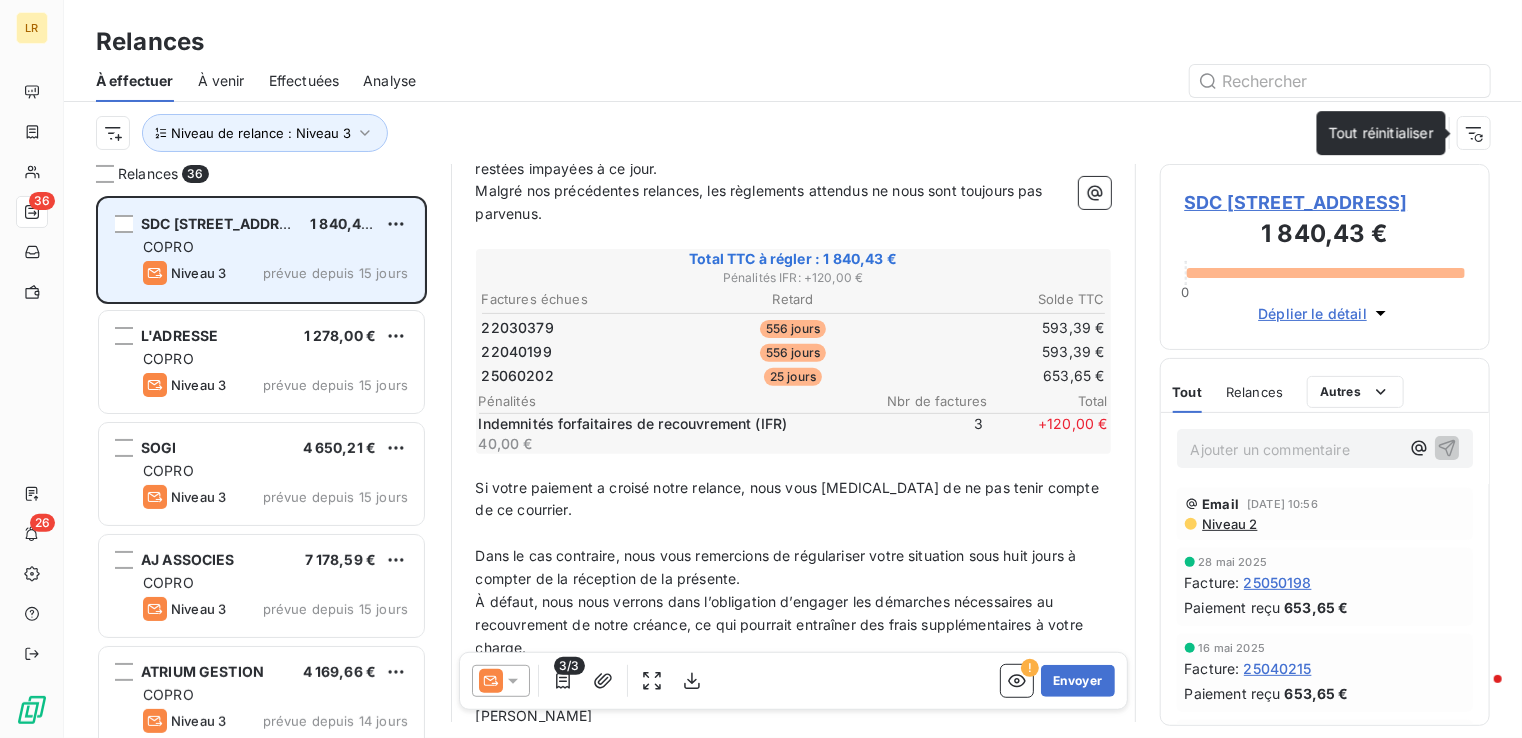 drag, startPoint x: 1460, startPoint y: 127, endPoint x: 1390, endPoint y: 128, distance: 70.00714 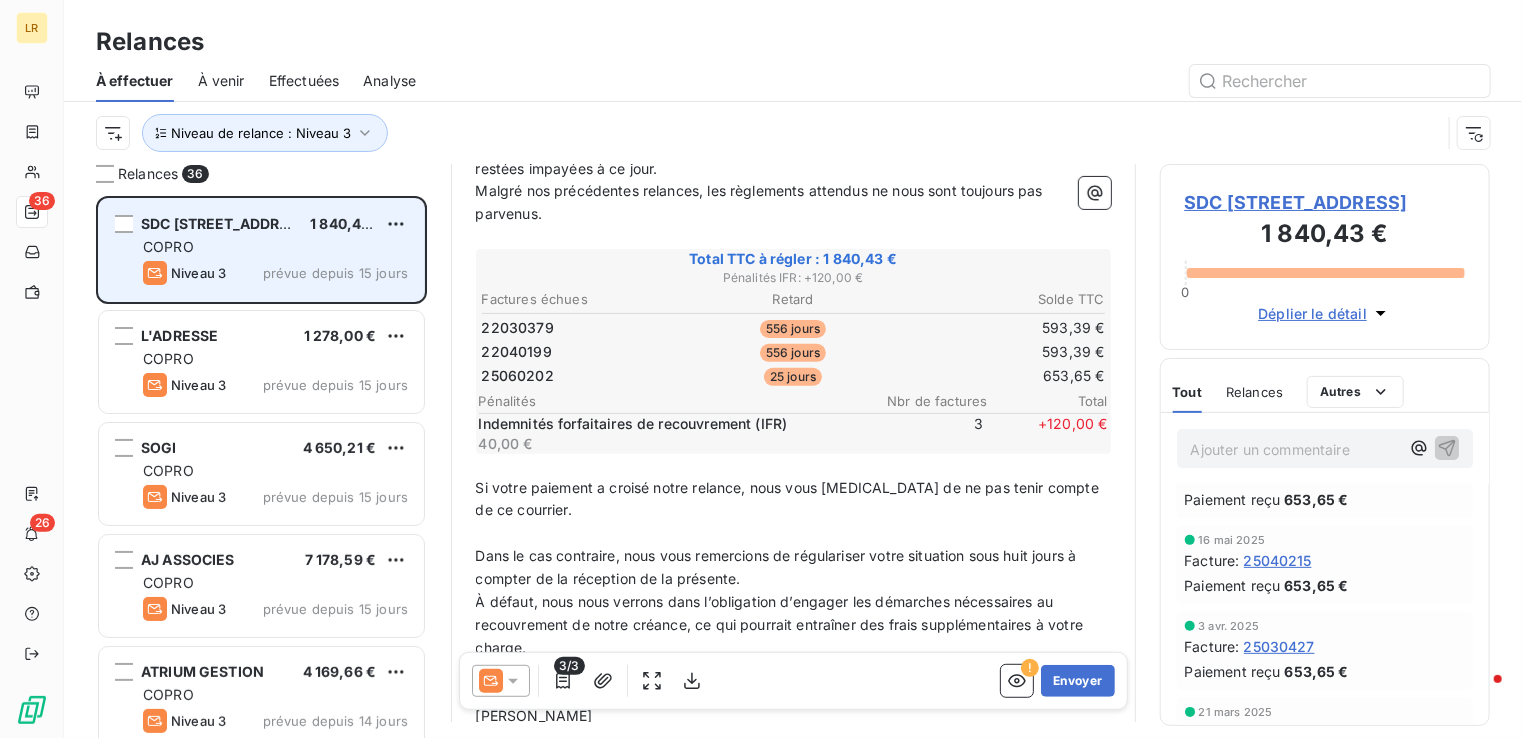 scroll, scrollTop: 0, scrollLeft: 0, axis: both 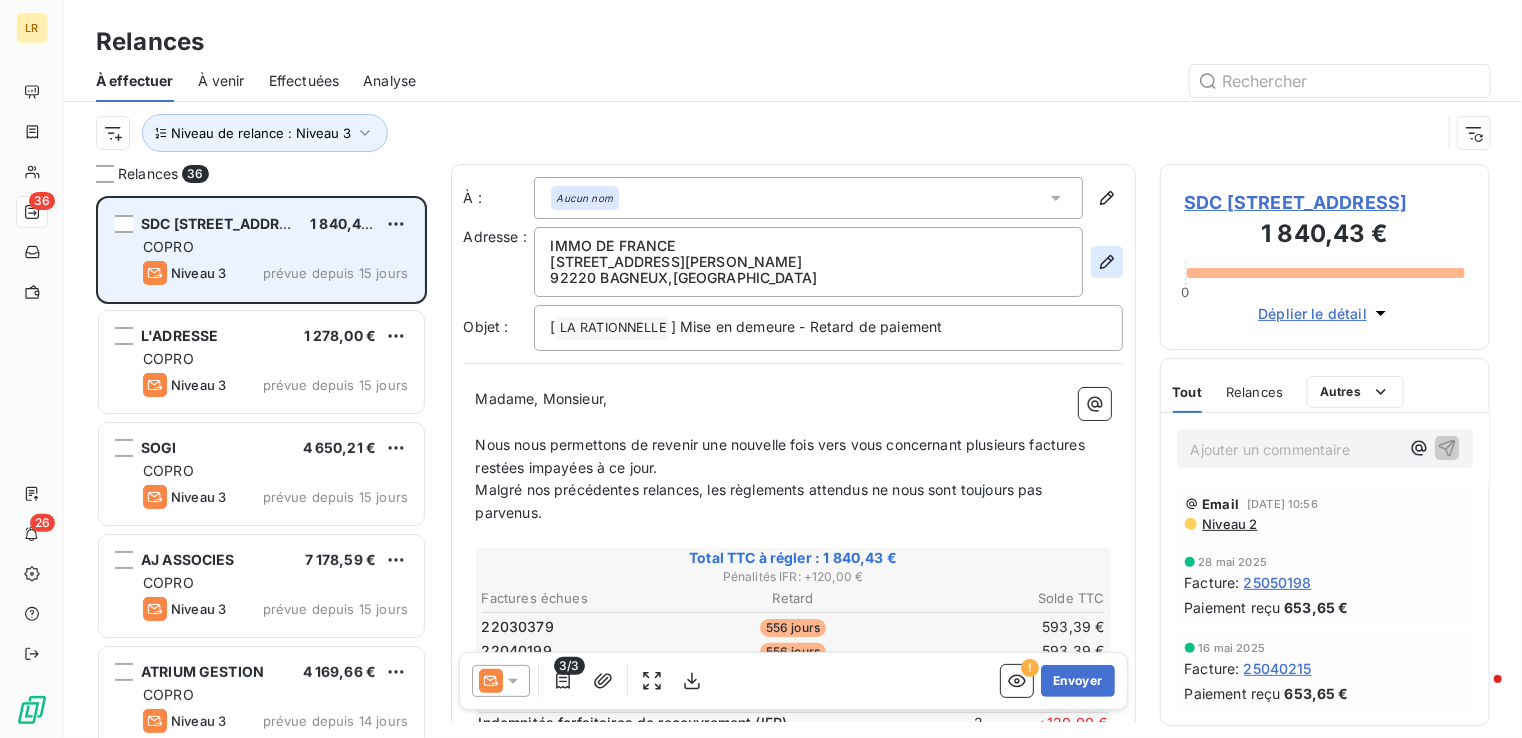 click 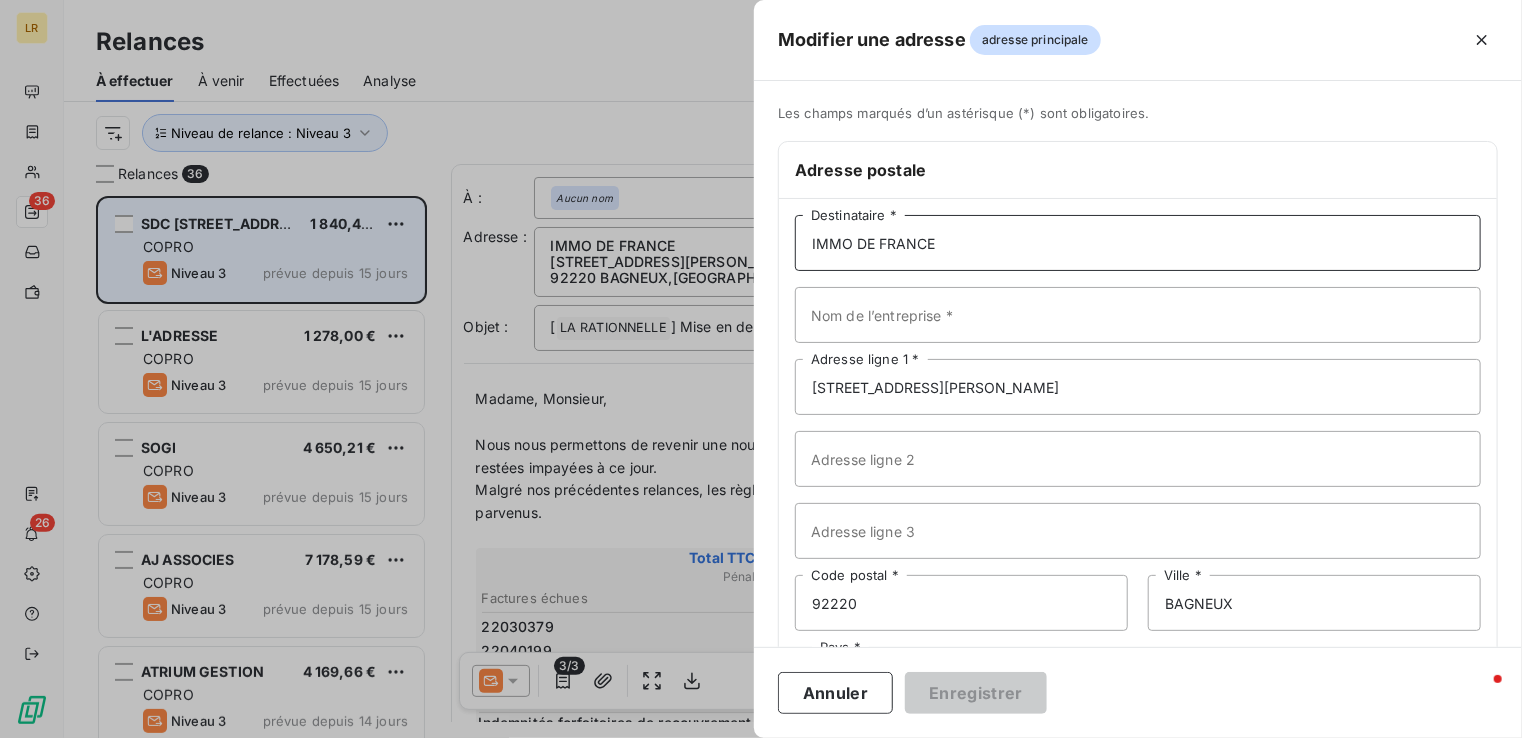 click on "IMMO DE FRANCE" at bounding box center (1138, 243) 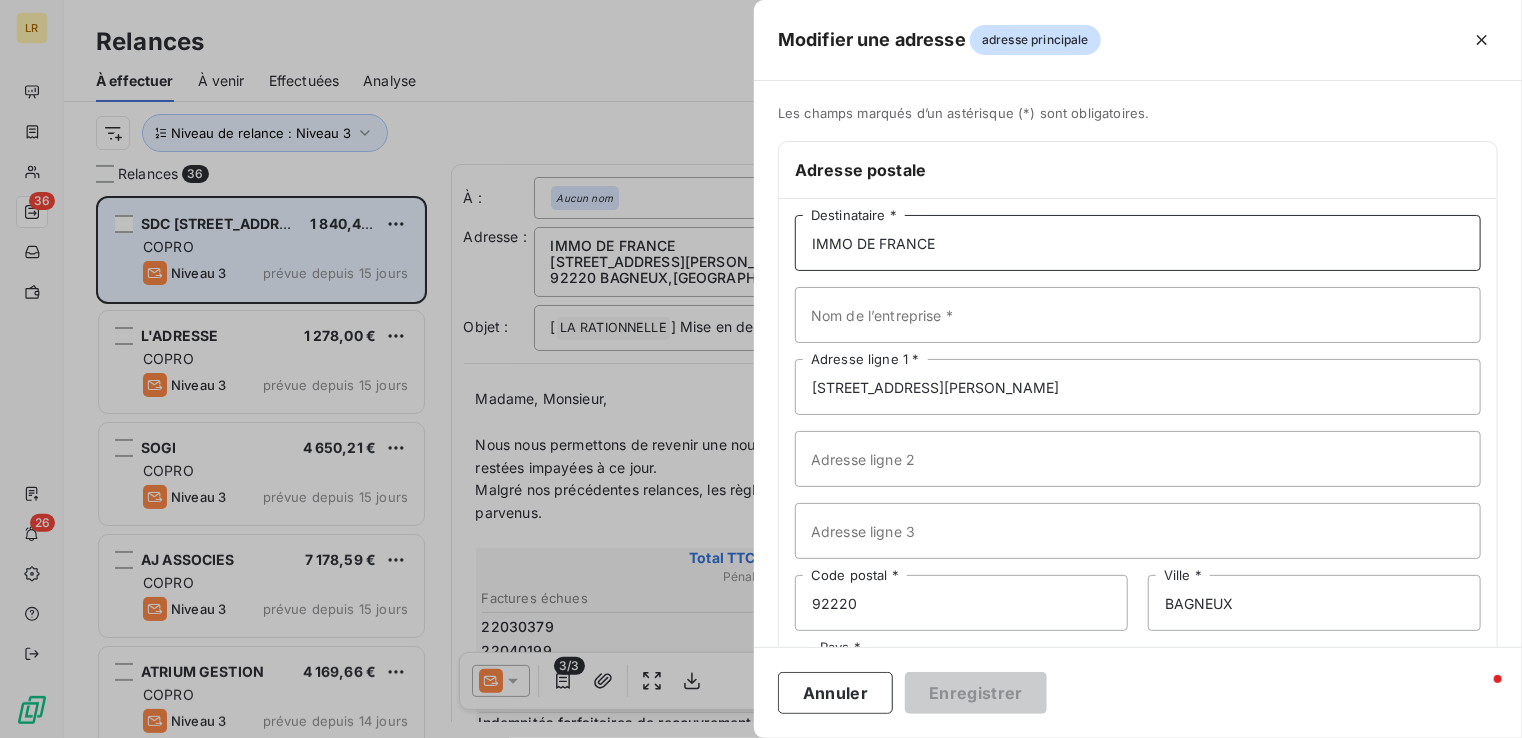 paste on "SDC [STREET_ADDRESS] Rprésenté par IMMO DE FRANCE  [STREET_ADDRESS][PERSON_NAME]" 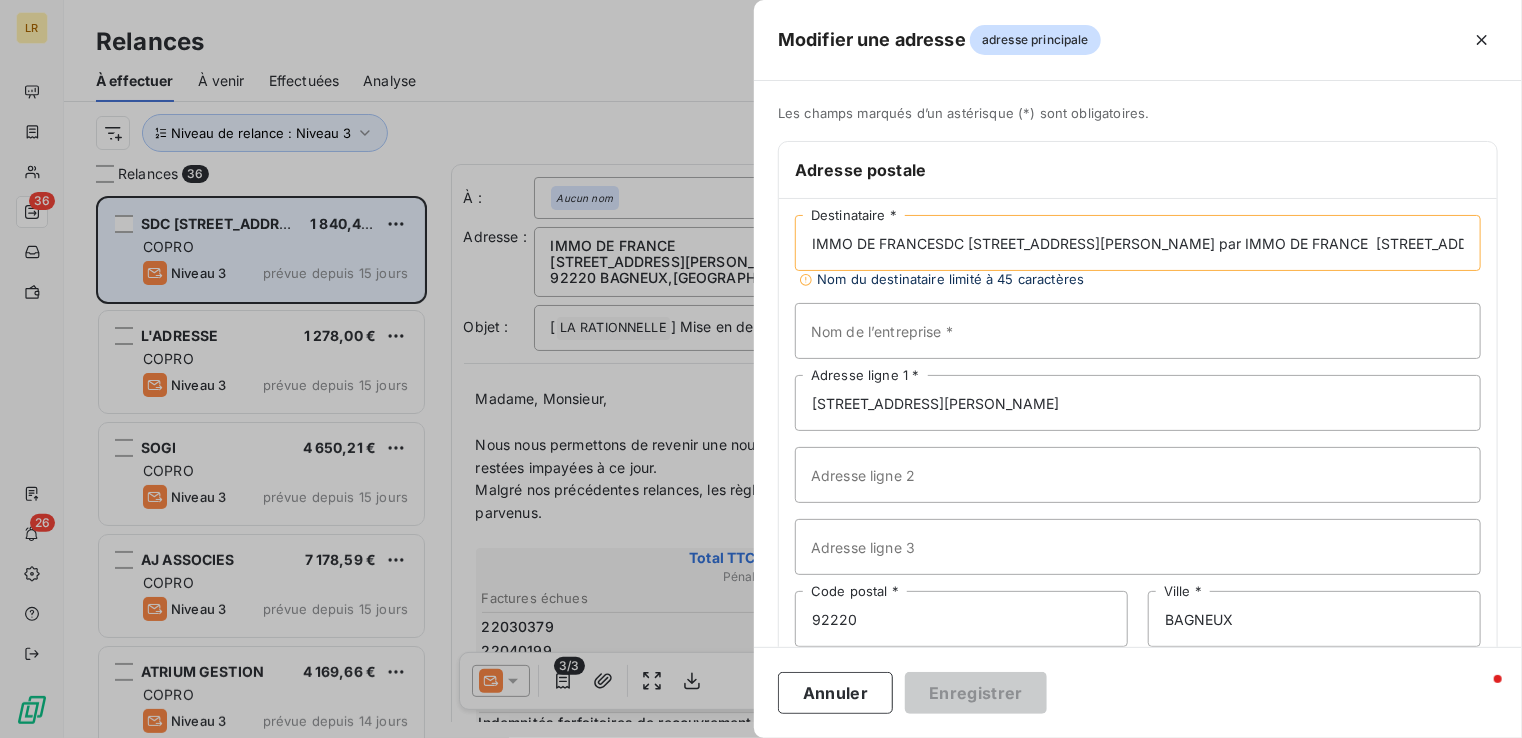 scroll, scrollTop: 0, scrollLeft: 158, axis: horizontal 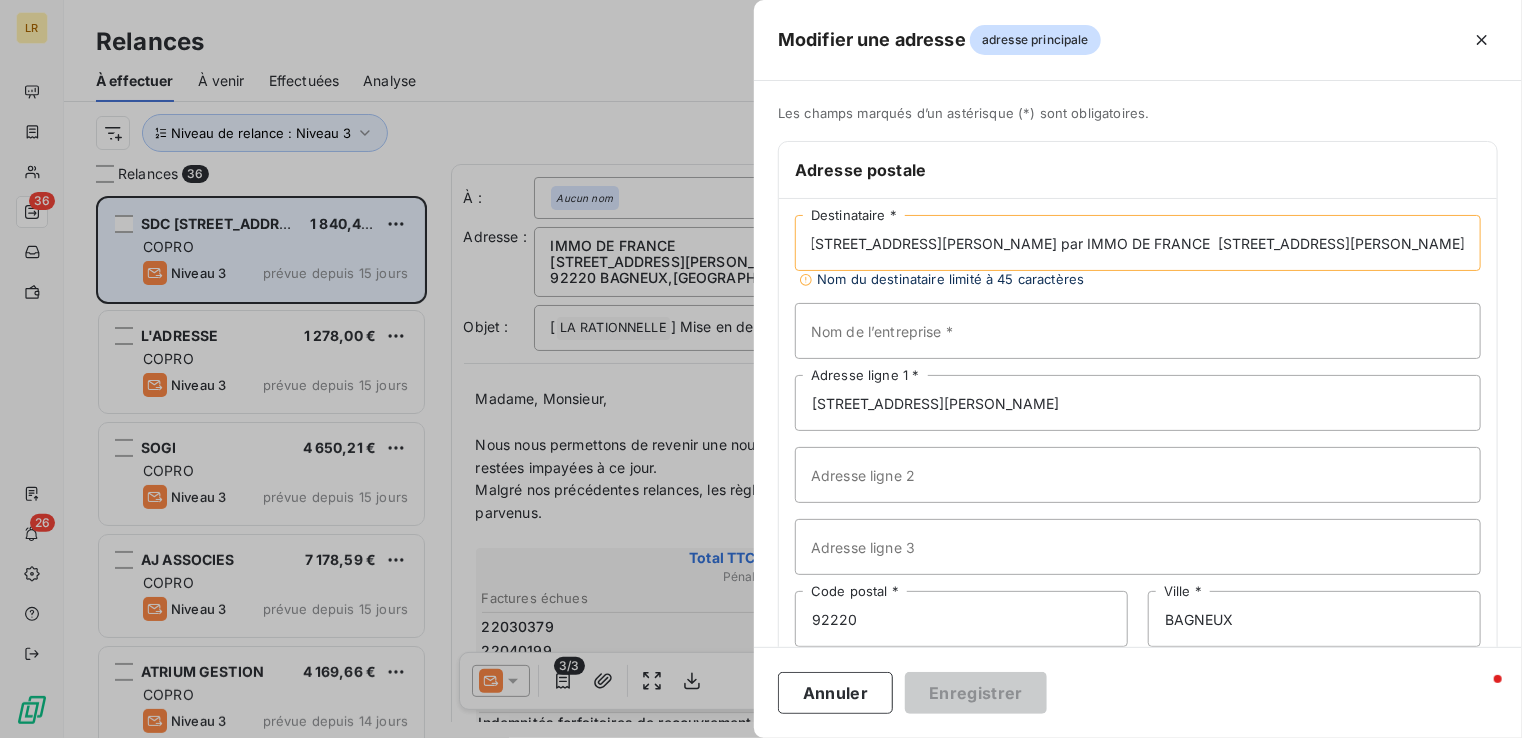 click on "IMMO DE FRANCESDC [STREET_ADDRESS][PERSON_NAME] par IMMO DE FRANCE  [STREET_ADDRESS][PERSON_NAME]" at bounding box center (1138, 243) 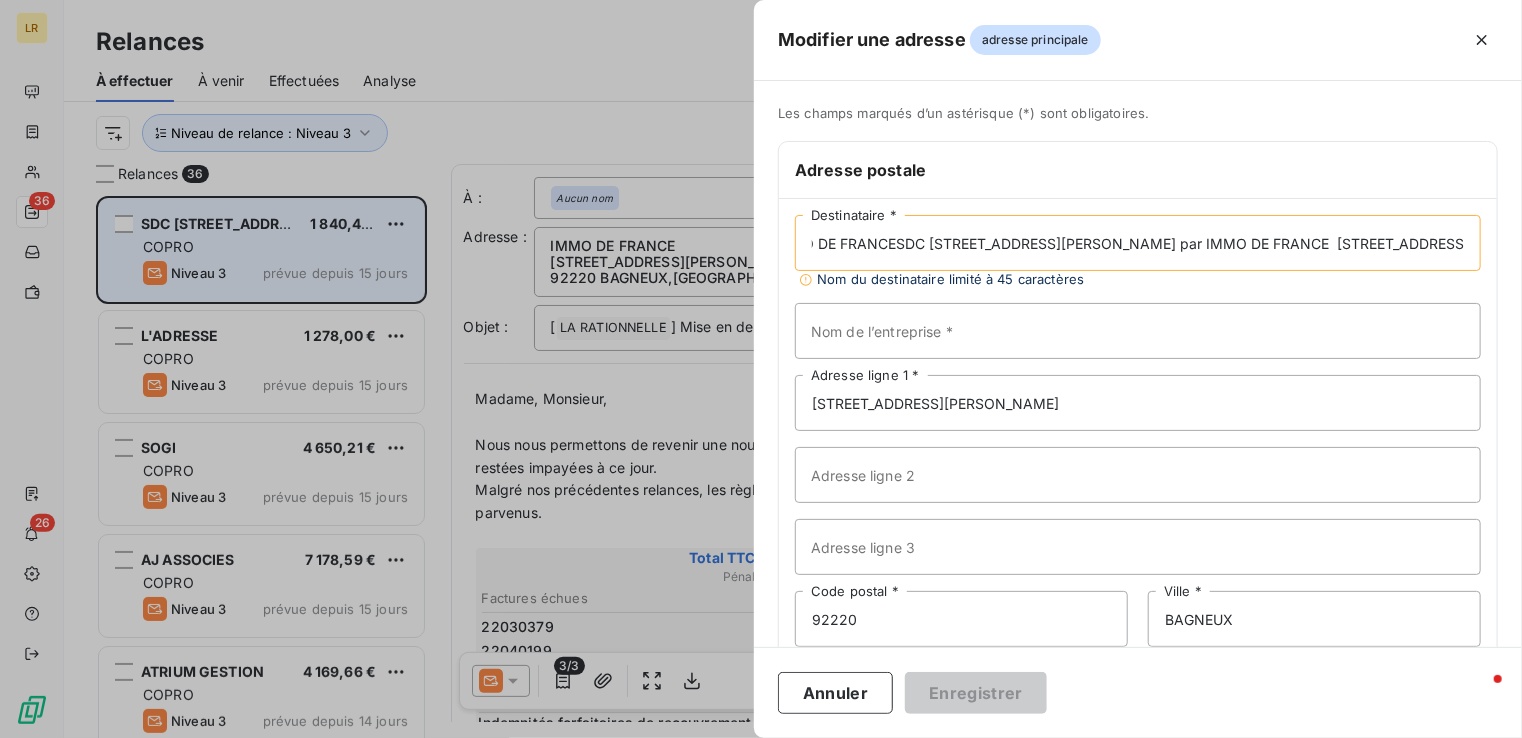 scroll, scrollTop: 0, scrollLeft: 0, axis: both 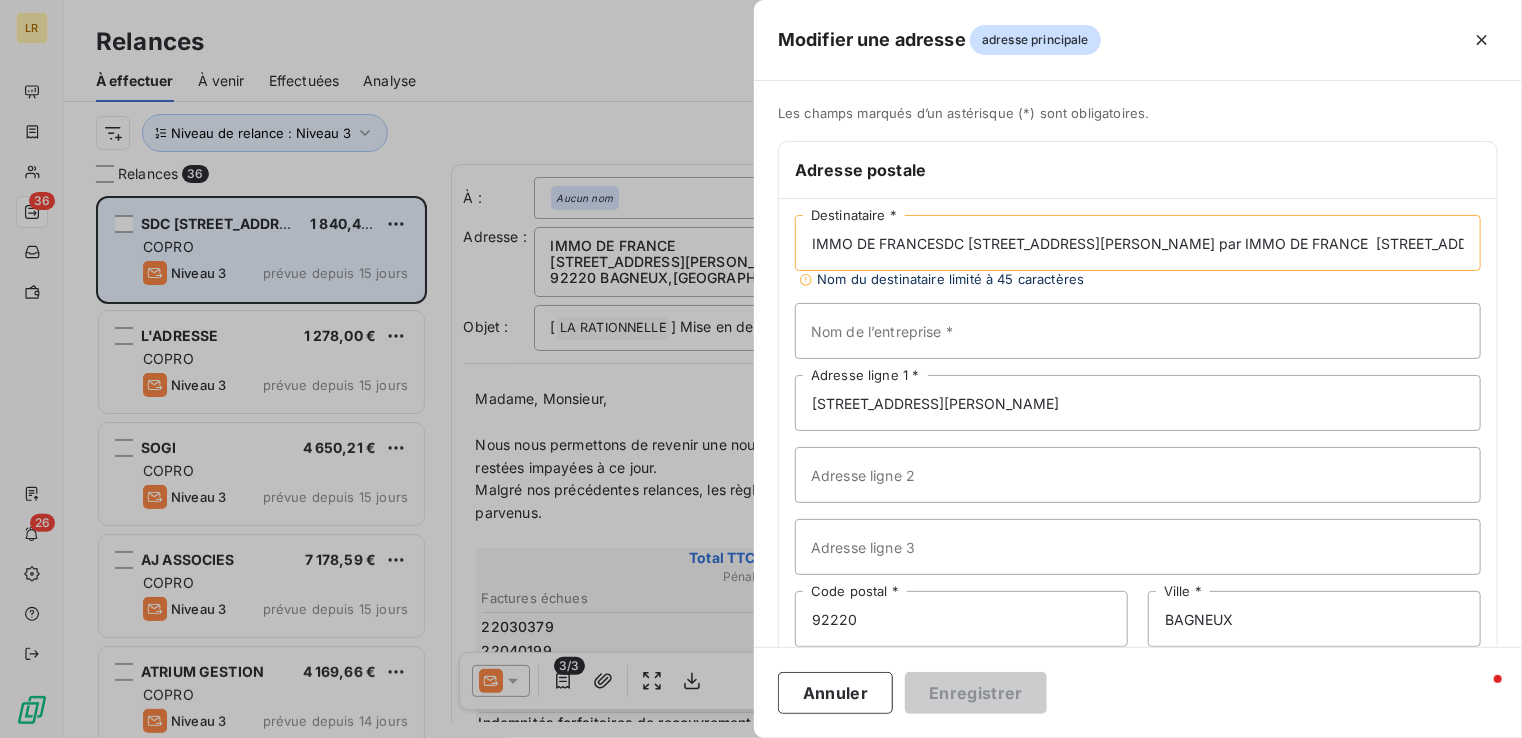 click on "IMMO DE FRANCESDC [STREET_ADDRESS][PERSON_NAME] par IMMO DE FRANCE  [STREET_ADDRESS][PERSON_NAME]" at bounding box center (1138, 243) 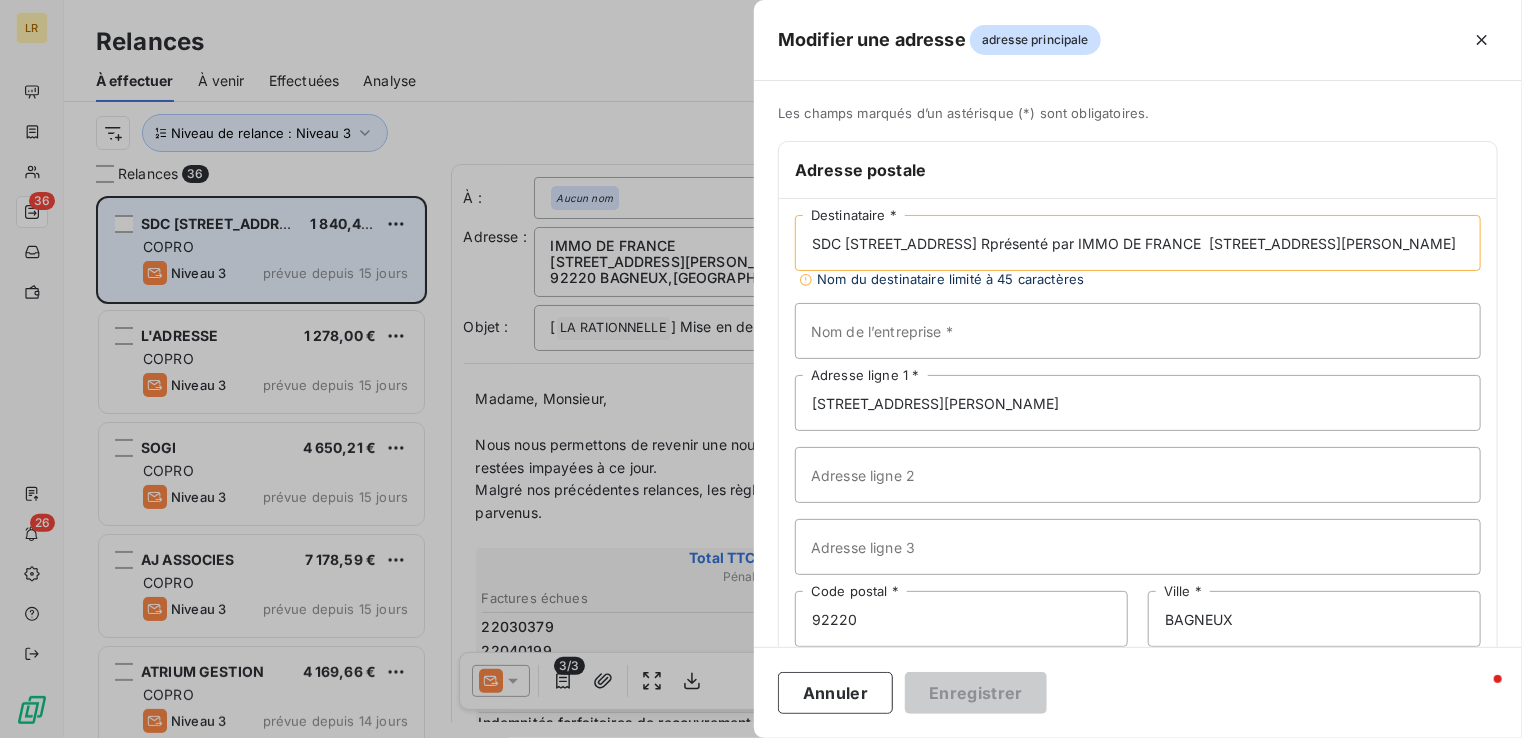 click on "SDC [STREET_ADDRESS] Rprésenté par IMMO DE FRANCE  [STREET_ADDRESS][PERSON_NAME]" at bounding box center [1138, 243] 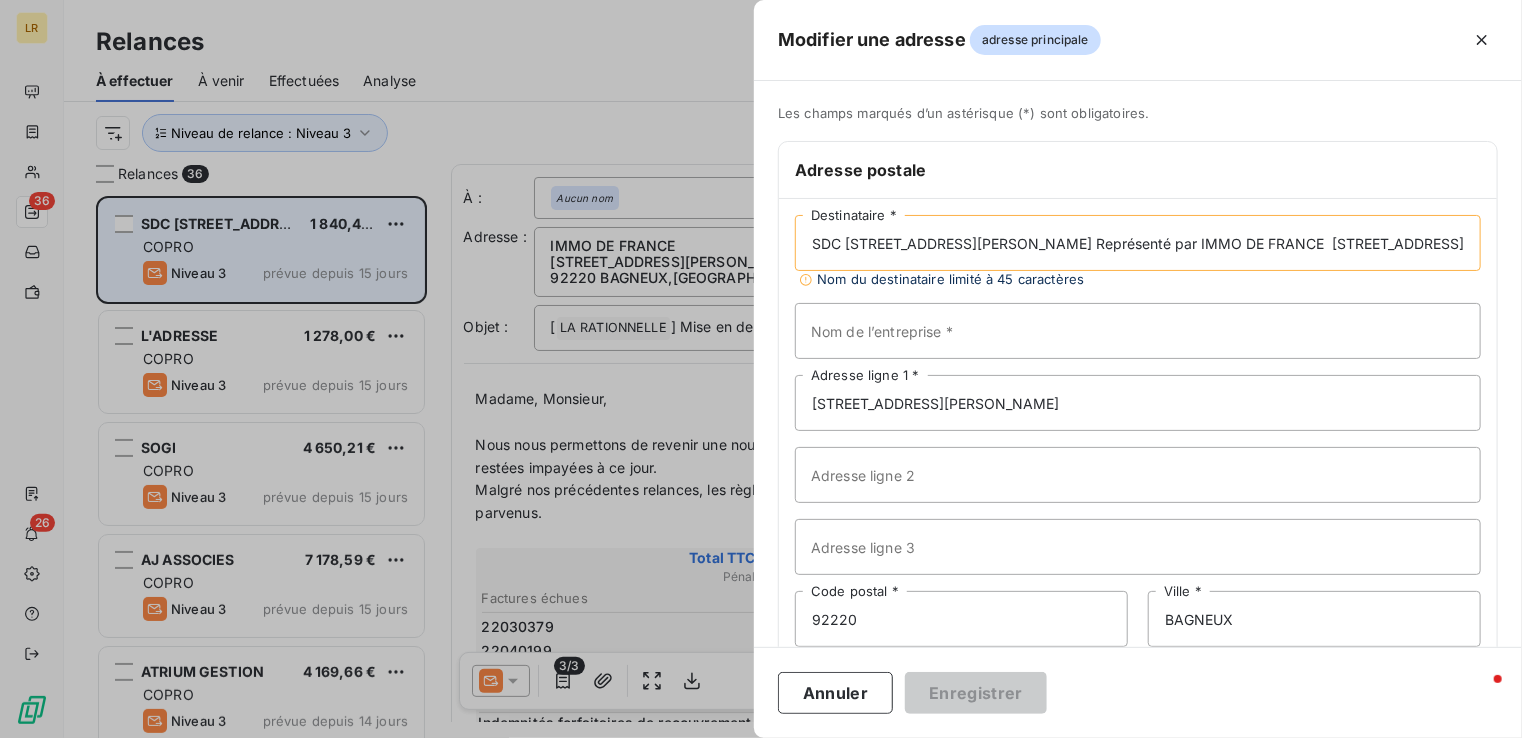 drag, startPoint x: 1204, startPoint y: 243, endPoint x: 981, endPoint y: 241, distance: 223.00897 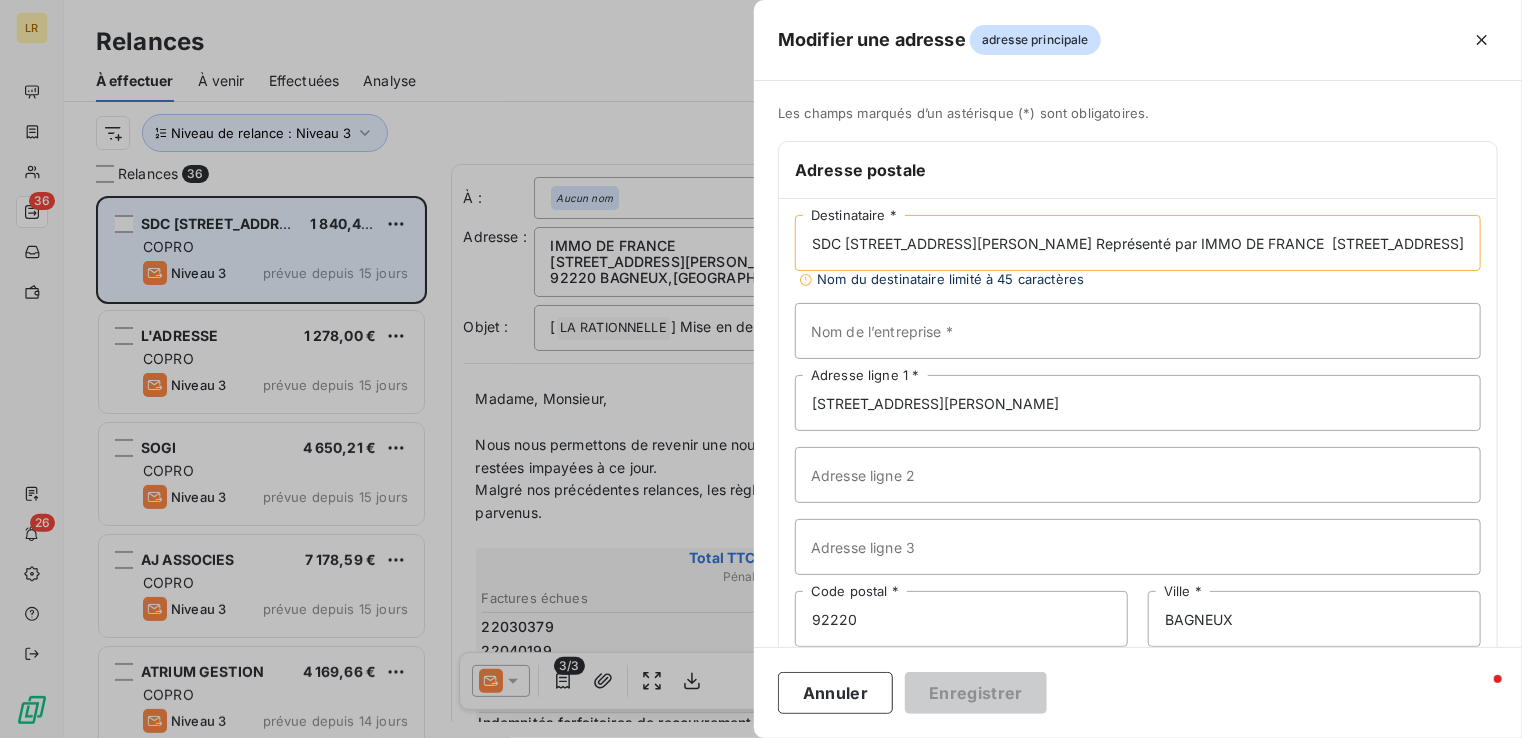 click on "SDC [STREET_ADDRESS][PERSON_NAME] Représenté par IMMO DE FRANCE  [STREET_ADDRESS][PERSON_NAME]" at bounding box center (1138, 243) 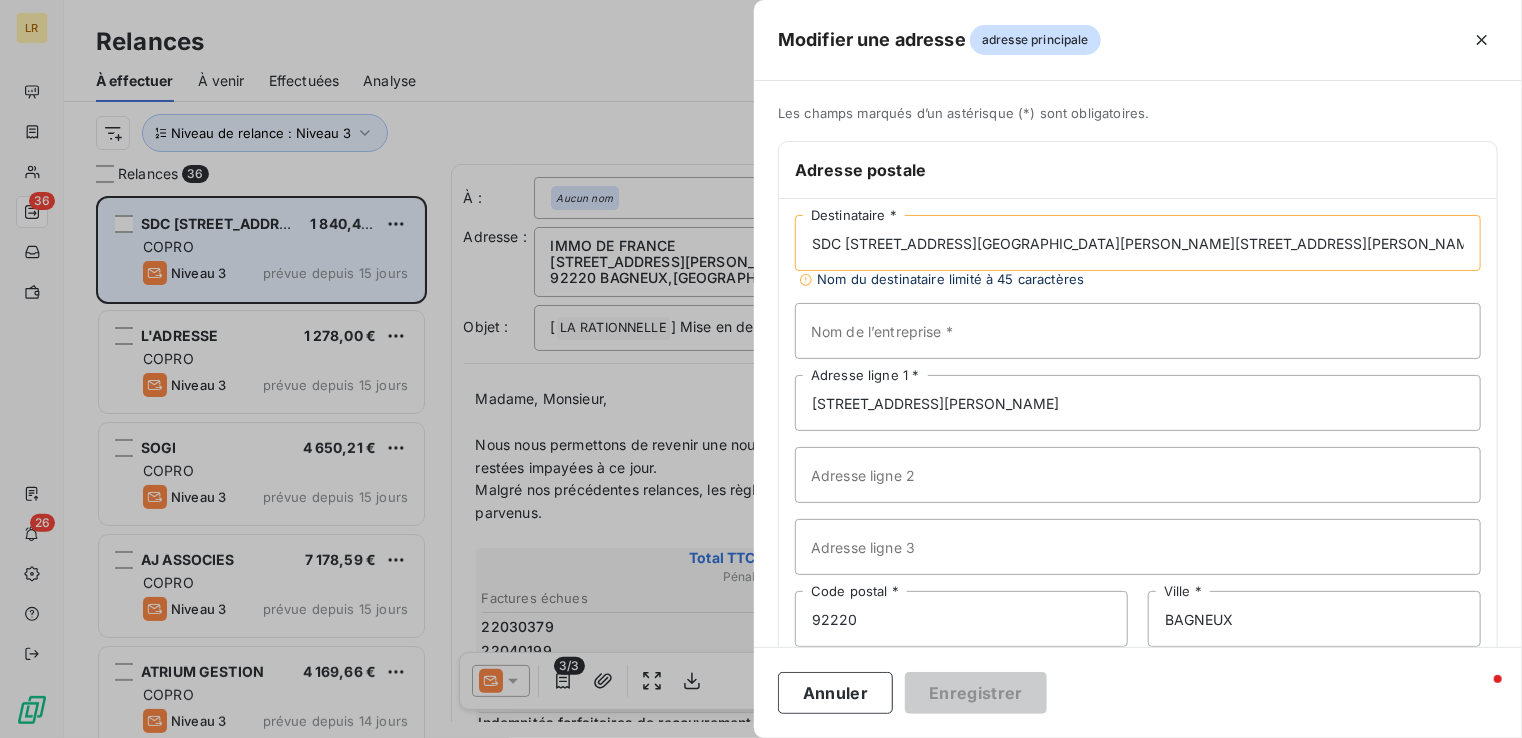 type on "SDC [STREET_ADDRESS][GEOGRAPHIC_DATA][PERSON_NAME][STREET_ADDRESS][PERSON_NAME][GEOGRAPHIC_DATA]" 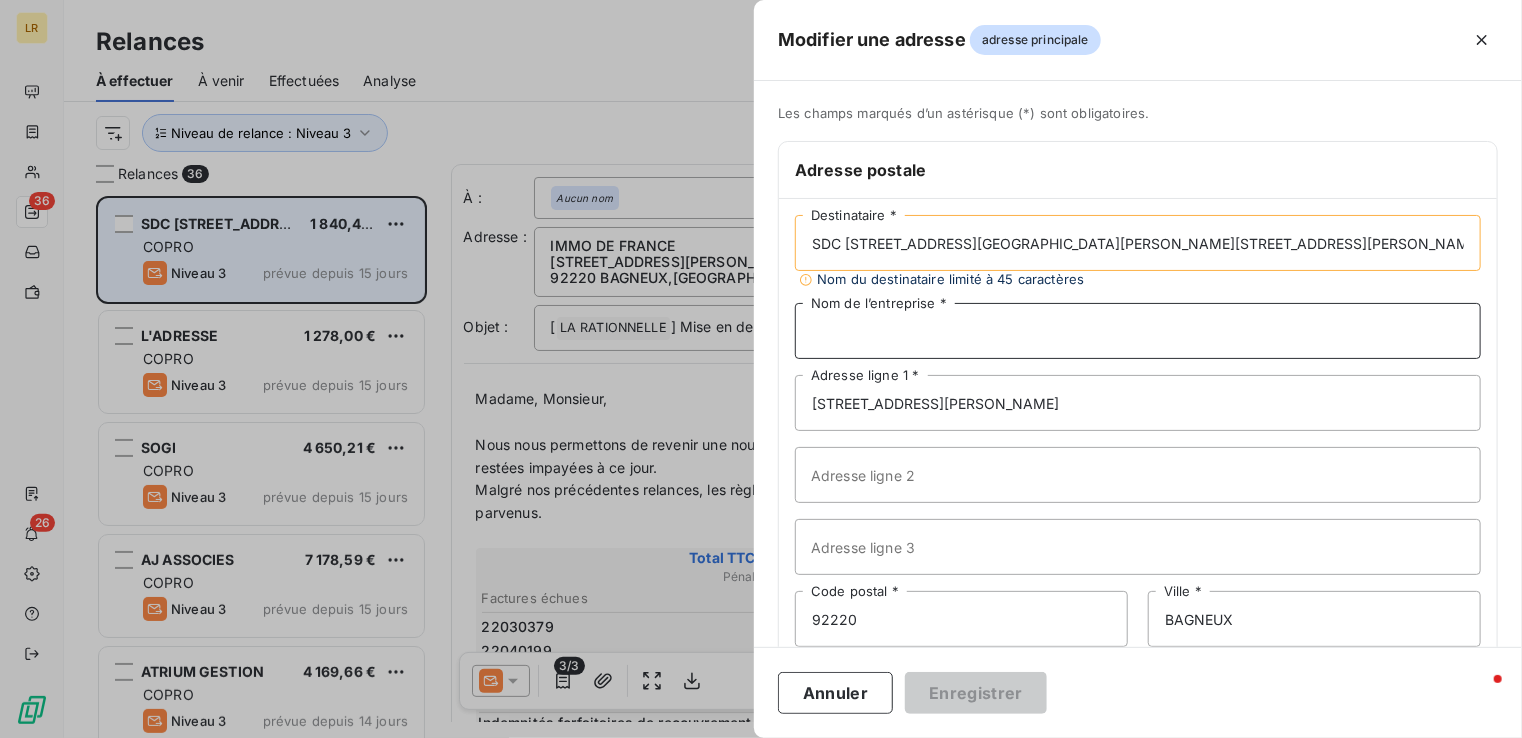click on "Nom de l’entreprise *" at bounding box center [1138, 331] 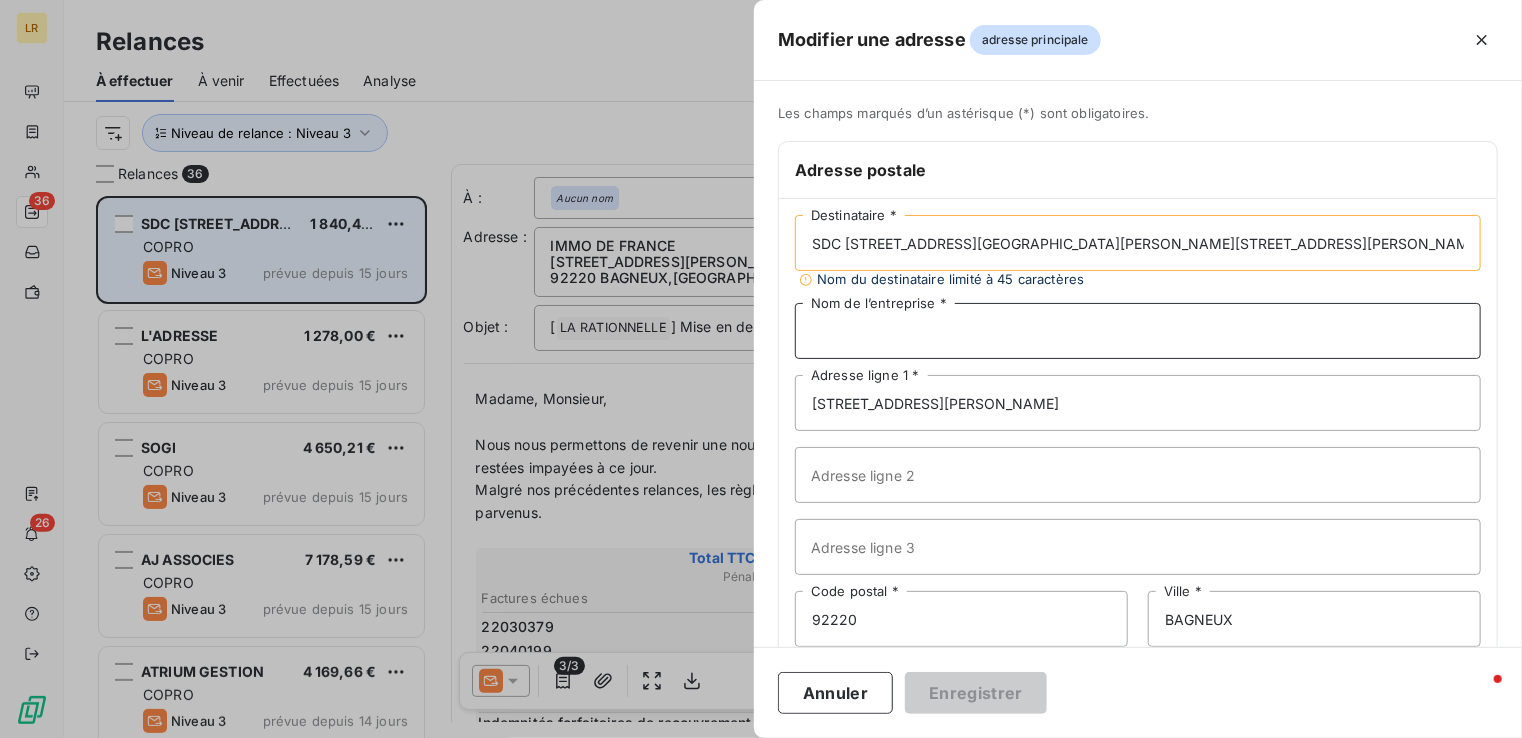 paste on "Représenté par IMMO DE FRANCE" 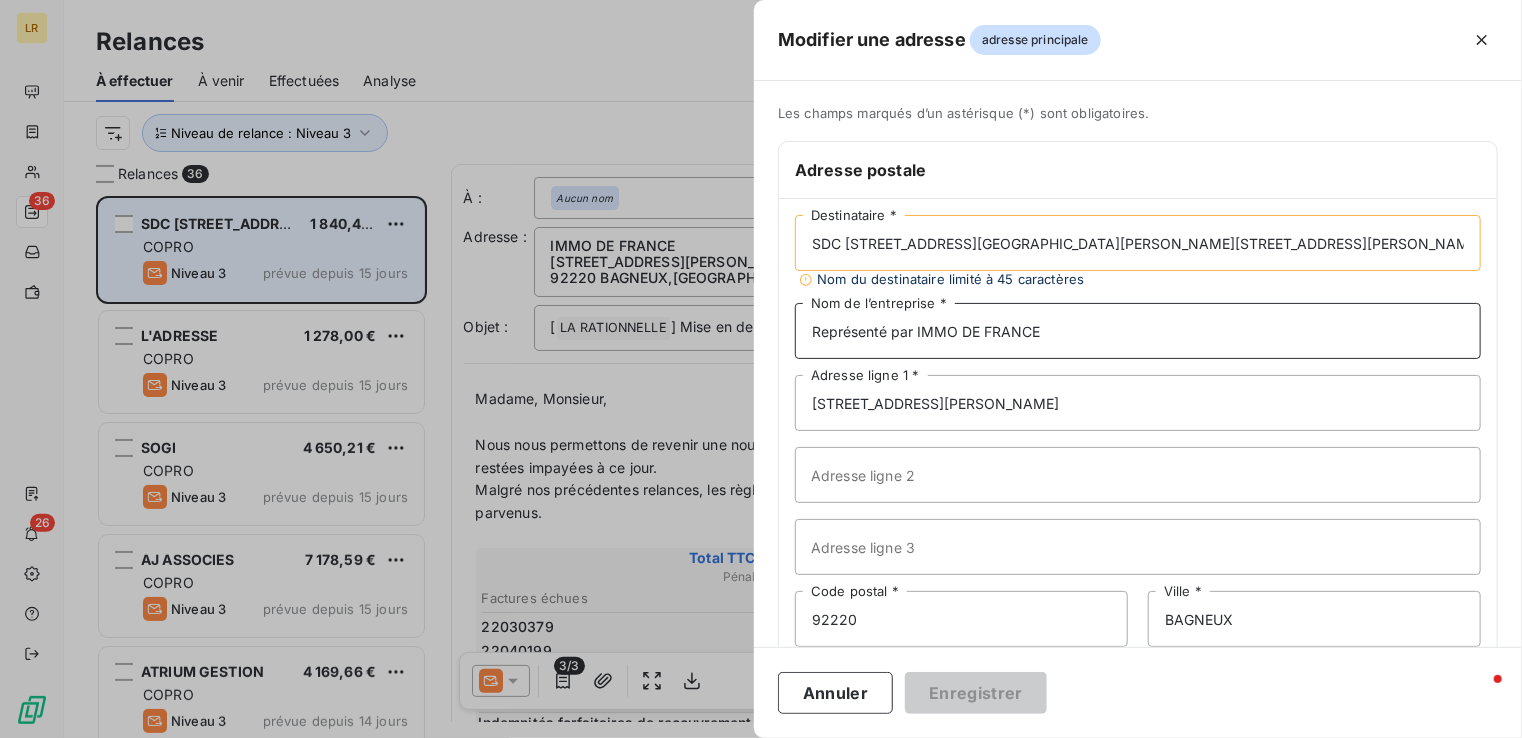 type on "Représenté par IMMO DE FRANCE" 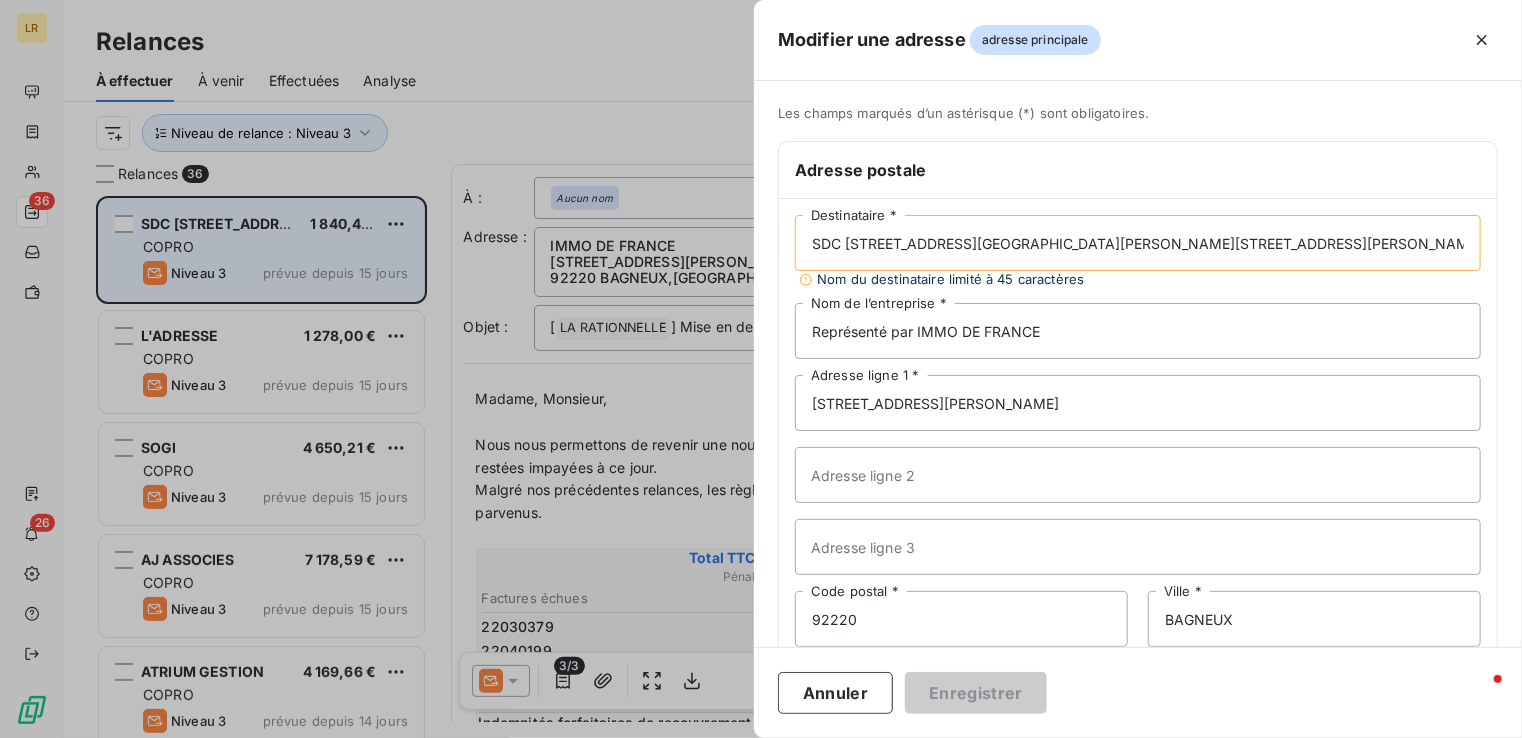 drag, startPoint x: 989, startPoint y: 235, endPoint x: 1113, endPoint y: 245, distance: 124.40257 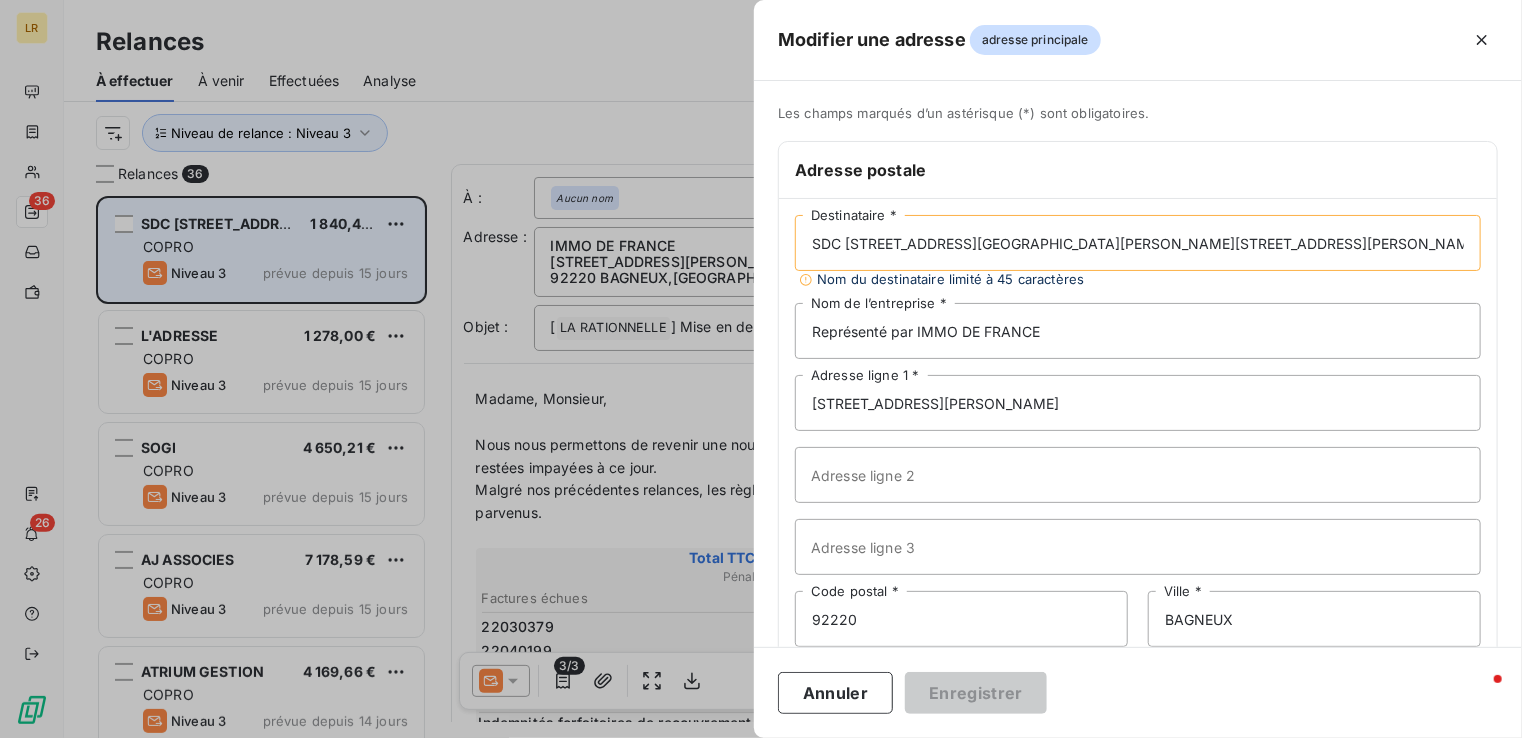 click on "SDC [STREET_ADDRESS][GEOGRAPHIC_DATA][PERSON_NAME][STREET_ADDRESS][PERSON_NAME][GEOGRAPHIC_DATA]" at bounding box center (1138, 243) 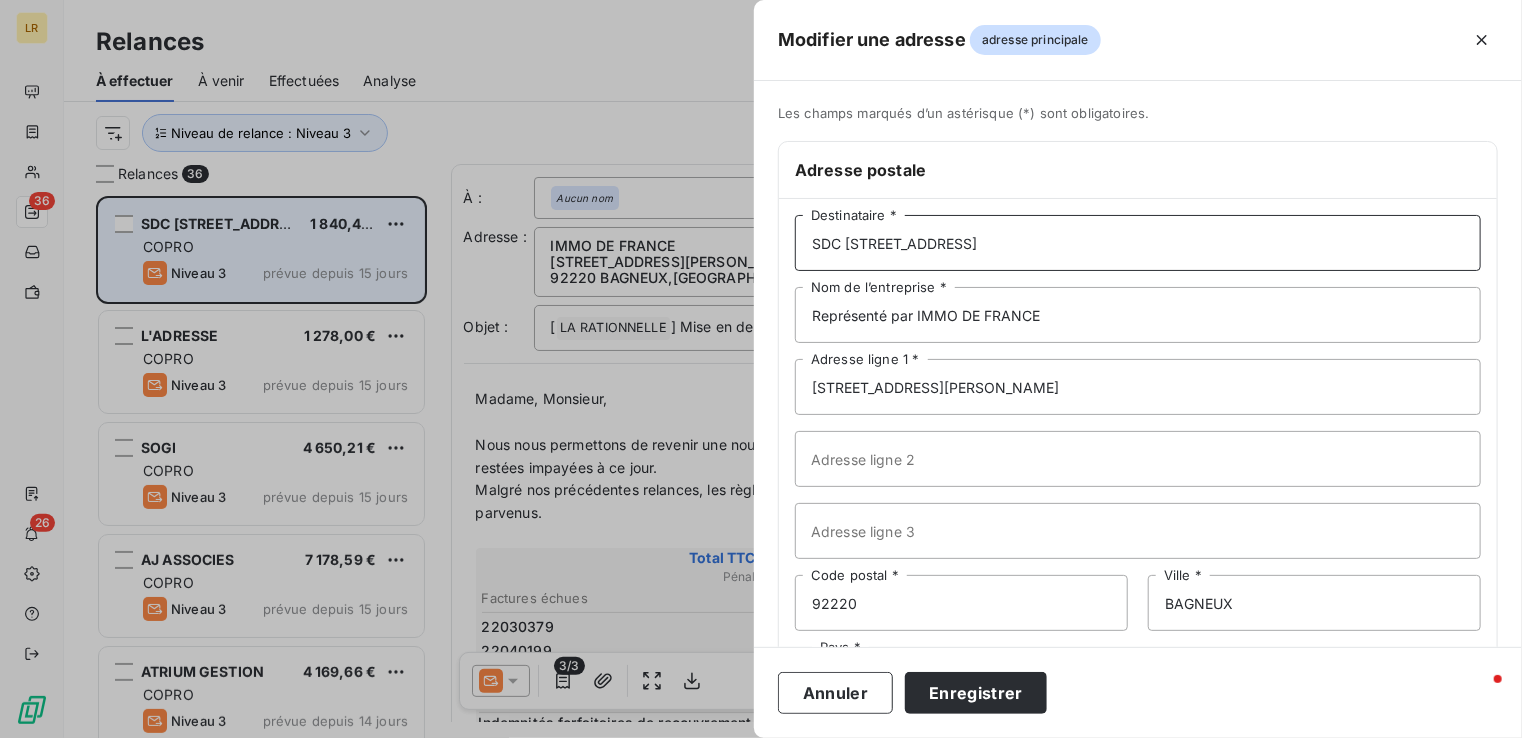 type on "SDC [STREET_ADDRESS]" 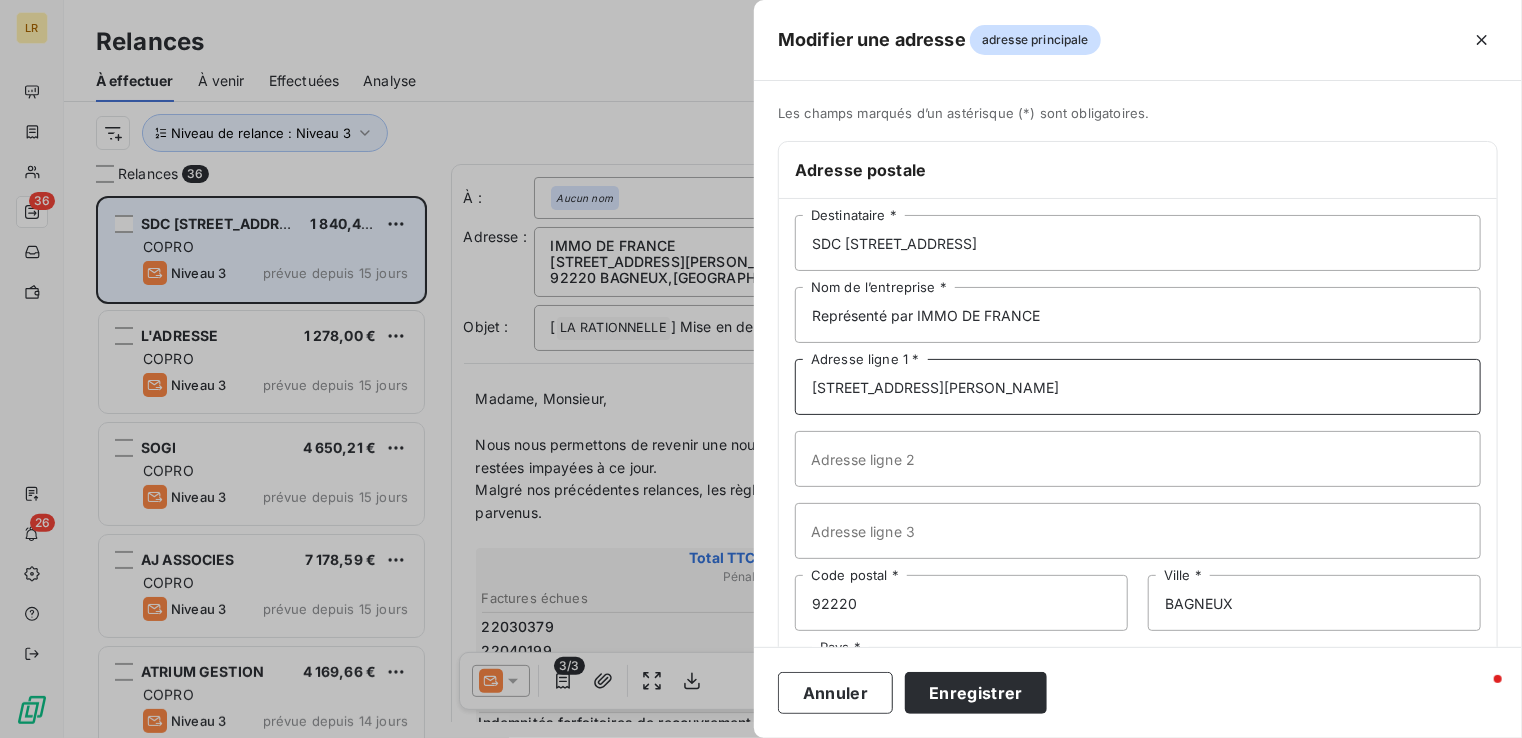 drag, startPoint x: 939, startPoint y: 375, endPoint x: 737, endPoint y: 372, distance: 202.02228 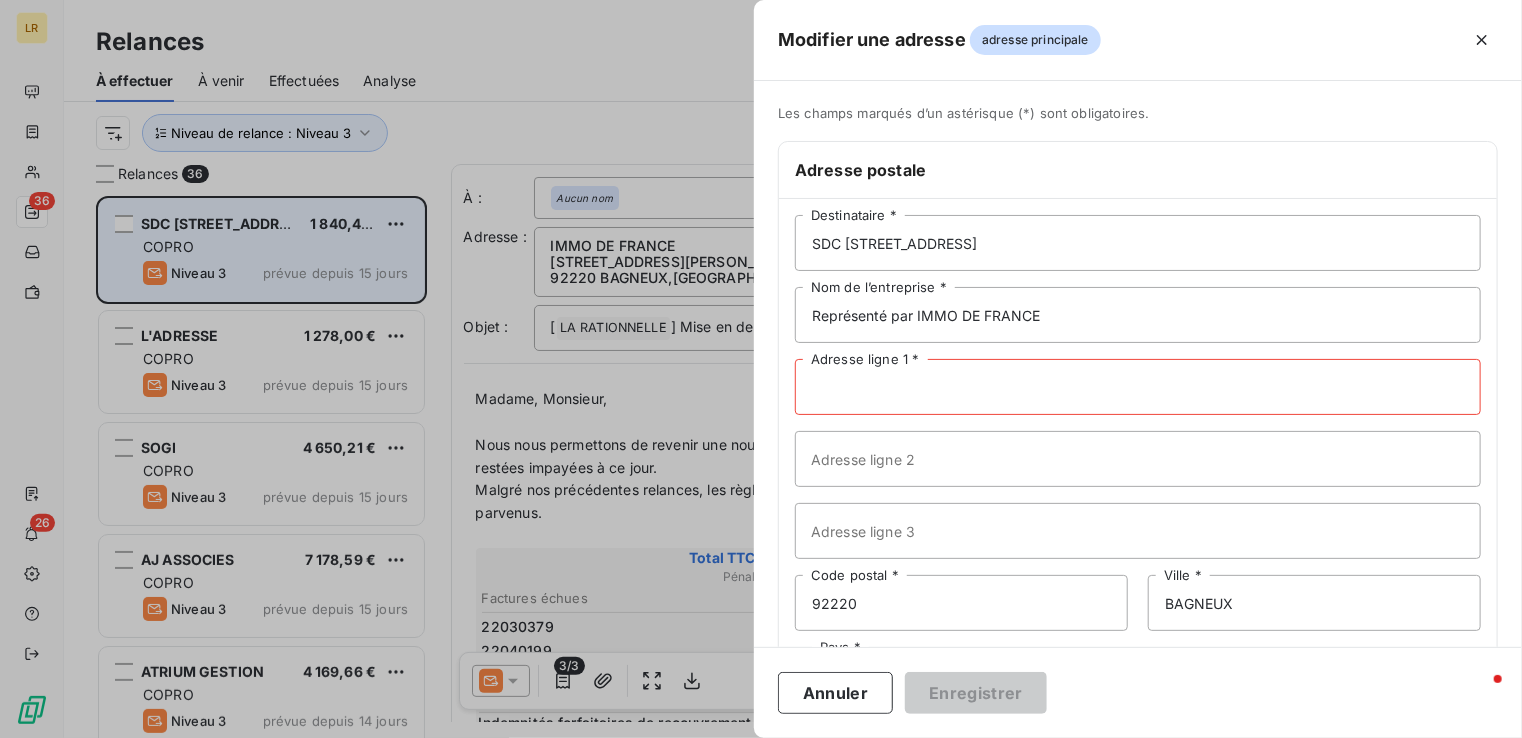 paste on "[STREET_ADDRESS][PERSON_NAME]" 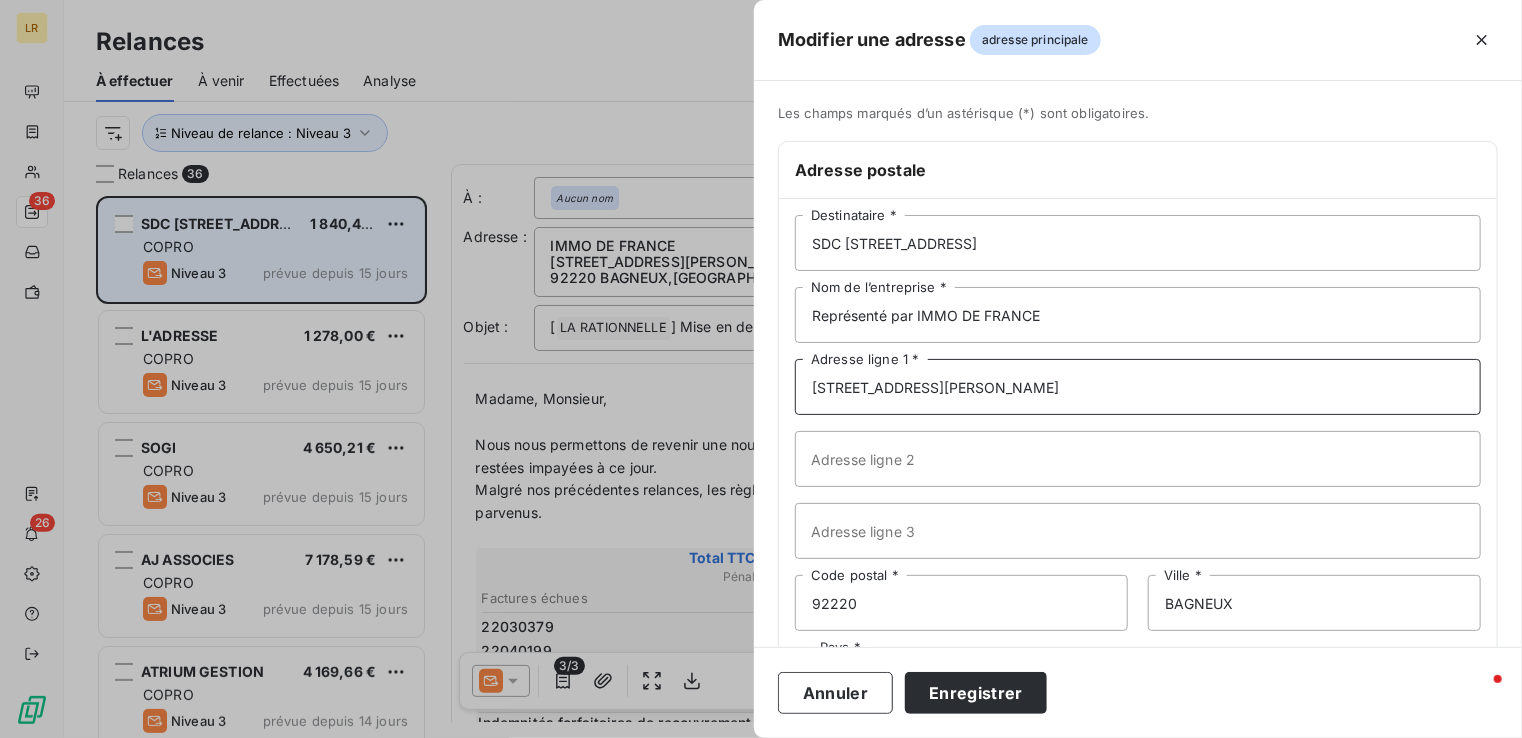 type on "[STREET_ADDRESS][PERSON_NAME]" 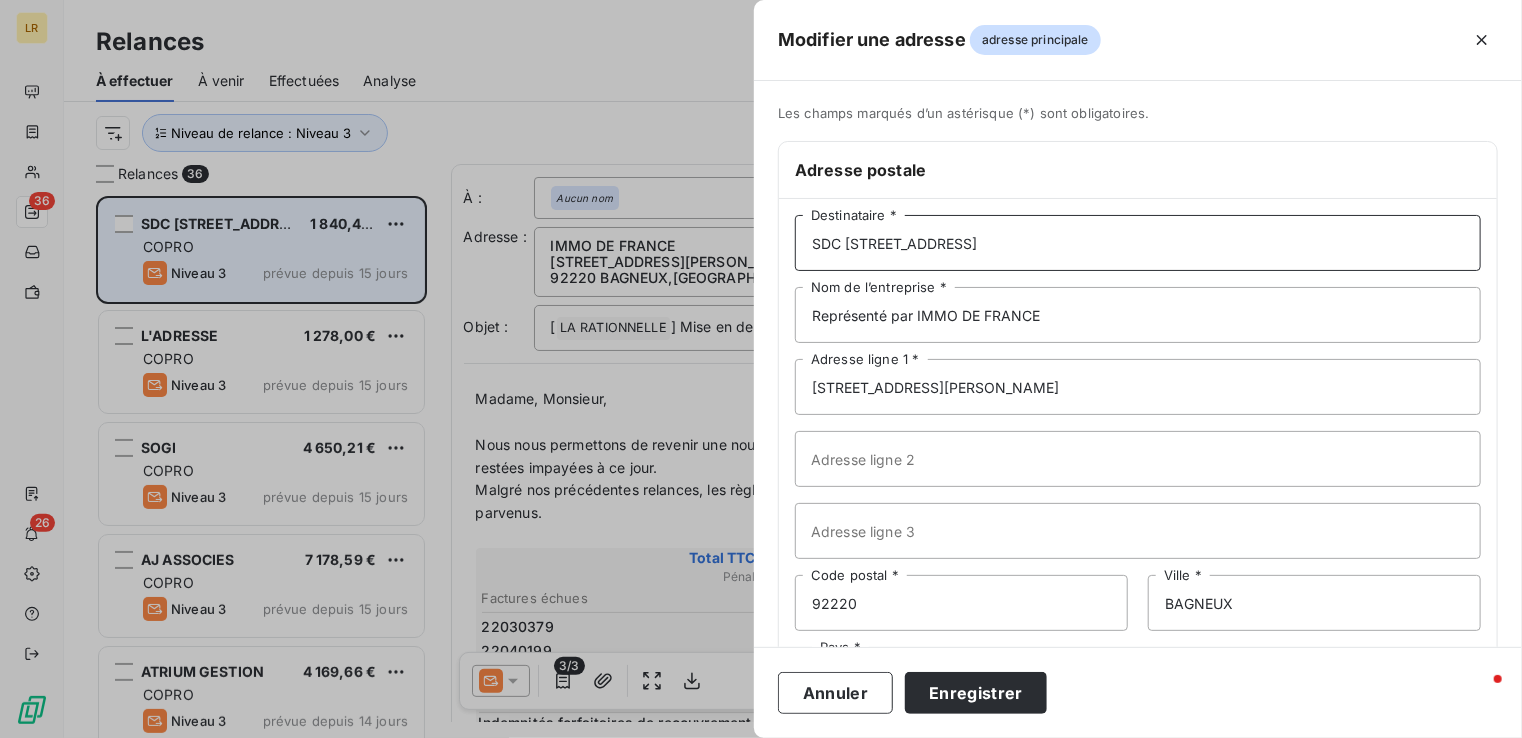 drag, startPoint x: 992, startPoint y: 243, endPoint x: 1146, endPoint y: 240, distance: 154.02922 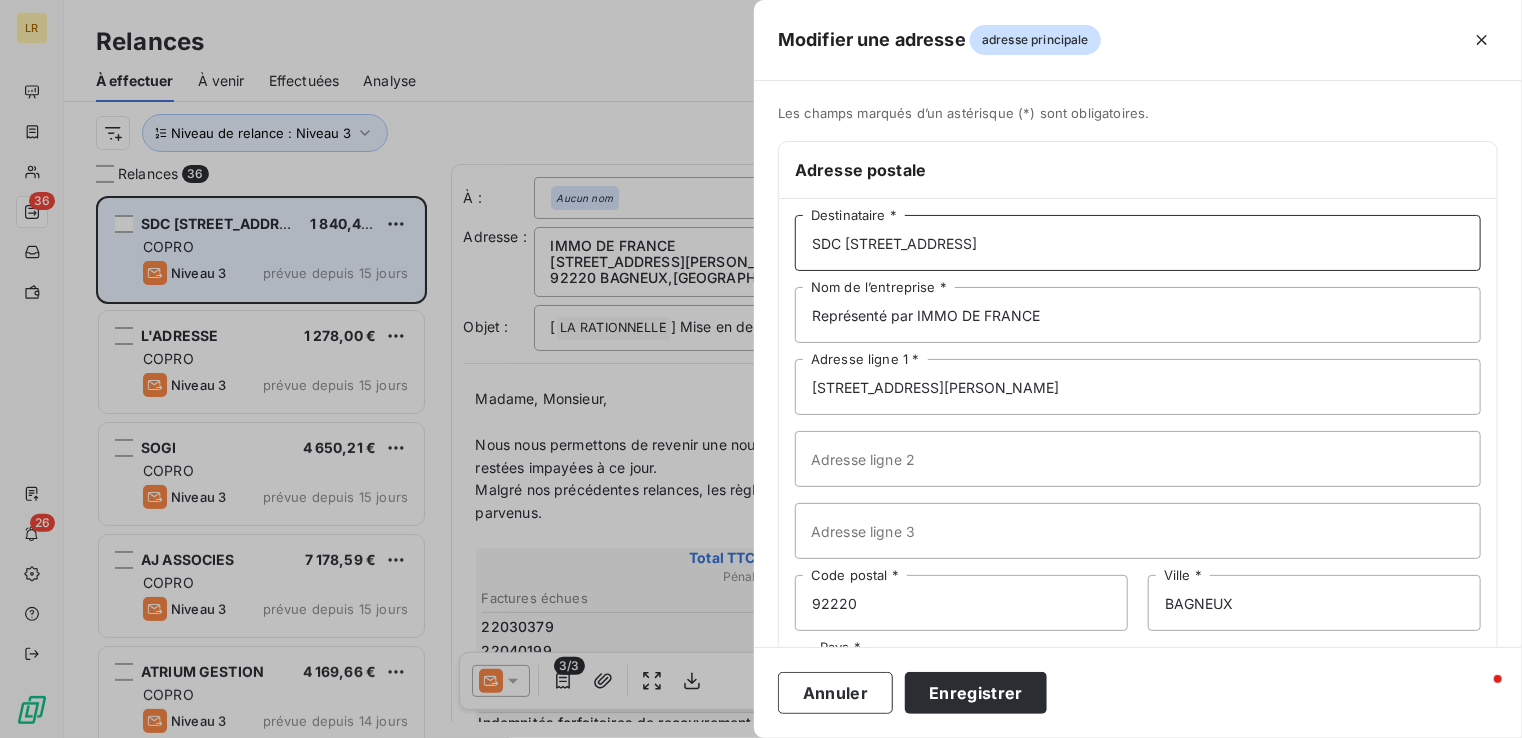 type on "SDC [STREET_ADDRESS]" 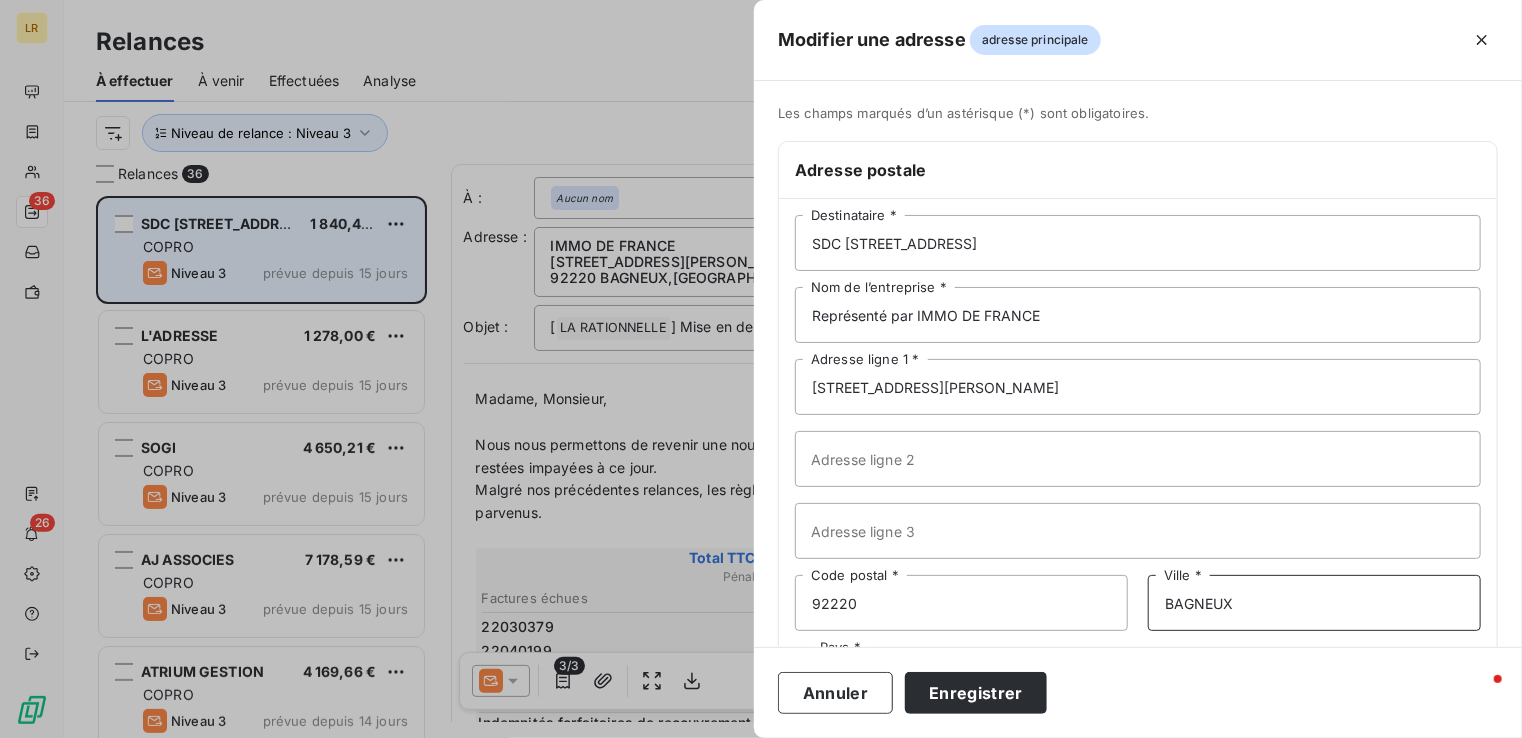 drag, startPoint x: 1189, startPoint y: 586, endPoint x: 1120, endPoint y: 584, distance: 69.02898 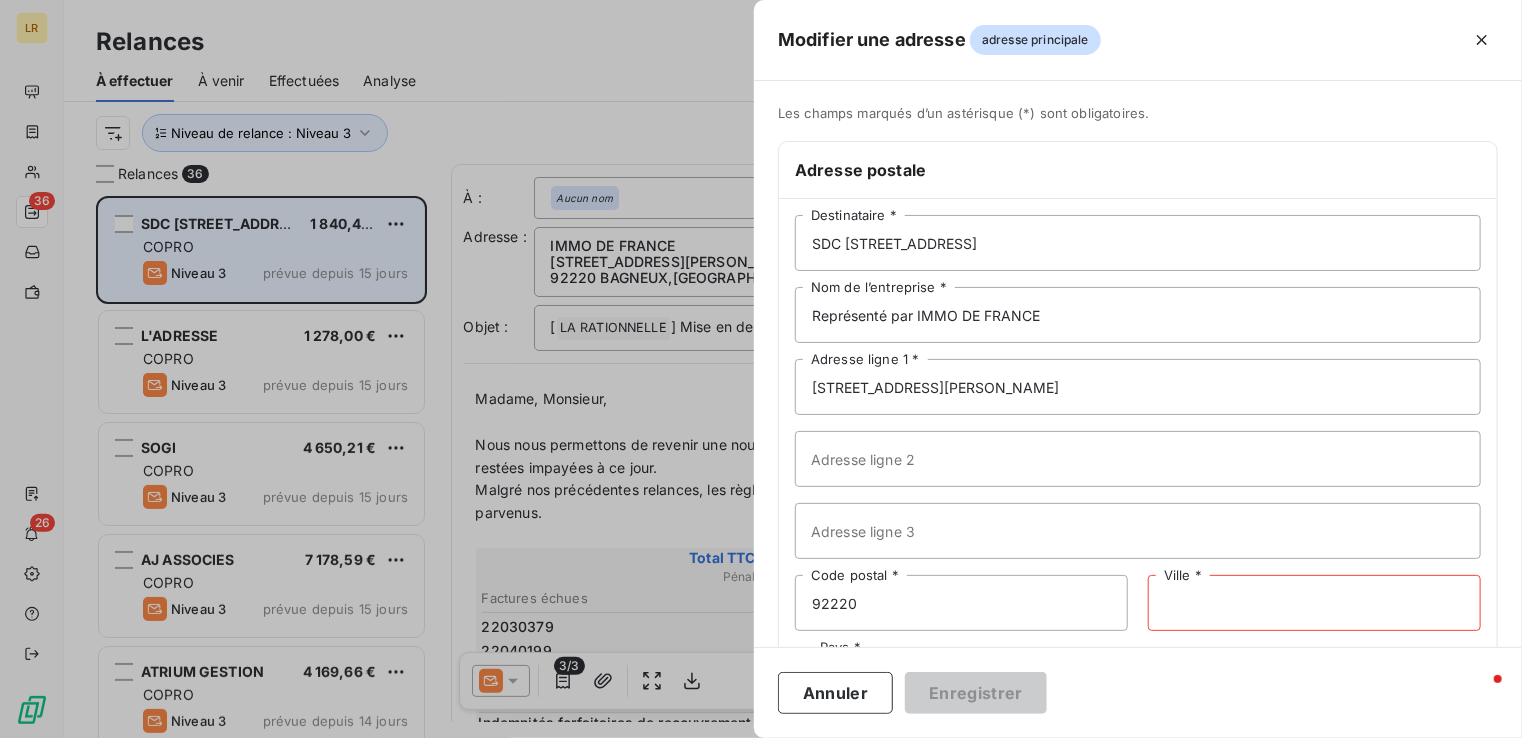 paste on "75415 PARIS CEDEX 8" 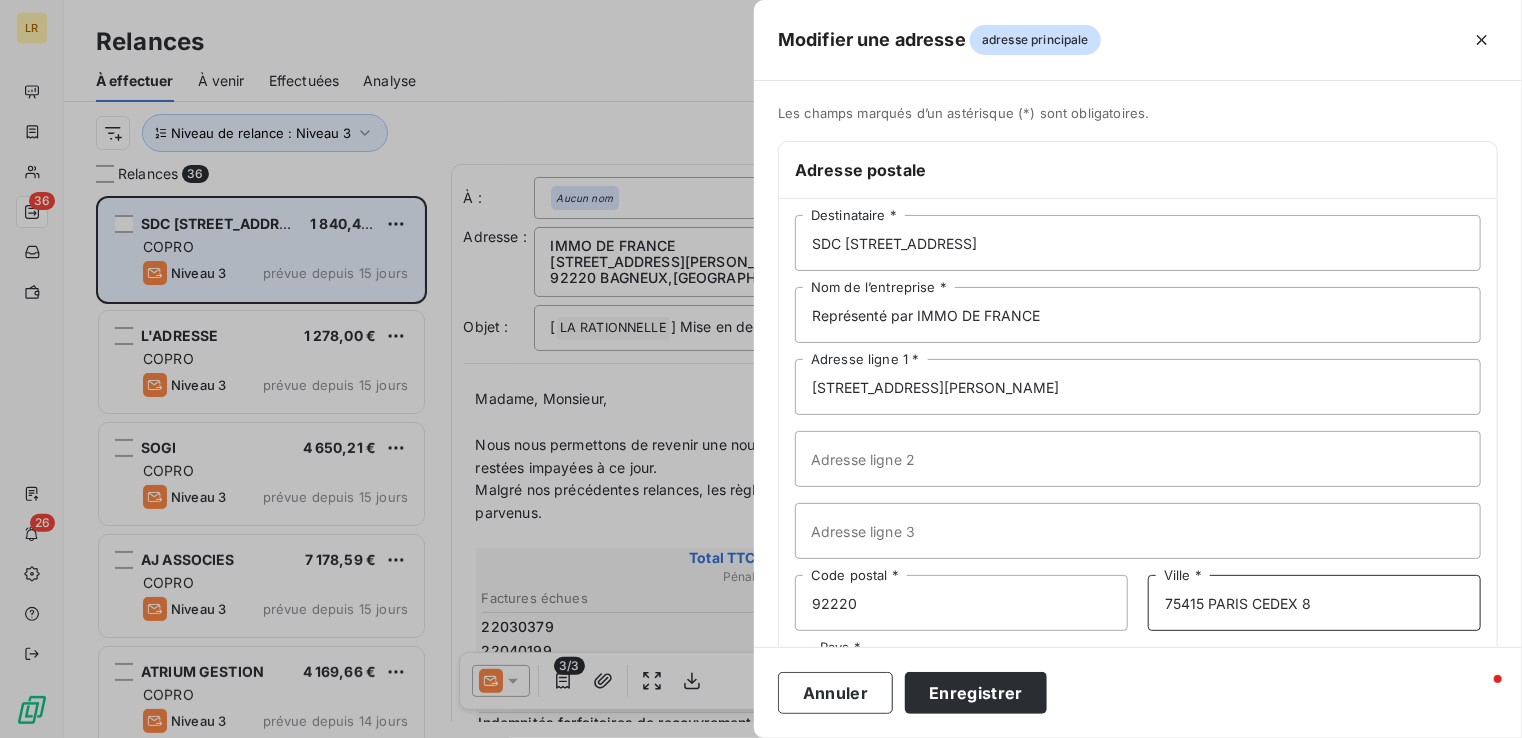 type on "75415 PARIS CEDEX 8" 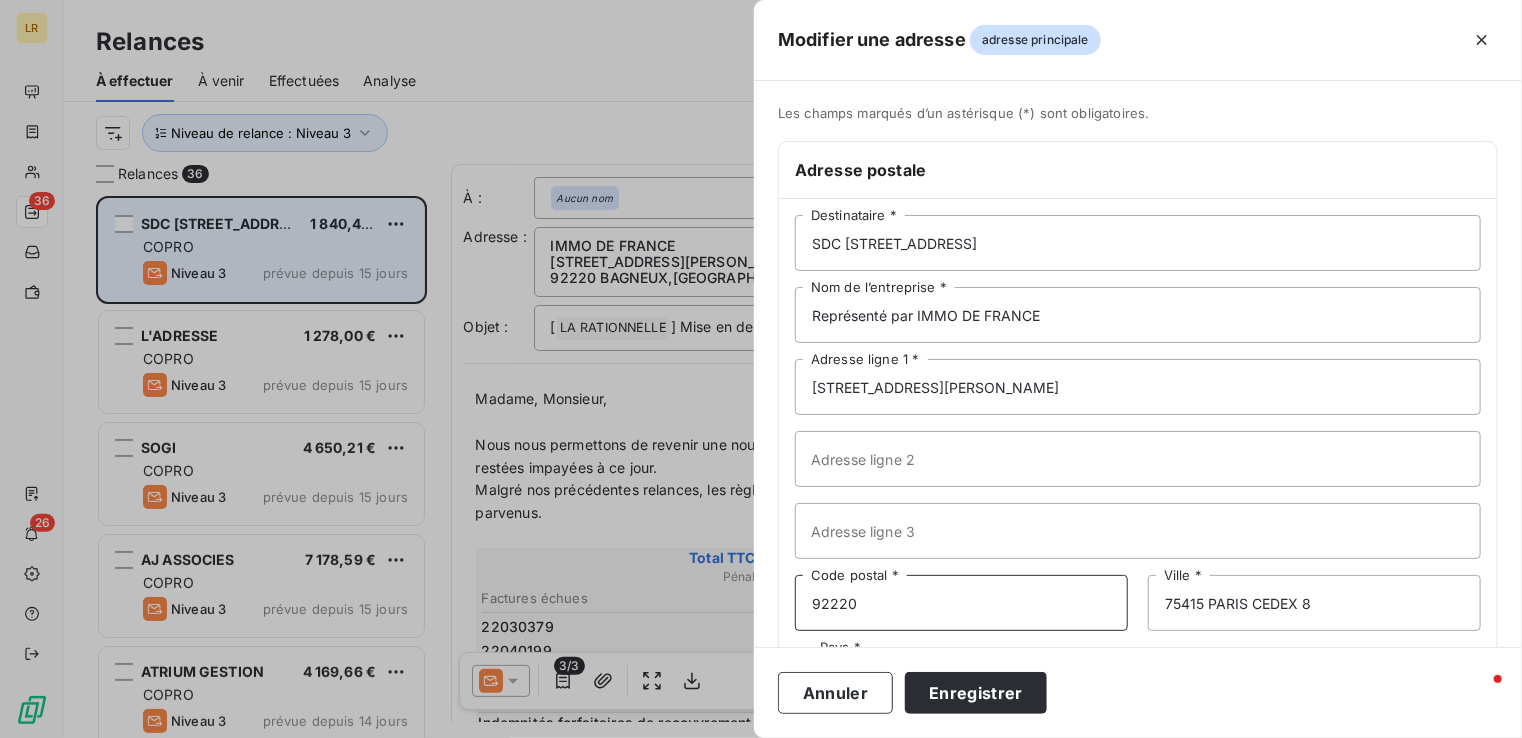 drag, startPoint x: 840, startPoint y: 599, endPoint x: 756, endPoint y: 589, distance: 84.59315 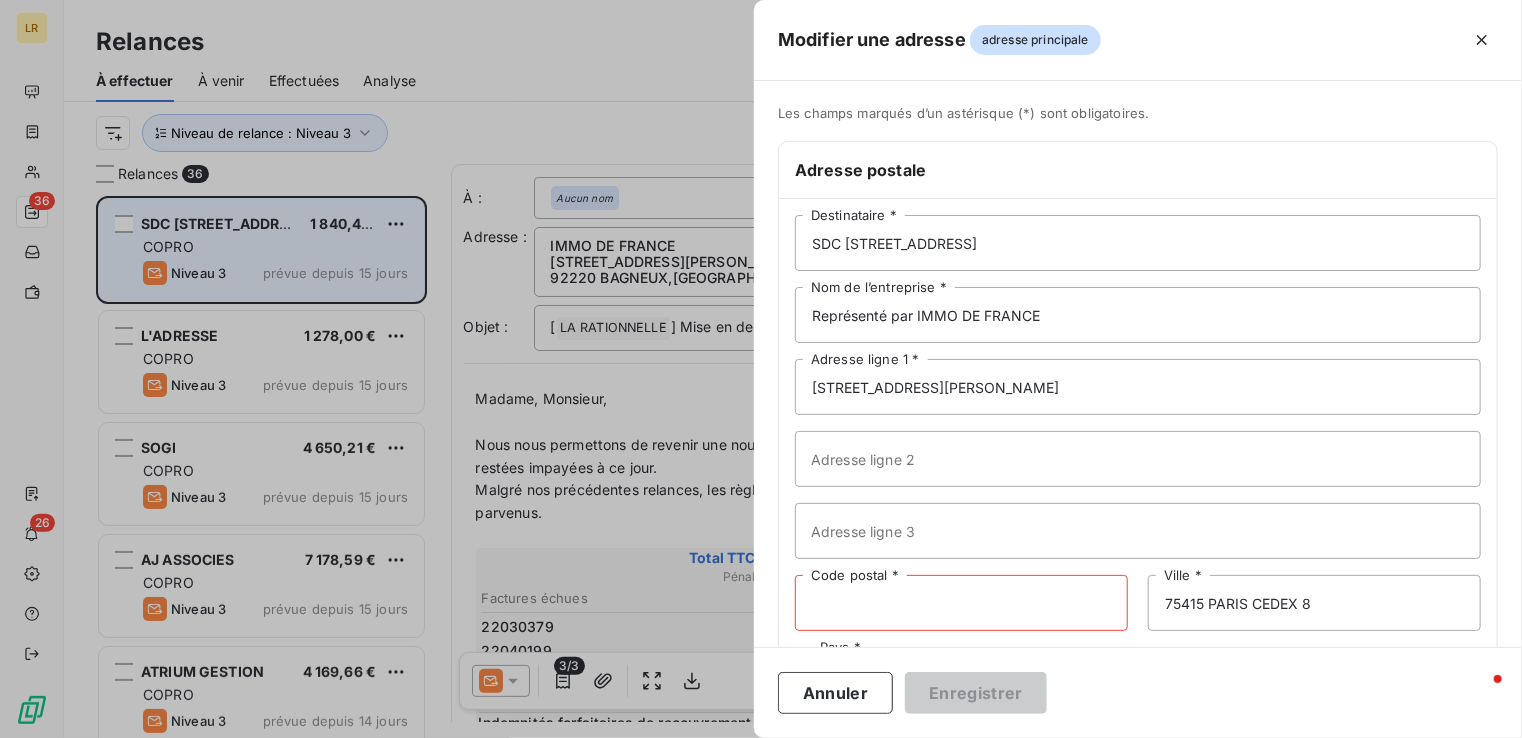 click on "Code postal *" at bounding box center [961, 603] 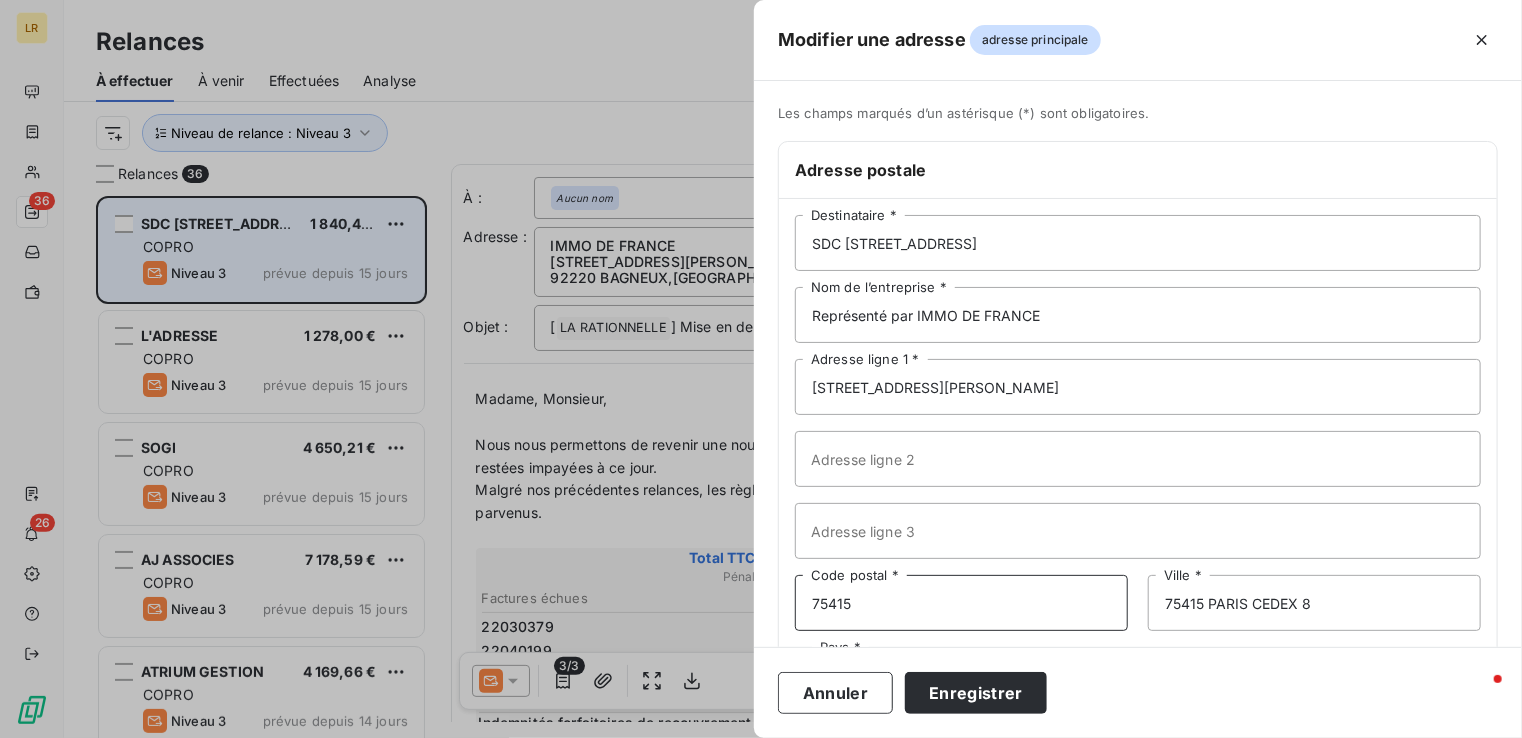 type on "75415" 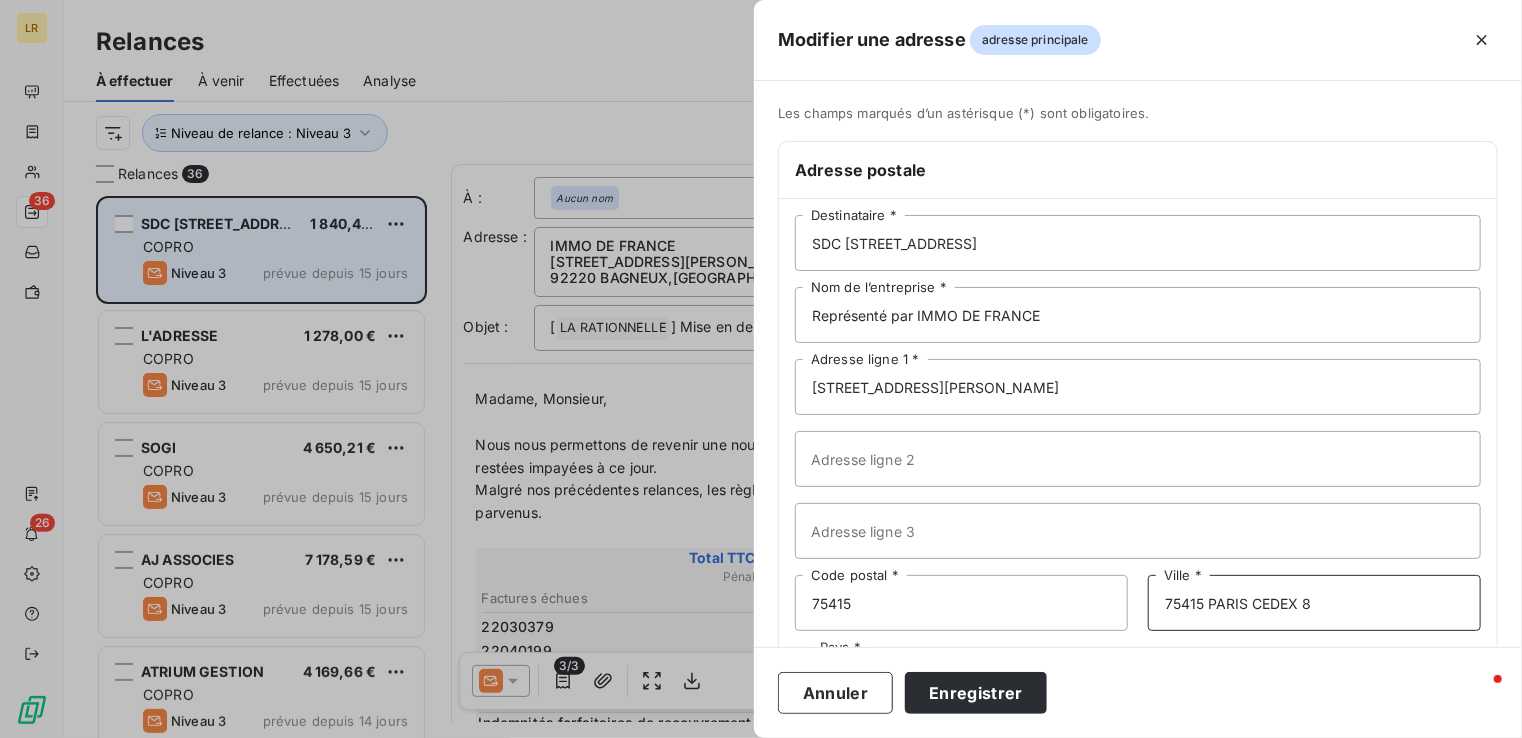 click on "75415 PARIS CEDEX 8" at bounding box center (1314, 603) 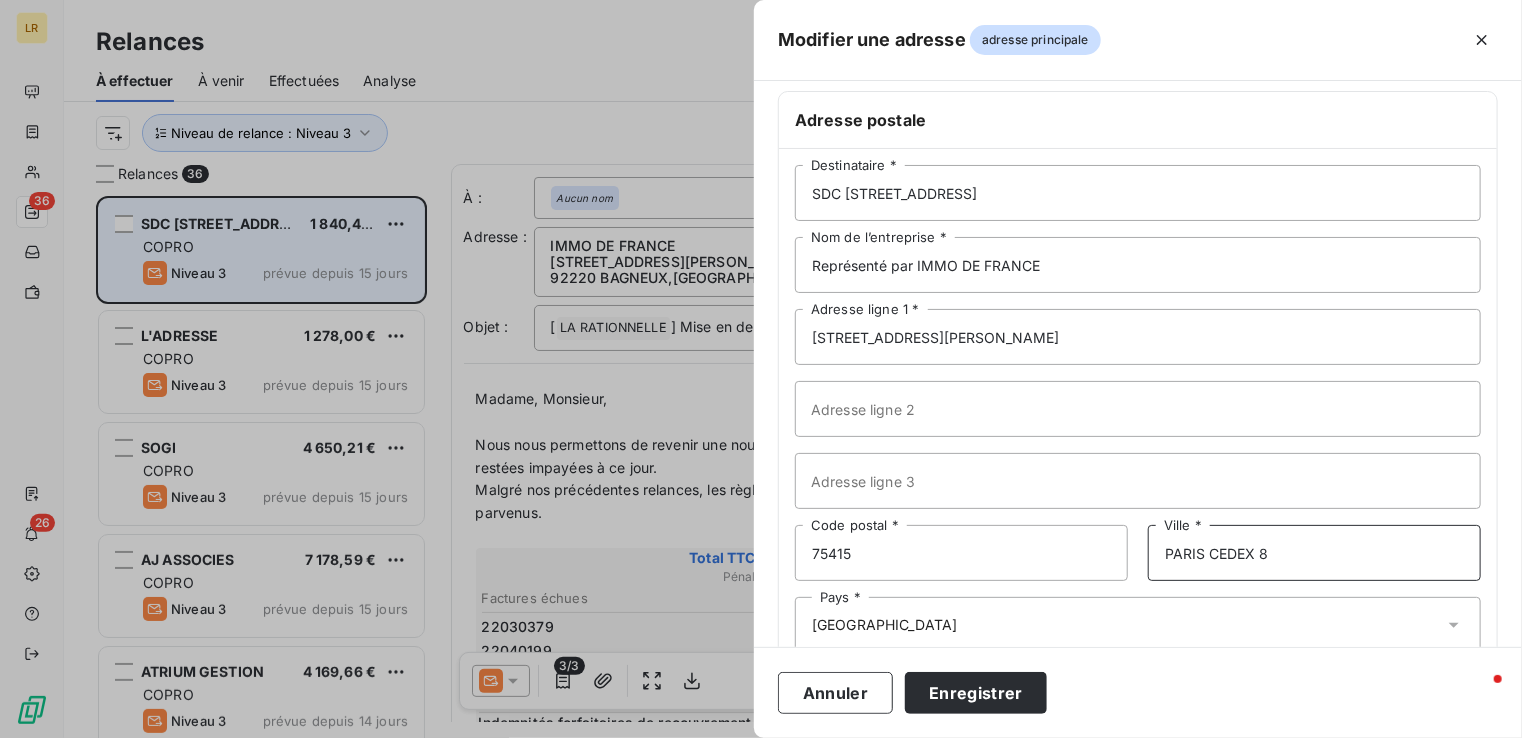 scroll, scrollTop: 96, scrollLeft: 0, axis: vertical 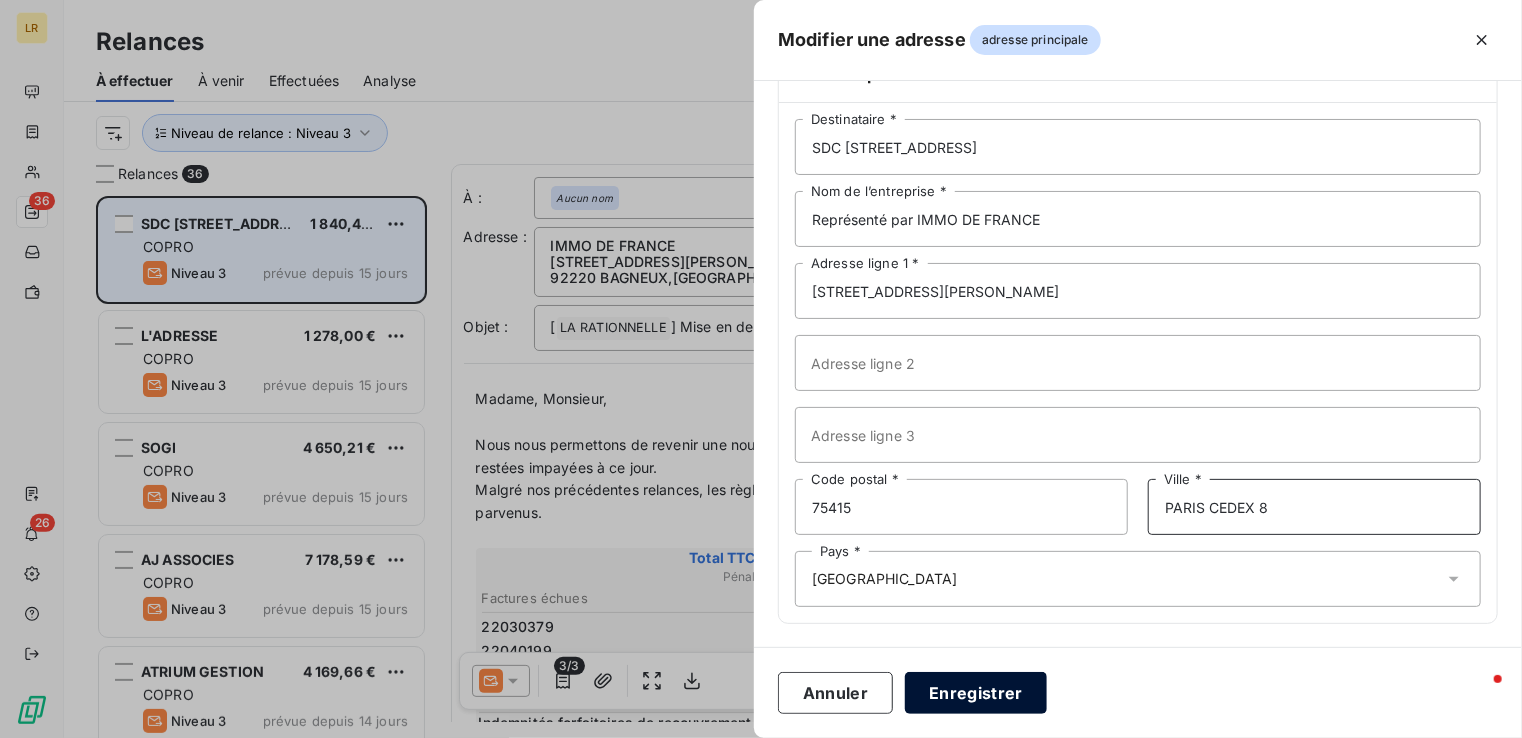 type on "PARIS CEDEX 8" 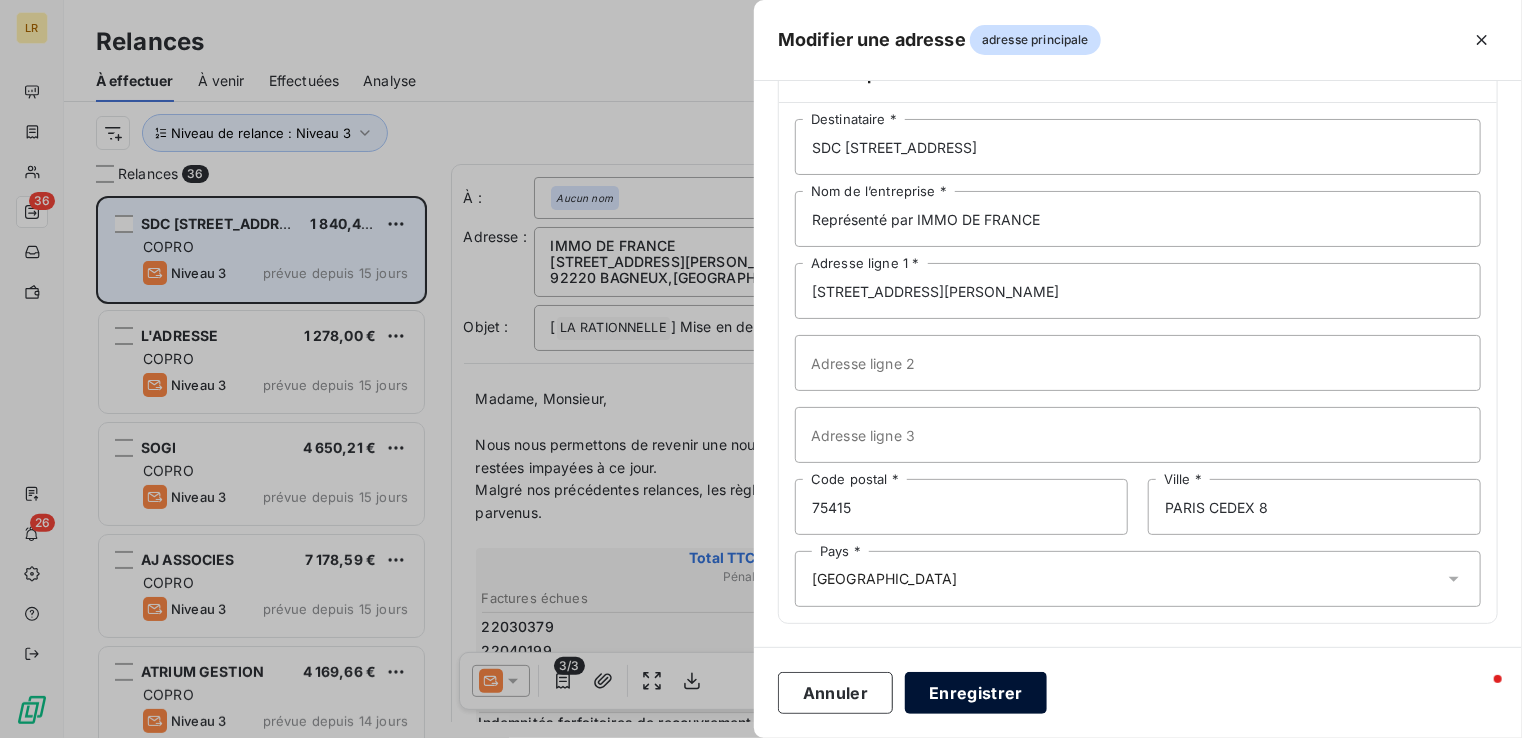 click on "Enregistrer" at bounding box center (976, 693) 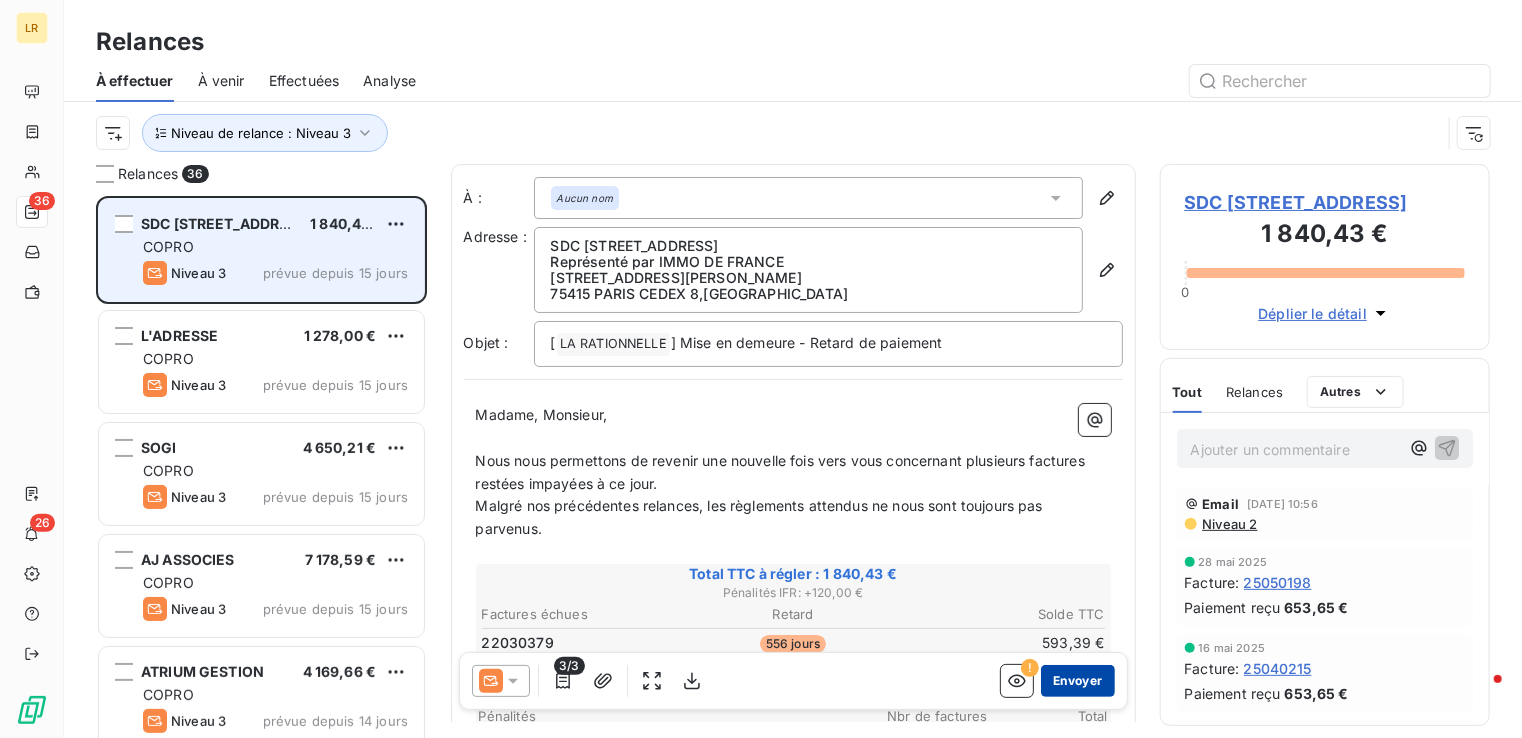 click on "Envoyer" at bounding box center (1077, 681) 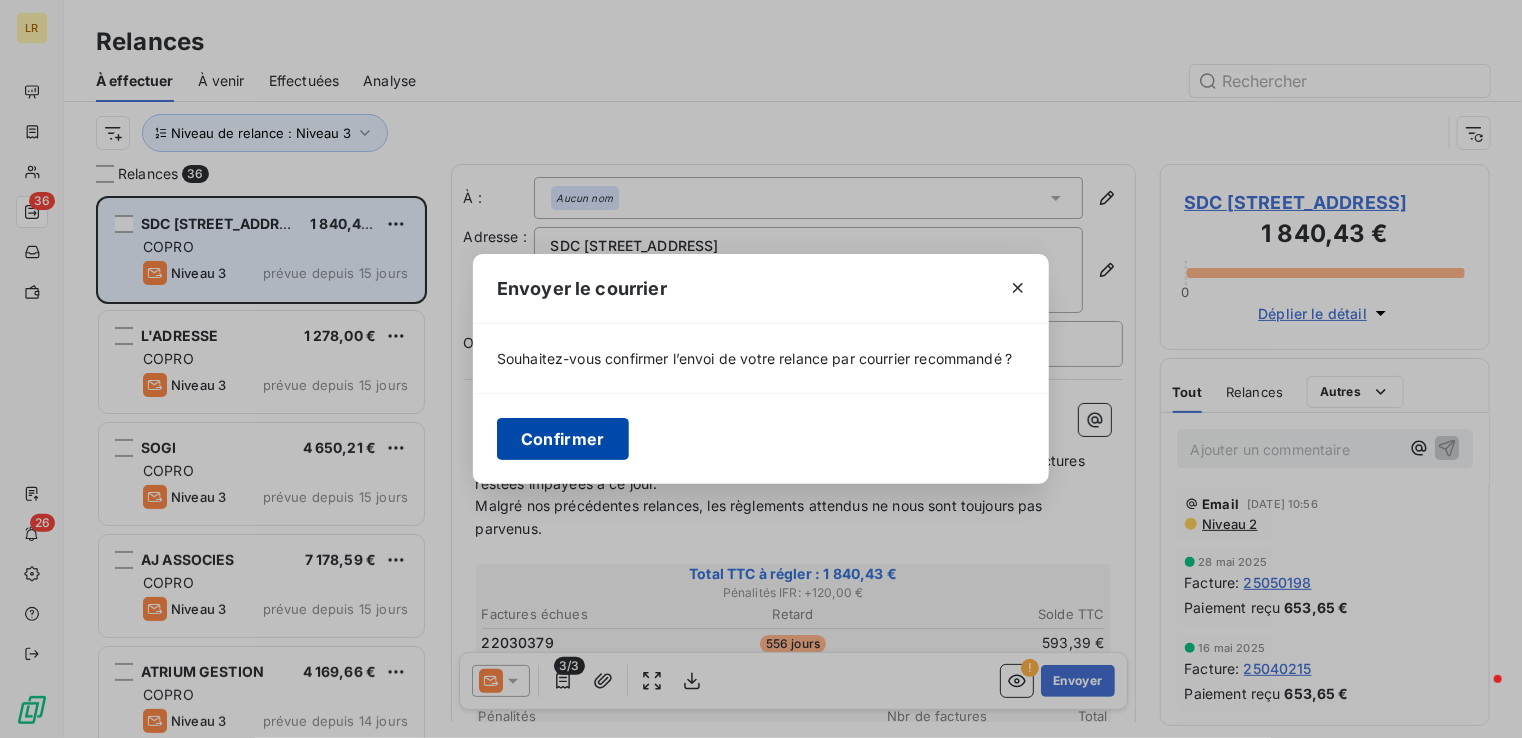 click on "Confirmer" at bounding box center [563, 439] 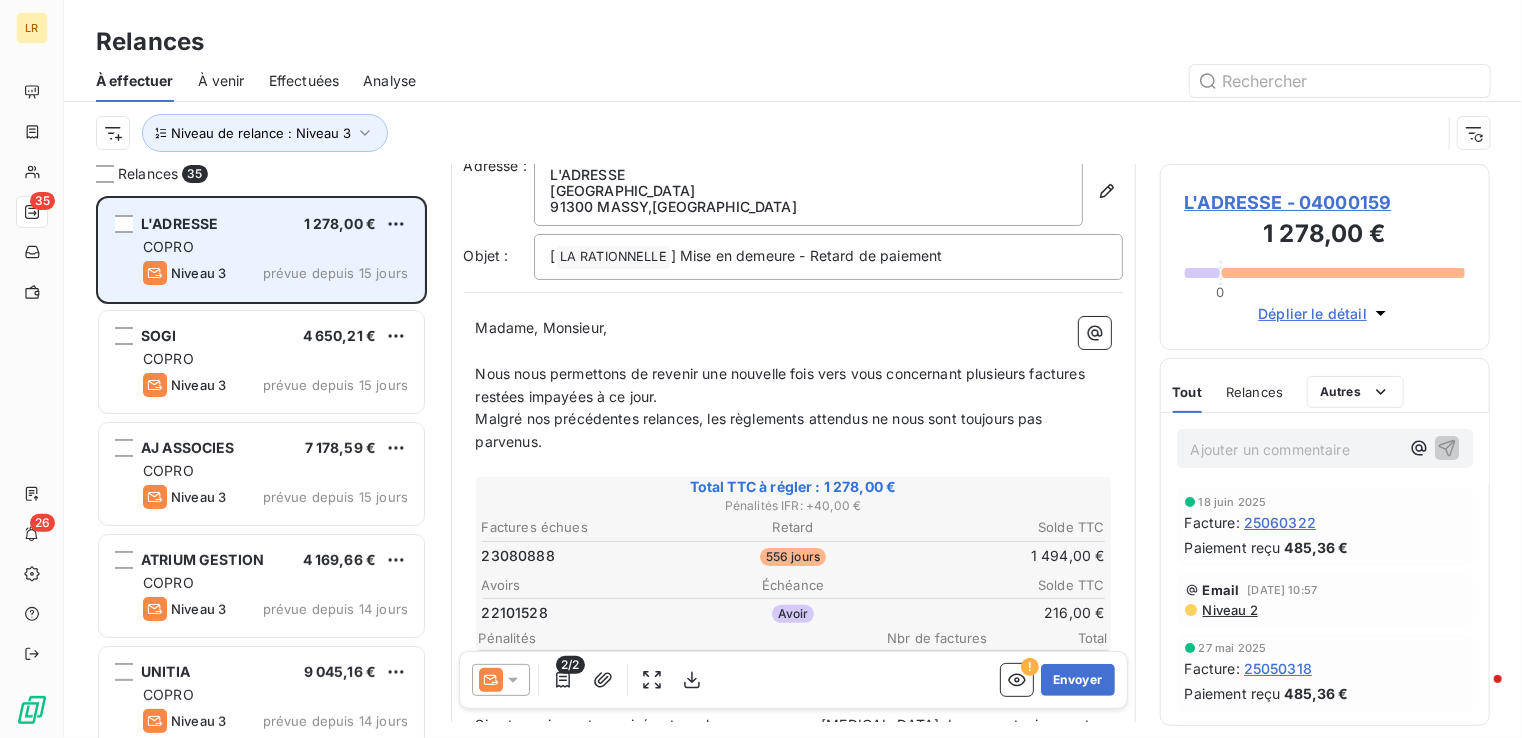 scroll, scrollTop: 300, scrollLeft: 0, axis: vertical 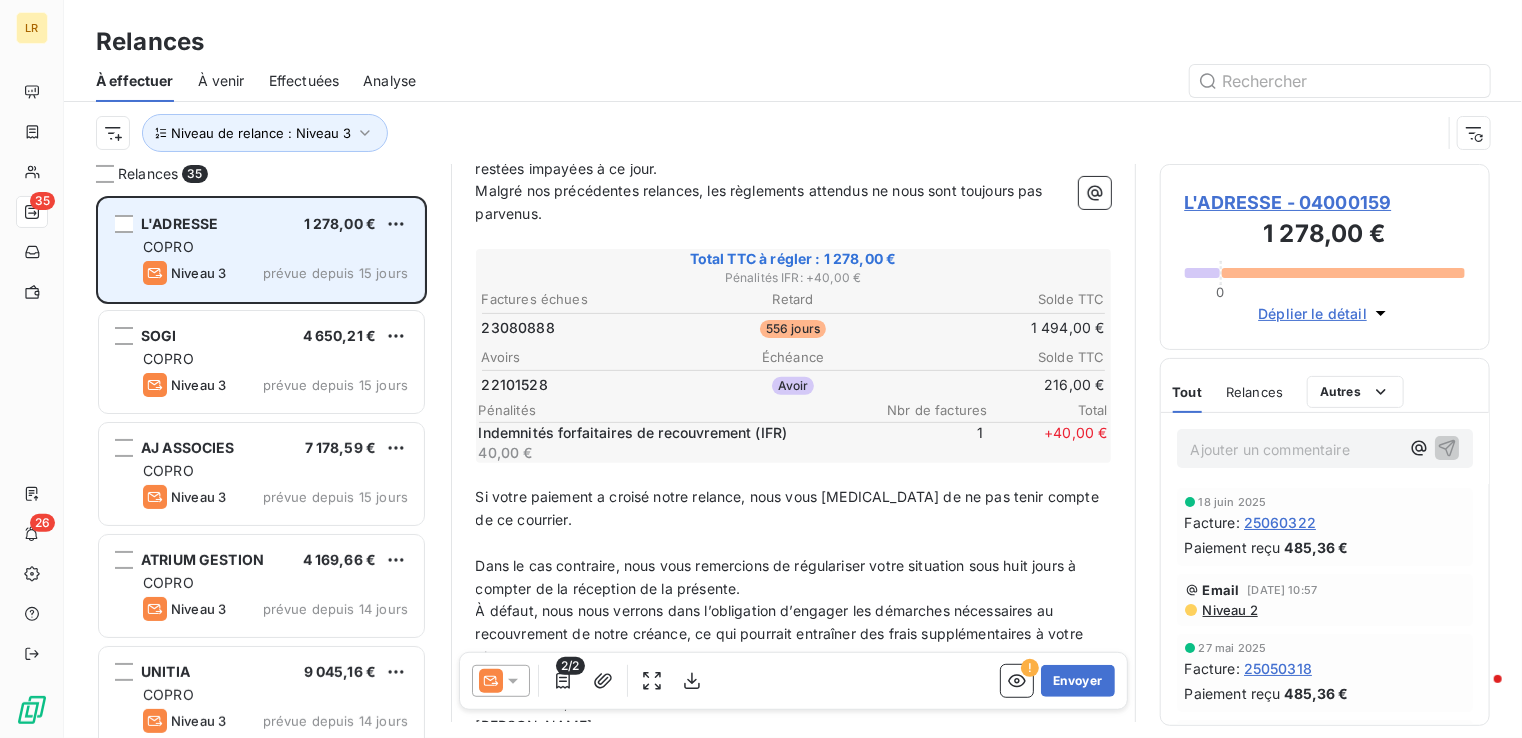 click on "Niveau de relance  : Niveau 3" at bounding box center [768, 133] 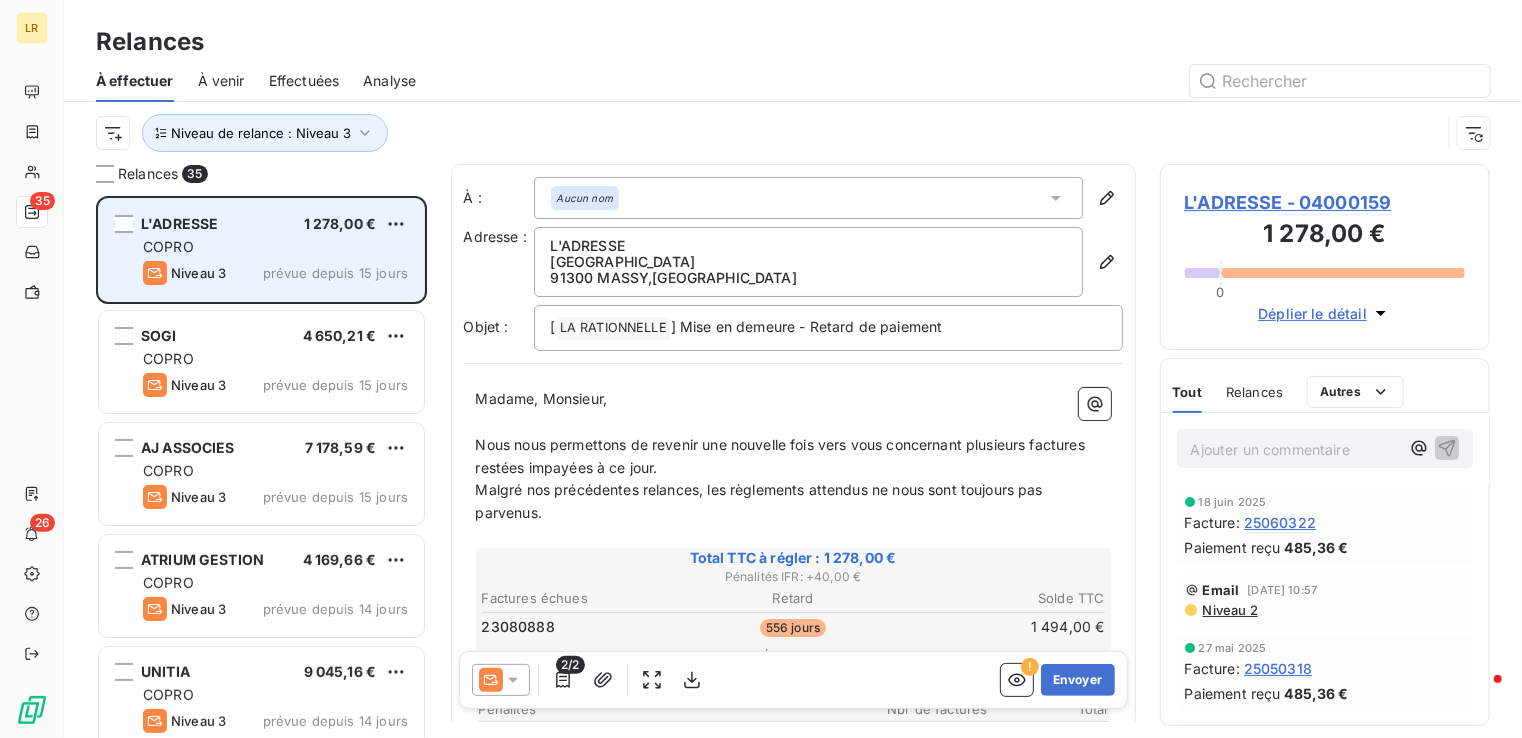 scroll, scrollTop: 0, scrollLeft: 0, axis: both 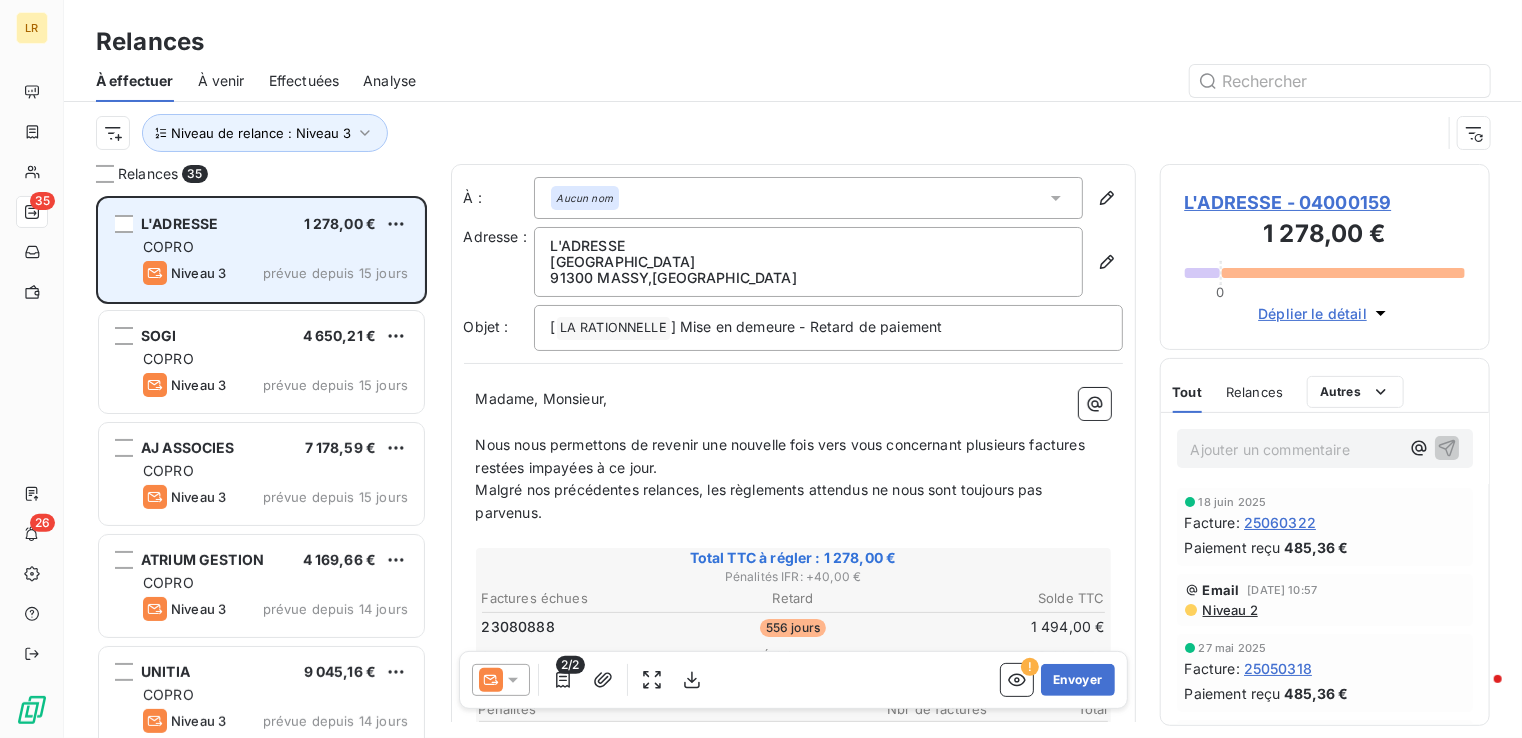 click on "Relances" at bounding box center (1254, 392) 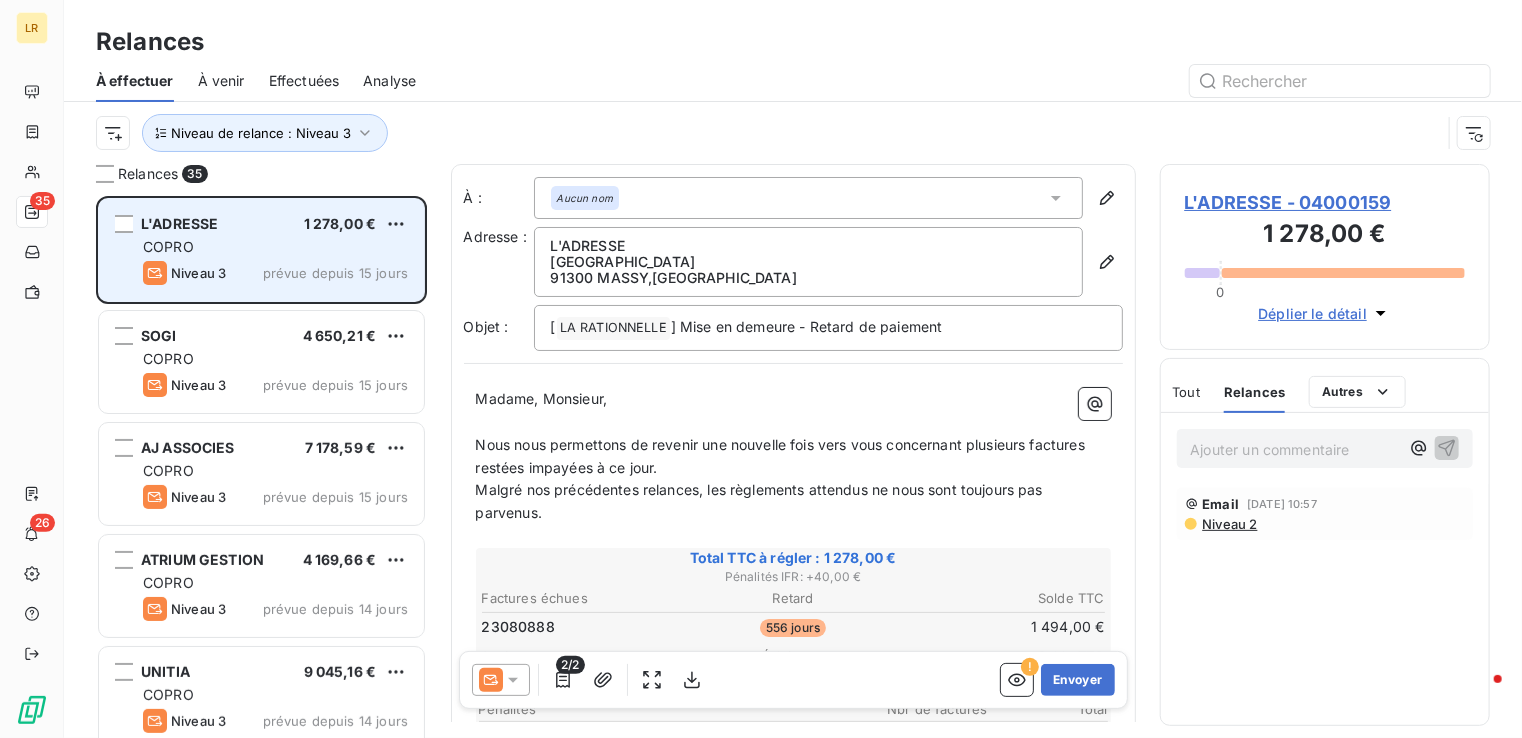 click on "Relances" at bounding box center (1254, 392) 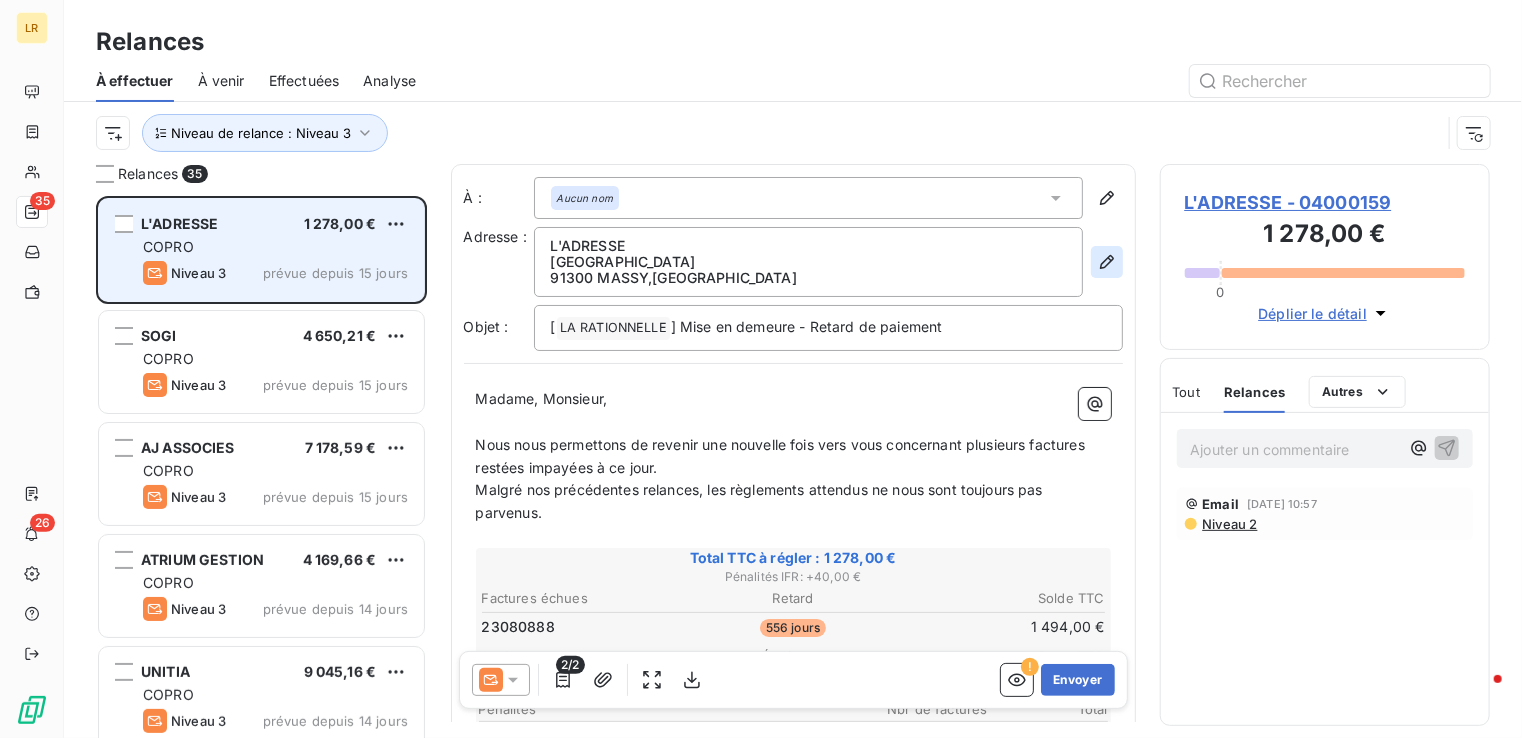 click 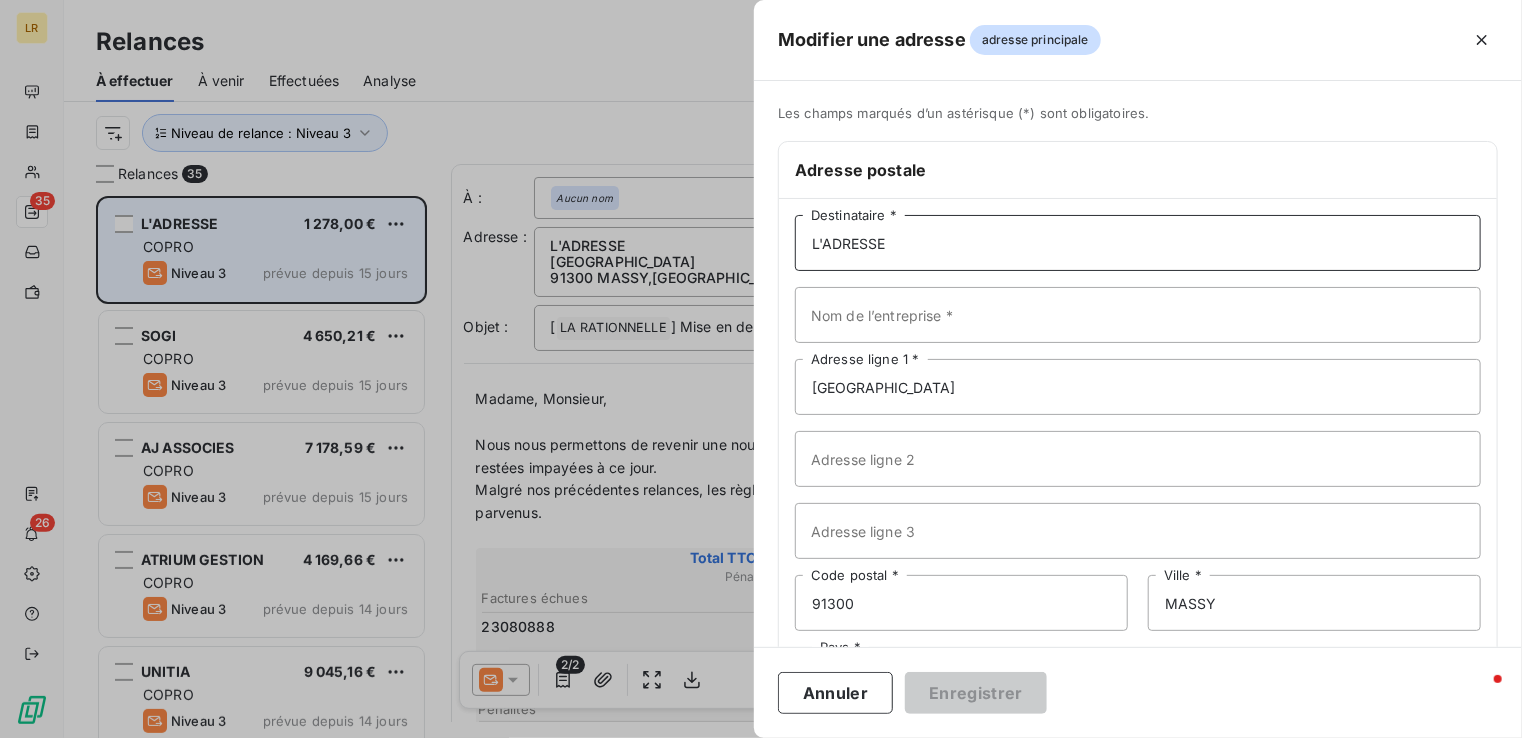 click on "L'ADRESSE" at bounding box center [1138, 243] 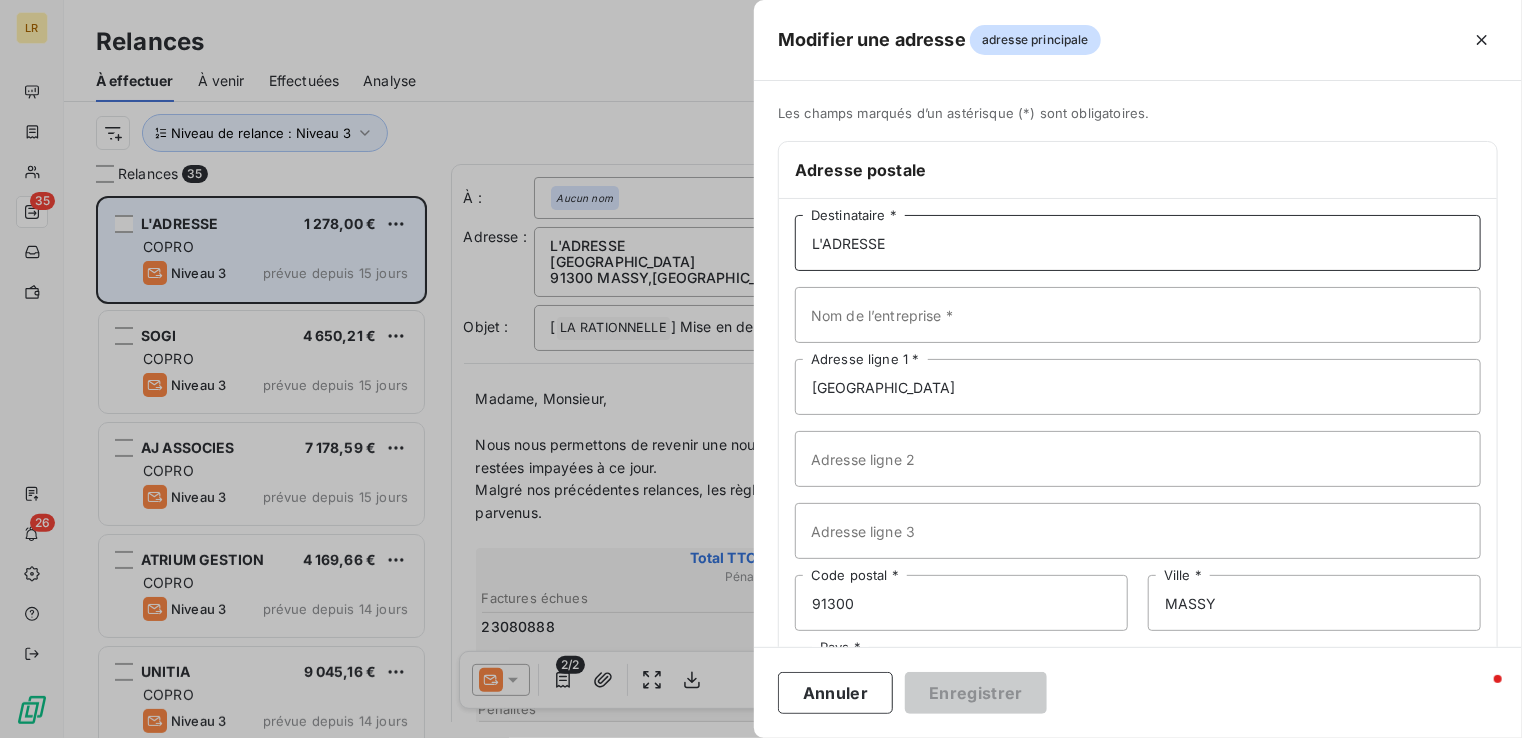 paste on "L'ADRESSE DEPARTEMENT SYNDIC  COPROPRIETE  [STREET_ADDRESS]" 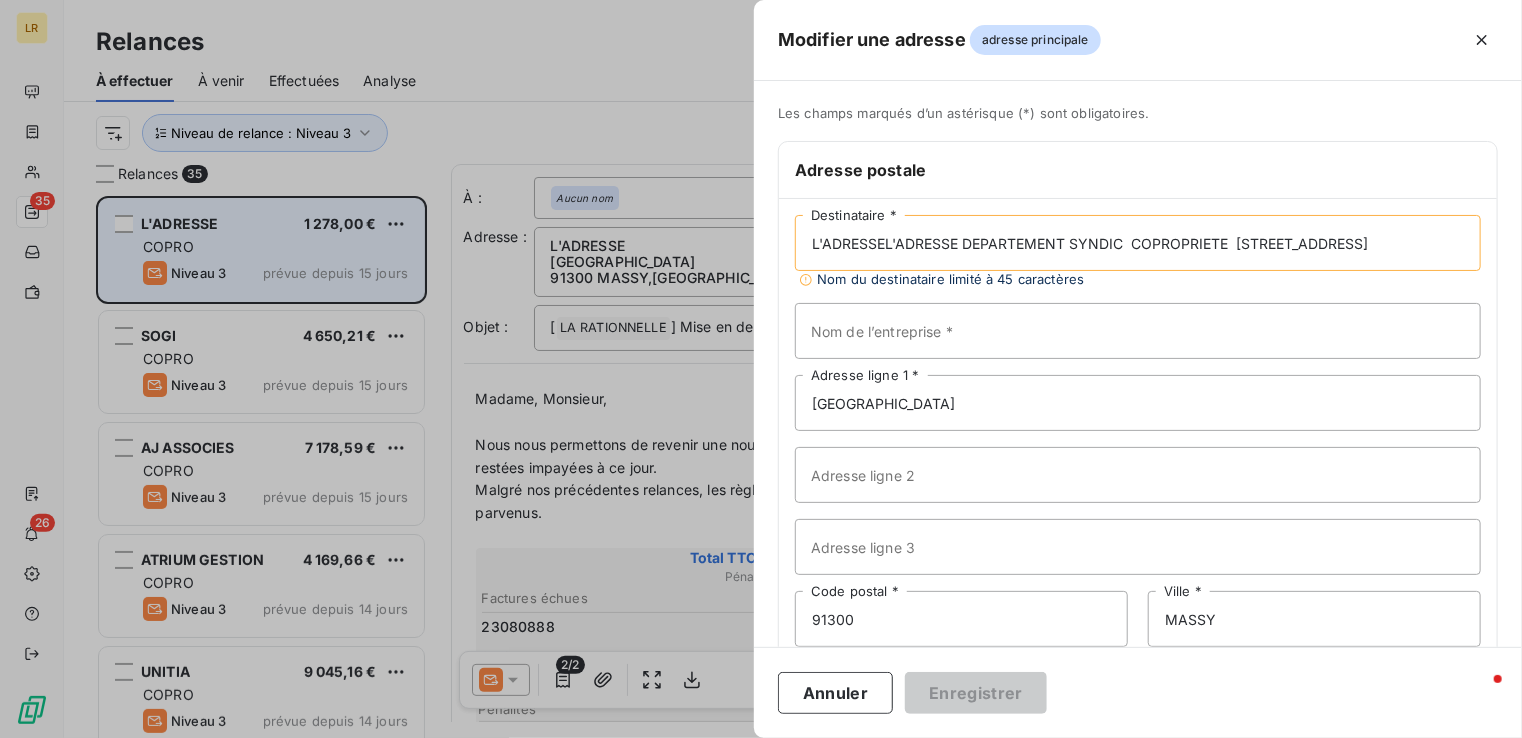 scroll, scrollTop: 0, scrollLeft: 31, axis: horizontal 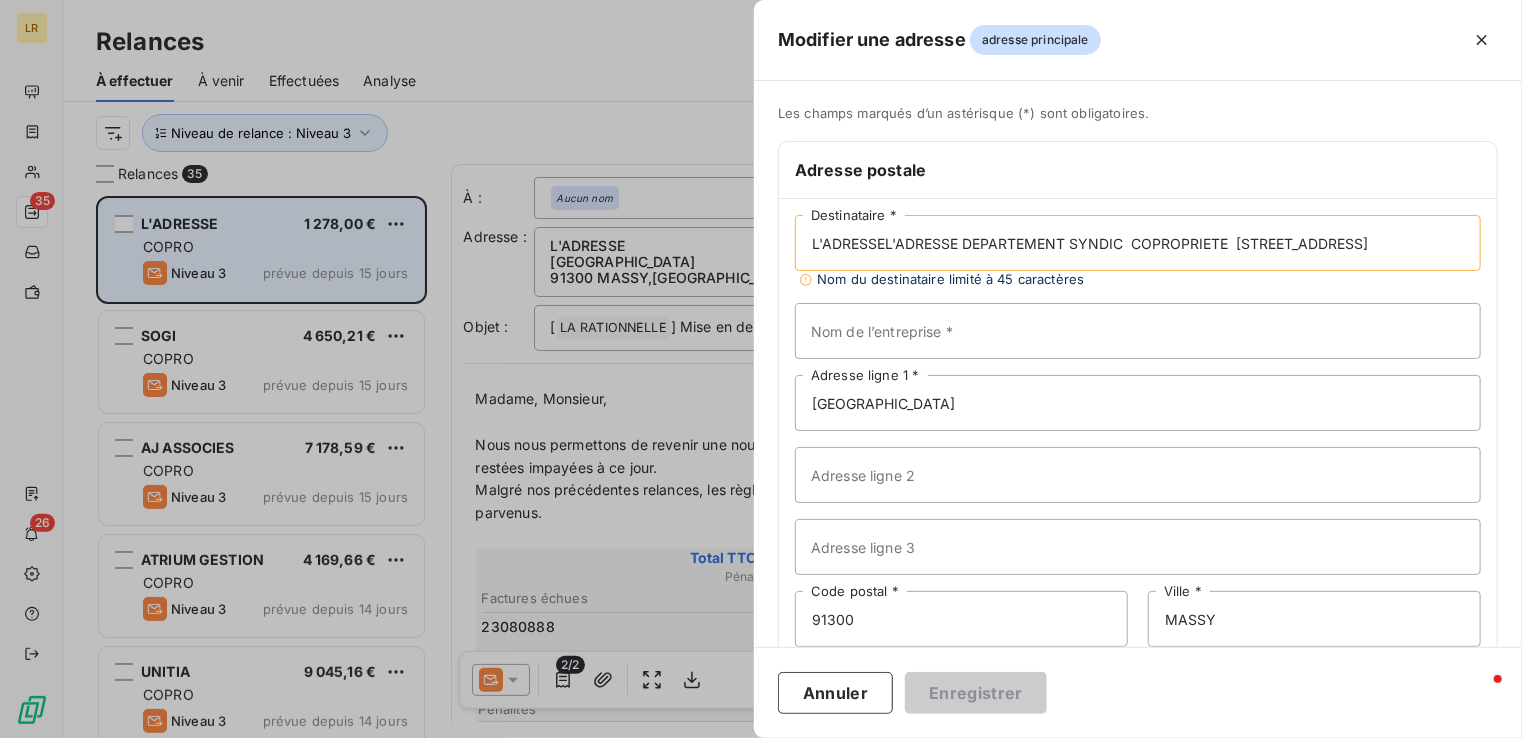 drag, startPoint x: 929, startPoint y: 239, endPoint x: 1196, endPoint y: 234, distance: 267.0468 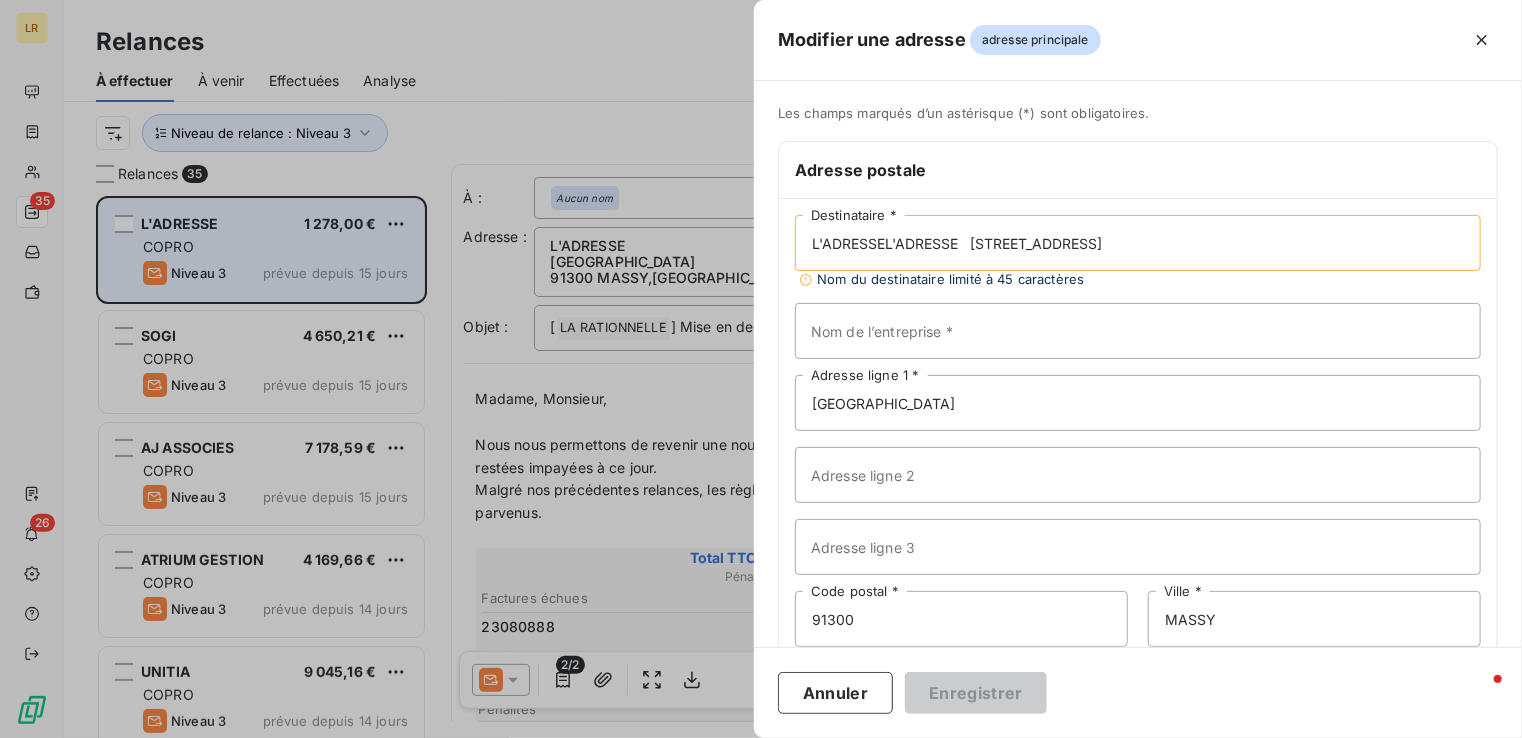 scroll, scrollTop: 0, scrollLeft: 0, axis: both 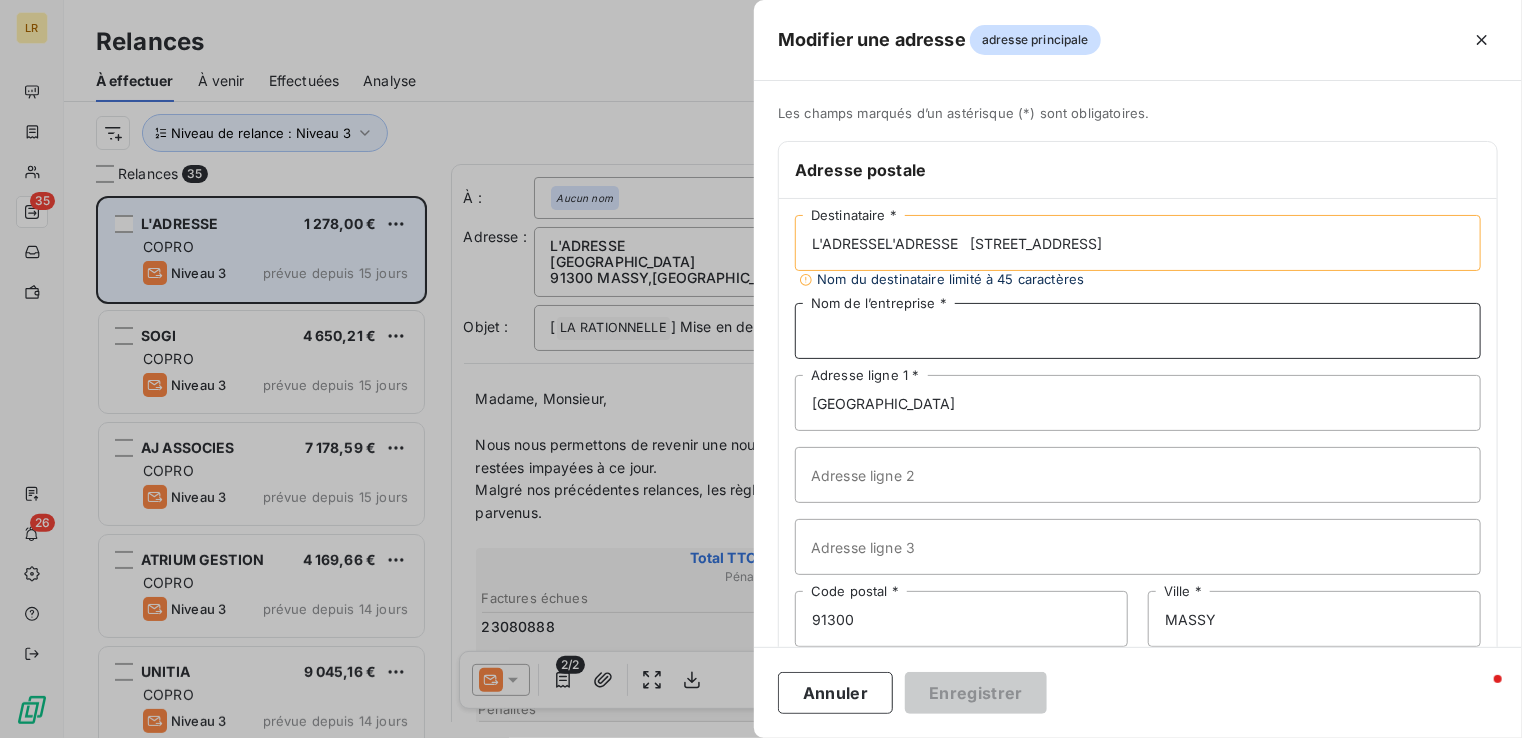 click on "Nom de l’entreprise *" at bounding box center (1138, 331) 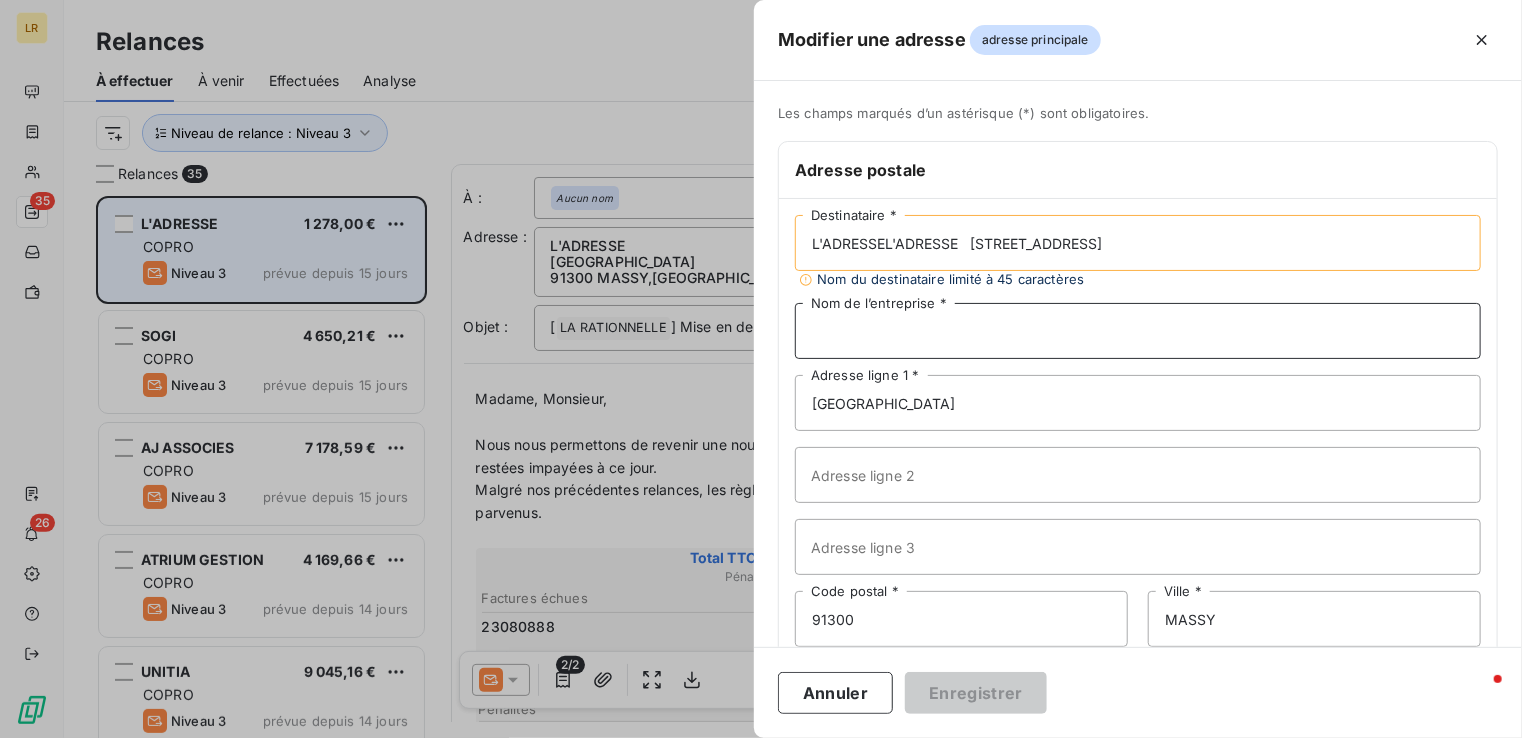 paste on "DEPARTEMENT SYNDIC  COPROPRIETE" 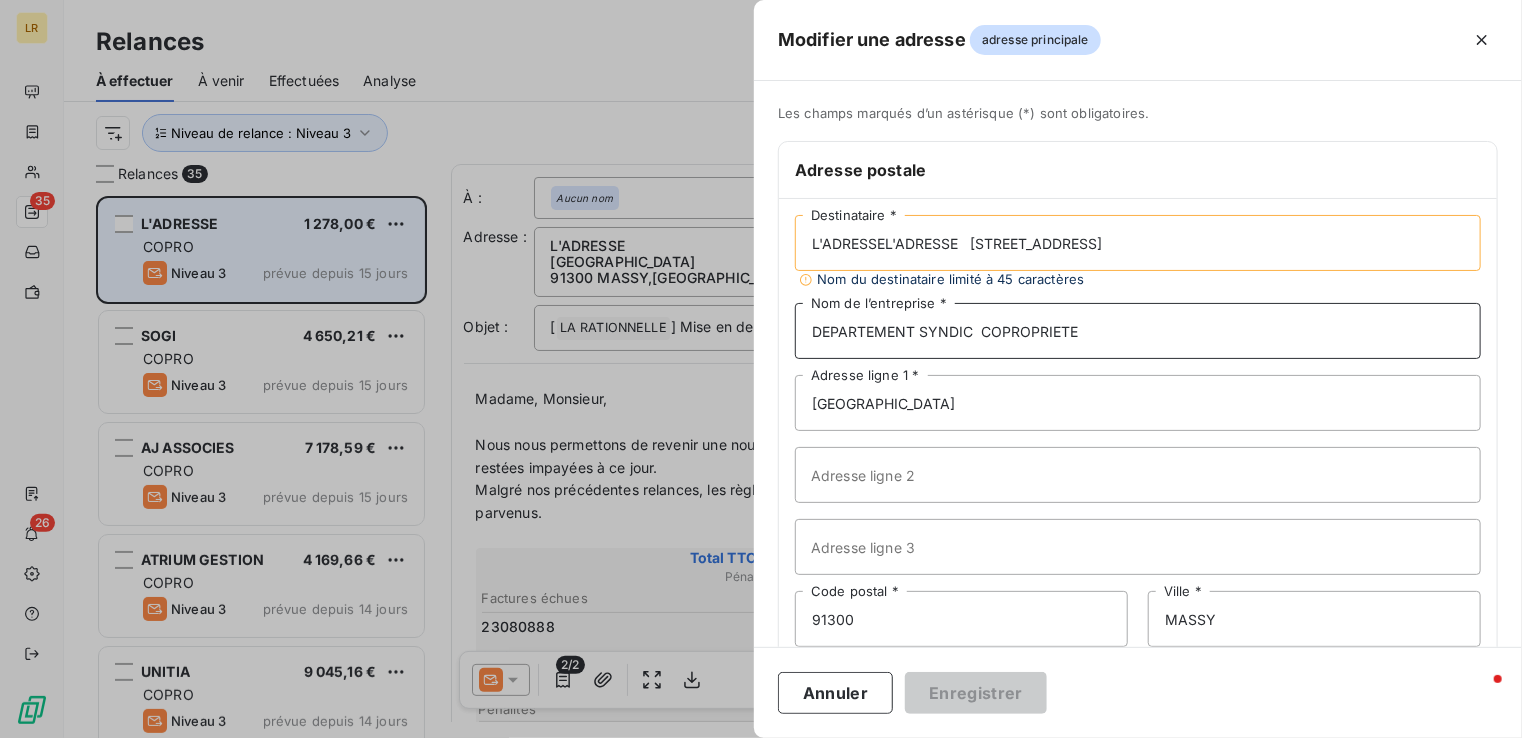 type on "DEPARTEMENT SYNDIC  COPROPRIETE" 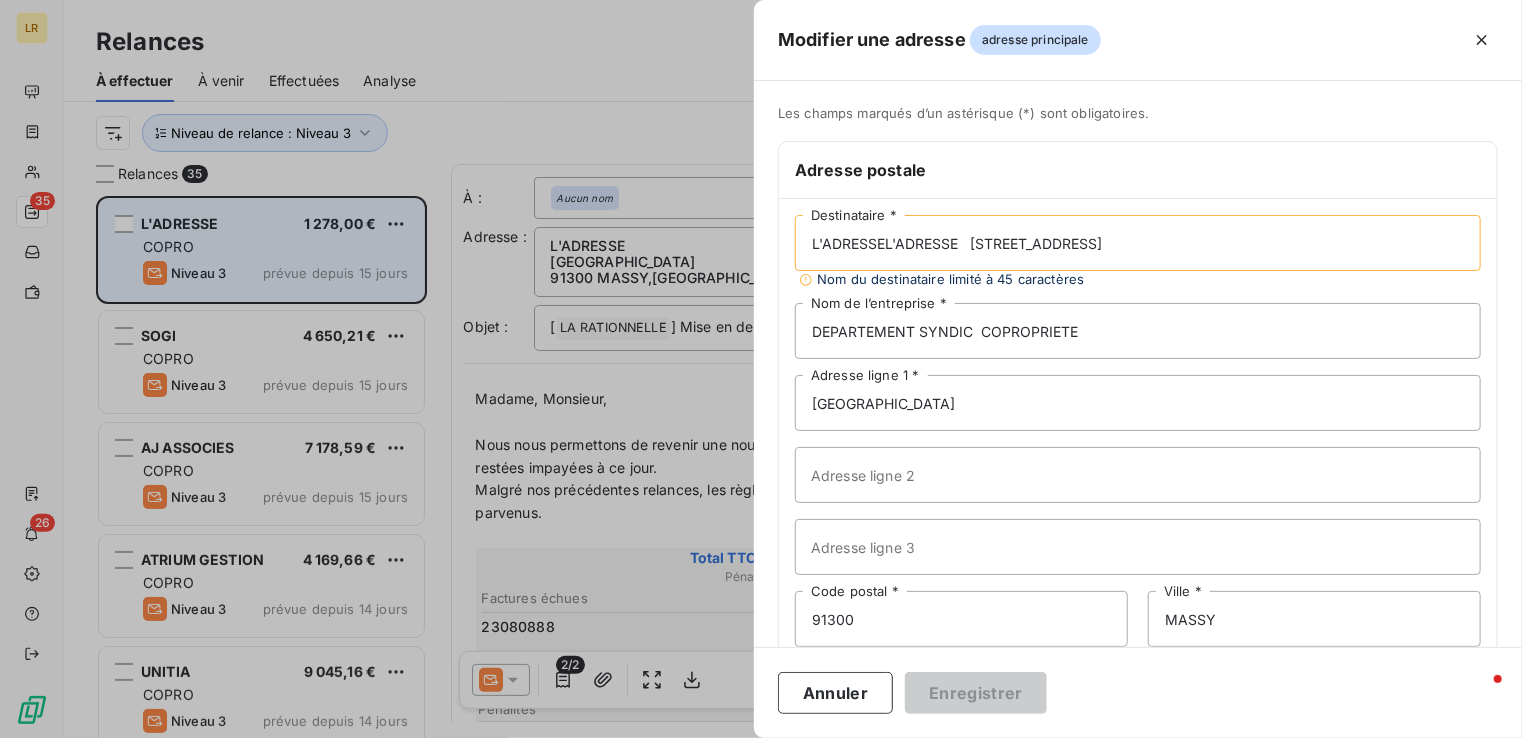 click on "L'ADRESSEL'ADRESSE   [STREET_ADDRESS]" at bounding box center [1138, 243] 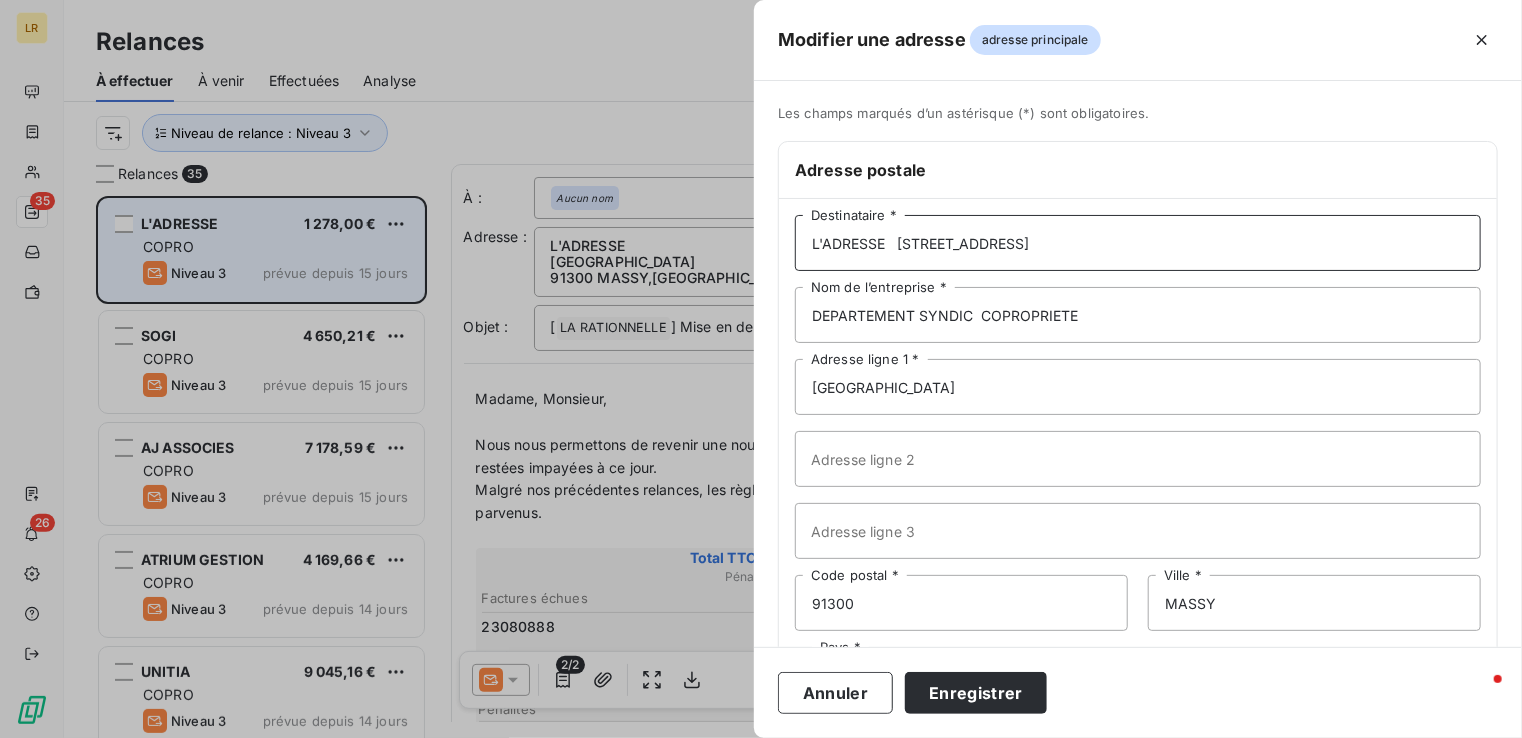 drag, startPoint x: 896, startPoint y: 236, endPoint x: 1023, endPoint y: 252, distance: 128.0039 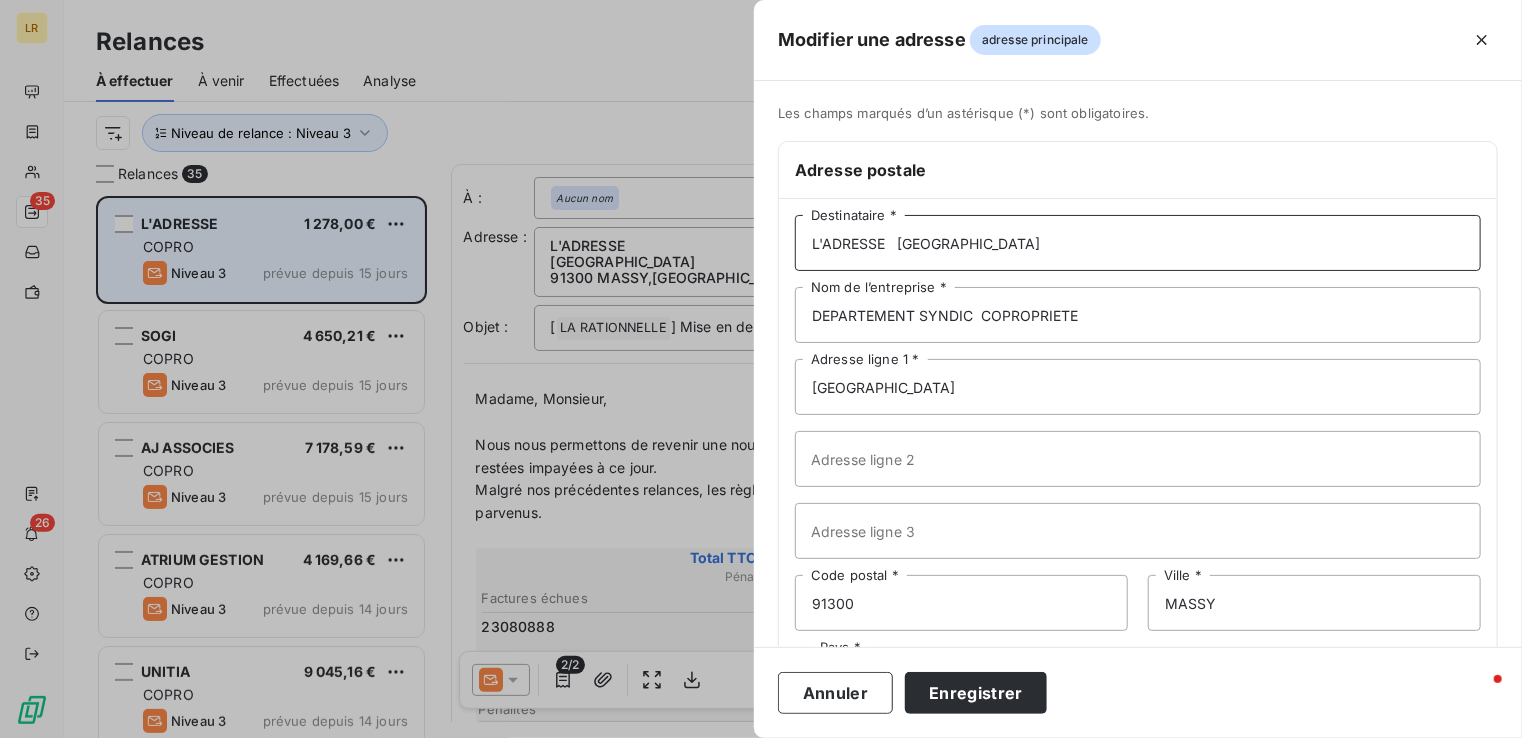 type on "L'ADRESSE   [GEOGRAPHIC_DATA]" 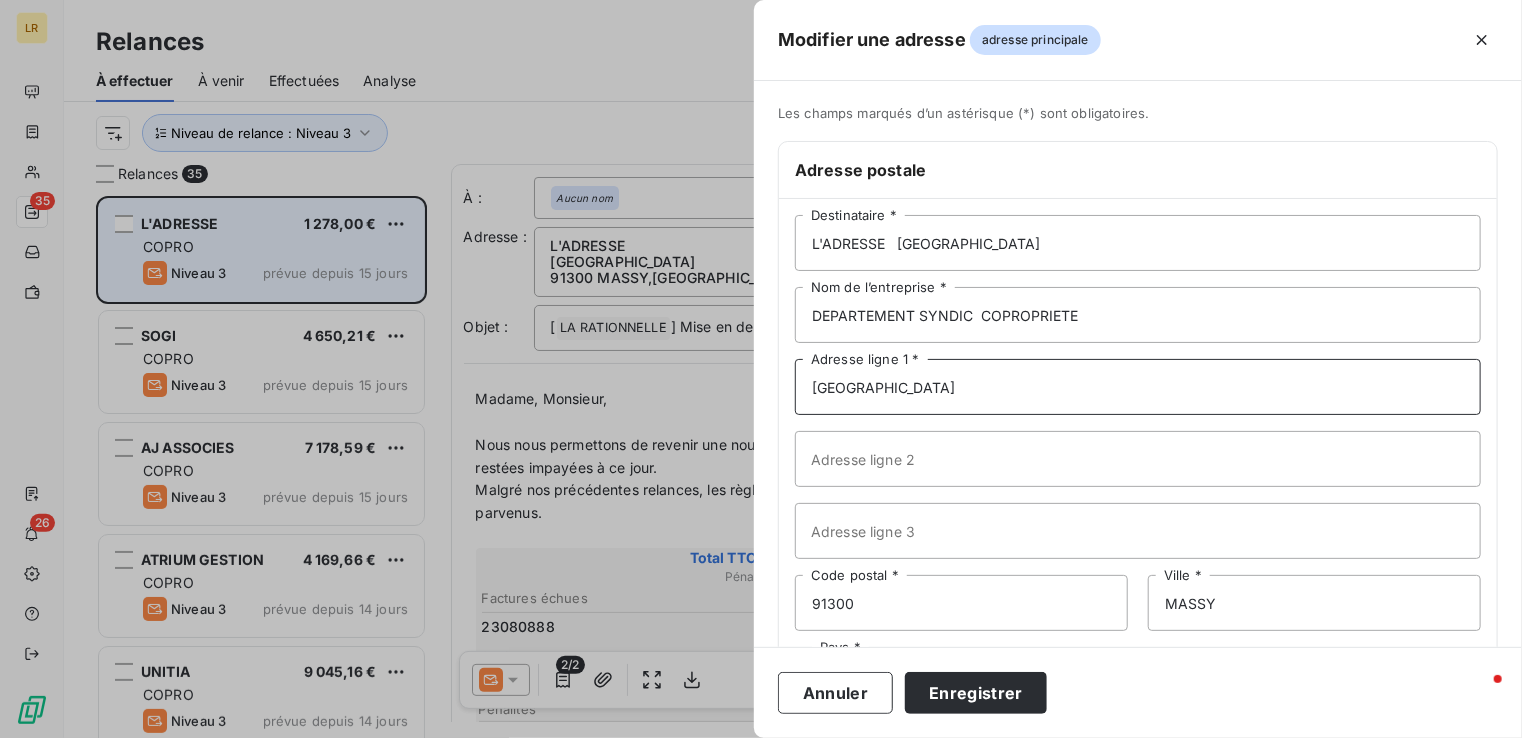 drag, startPoint x: 908, startPoint y: 386, endPoint x: 761, endPoint y: 360, distance: 149.28162 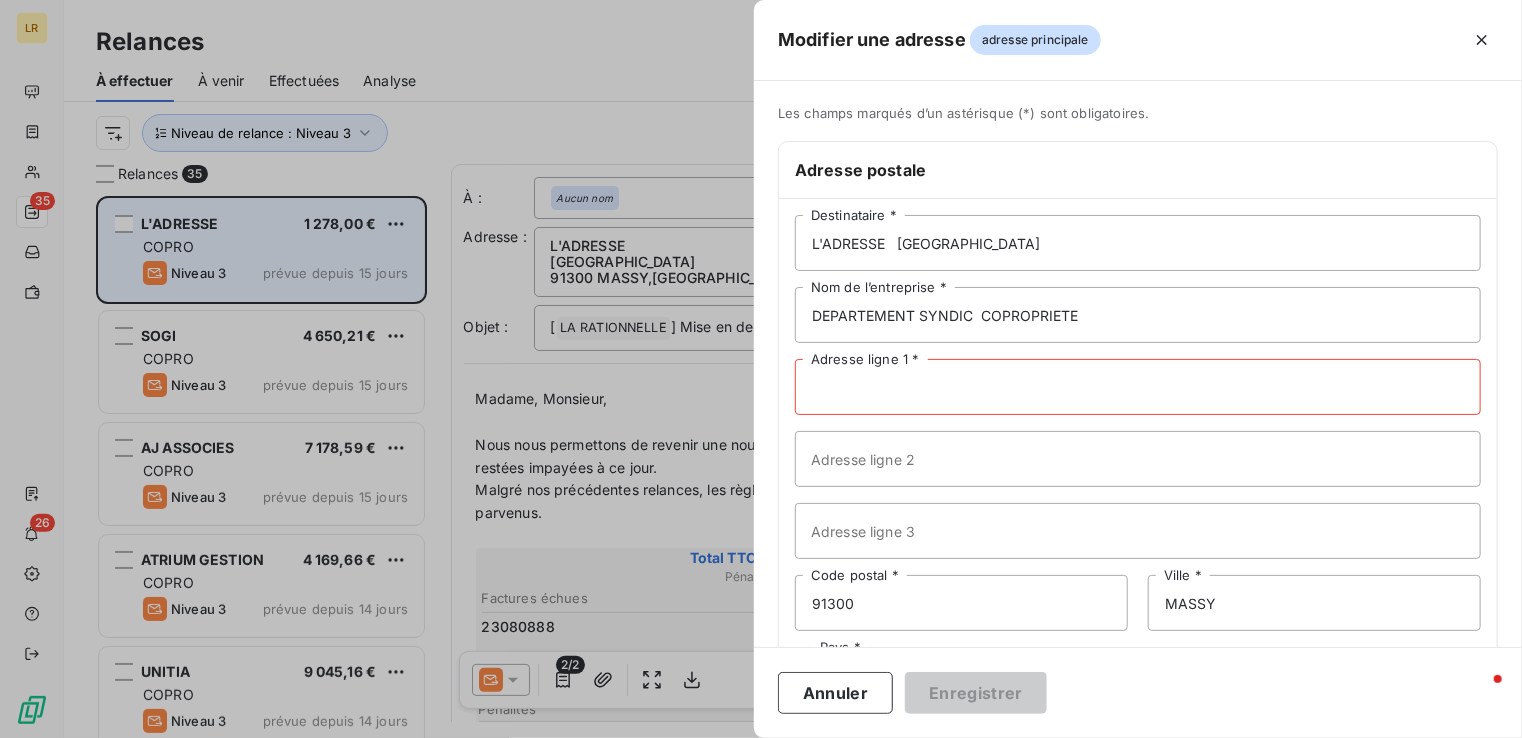 paste on "[STREET_ADDRESS]" 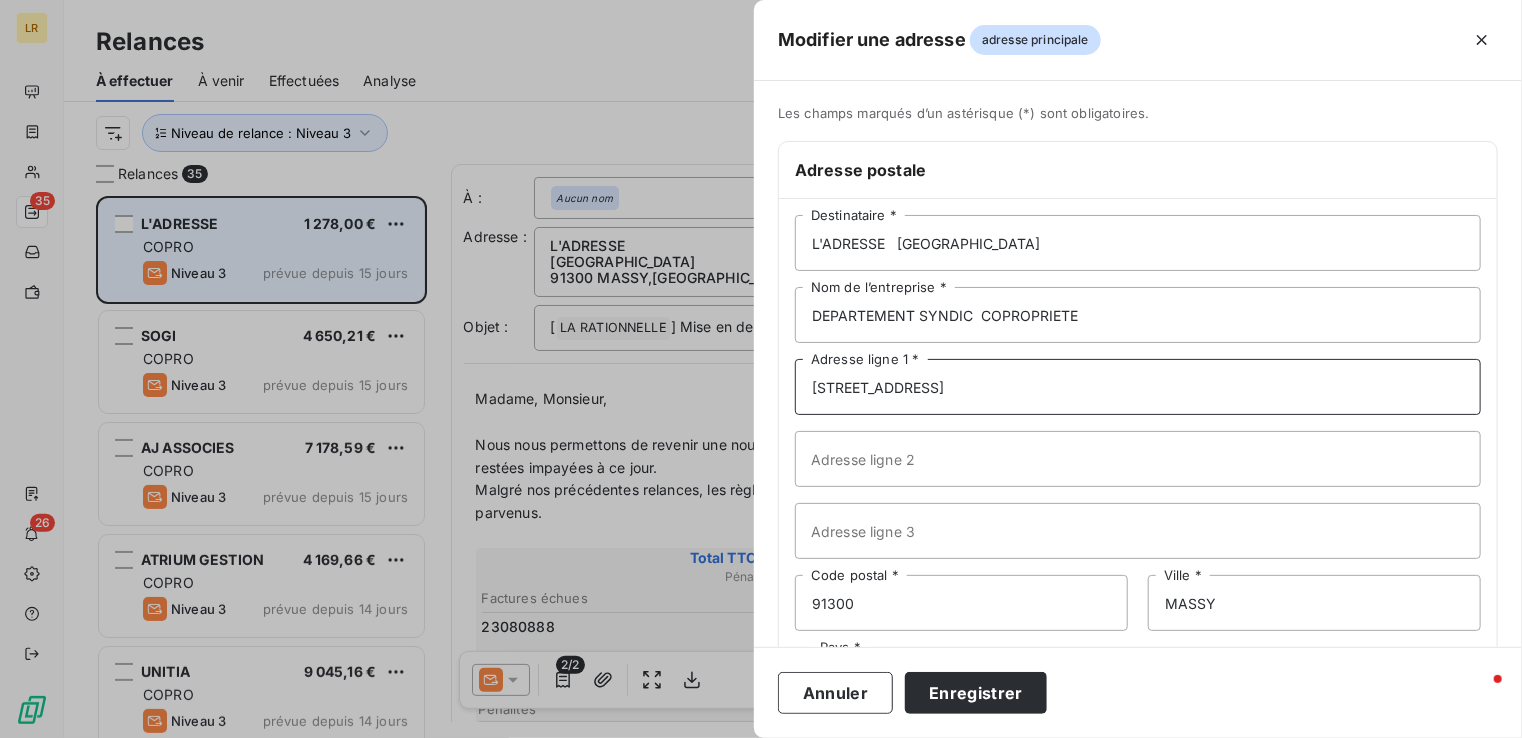 type on "[STREET_ADDRESS]" 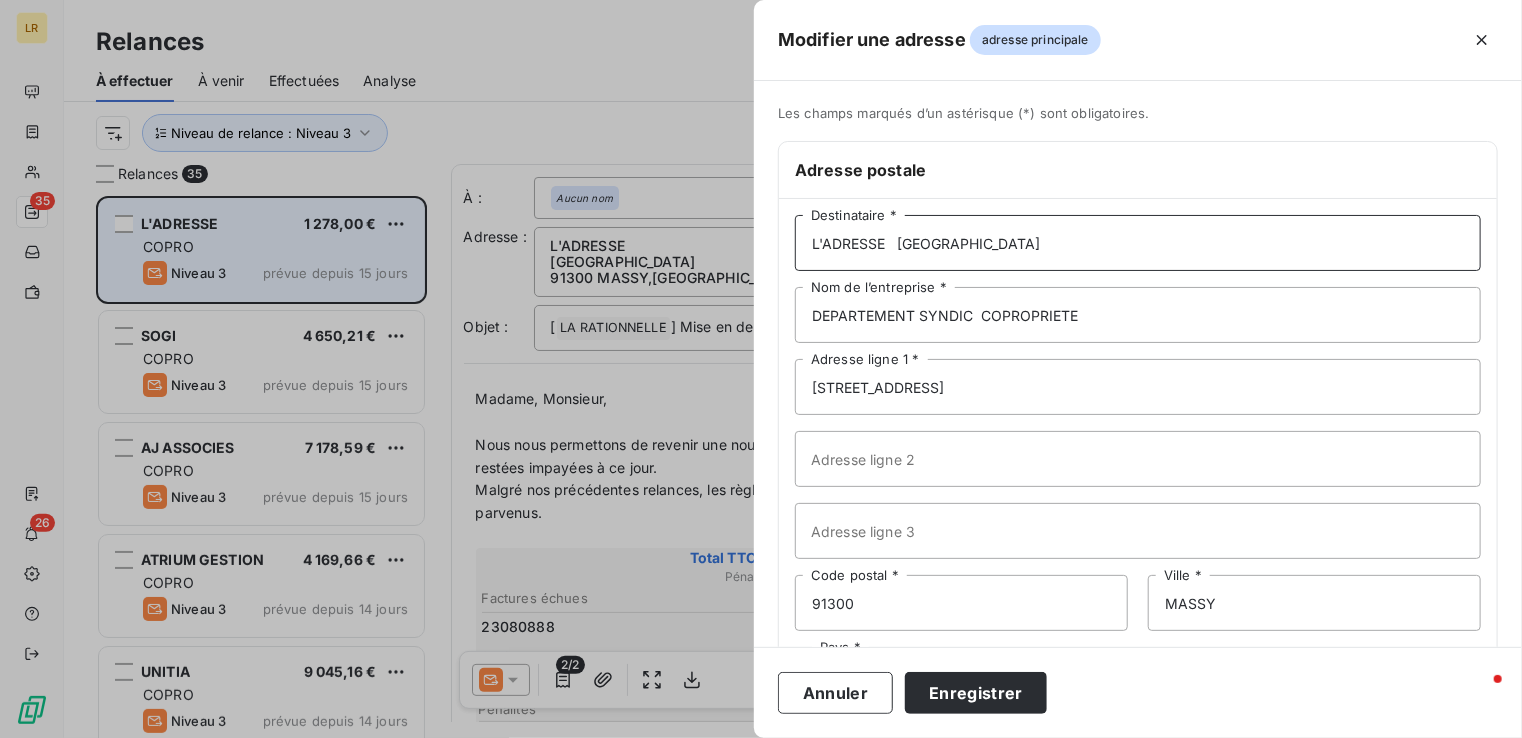drag, startPoint x: 898, startPoint y: 241, endPoint x: 1042, endPoint y: 239, distance: 144.01389 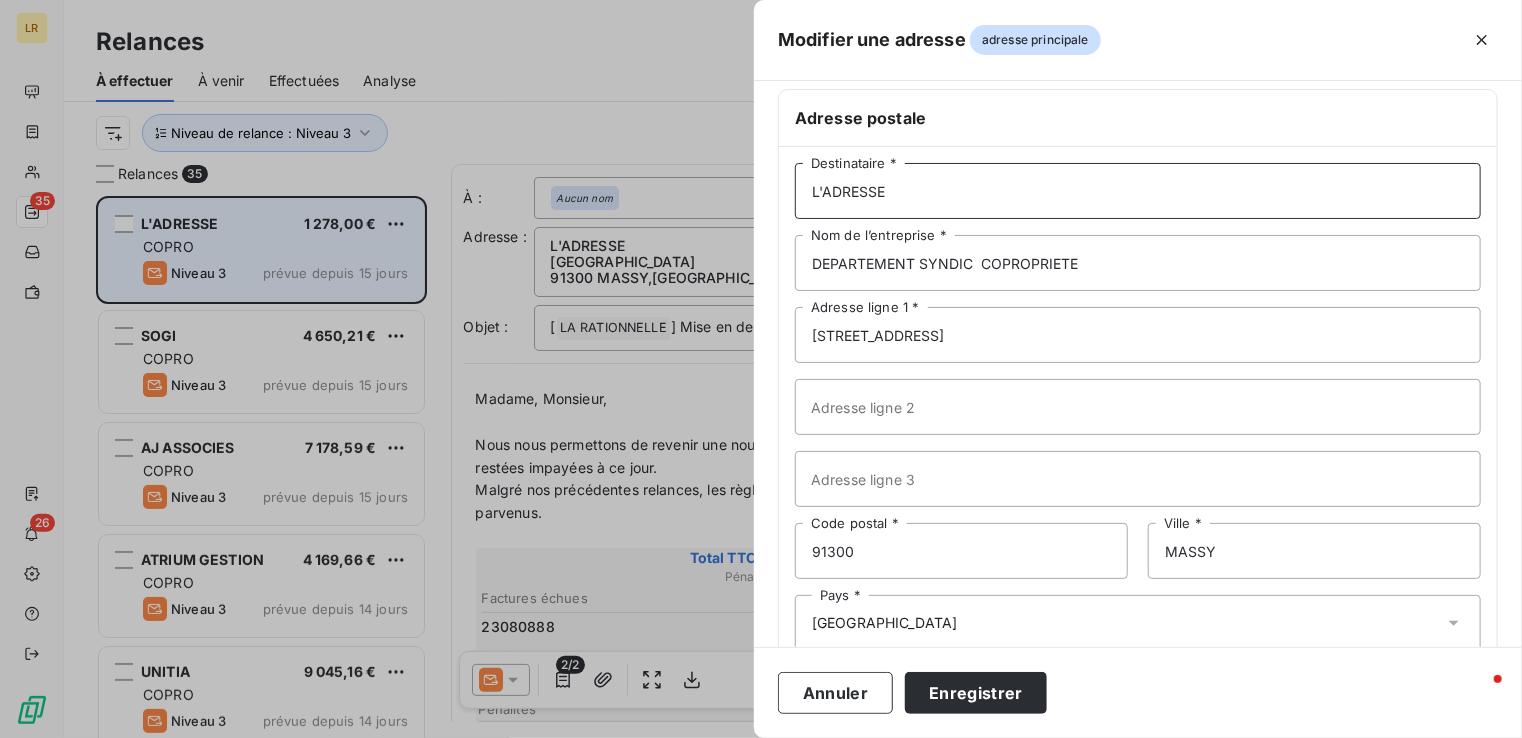 scroll, scrollTop: 96, scrollLeft: 0, axis: vertical 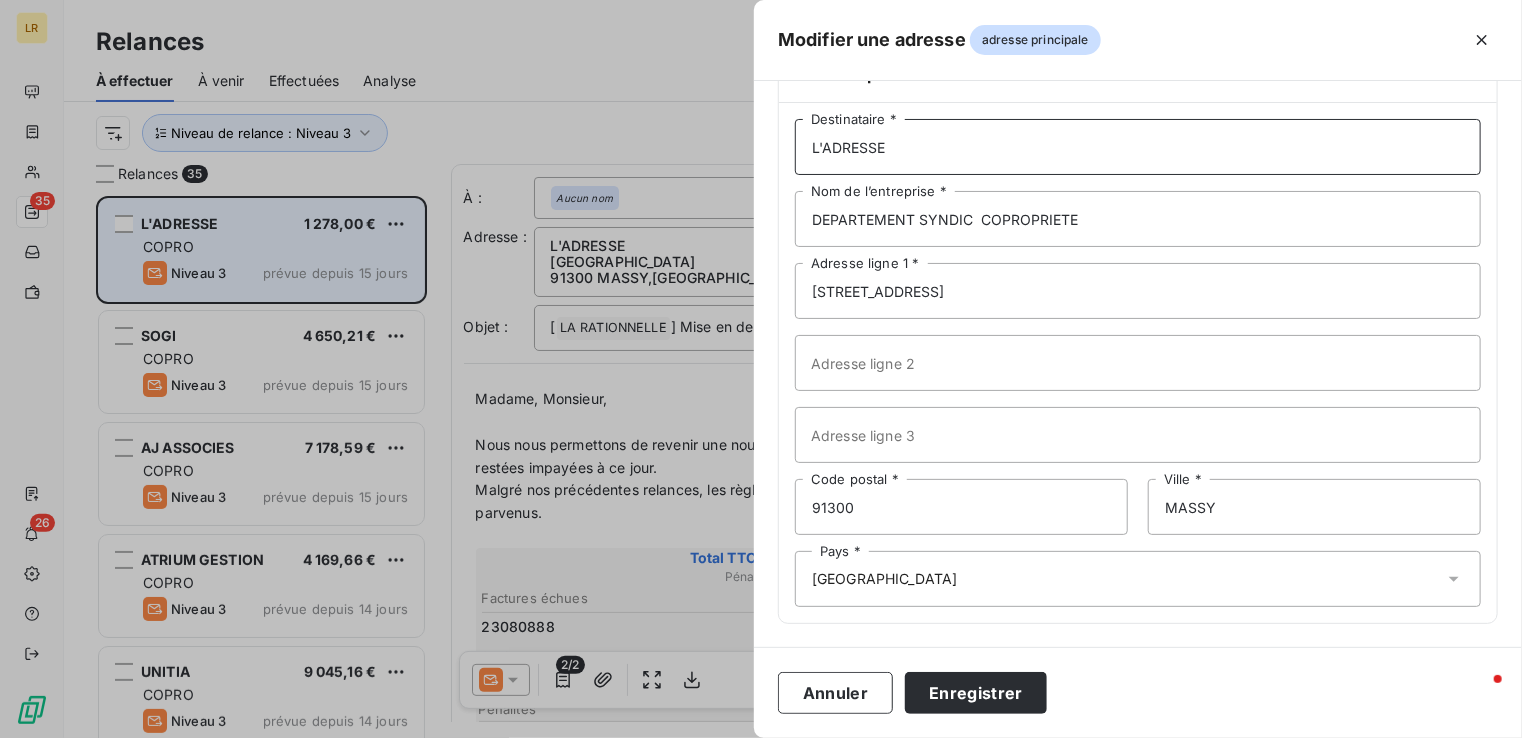 type on "L'ADRESSE" 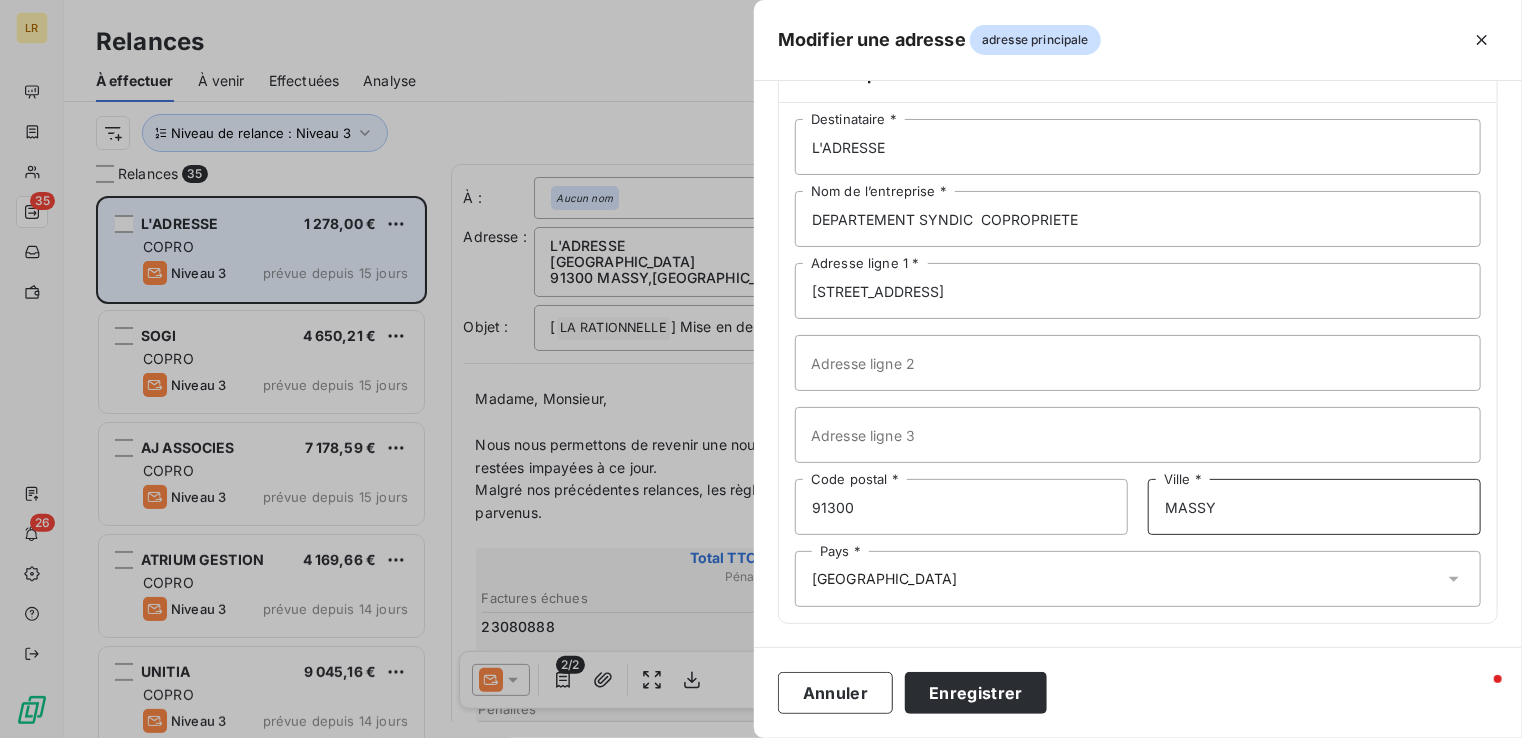 click on "91300 Code postal * MASSY Ville *" at bounding box center [1138, 507] 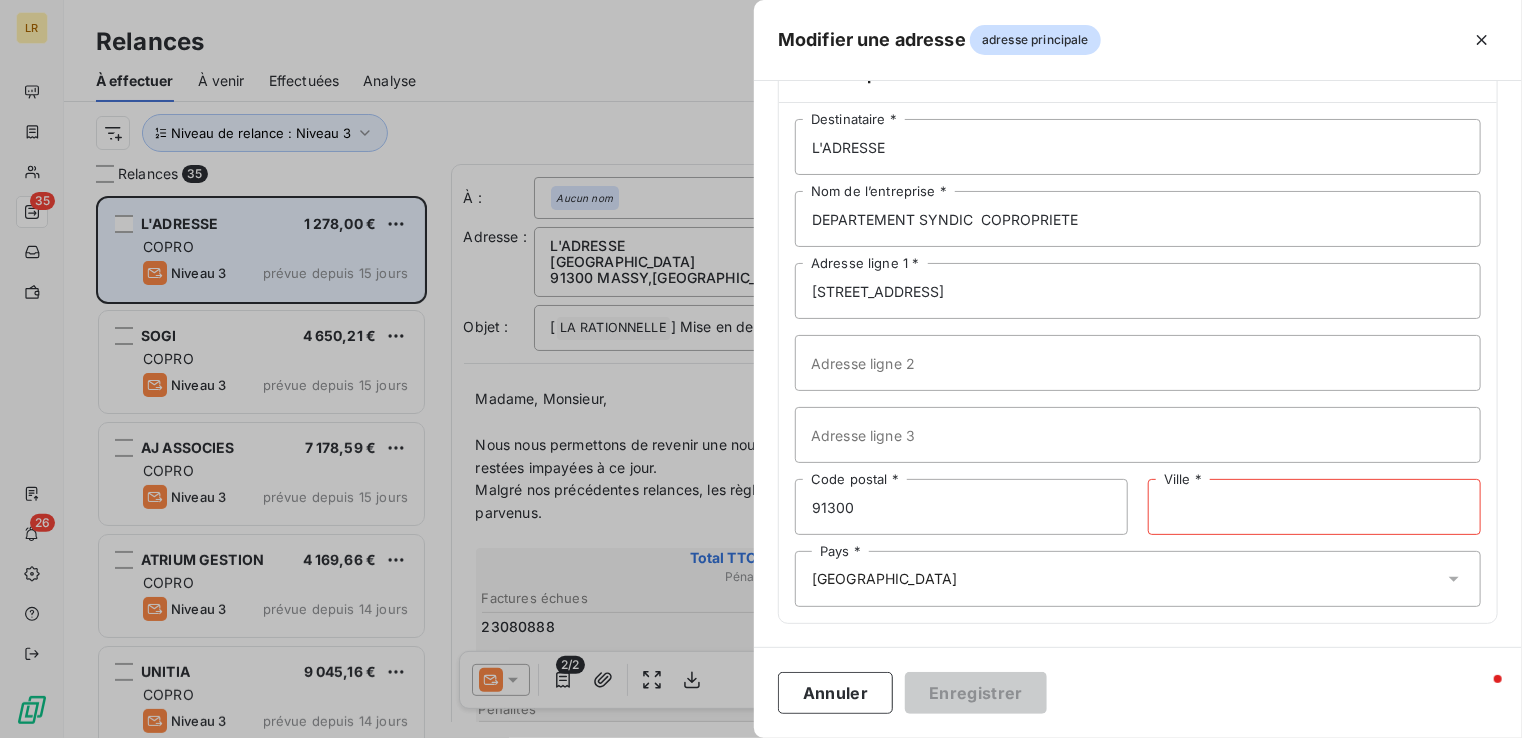 paste on "[GEOGRAPHIC_DATA]" 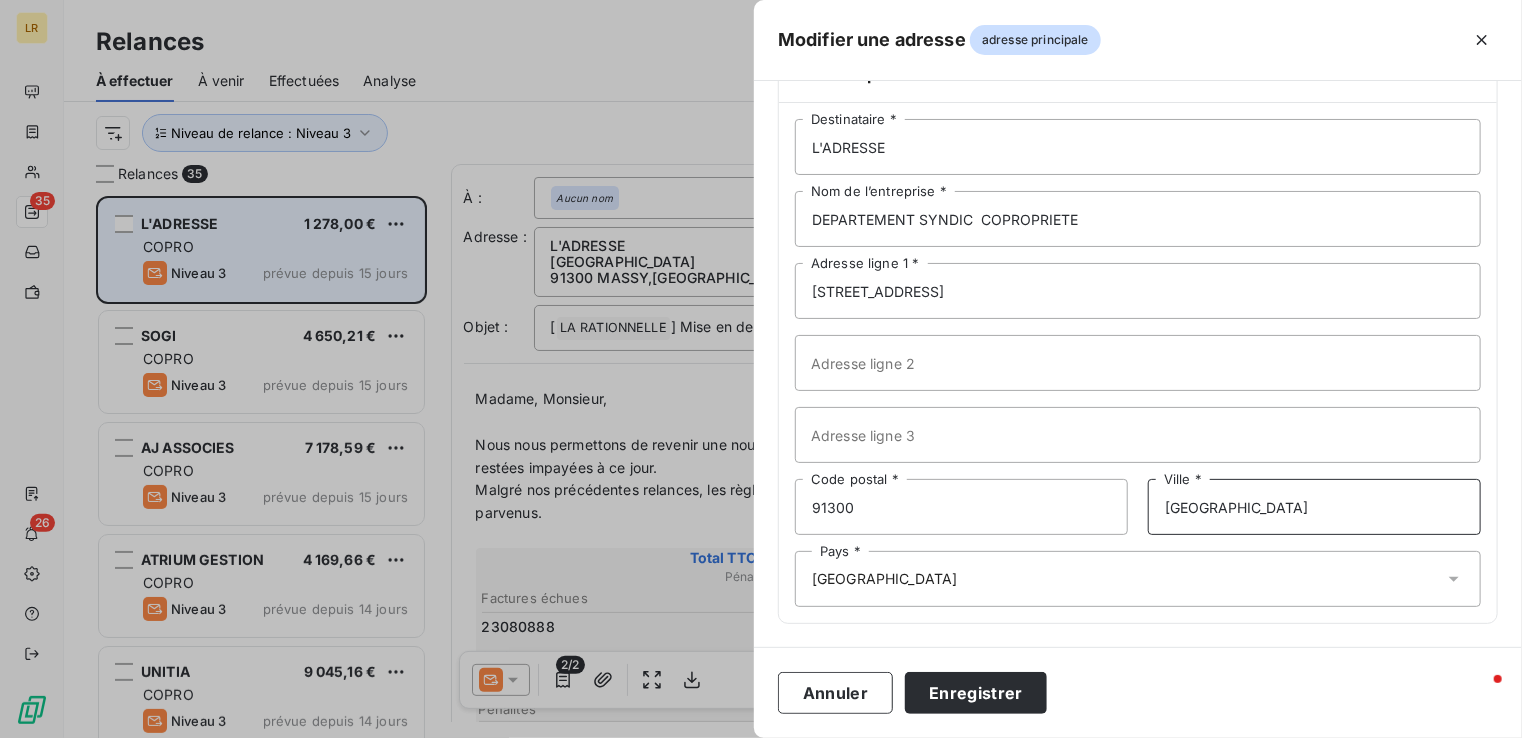 drag, startPoint x: 1195, startPoint y: 506, endPoint x: 1144, endPoint y: 498, distance: 51.62364 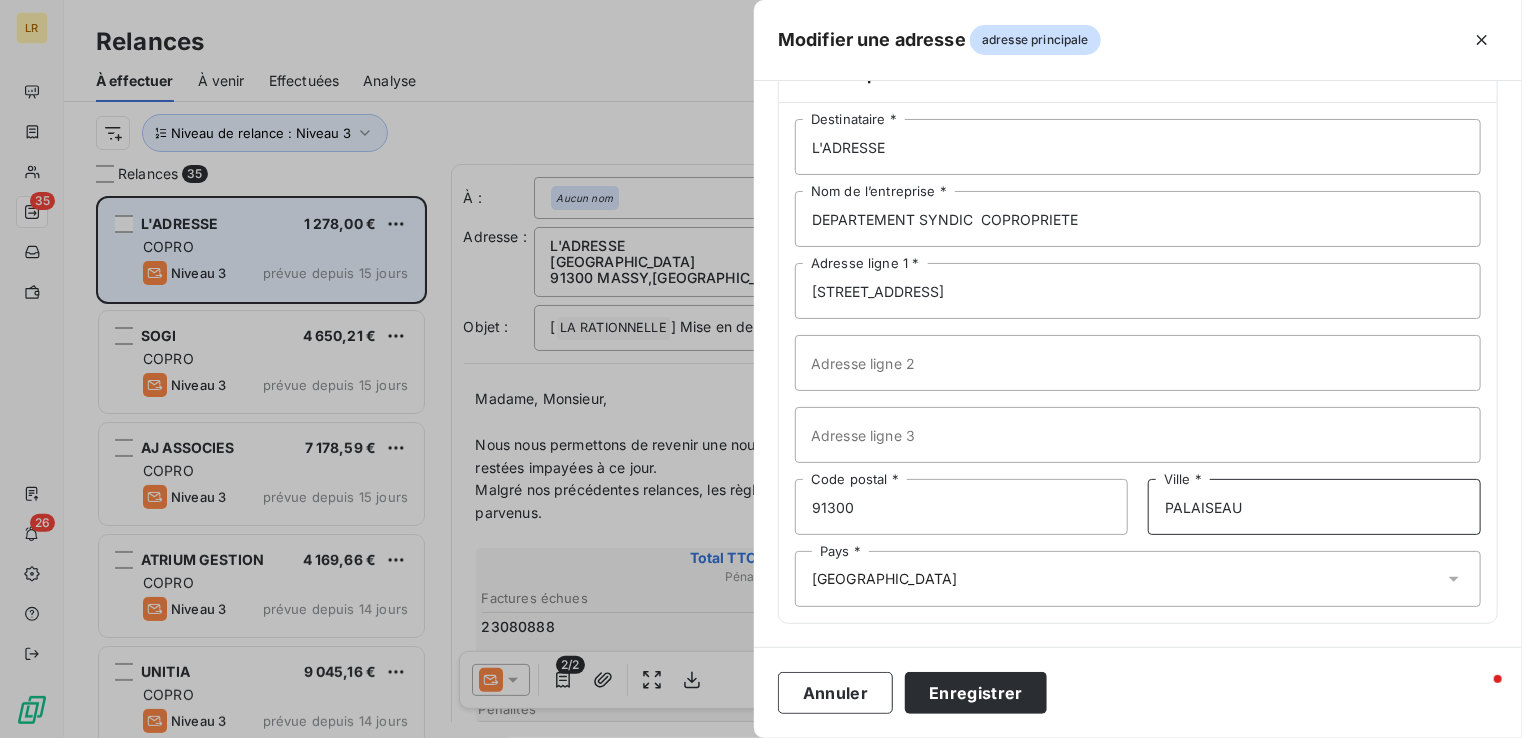 type on "PALAISEAU" 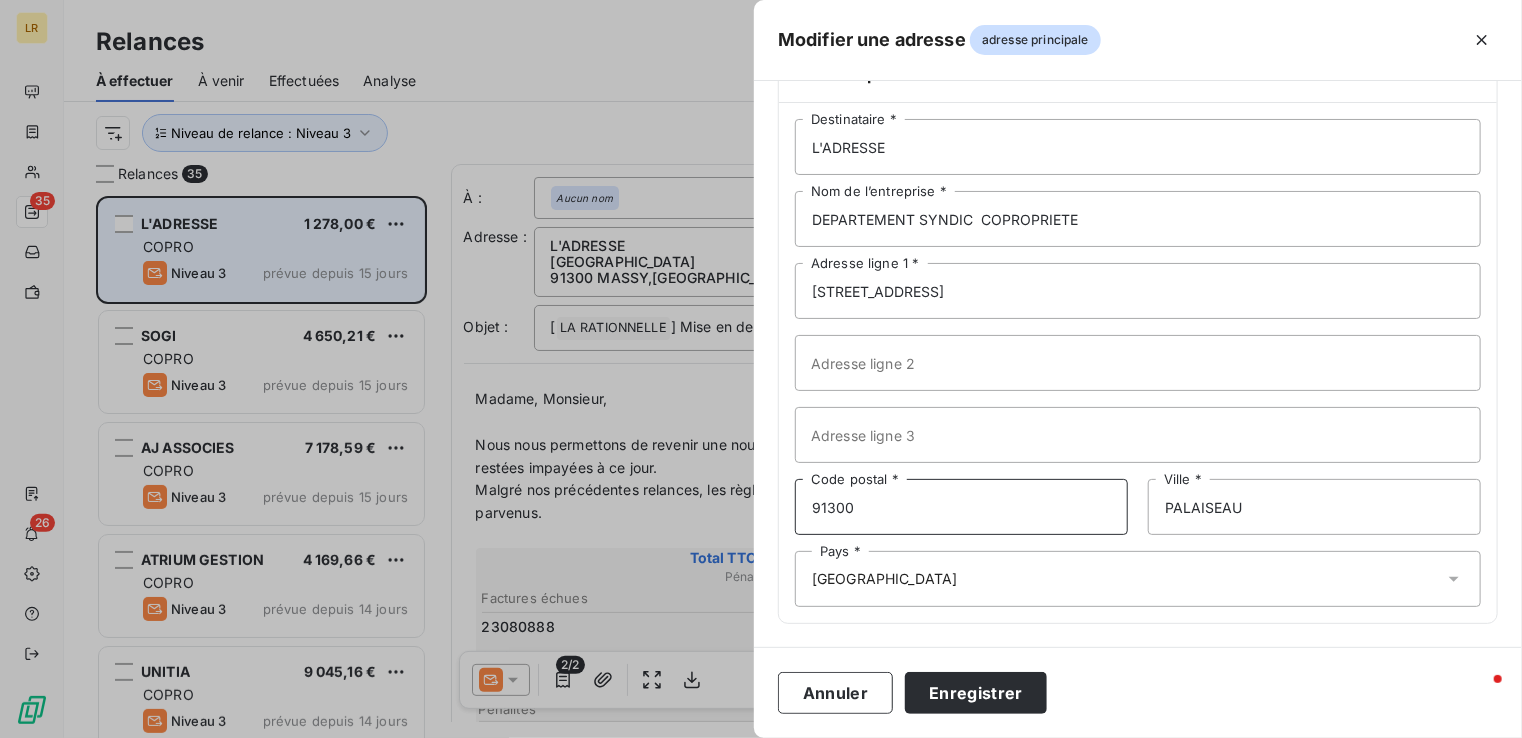 click on "91300" at bounding box center [961, 507] 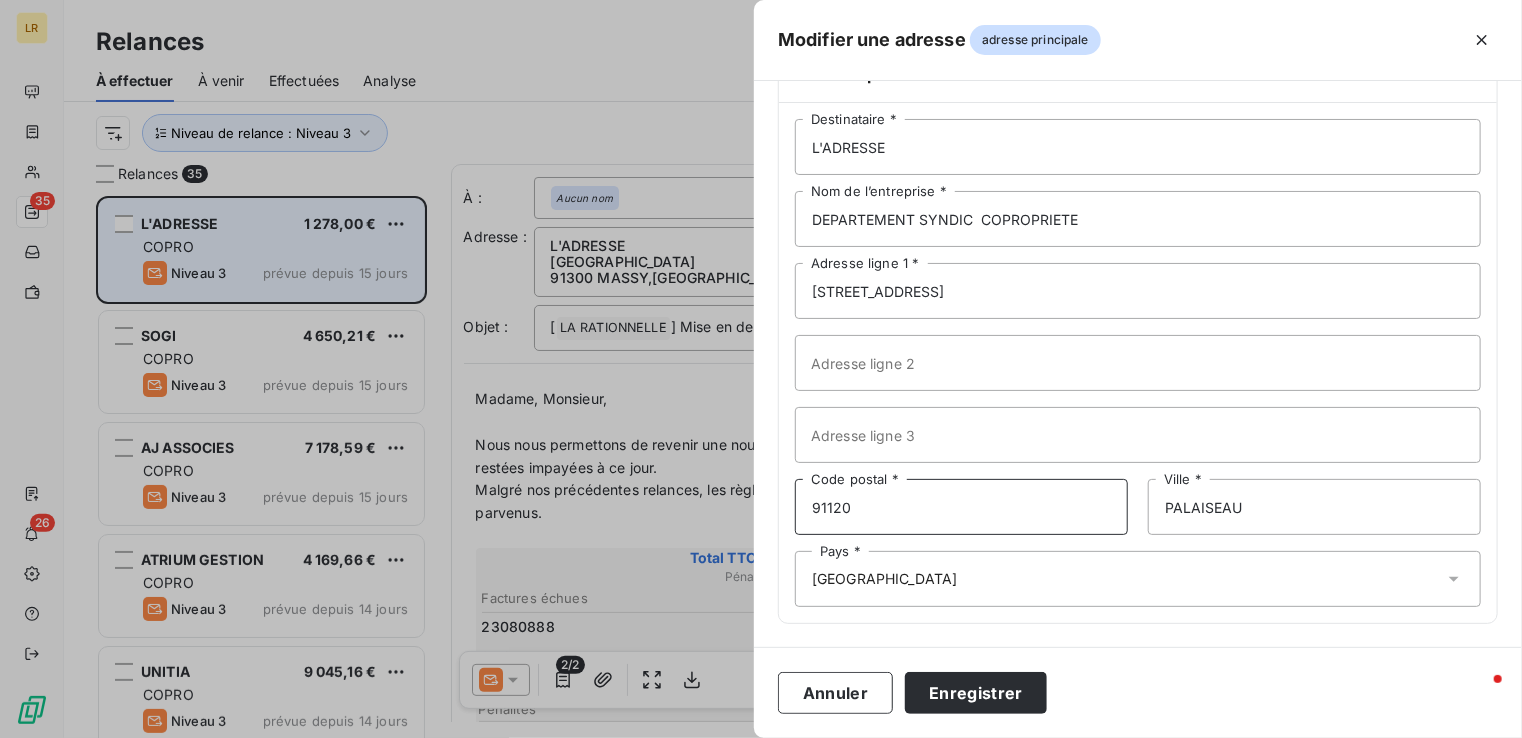 type on "91120" 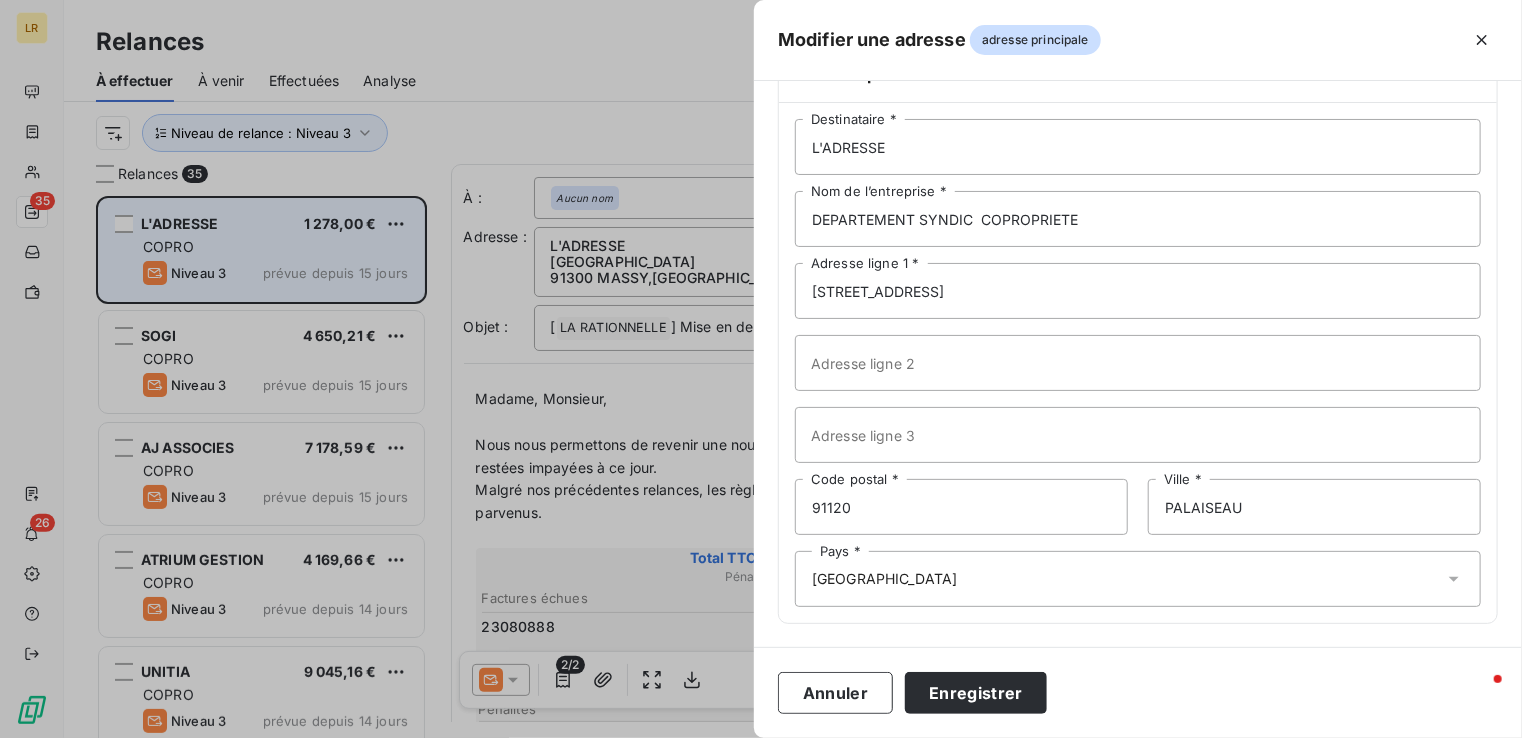 click on "Pays * [GEOGRAPHIC_DATA]" at bounding box center (1138, 579) 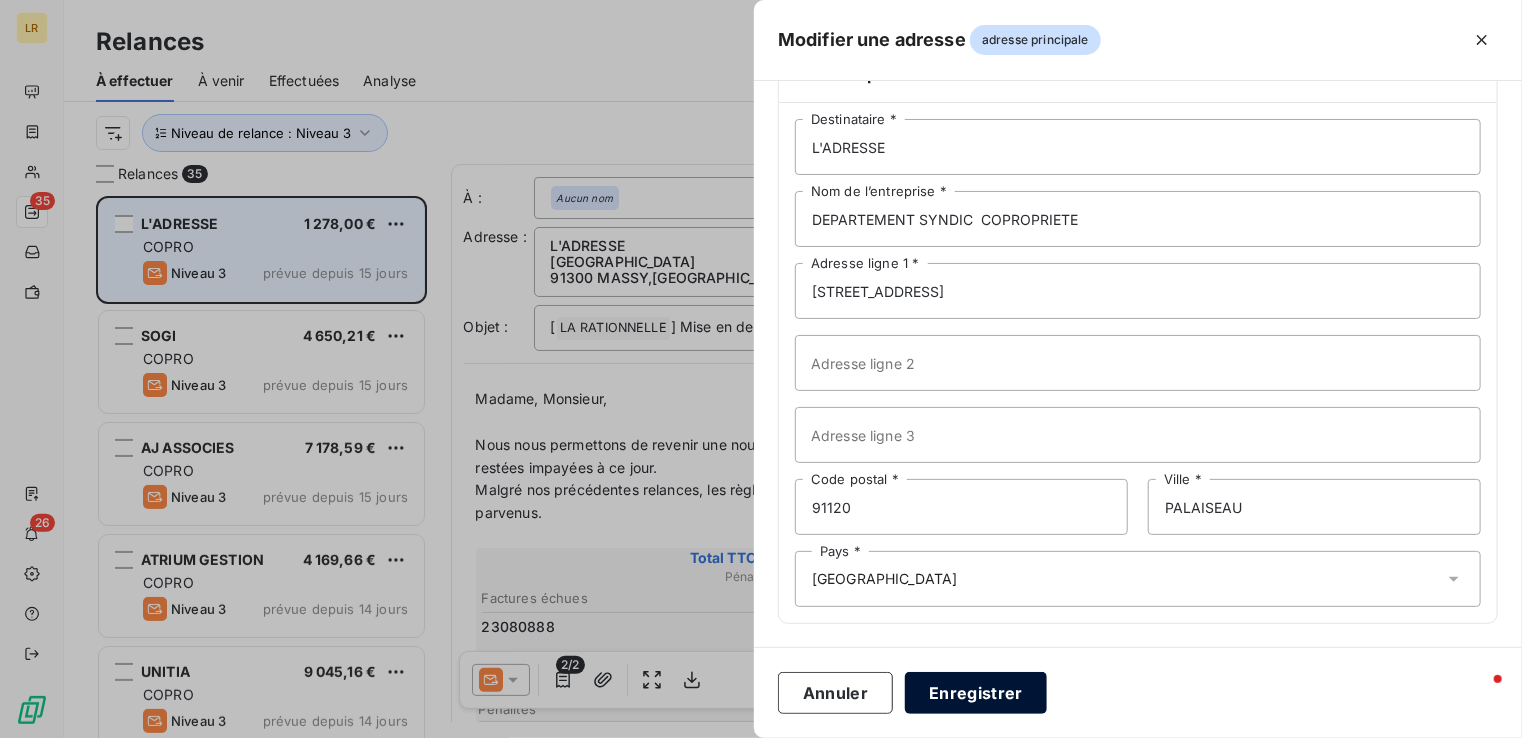 click on "Enregistrer" at bounding box center [976, 693] 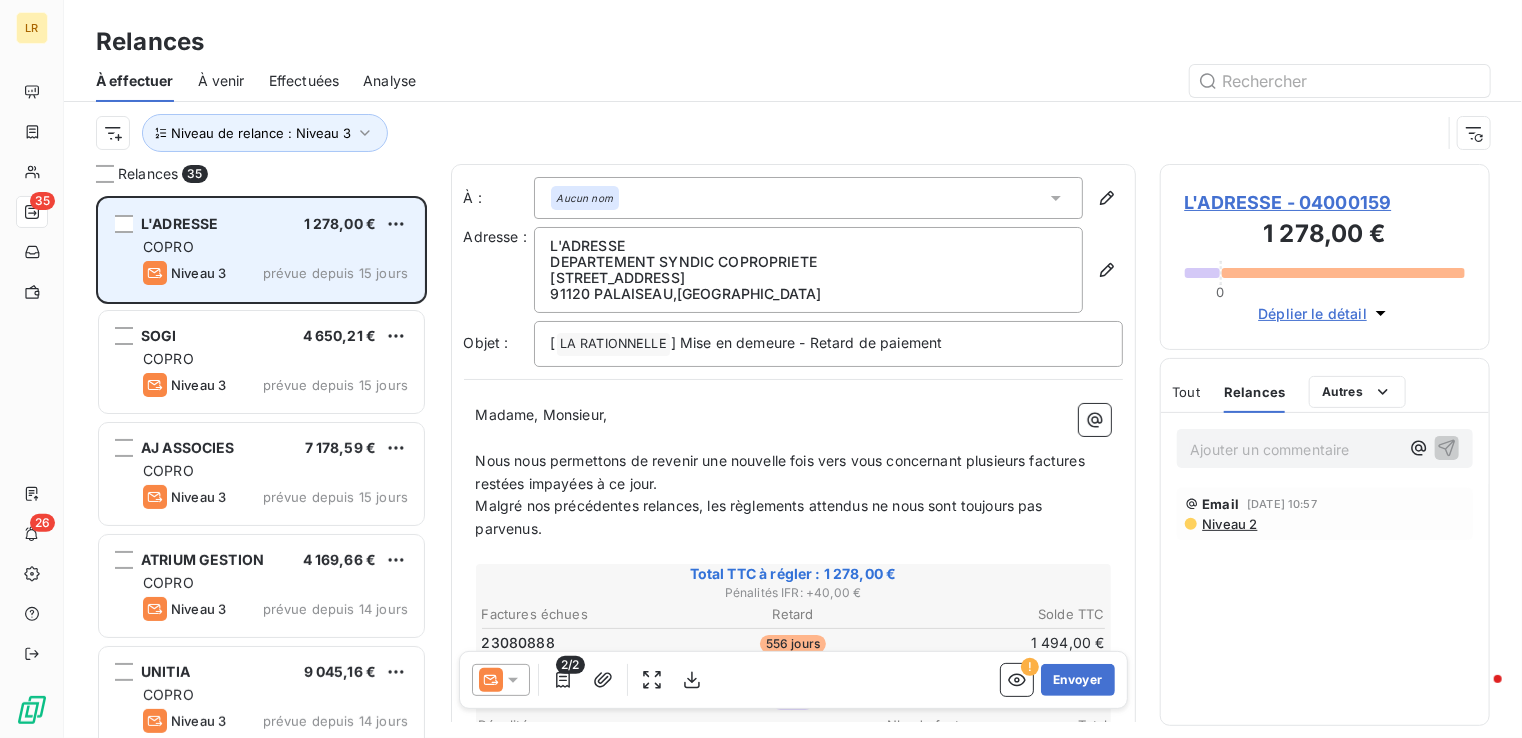 click on "Niveau de relance  : Niveau 3" at bounding box center (768, 133) 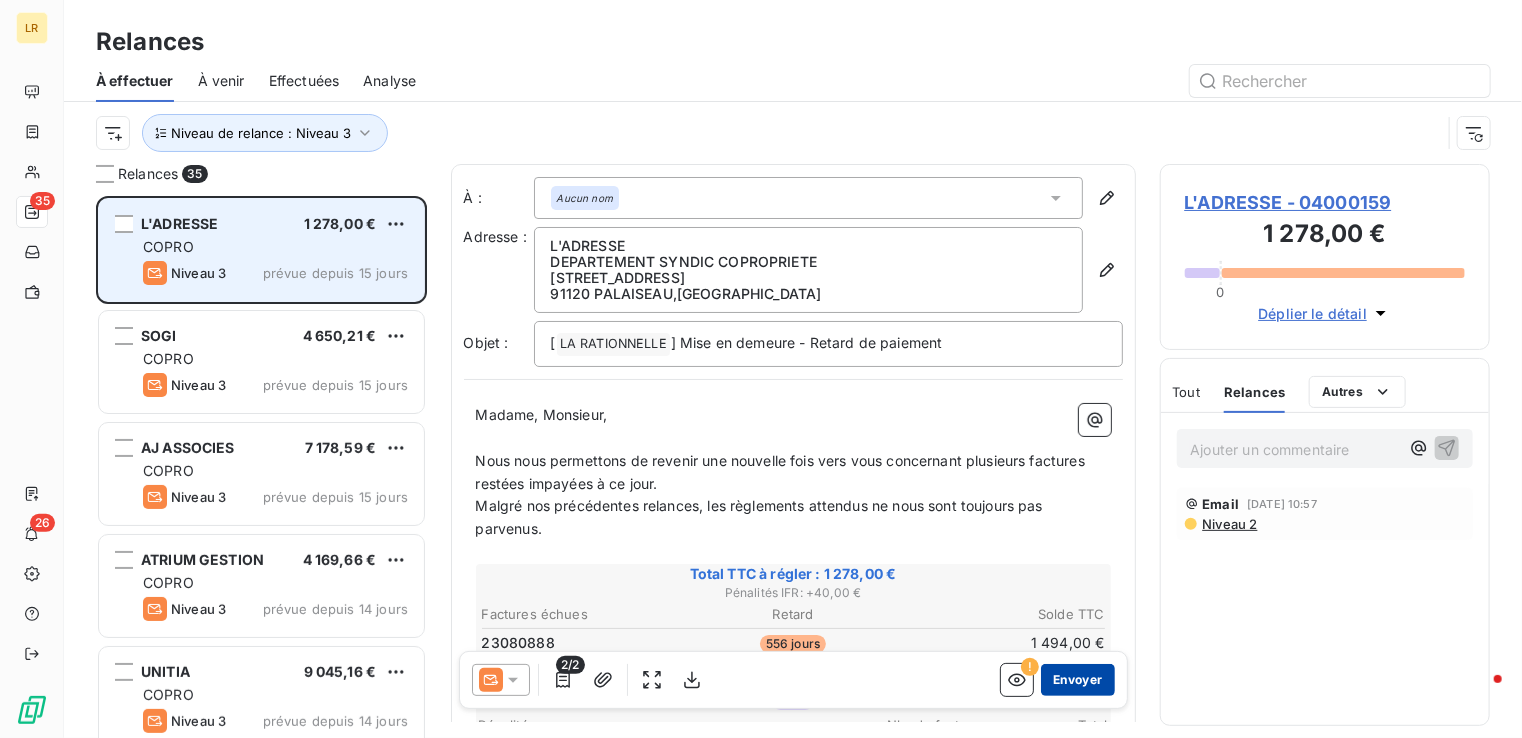 click on "Envoyer" at bounding box center [1077, 681] 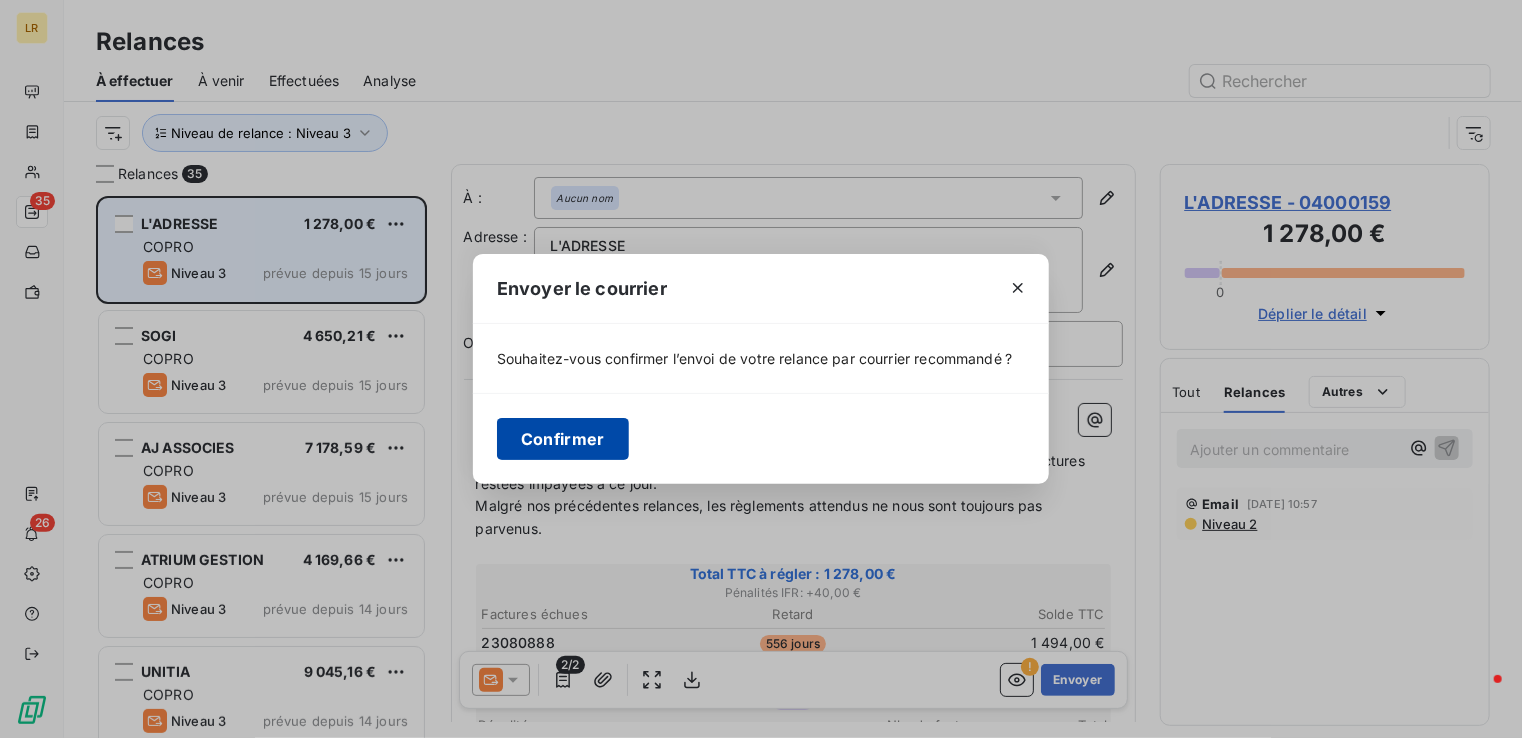 click on "Confirmer" at bounding box center (563, 439) 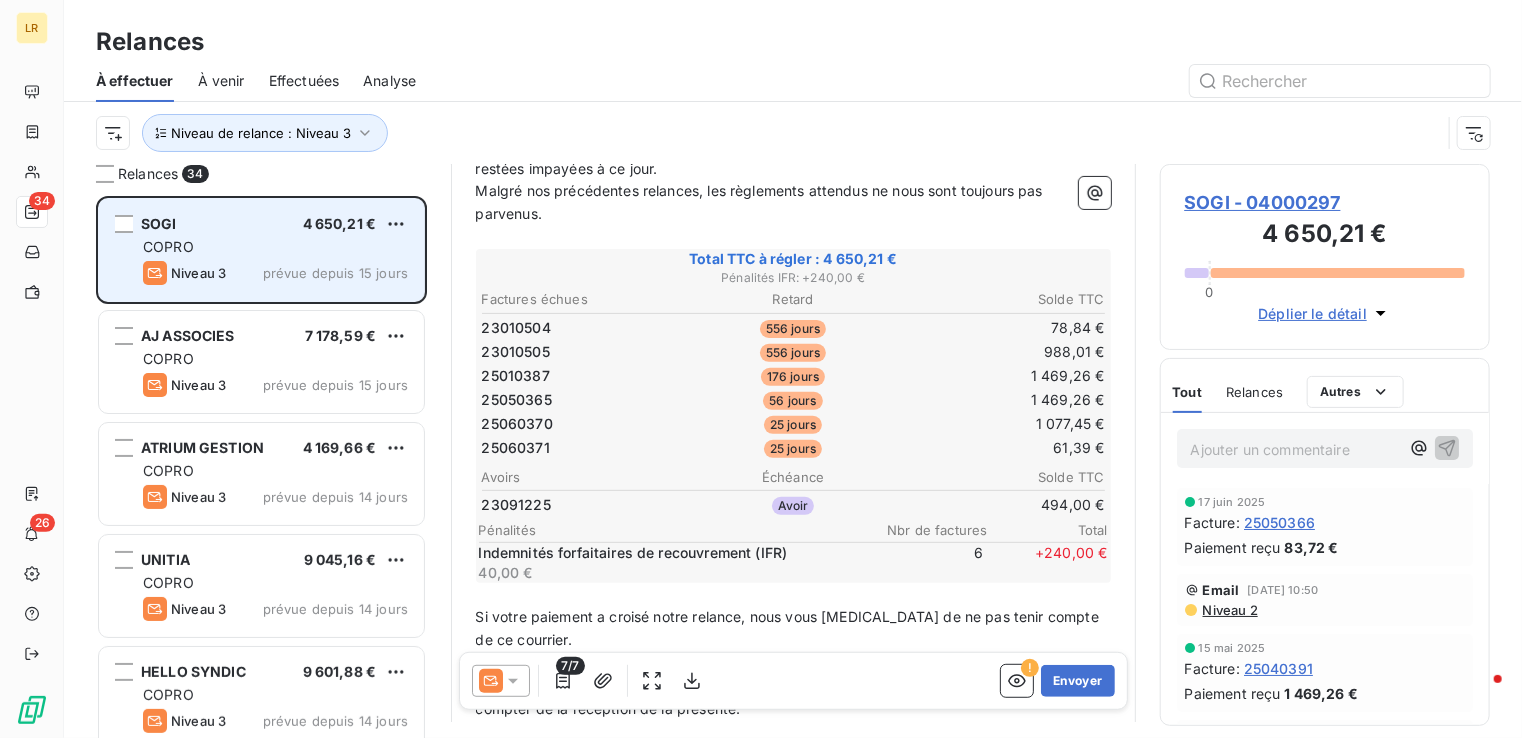 scroll, scrollTop: 300, scrollLeft: 0, axis: vertical 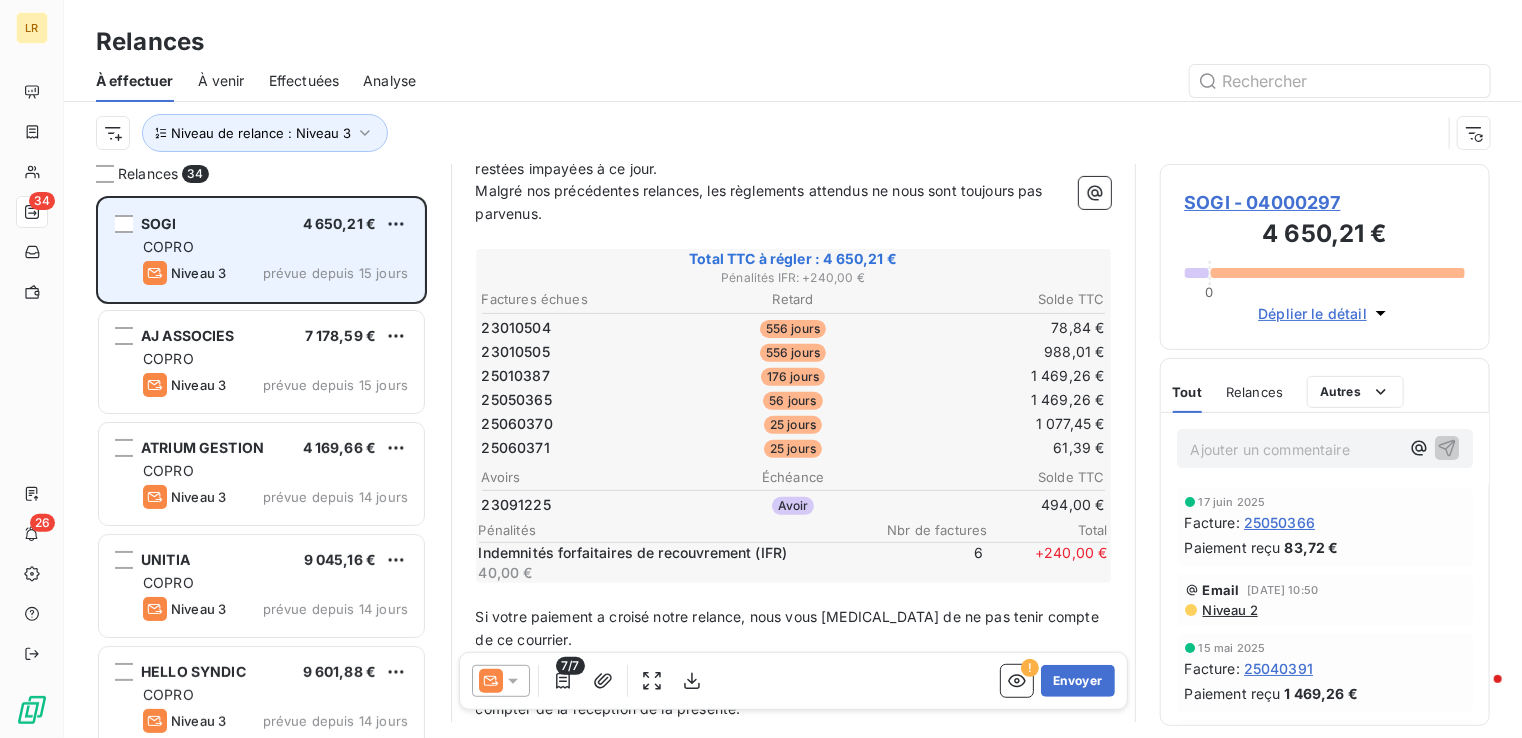 click on "25050365" at bounding box center [584, 400] 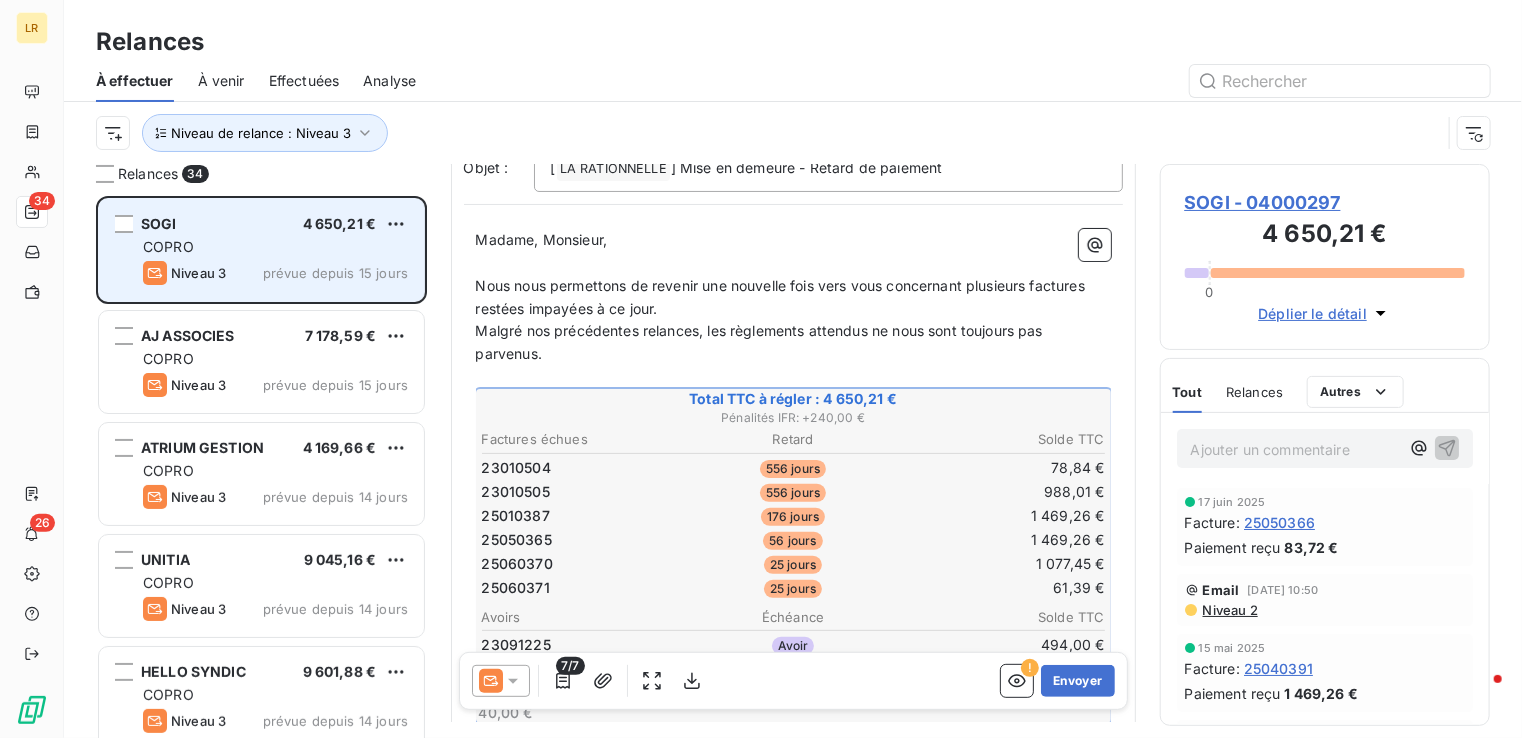 scroll, scrollTop: 0, scrollLeft: 0, axis: both 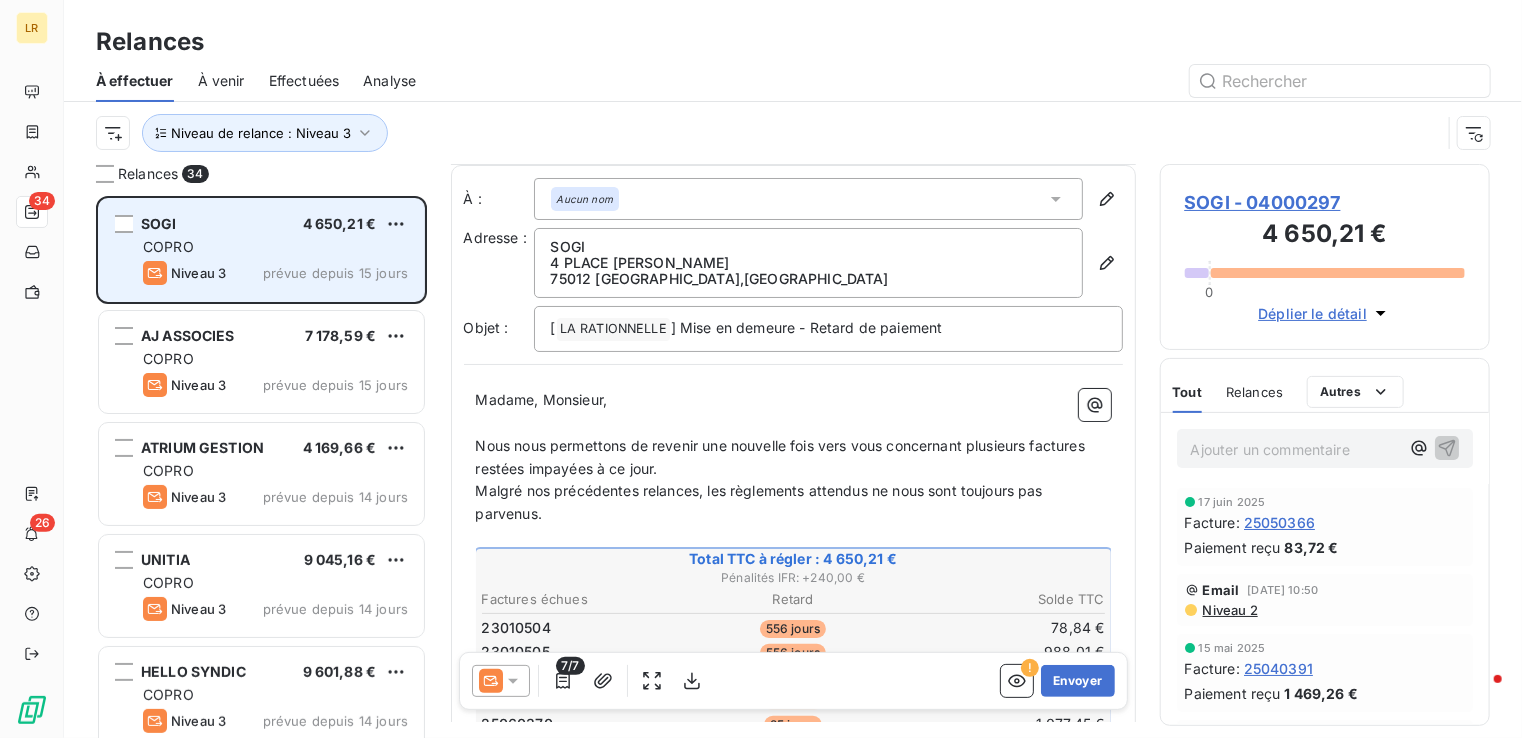 click on "Relances" at bounding box center [1254, 392] 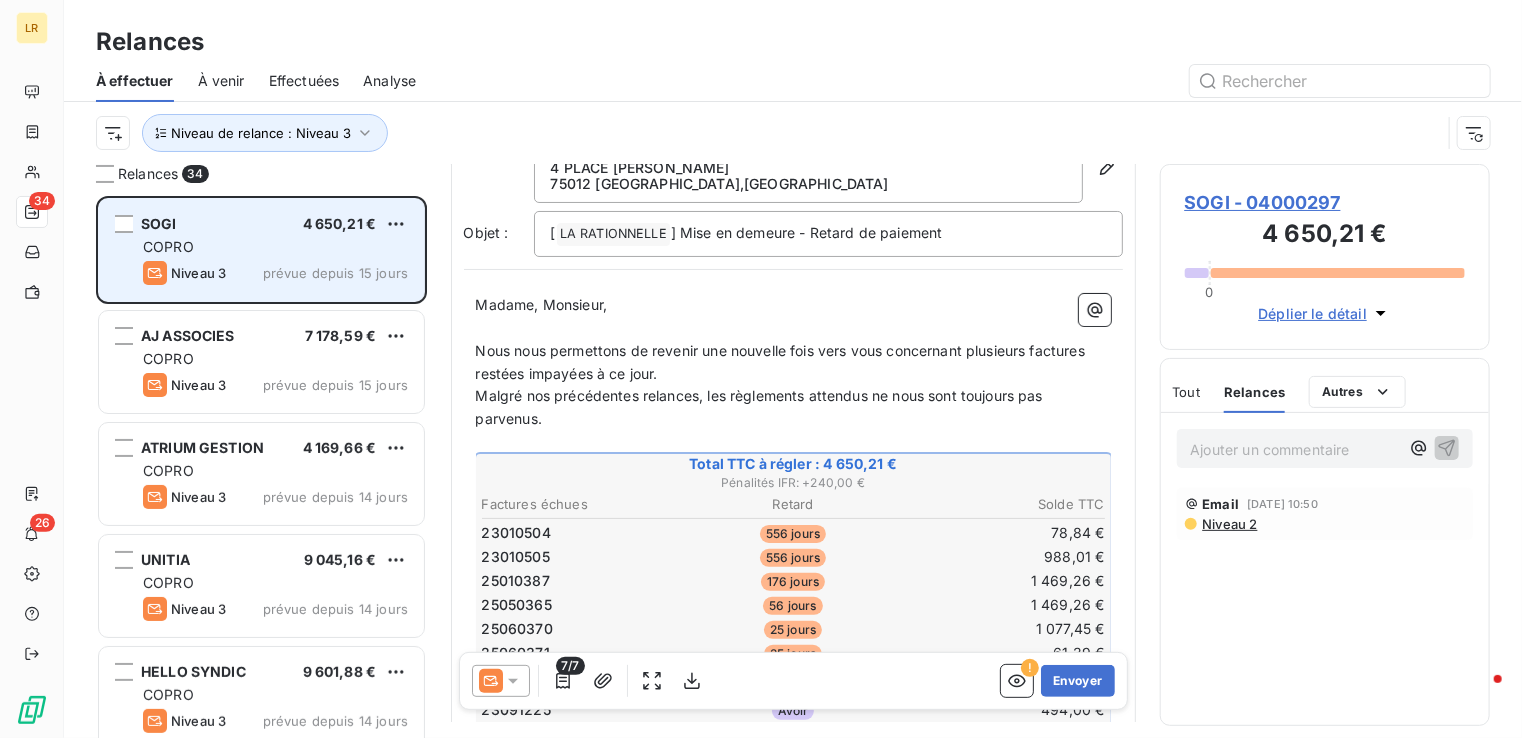 scroll, scrollTop: 200, scrollLeft: 0, axis: vertical 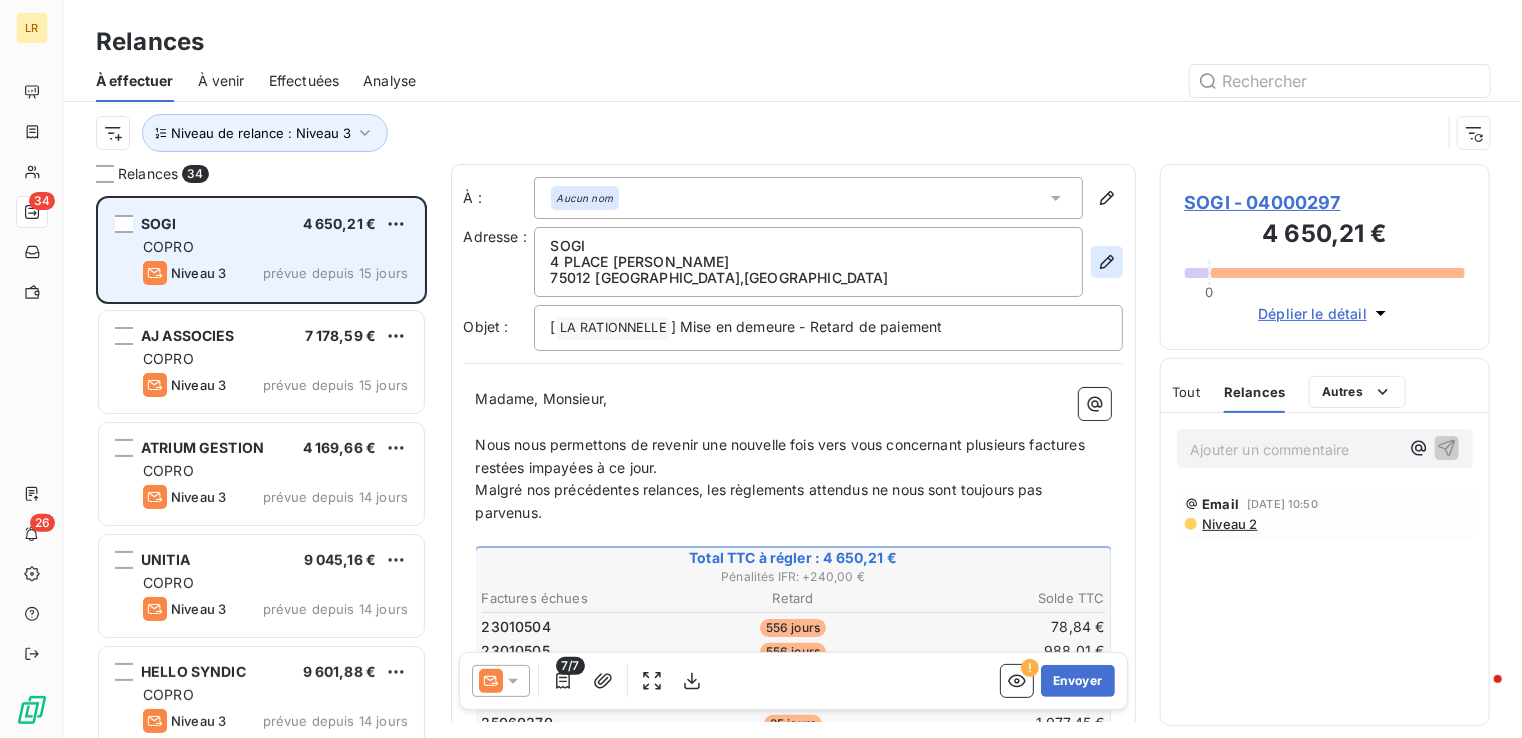 click 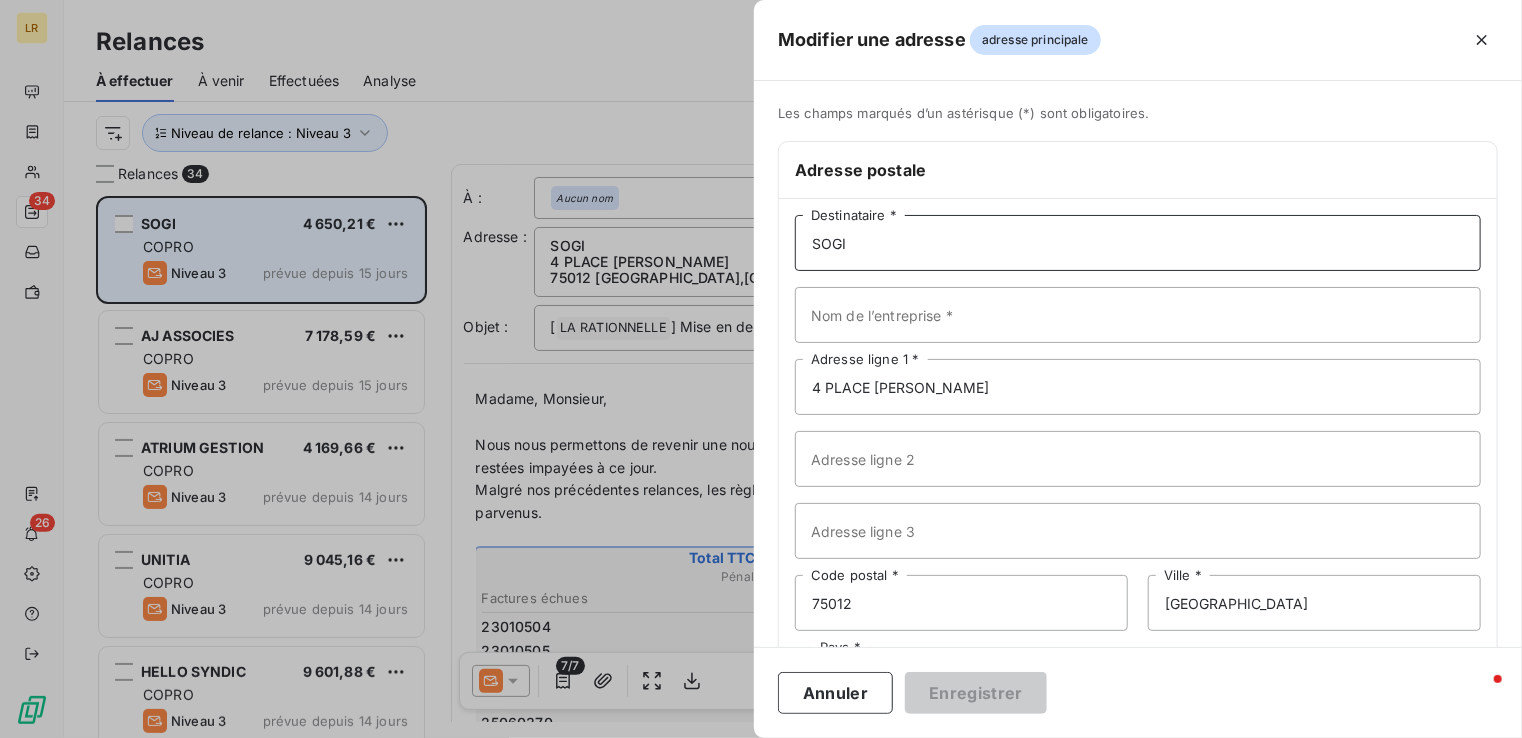 click on "SOGI" at bounding box center [1138, 243] 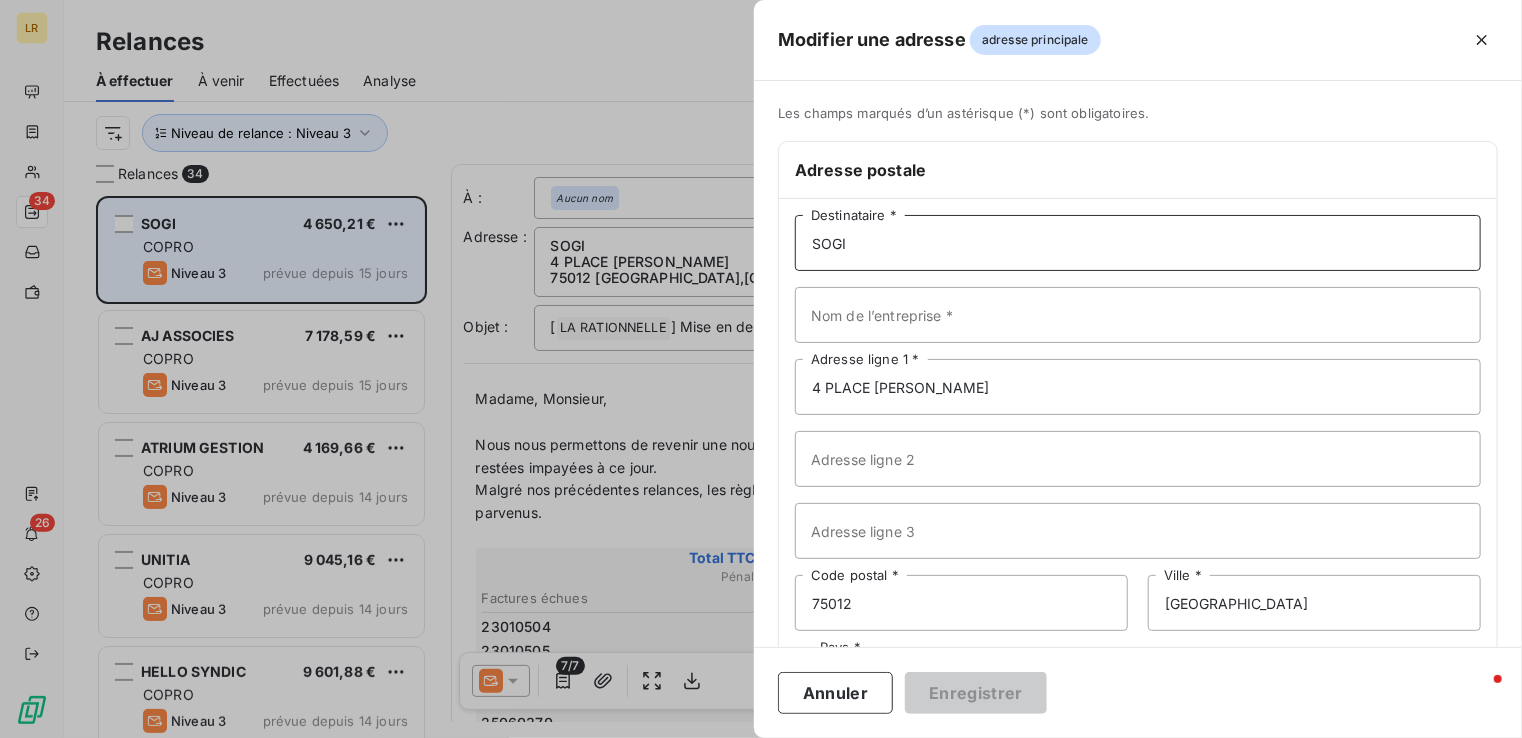 paste on "SOGI  [STREET_ADDRESS]" 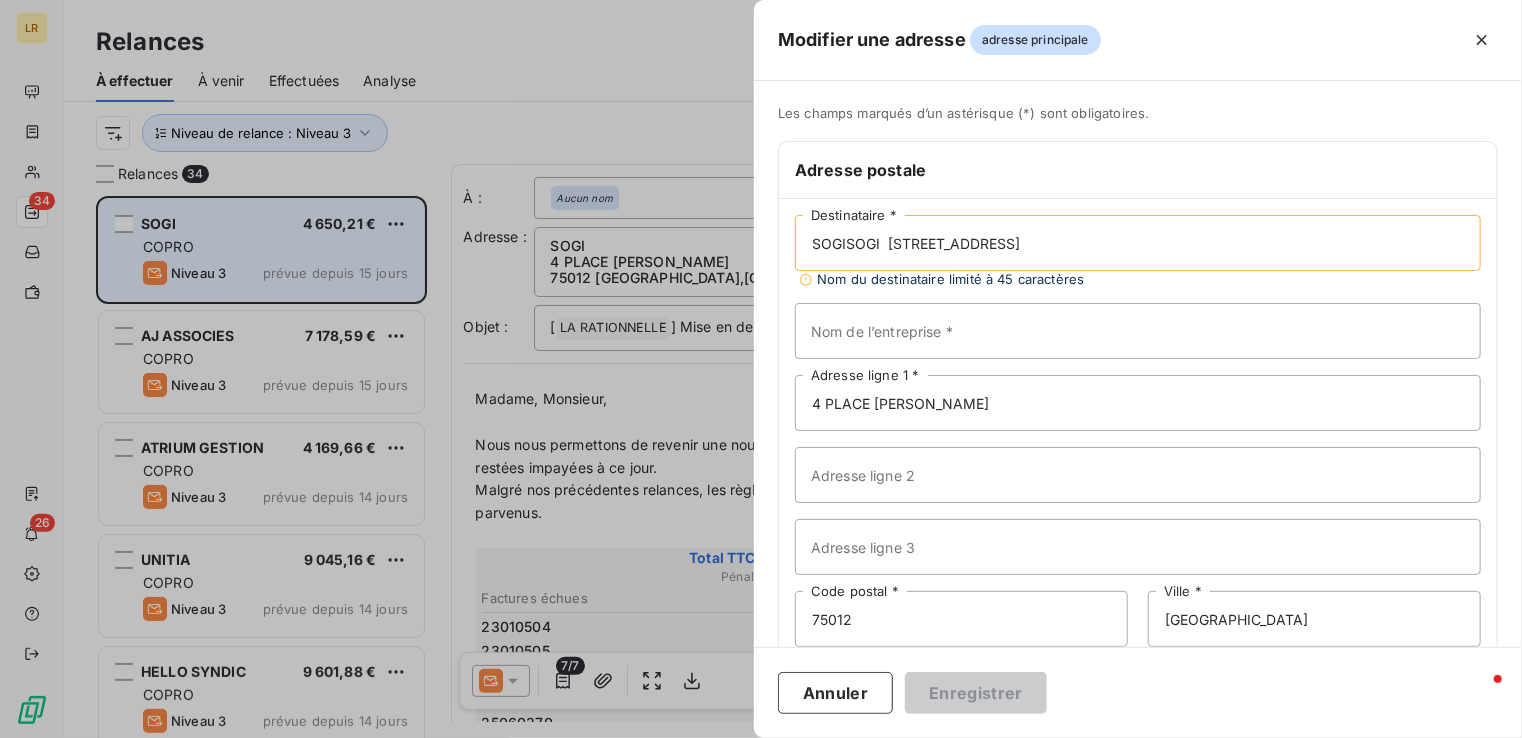 click on "SOGISOGI  [STREET_ADDRESS]" at bounding box center (1138, 243) 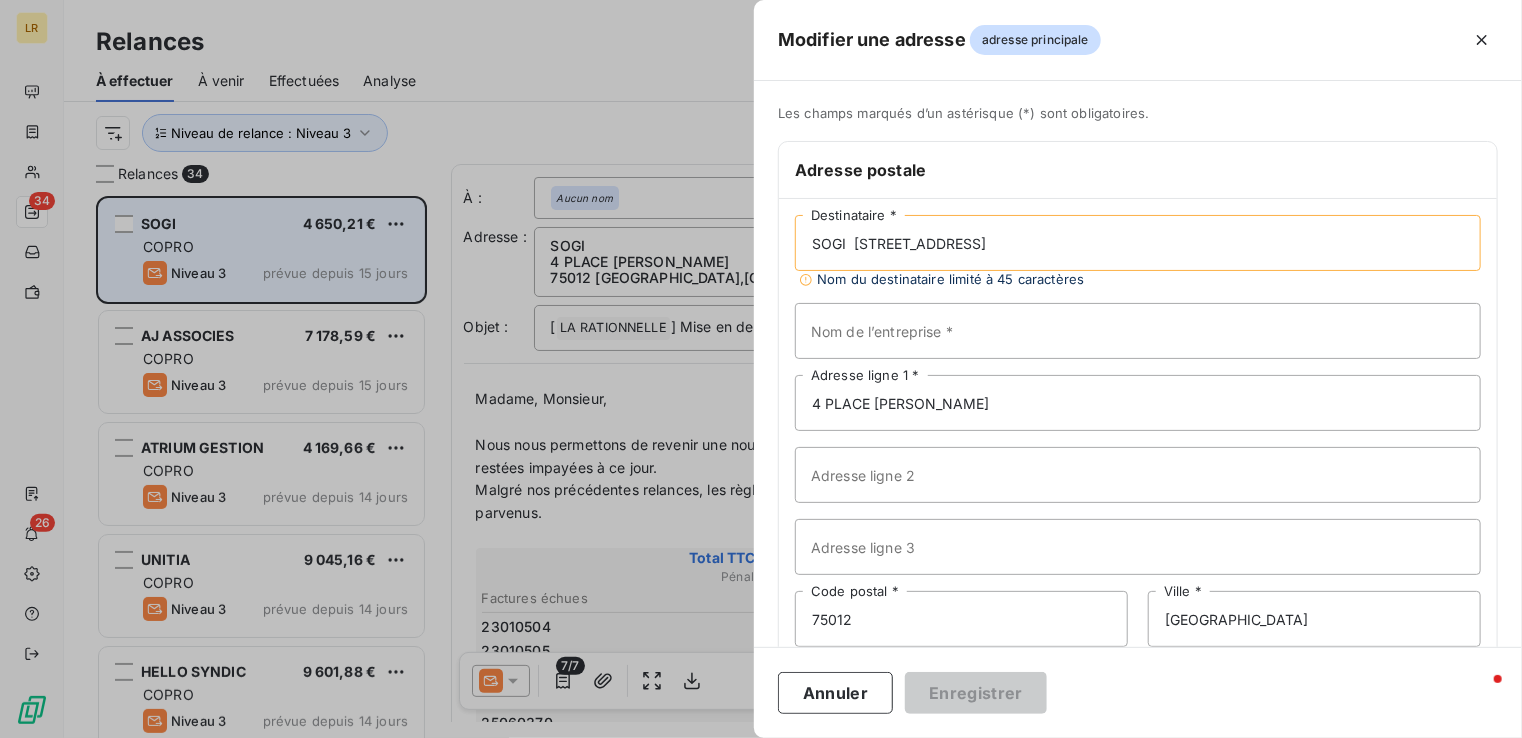 drag, startPoint x: 853, startPoint y: 244, endPoint x: 1088, endPoint y: 242, distance: 235.00851 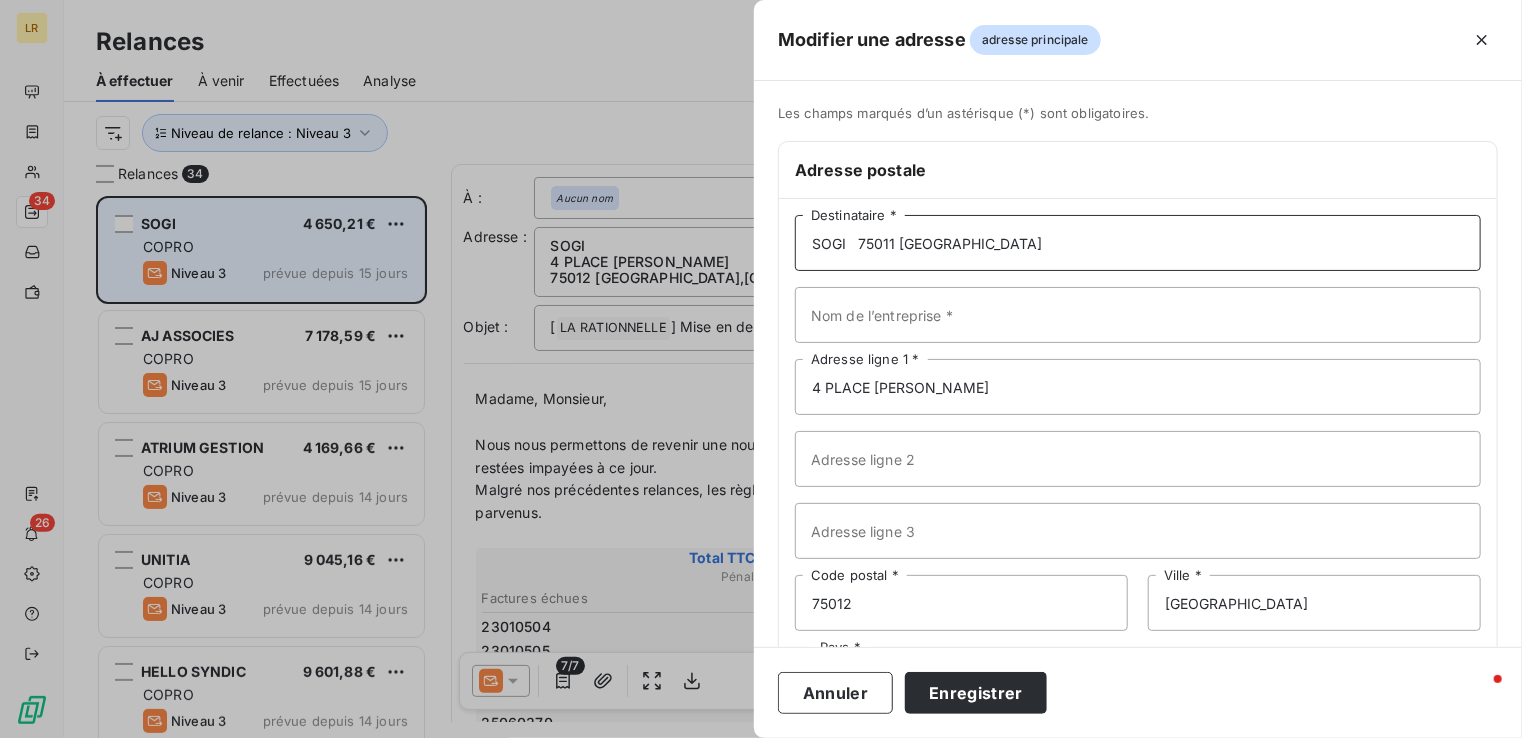 type on "SOGI   75011 [GEOGRAPHIC_DATA]" 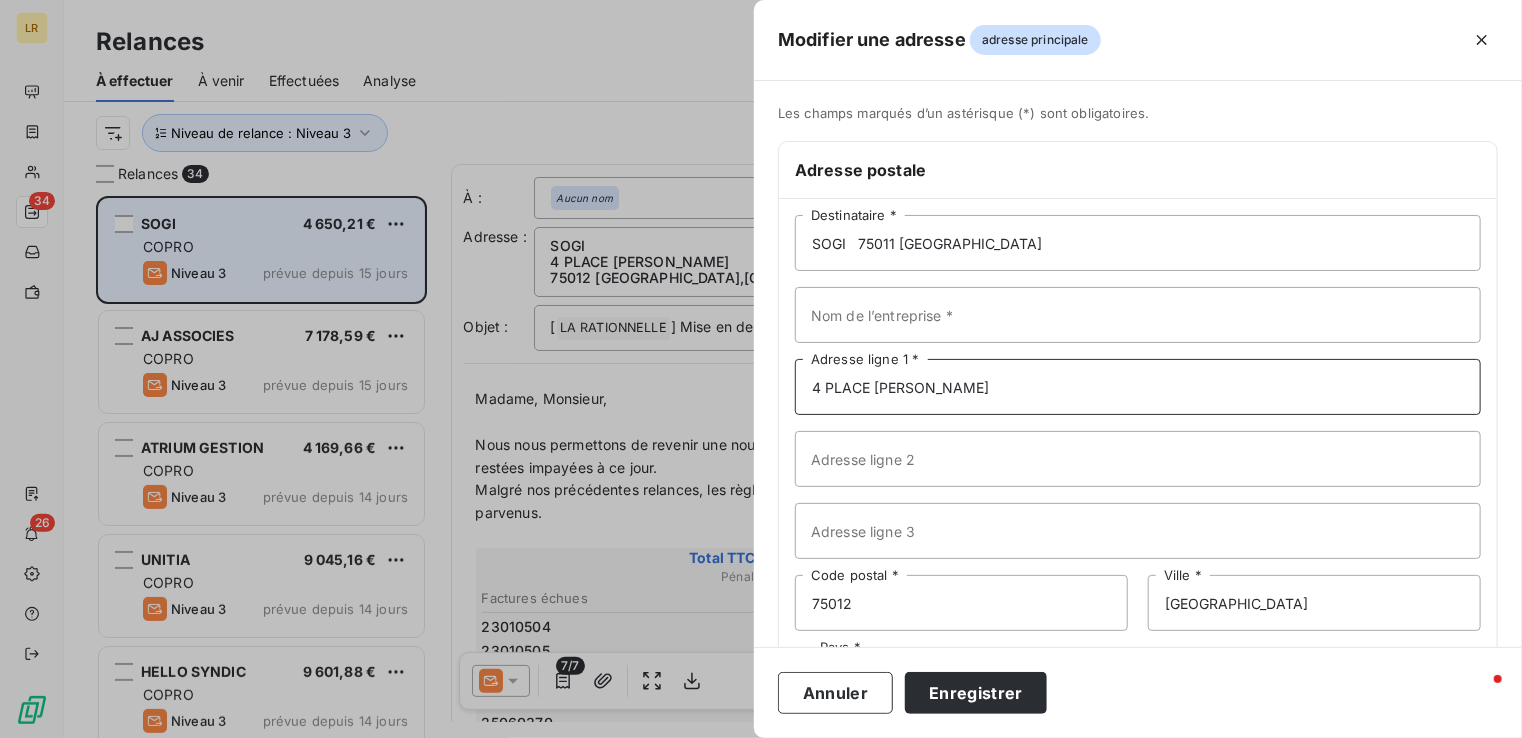 drag, startPoint x: 869, startPoint y: 393, endPoint x: 772, endPoint y: 379, distance: 98.005104 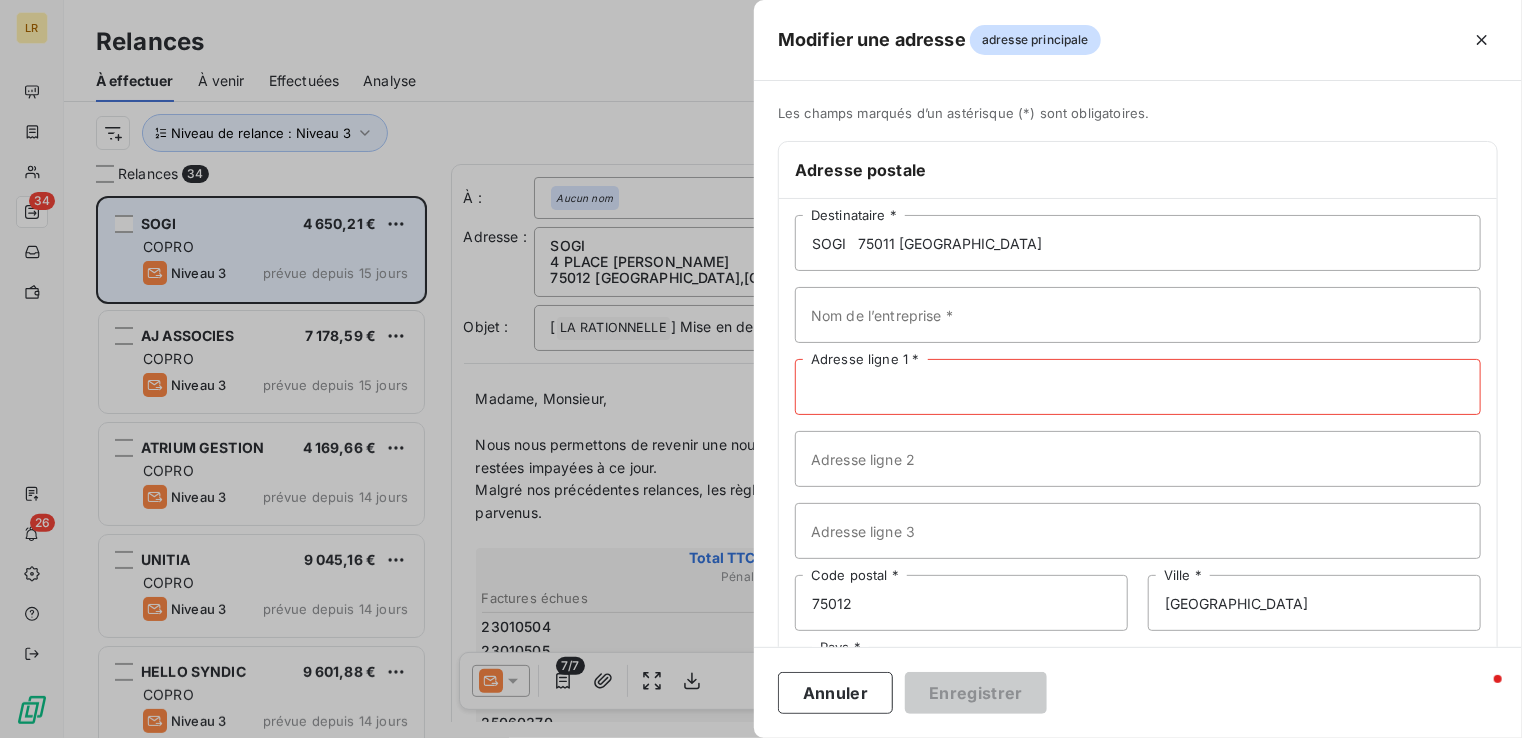 paste on "[STREET_ADDRESS]" 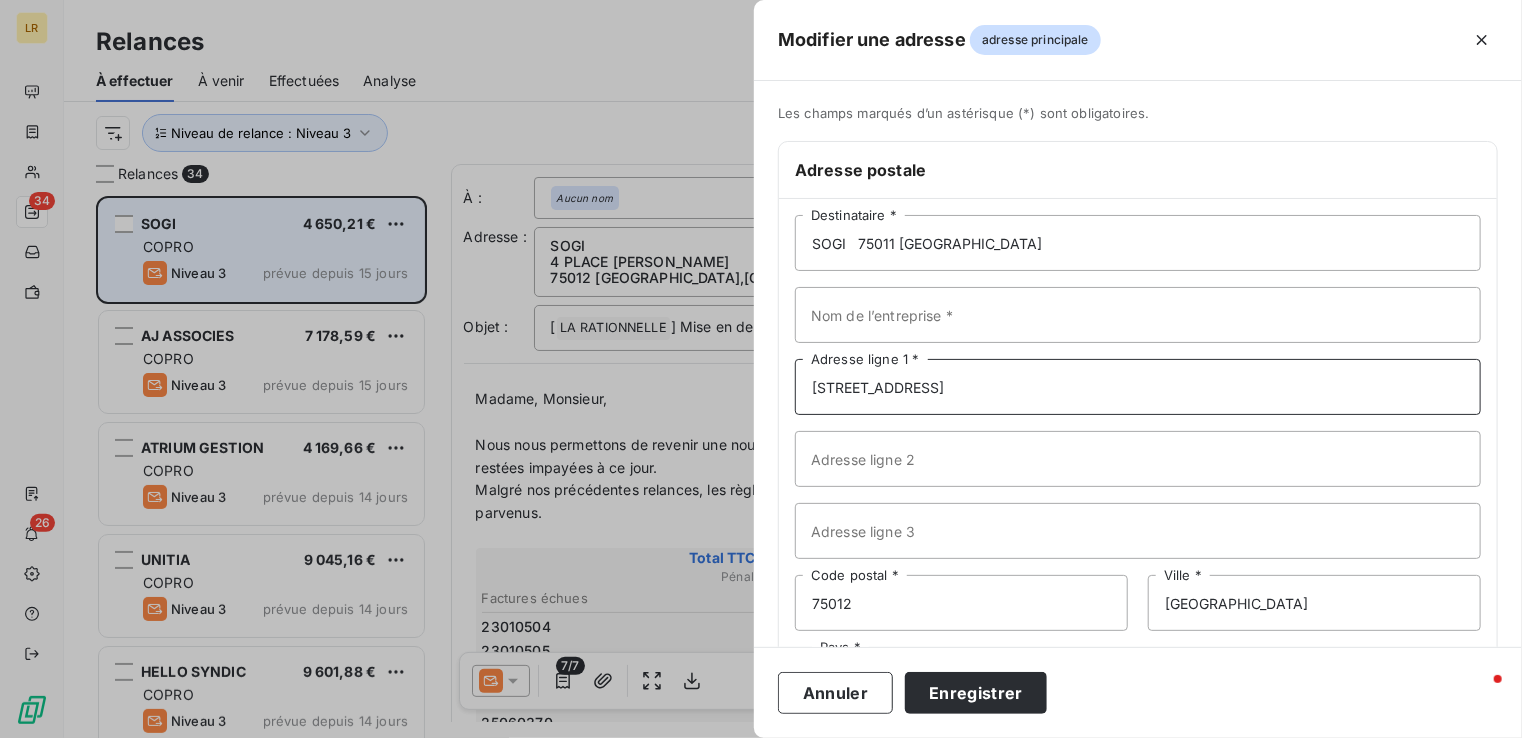 type on "[STREET_ADDRESS]" 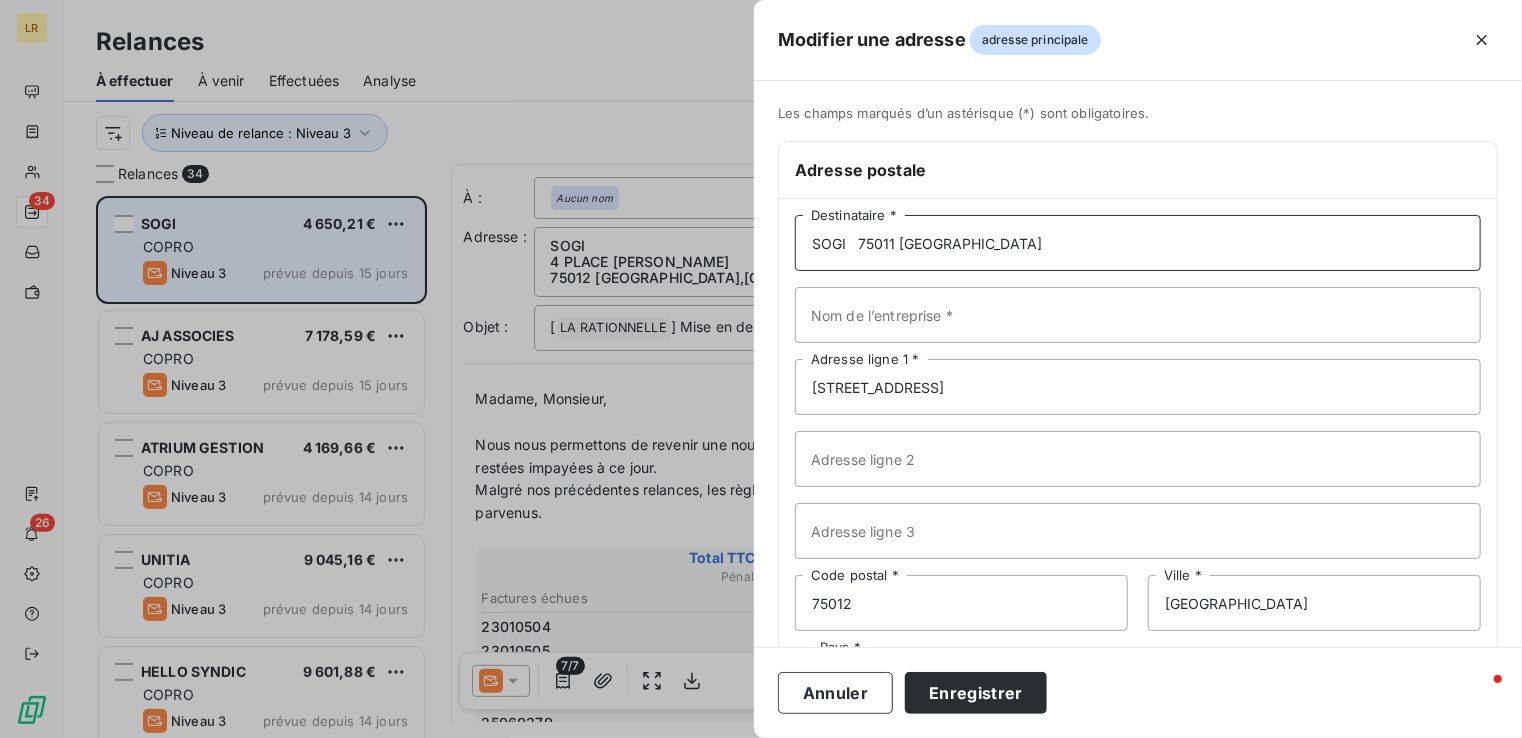 drag, startPoint x: 856, startPoint y: 240, endPoint x: 970, endPoint y: 239, distance: 114.00439 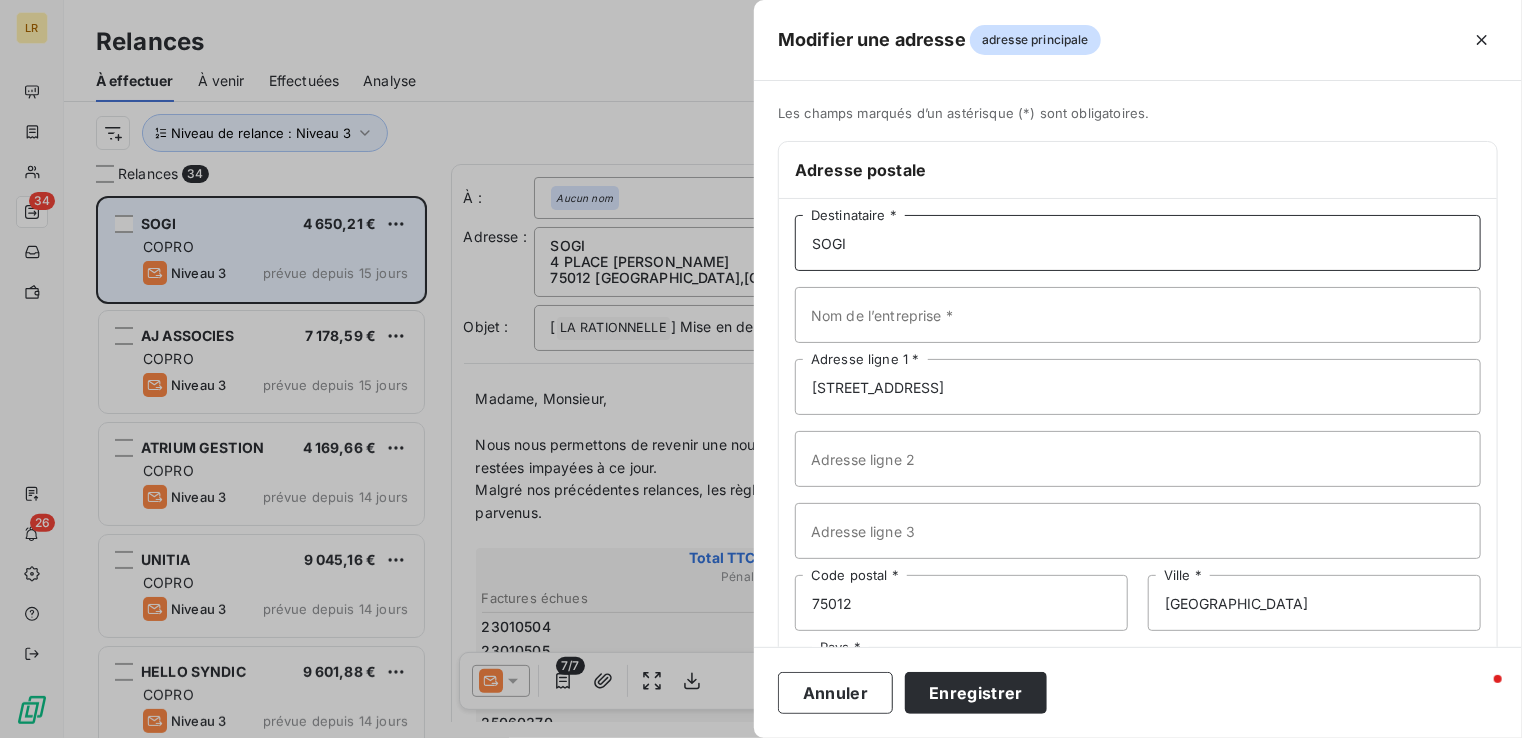 type on "SOGI" 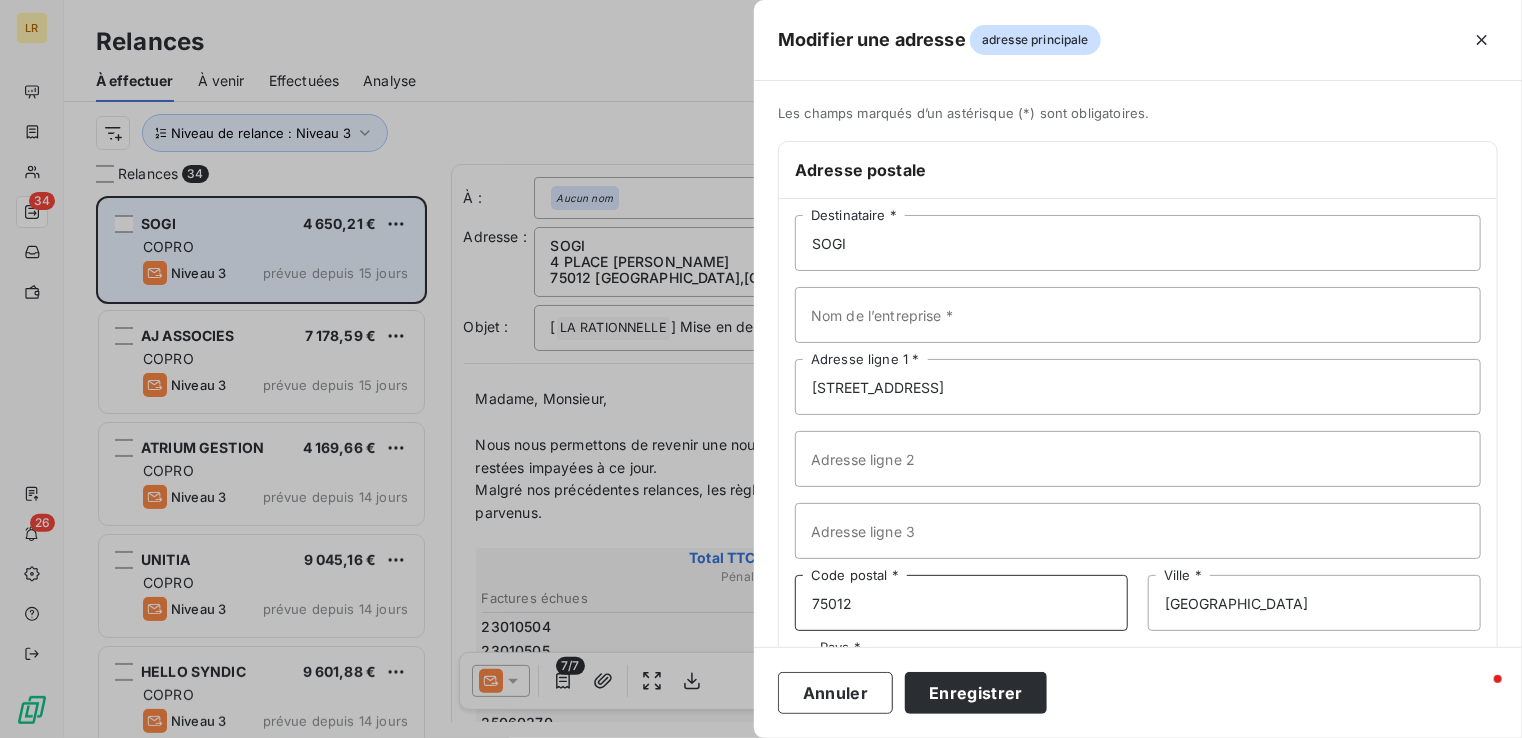 click on "75012" at bounding box center (961, 603) 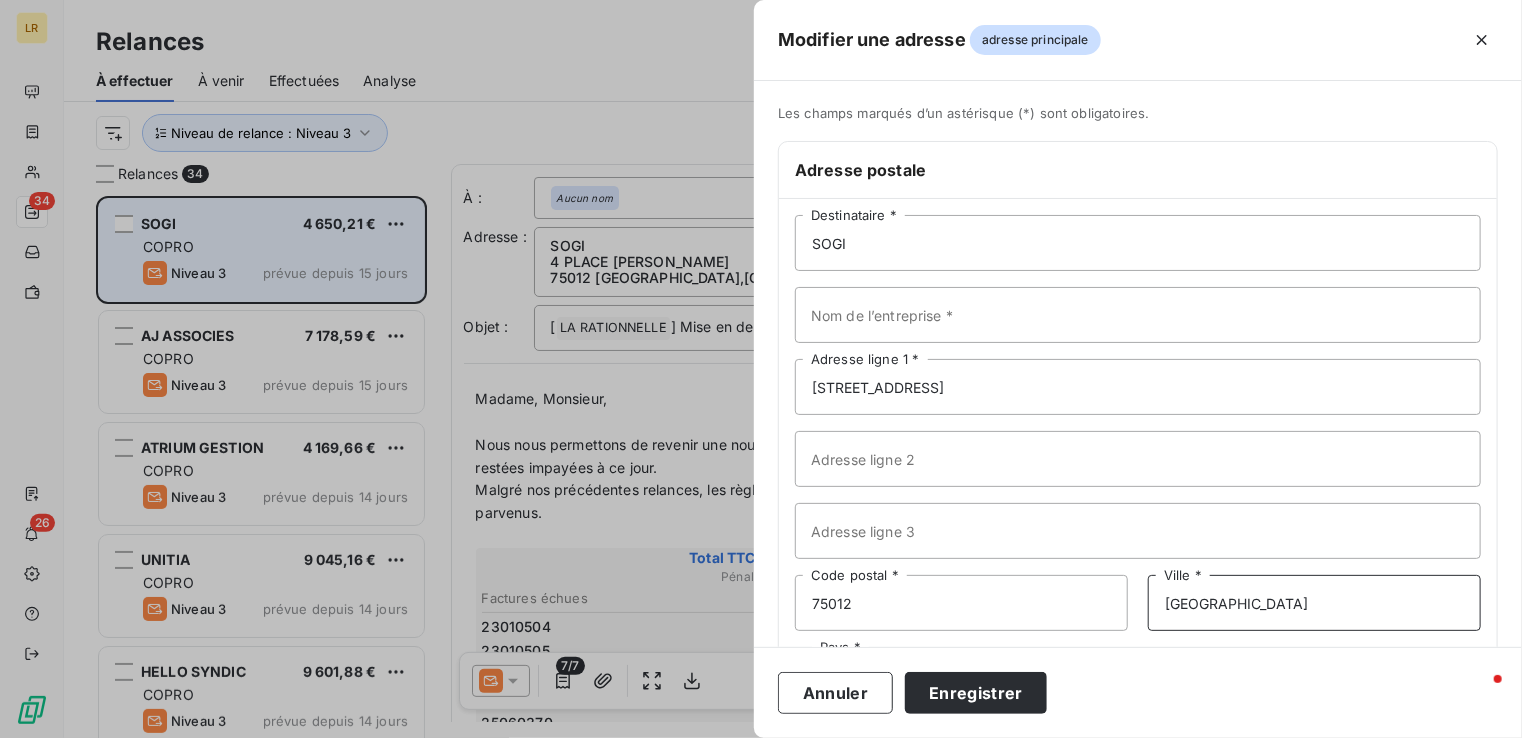 click on "[GEOGRAPHIC_DATA]" at bounding box center (1314, 603) 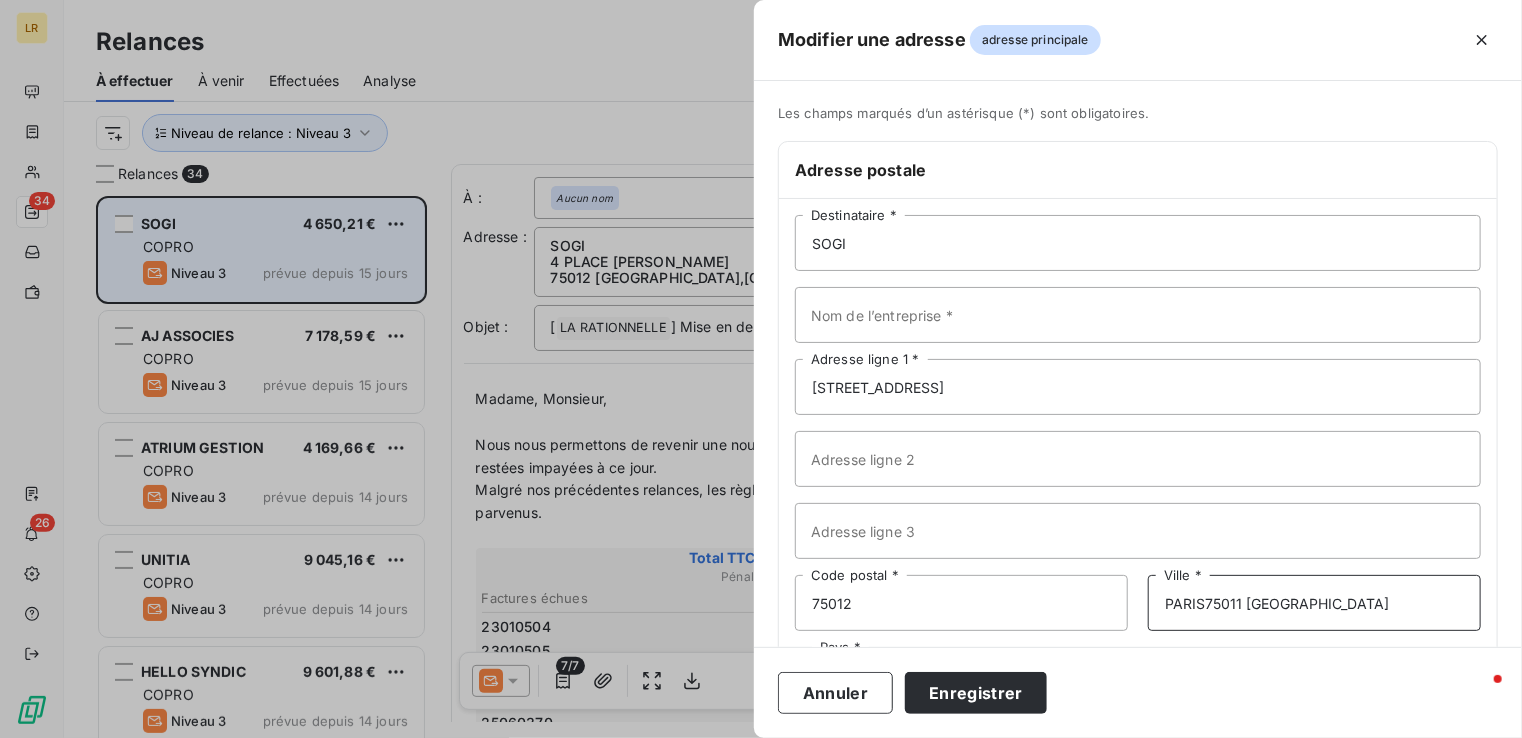 drag, startPoint x: 1238, startPoint y: 599, endPoint x: 1147, endPoint y: 594, distance: 91.13726 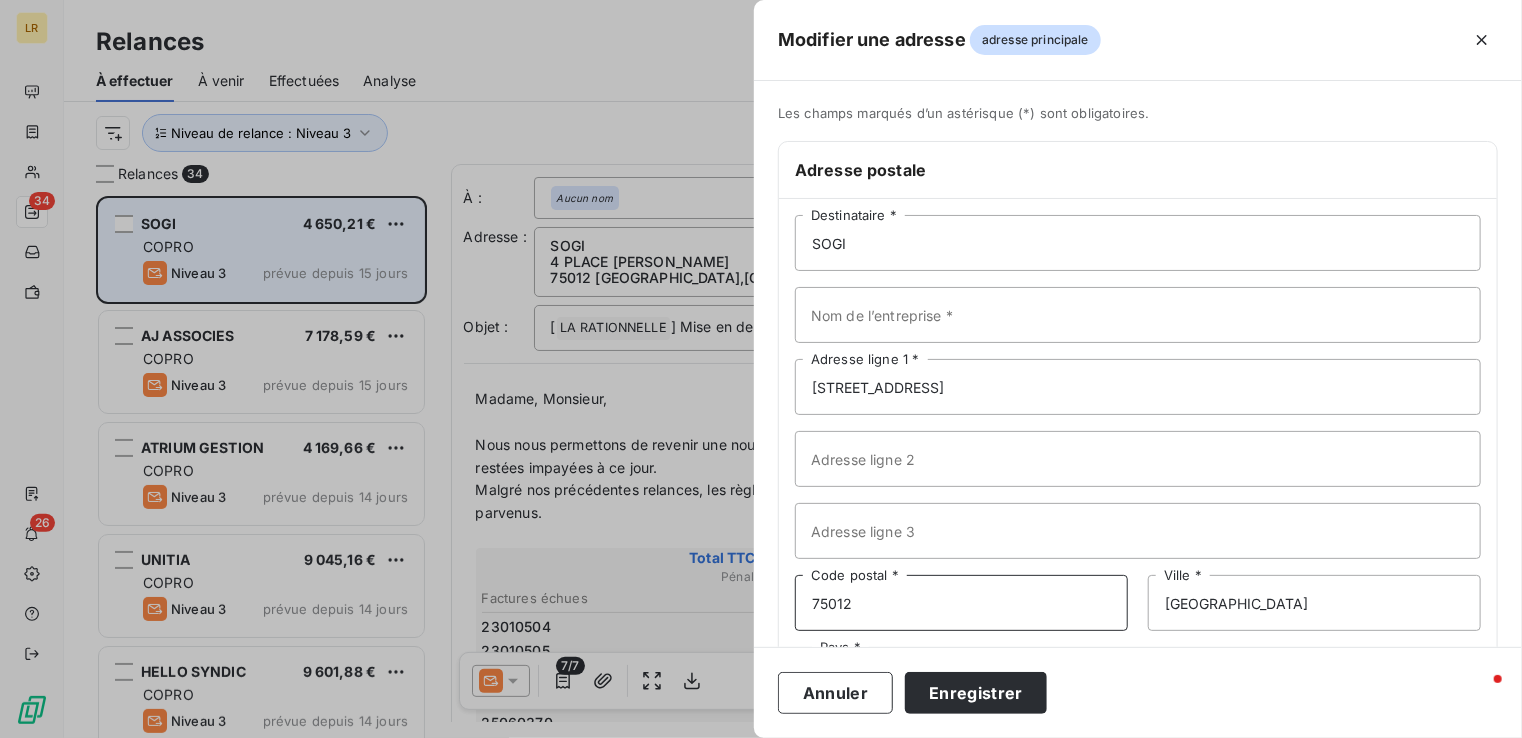 drag, startPoint x: 852, startPoint y: 602, endPoint x: 869, endPoint y: 602, distance: 17 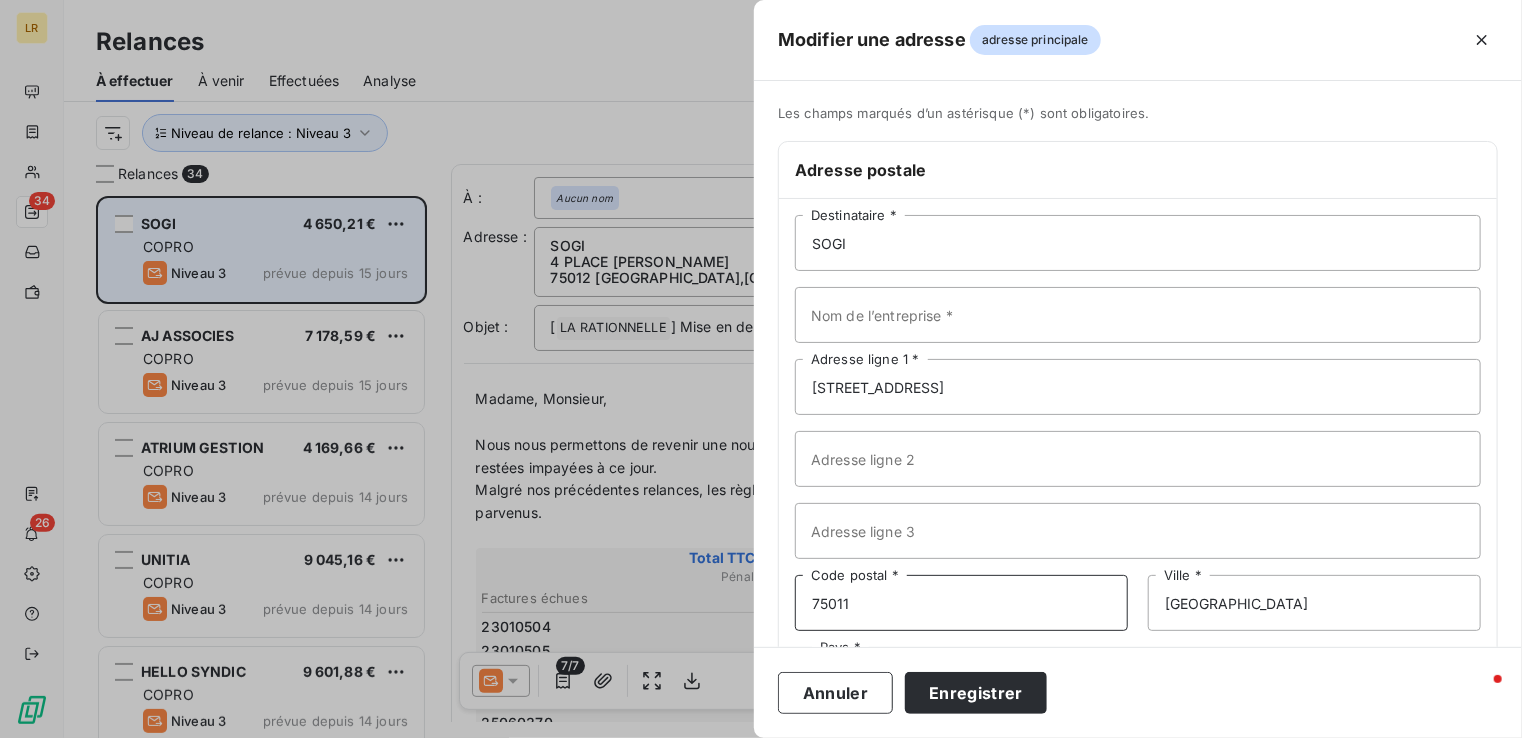 scroll, scrollTop: 96, scrollLeft: 0, axis: vertical 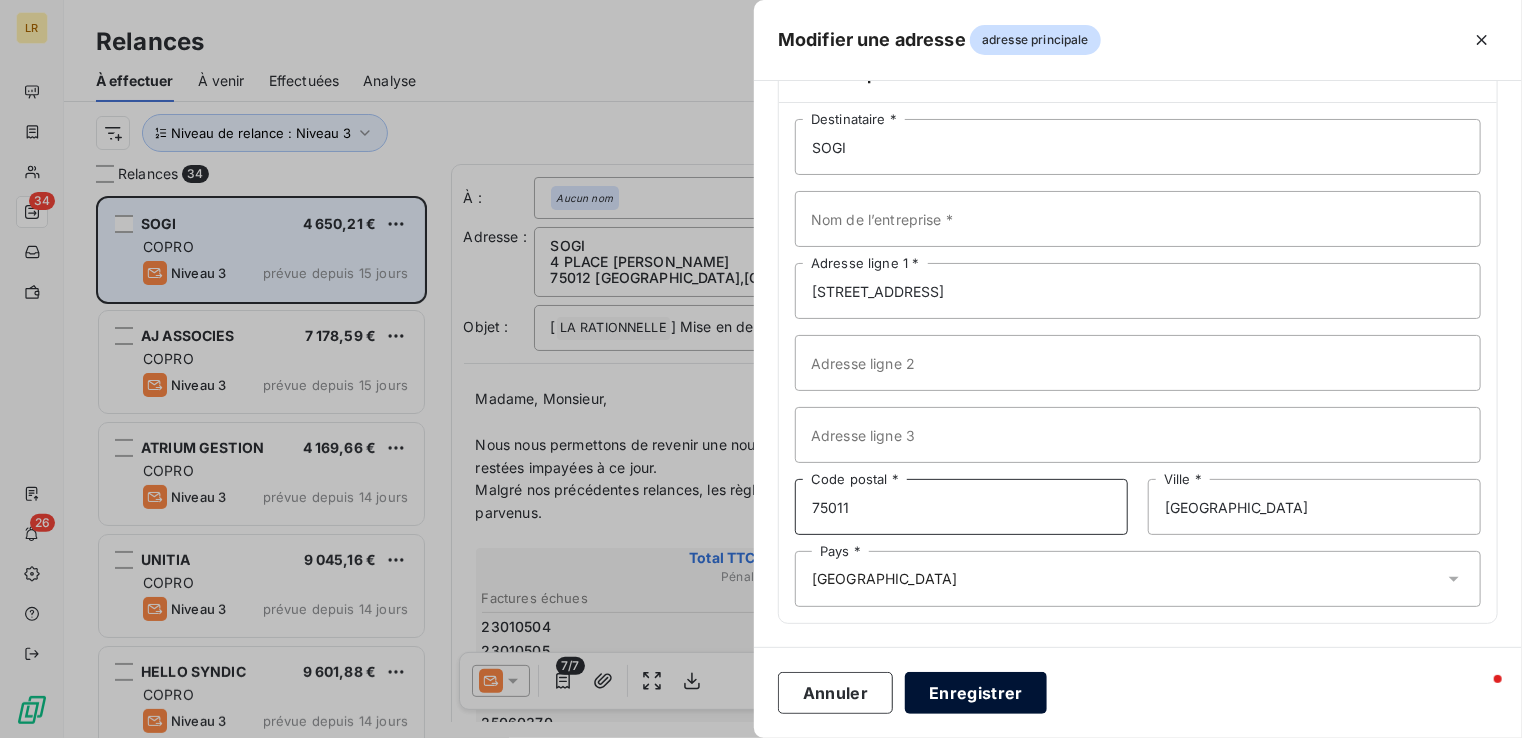 type on "75011" 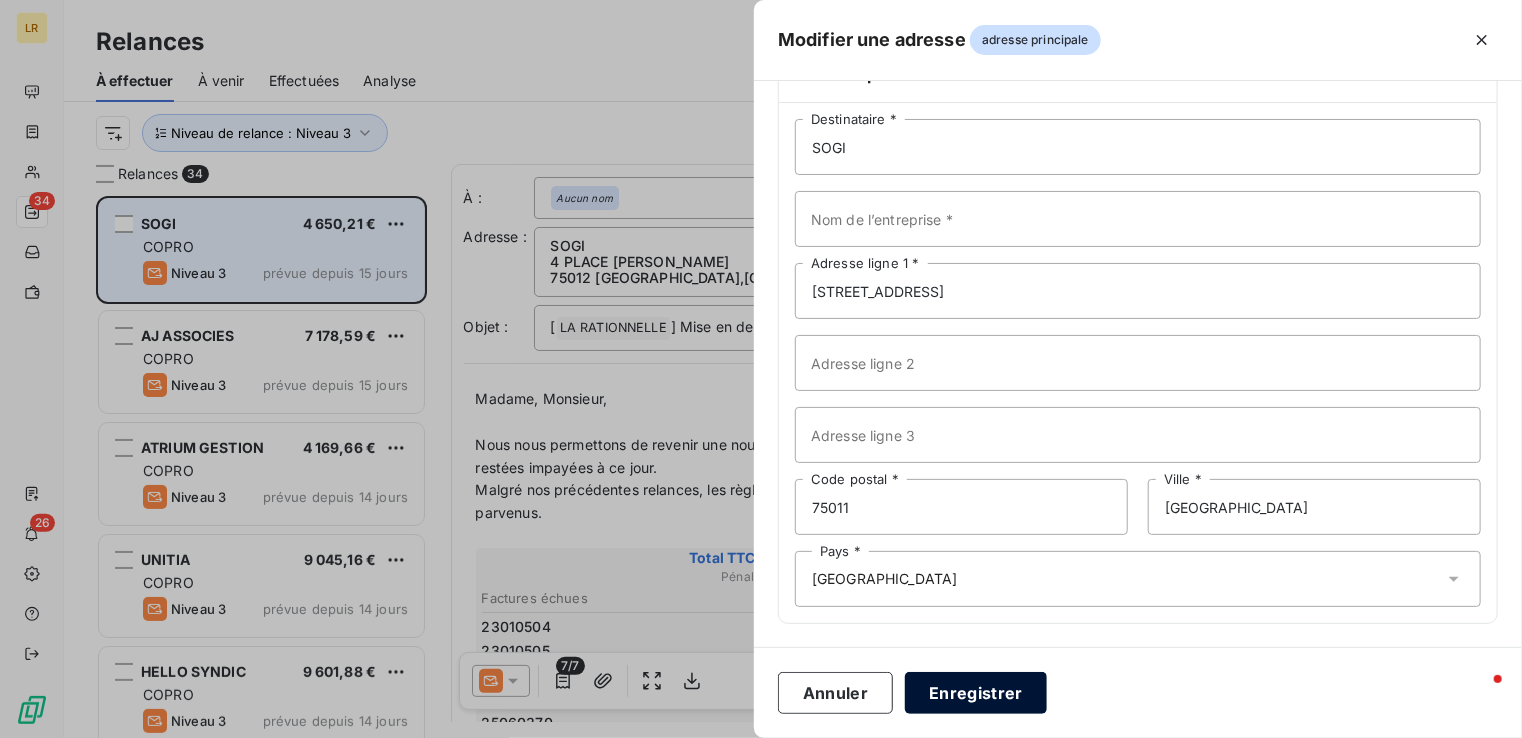 click on "Enregistrer" at bounding box center [976, 693] 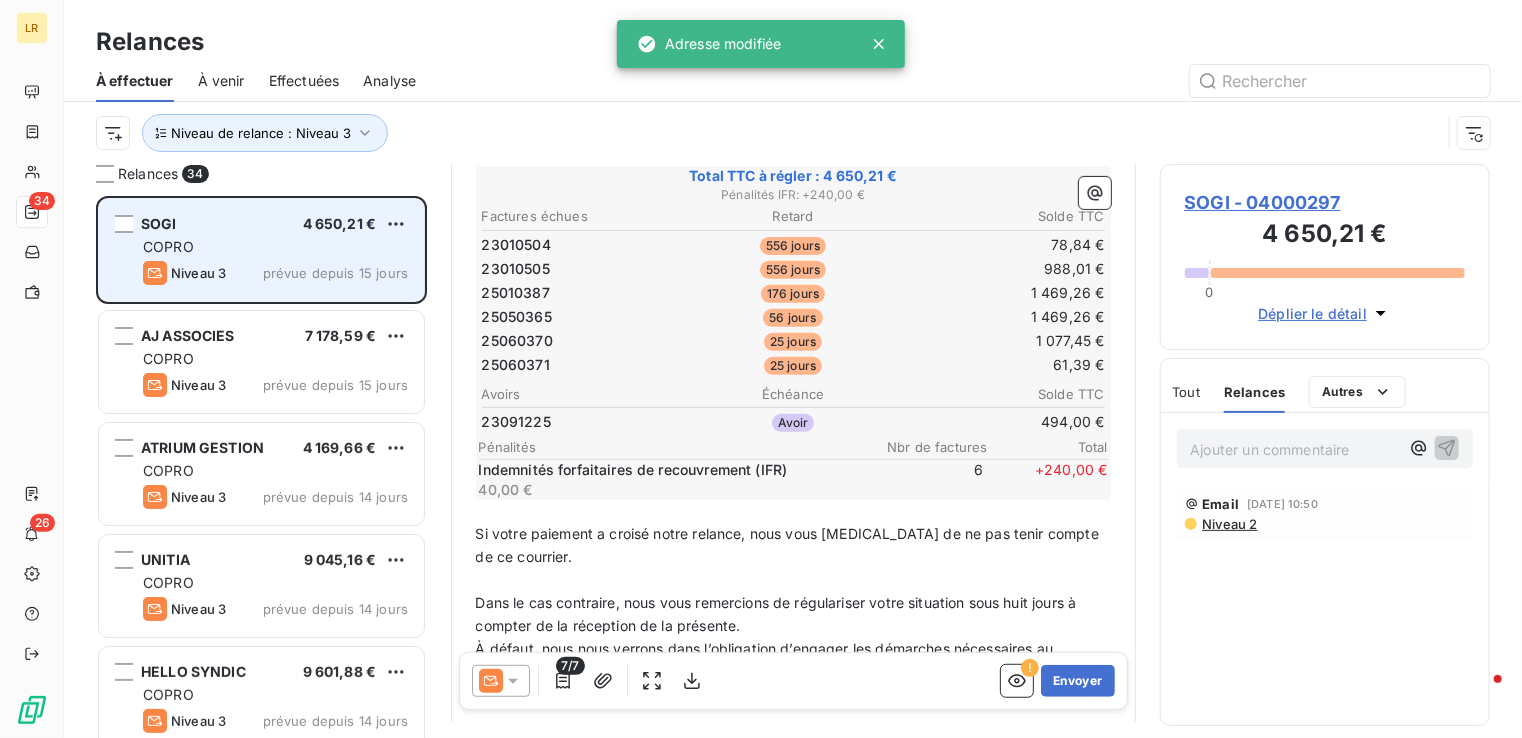 scroll, scrollTop: 400, scrollLeft: 0, axis: vertical 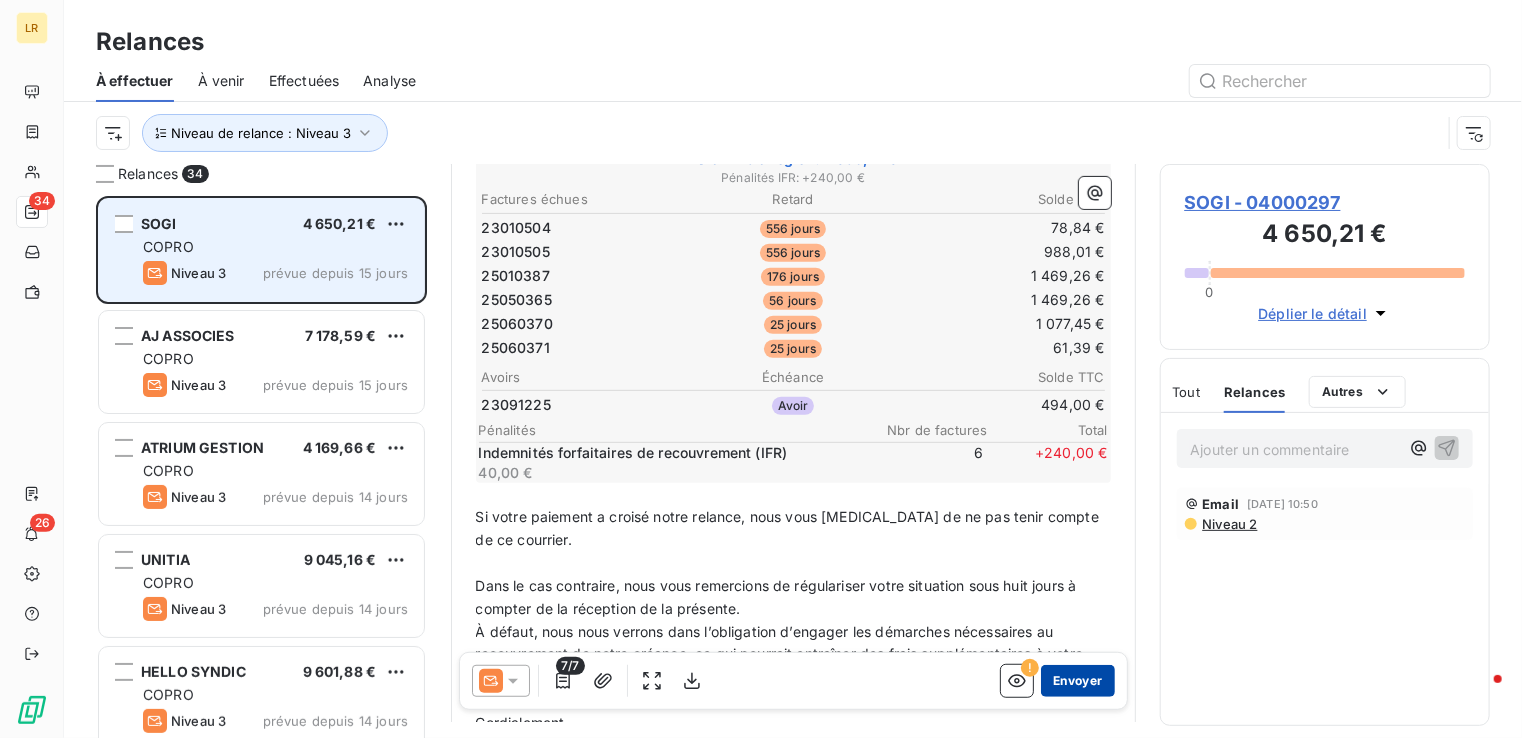 click on "Envoyer" at bounding box center [1077, 681] 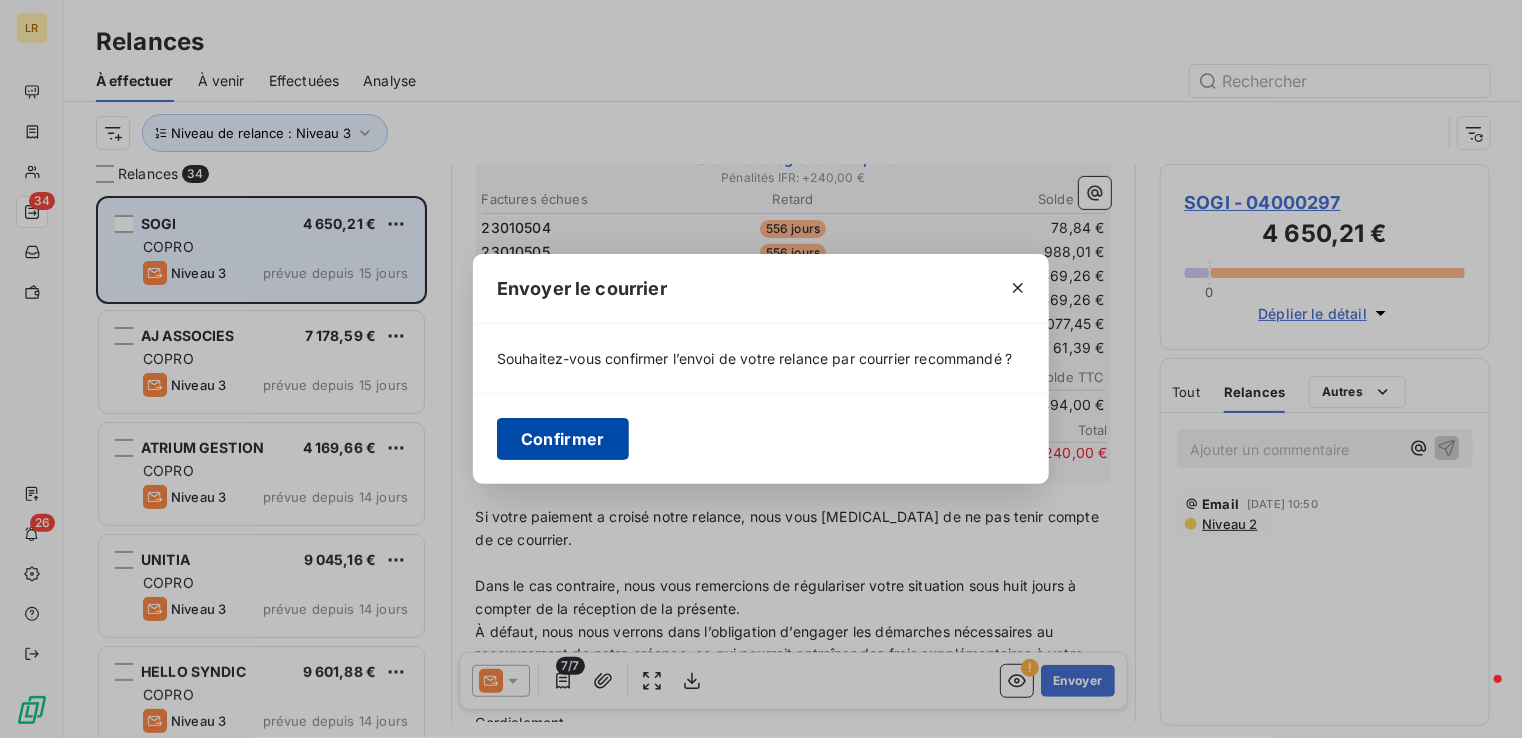 click on "Confirmer" at bounding box center [563, 439] 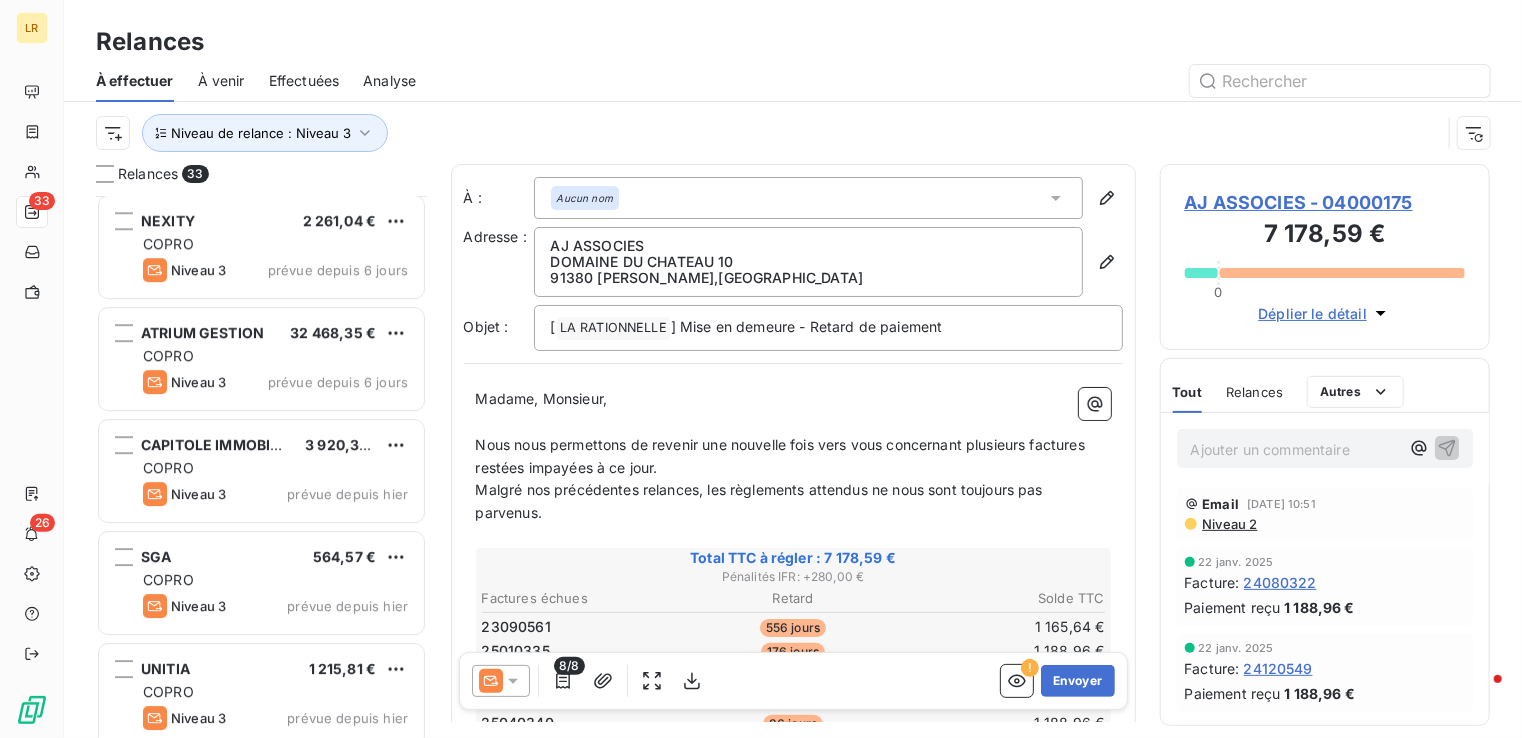 scroll, scrollTop: 3154, scrollLeft: 0, axis: vertical 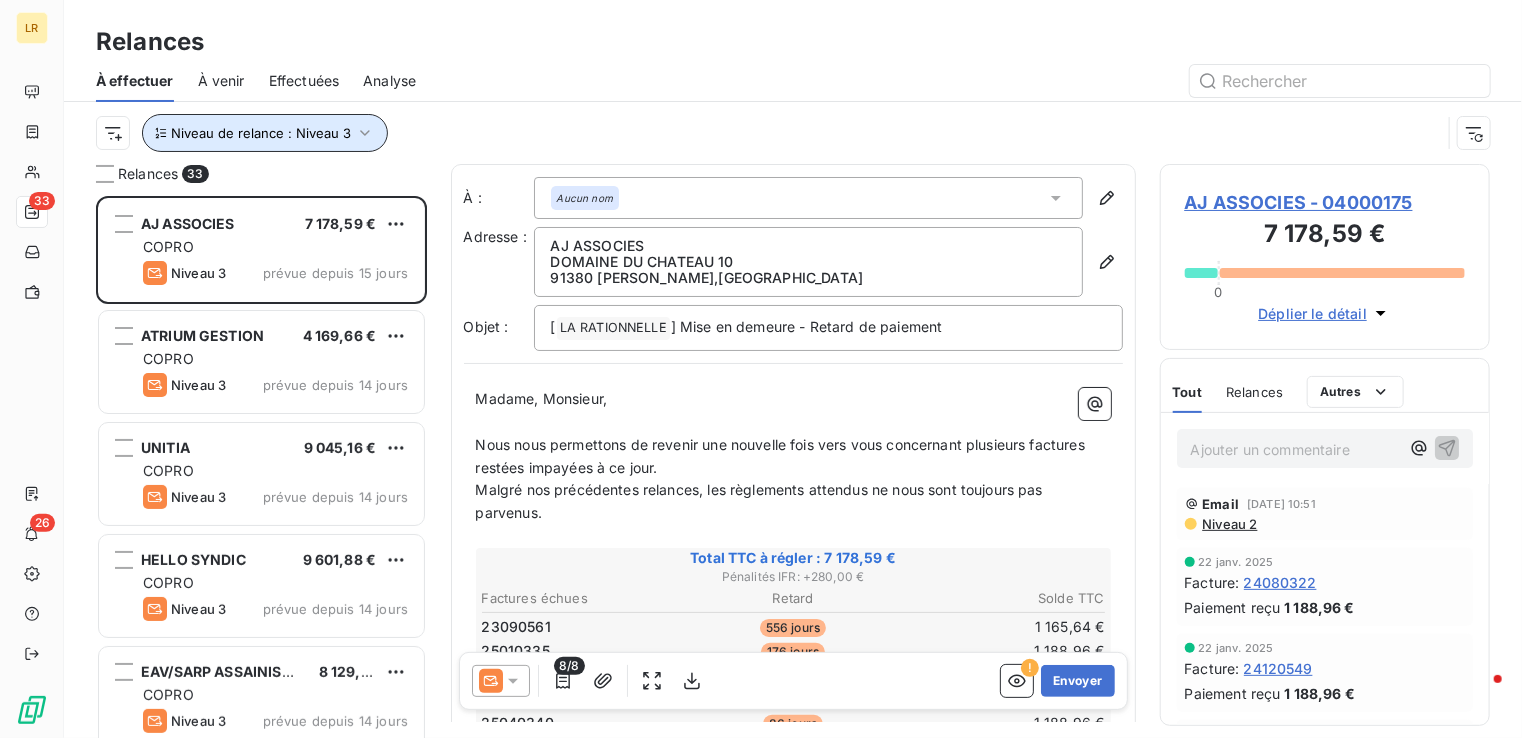 click 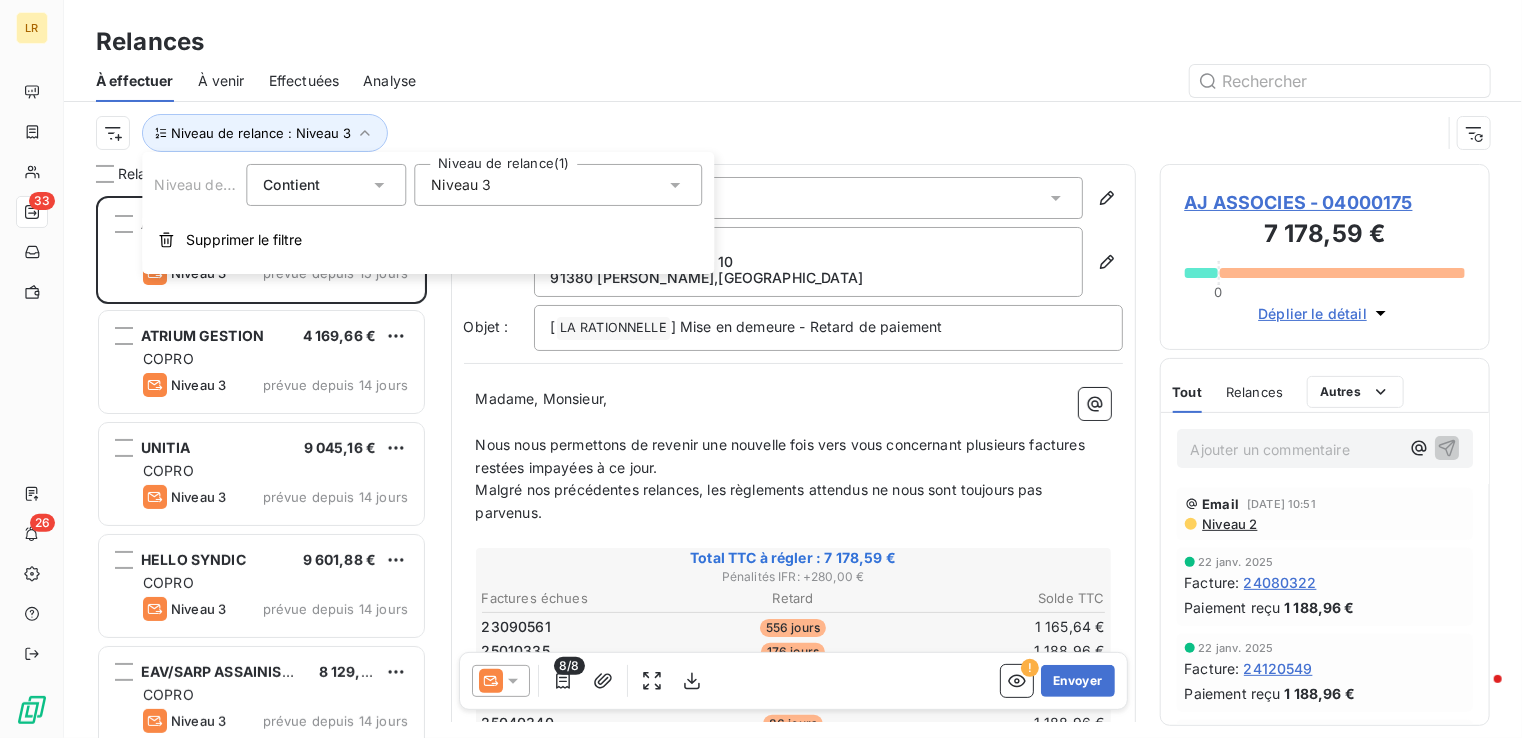 click 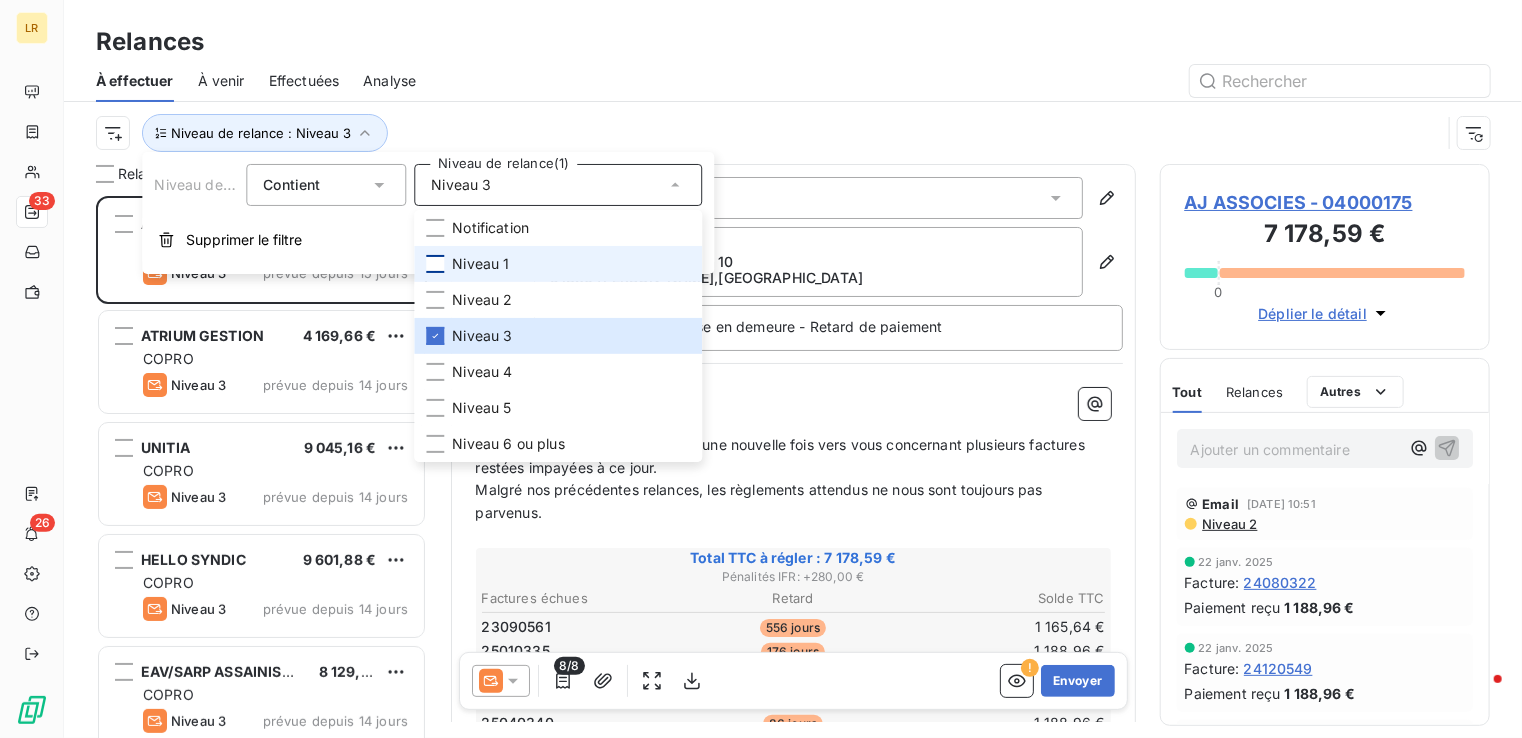 click at bounding box center (435, 264) 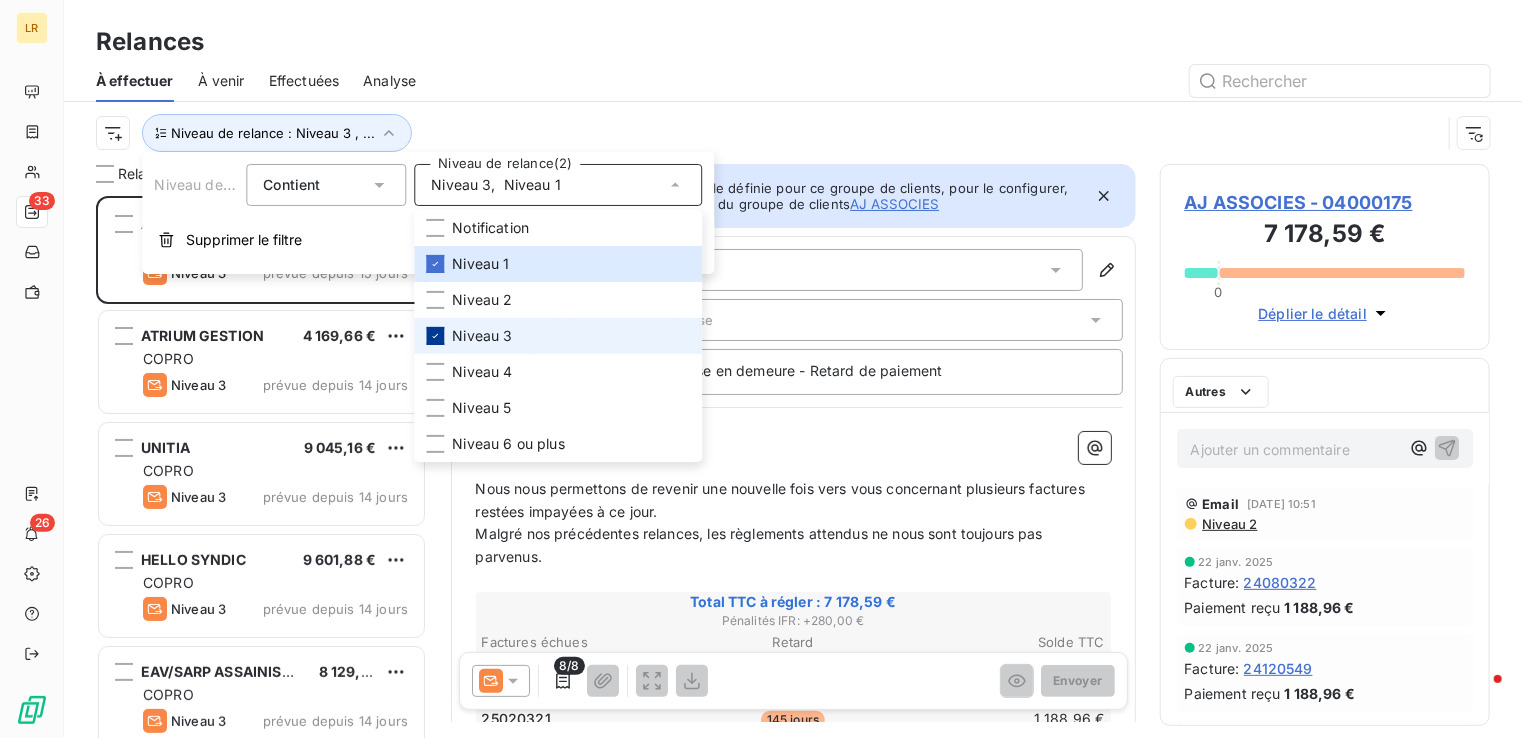 scroll, scrollTop: 16, scrollLeft: 16, axis: both 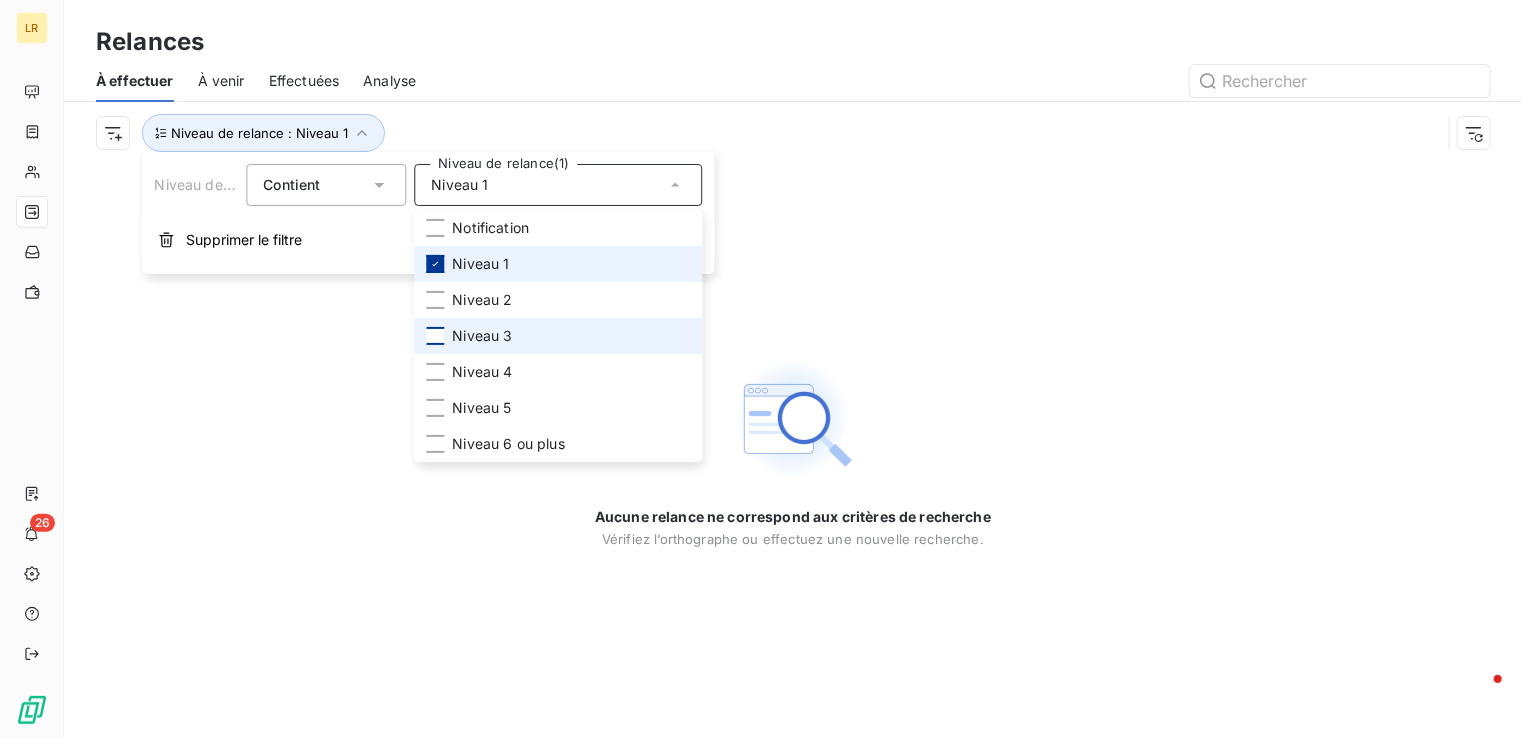click 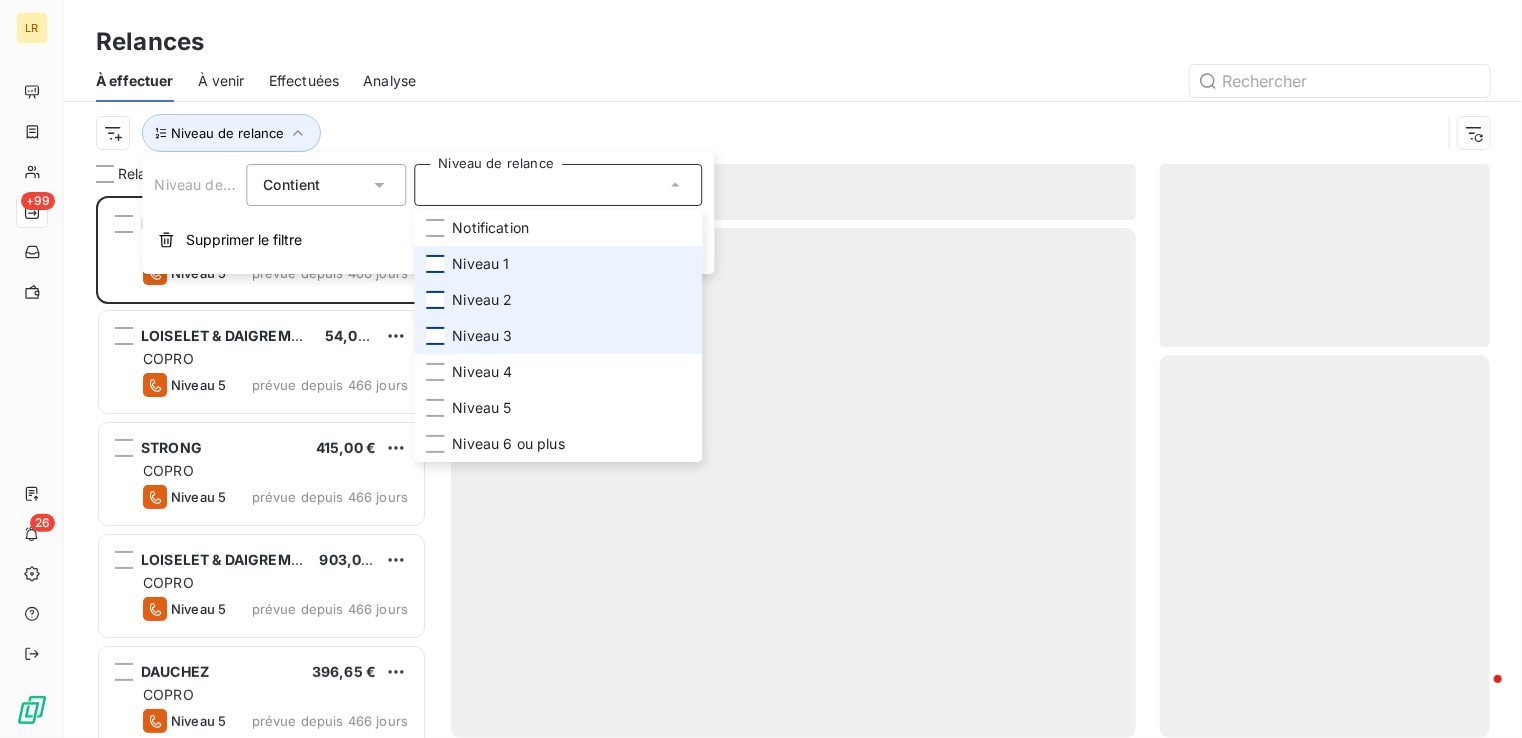 scroll, scrollTop: 16, scrollLeft: 16, axis: both 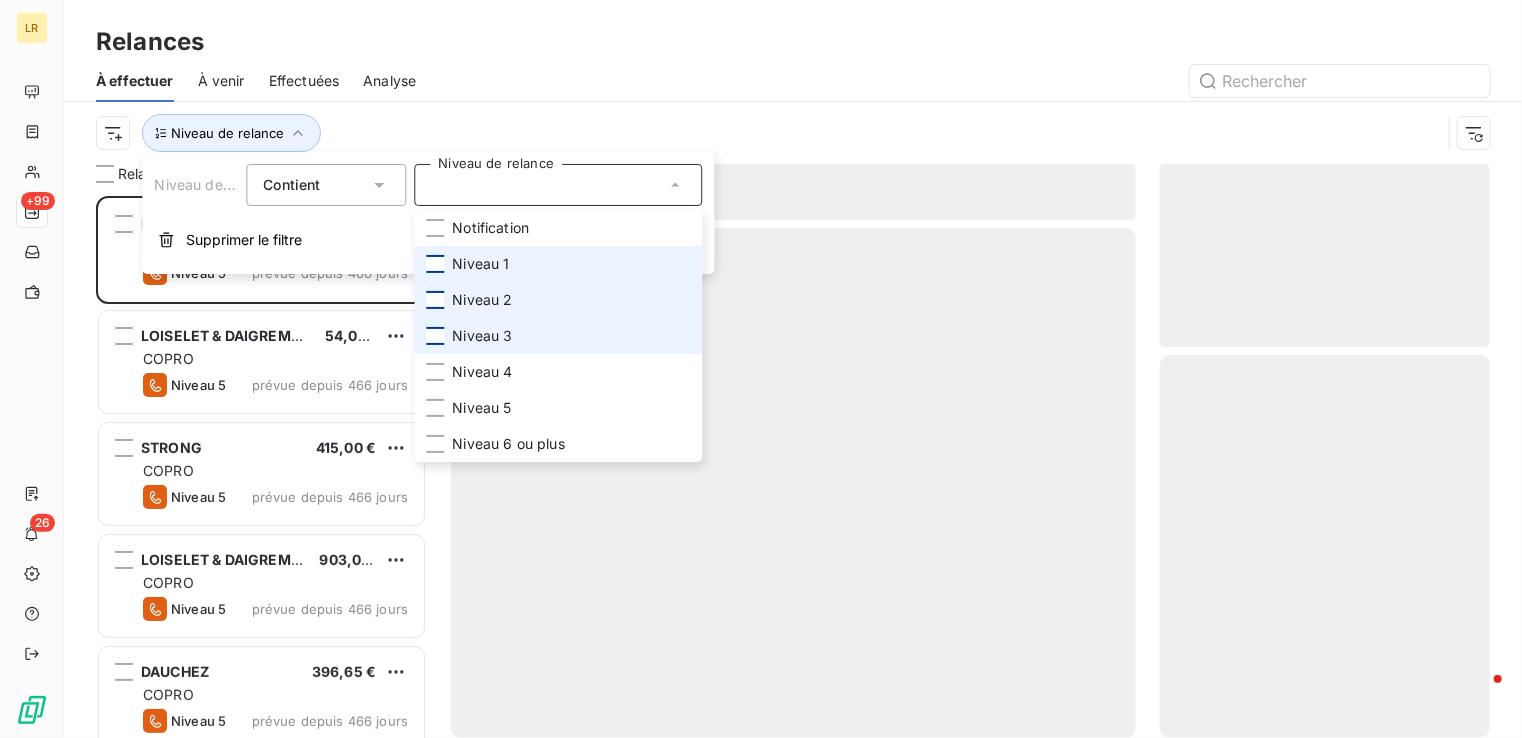 click at bounding box center [435, 300] 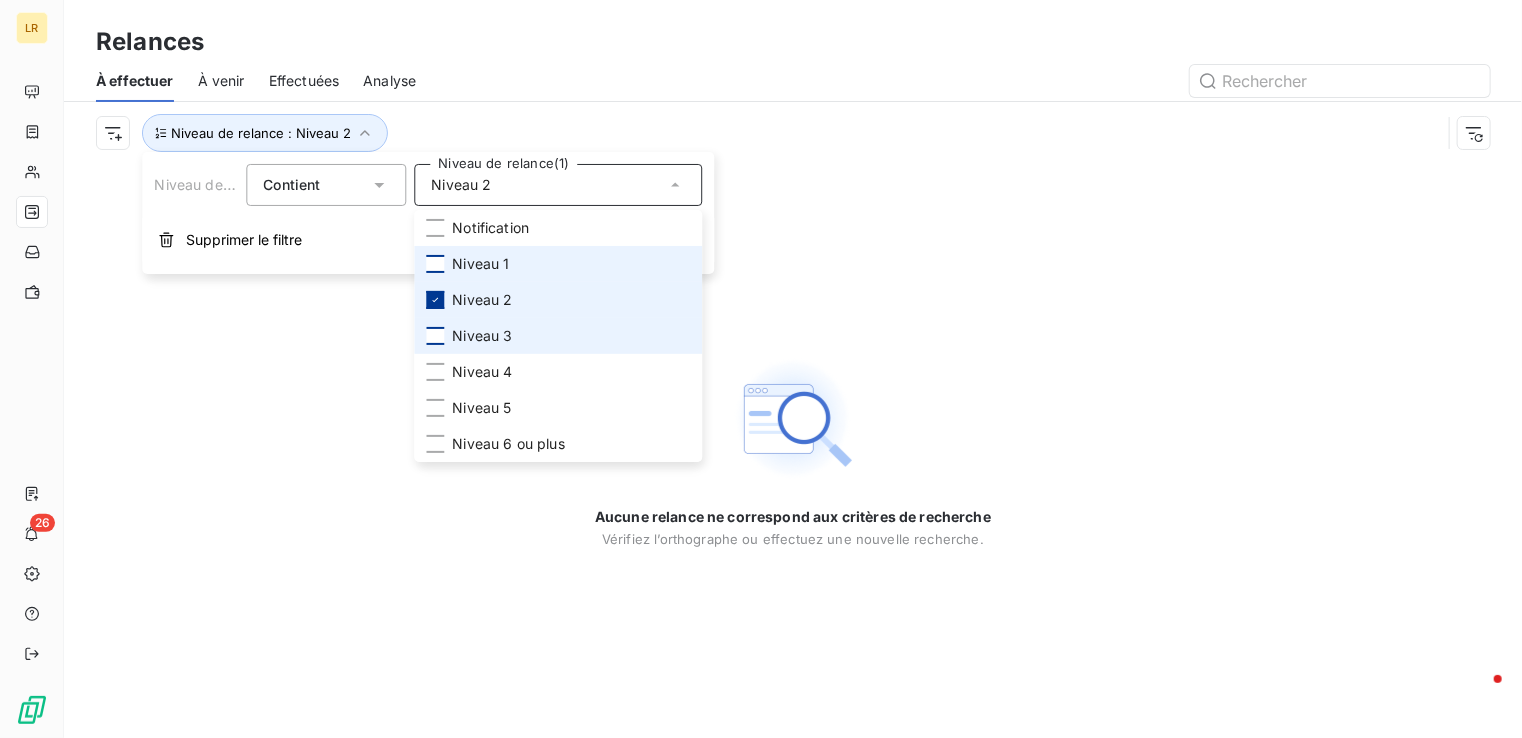 click at bounding box center [435, 300] 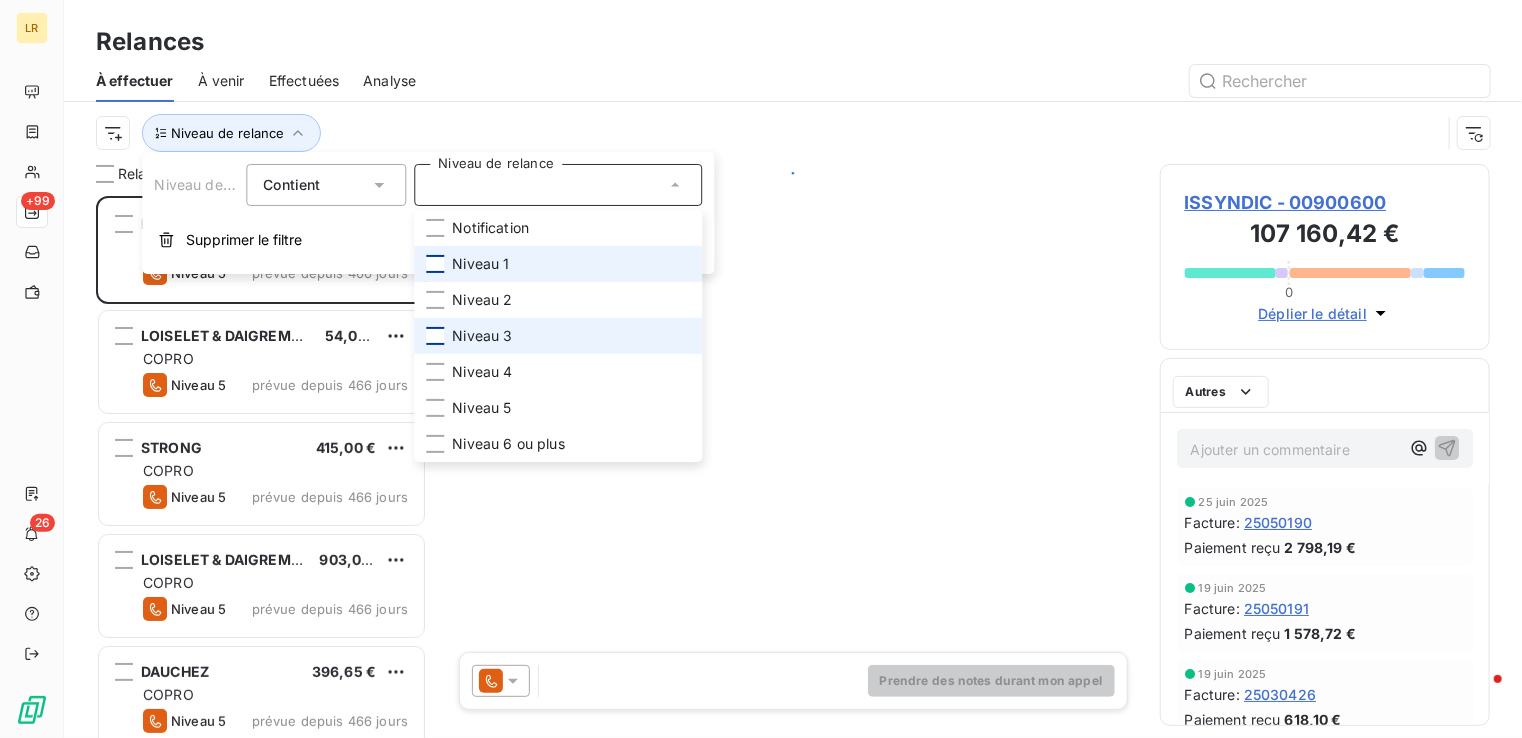scroll, scrollTop: 16, scrollLeft: 16, axis: both 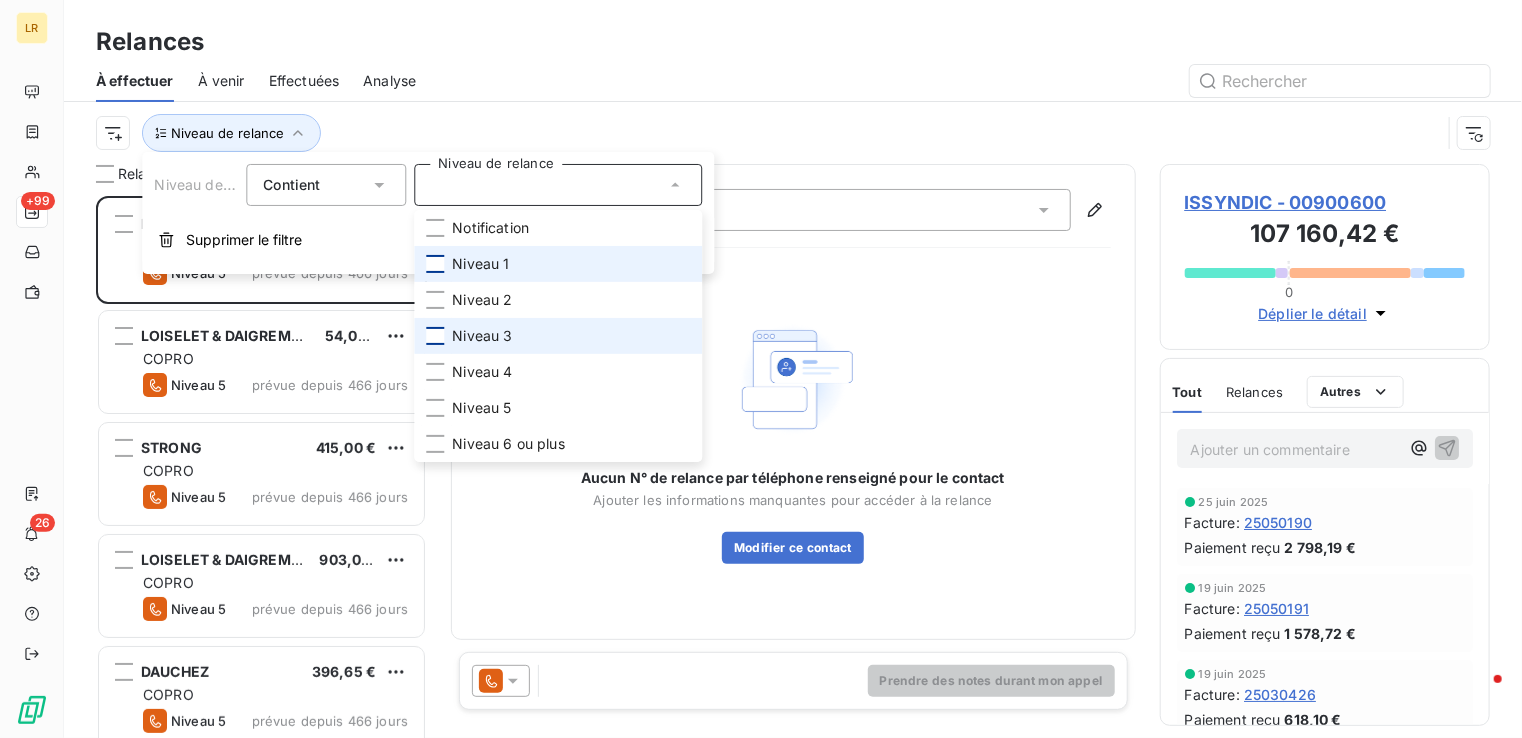 click at bounding box center [435, 336] 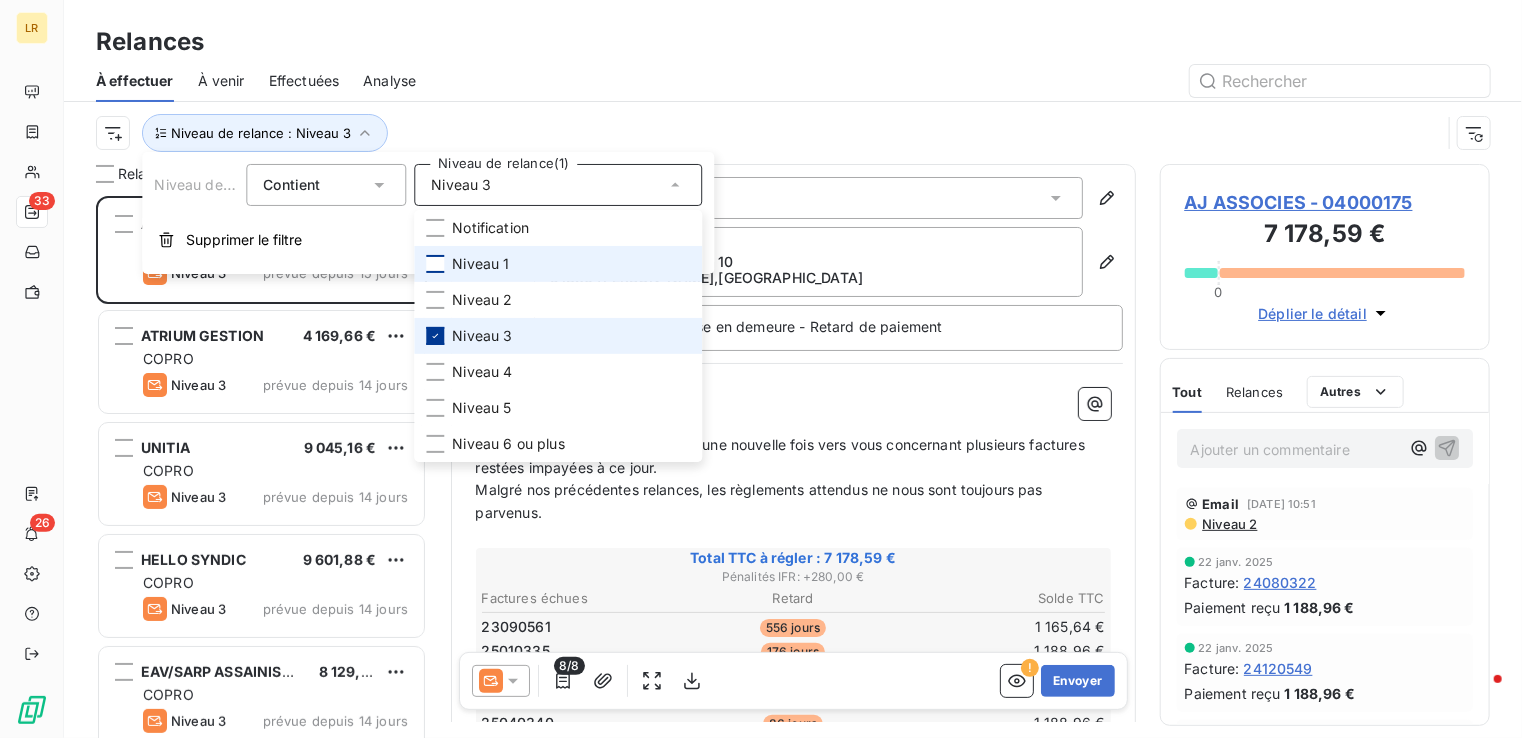 click on "Niveau 3" at bounding box center (558, 336) 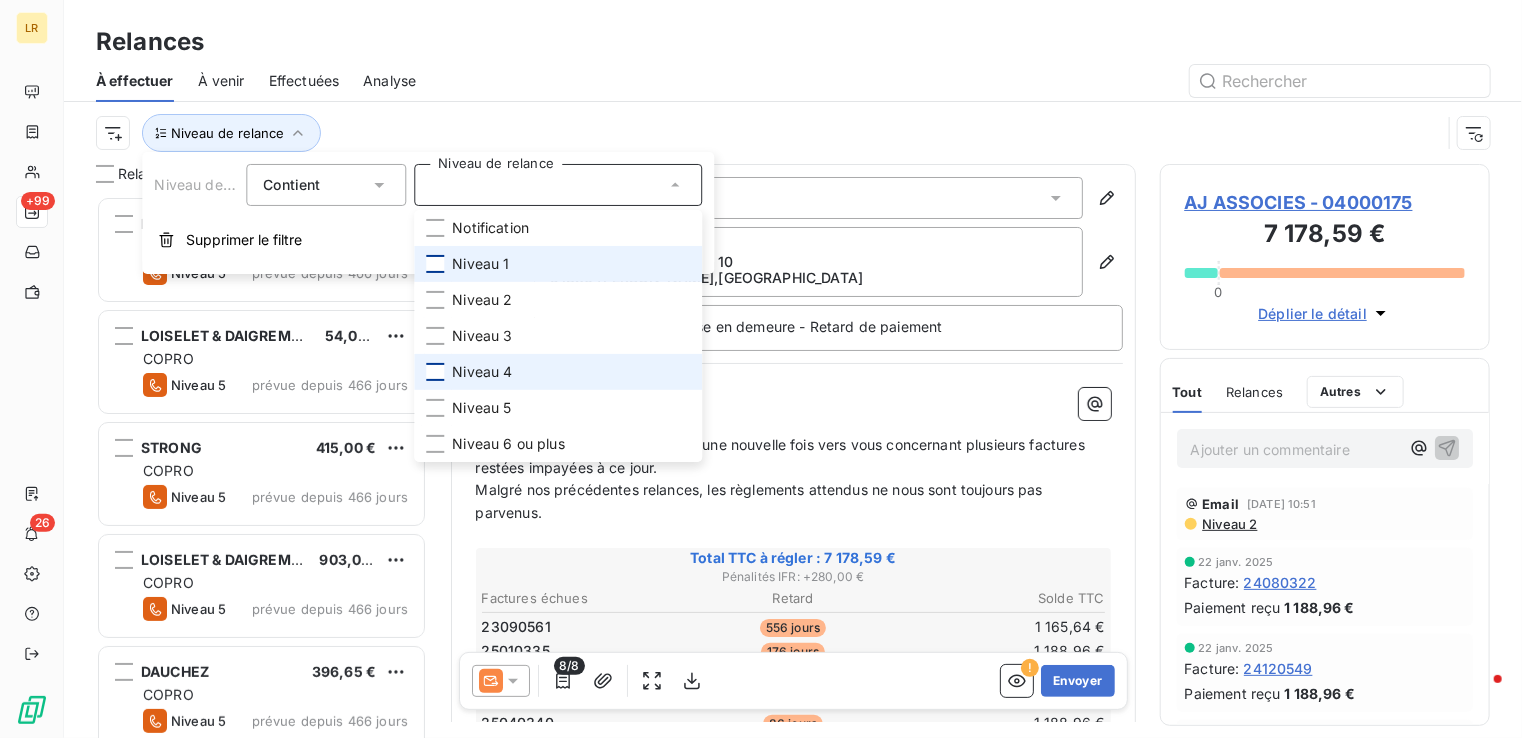 click at bounding box center [435, 372] 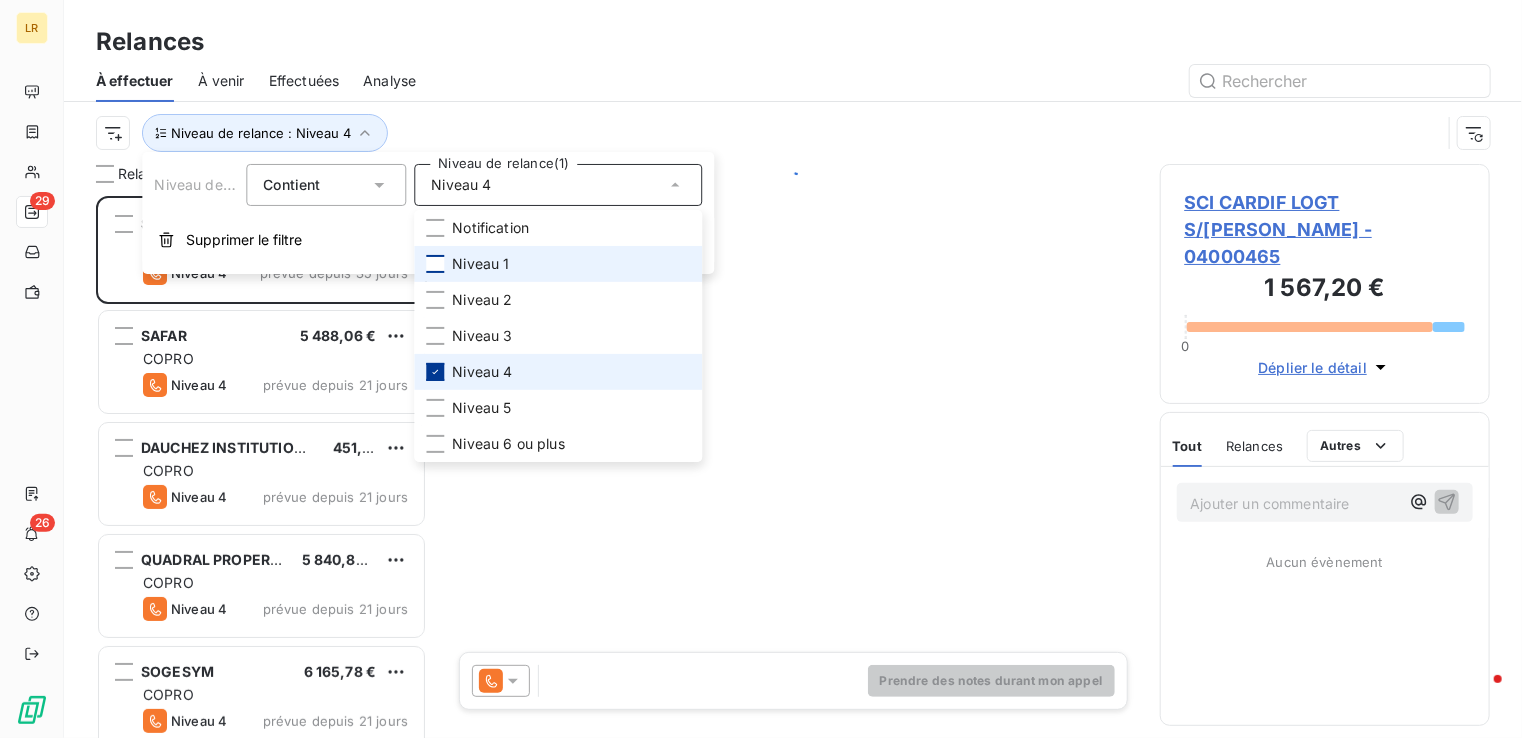 scroll, scrollTop: 16, scrollLeft: 16, axis: both 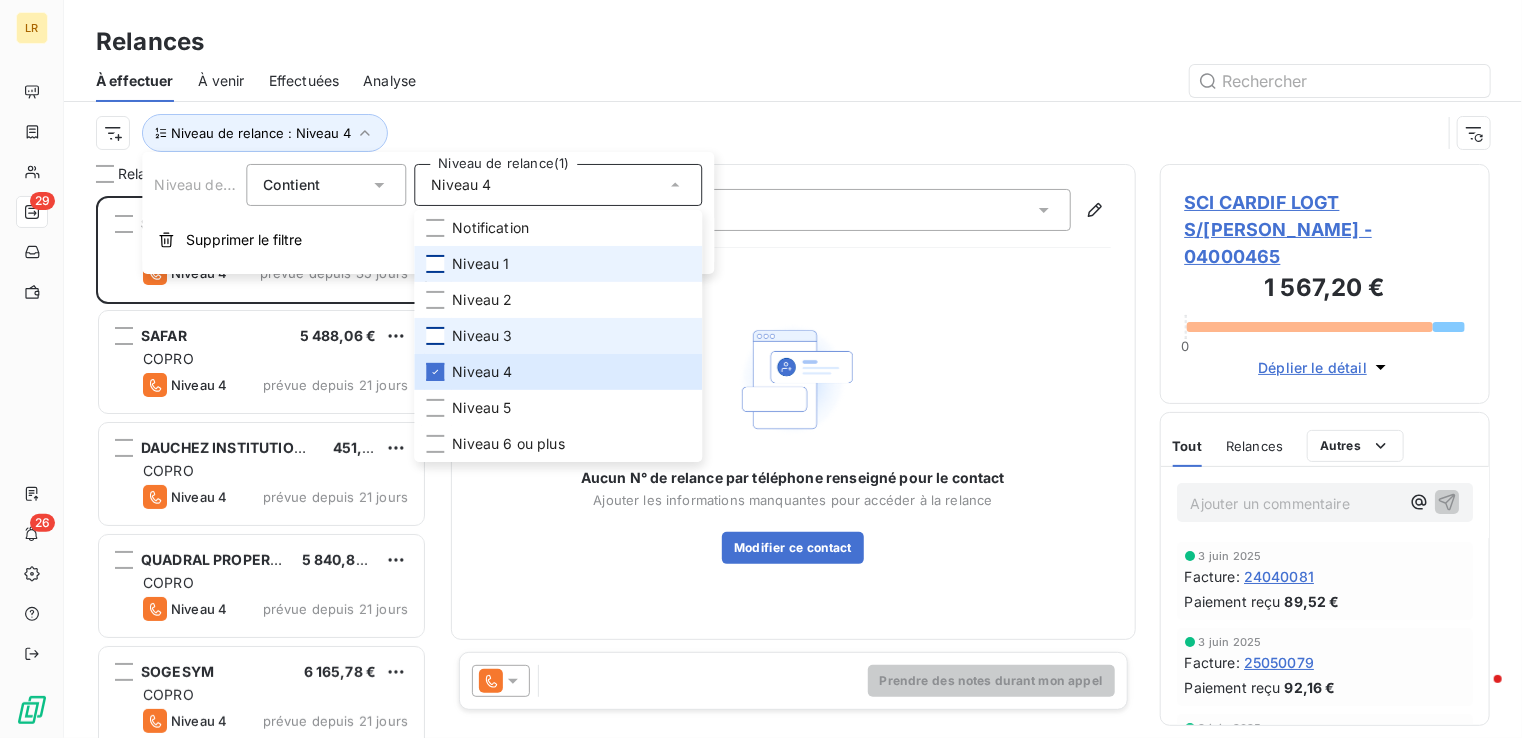 click at bounding box center [435, 336] 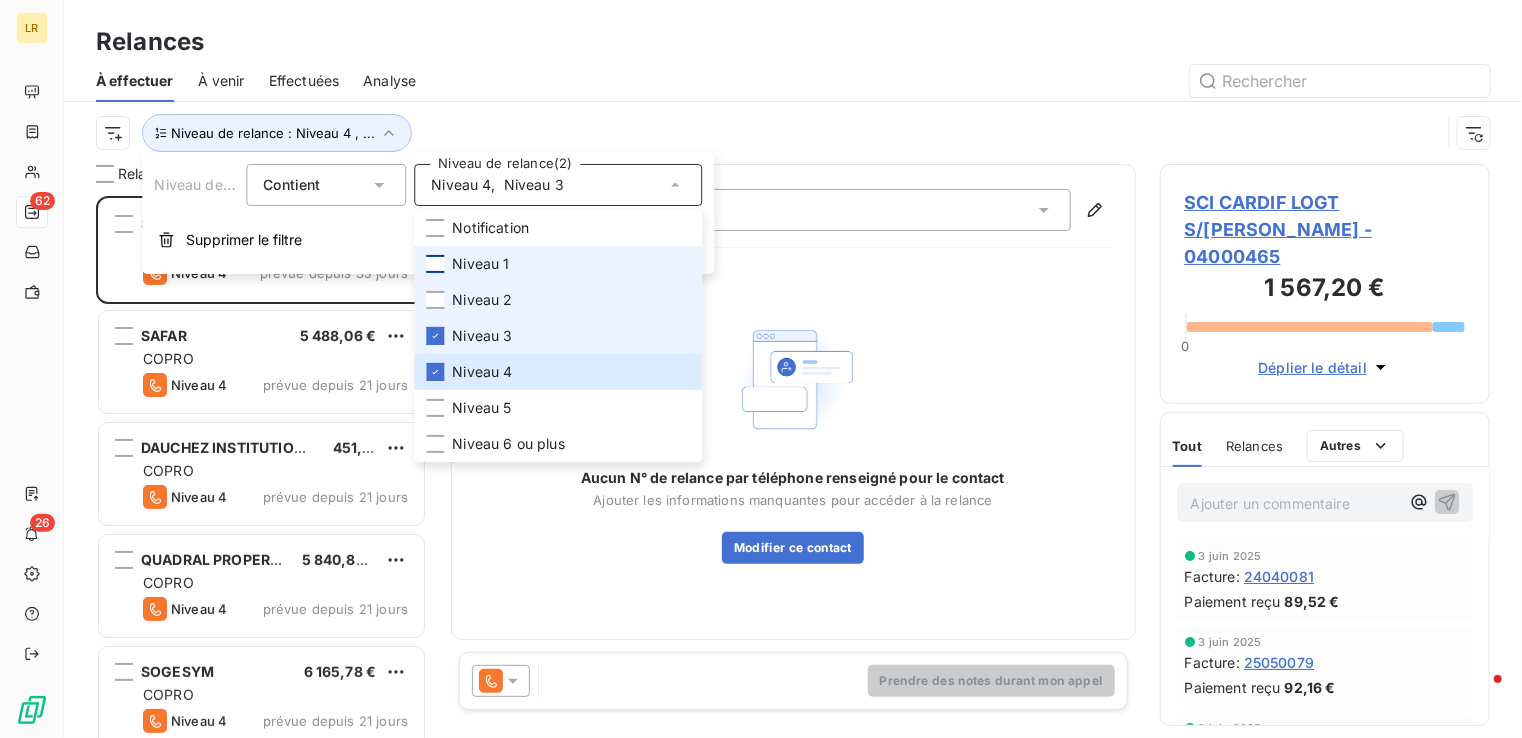 scroll, scrollTop: 16, scrollLeft: 16, axis: both 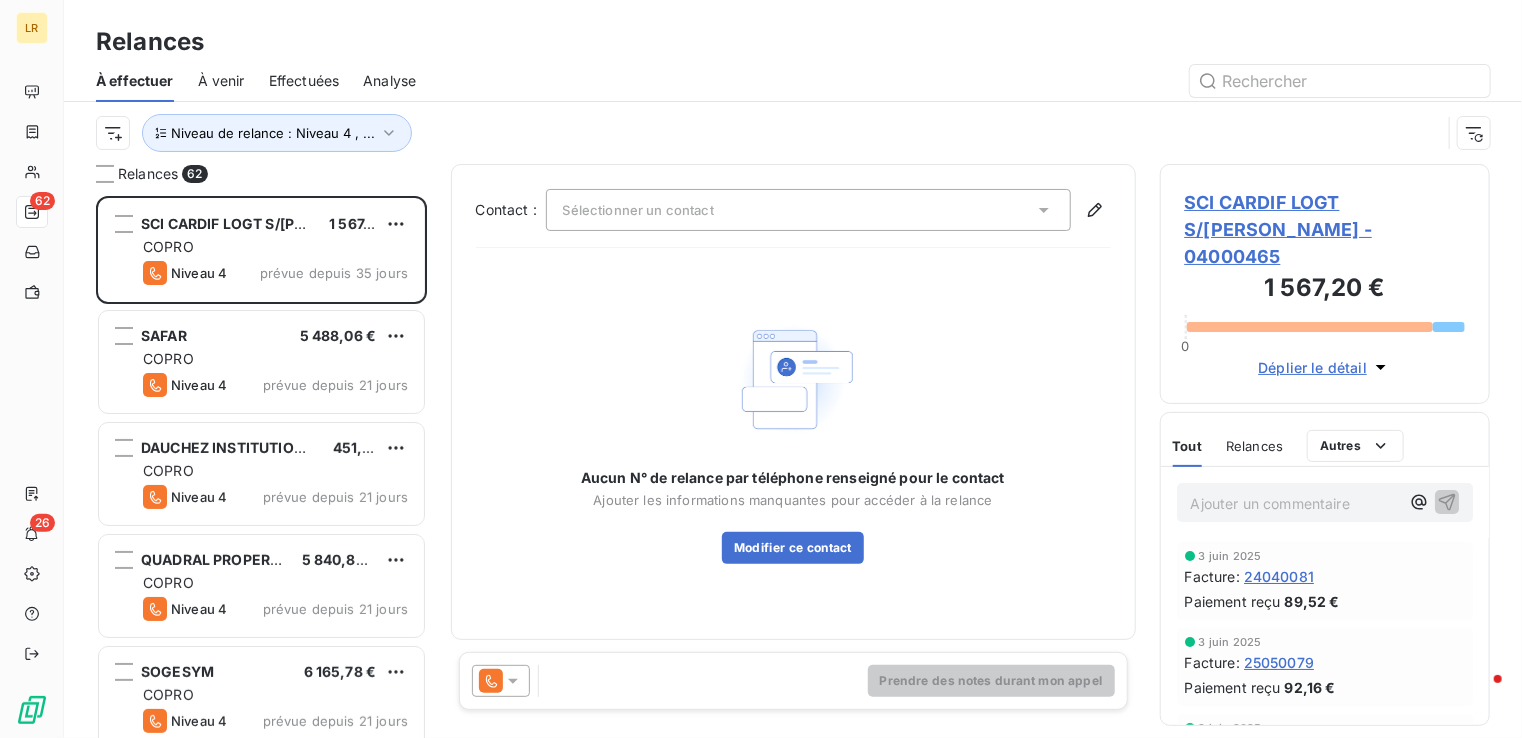 click at bounding box center [965, 81] 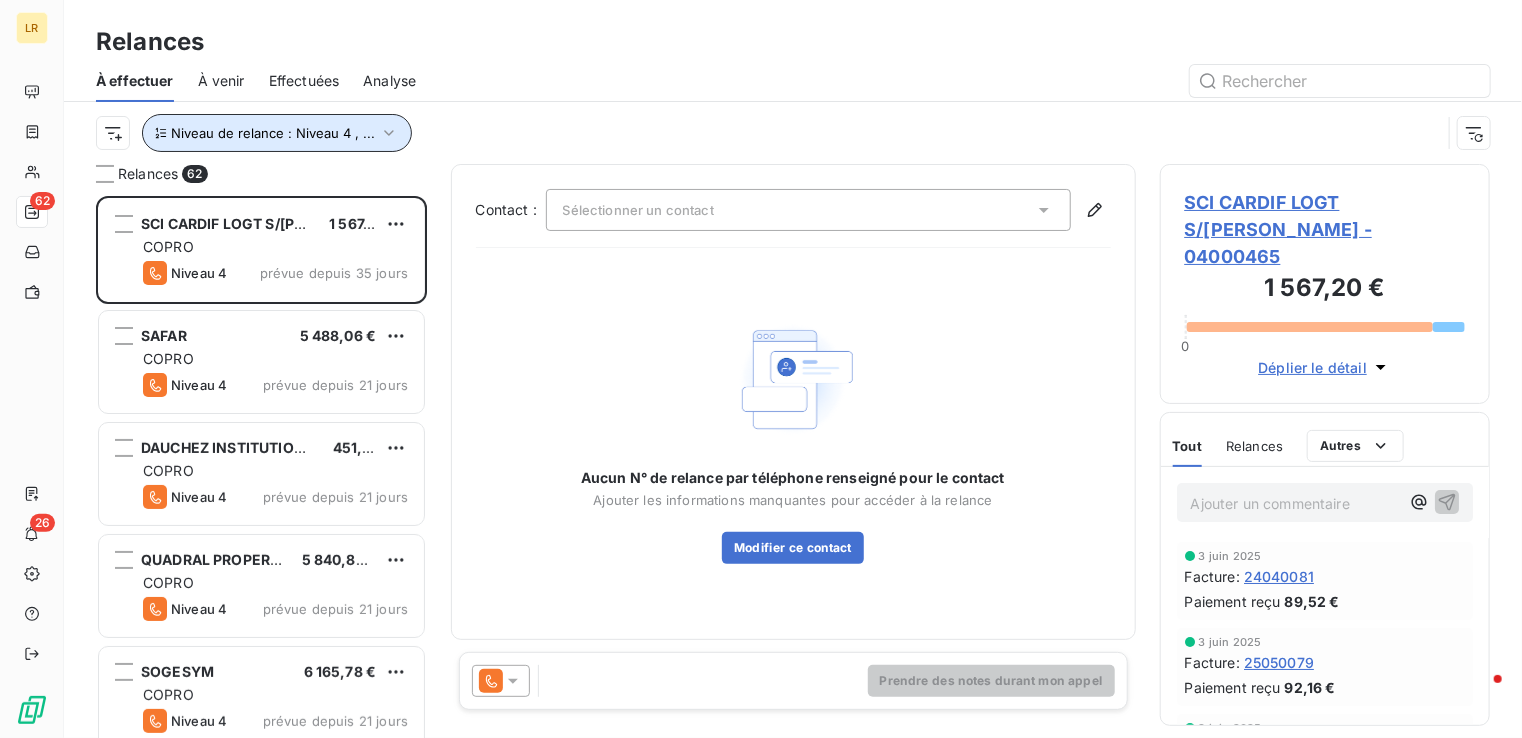 click on "Niveau de relance  : Niveau 4 , ..." at bounding box center (277, 133) 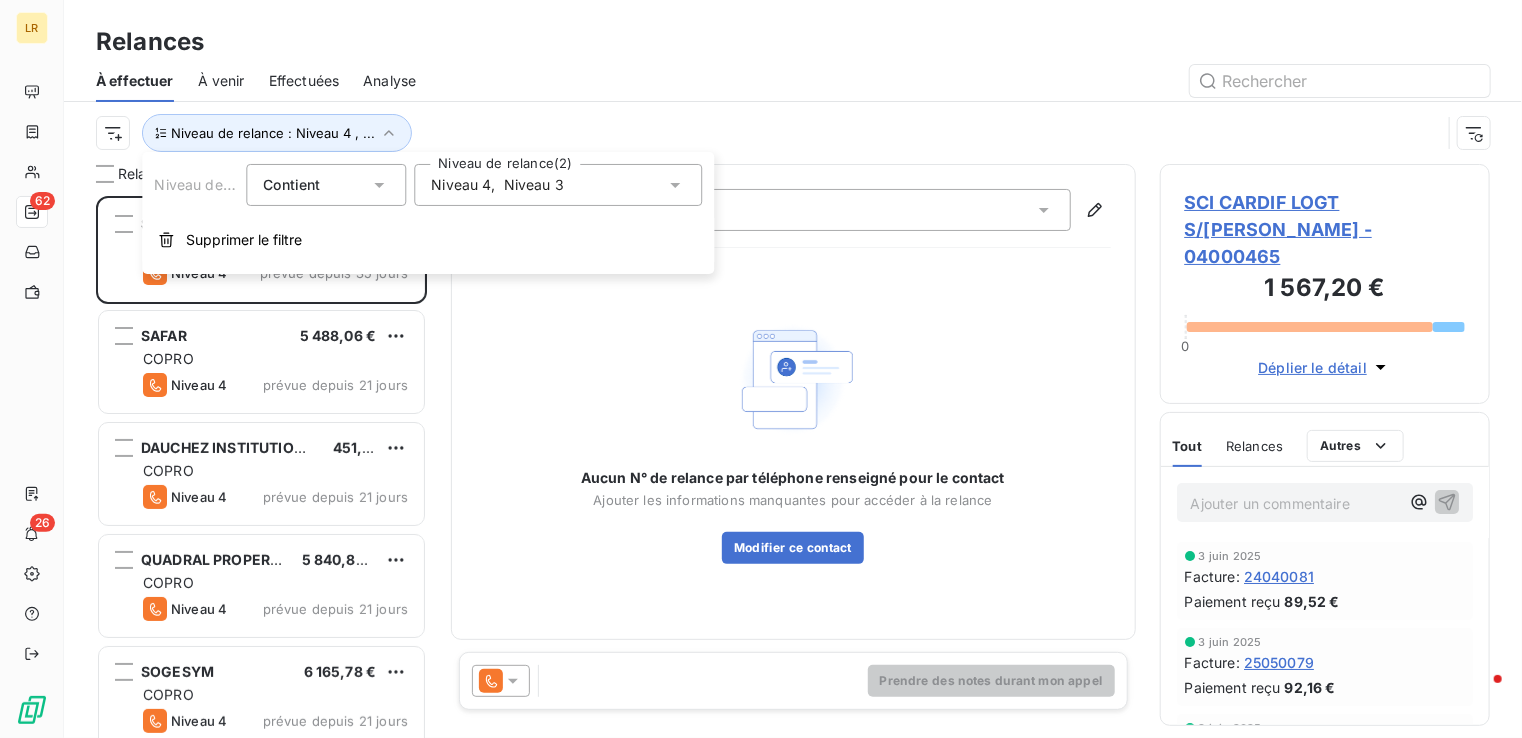 click 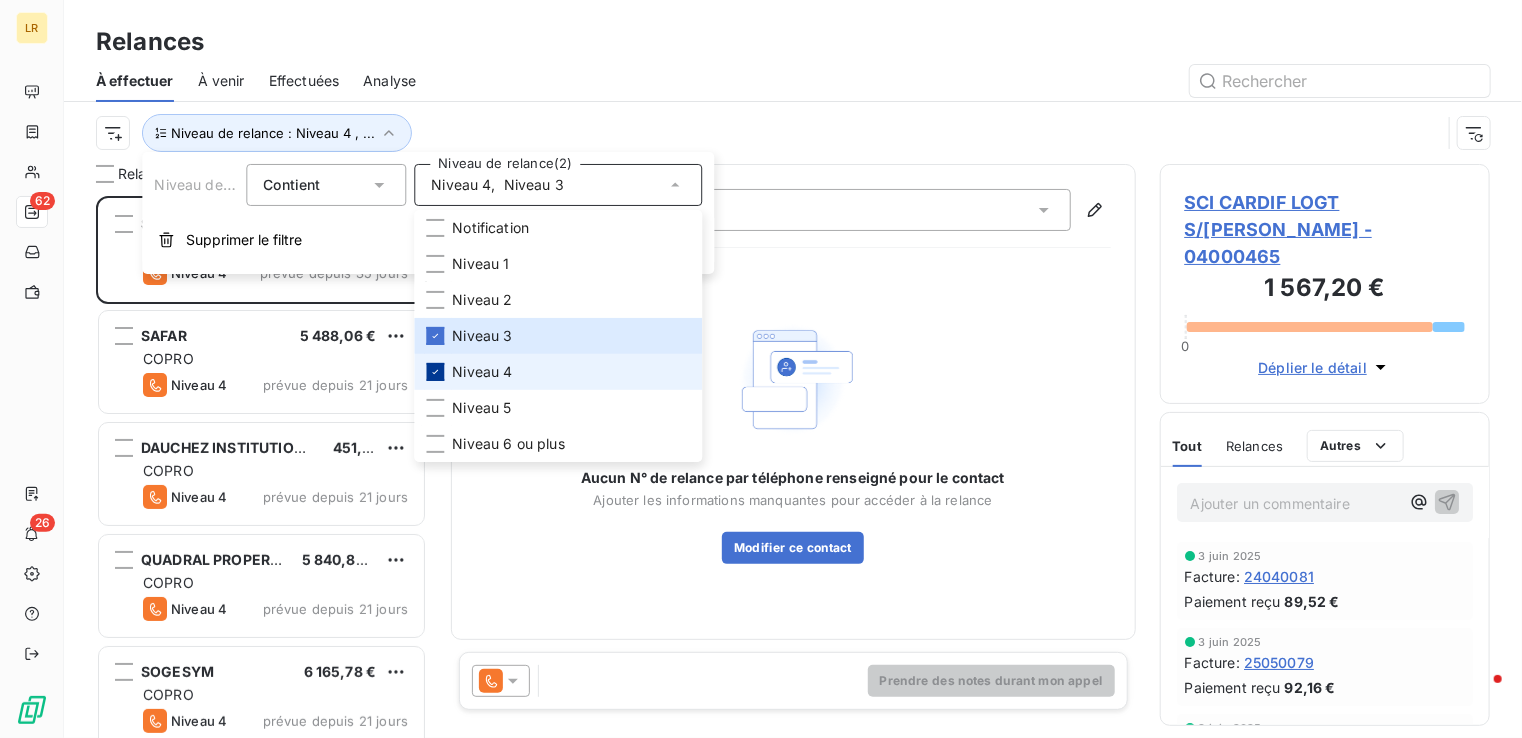 click 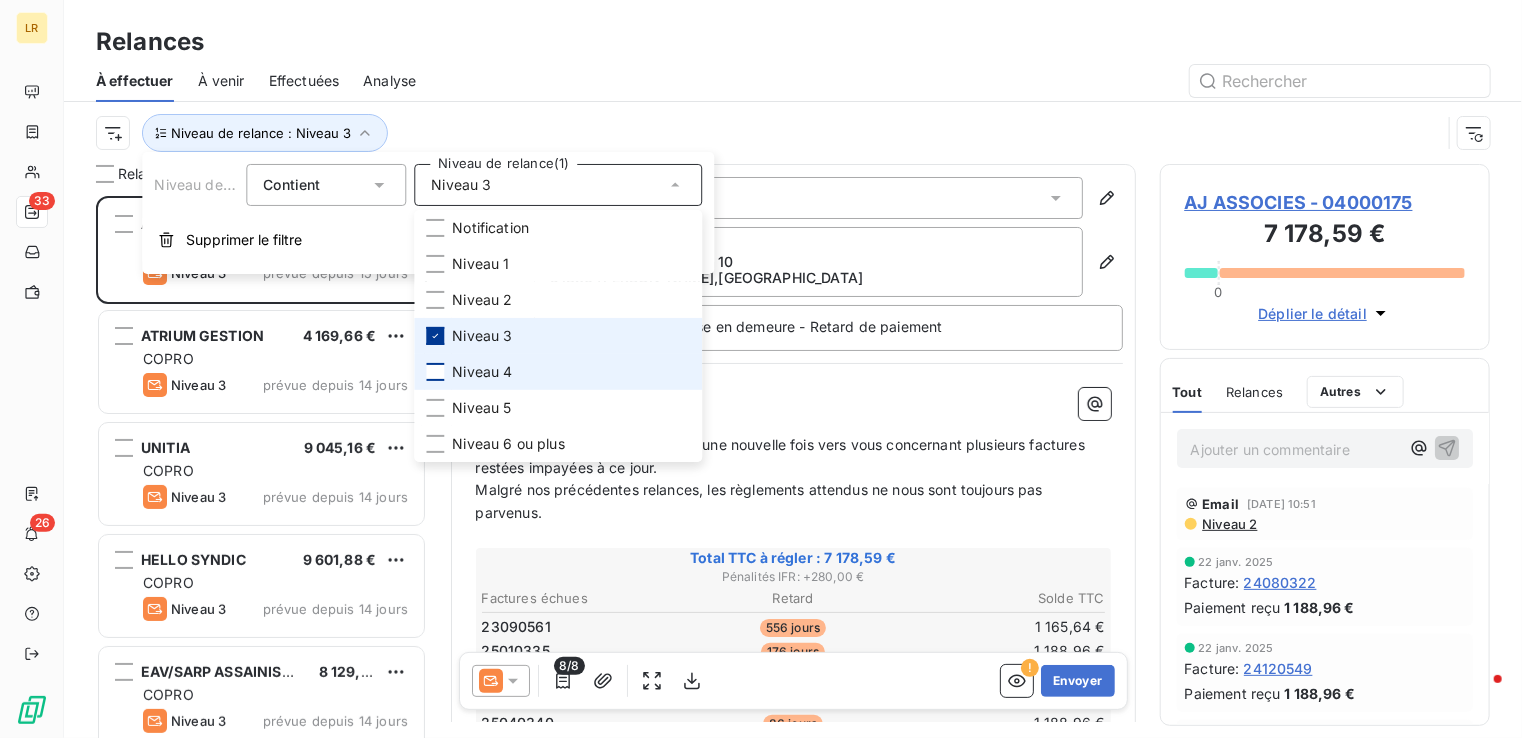 click 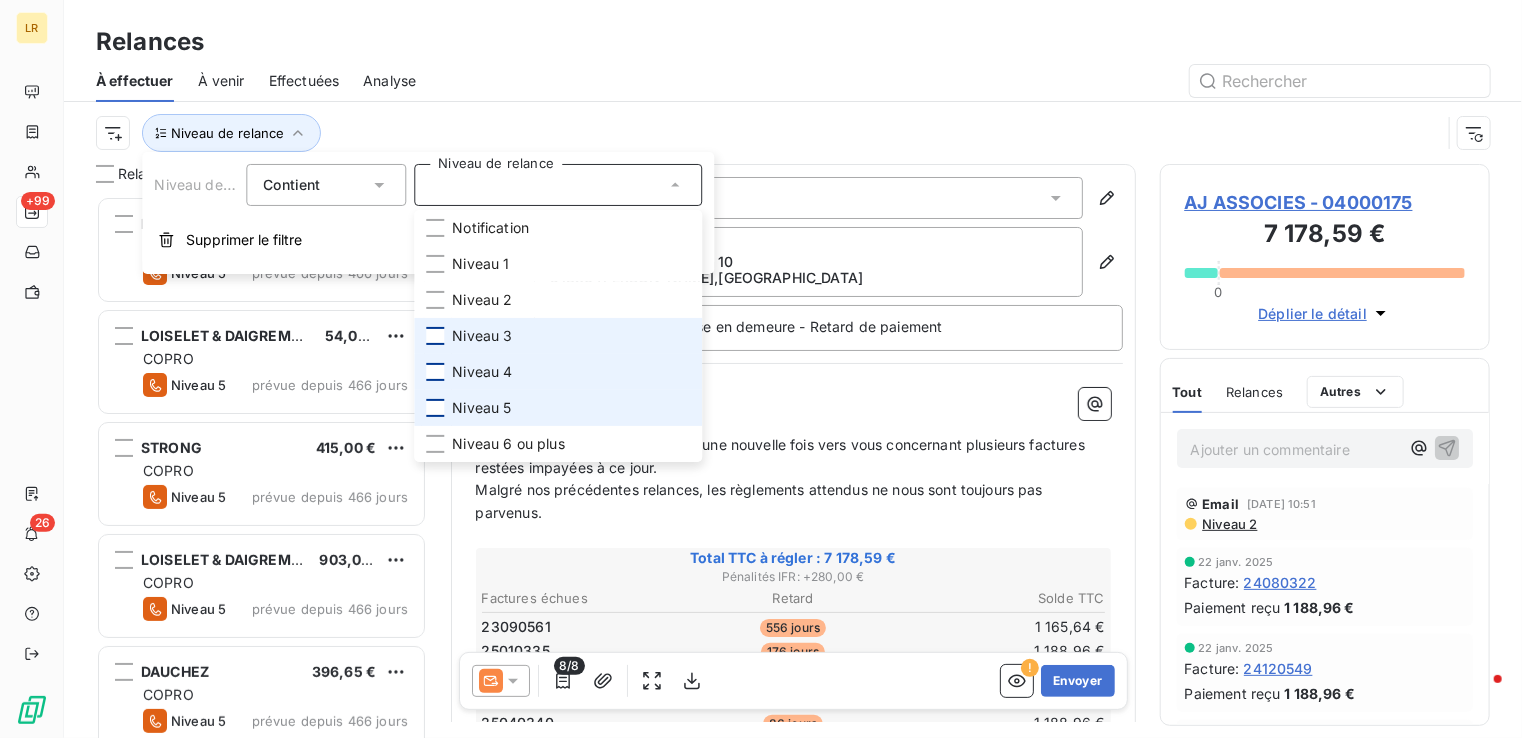 click at bounding box center [435, 408] 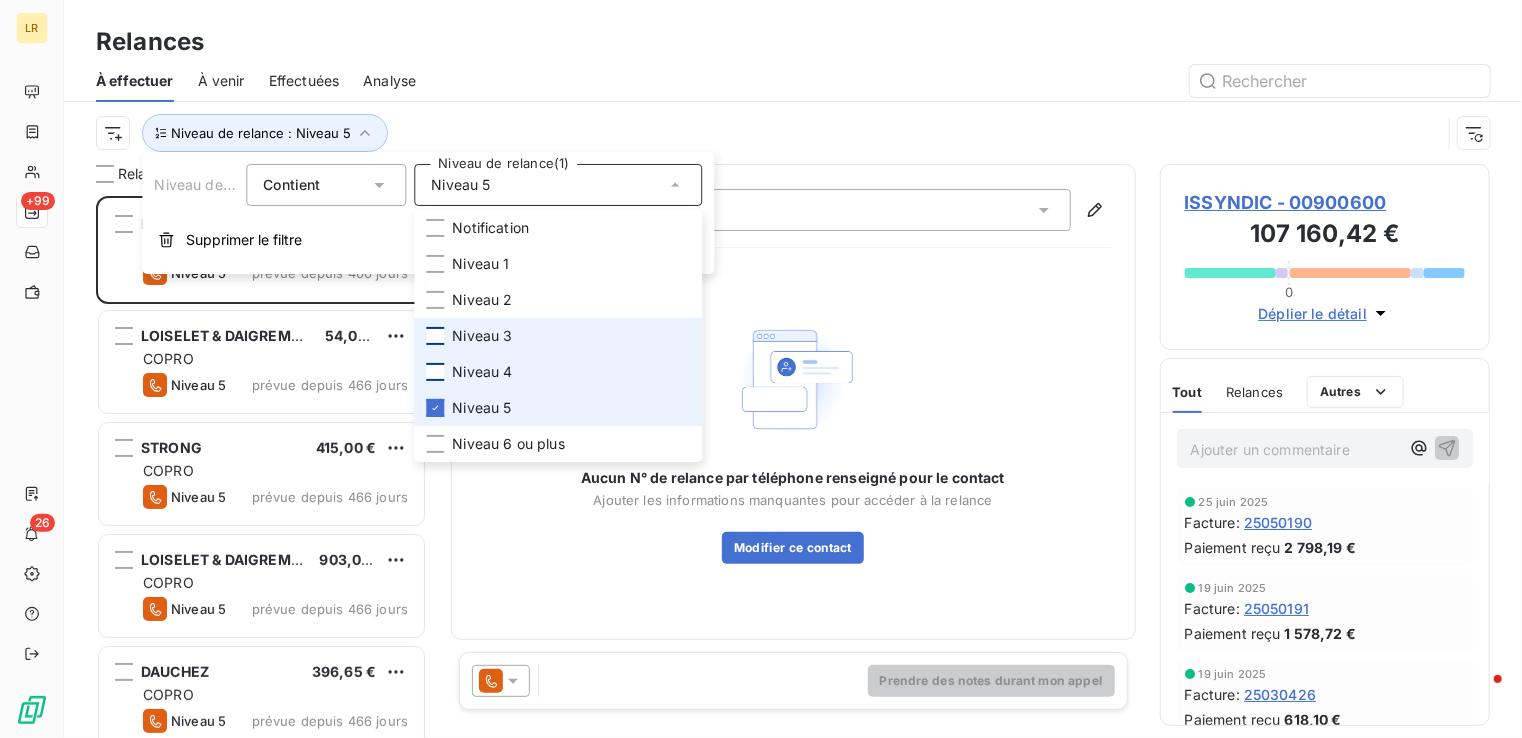 scroll, scrollTop: 16, scrollLeft: 16, axis: both 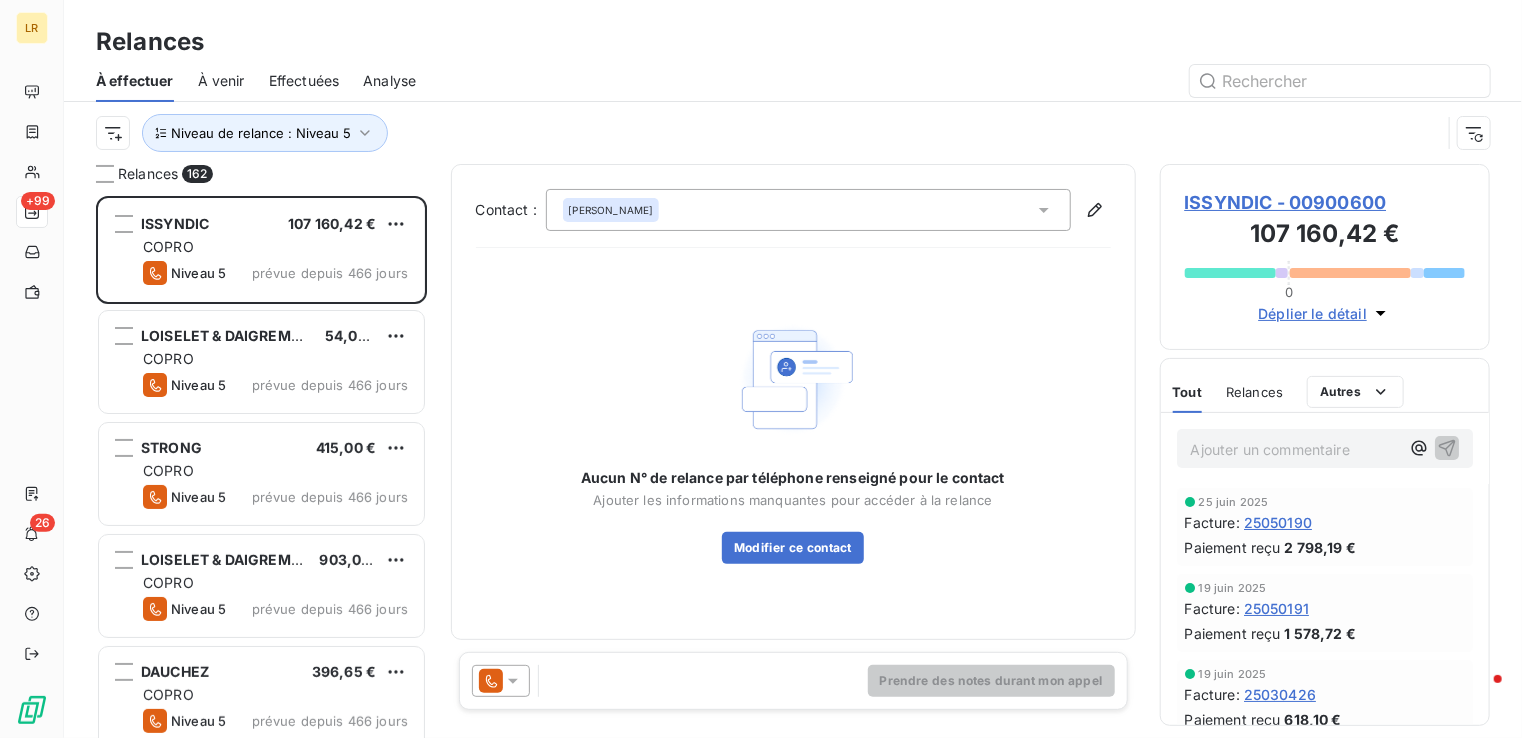 click on "À effectuer À venir Effectuées Analyse" at bounding box center [793, 81] 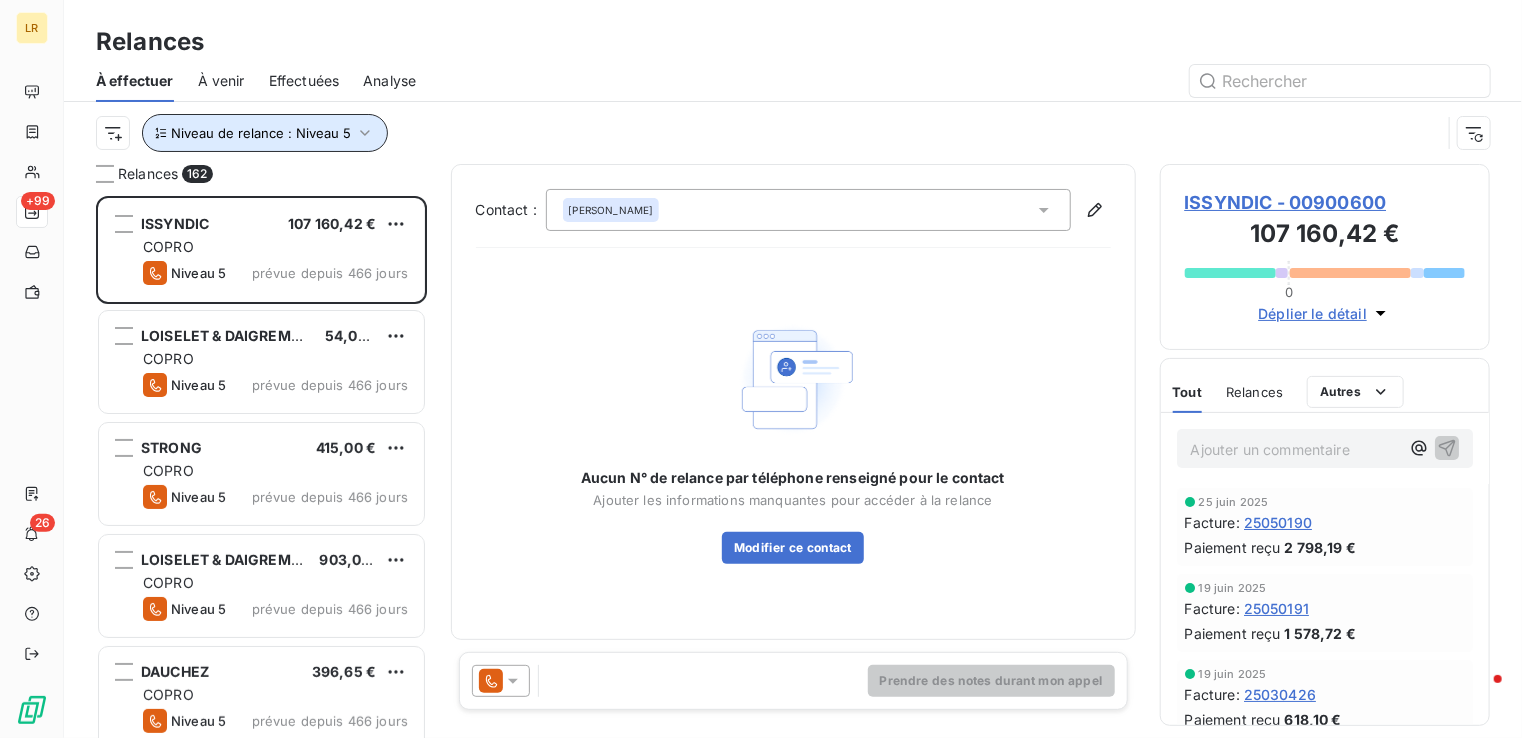 click 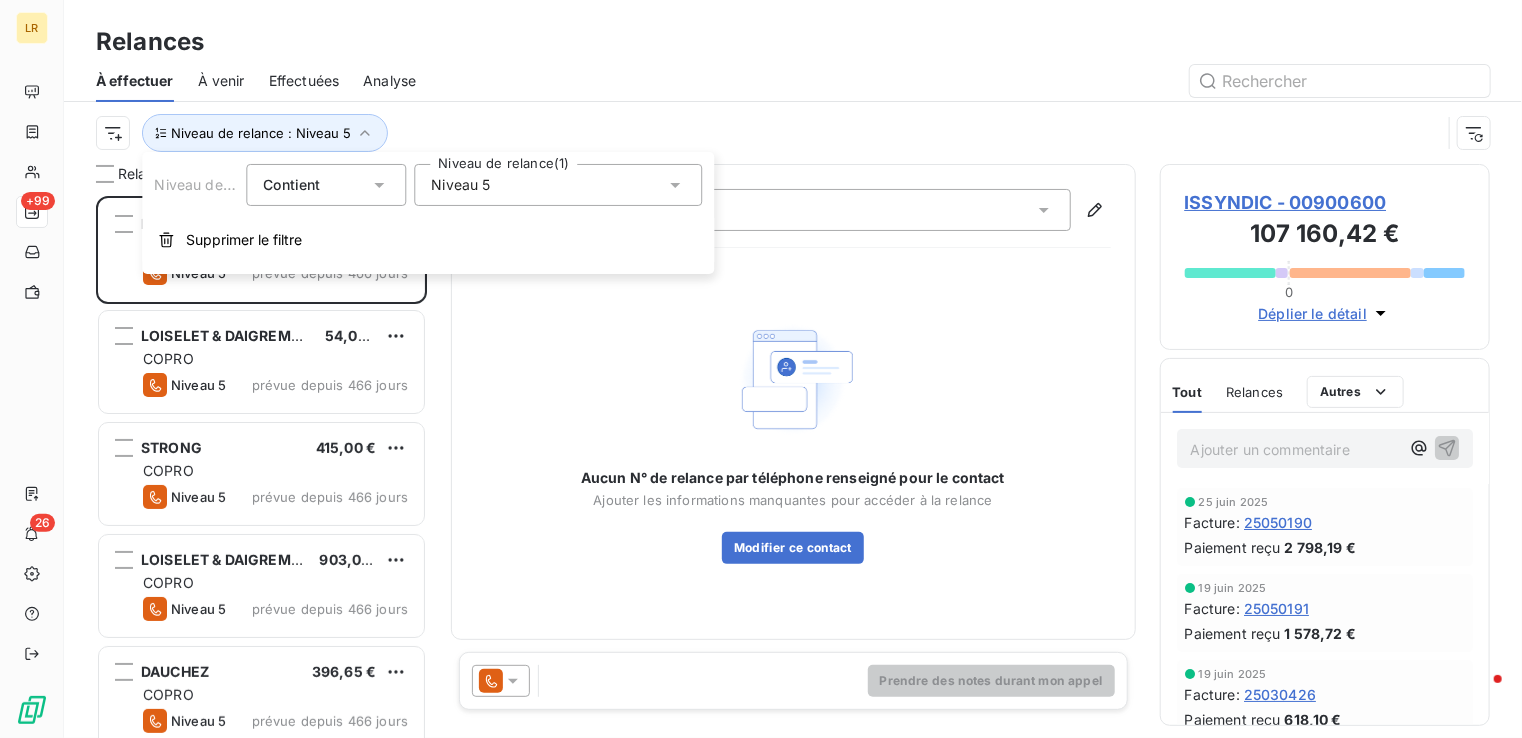 drag, startPoint x: 678, startPoint y: 178, endPoint x: 660, endPoint y: 175, distance: 18.248287 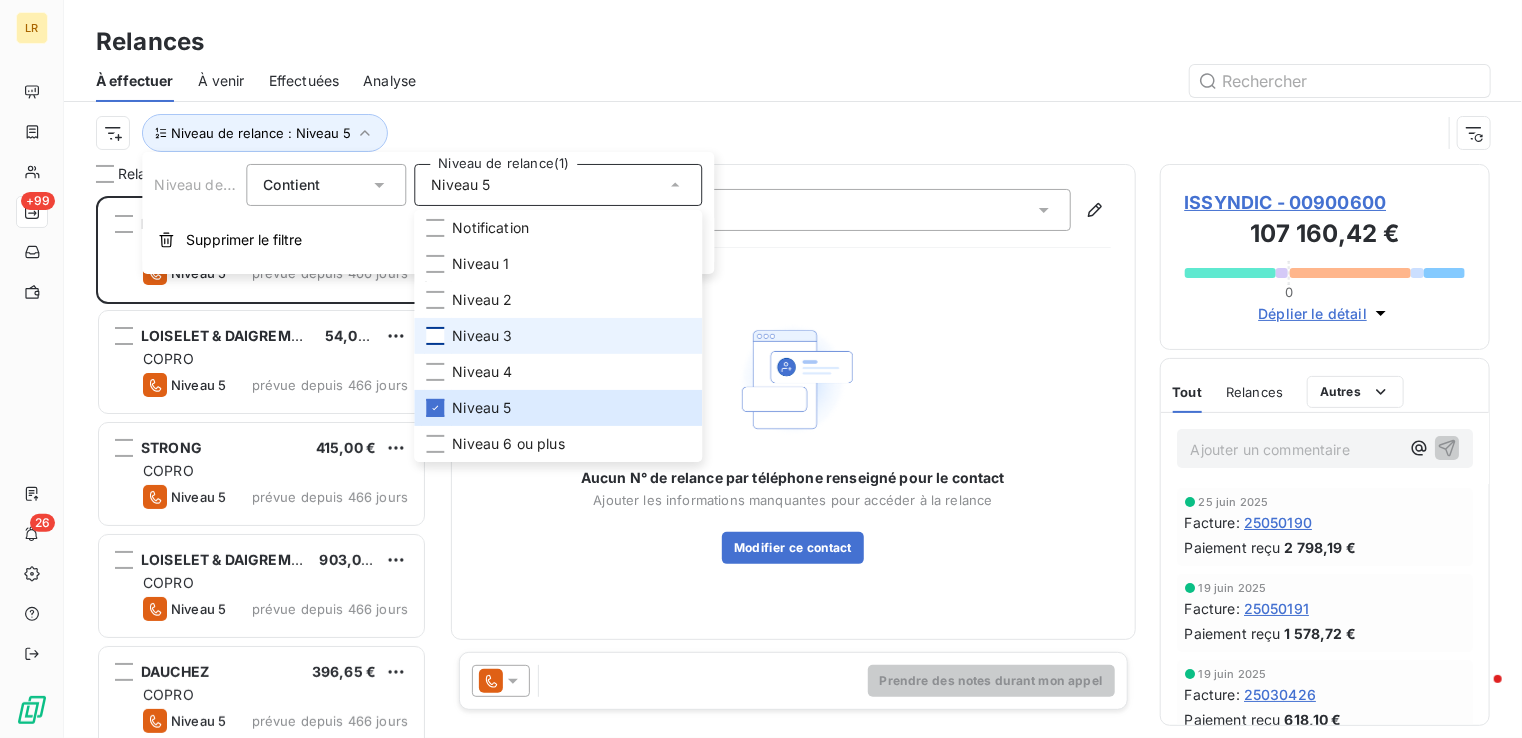 click at bounding box center [435, 336] 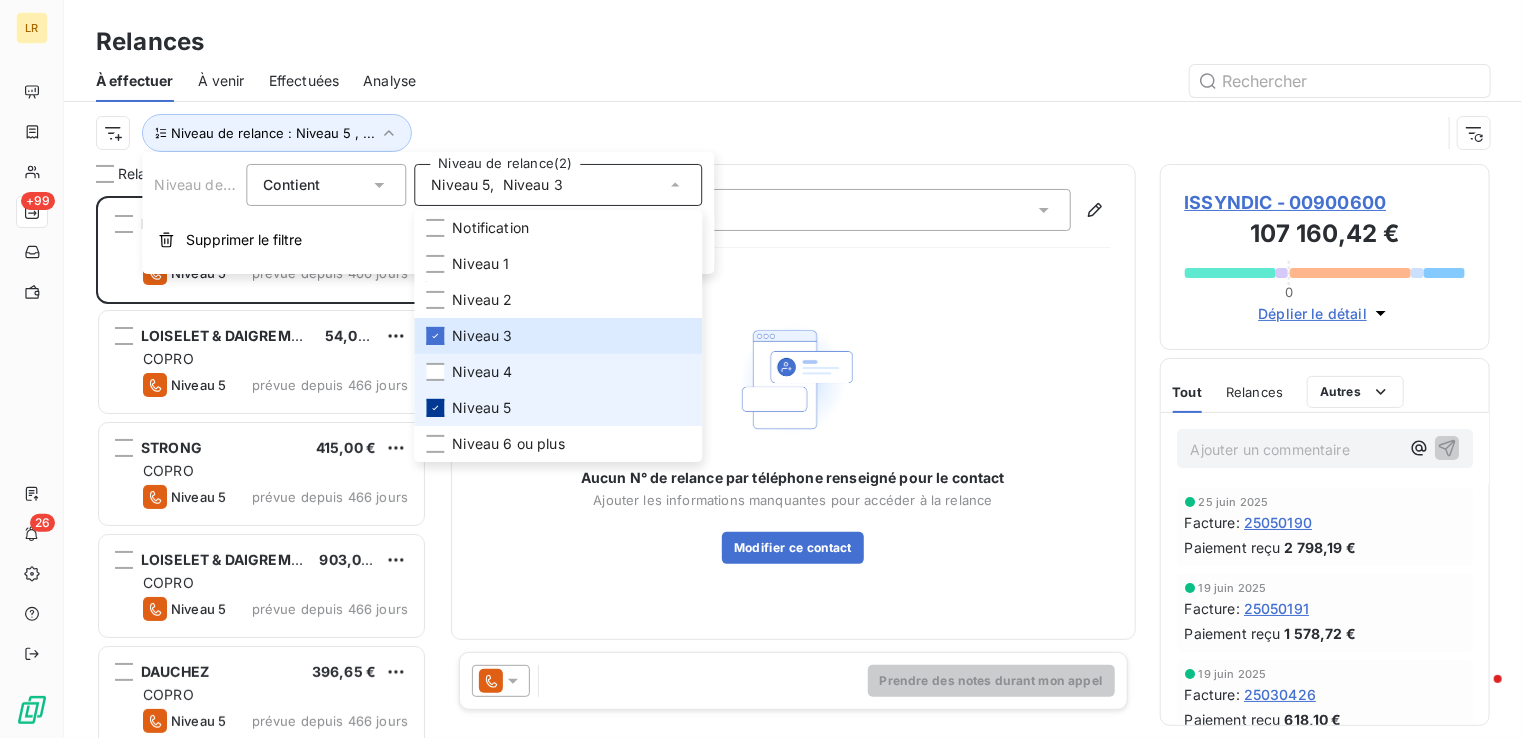 scroll, scrollTop: 16, scrollLeft: 16, axis: both 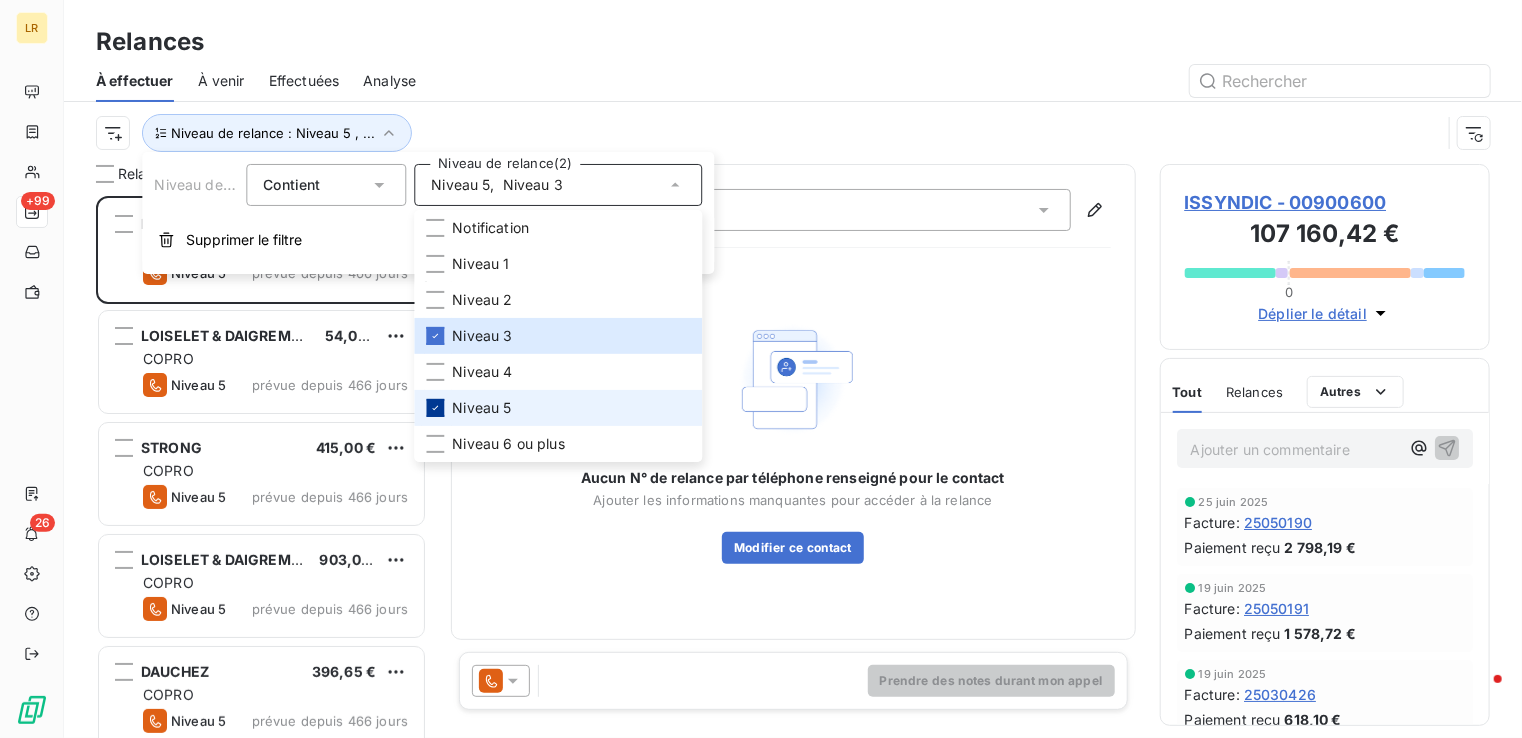 click at bounding box center [435, 408] 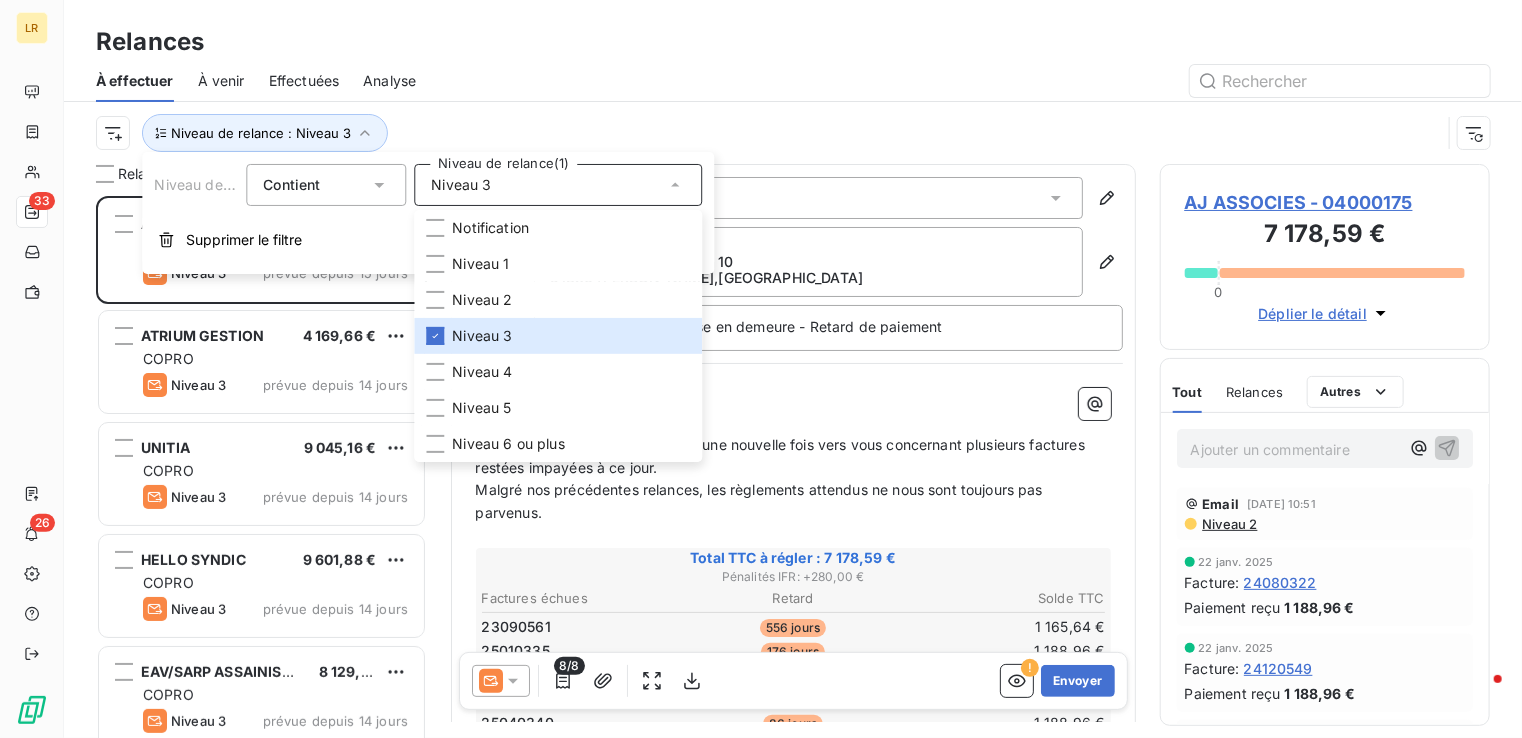 click at bounding box center [965, 81] 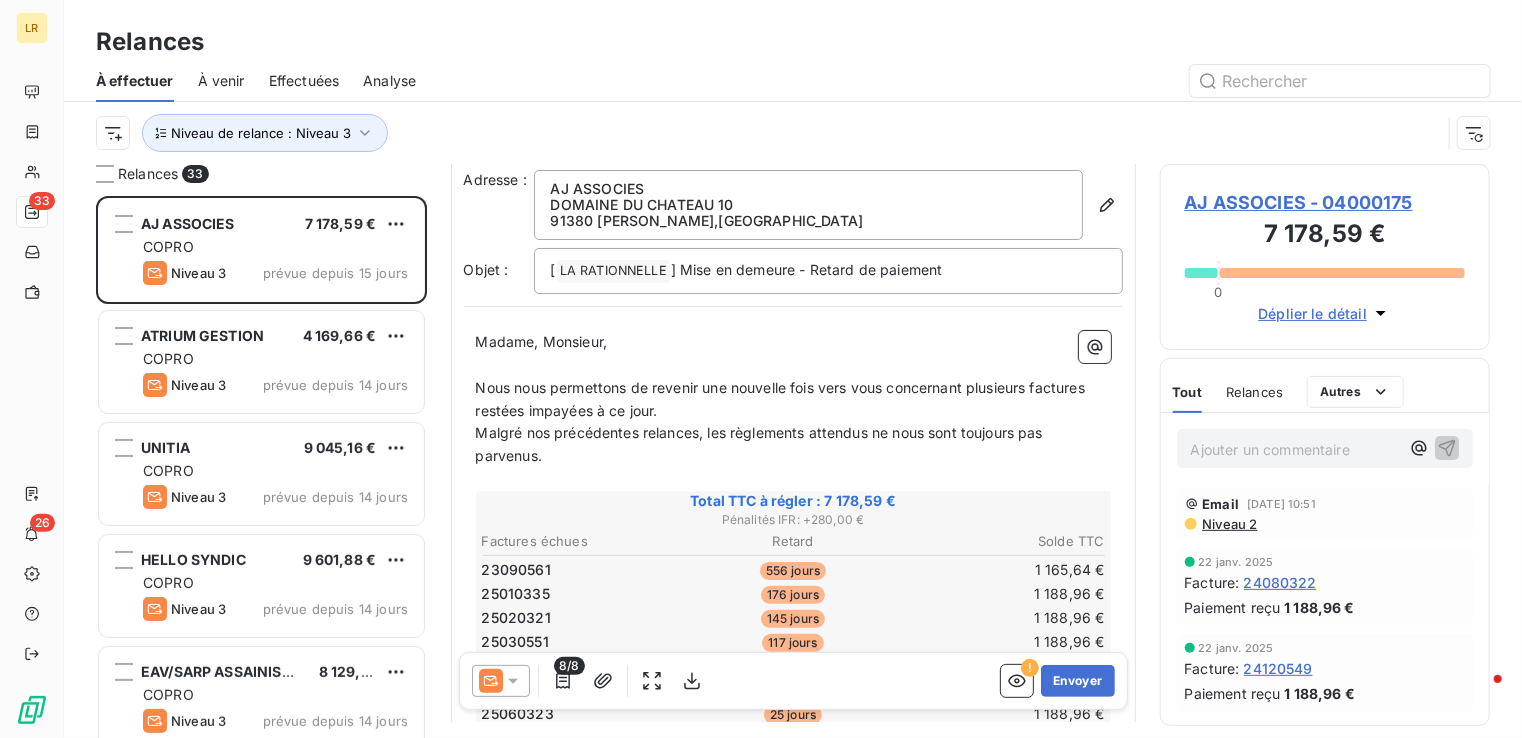 scroll, scrollTop: 400, scrollLeft: 0, axis: vertical 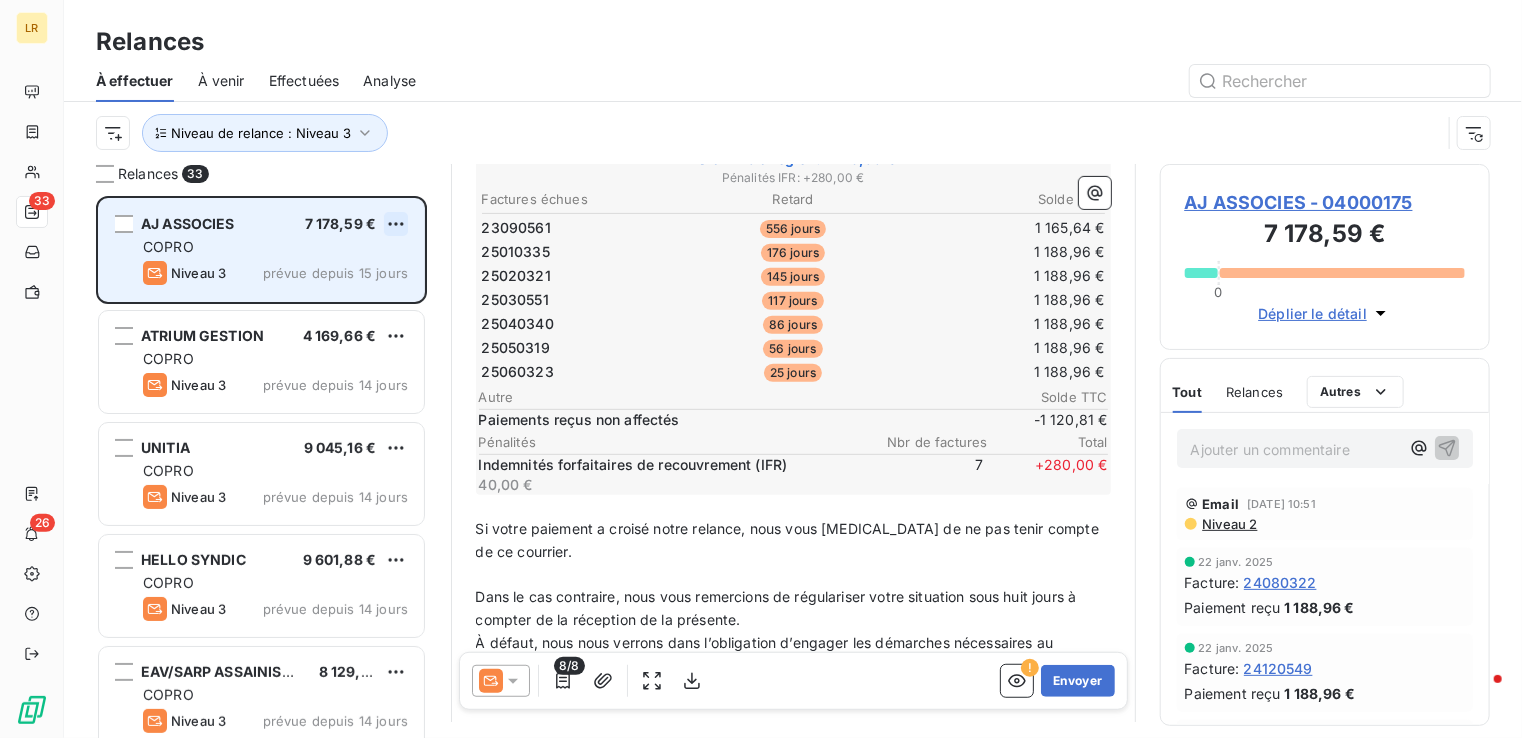click on "LR 33 26 Relances À effectuer À venir Effectuées Analyse Niveau de relance  : Niveau 3  Relances 33 AJ ASSOCIES 7 178,59 € COPRO Niveau 3 prévue depuis 15 jours ATRIUM GESTION 4 169,66 € COPRO Niveau 3 prévue depuis 14 jours UNITIA 9 045,16 € COPRO Niveau 3 prévue depuis 14 jours HELLO SYNDIC 9 601,88 € COPRO Niveau 3 prévue depuis 14 jours EAV/SARP ASSAINISSEMENT 8 129,74 € COPRO Niveau 3 prévue depuis 14 jours UNITIA 0034 2 364,82 € COPRO Niveau 3 prévue depuis 14 jours UNITIA 2 772,43 € COPRO Niveau 3 prévue depuis 14 jours SOGESYM 3 284,64 € COPRO Niveau 3 prévue depuis 14 jours ISSYNDIC 1 413,14 € COPRO Niveau 3 prévue depuis 13 jours GROUPE OUEST 1 620,00 € COPRO Niveau 3 prévue depuis 13 jours GIEP GIV 3 187,22 € COPRO Niveau 3 prévue depuis 13 jours HOMELAND 4 063,50 € COPRO Niveau 3 prévue depuis 13 jours VIANOVA GESTION 672,57 € COPRO Niveau 3 prévue depuis 13 jours FONCIA SEINE OUEST 3 777,94 € COPRO Niveau 3" at bounding box center (761, 369) 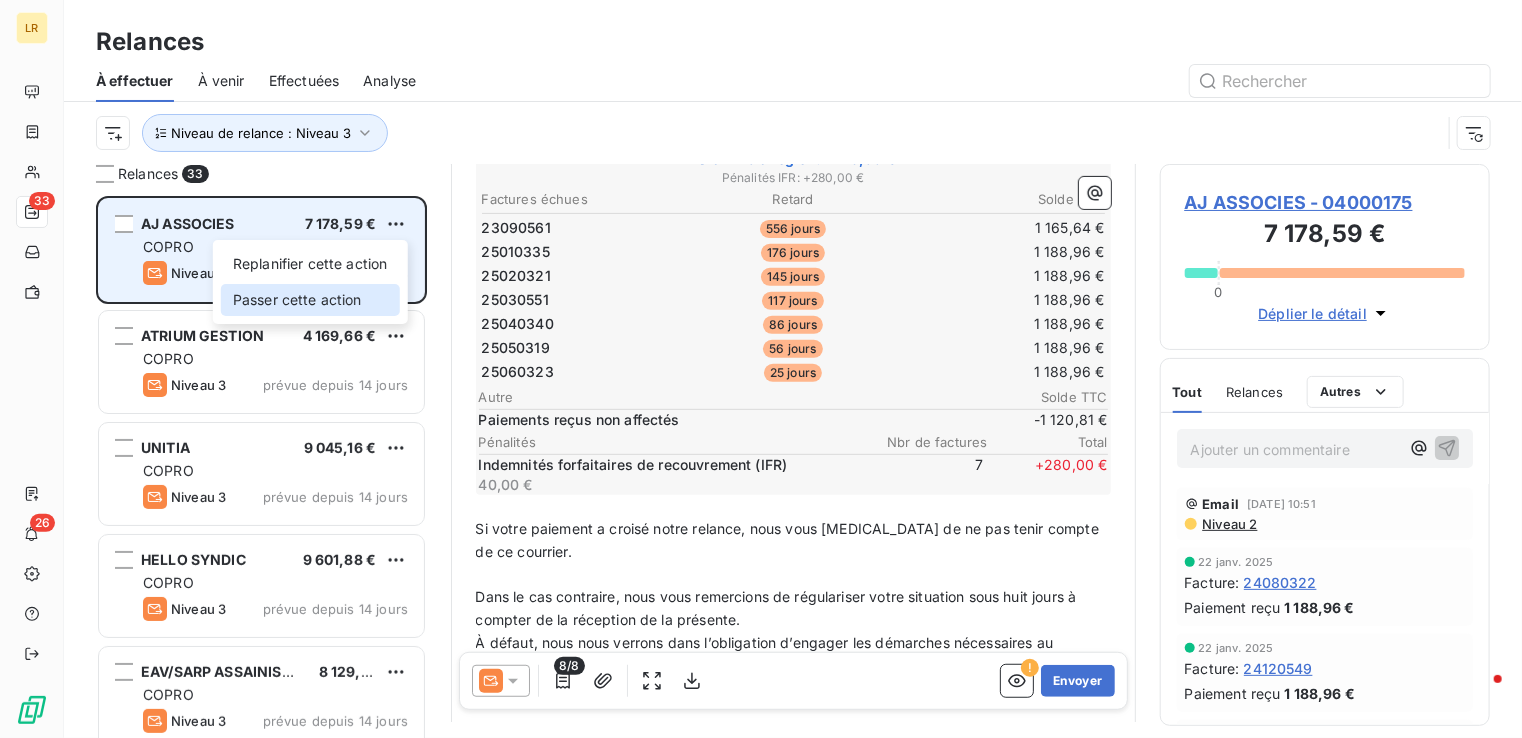 click on "Passer cette action" at bounding box center [310, 300] 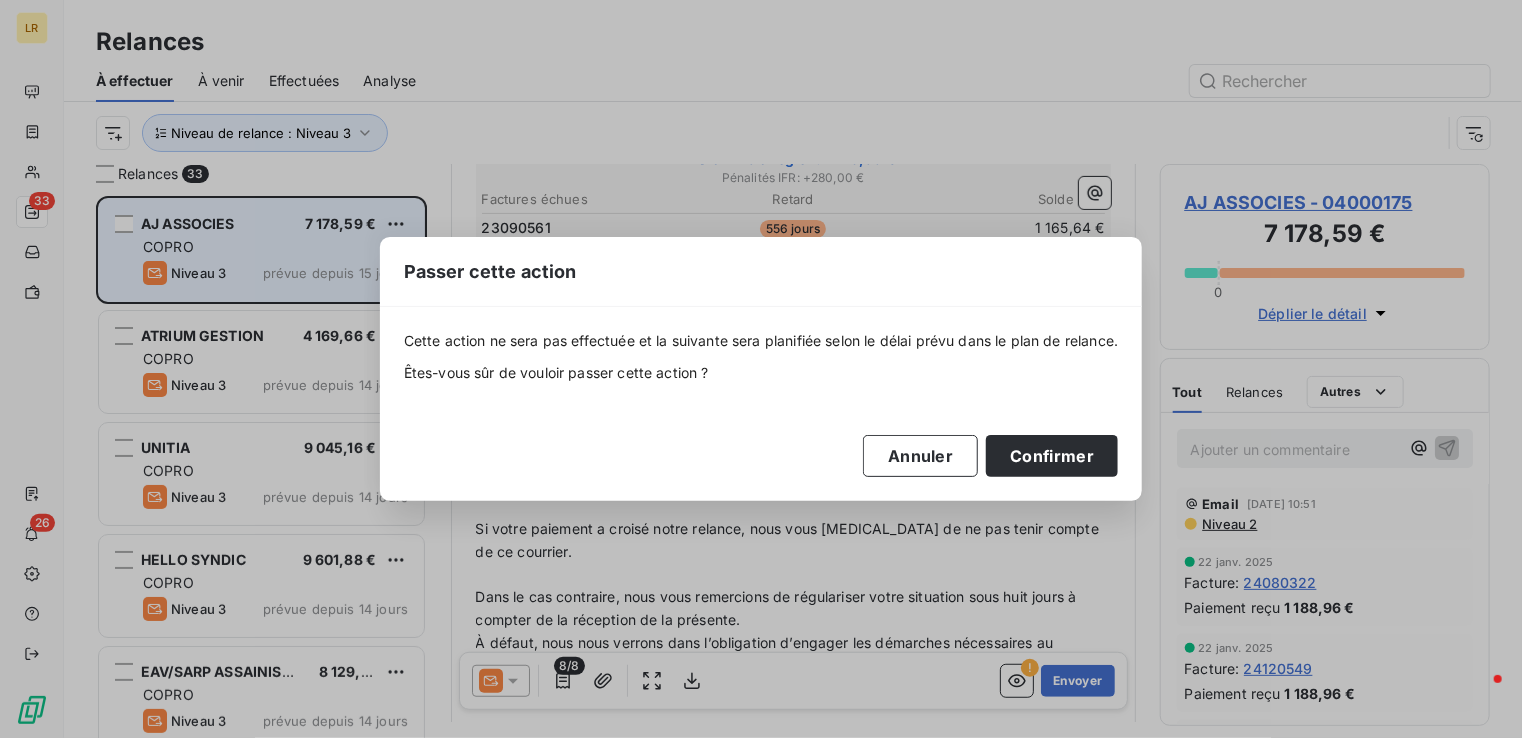 drag, startPoint x: 1028, startPoint y: 454, endPoint x: 996, endPoint y: 427, distance: 41.868843 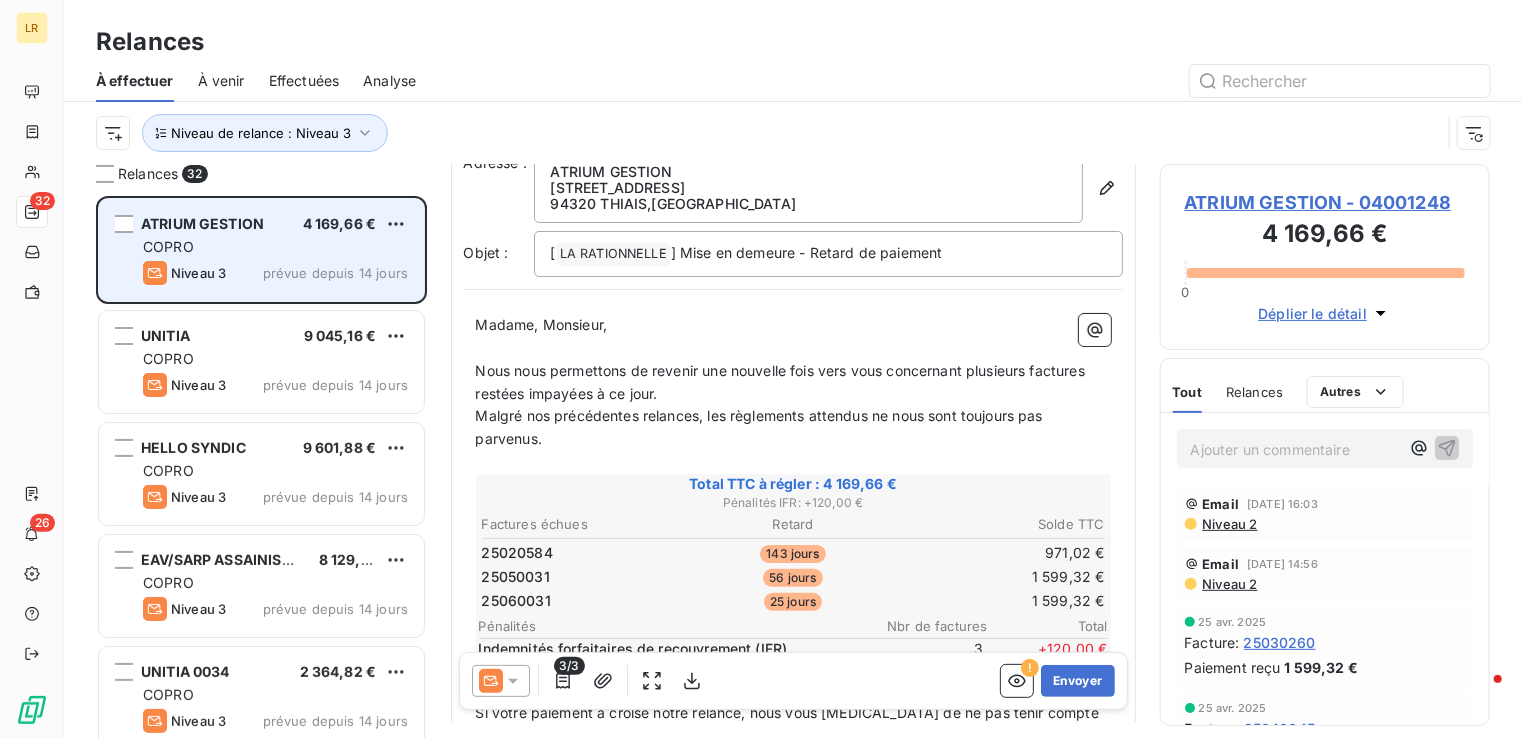 scroll, scrollTop: 300, scrollLeft: 0, axis: vertical 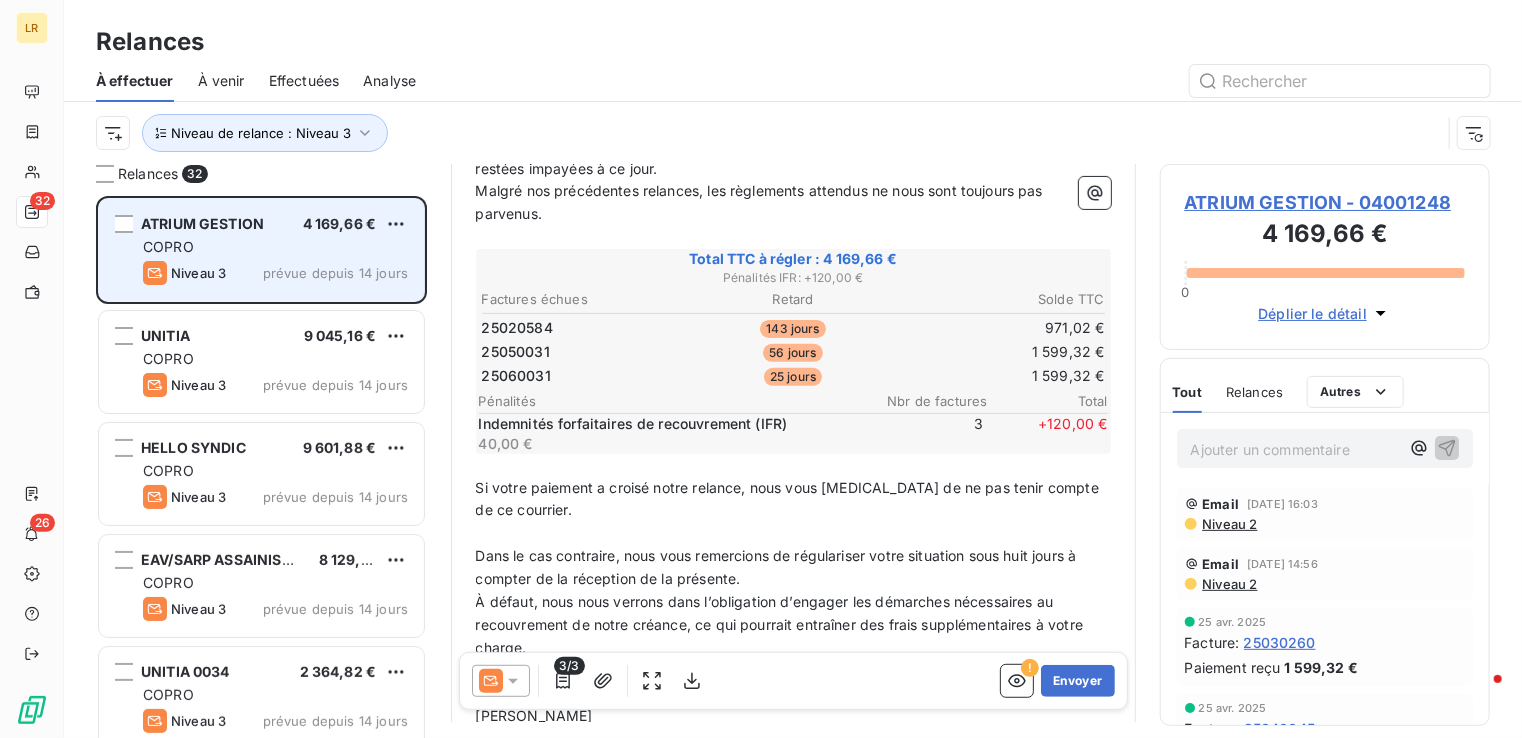 click on "﻿" at bounding box center [793, 465] 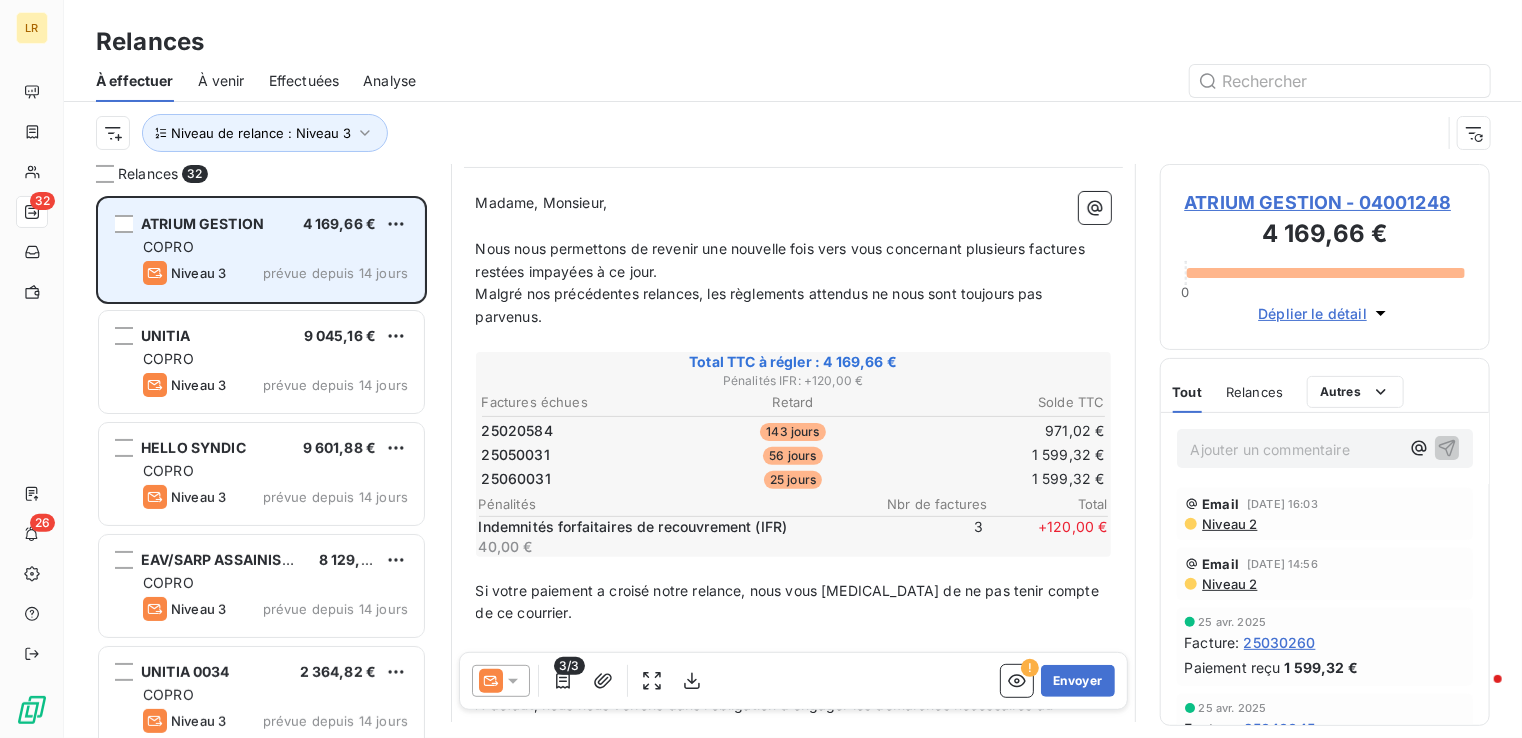 scroll, scrollTop: 0, scrollLeft: 0, axis: both 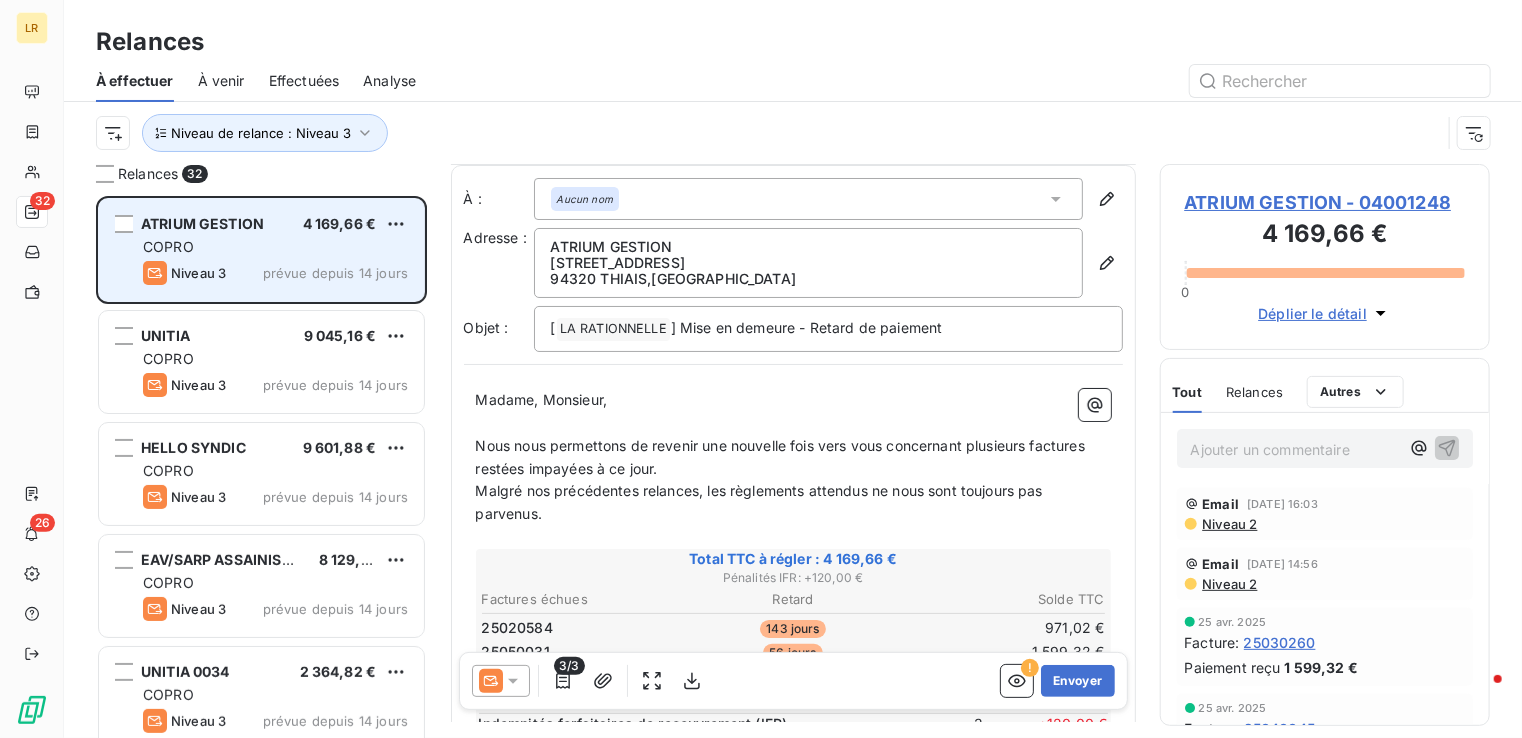 click on "Relances" at bounding box center [1254, 392] 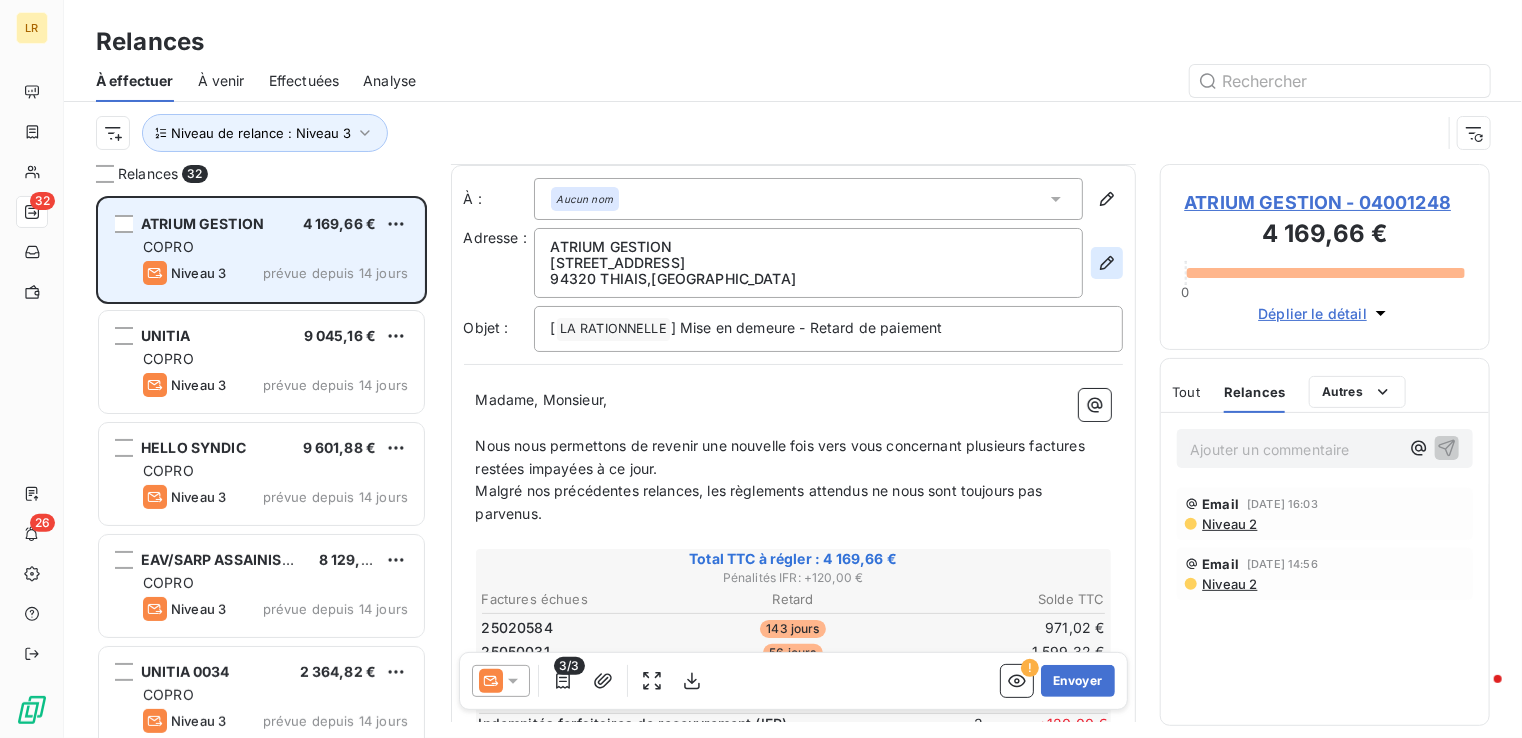 click 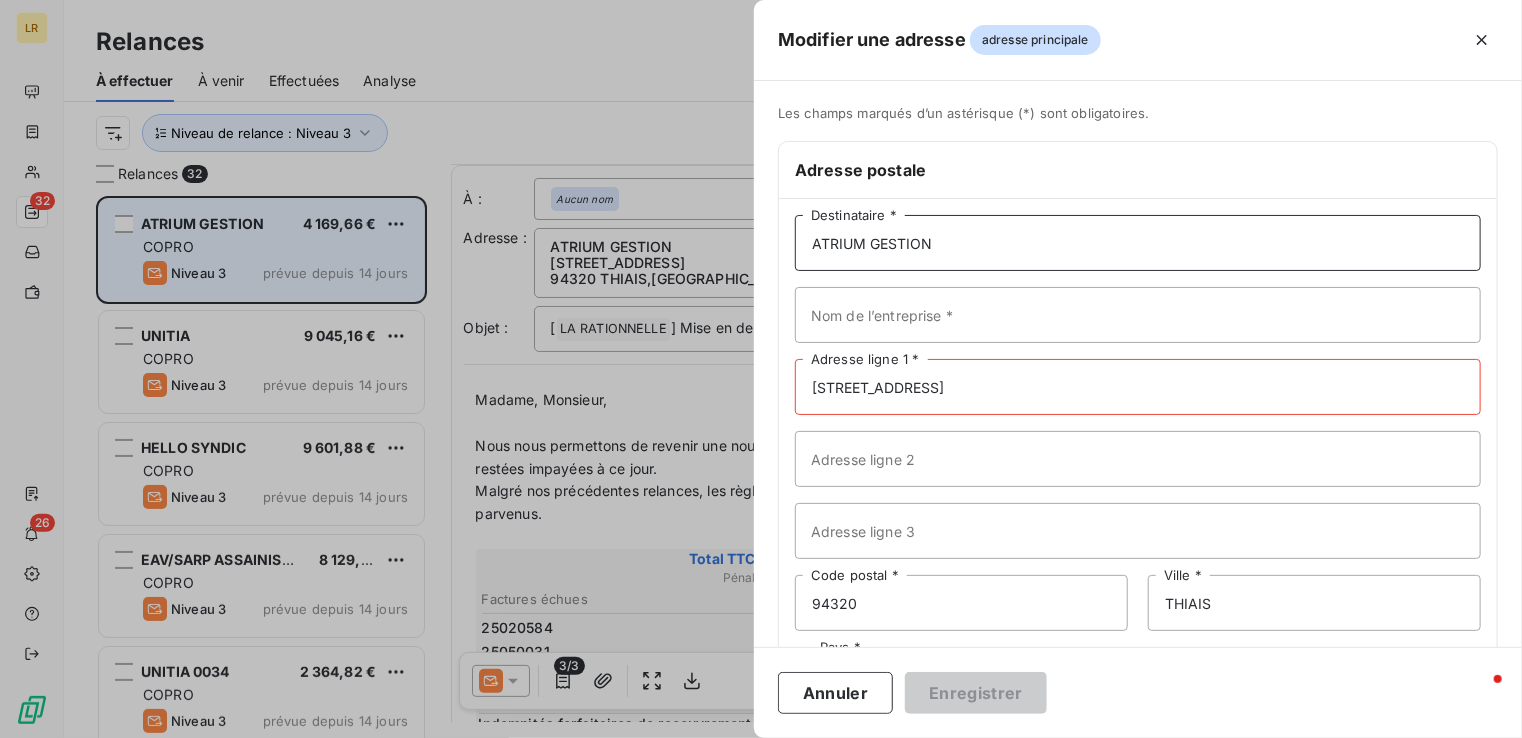 click on "ATRIUM GESTION" at bounding box center (1138, 243) 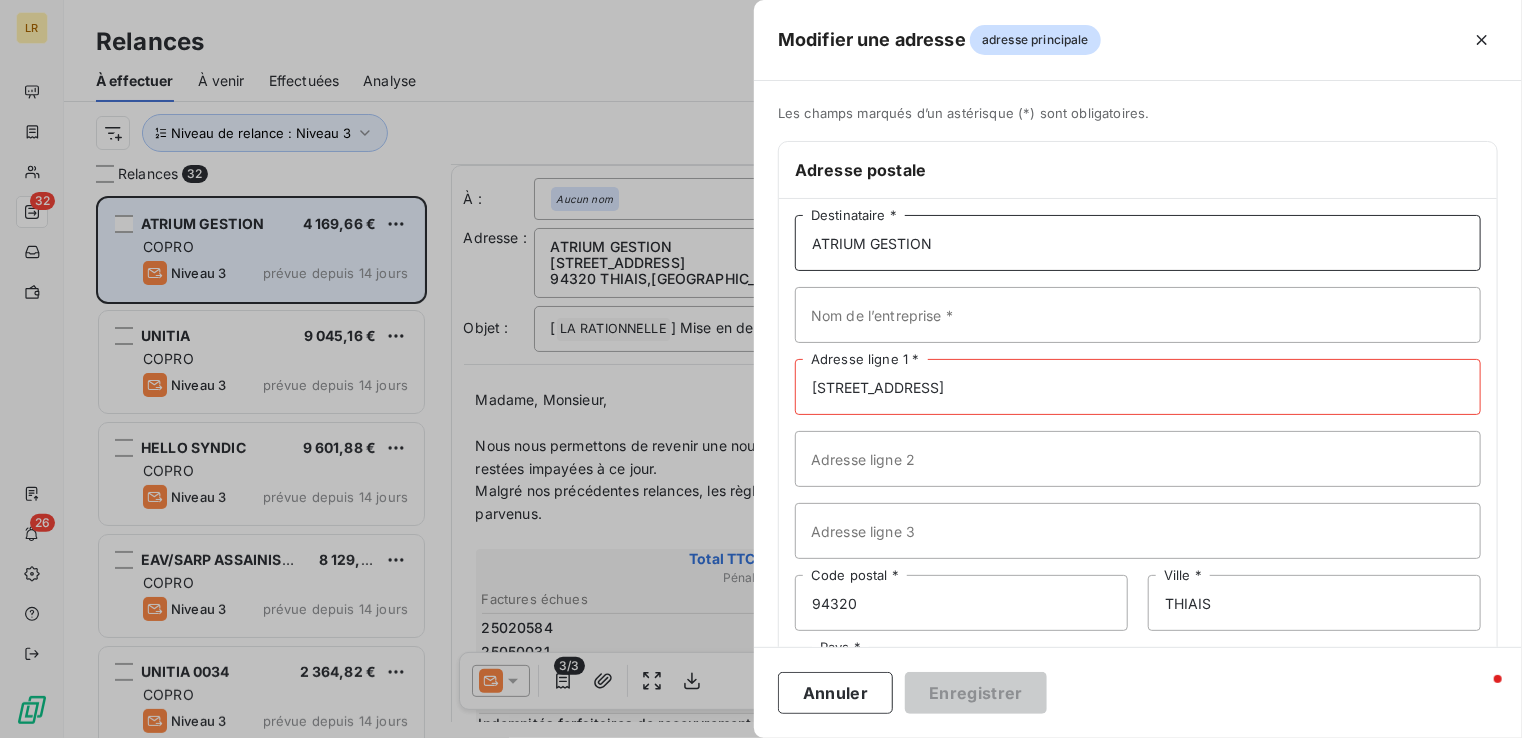 paste on "ATRIUM GESTION  [STREET_ADDRESS]" 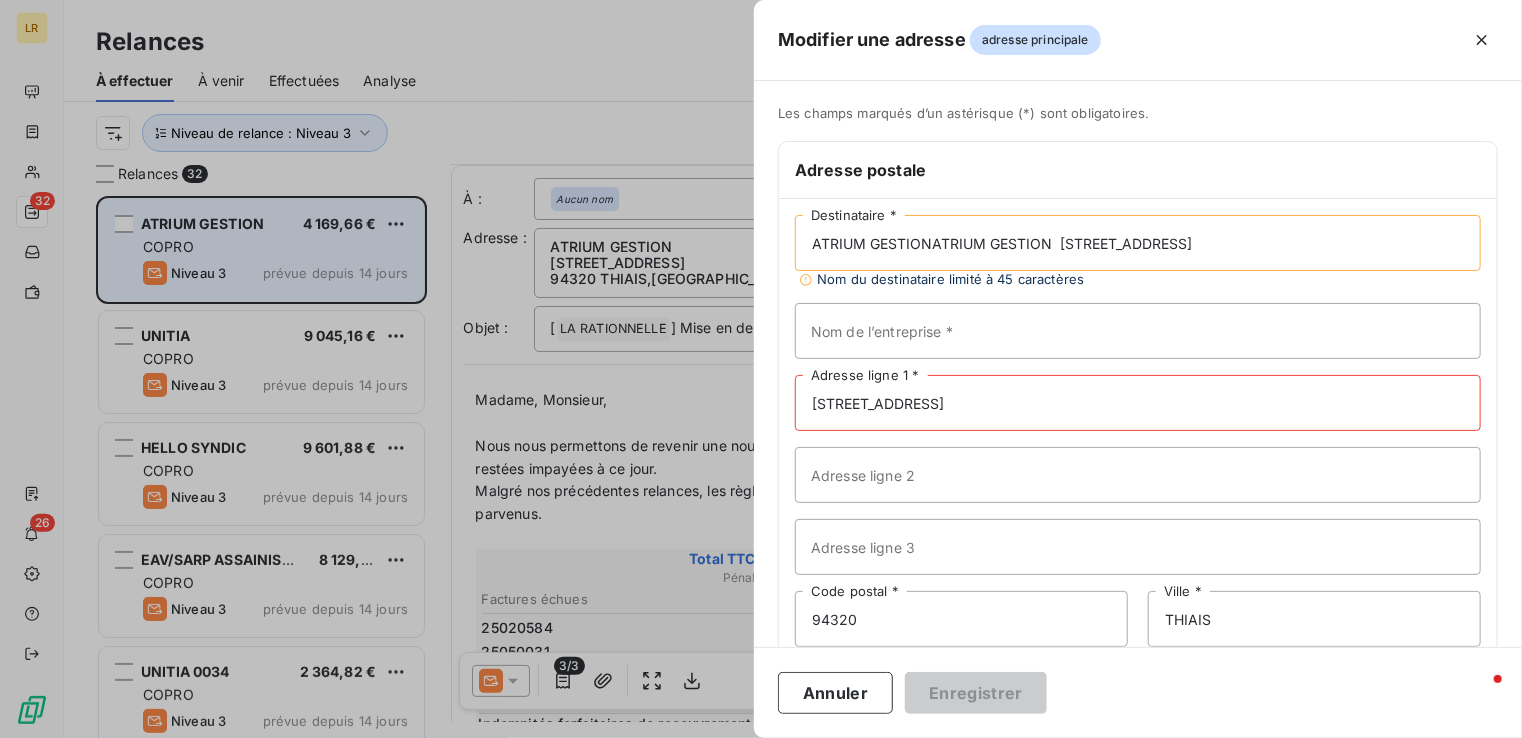 click on "ATRIUM GESTIONATRIUM GESTION  [STREET_ADDRESS]" at bounding box center (1138, 243) 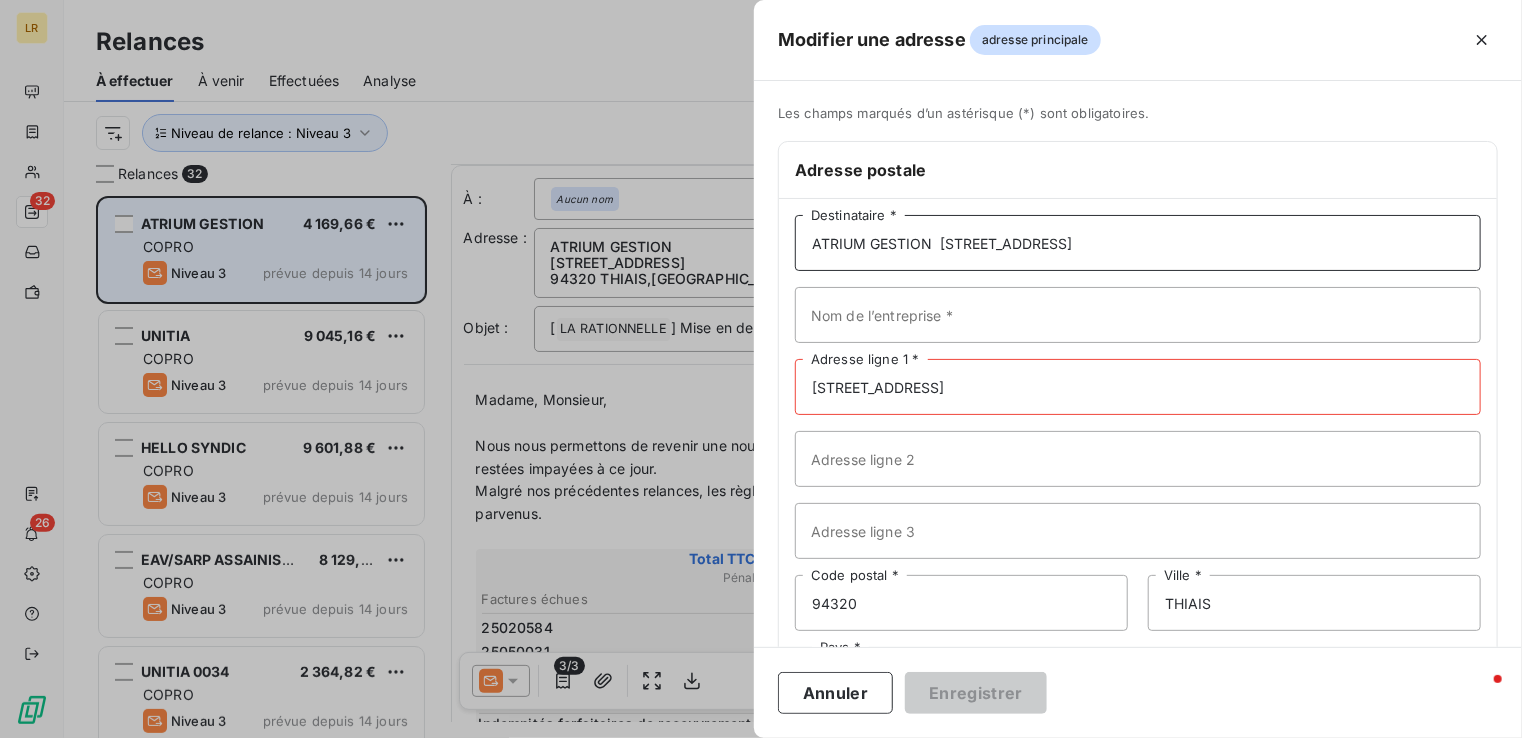drag, startPoint x: 940, startPoint y: 244, endPoint x: 1048, endPoint y: 239, distance: 108.11568 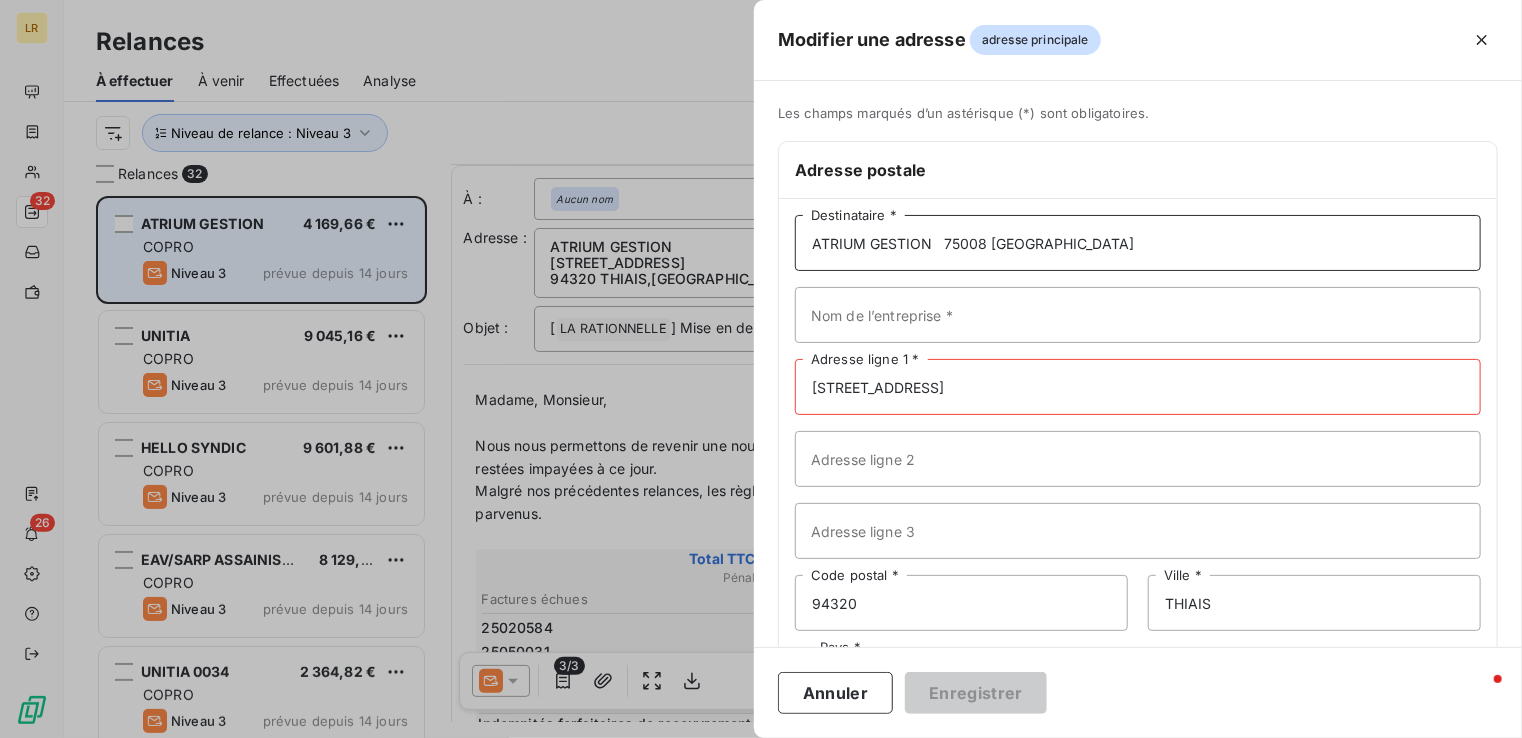 type on "ATRIUM GESTION   75008 [GEOGRAPHIC_DATA]" 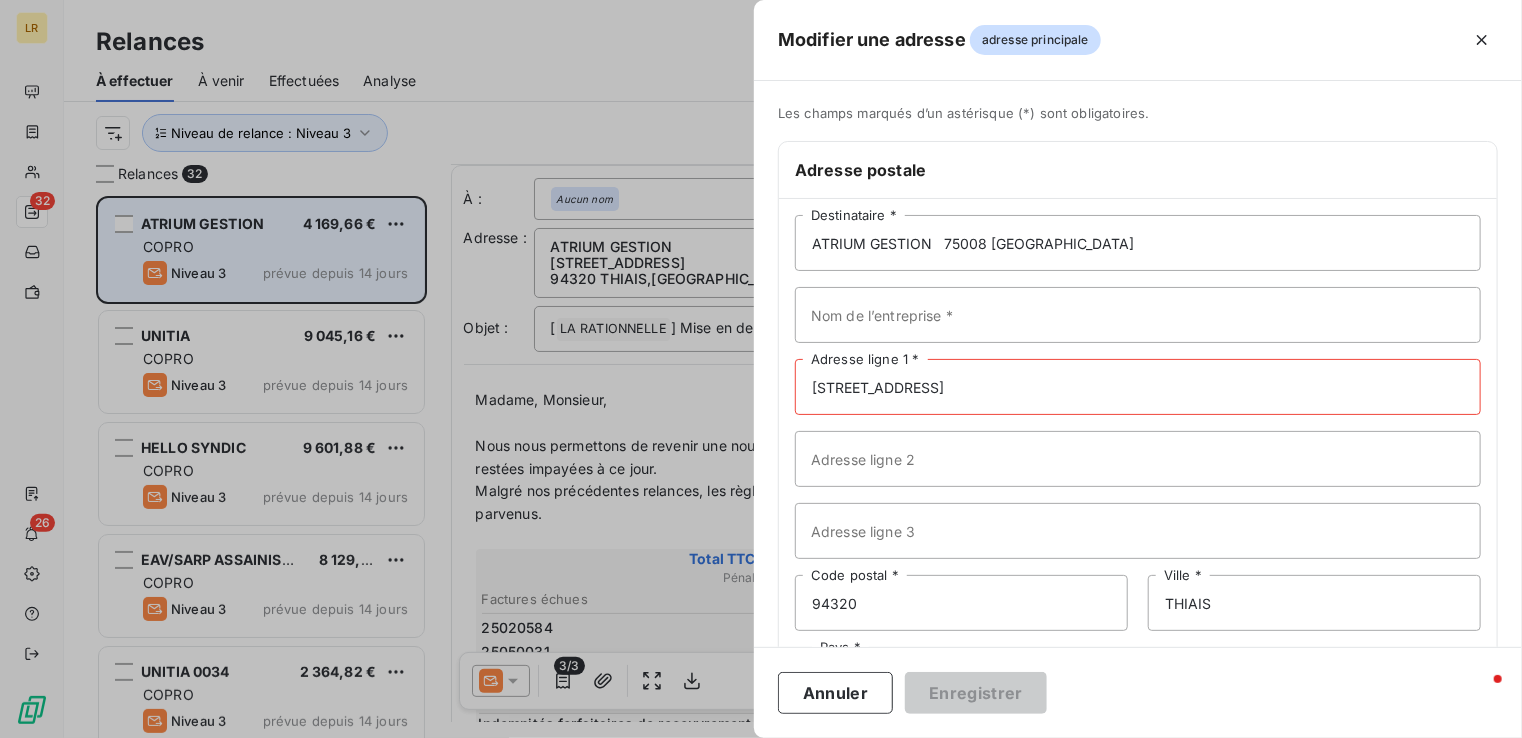 drag, startPoint x: 1237, startPoint y: 385, endPoint x: 787, endPoint y: 388, distance: 450.01 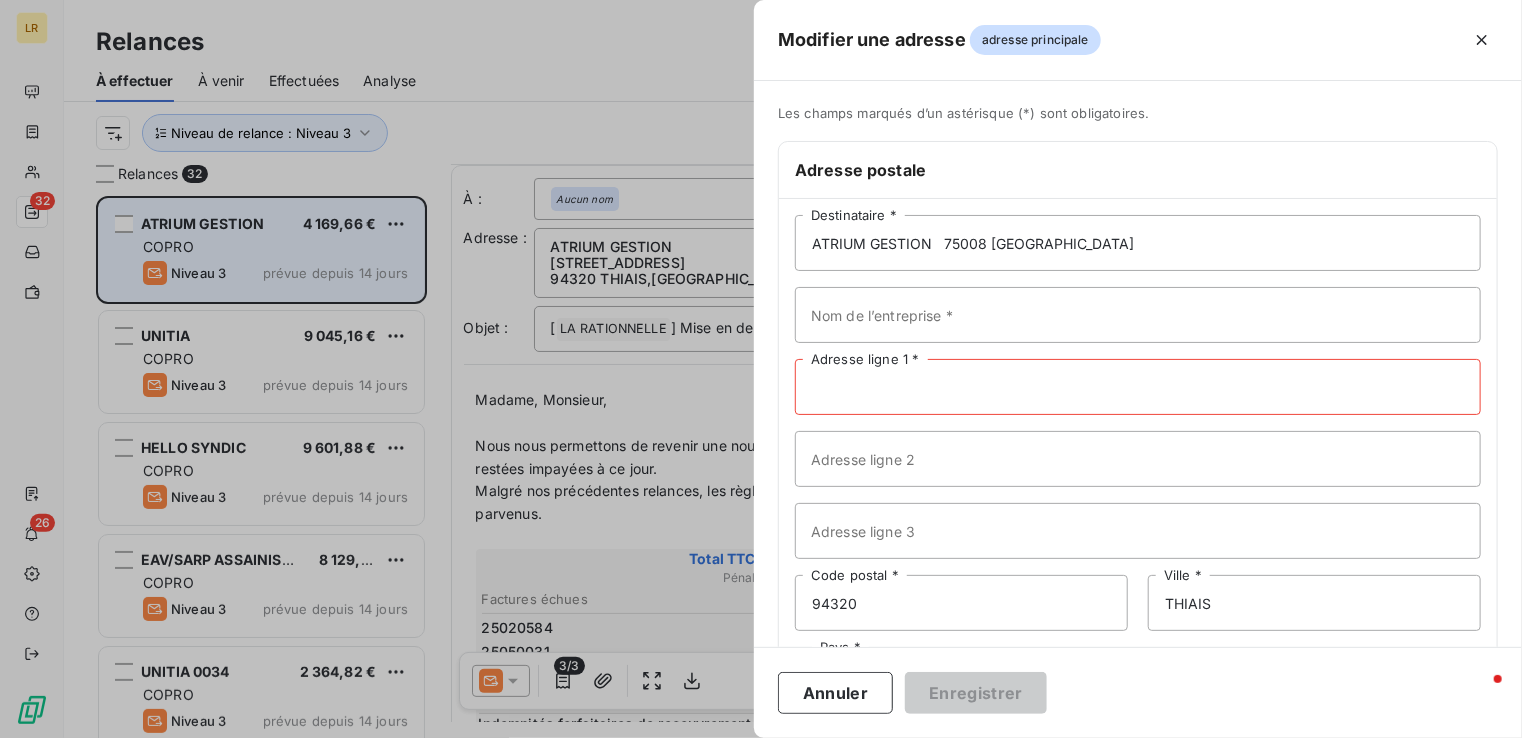 paste on "[STREET_ADDRESS]" 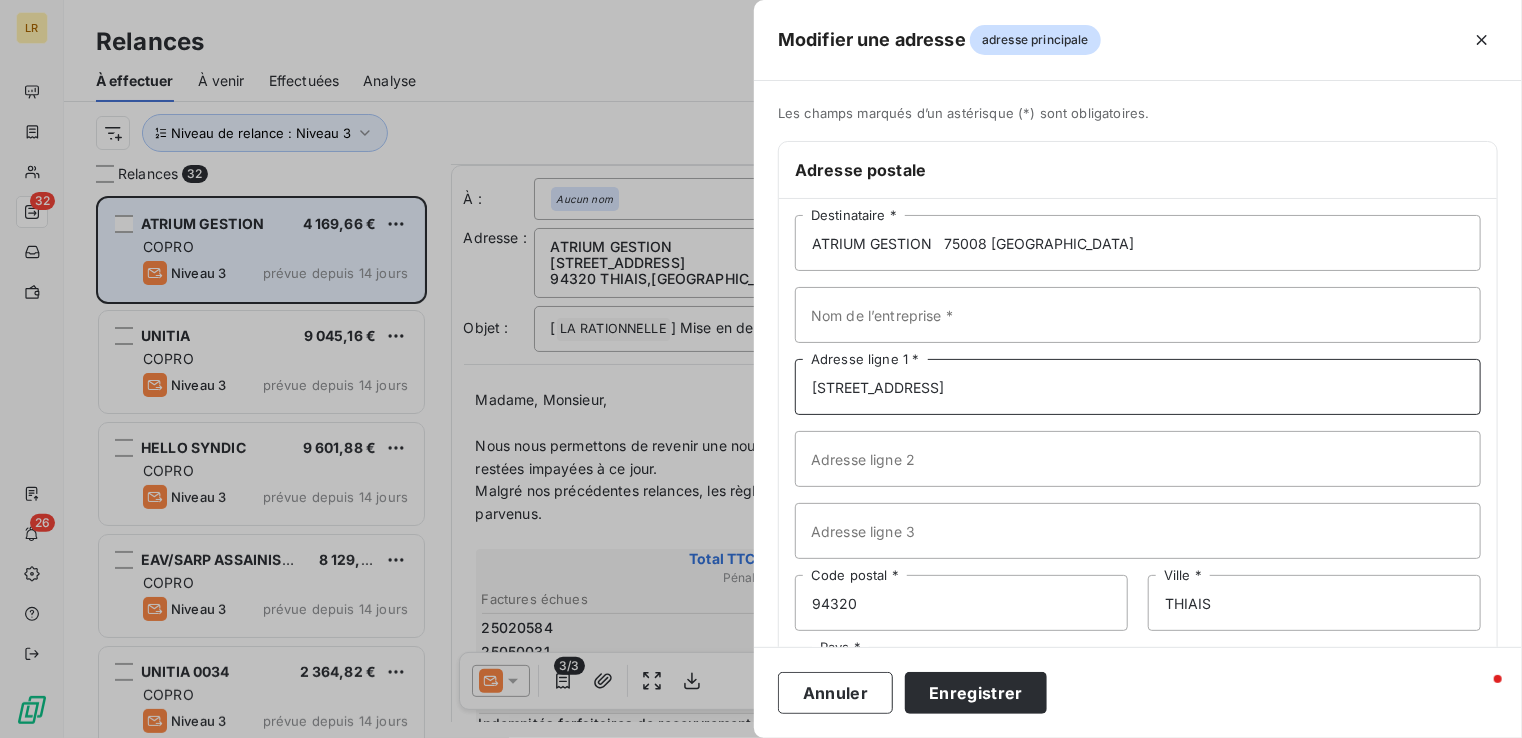 type on "[STREET_ADDRESS]" 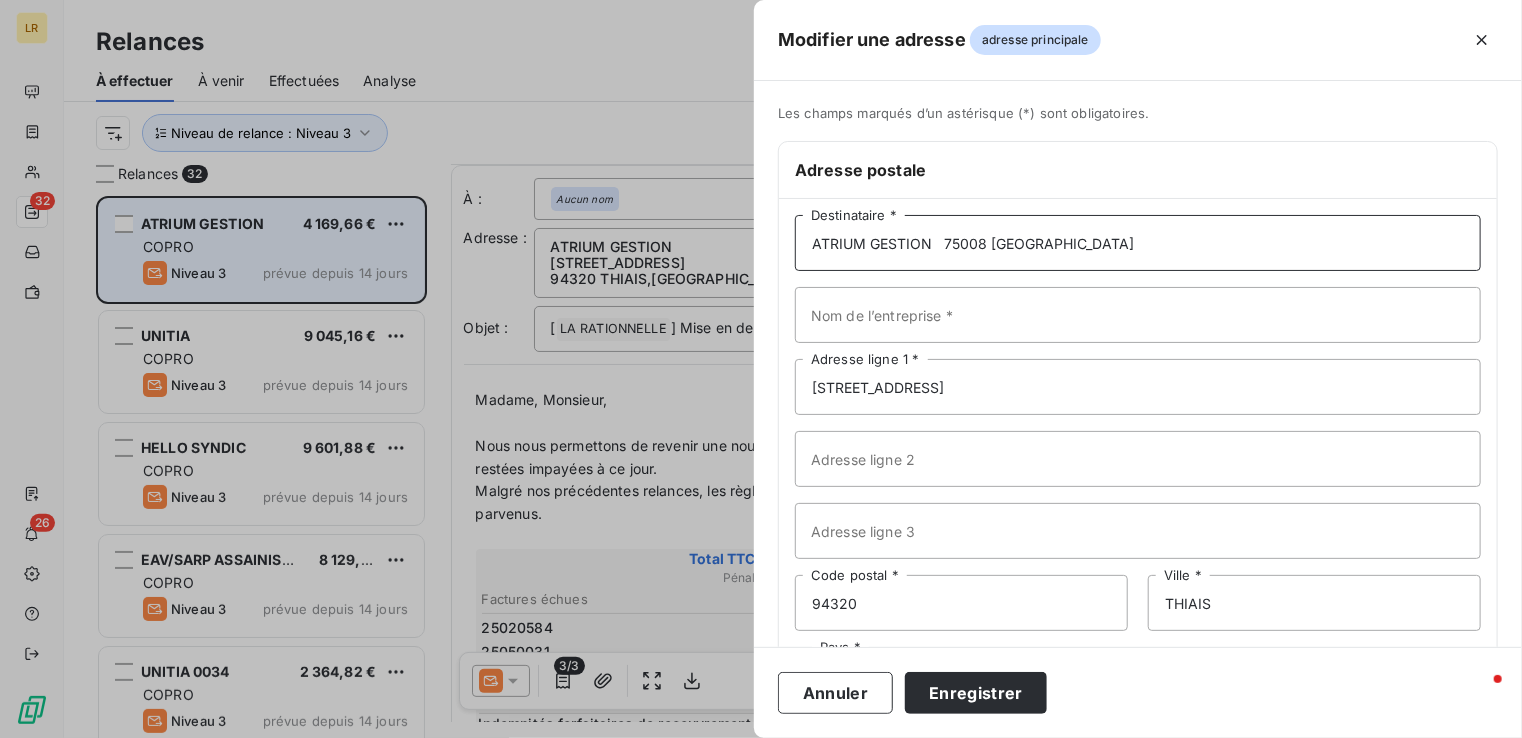 drag, startPoint x: 996, startPoint y: 237, endPoint x: 937, endPoint y: 242, distance: 59.211487 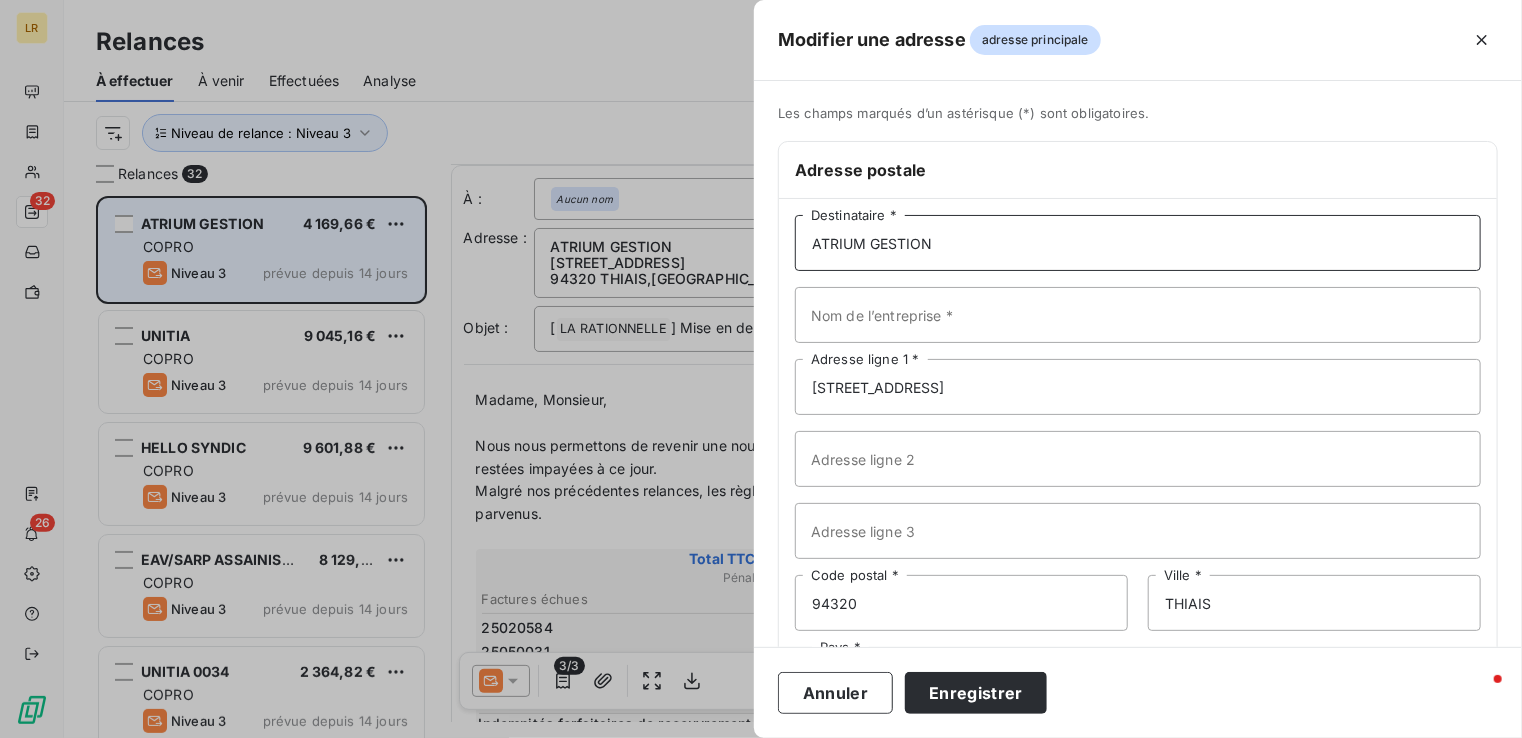 type on "ATRIUM GESTION" 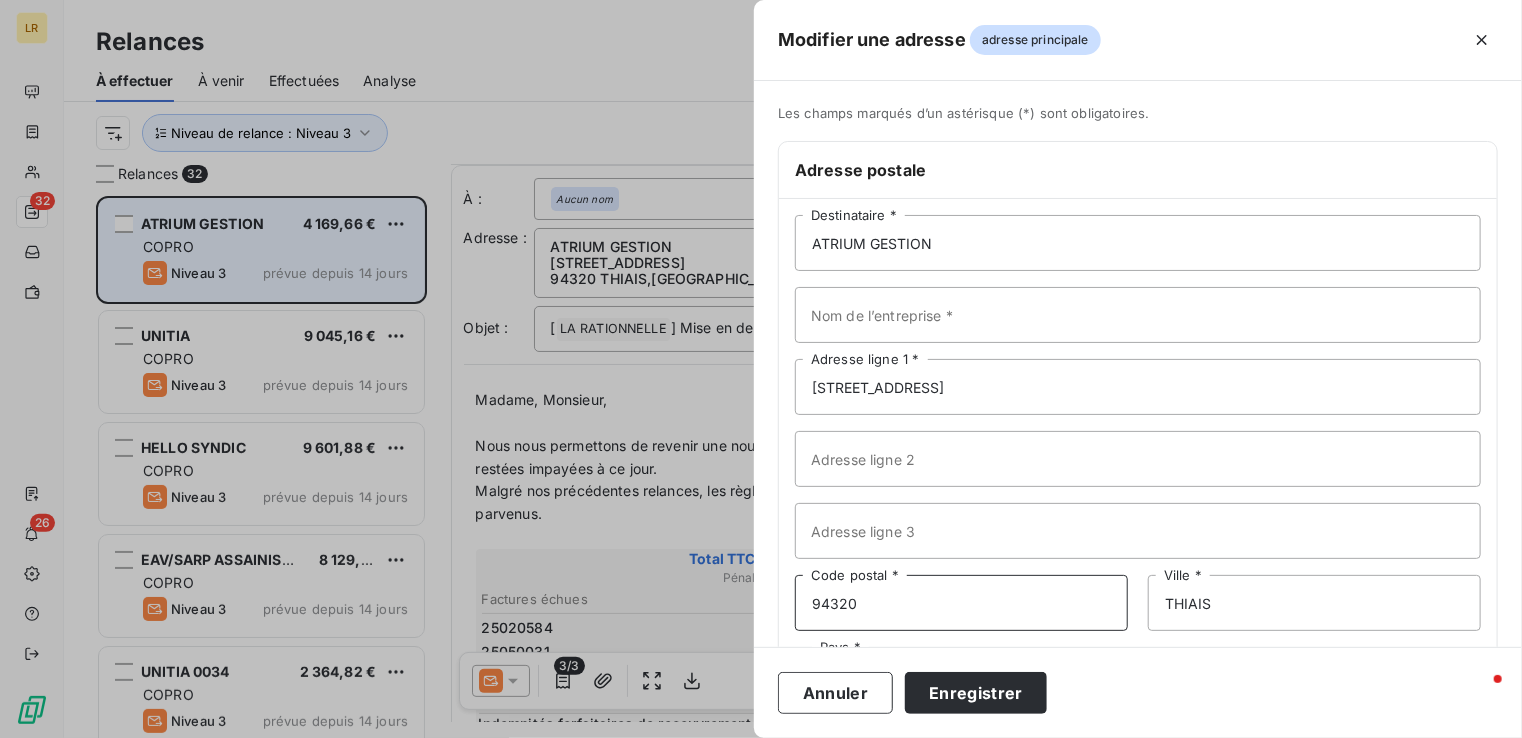 drag, startPoint x: 850, startPoint y: 604, endPoint x: 792, endPoint y: 584, distance: 61.351448 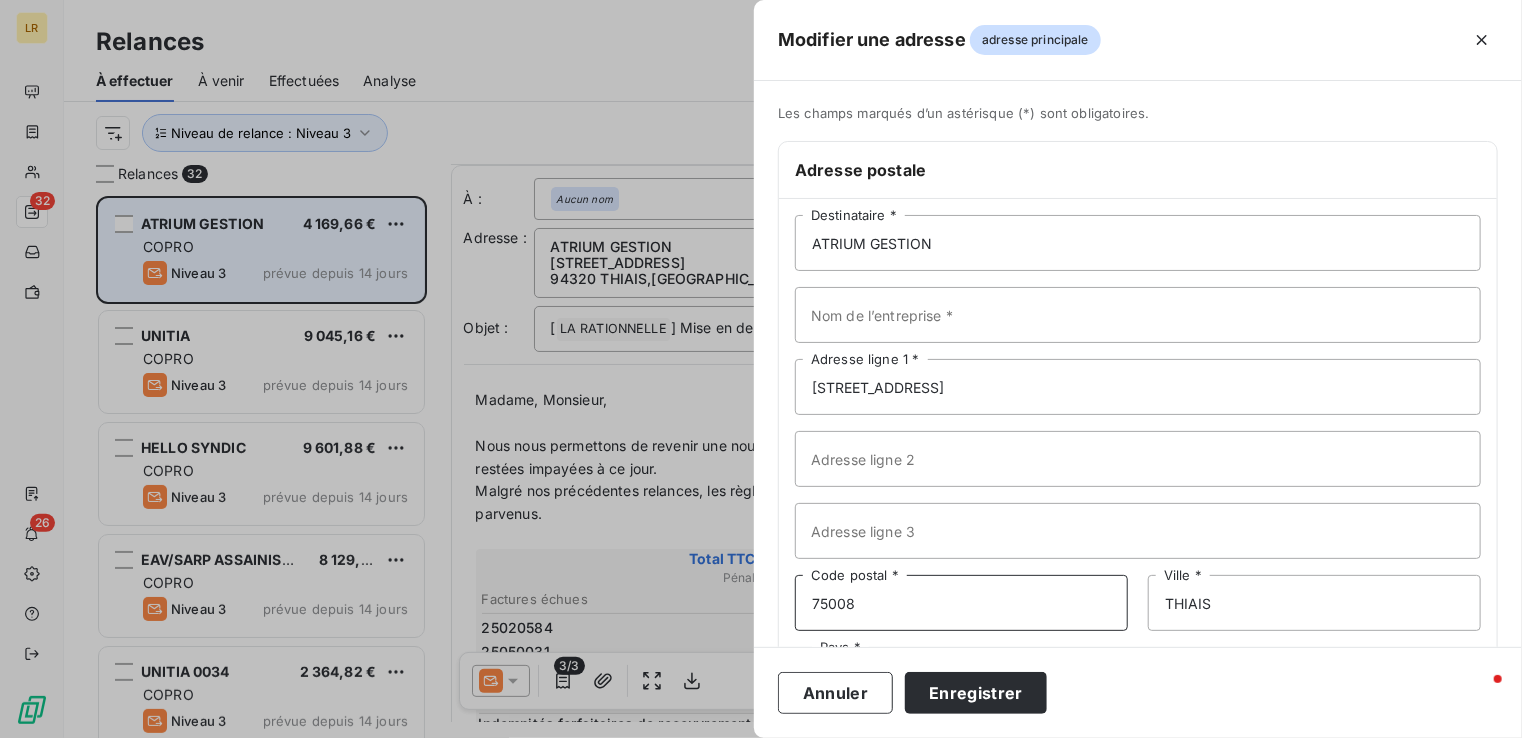 type on "75008" 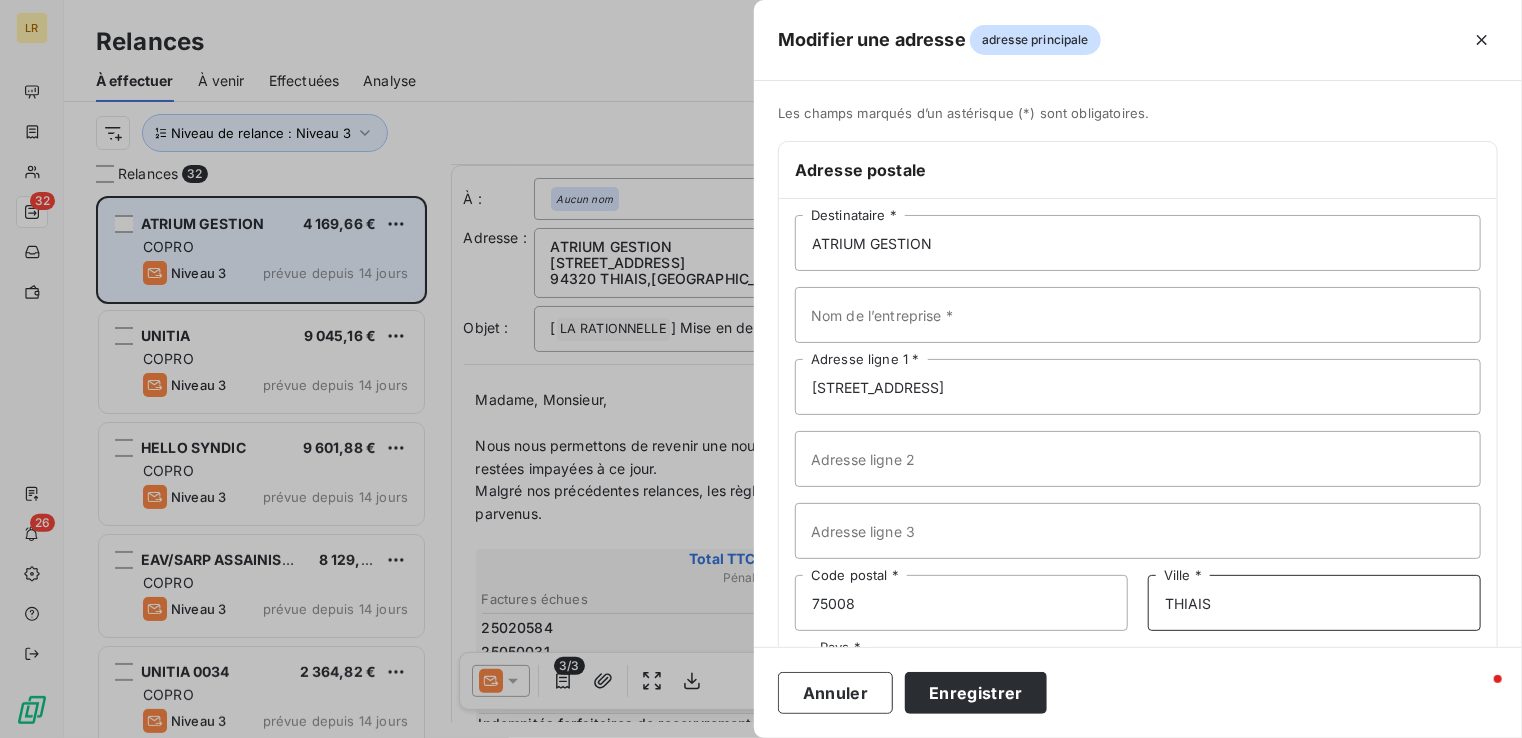 drag, startPoint x: 1218, startPoint y: 602, endPoint x: 1088, endPoint y: 602, distance: 130 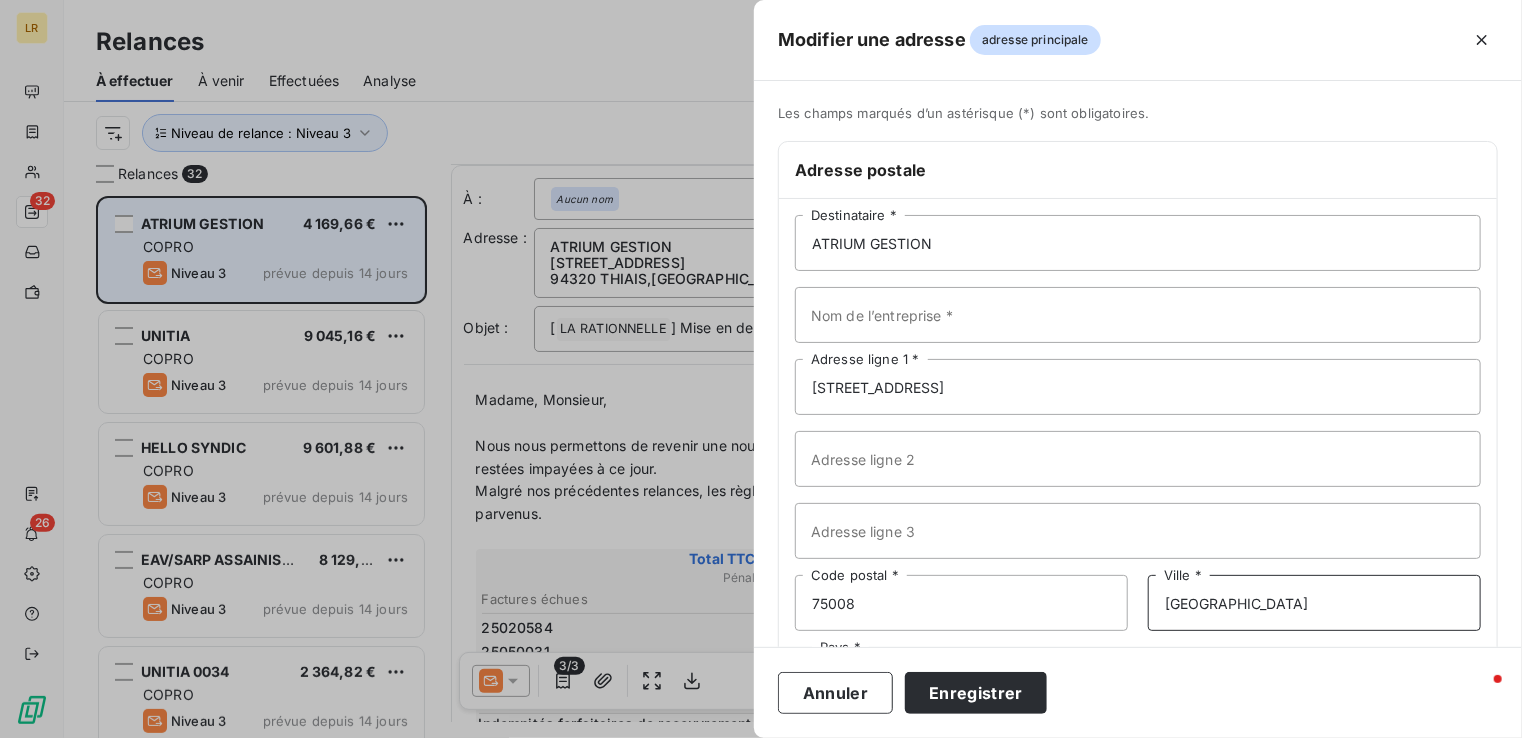 type on "[GEOGRAPHIC_DATA]" 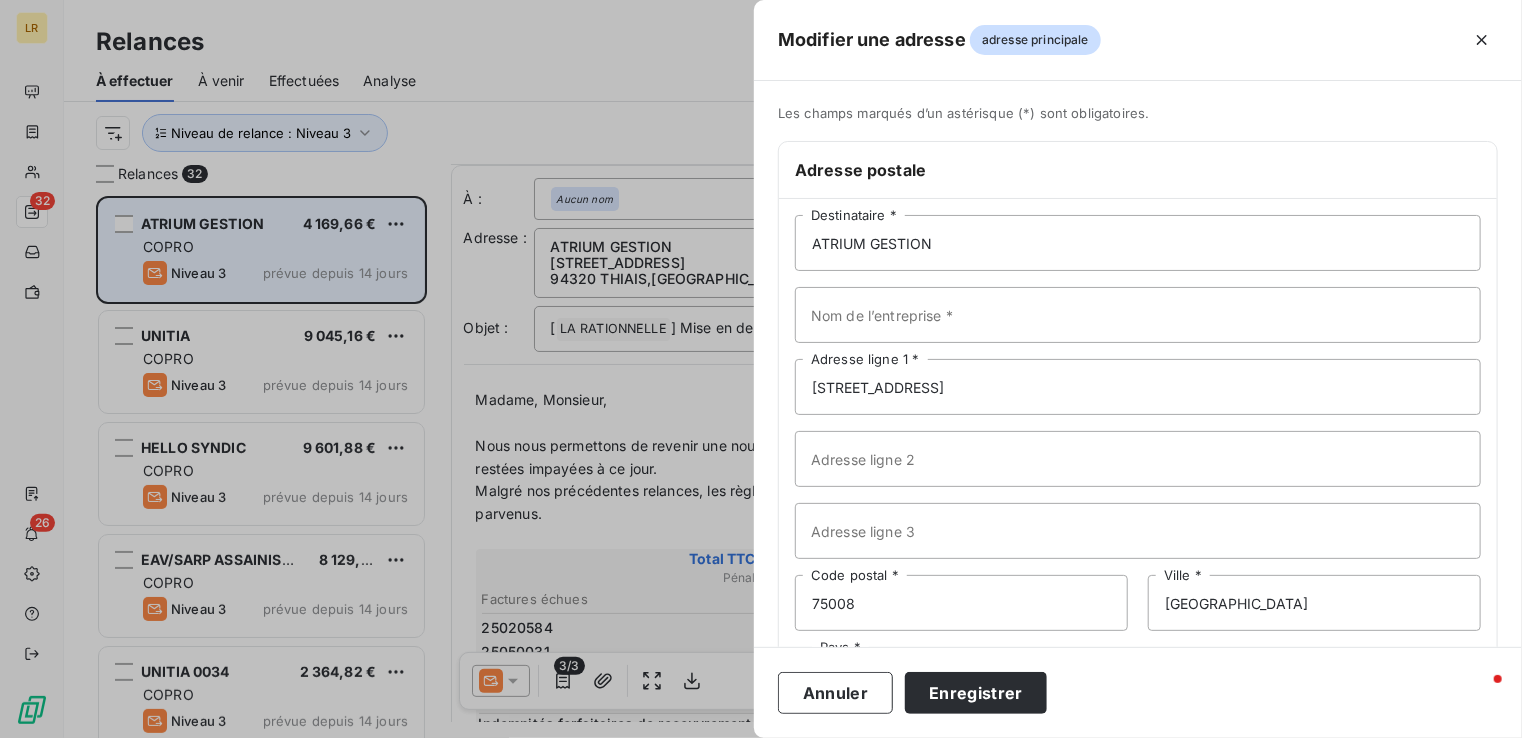 click on "Les champs marqués d’un astérisque (*) sont obligatoires. Adresse postale ATRIUM GESTION Destinataire * Nom de l’entreprise * [STREET_ADDRESS] Adresse ligne 1 * Adresse ligne 2 Adresse ligne 3 75008 Code postal * [GEOGRAPHIC_DATA] * Pays * [GEOGRAPHIC_DATA]" at bounding box center [1138, 364] 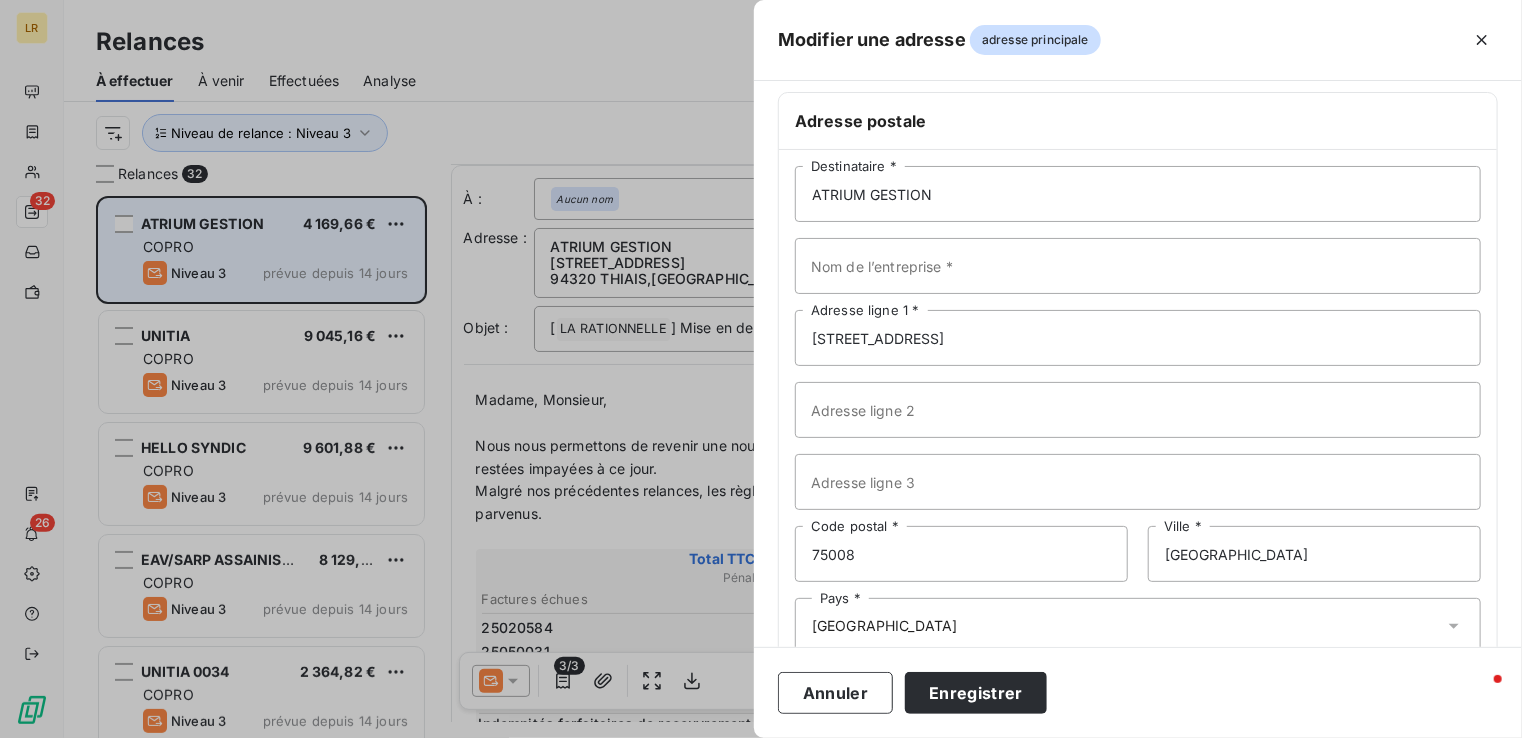 scroll, scrollTop: 96, scrollLeft: 0, axis: vertical 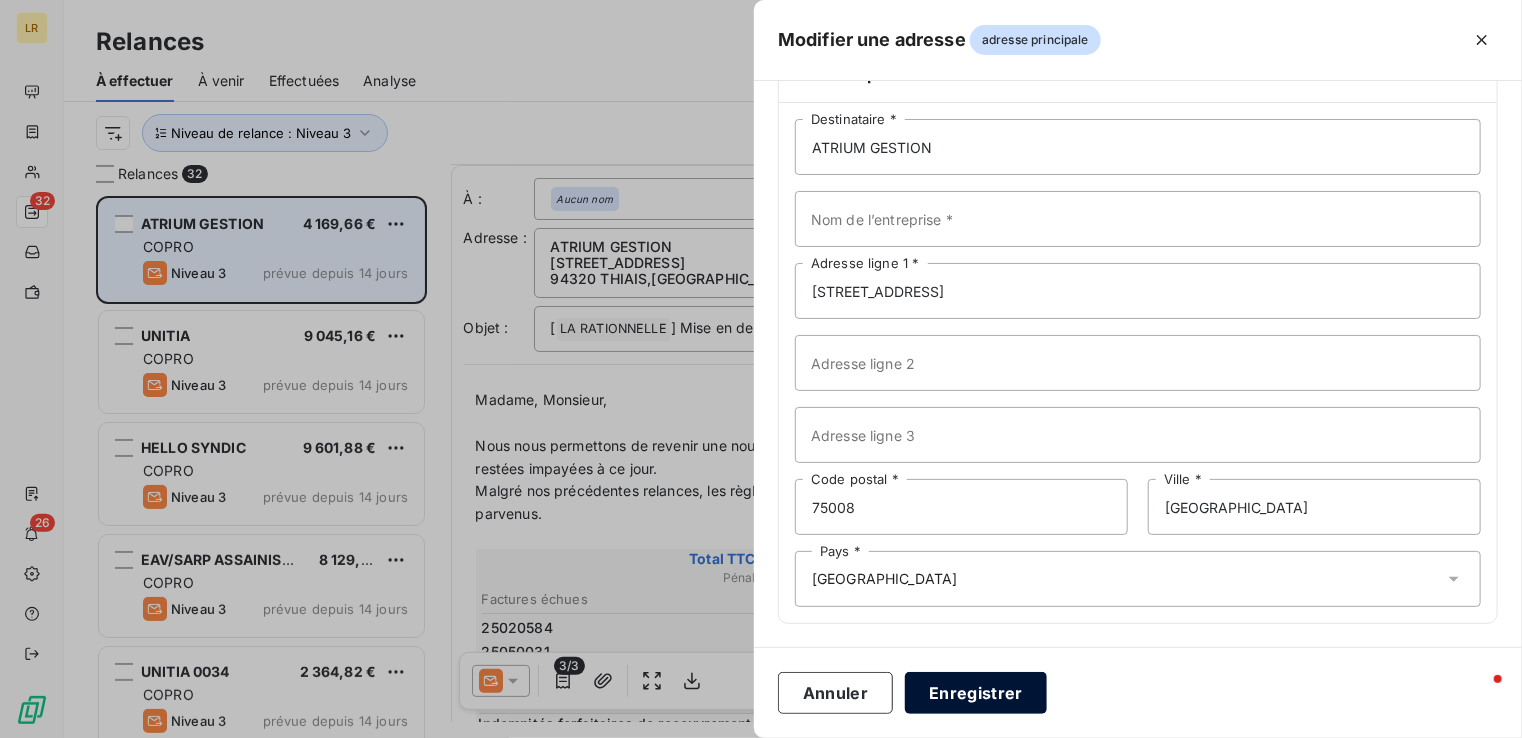click on "Enregistrer" at bounding box center (976, 693) 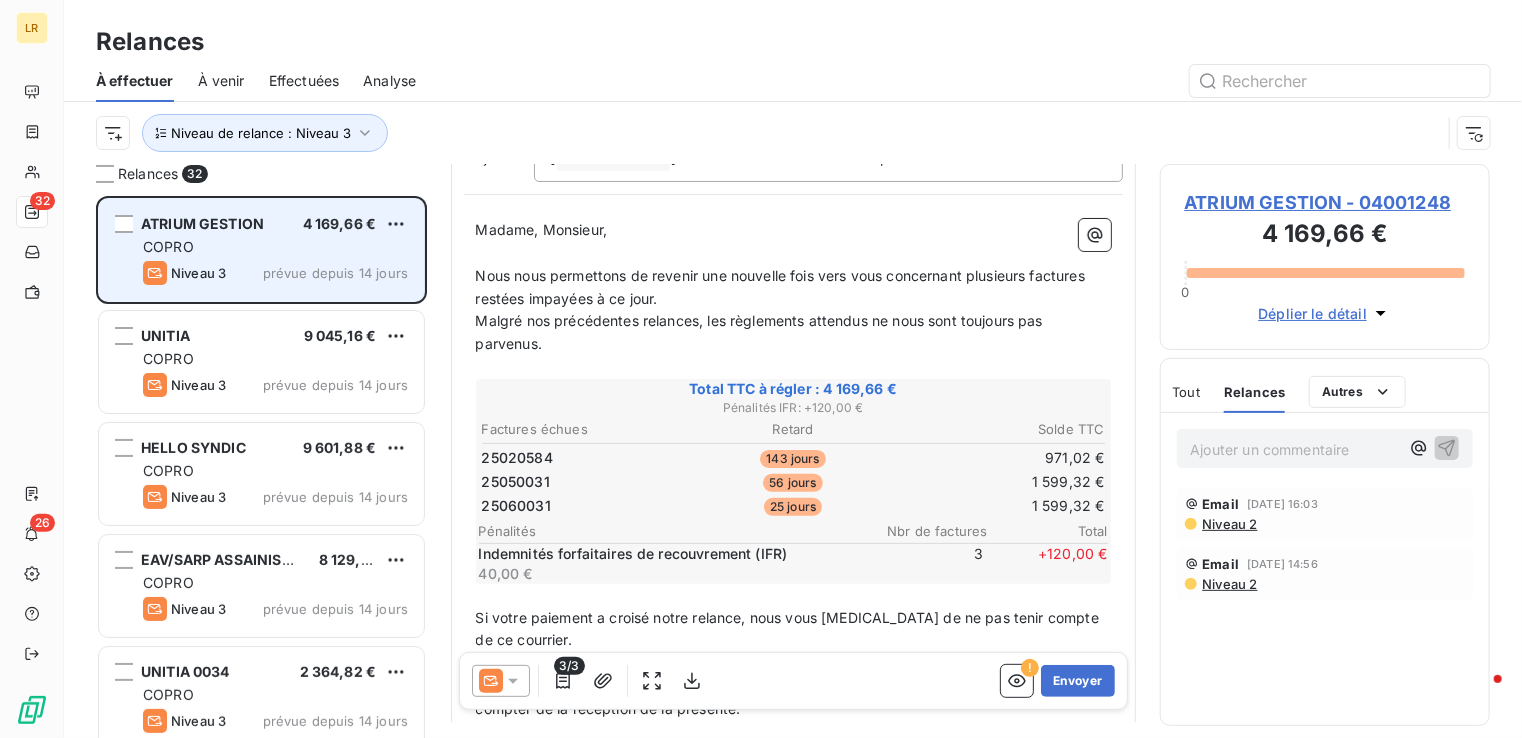 scroll, scrollTop: 300, scrollLeft: 0, axis: vertical 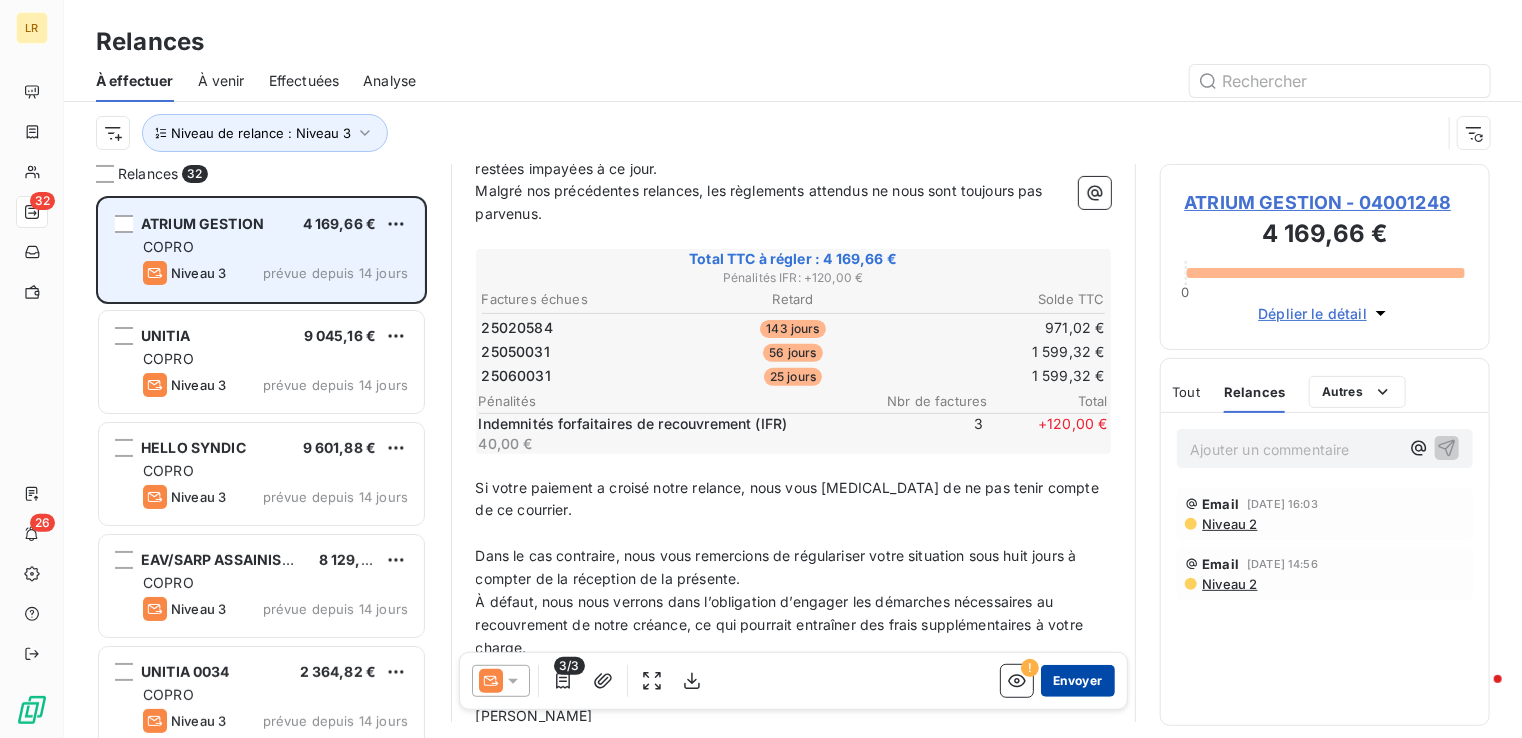 click on "Envoyer" at bounding box center [1077, 681] 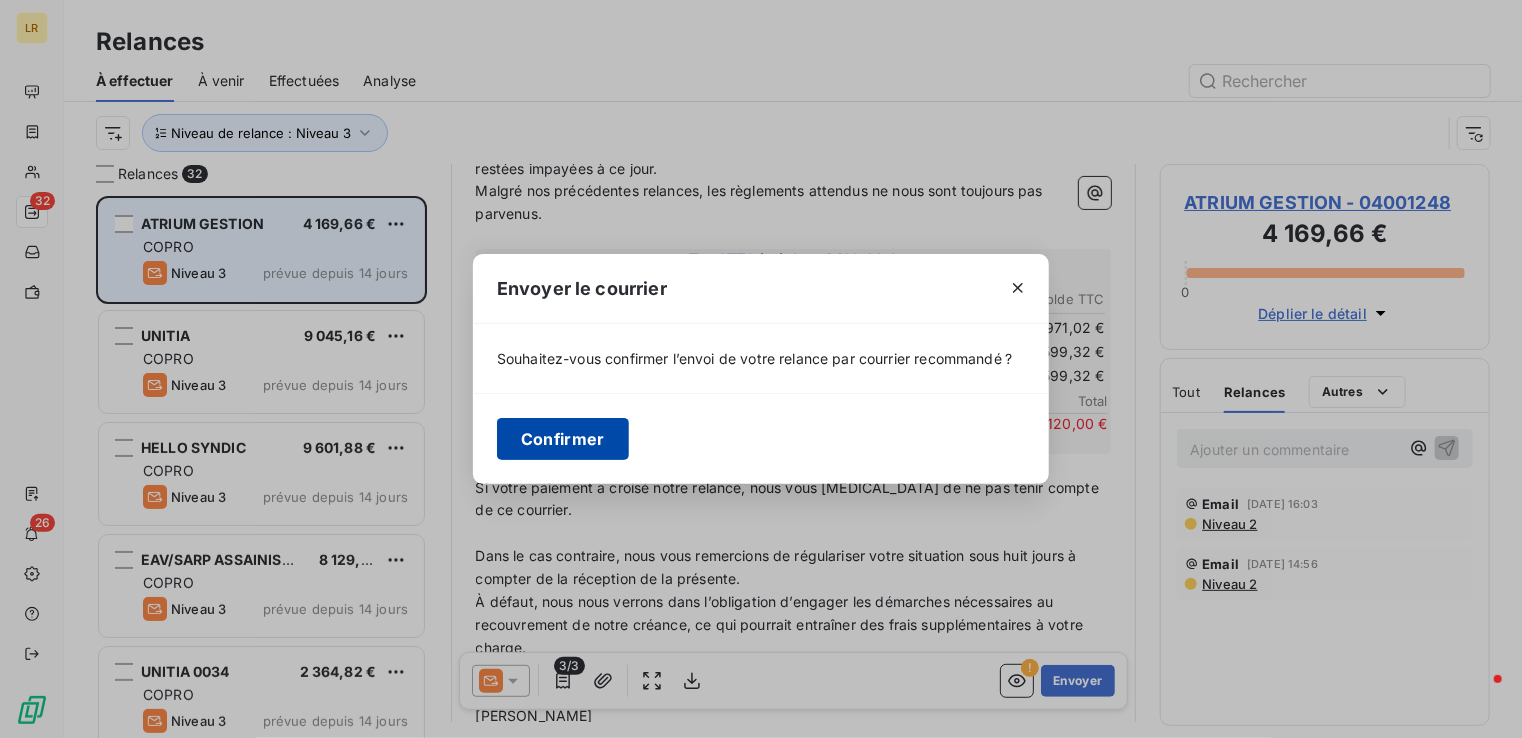 click on "Confirmer" at bounding box center [563, 439] 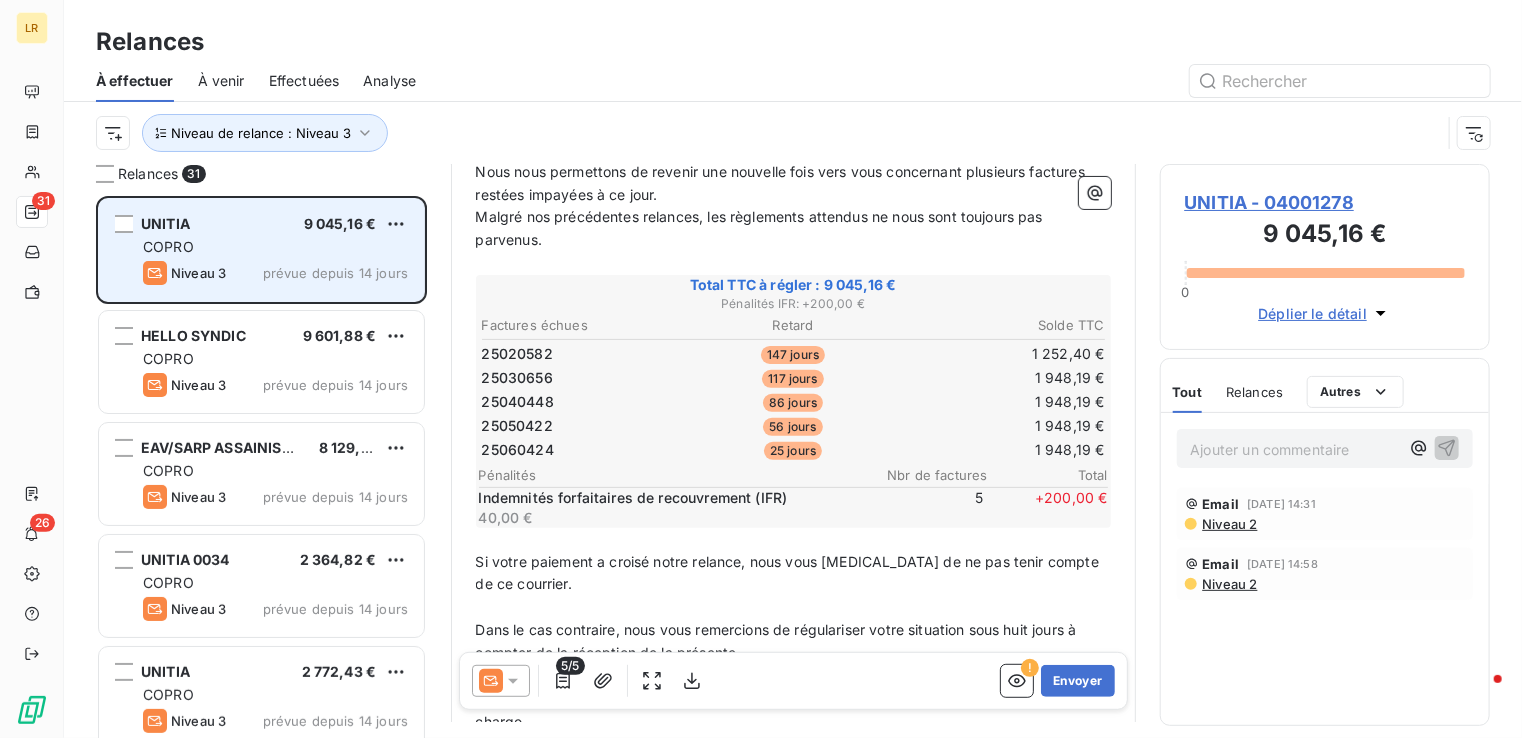 scroll, scrollTop: 300, scrollLeft: 0, axis: vertical 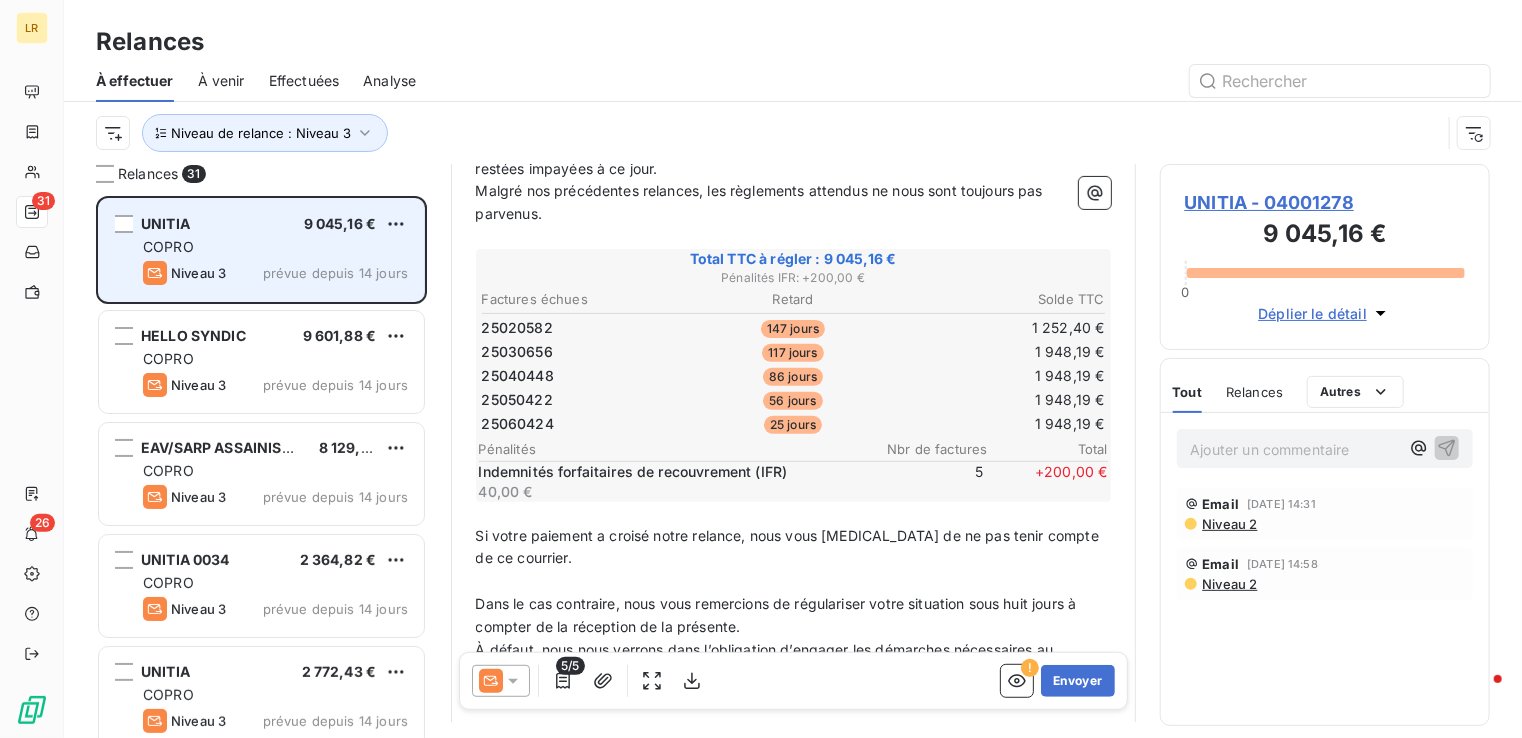 click on "40,00 €" at bounding box center (669, 492) 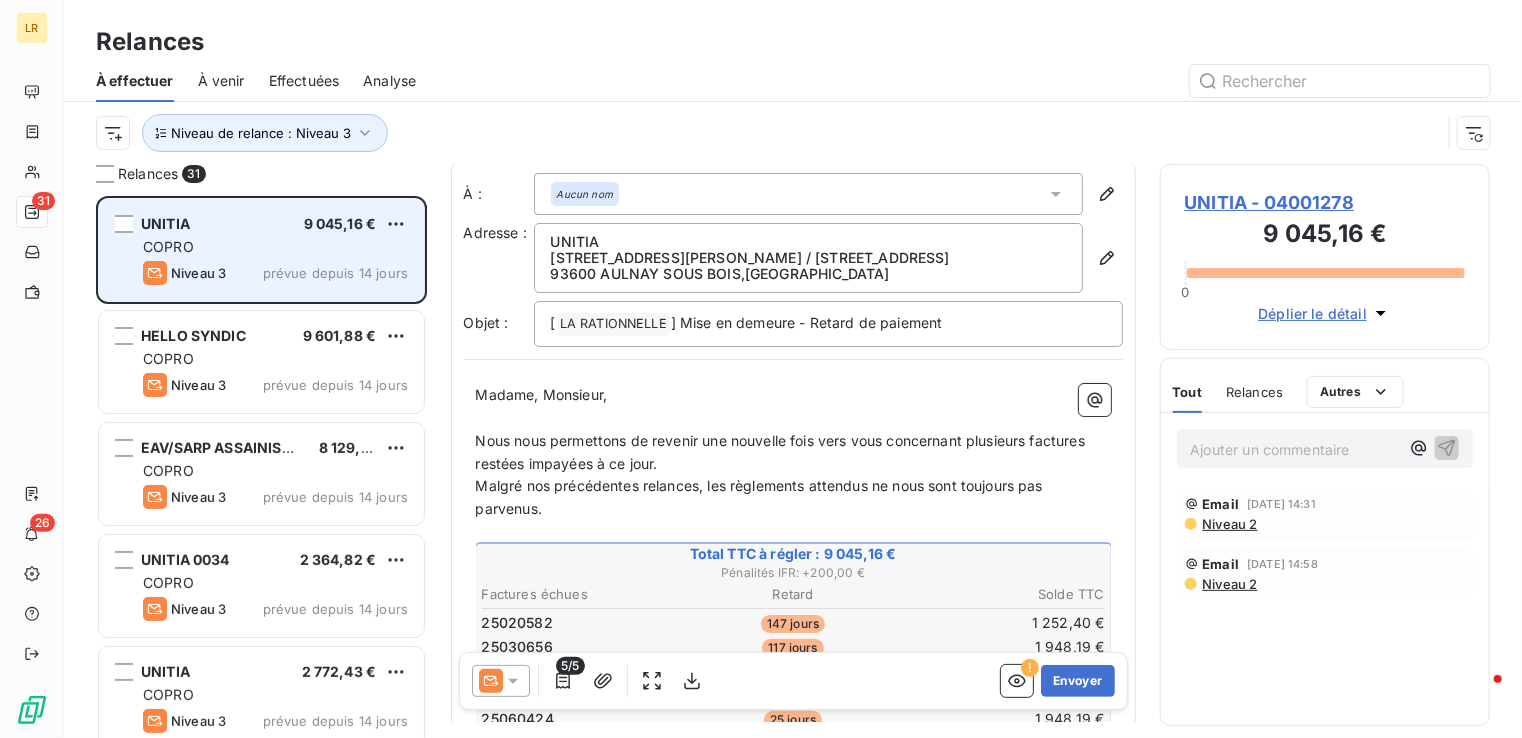 scroll, scrollTop: 0, scrollLeft: 0, axis: both 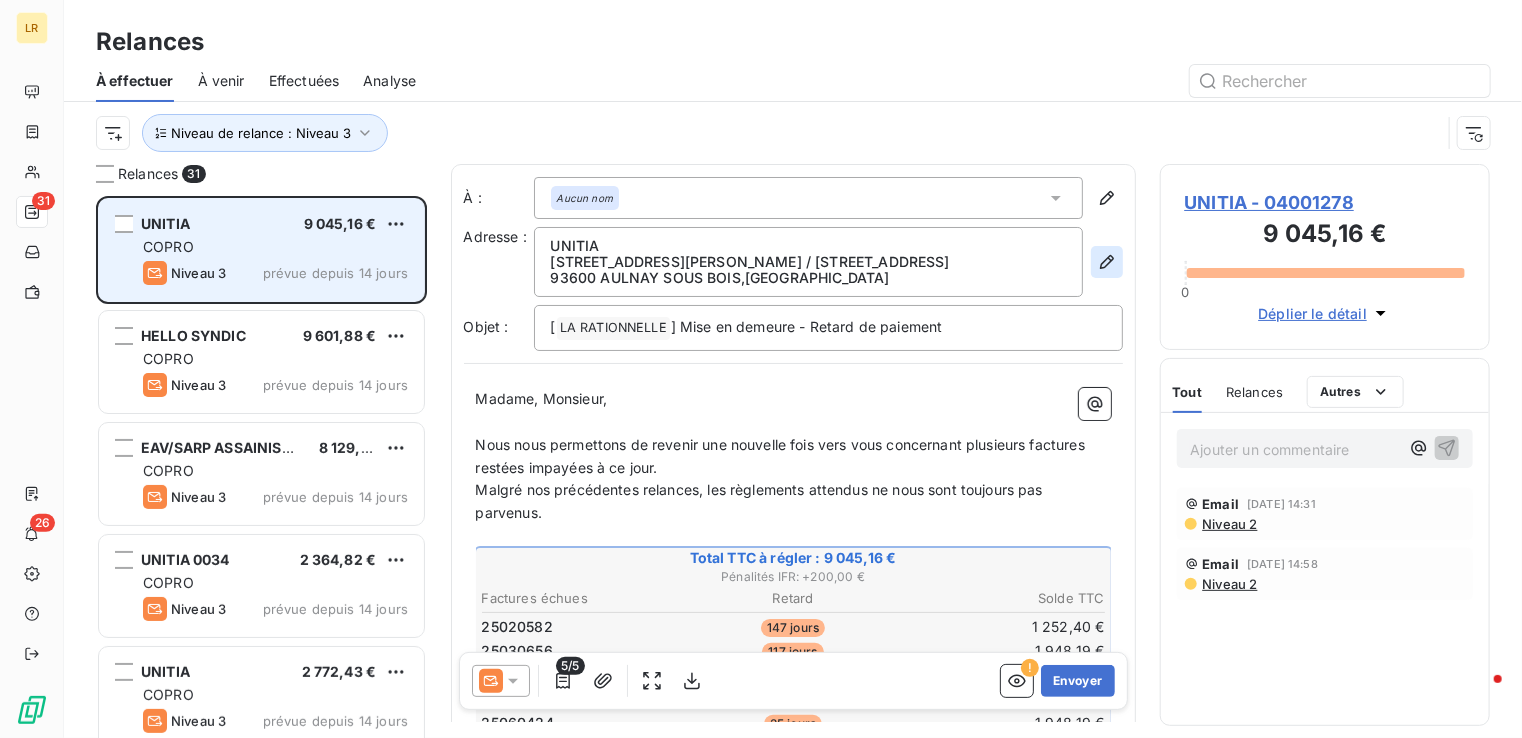 click 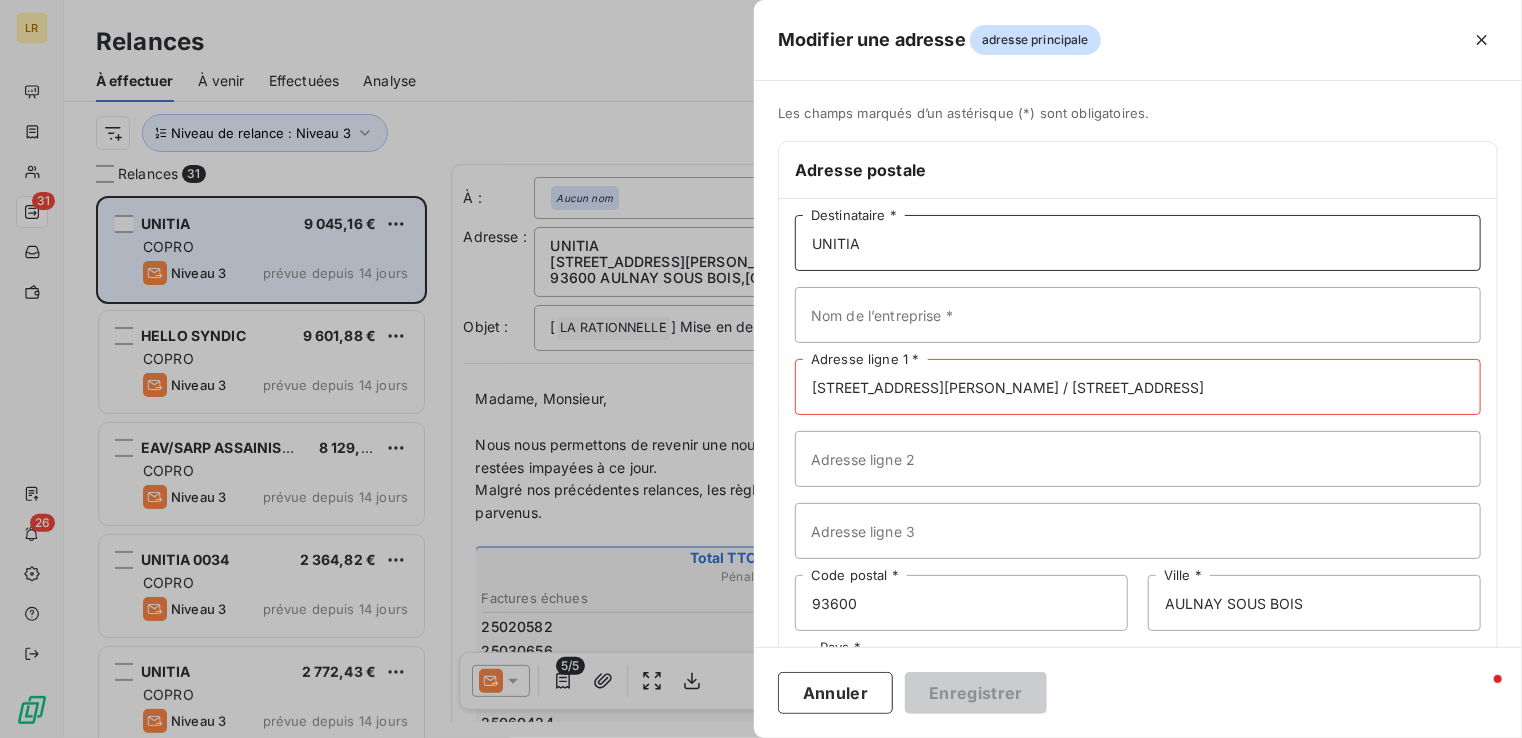 click on "UNITIA" at bounding box center (1138, 243) 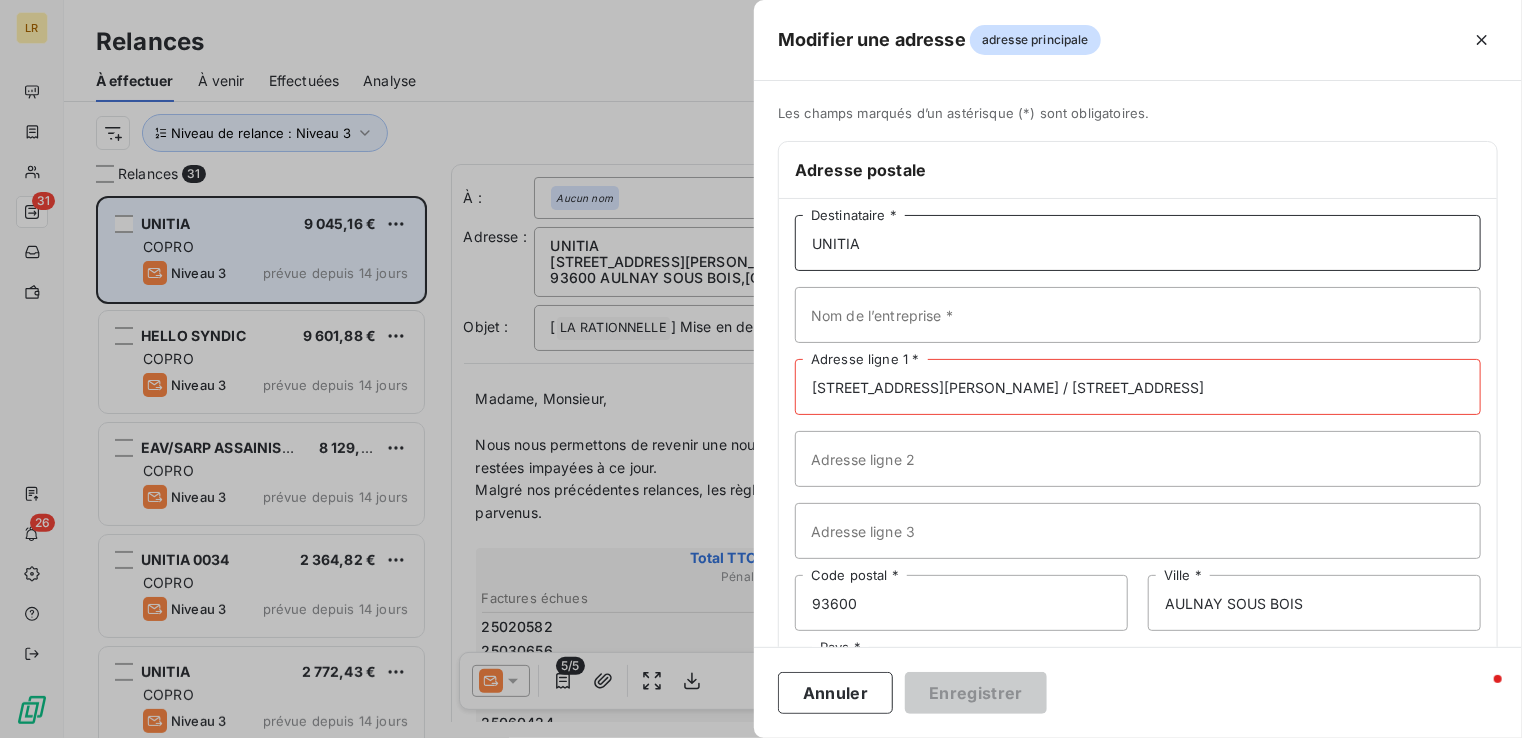 paste on "UNITIA  SDC INFLUENCE  [STREET_ADDRESS][PERSON_NAME]" 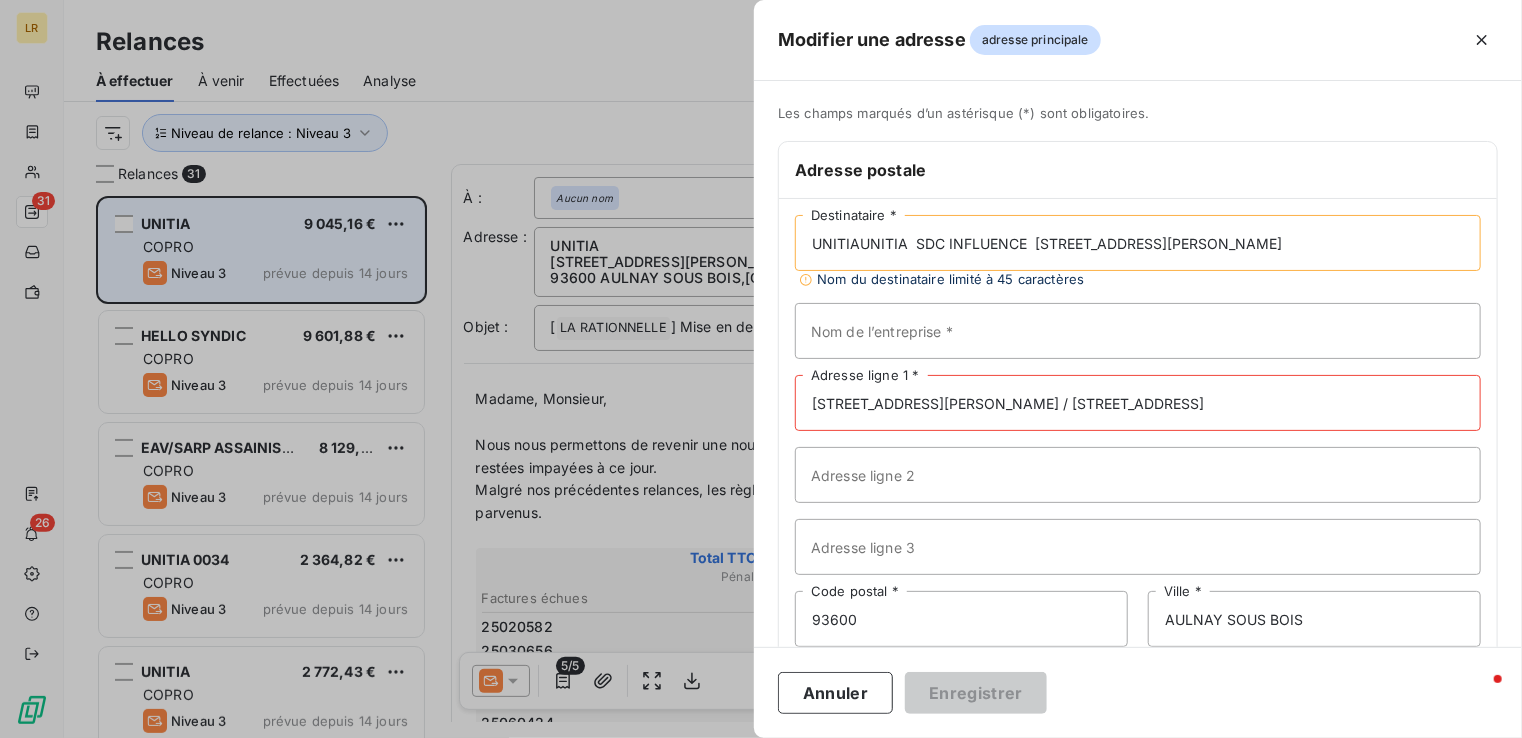 click on "UNITIAUNITIA  SDC INFLUENCE  [STREET_ADDRESS][PERSON_NAME]" at bounding box center (1138, 243) 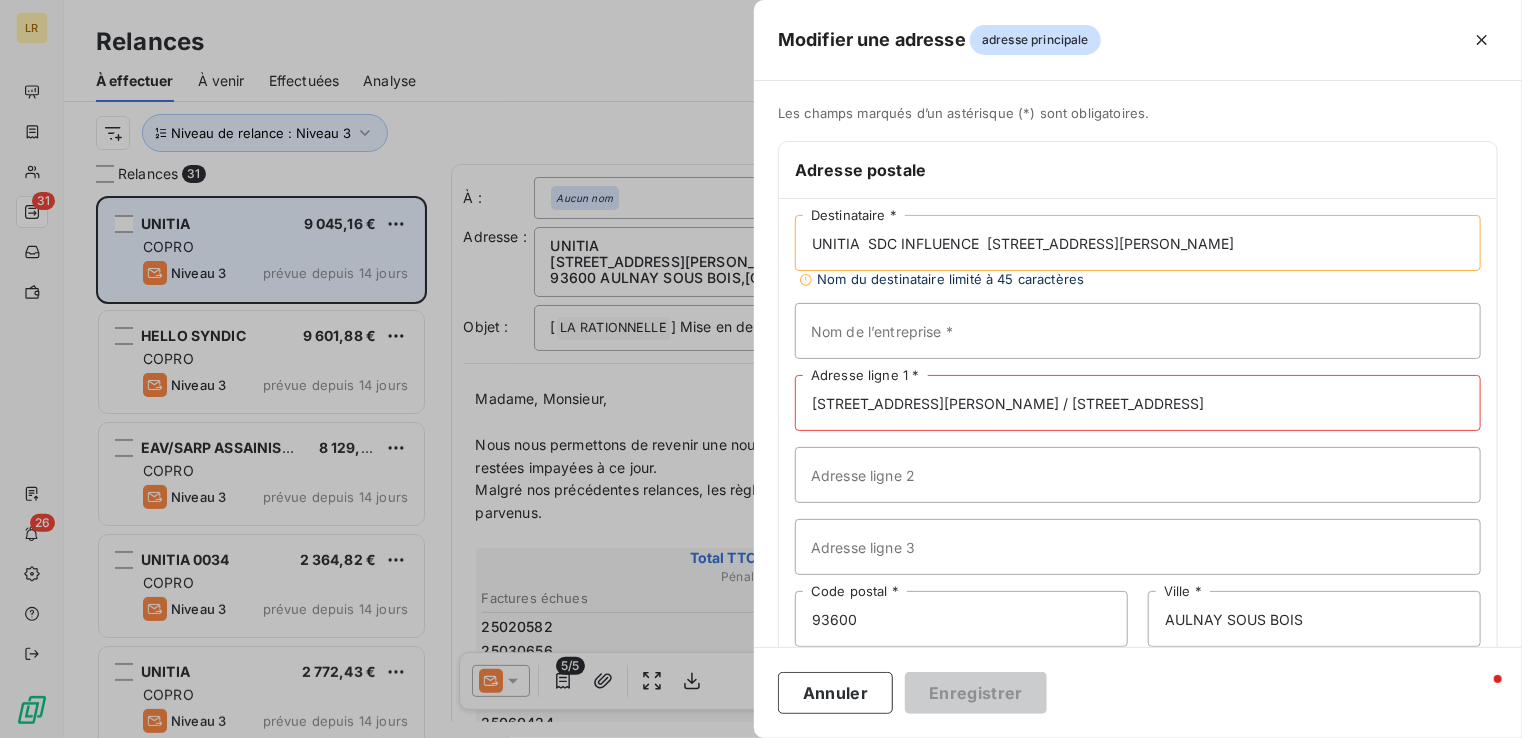 drag, startPoint x: 870, startPoint y: 239, endPoint x: 978, endPoint y: 243, distance: 108.07405 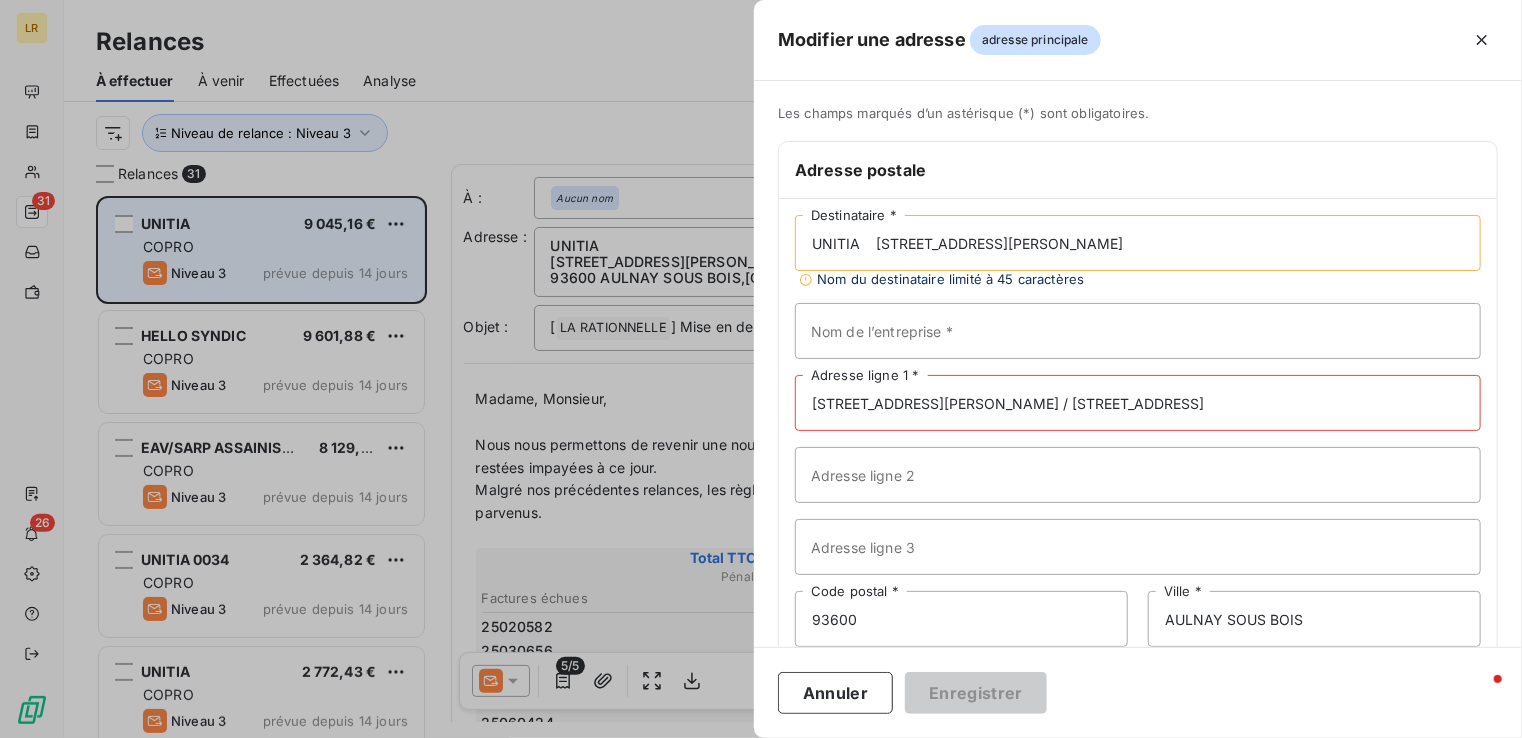type on "UNITIA    [STREET_ADDRESS][PERSON_NAME]" 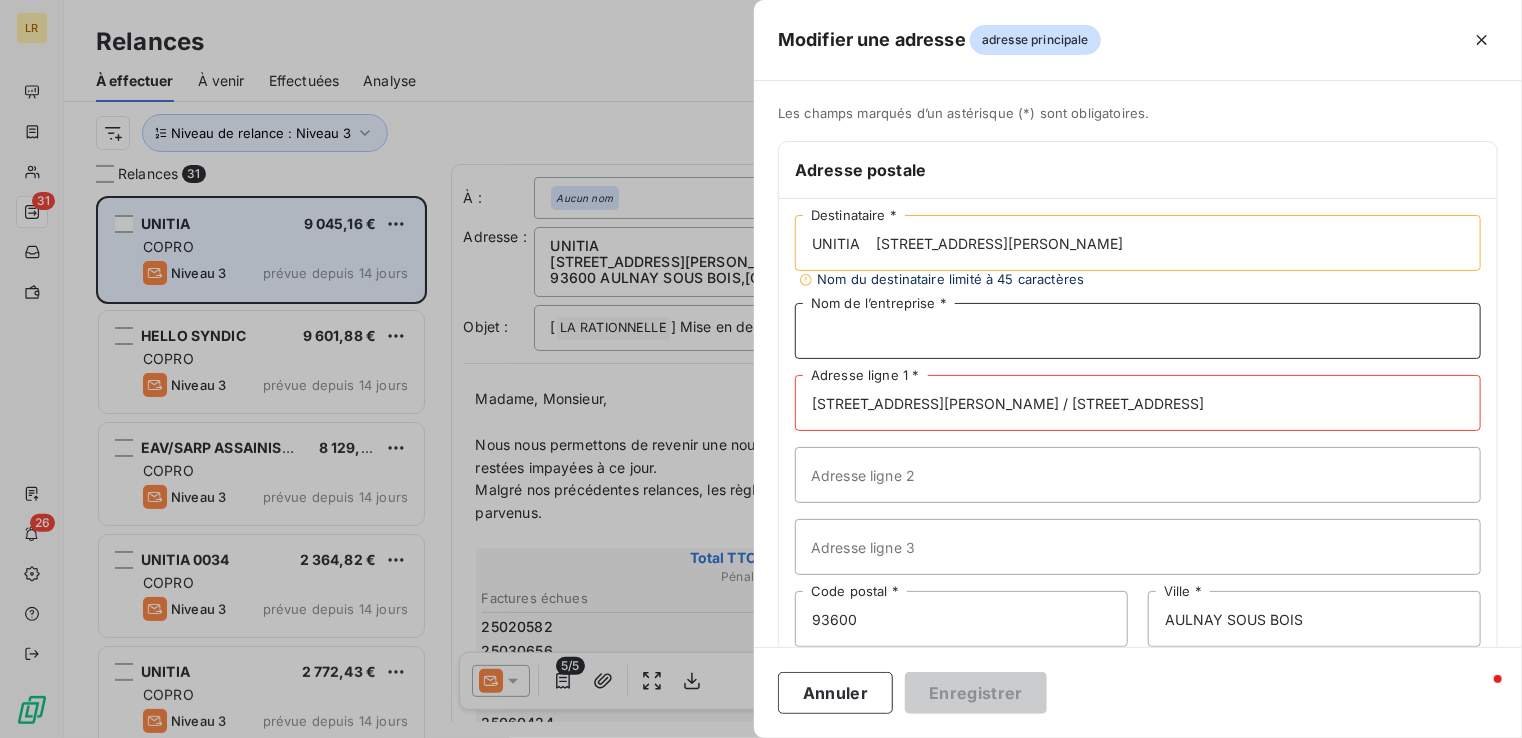 click on "Nom de l’entreprise *" at bounding box center (1138, 331) 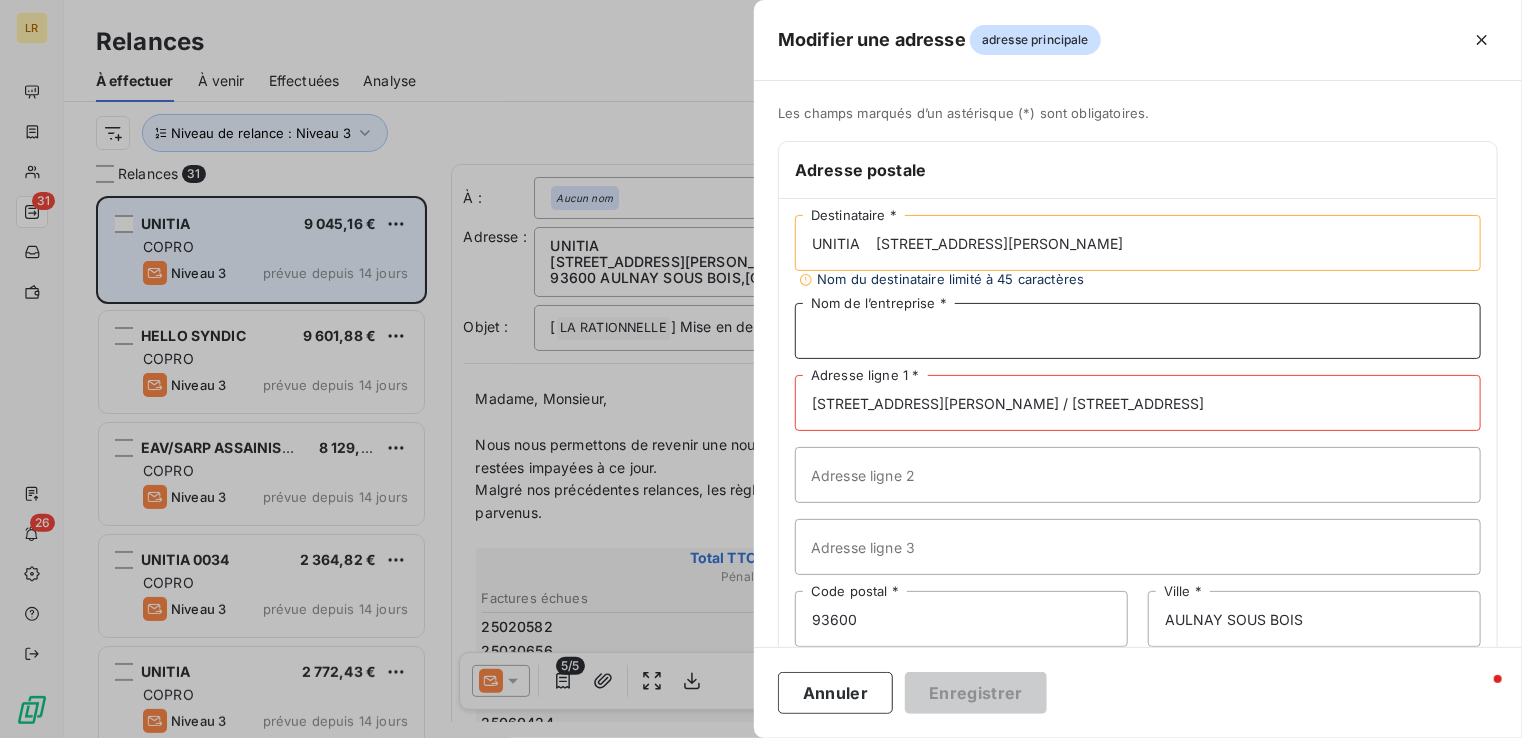 paste on "SDC INFLUENCE" 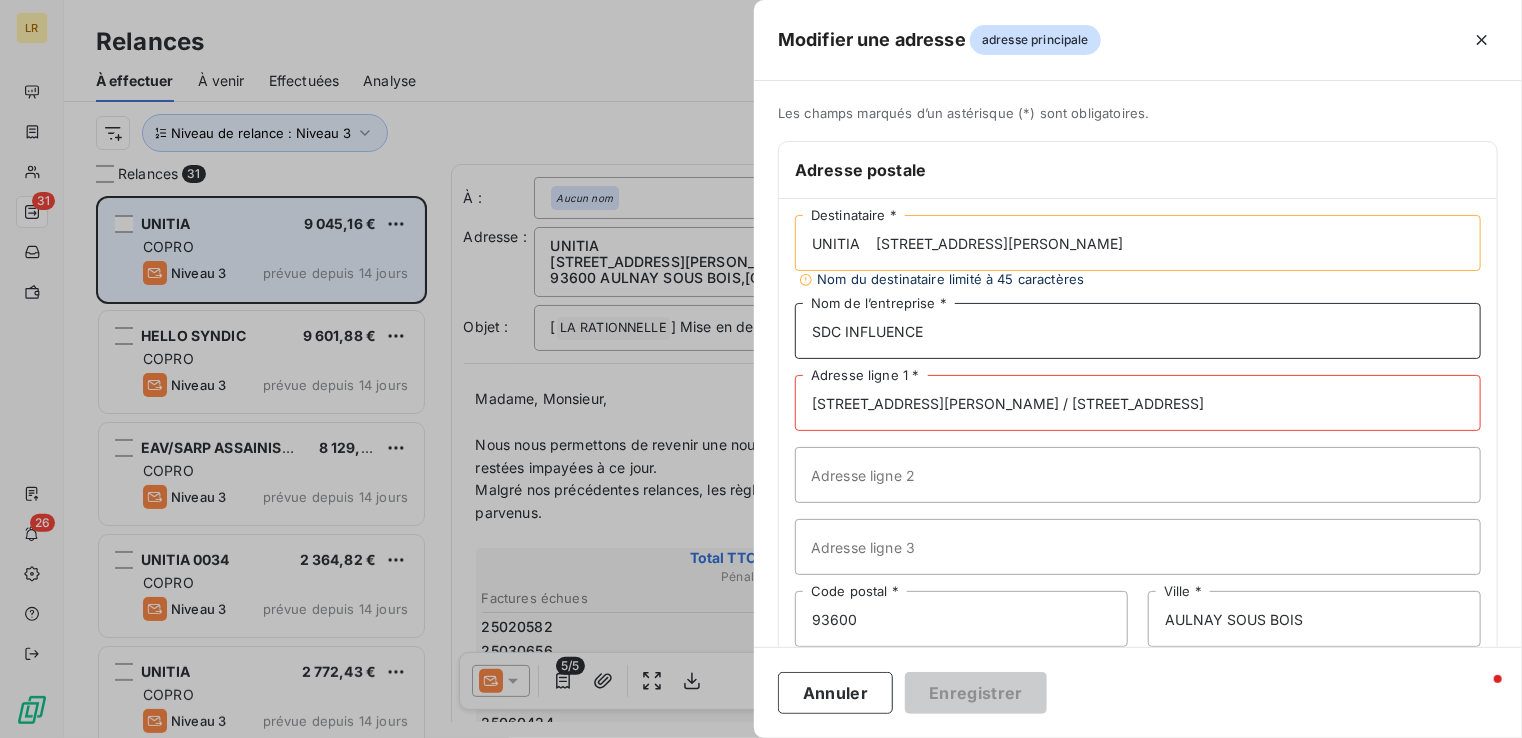 type on "SDC INFLUENCE" 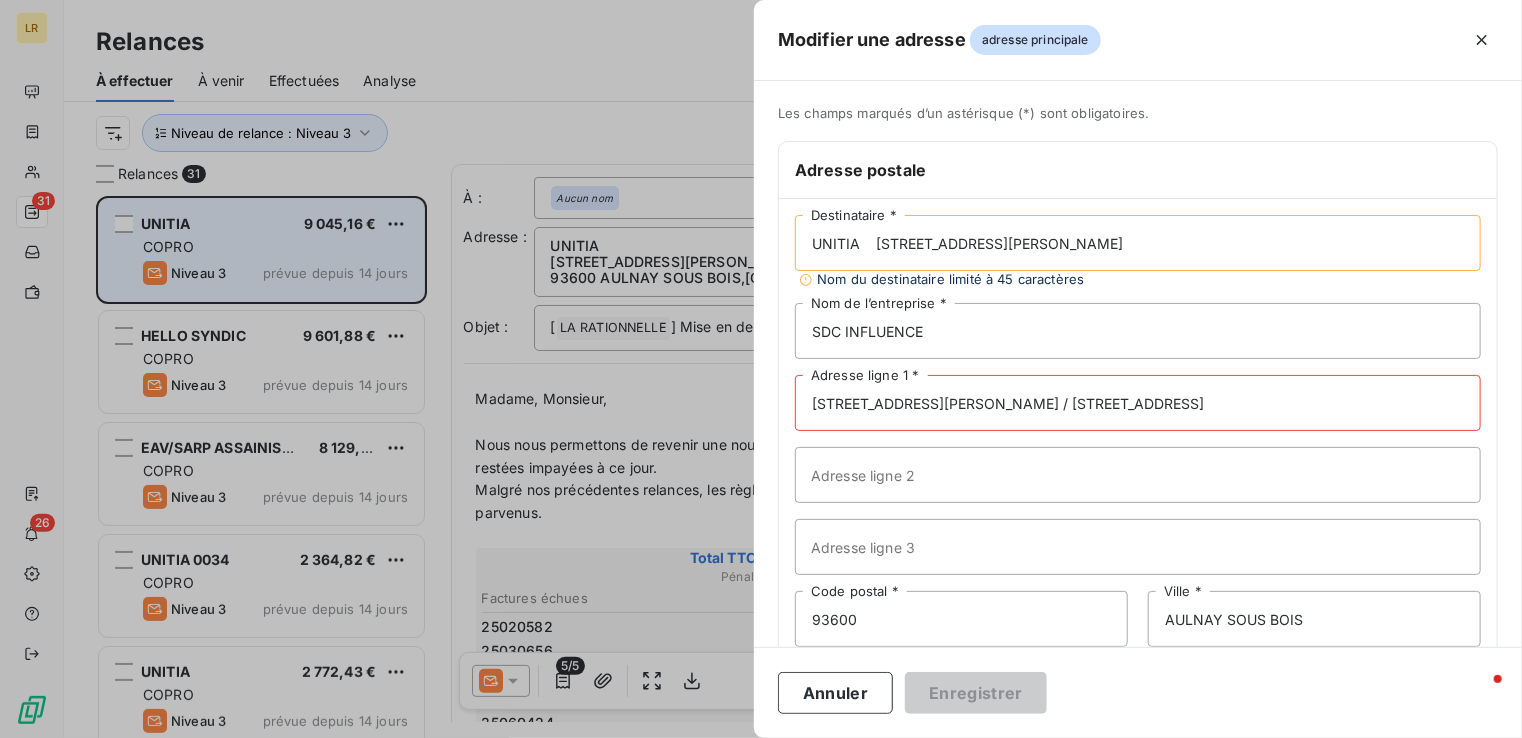 drag, startPoint x: 875, startPoint y: 237, endPoint x: 1105, endPoint y: 233, distance: 230.03477 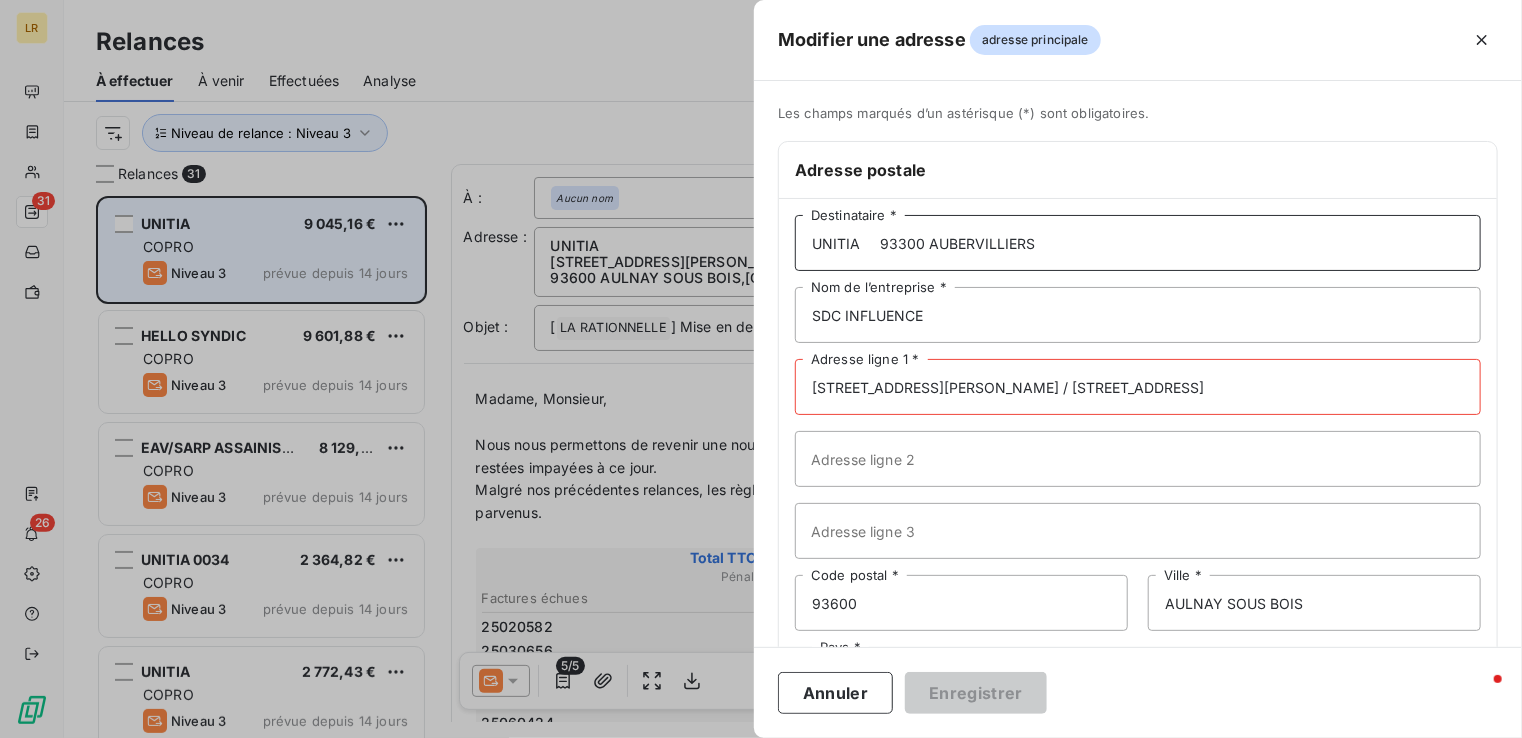 type on "UNITIA     93300 AUBERVILLIERS" 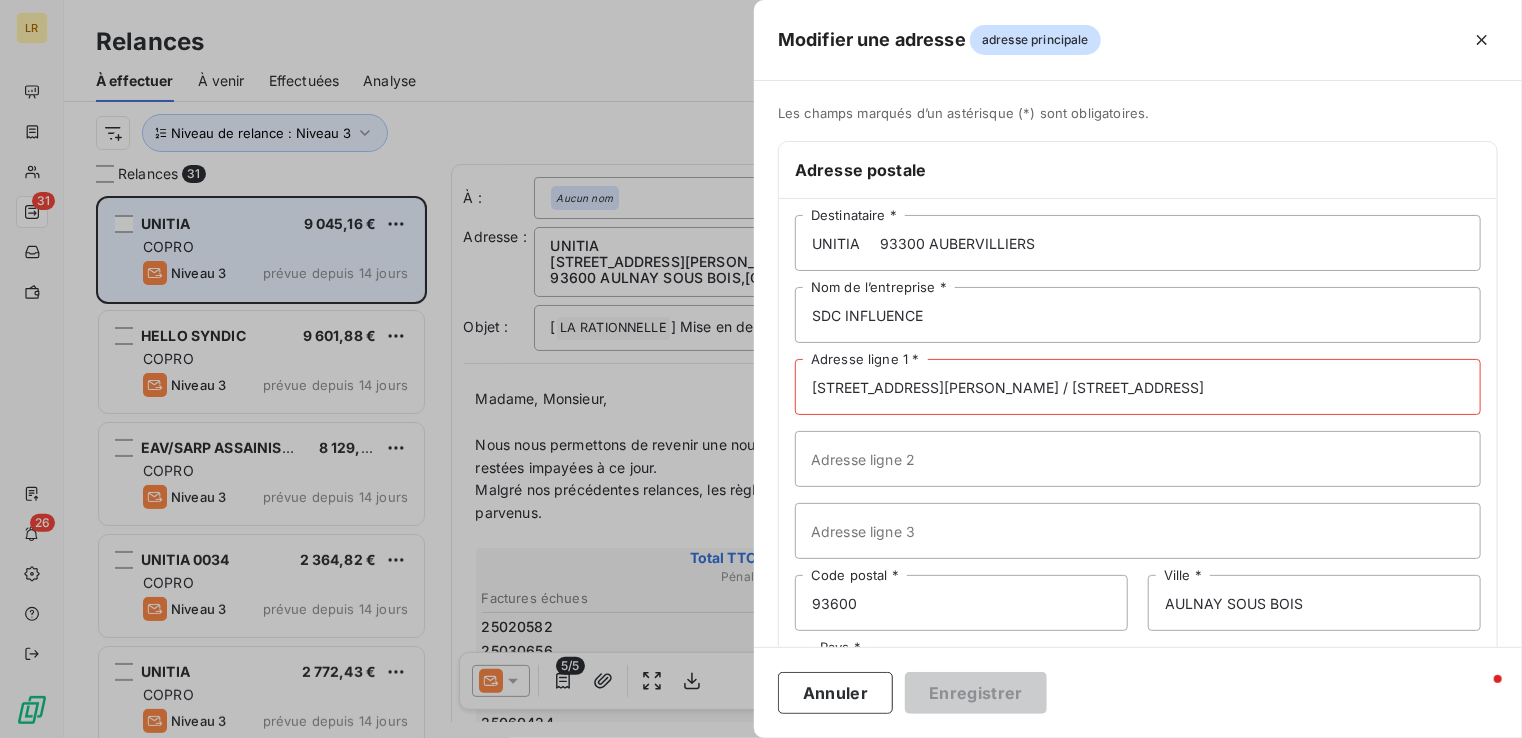 drag, startPoint x: 1219, startPoint y: 387, endPoint x: 849, endPoint y: 404, distance: 370.39032 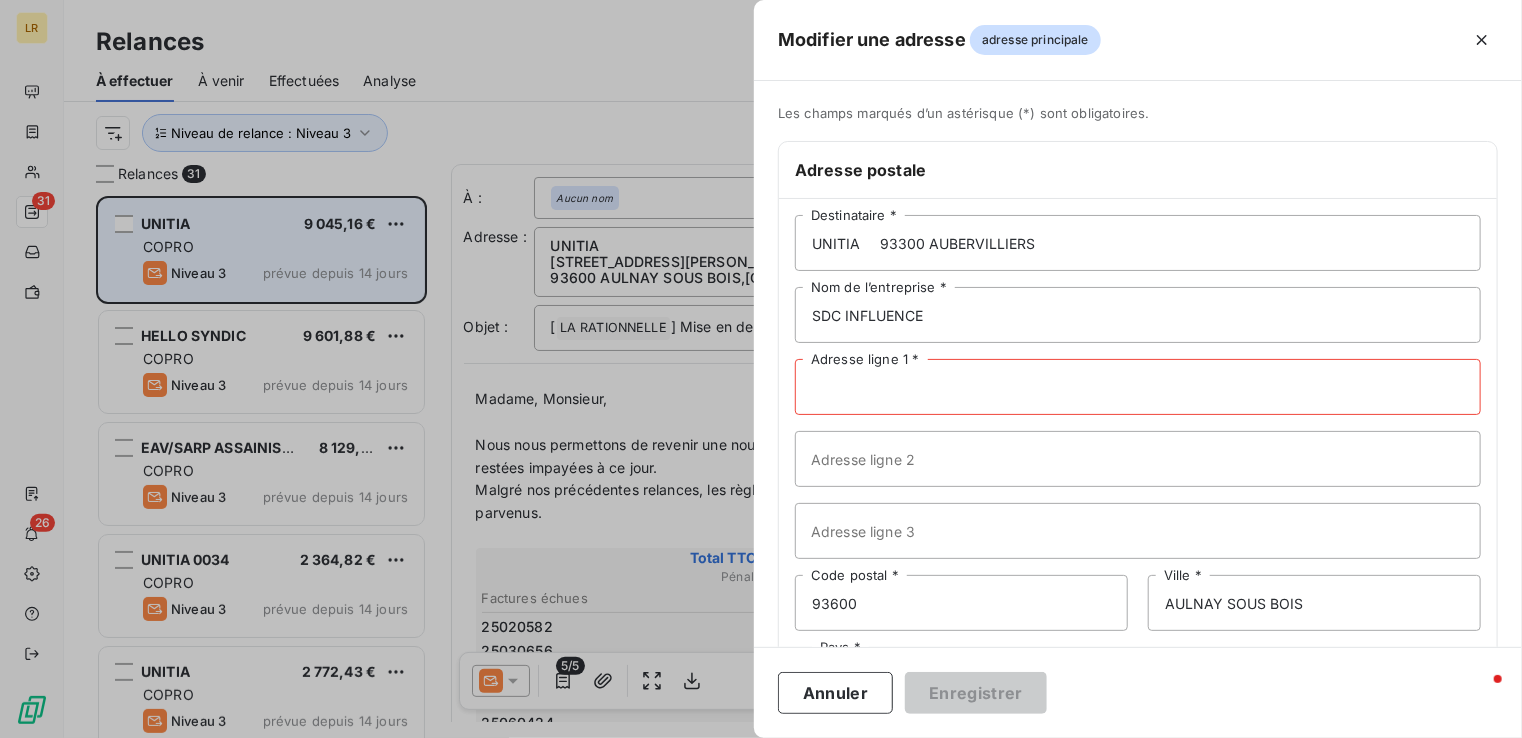 paste on "[STREET_ADDRESS][PERSON_NAME]" 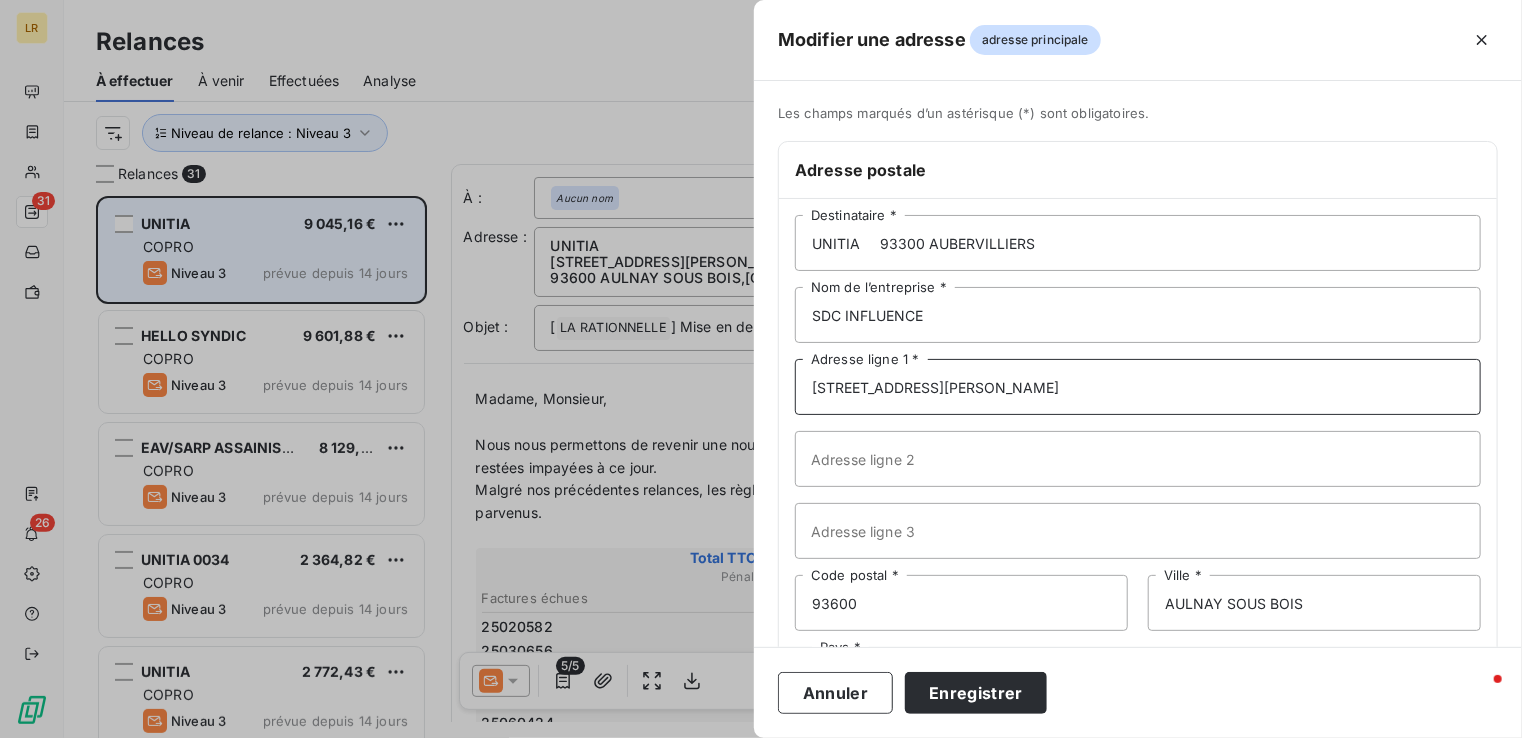 type on "[STREET_ADDRESS][PERSON_NAME]" 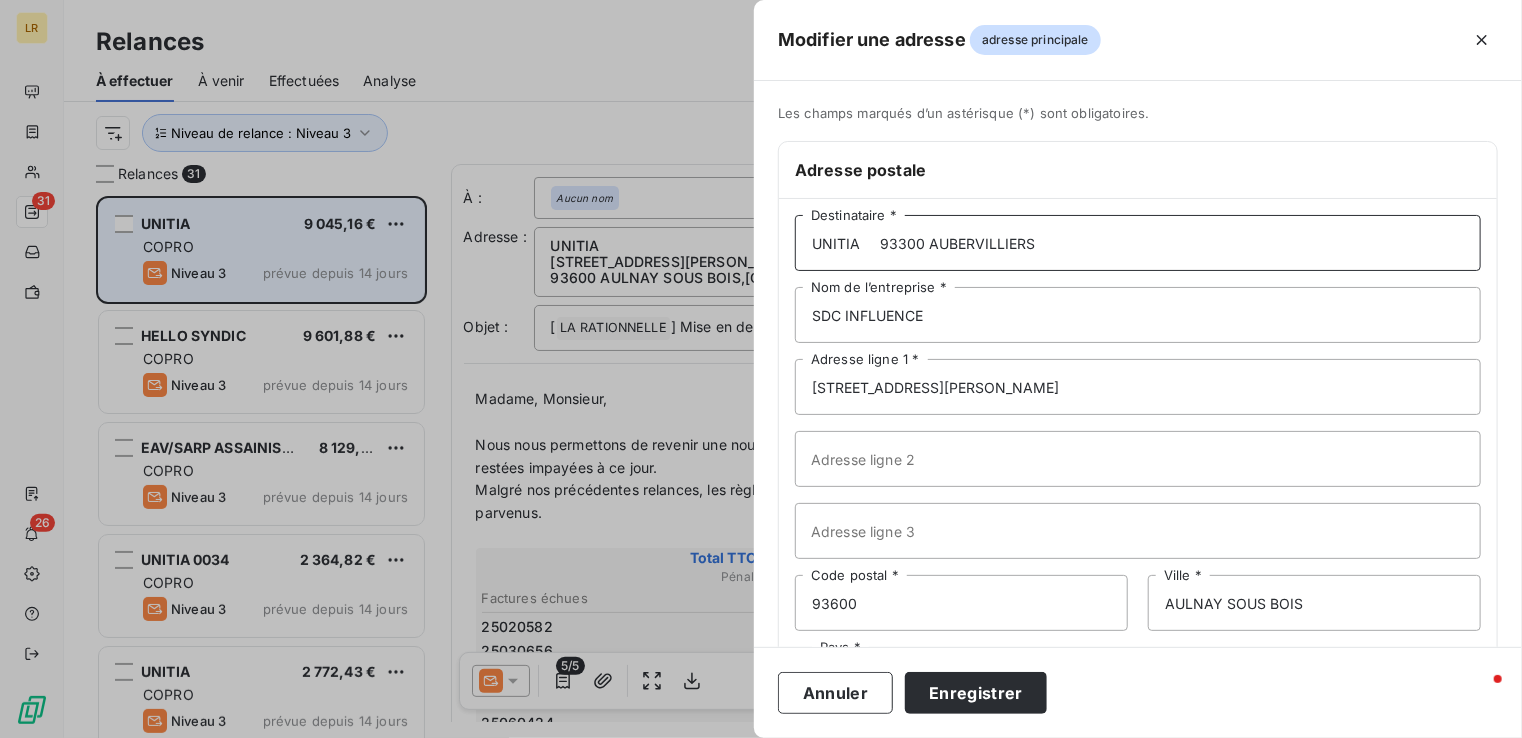 drag, startPoint x: 877, startPoint y: 238, endPoint x: 1038, endPoint y: 241, distance: 161.02795 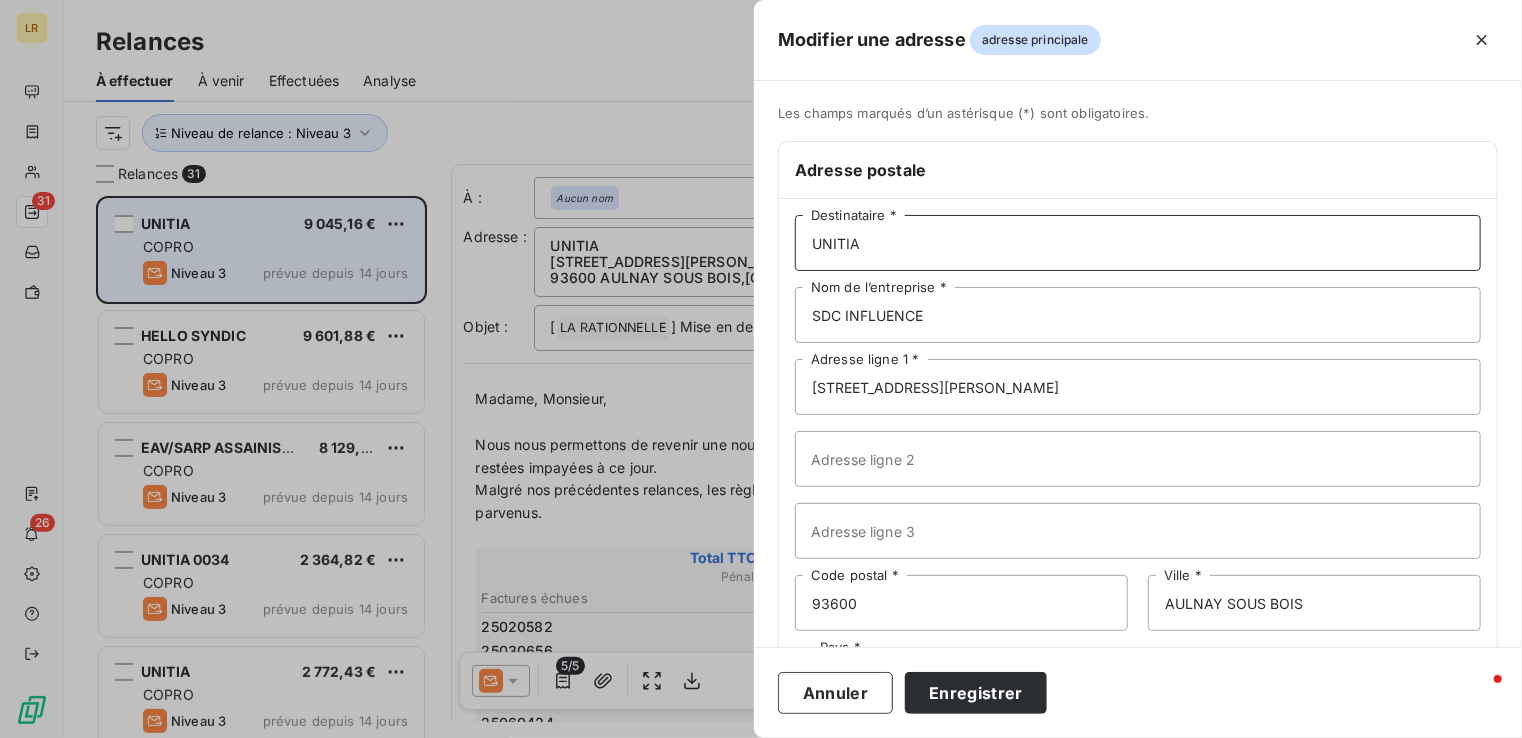 type on "UNITIA" 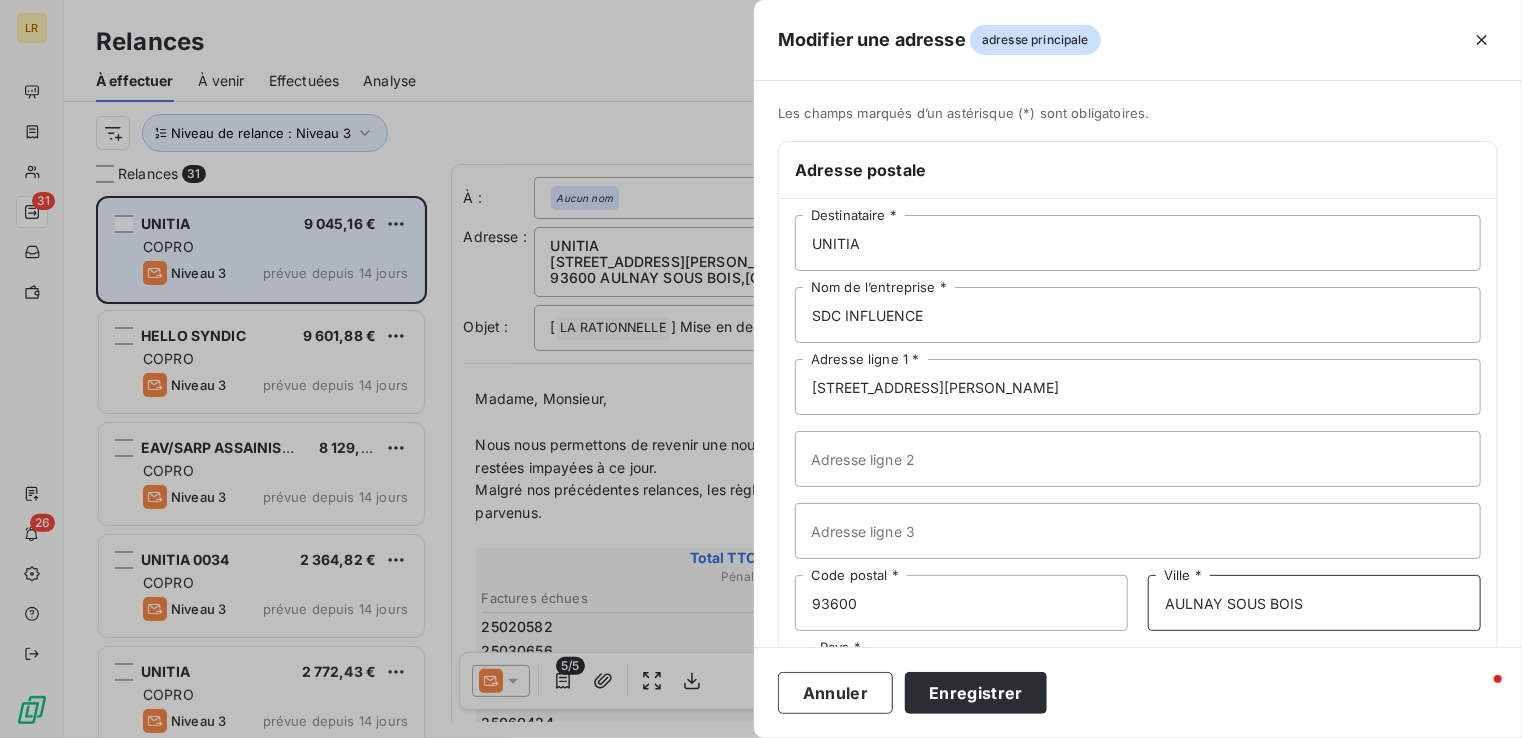 drag, startPoint x: 1292, startPoint y: 605, endPoint x: 1112, endPoint y: 615, distance: 180.27756 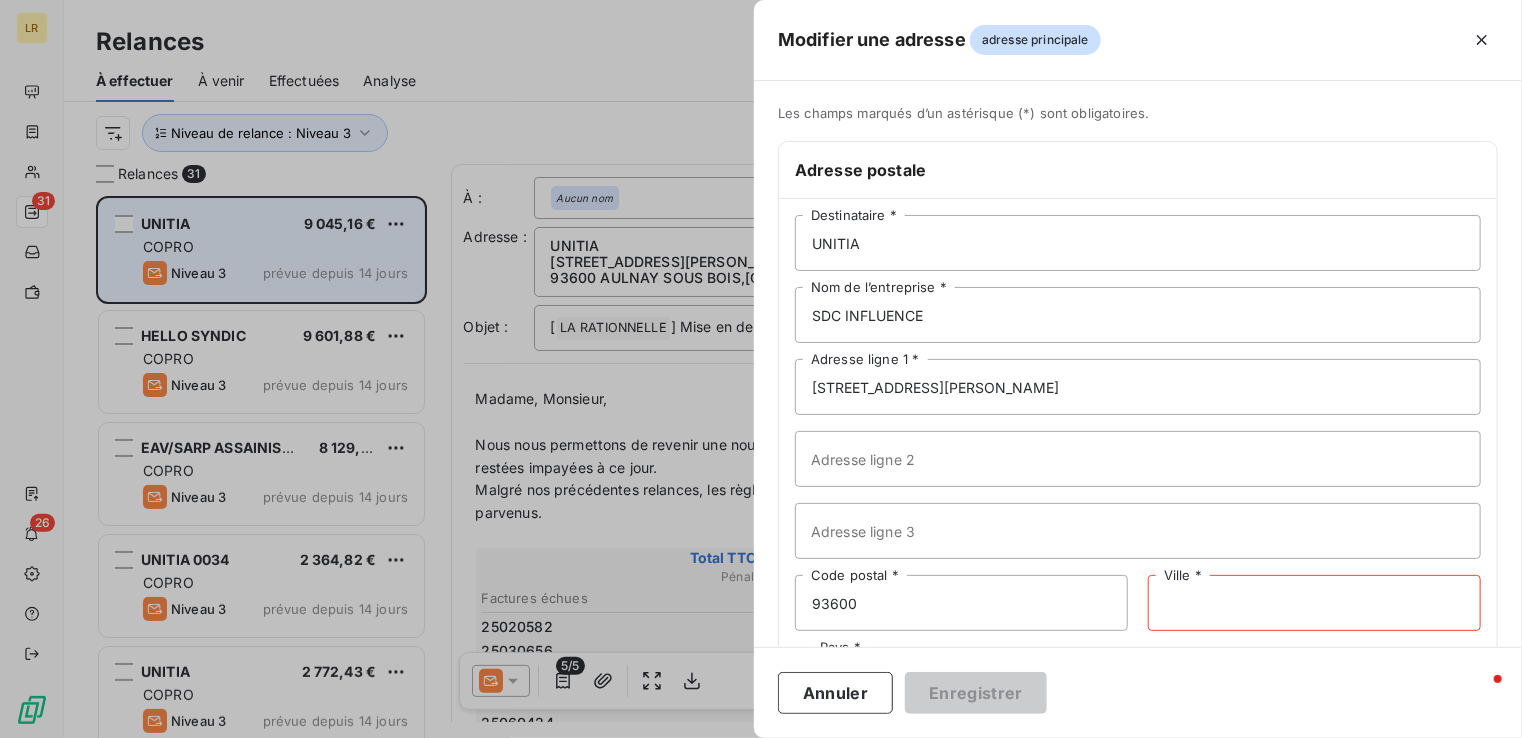 paste on "93300 AUBERVILLIERS" 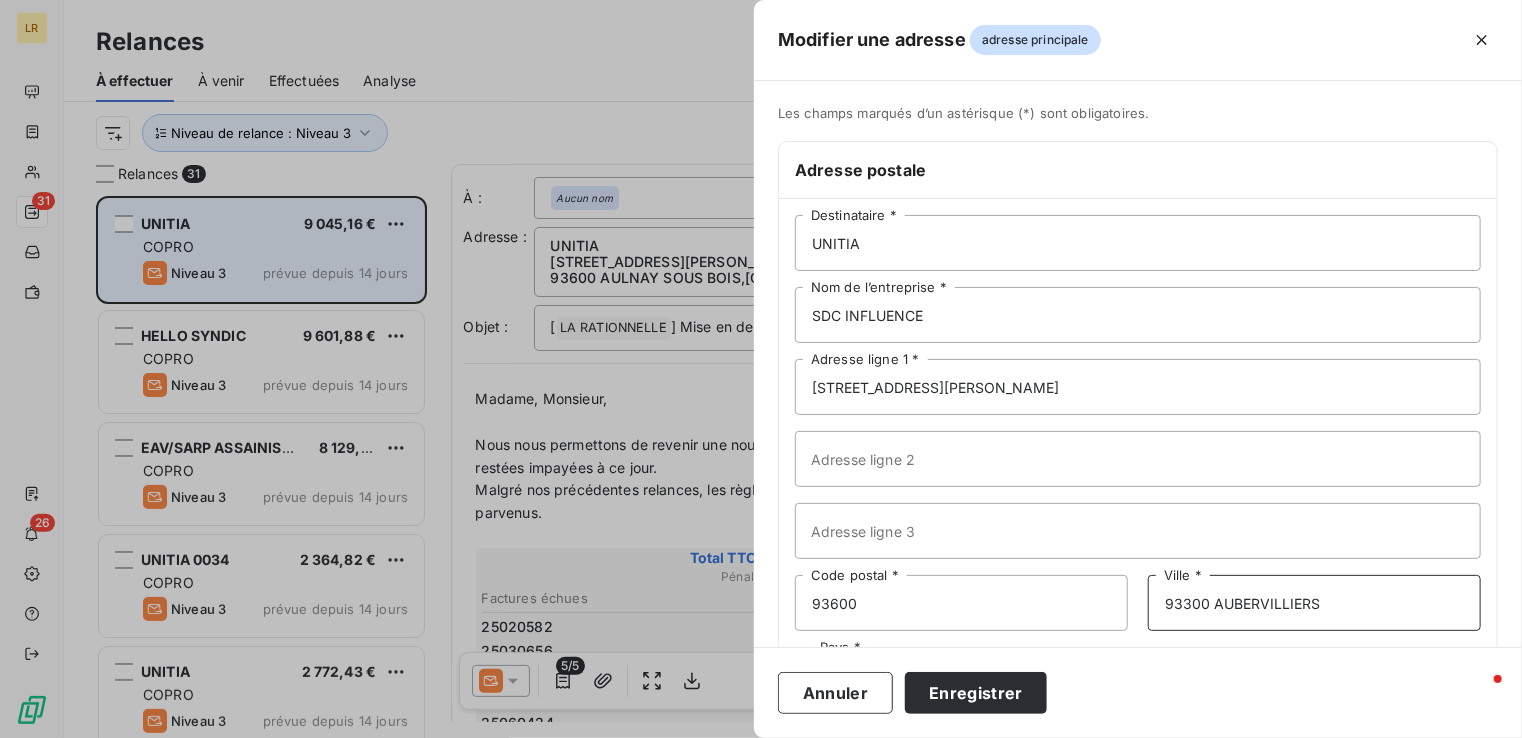 type on "93300 AUBERVILLIERS" 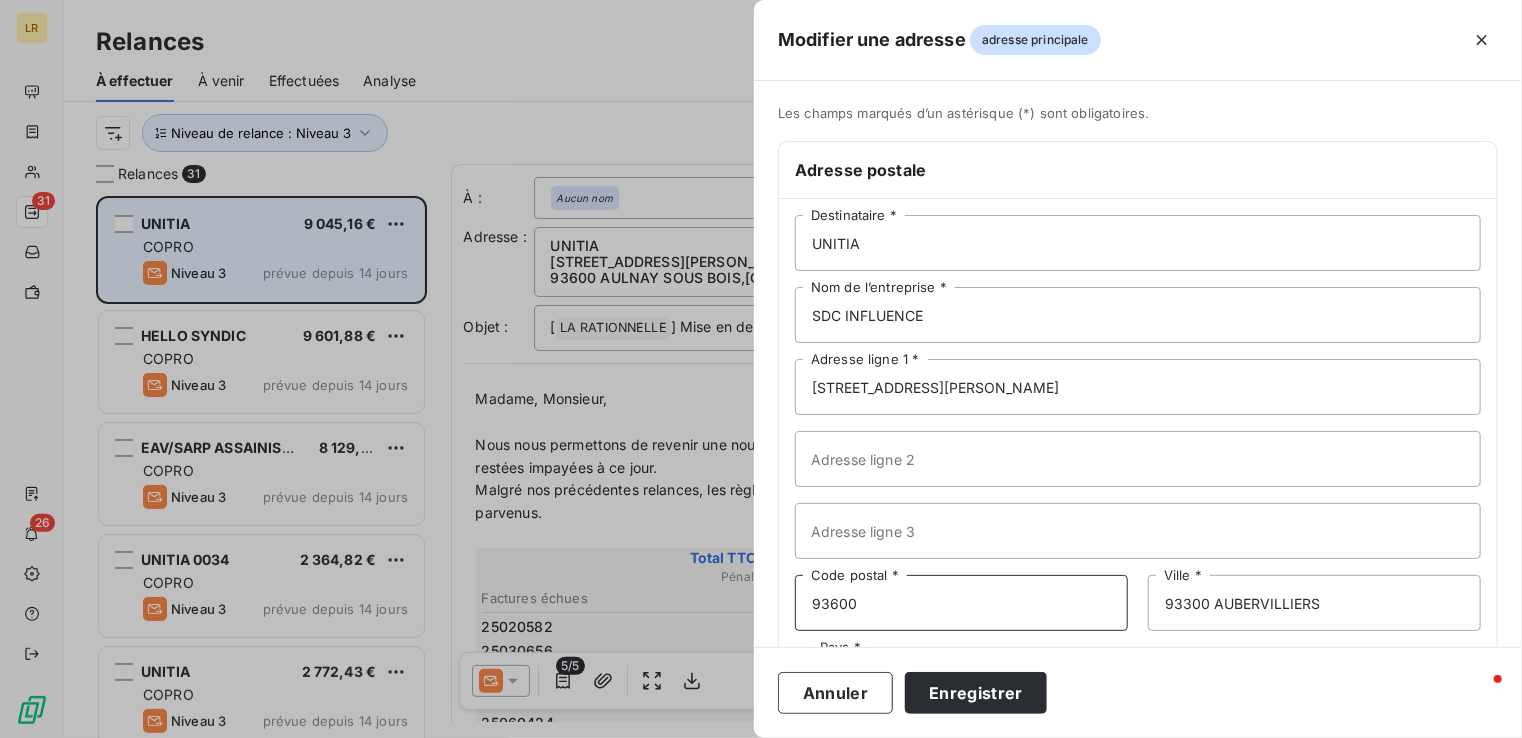 drag, startPoint x: 902, startPoint y: 598, endPoint x: 792, endPoint y: 598, distance: 110 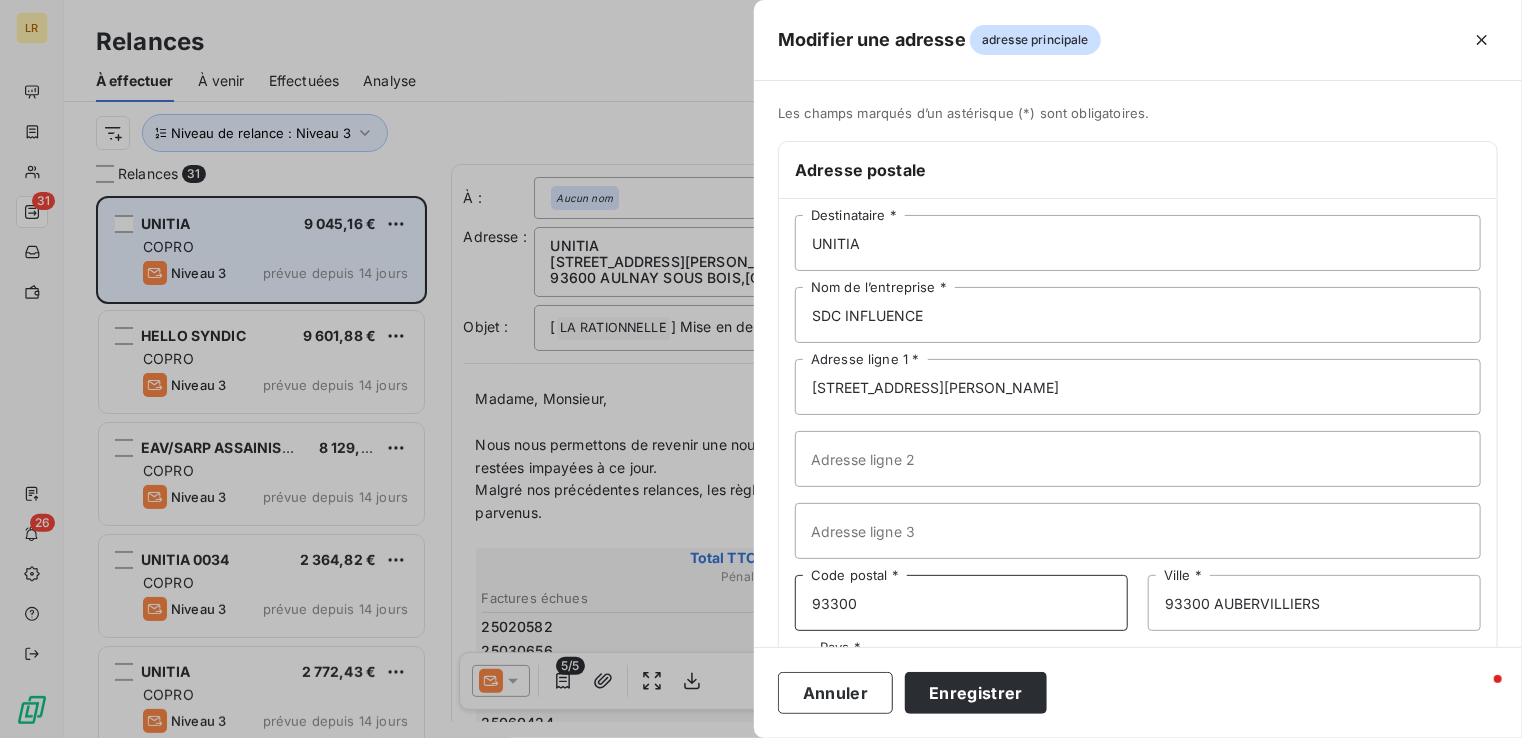type on "93300" 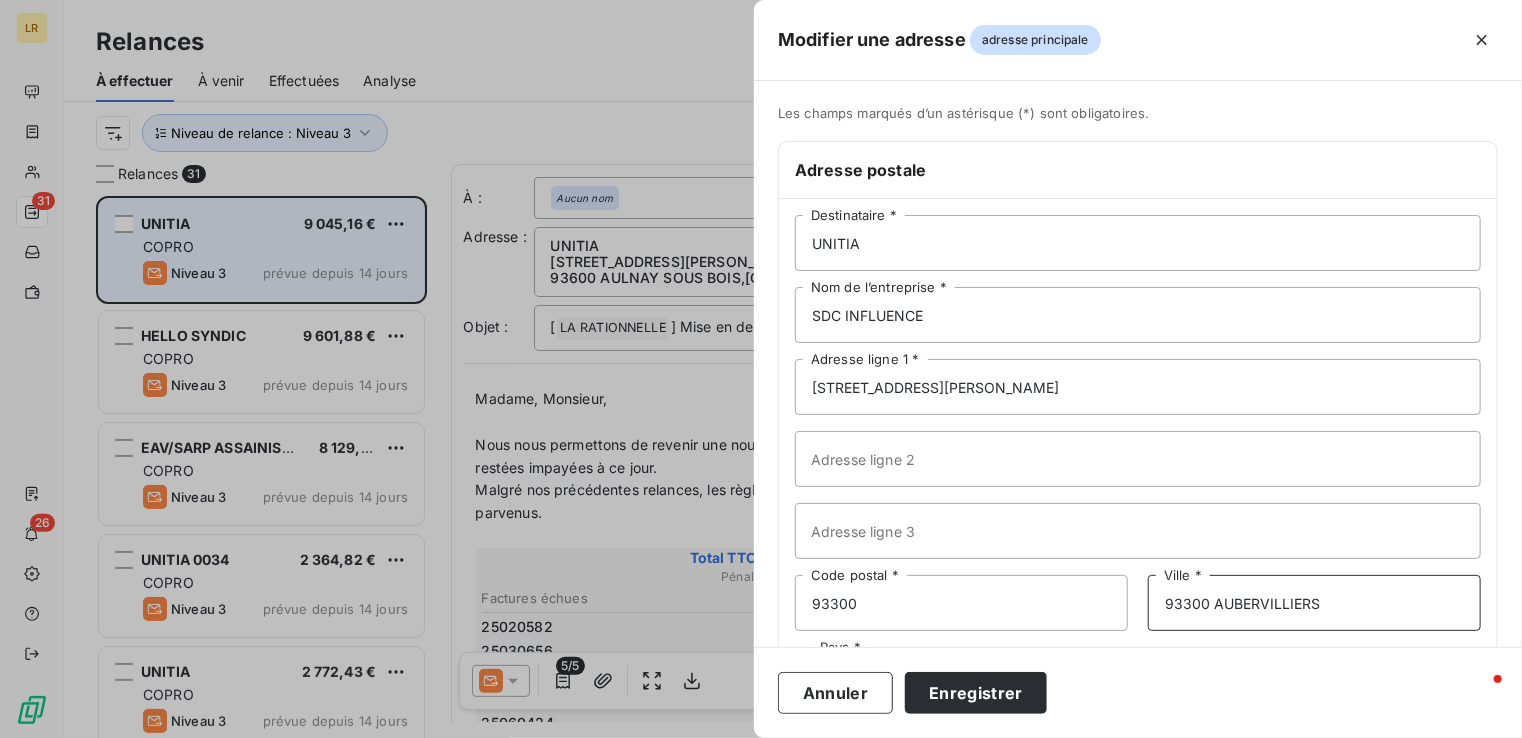 drag, startPoint x: 1207, startPoint y: 601, endPoint x: 1114, endPoint y: 602, distance: 93.00538 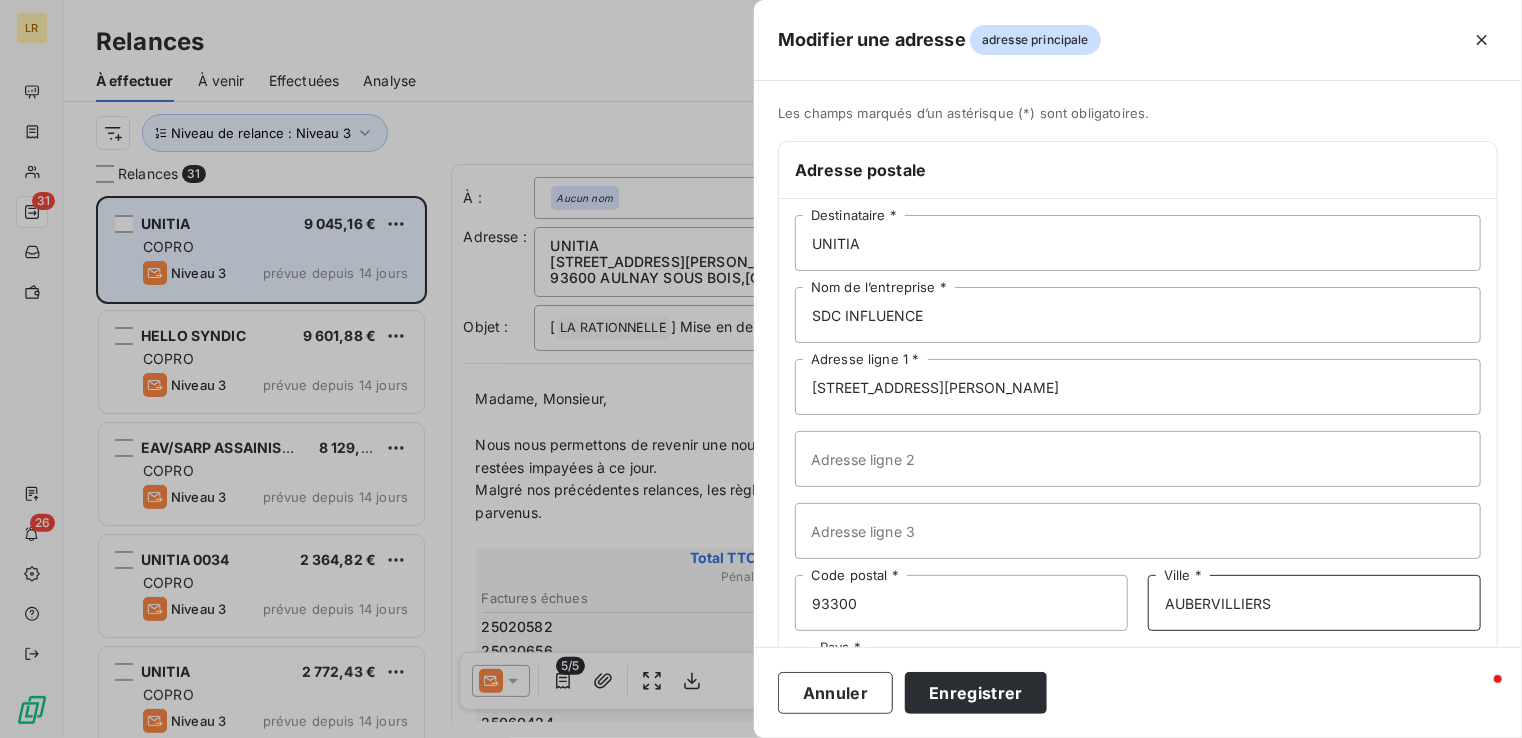 scroll, scrollTop: 96, scrollLeft: 0, axis: vertical 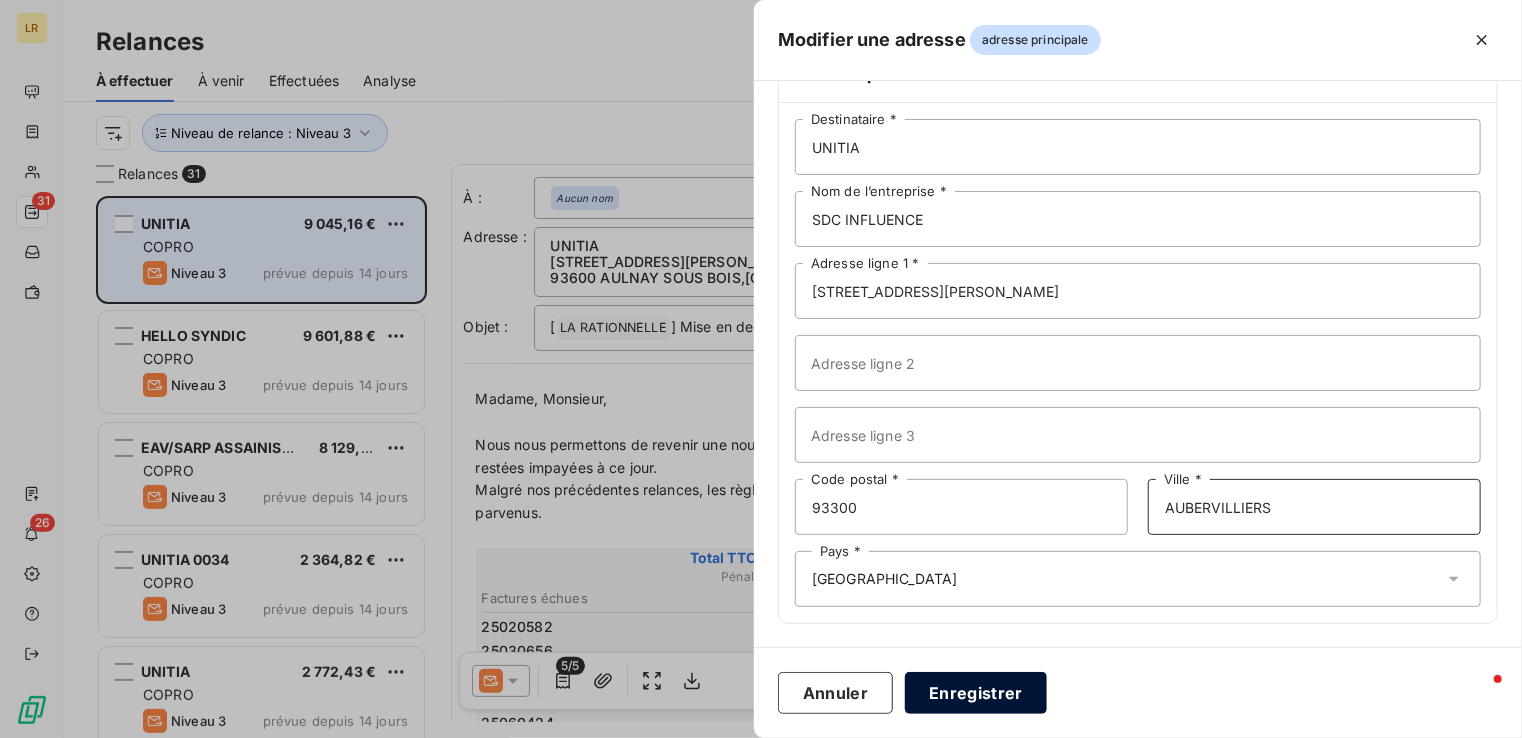 type on "AUBERVILLIERS" 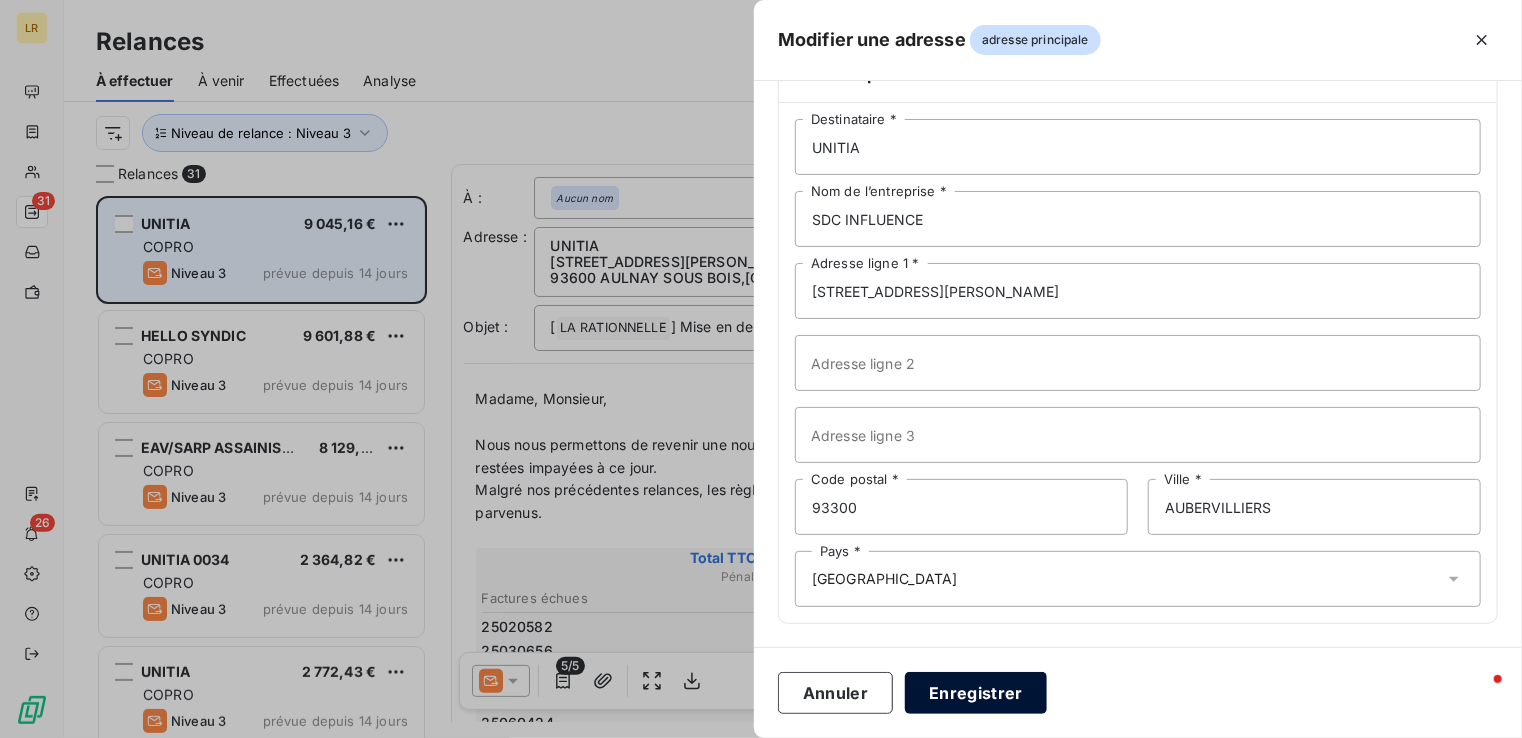 click on "Enregistrer" at bounding box center [976, 693] 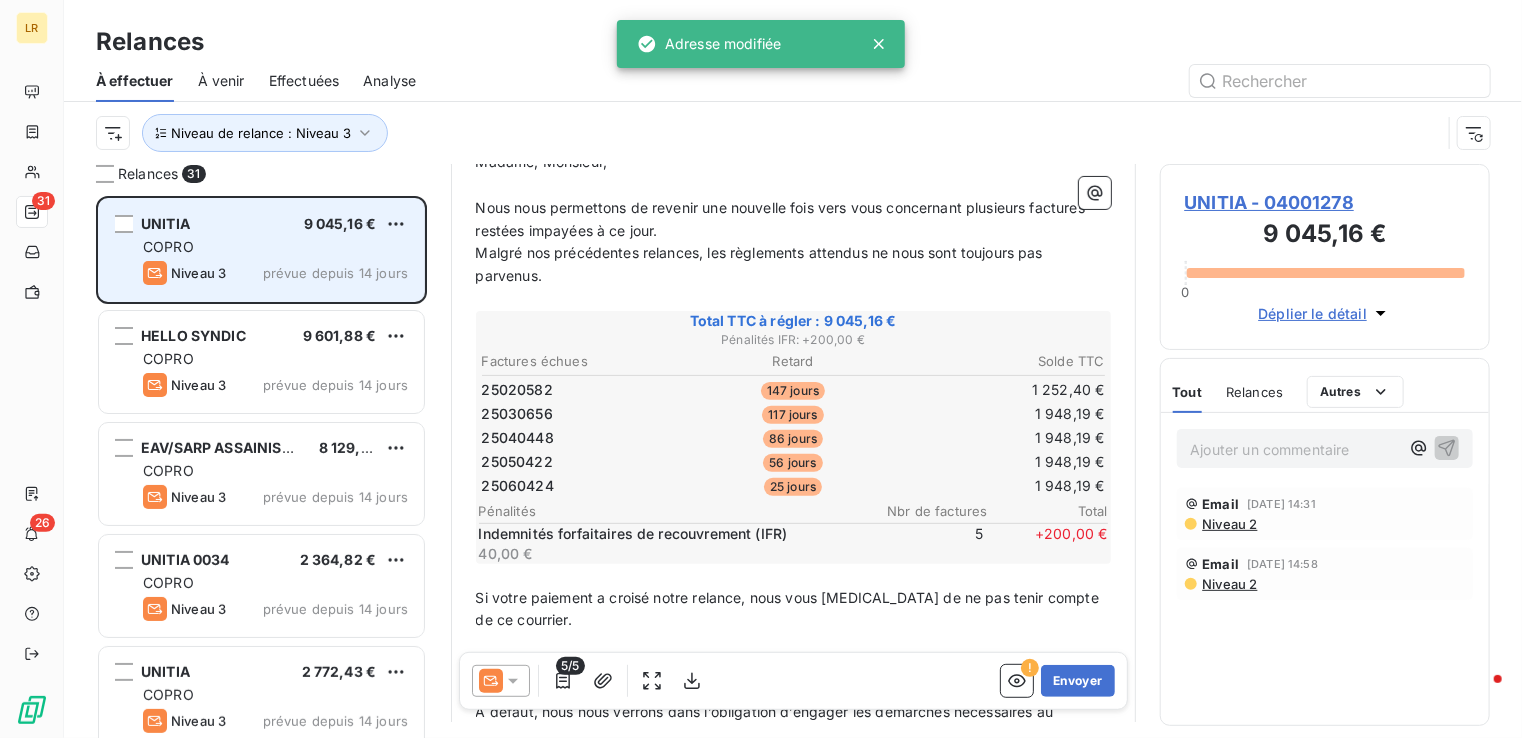 scroll, scrollTop: 400, scrollLeft: 0, axis: vertical 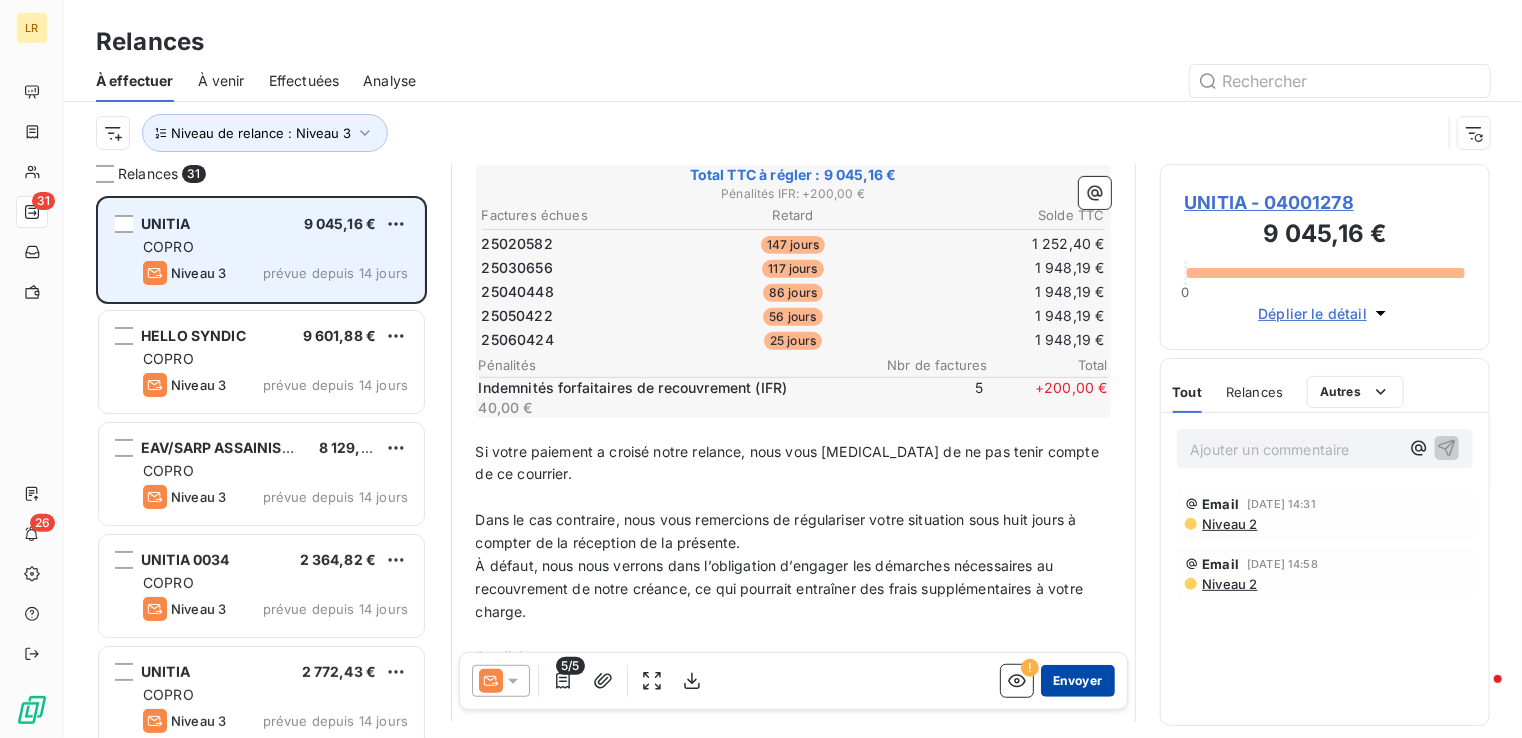 click on "Envoyer" at bounding box center (1077, 681) 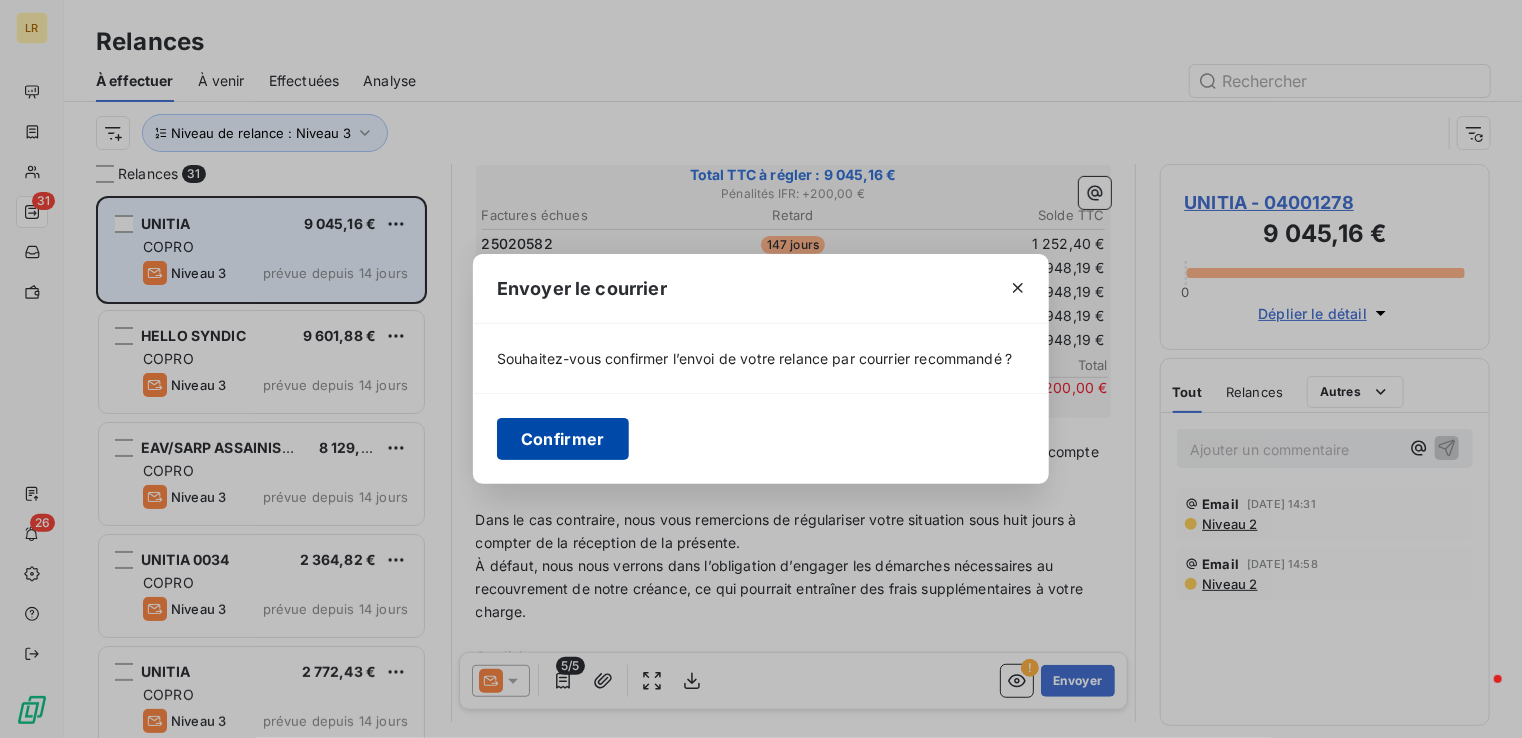 click on "Confirmer" at bounding box center (563, 439) 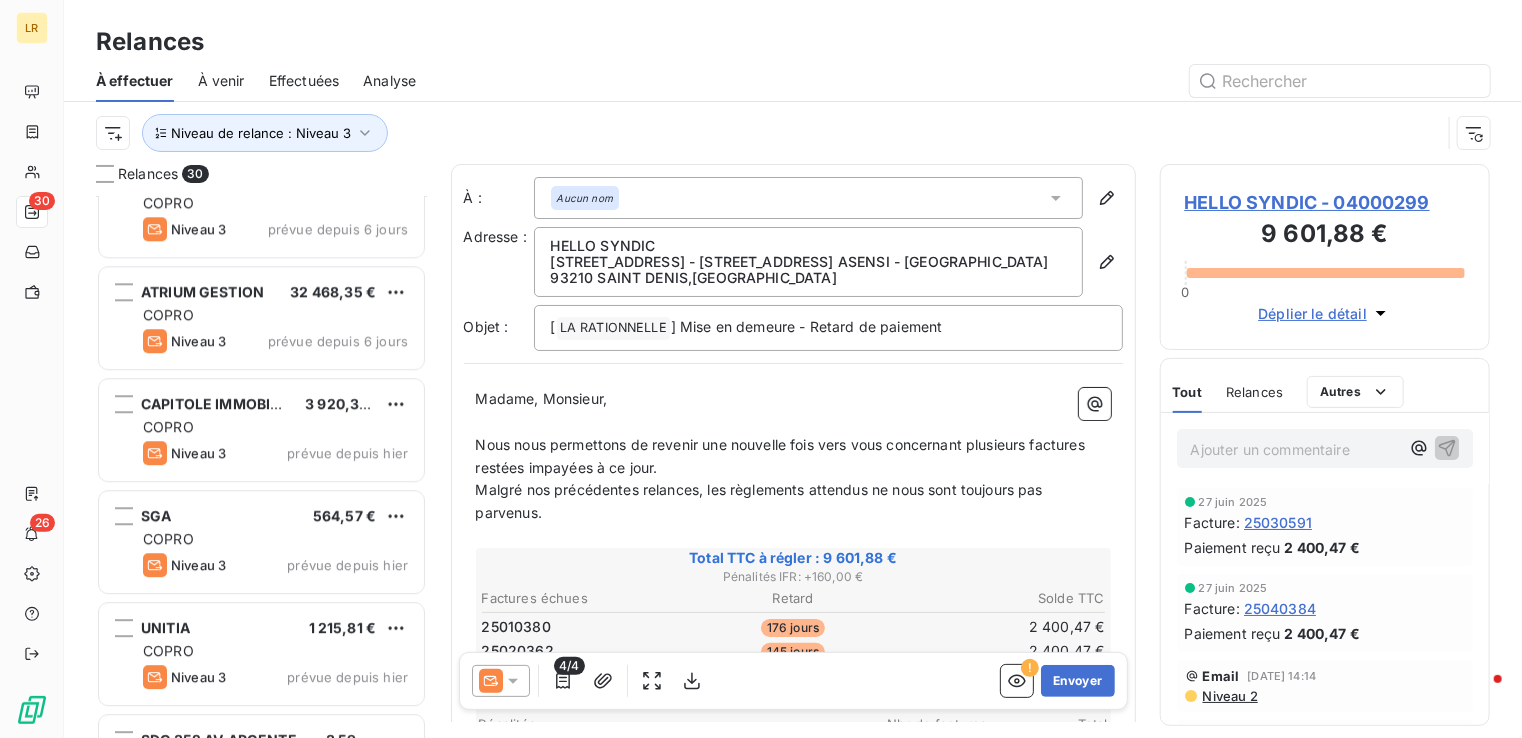 scroll, scrollTop: 2818, scrollLeft: 0, axis: vertical 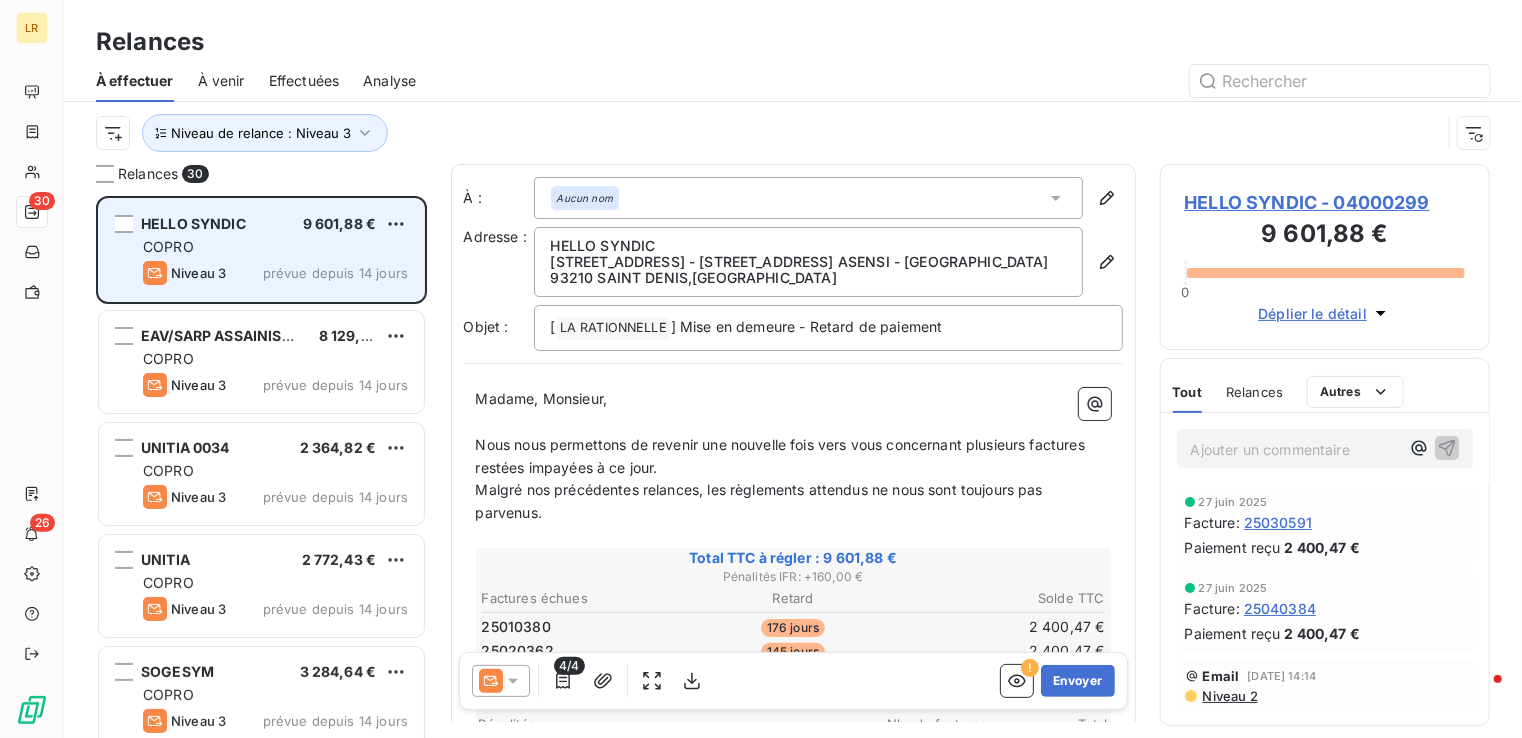 click on "prévue depuis 14 jours" at bounding box center [335, 273] 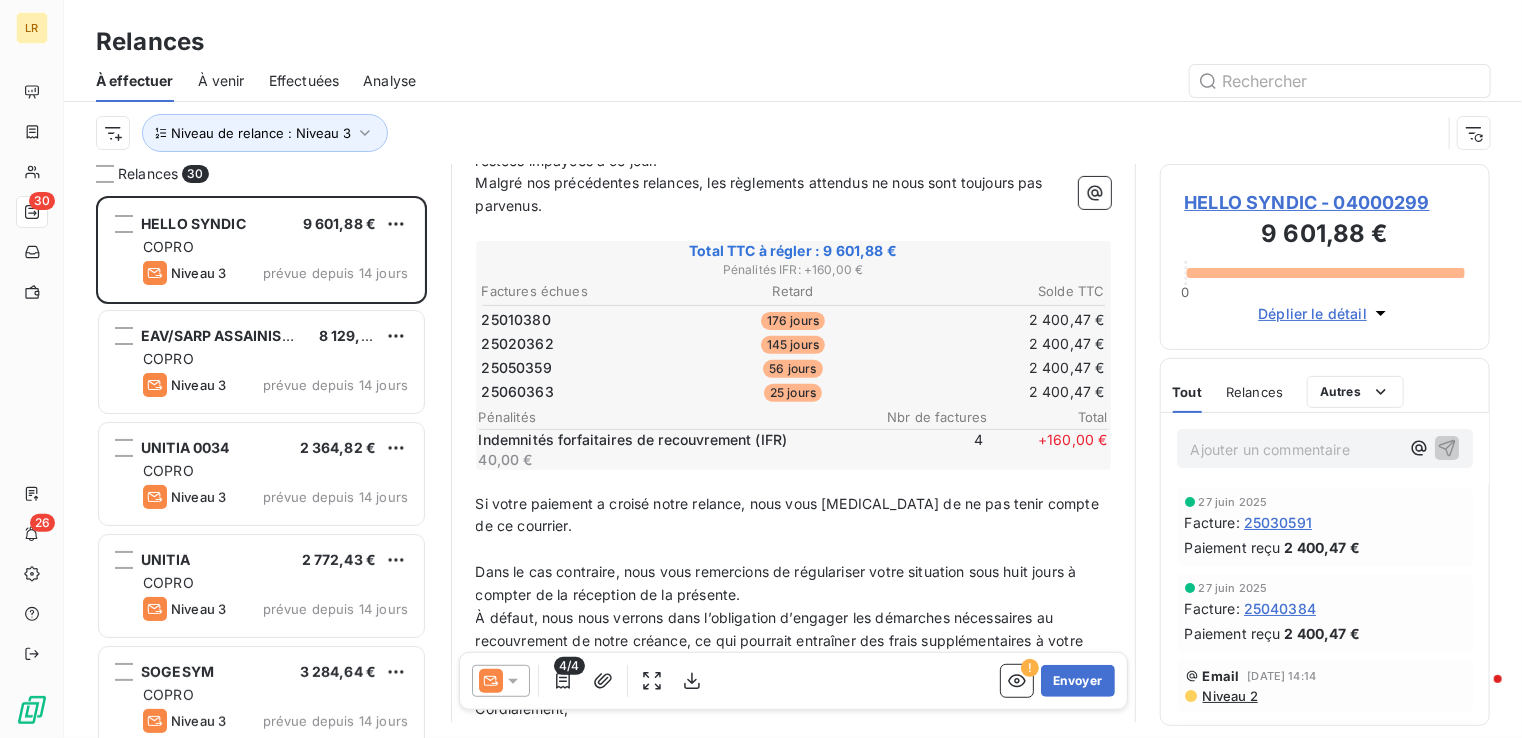 scroll, scrollTop: 200, scrollLeft: 0, axis: vertical 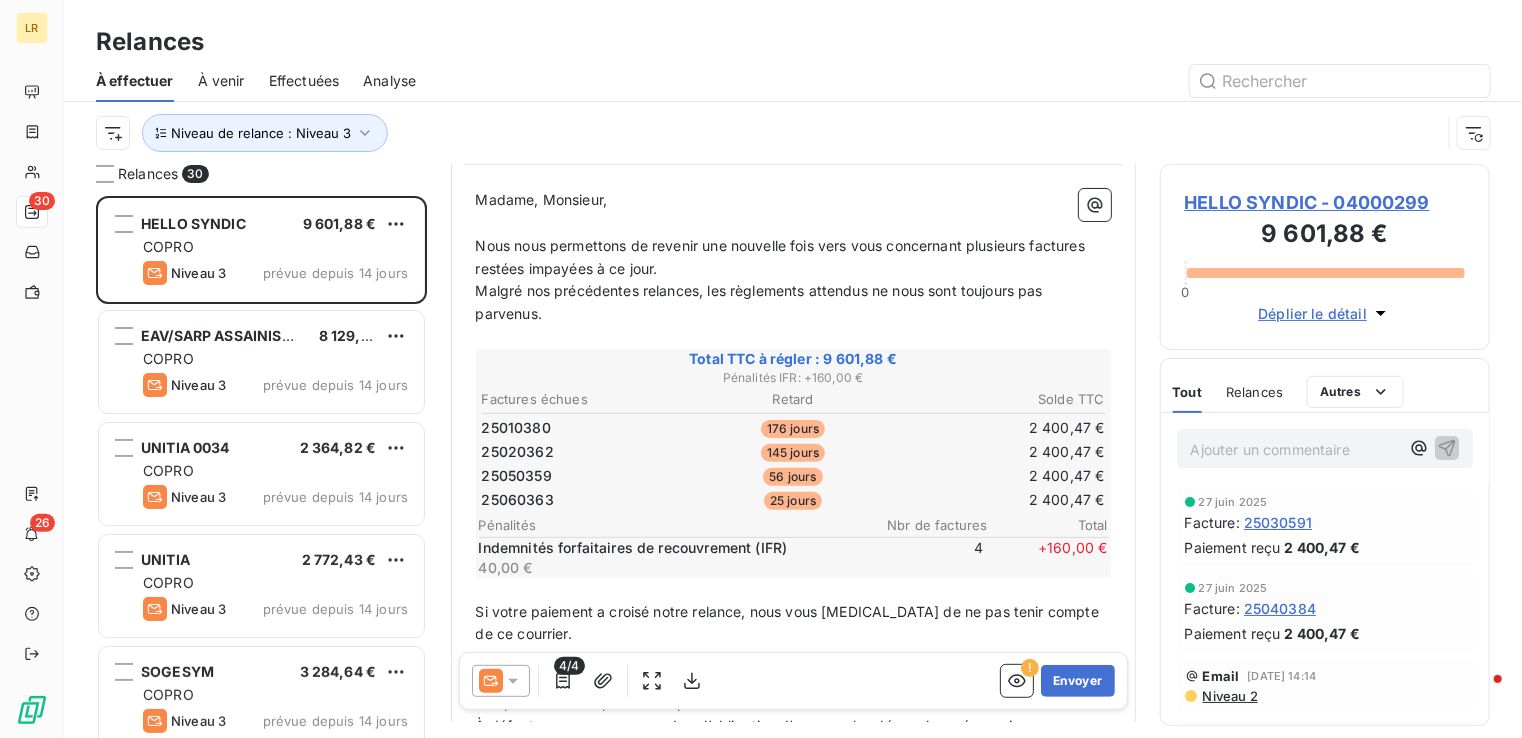 click on "Pénalités" at bounding box center [673, 525] 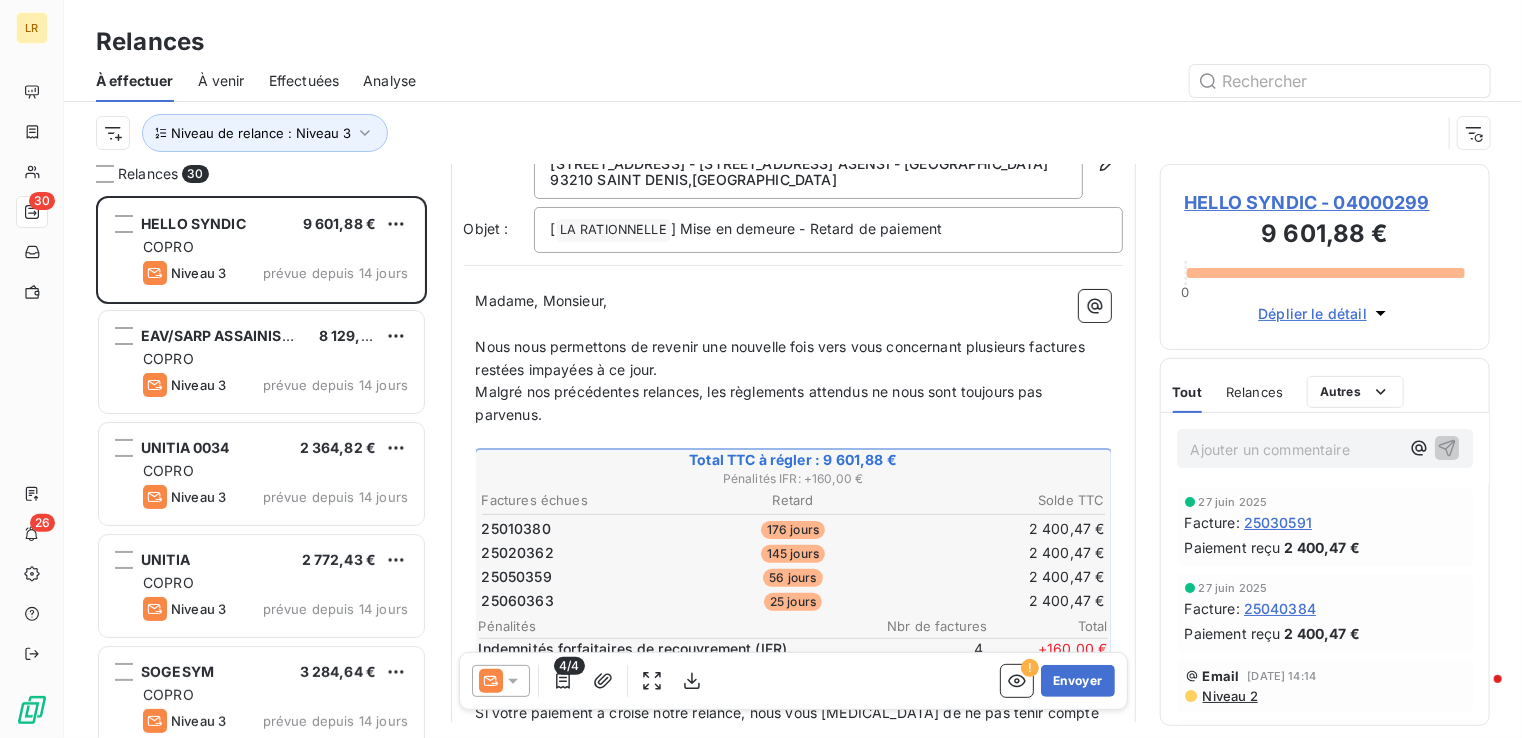 scroll, scrollTop: 202, scrollLeft: 0, axis: vertical 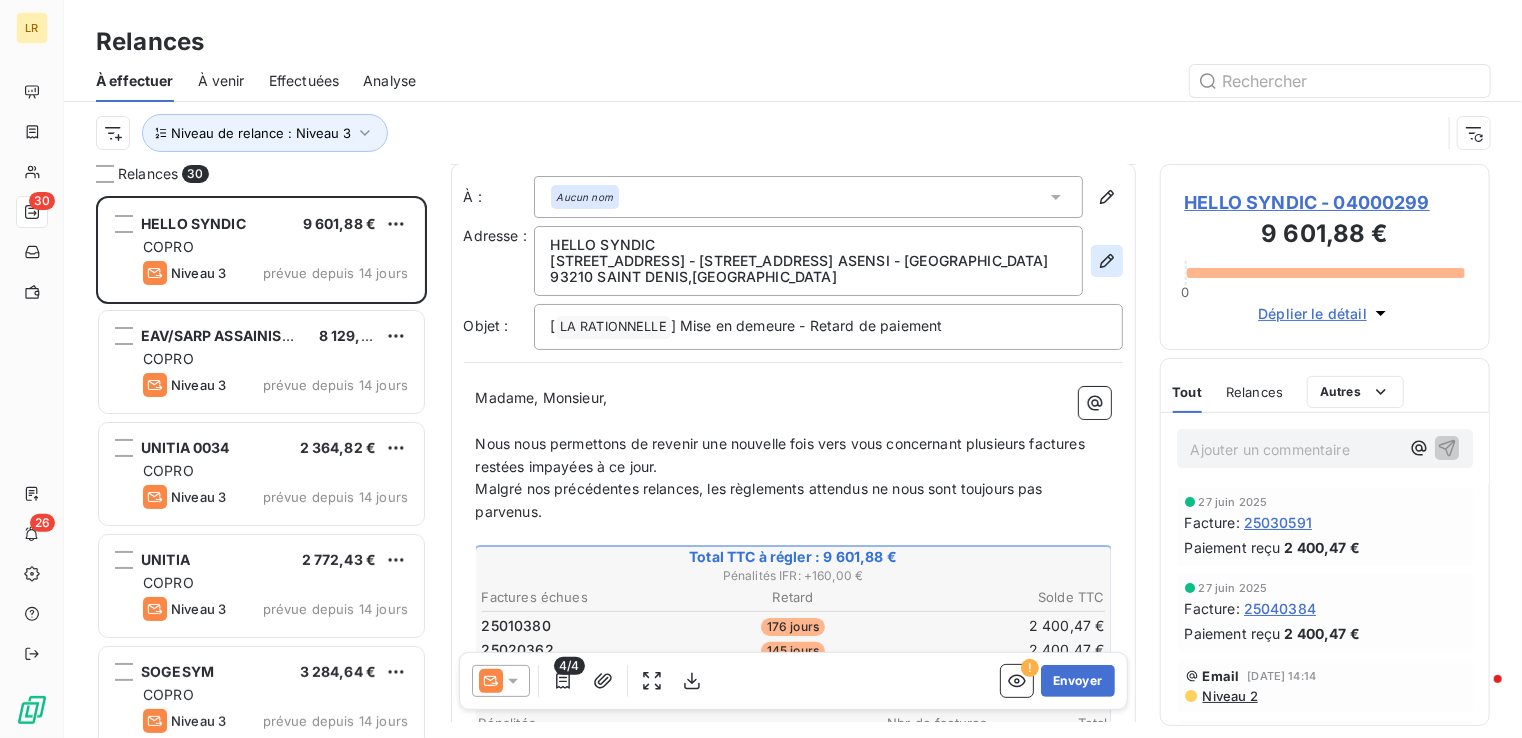 click 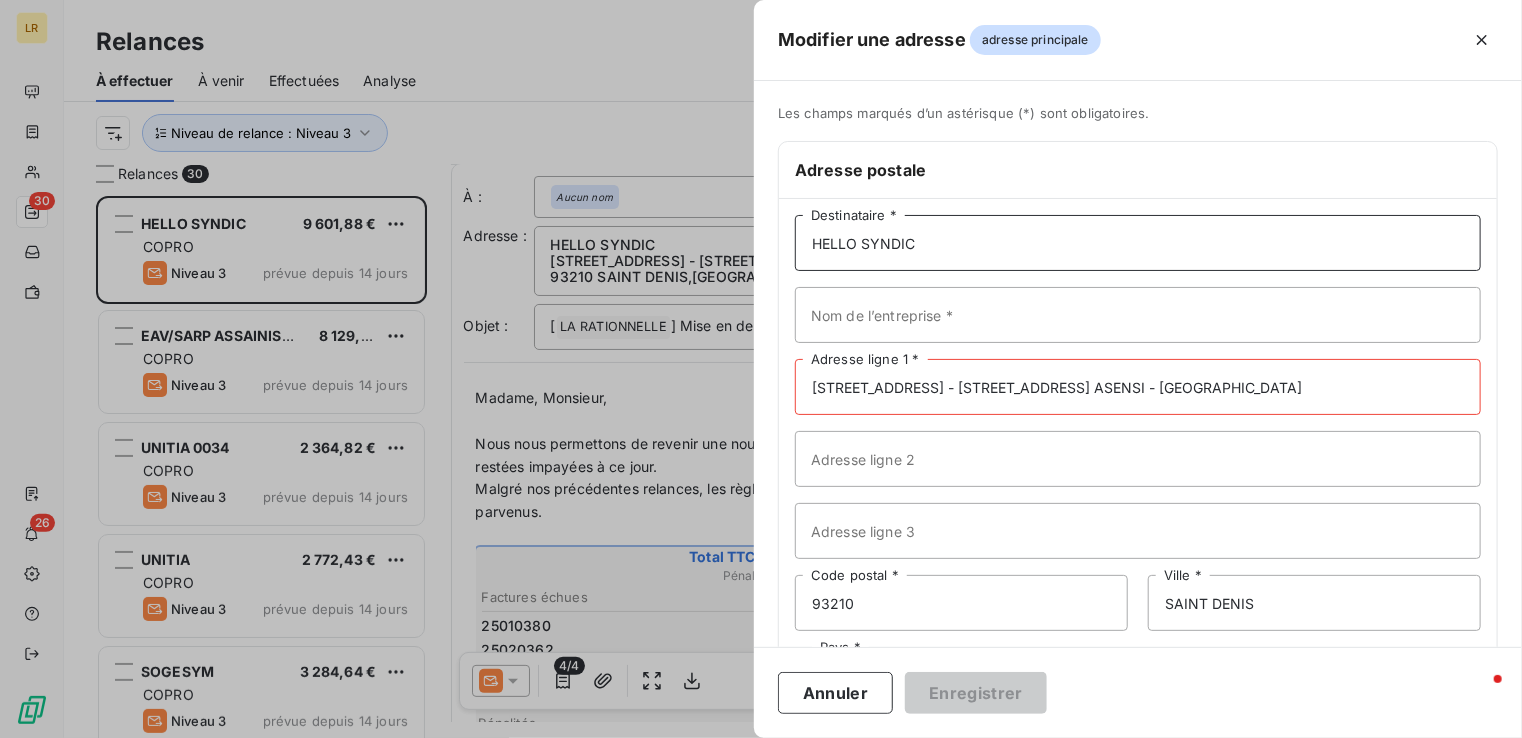 click on "HELLO SYNDIC" at bounding box center (1138, 243) 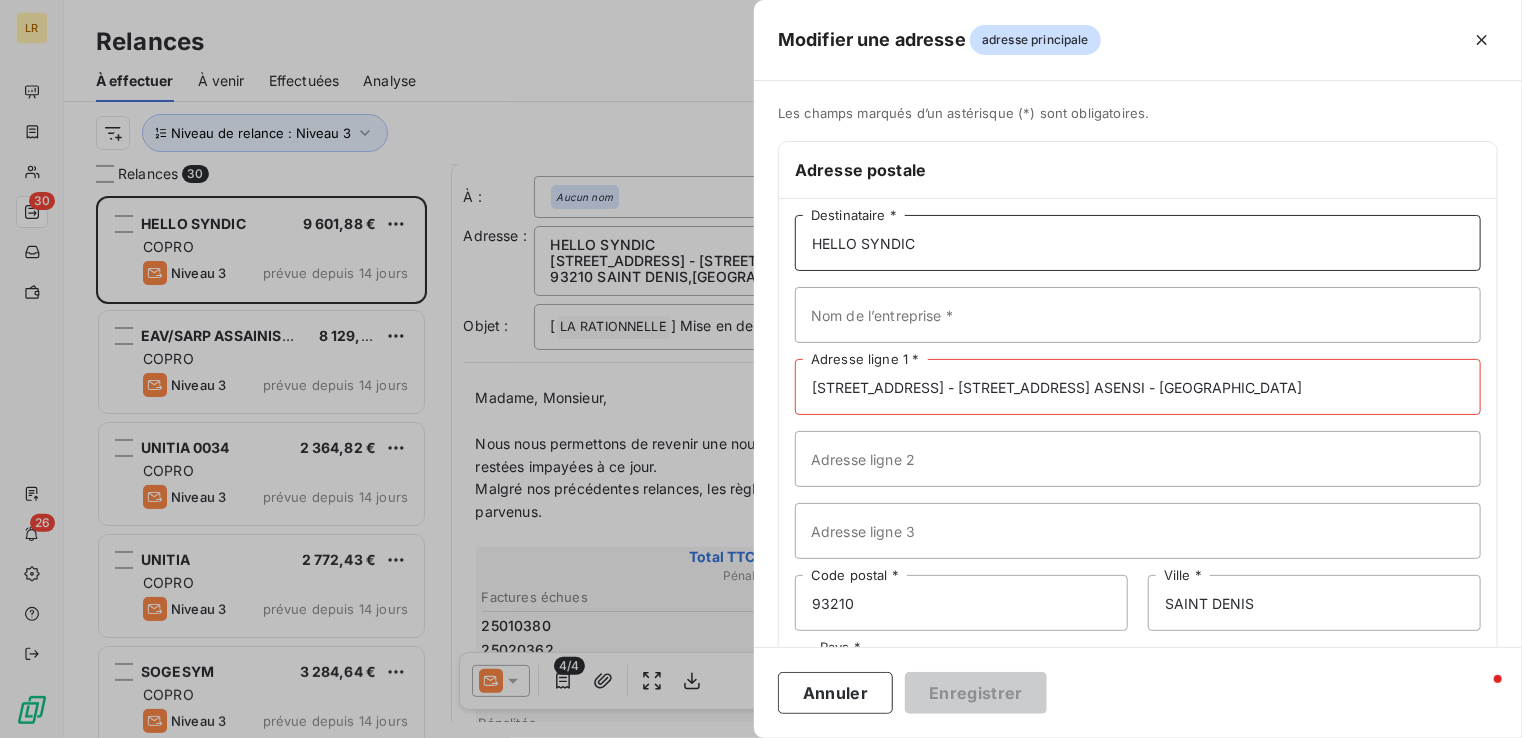 paste on "HELLO SYNDIC  [STREET_ADDRESS][PERSON_NAME]" 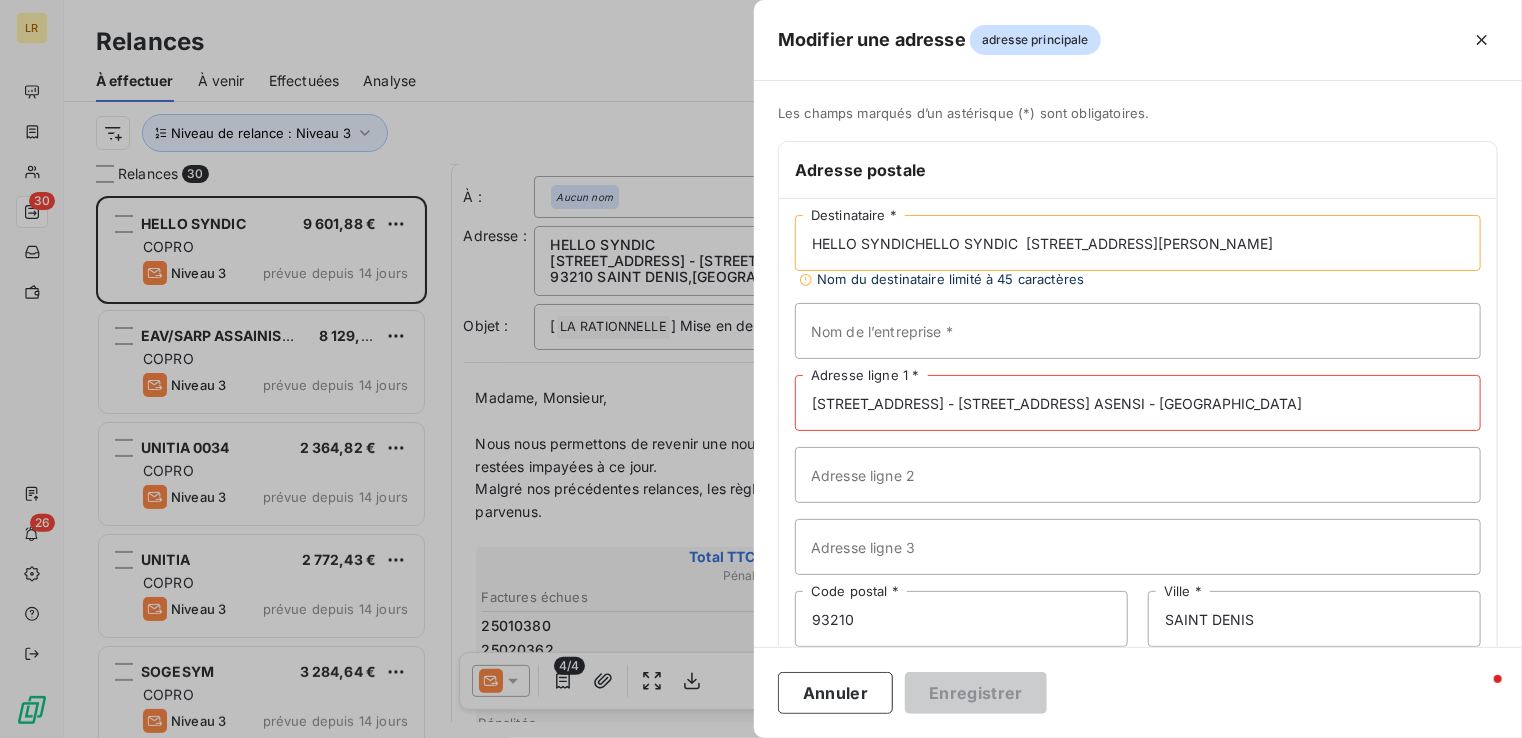 drag, startPoint x: 914, startPoint y: 239, endPoint x: 661, endPoint y: 235, distance: 253.03162 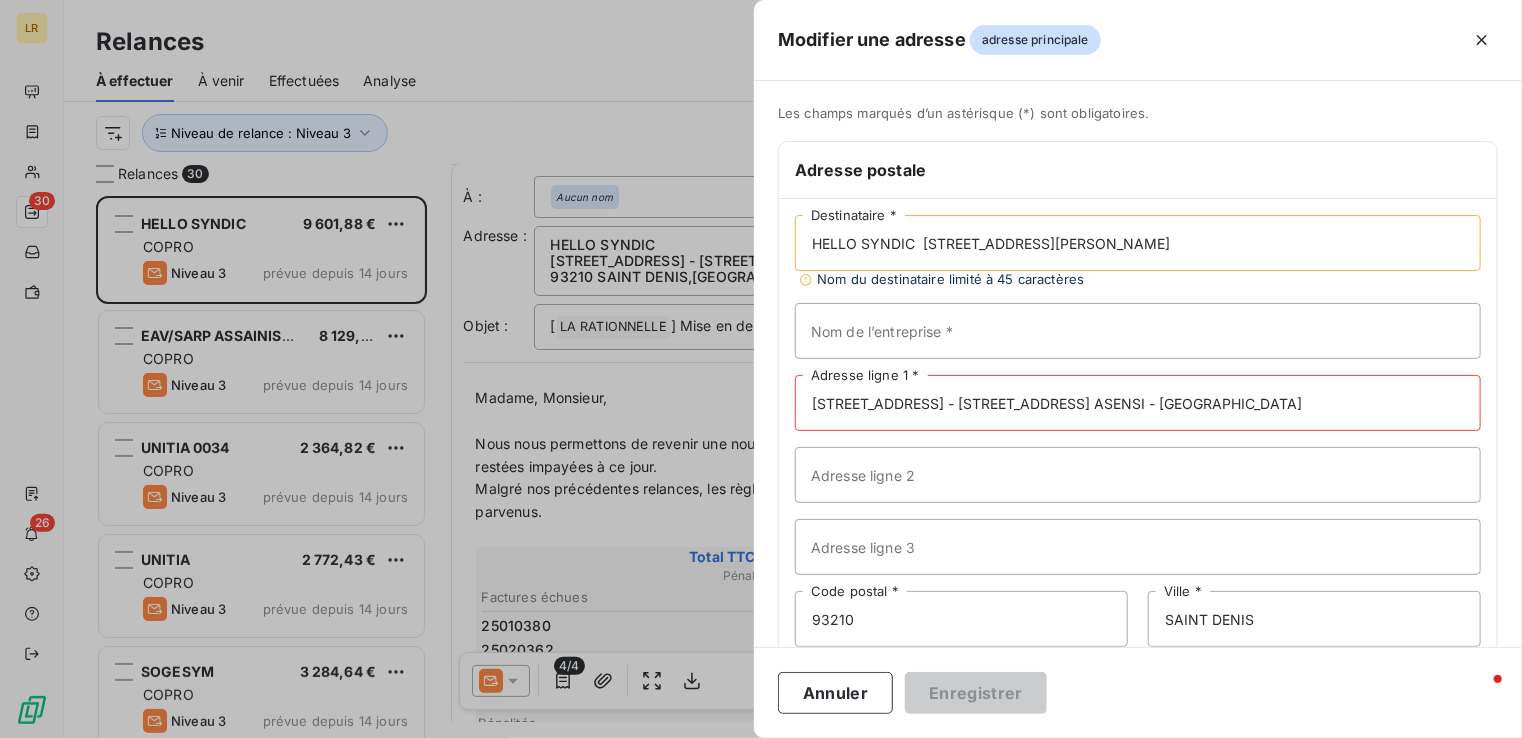 drag, startPoint x: 924, startPoint y: 239, endPoint x: 1043, endPoint y: 242, distance: 119.03781 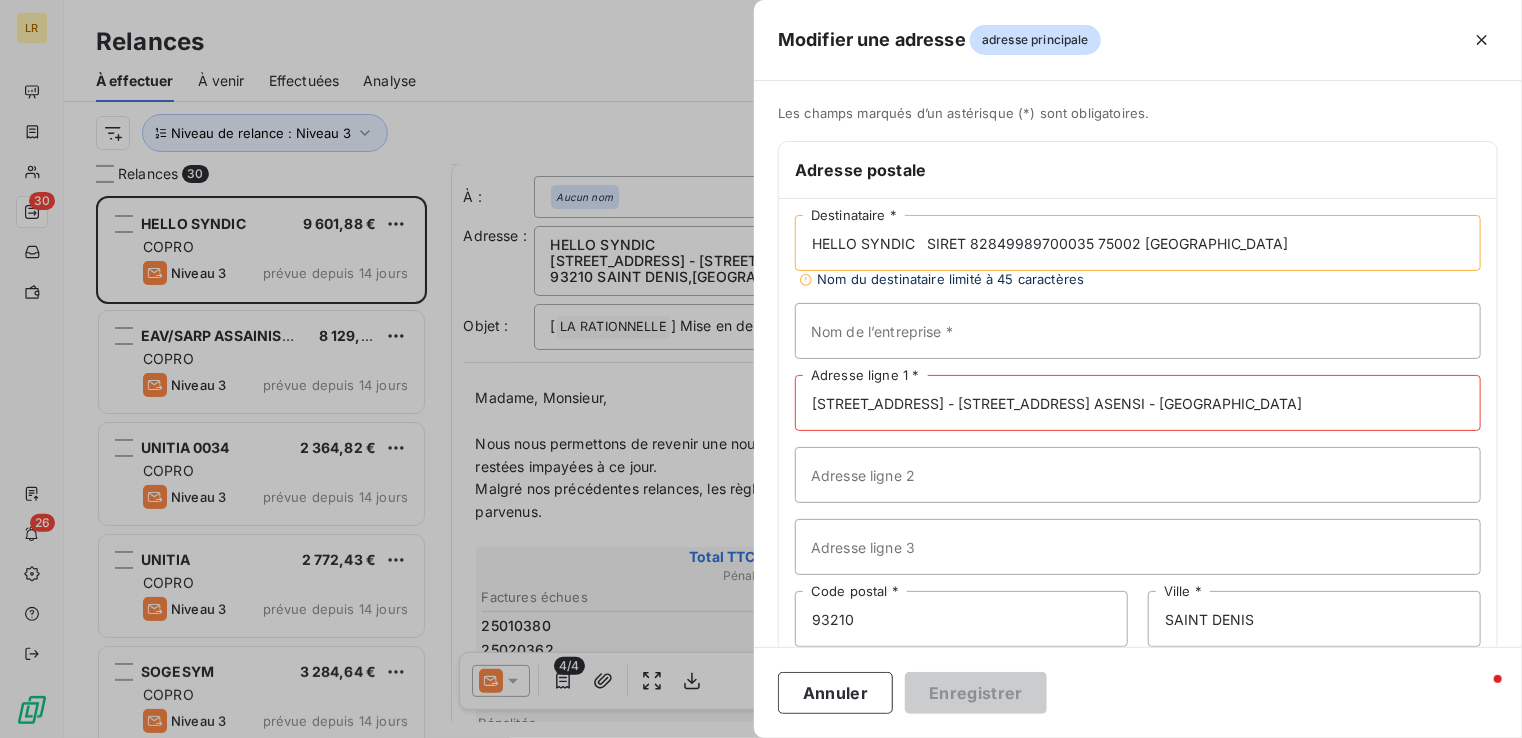 type on "HELLO SYNDIC   SIRET 82849989700035 75002 [GEOGRAPHIC_DATA]" 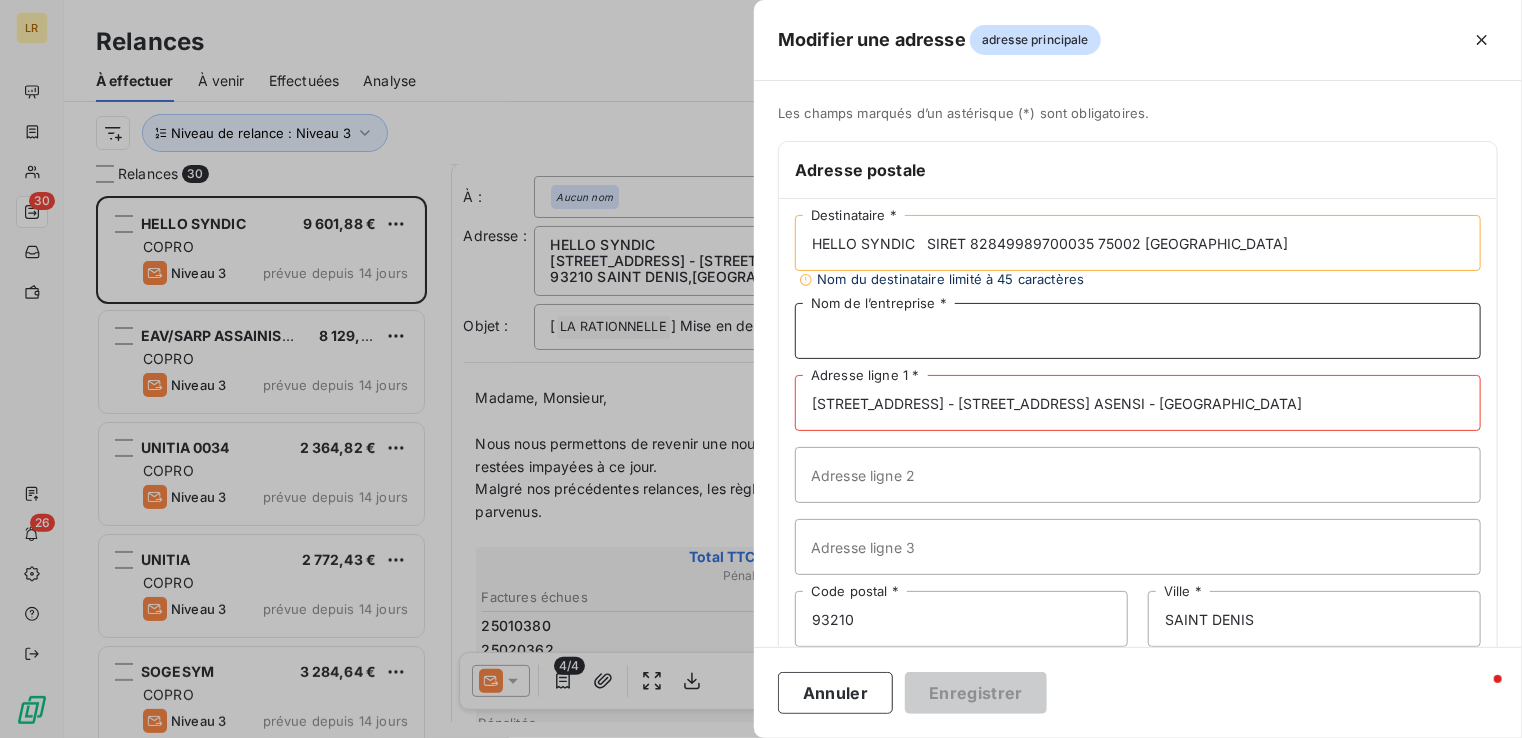 click on "Nom de l’entreprise *" at bounding box center (1138, 331) 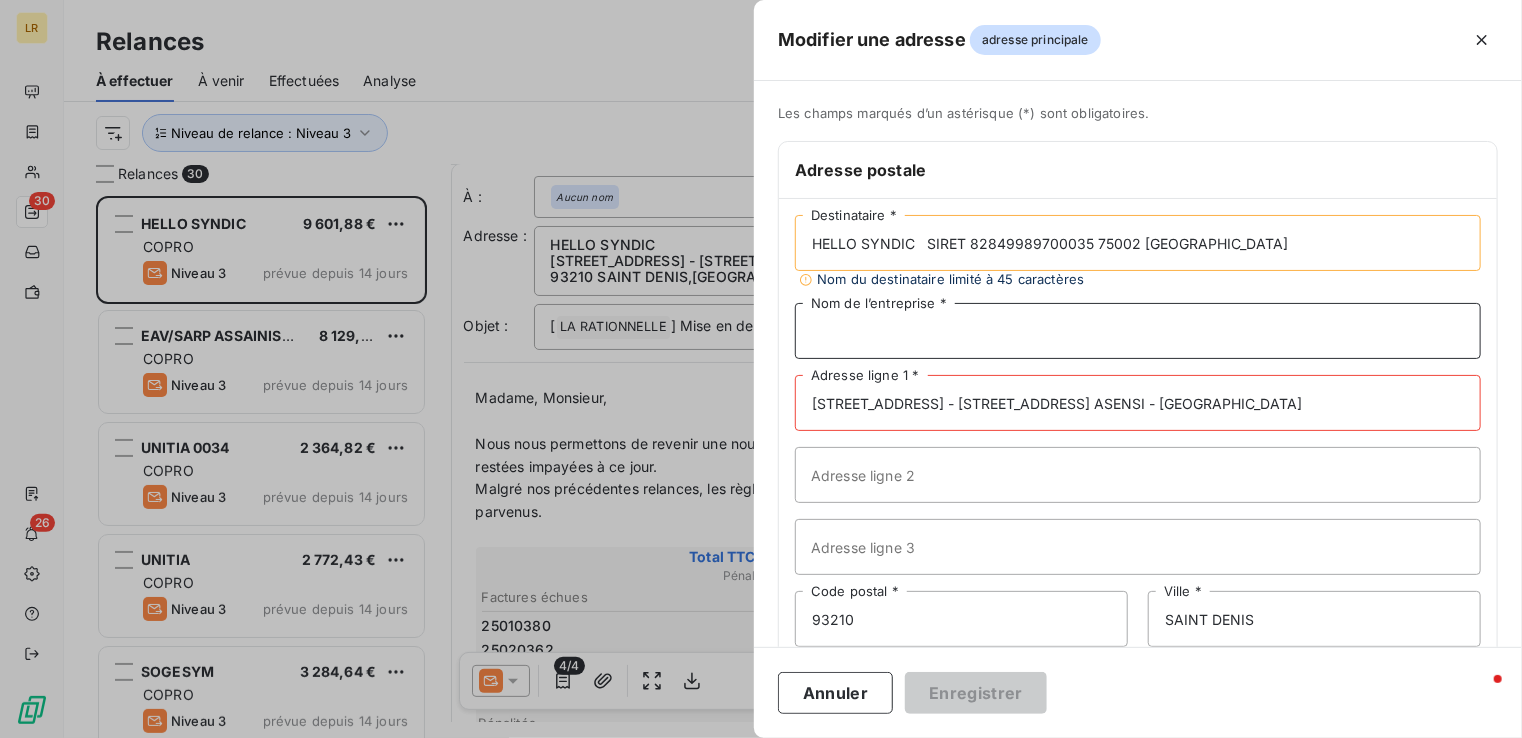 paste on "[STREET_ADDRESS]" 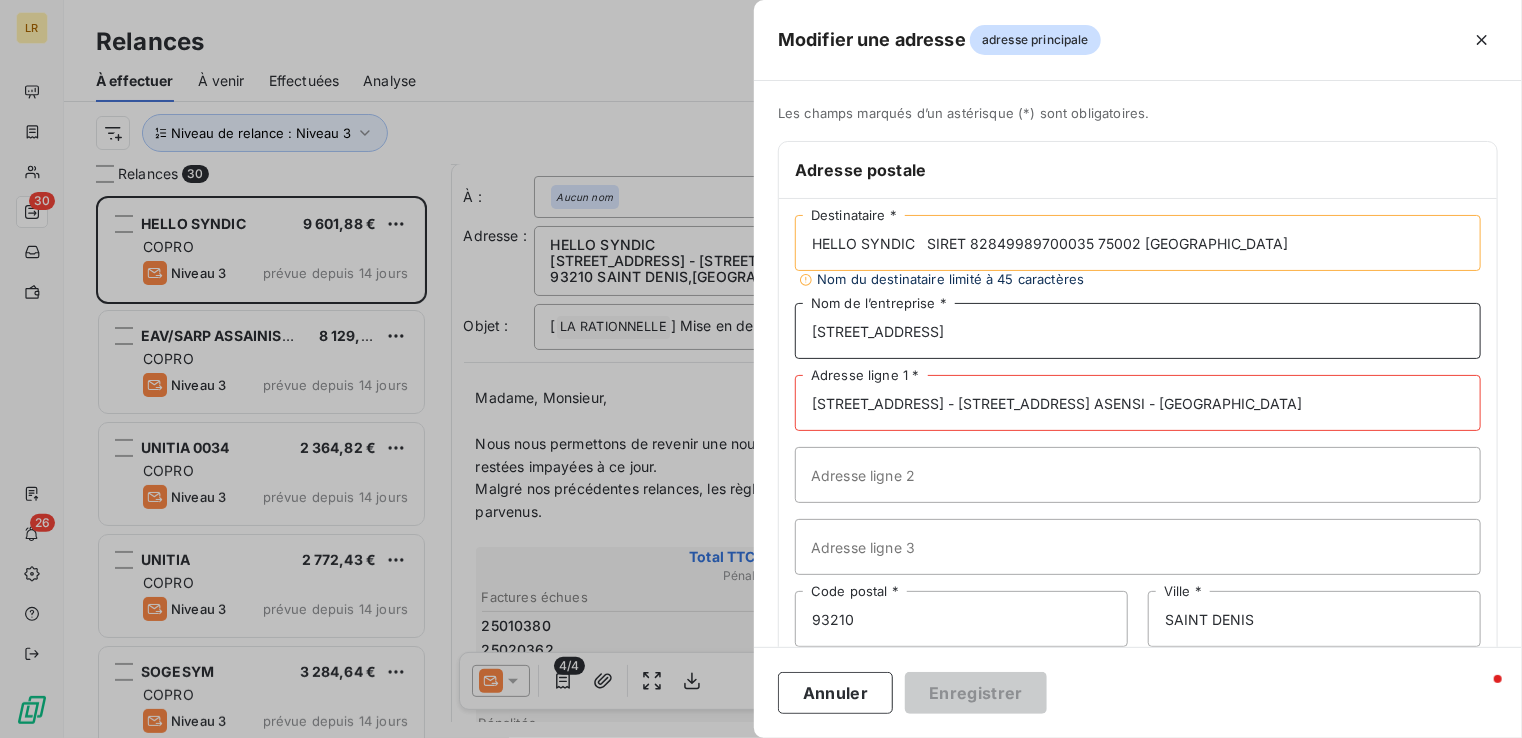 type on "[STREET_ADDRESS]" 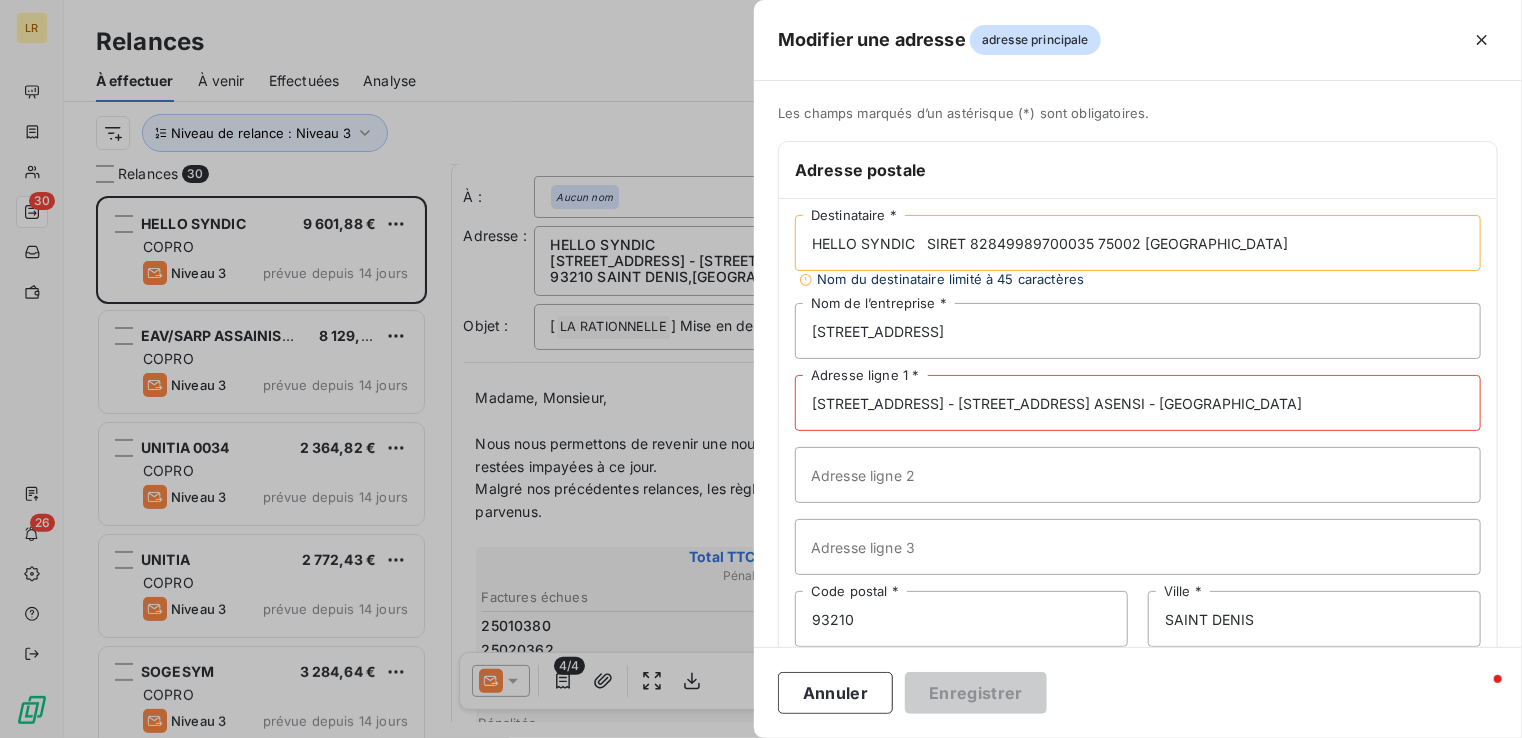 drag, startPoint x: 927, startPoint y: 241, endPoint x: 1089, endPoint y: 243, distance: 162.01234 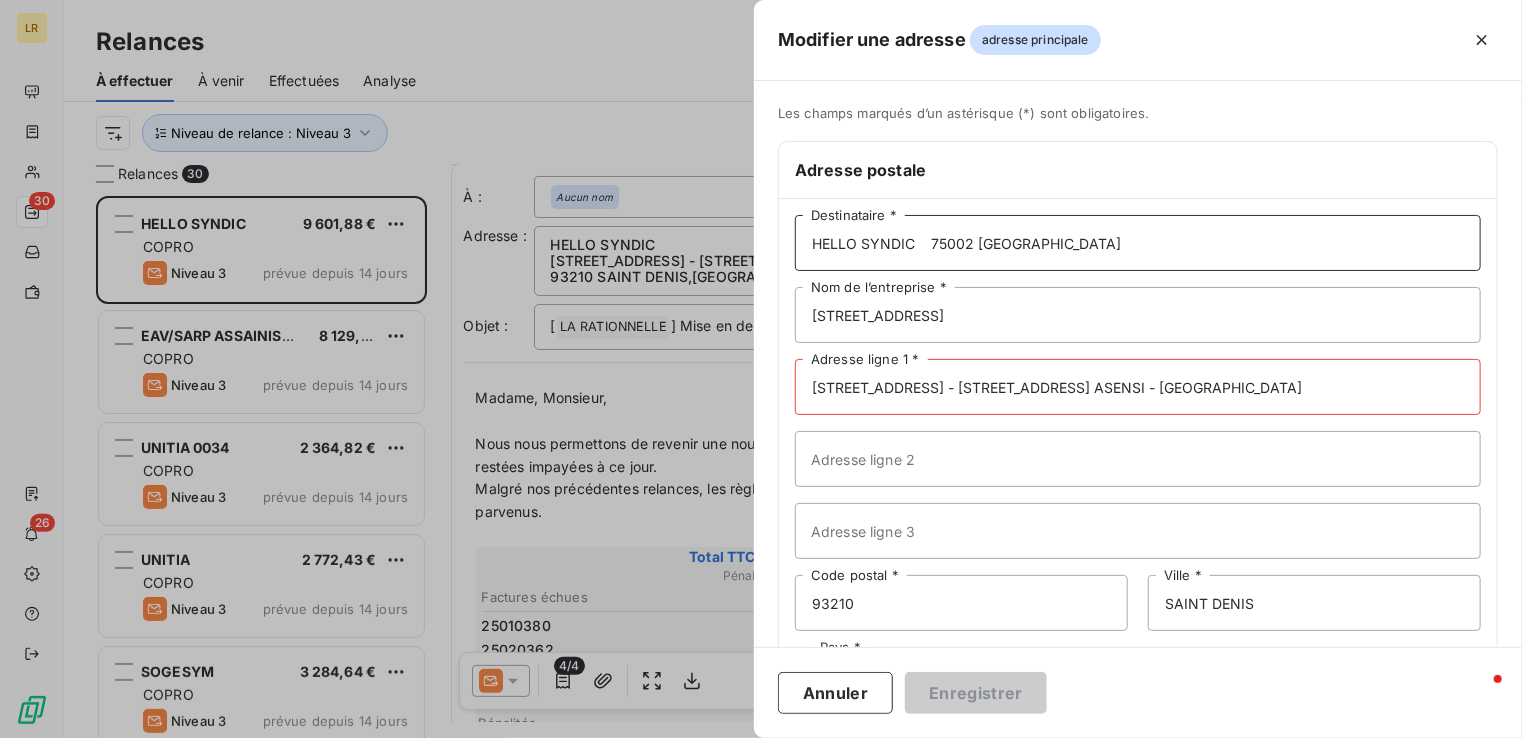 type on "HELLO SYNDIC    75002 [GEOGRAPHIC_DATA]" 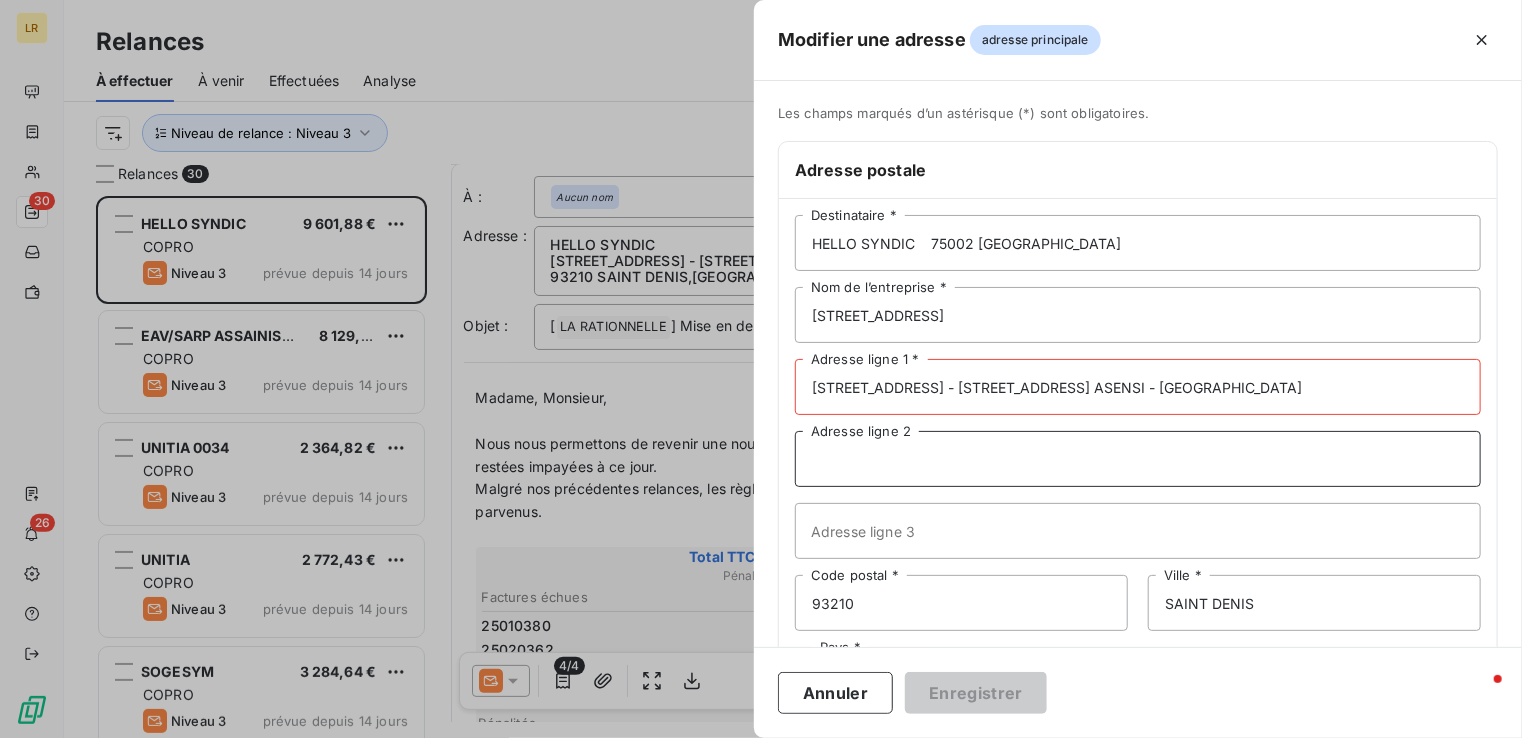 click on "Adresse ligne 2" at bounding box center [1138, 459] 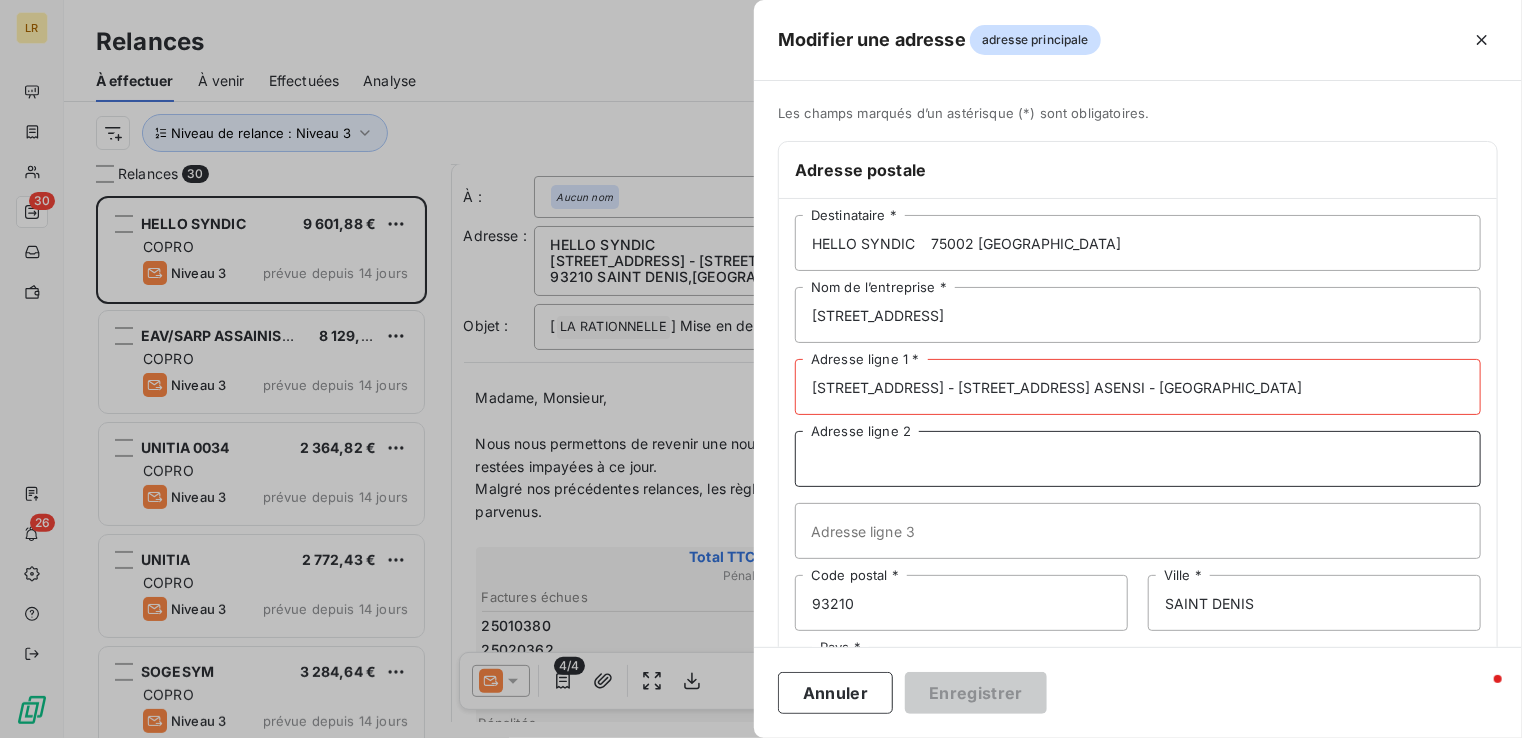 paste on "SIRET 82849989700035" 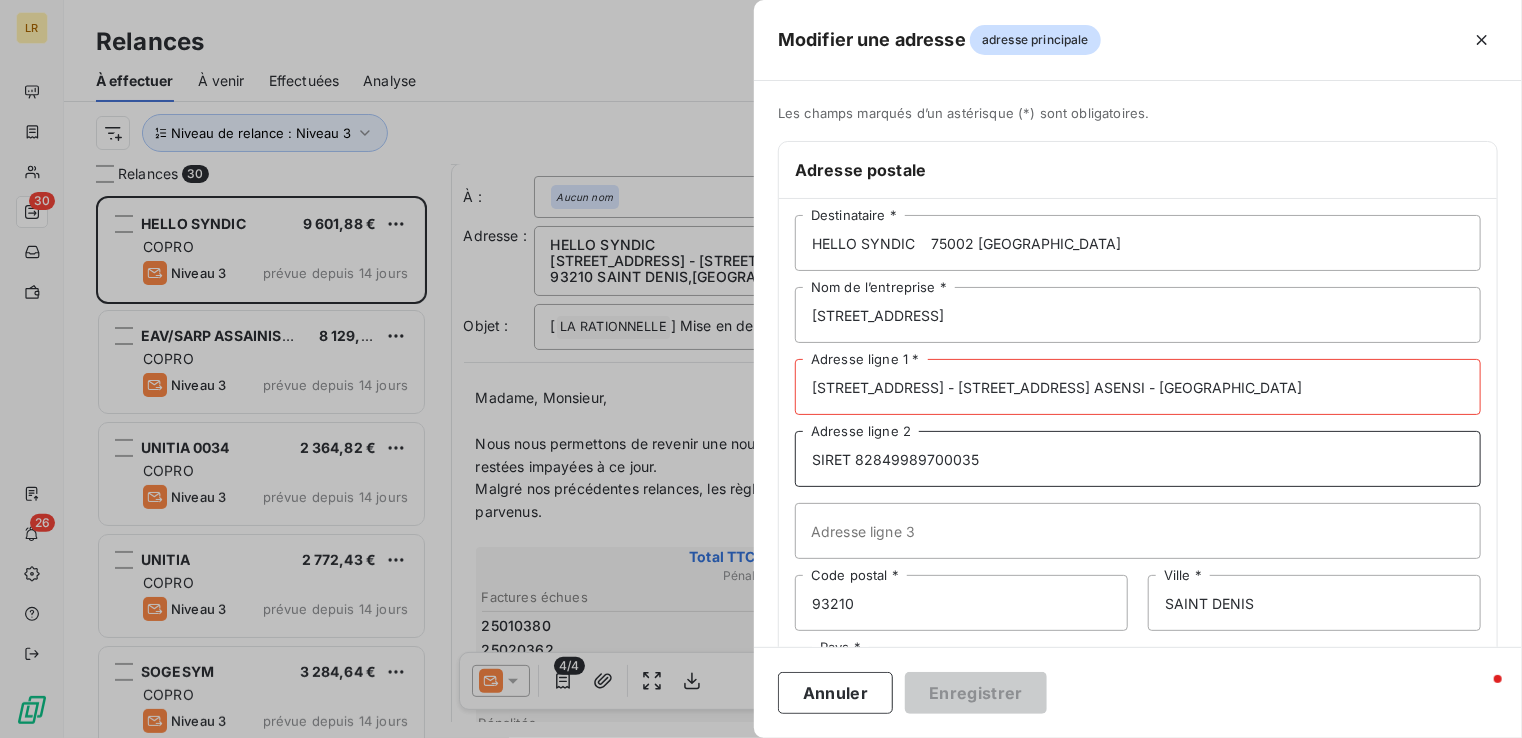 type on "SIRET 82849989700035" 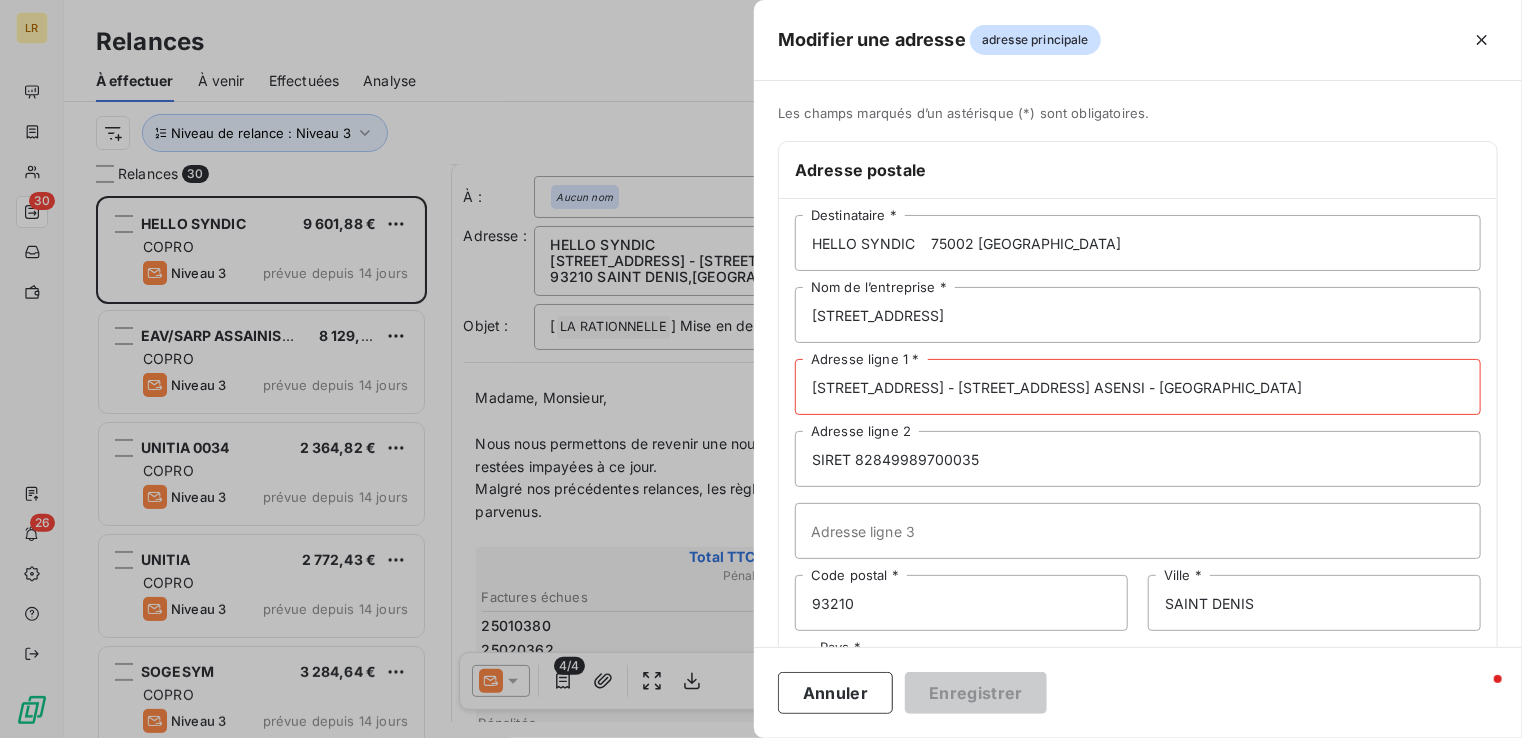 drag, startPoint x: 806, startPoint y: 381, endPoint x: 1379, endPoint y: 367, distance: 573.171 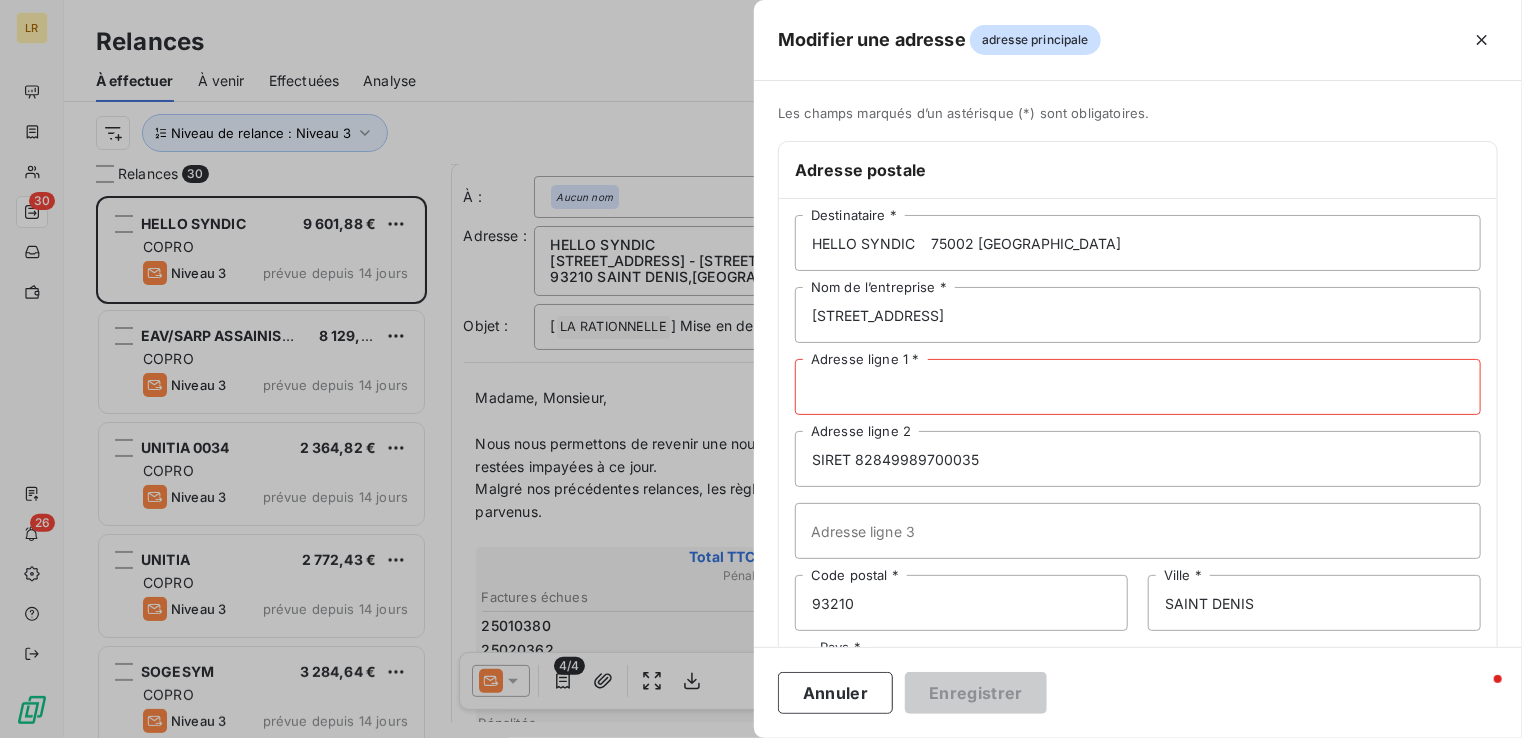type 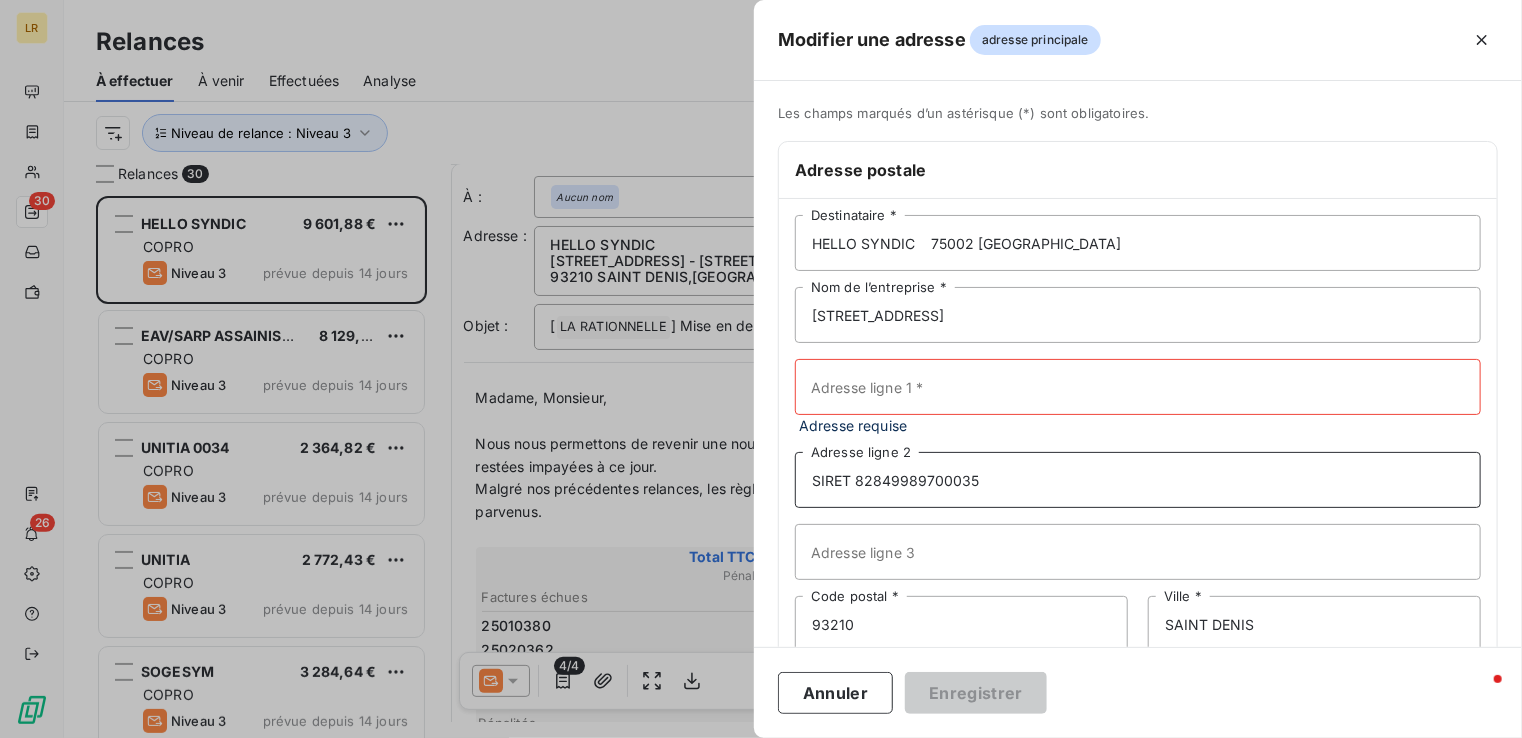 drag, startPoint x: 991, startPoint y: 455, endPoint x: 850, endPoint y: 470, distance: 141.79562 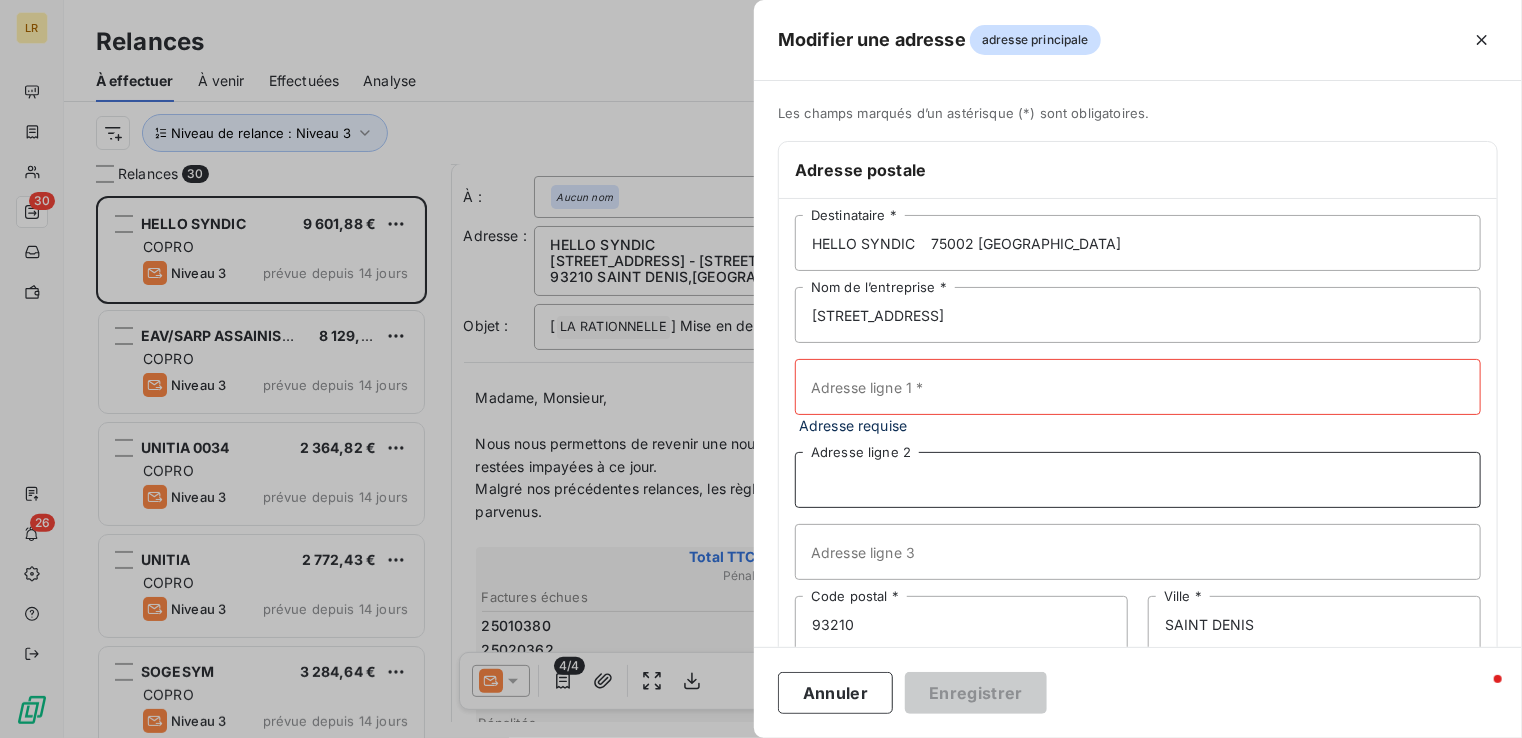 type 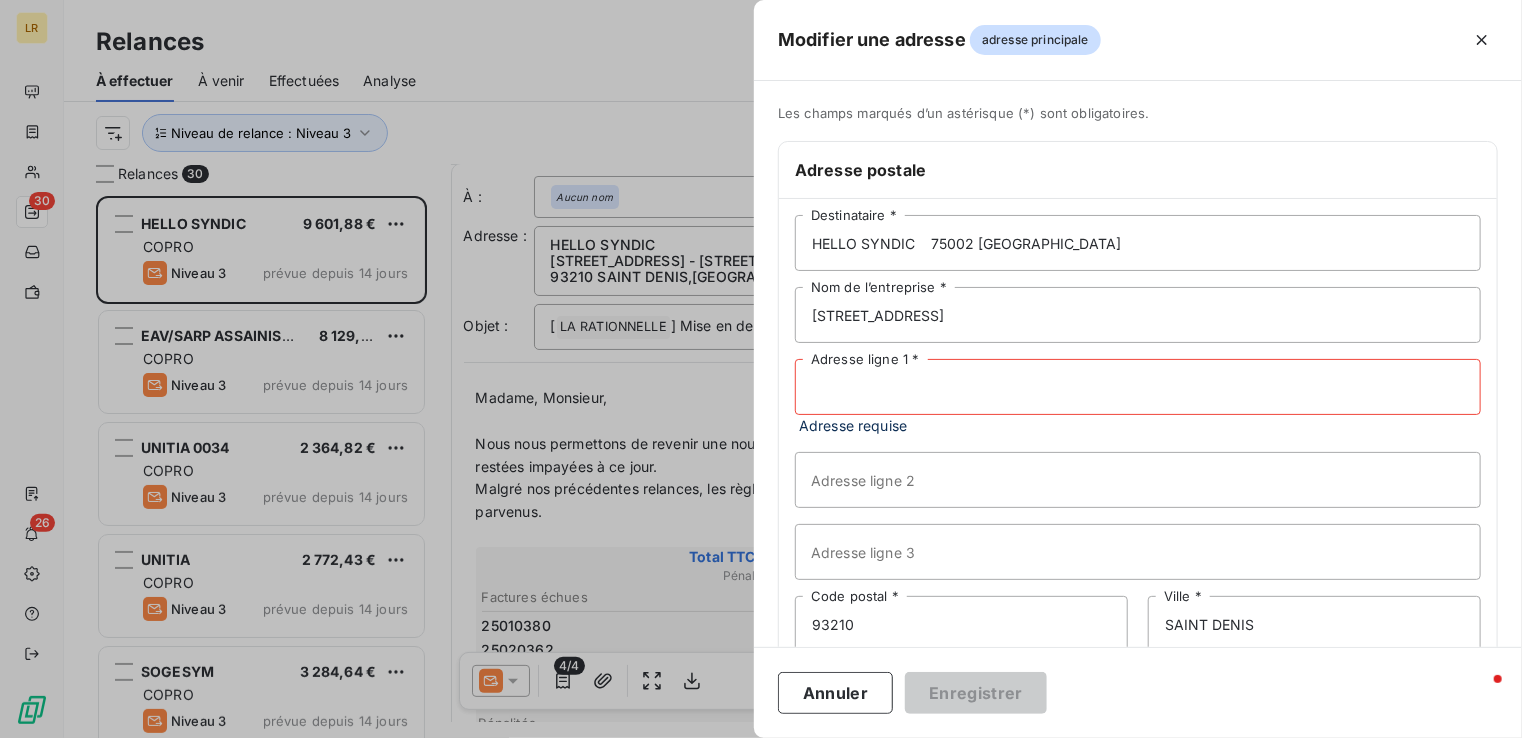 click on "Adresse ligne 1 *" at bounding box center [1138, 387] 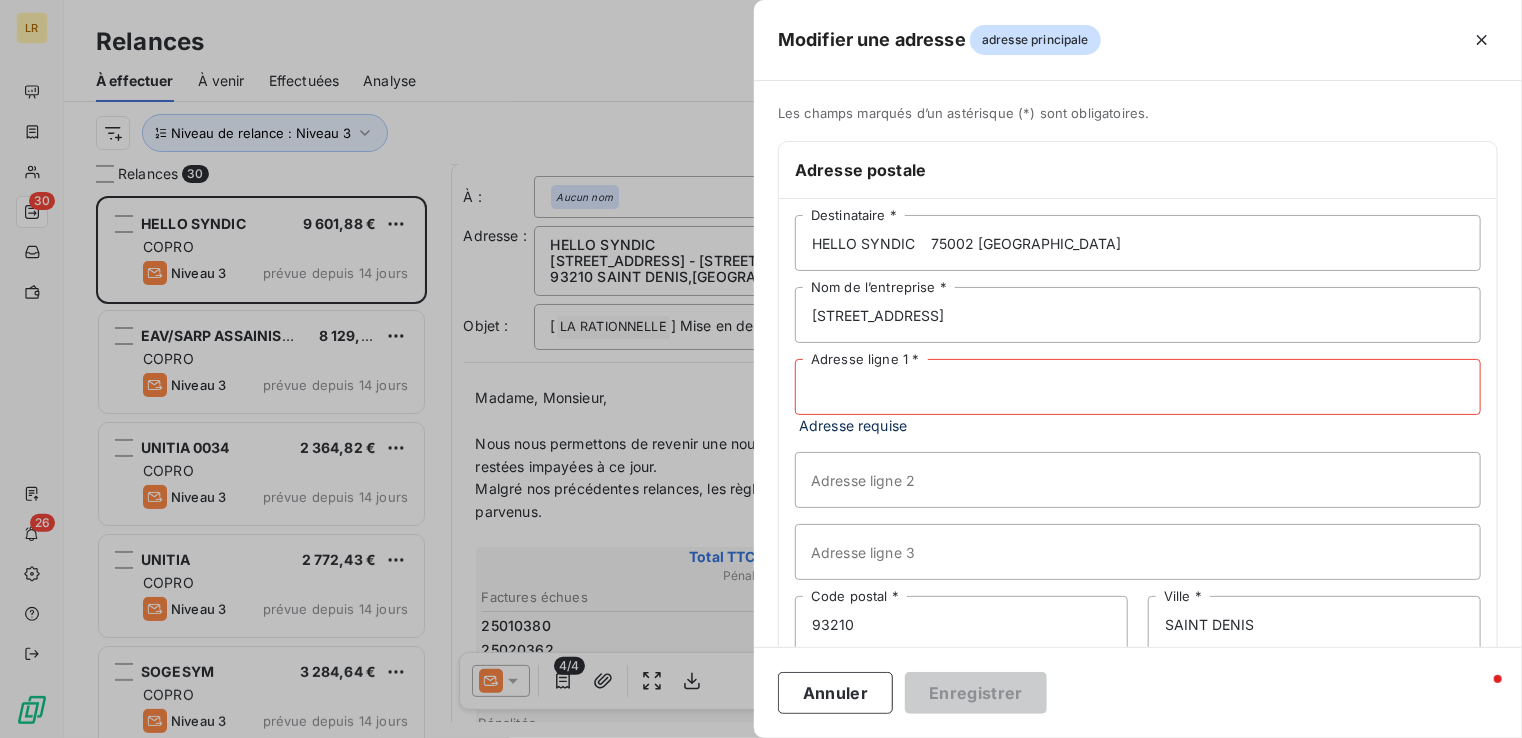 paste on "SIRET 82849989700035" 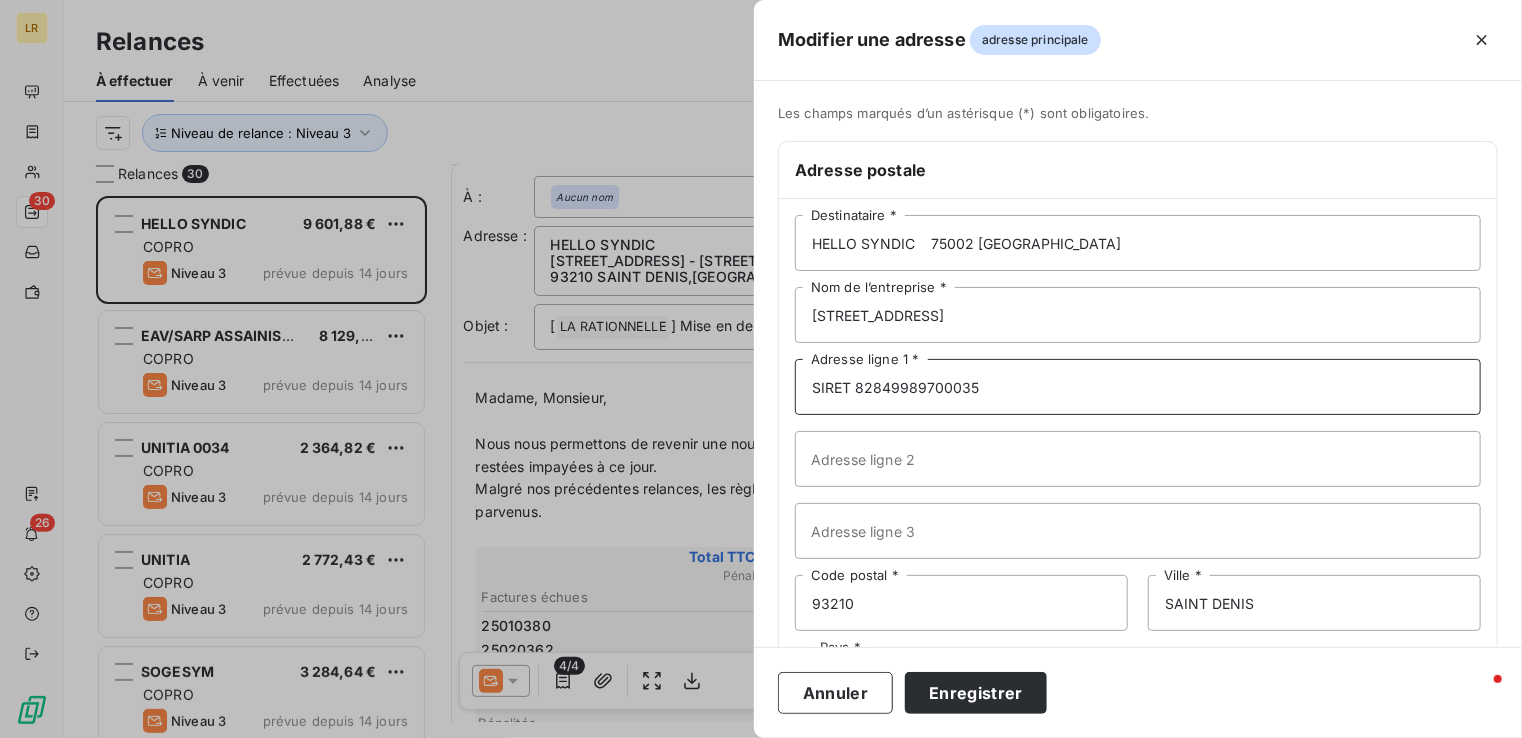 type on "SIRET 82849989700035" 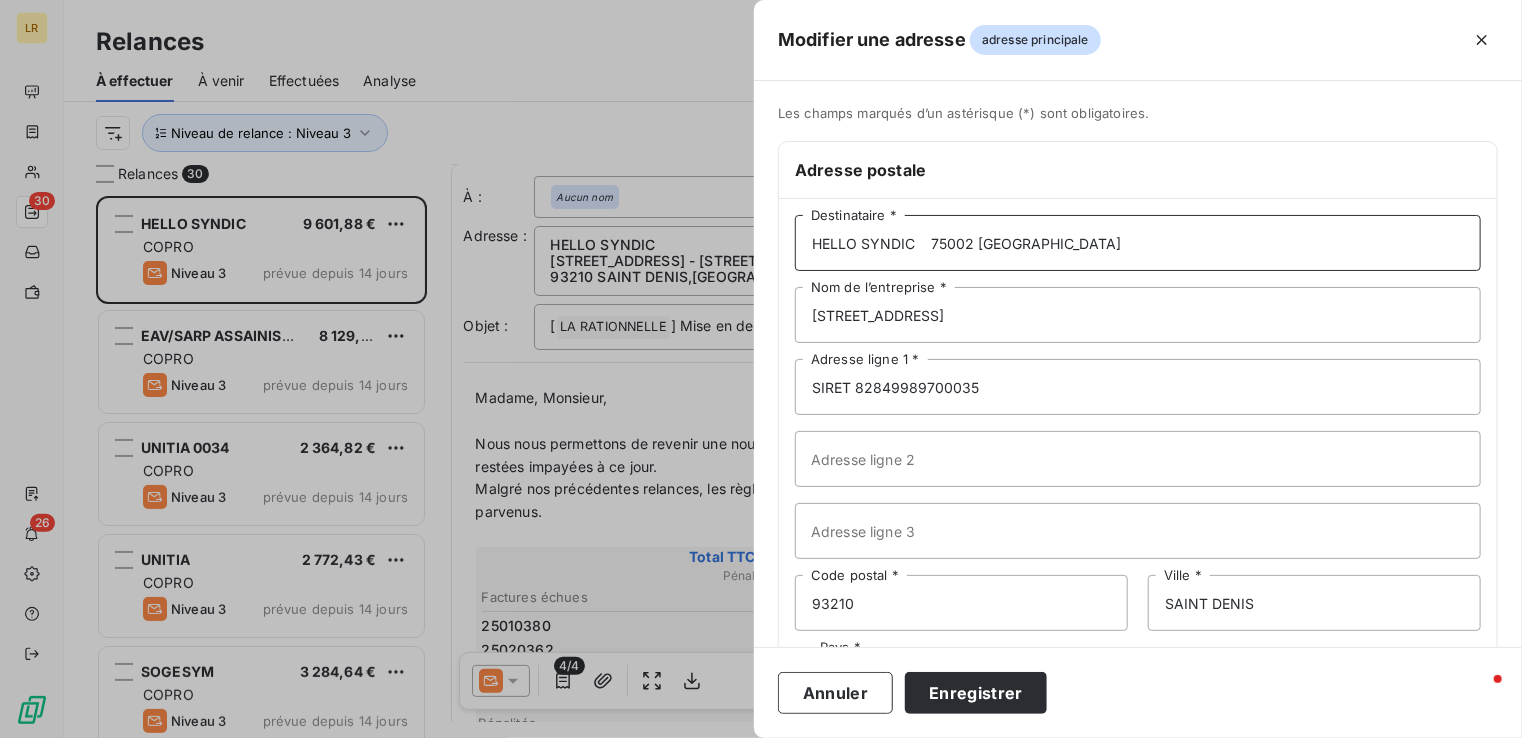 drag, startPoint x: 926, startPoint y: 237, endPoint x: 1024, endPoint y: 239, distance: 98.02041 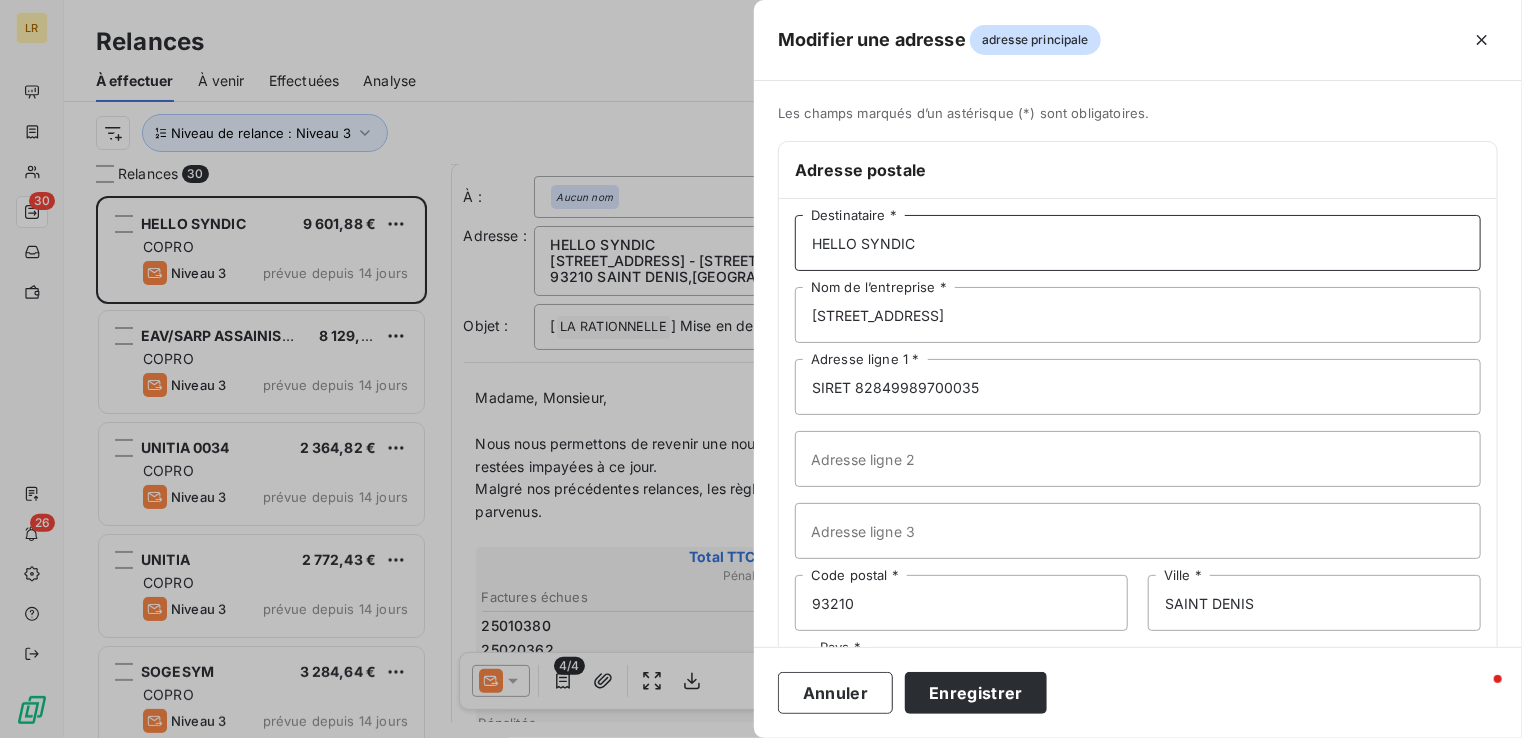 scroll, scrollTop: 96, scrollLeft: 0, axis: vertical 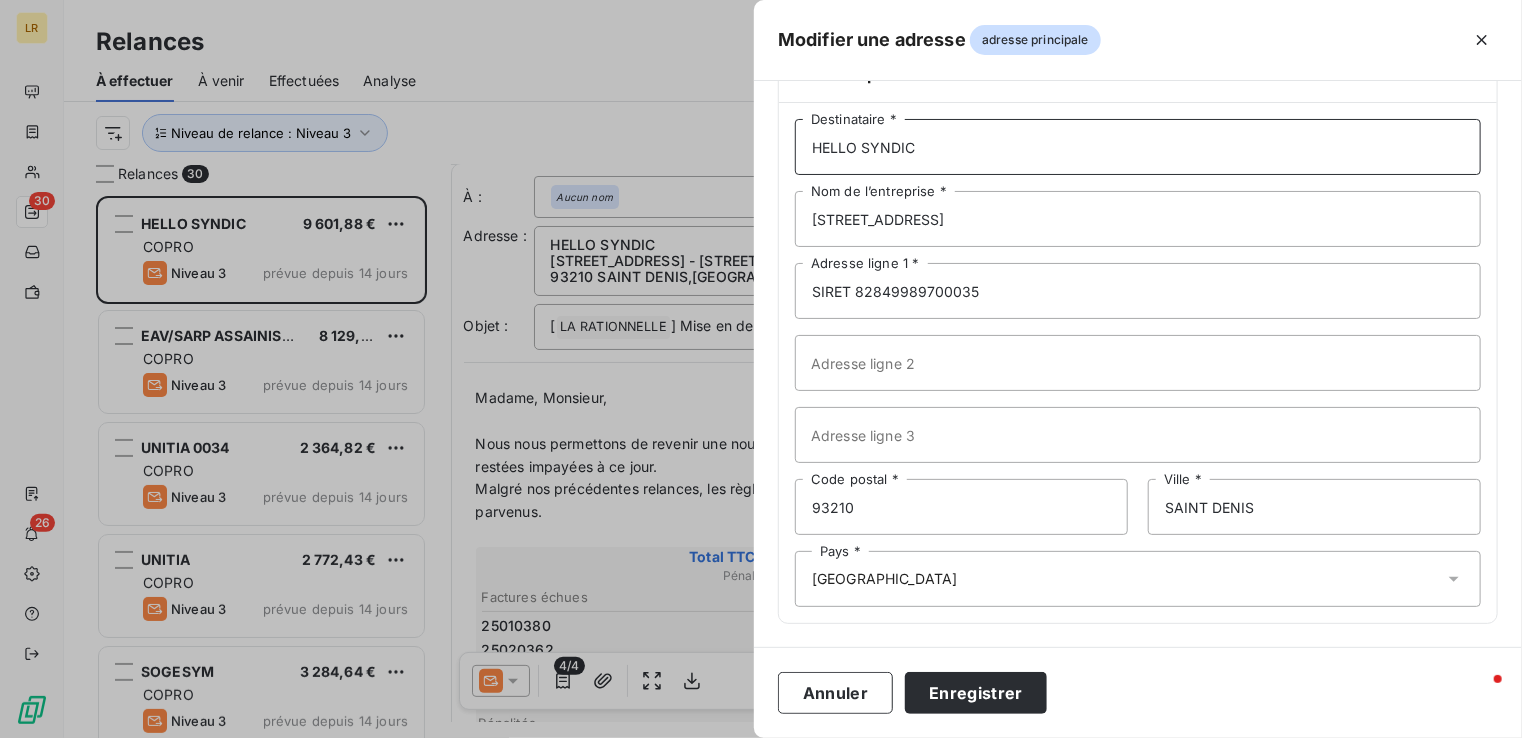 type on "HELLO SYNDIC" 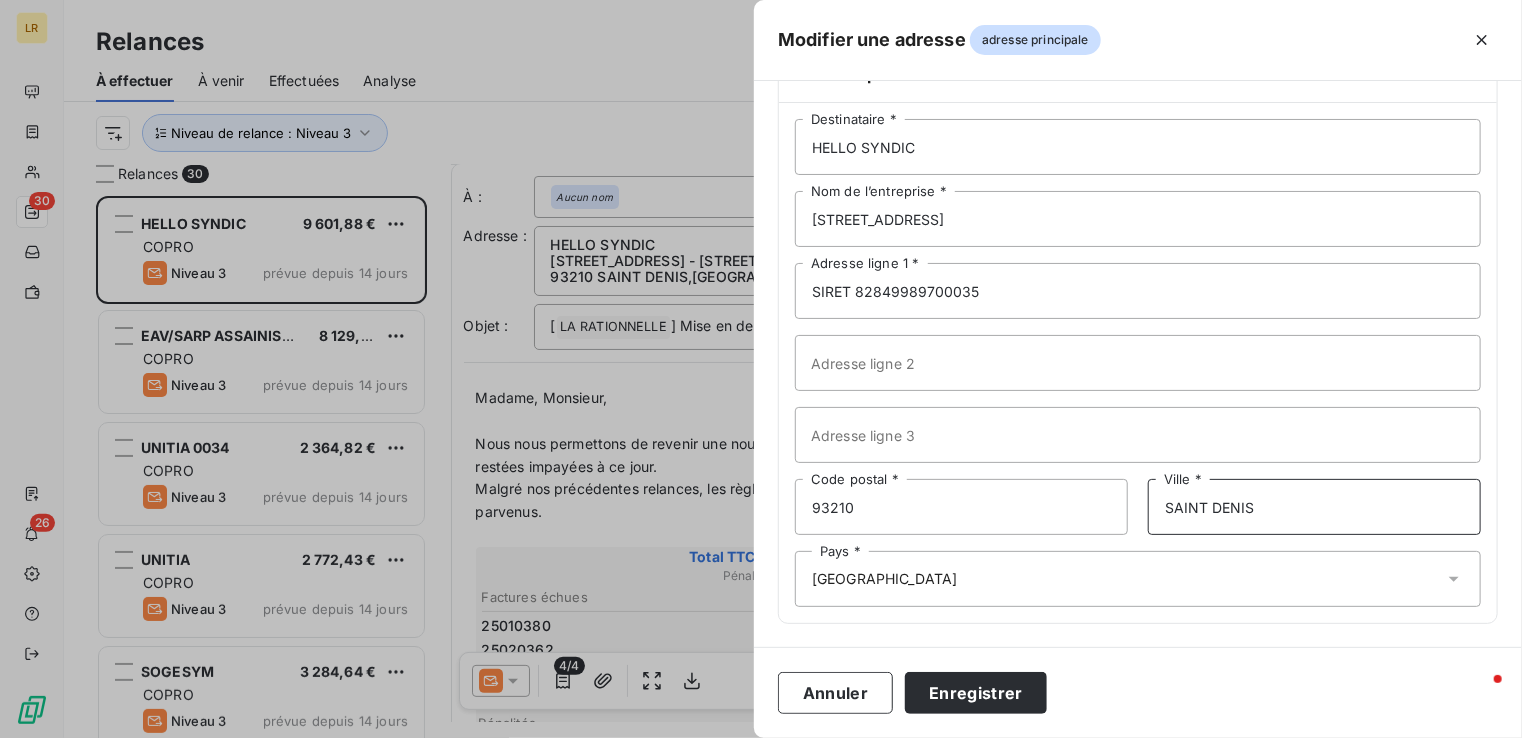 drag, startPoint x: 1145, startPoint y: 503, endPoint x: 1099, endPoint y: 505, distance: 46.043457 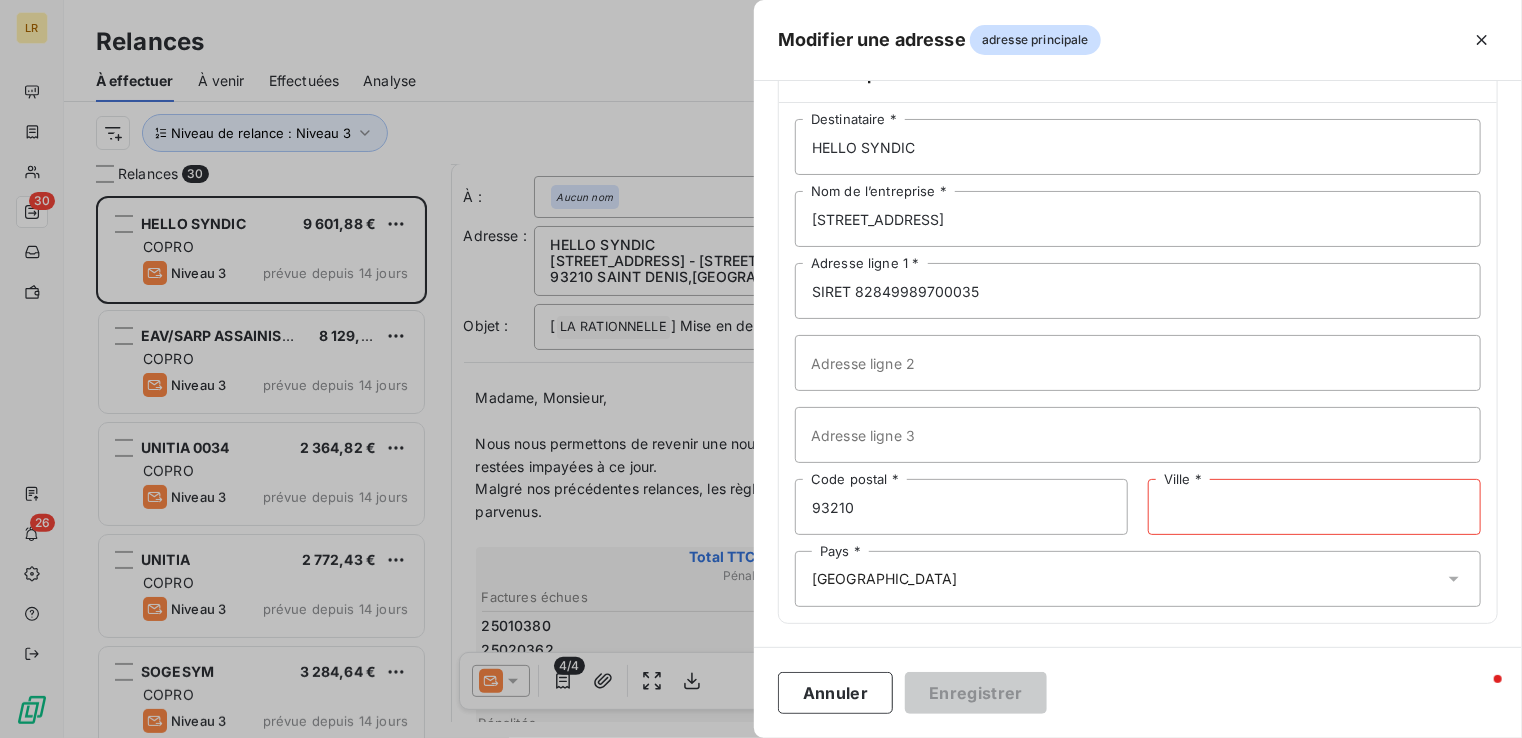 paste on "75002 [GEOGRAPHIC_DATA]" 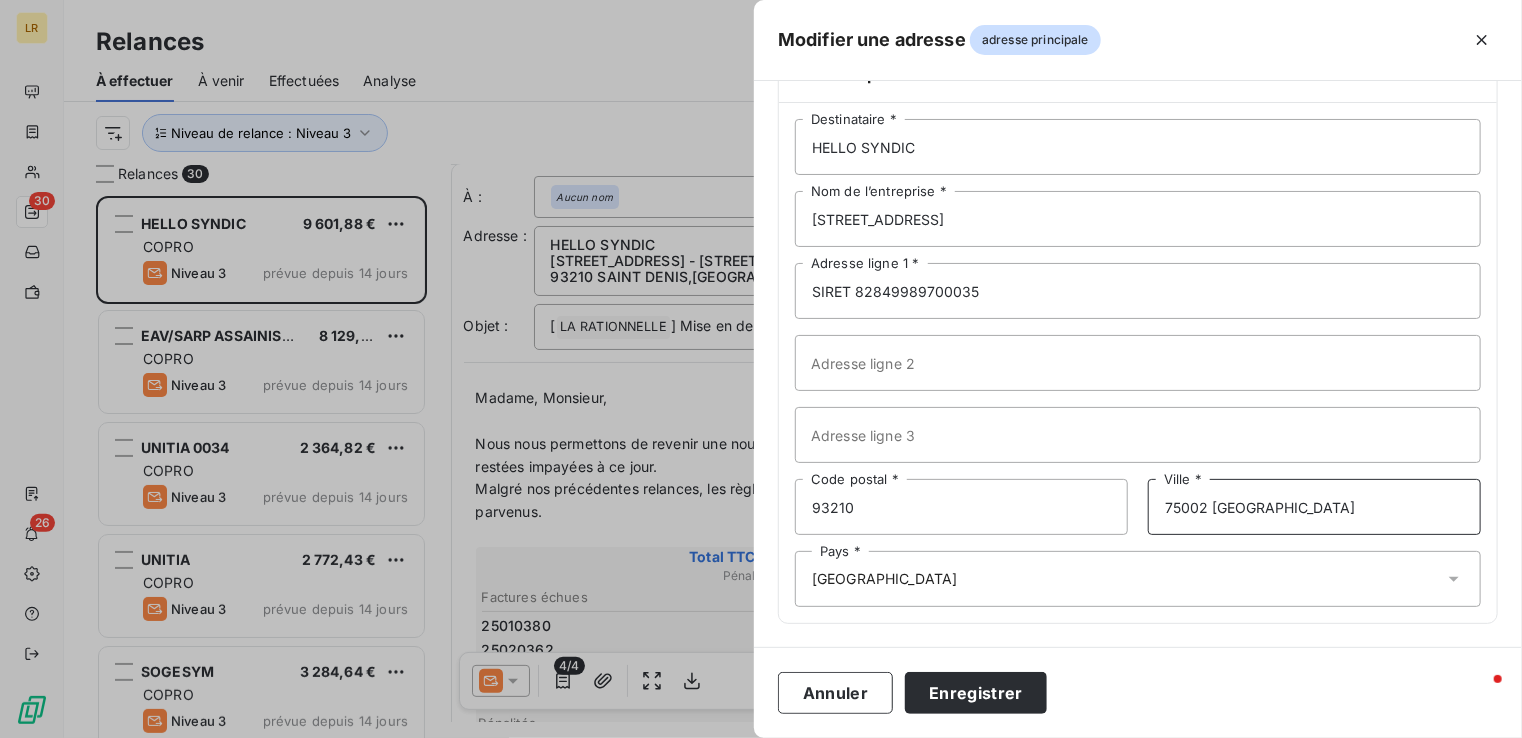 click on "75002 [GEOGRAPHIC_DATA]" at bounding box center (1314, 507) 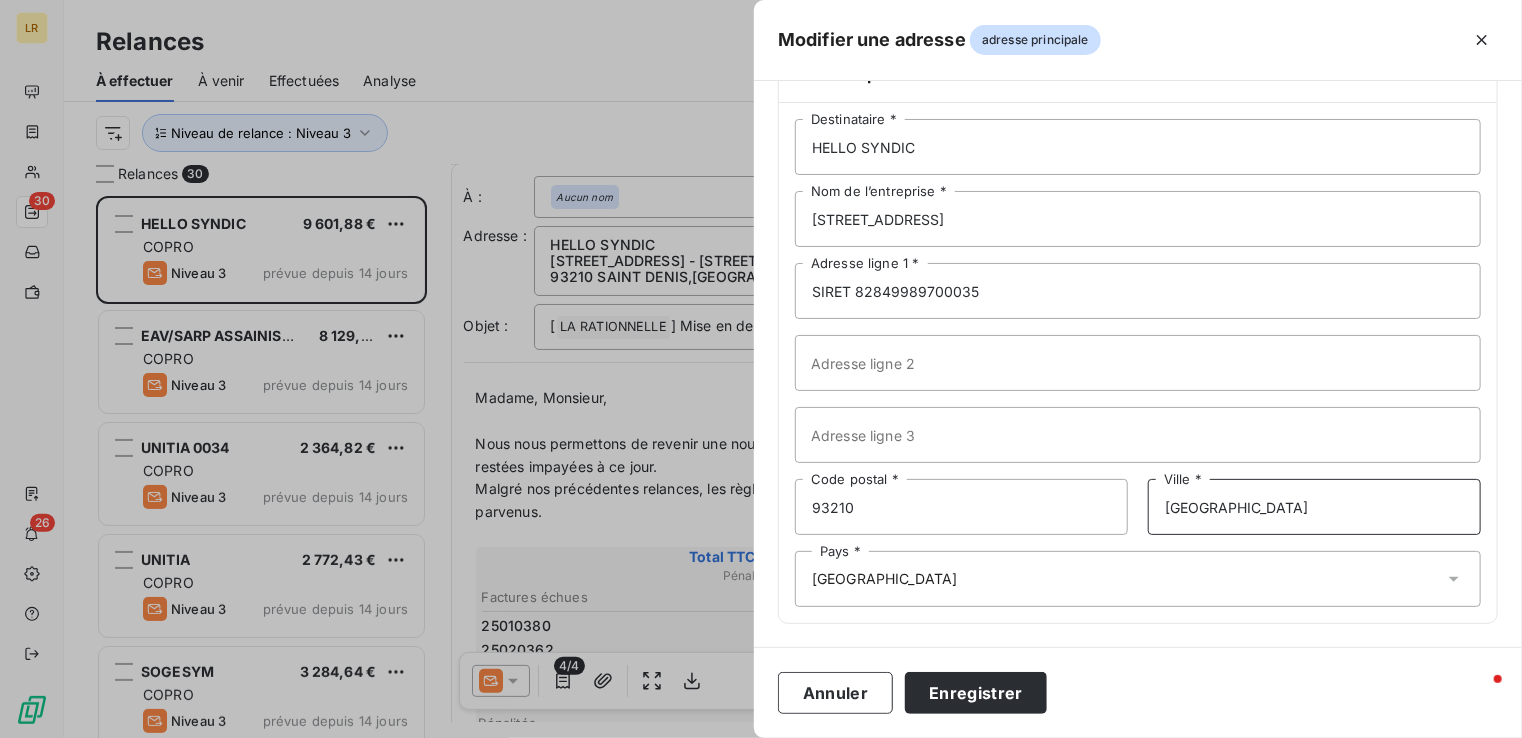 type on "[GEOGRAPHIC_DATA]" 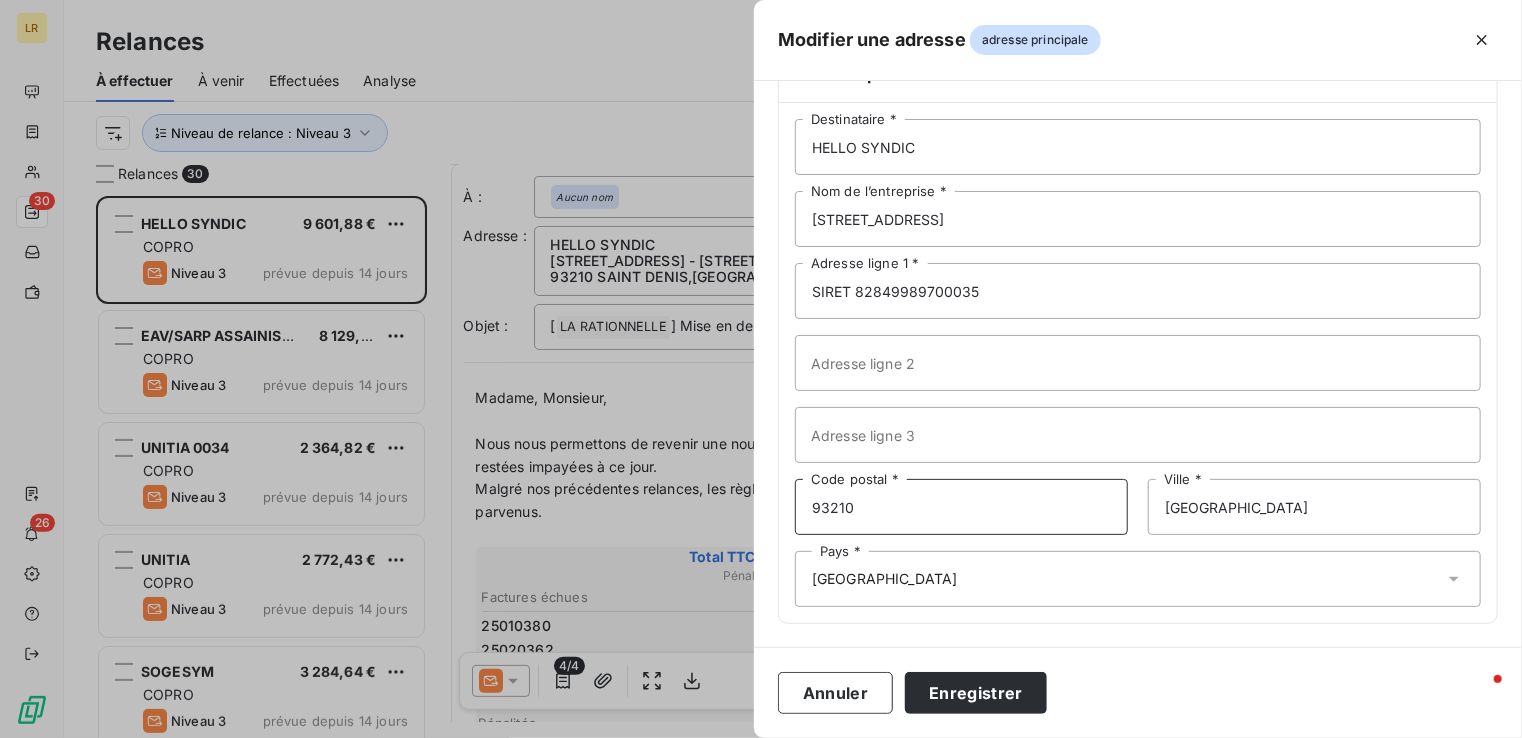 drag, startPoint x: 865, startPoint y: 515, endPoint x: 768, endPoint y: 486, distance: 101.24229 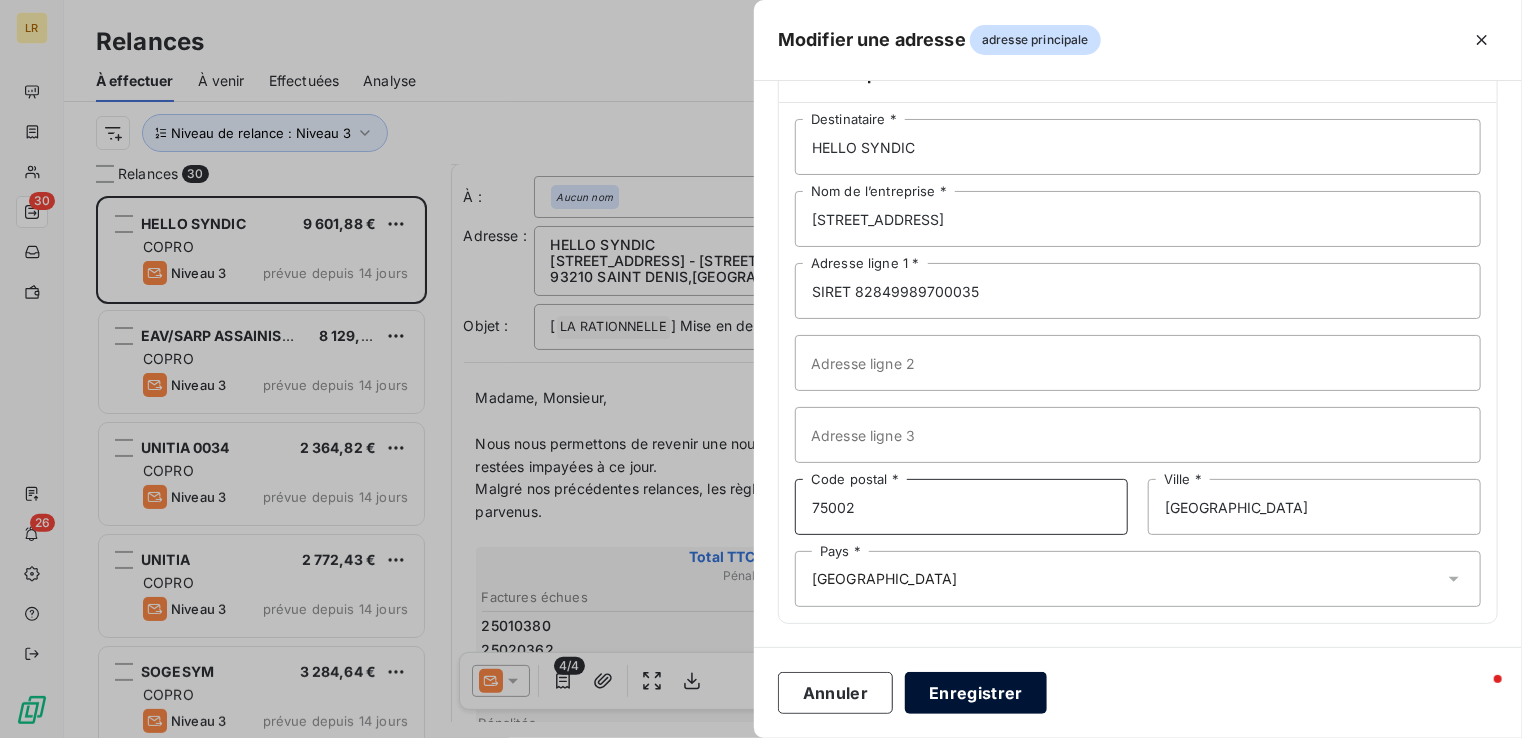 type on "75002" 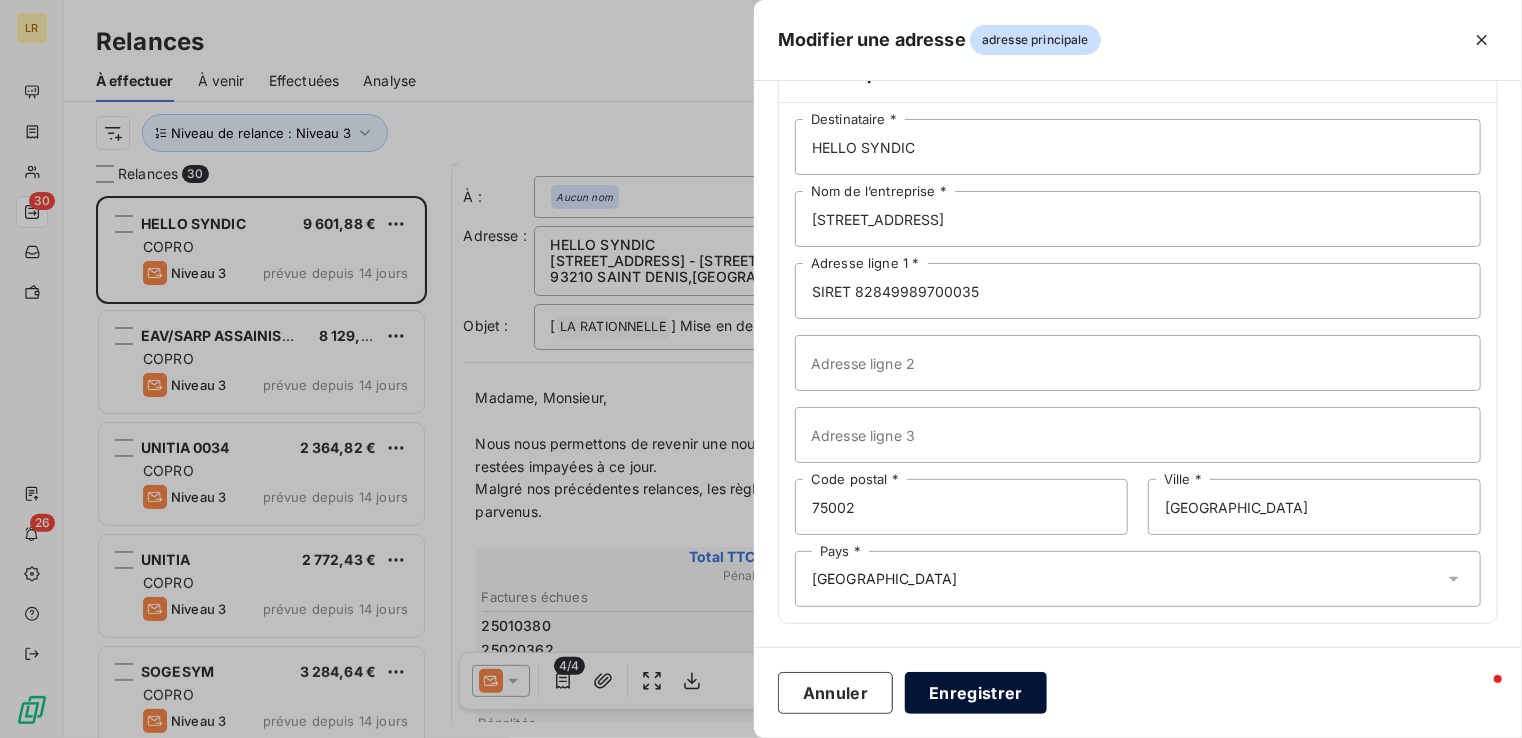 click on "Enregistrer" at bounding box center [976, 693] 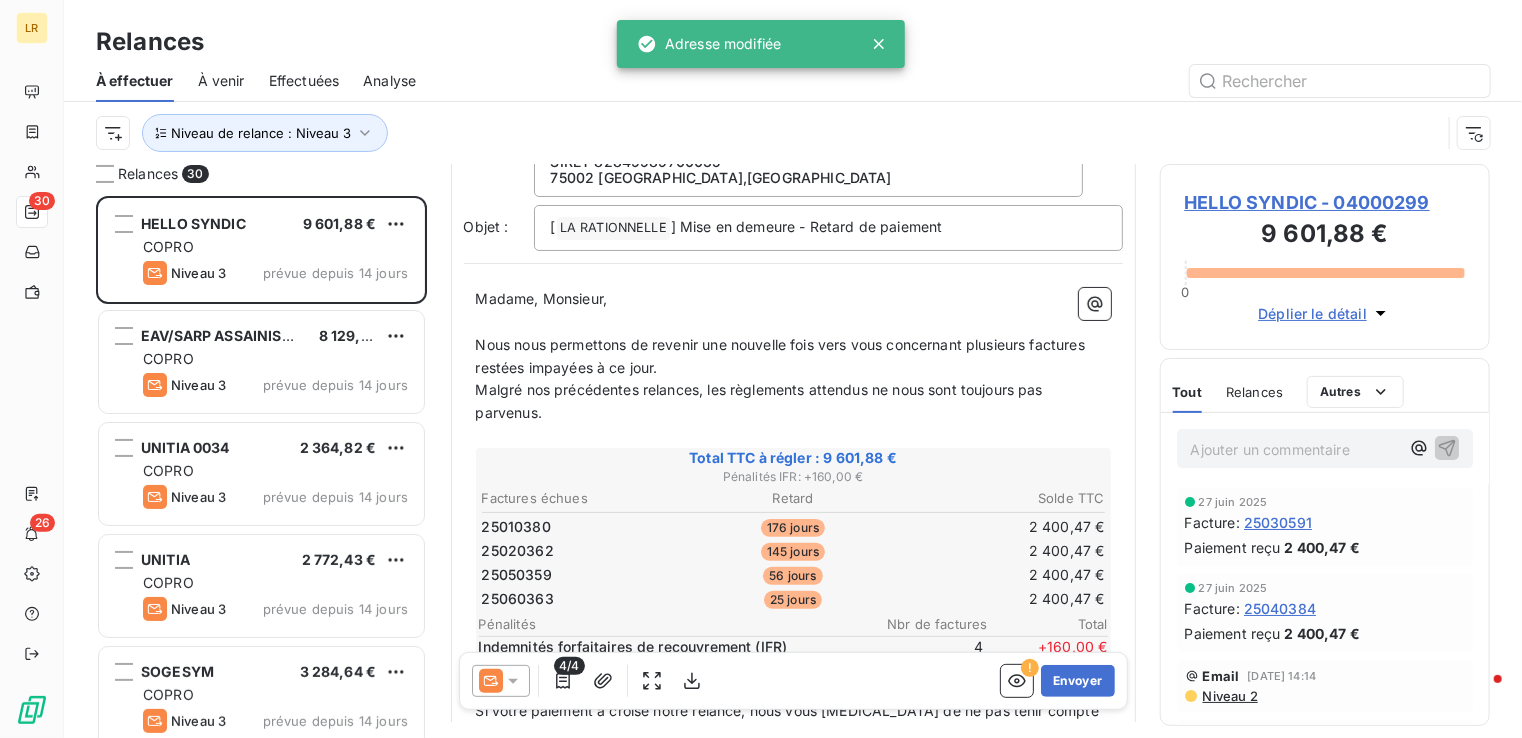scroll, scrollTop: 202, scrollLeft: 0, axis: vertical 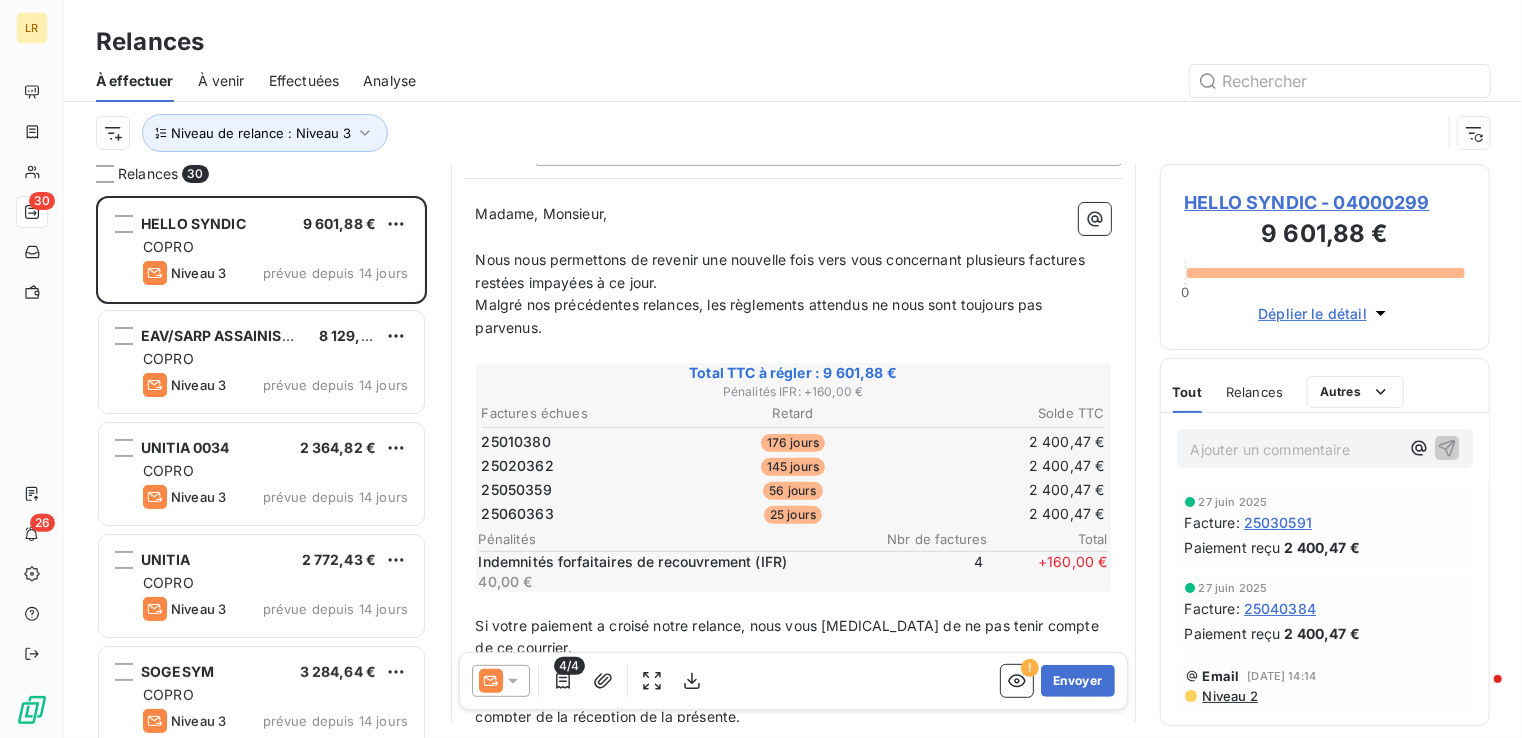 drag, startPoint x: 1260, startPoint y: 390, endPoint x: 1241, endPoint y: 406, distance: 24.839485 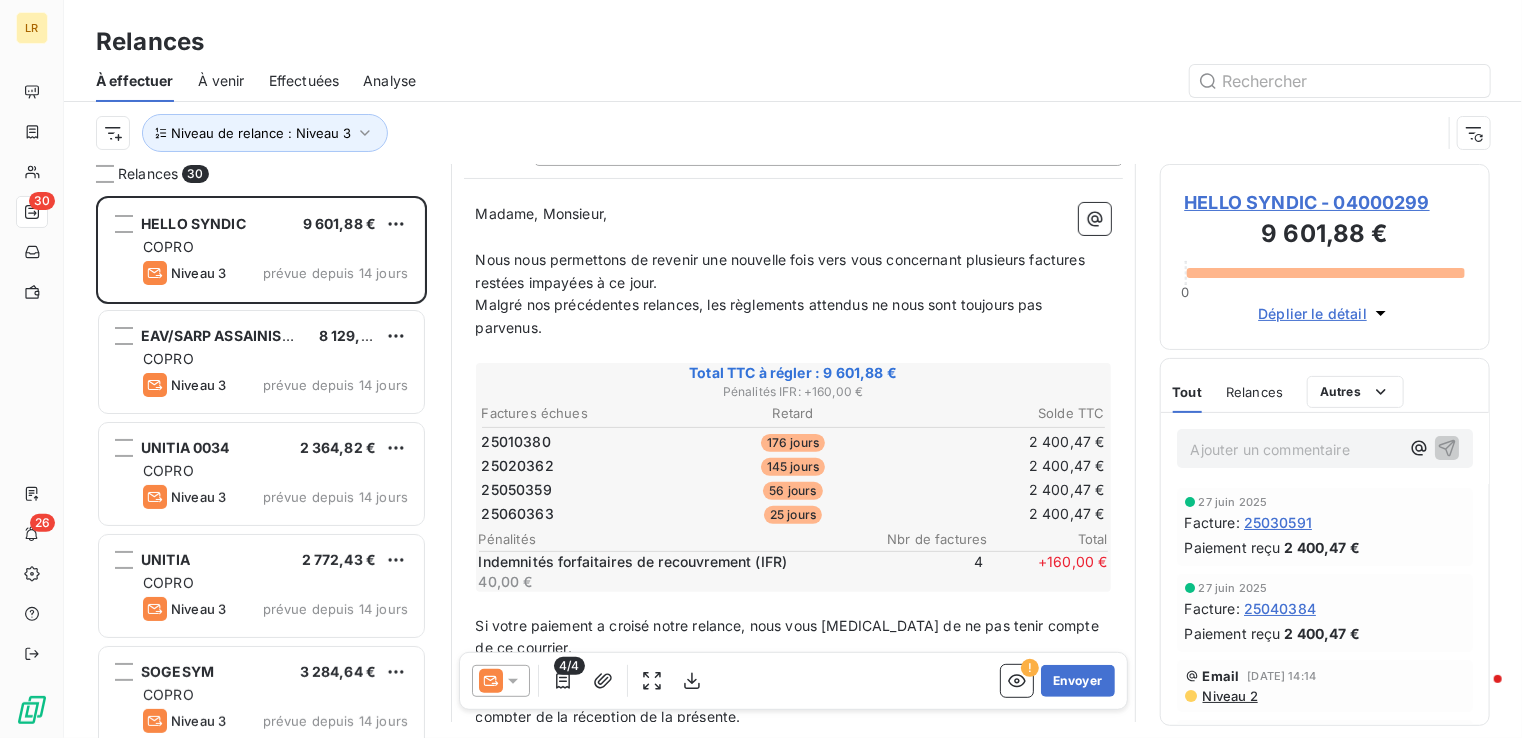 click on "Relances" at bounding box center (1254, 392) 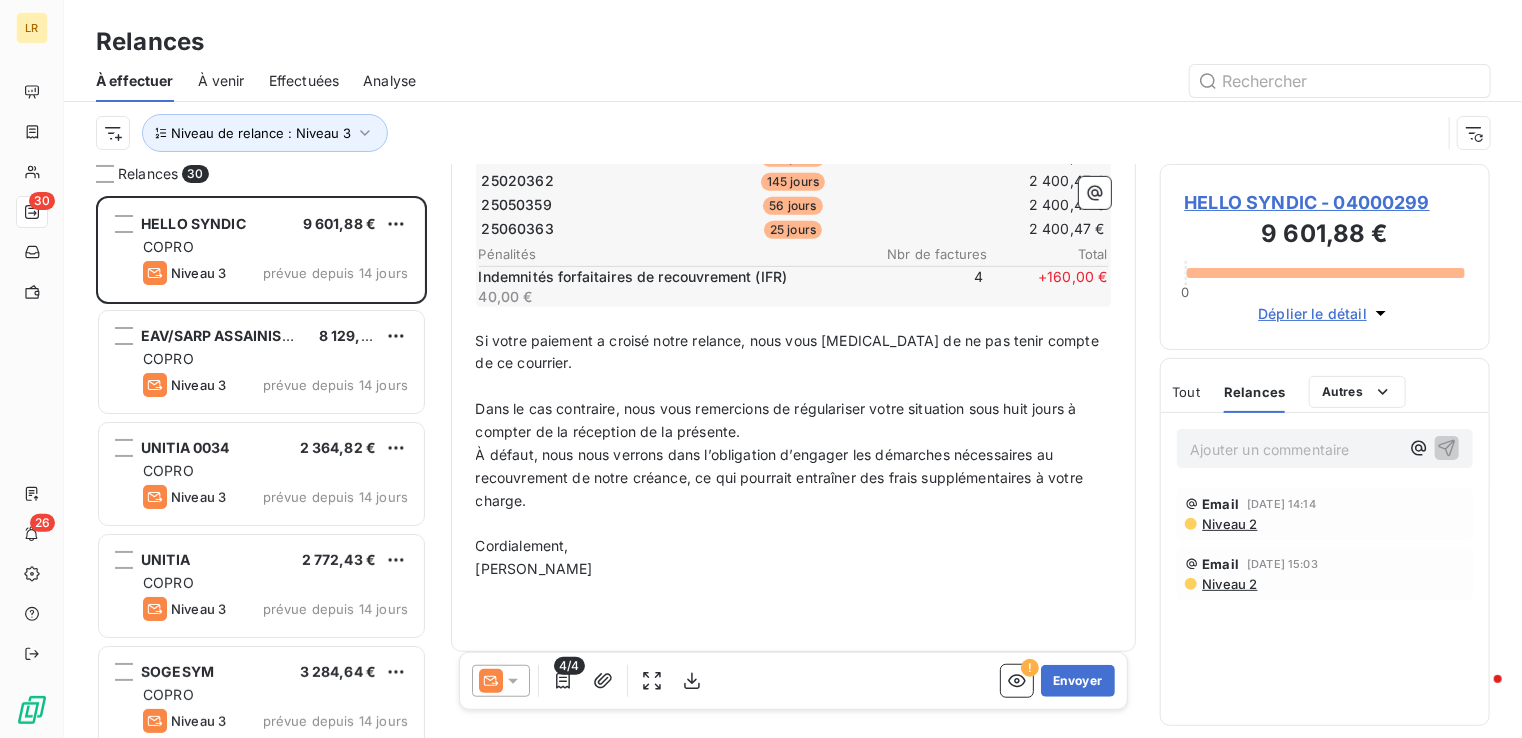 scroll, scrollTop: 492, scrollLeft: 0, axis: vertical 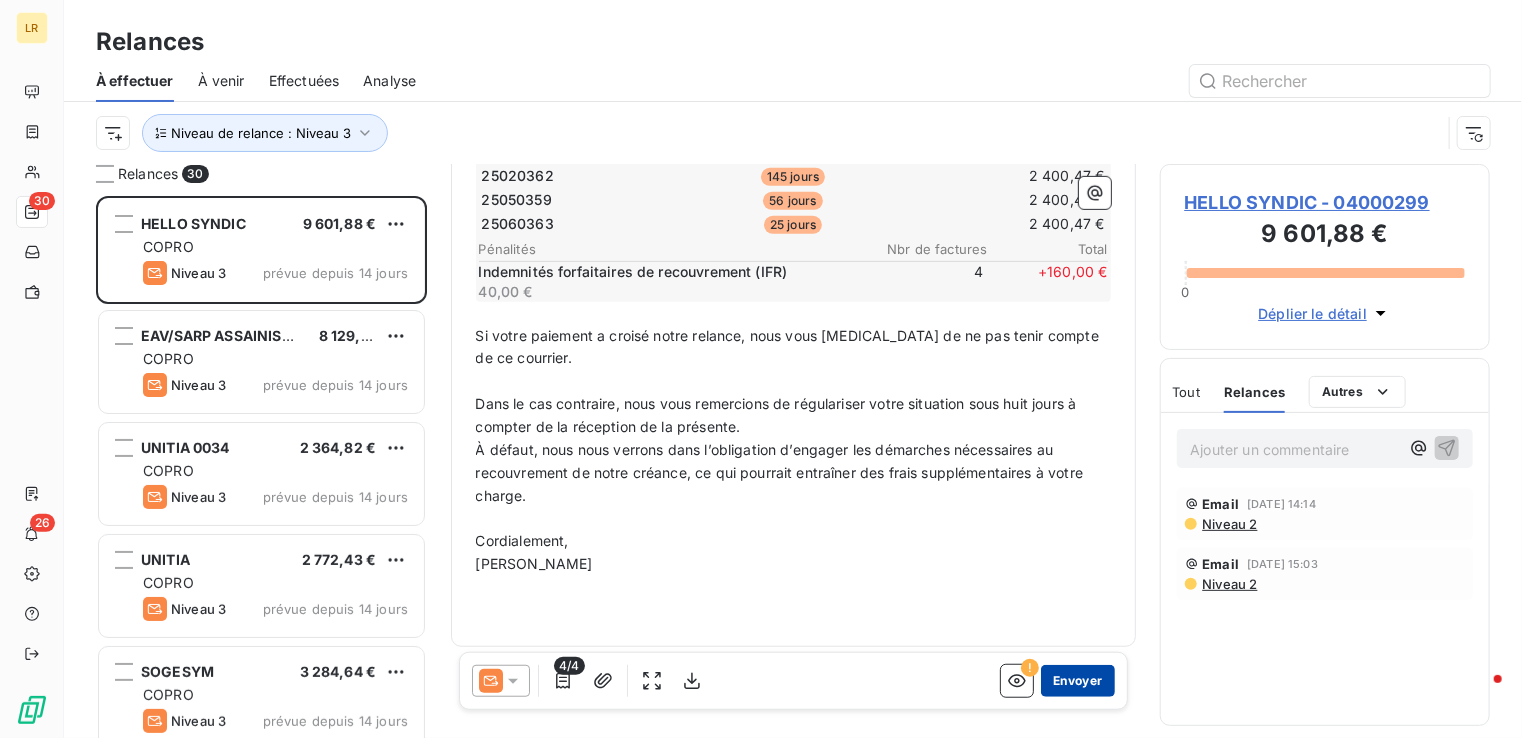 click on "Envoyer" at bounding box center [1077, 681] 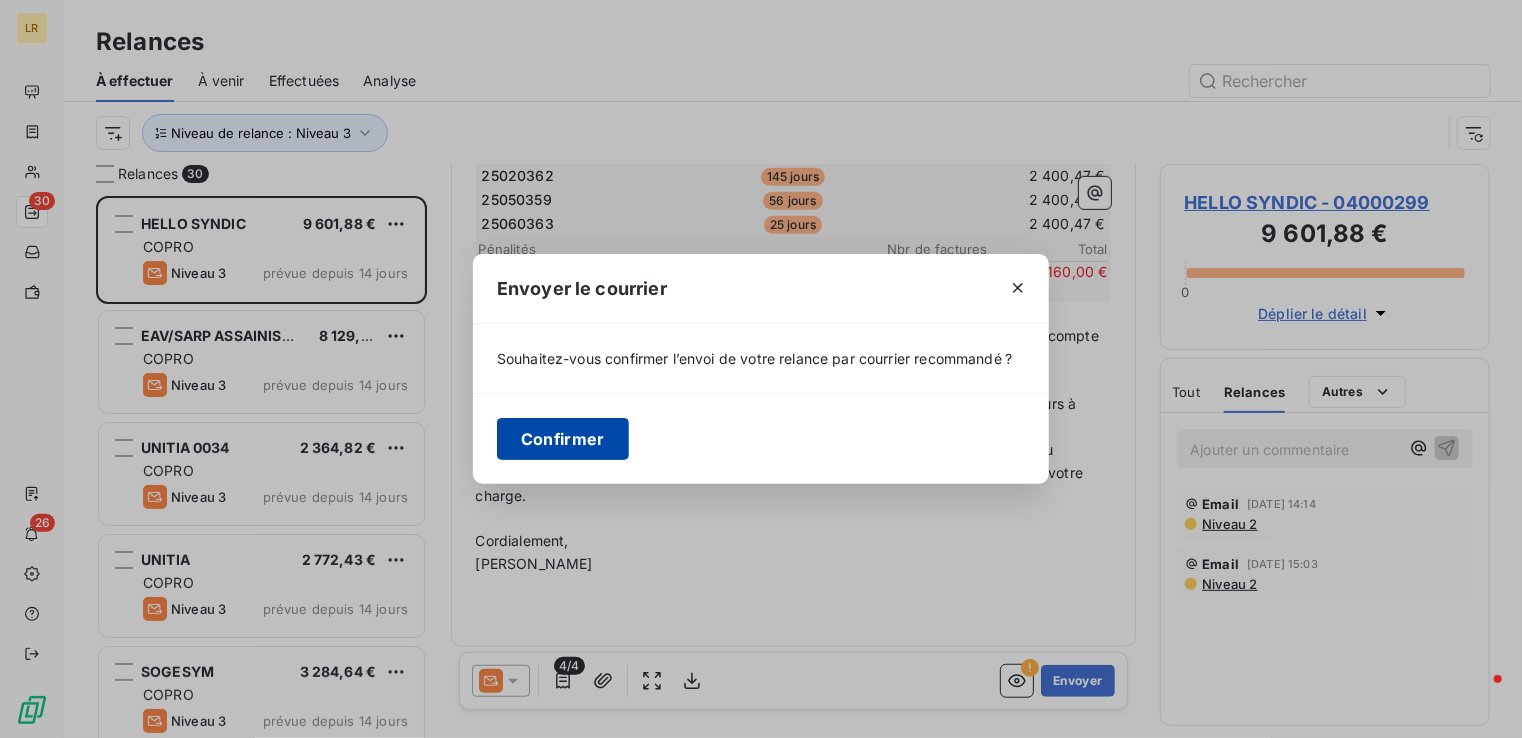 click on "Confirmer" at bounding box center [563, 439] 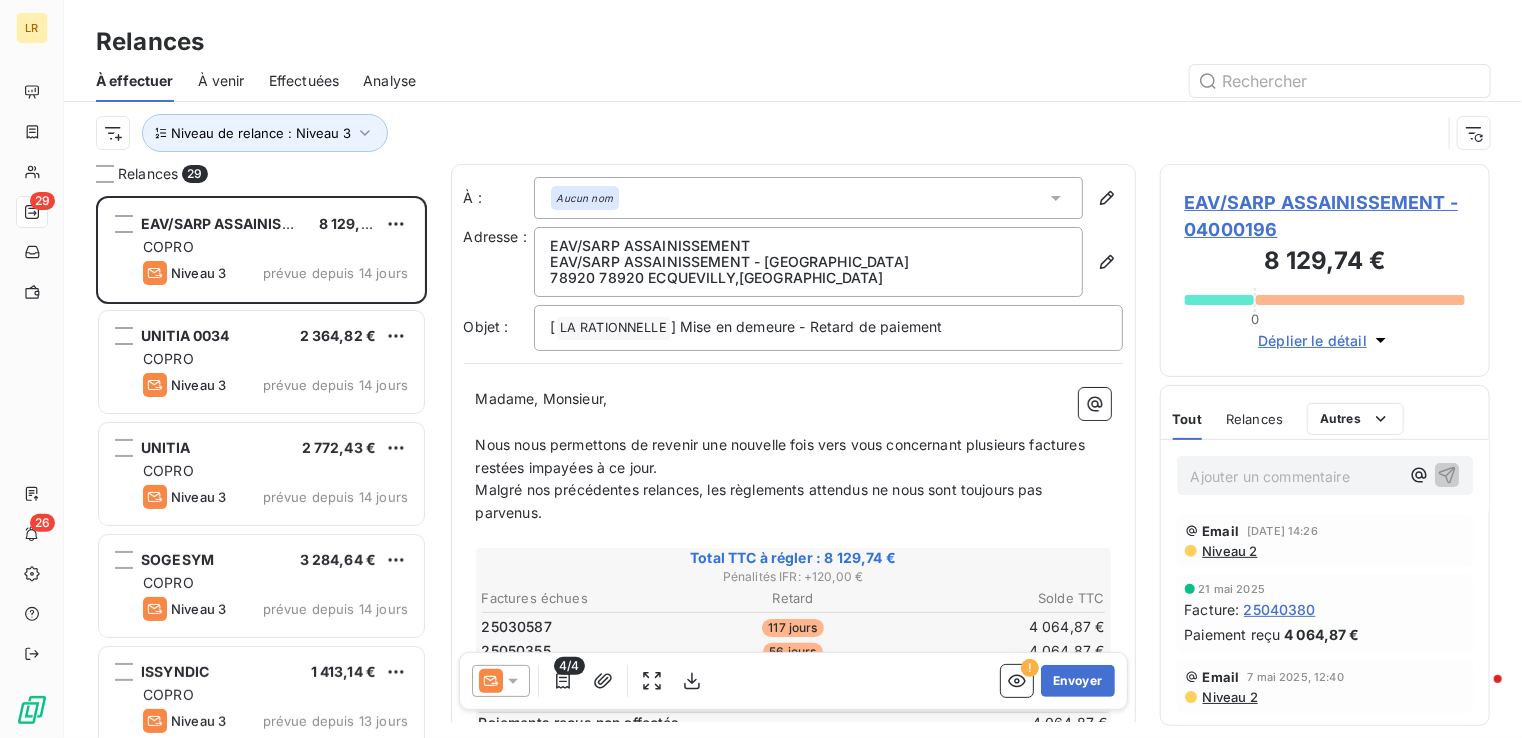 click on "Total TTC à régler :   8 129,74 €" at bounding box center [793, 558] 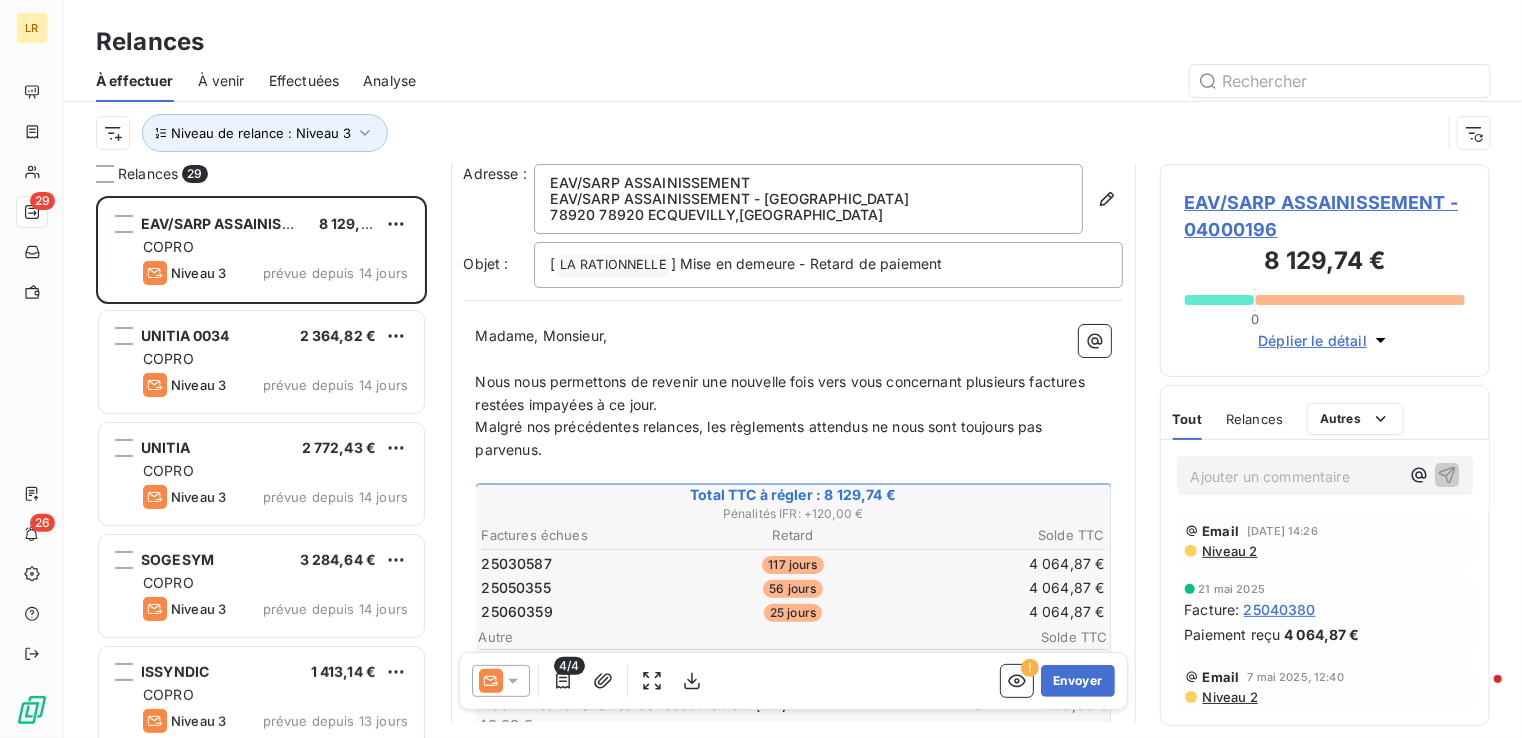 scroll, scrollTop: 200, scrollLeft: 0, axis: vertical 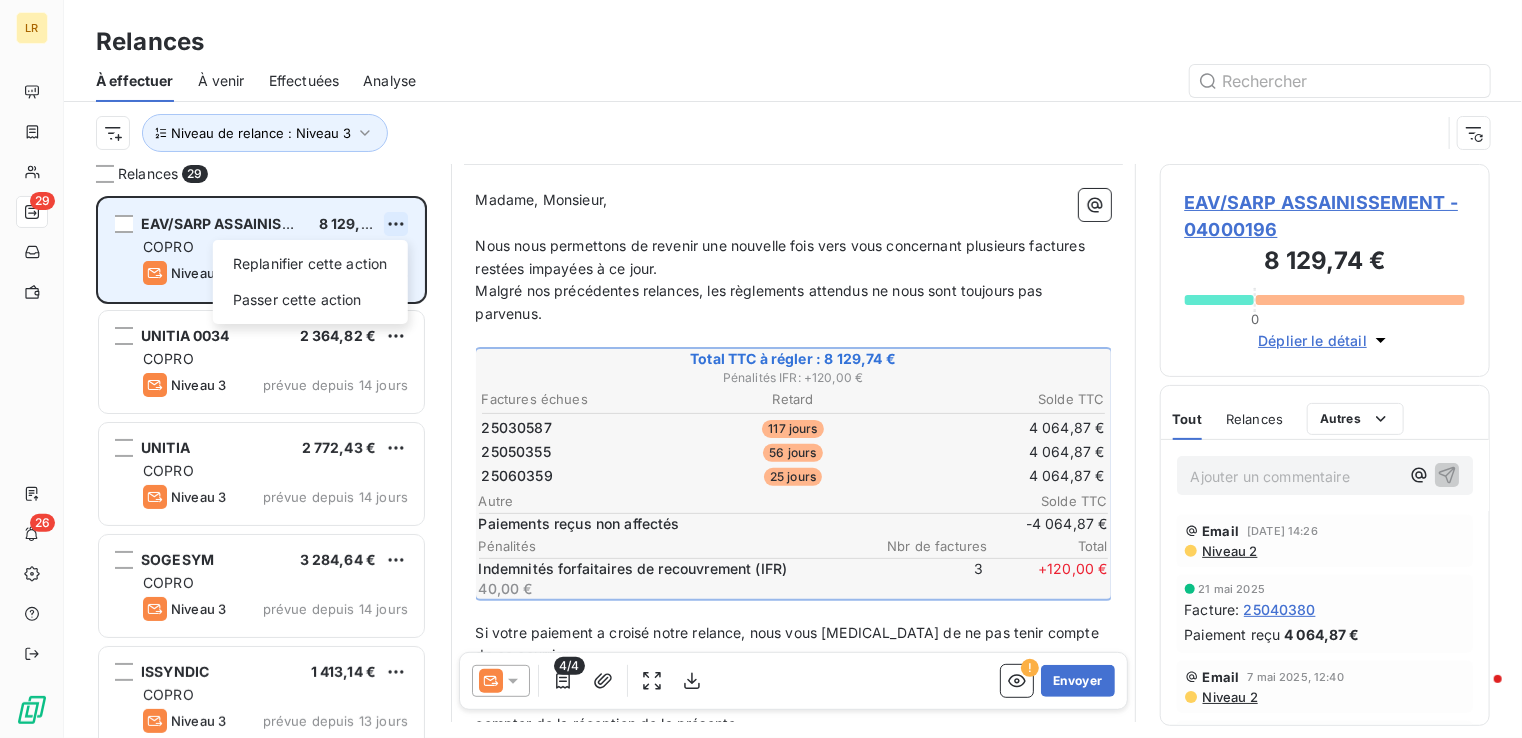 click on "LR 29 26 Relances À effectuer À venir Effectuées Analyse Niveau de relance  : Niveau 3  Relances 29 EAV/SARP ASSAINISSEMENT 8 129,74 € Replanifier cette action Passer cette action COPRO Niveau 3 prévue depuis 14 jours UNITIA 0034 2 364,82 € COPRO Niveau 3 prévue depuis 14 jours UNITIA 2 772,43 € COPRO Niveau 3 prévue depuis 14 jours SOGESYM 3 284,64 € COPRO Niveau 3 prévue depuis 14 jours ISSYNDIC 1 413,14 € COPRO Niveau 3 prévue depuis 13 jours GROUPE OUEST 1 620,00 € COPRO Niveau 3 prévue depuis 13 jours À : Aucun nom Adresse : EAV/SARP ASSAINISSEMENT EAV/SARP ASSAINISSEMENT - [GEOGRAPHIC_DATA] 78920   78920 ECQUEVILLY ,  [GEOGRAPHIC_DATA] Objet : [ LA RATIONNELLE ﻿ ] Mise en demeure - Retard de paiement Madame, Monsieur, ﻿ Nous nous permettons de revenir une nouvelle fois vers vous concernant plusieurs factures restées impayées à ce jour. Malgré nos précédentes relances, les règlements attendus ne nous sont toujours pas parvenus.  ﻿   8 129,74 €" at bounding box center [761, 369] 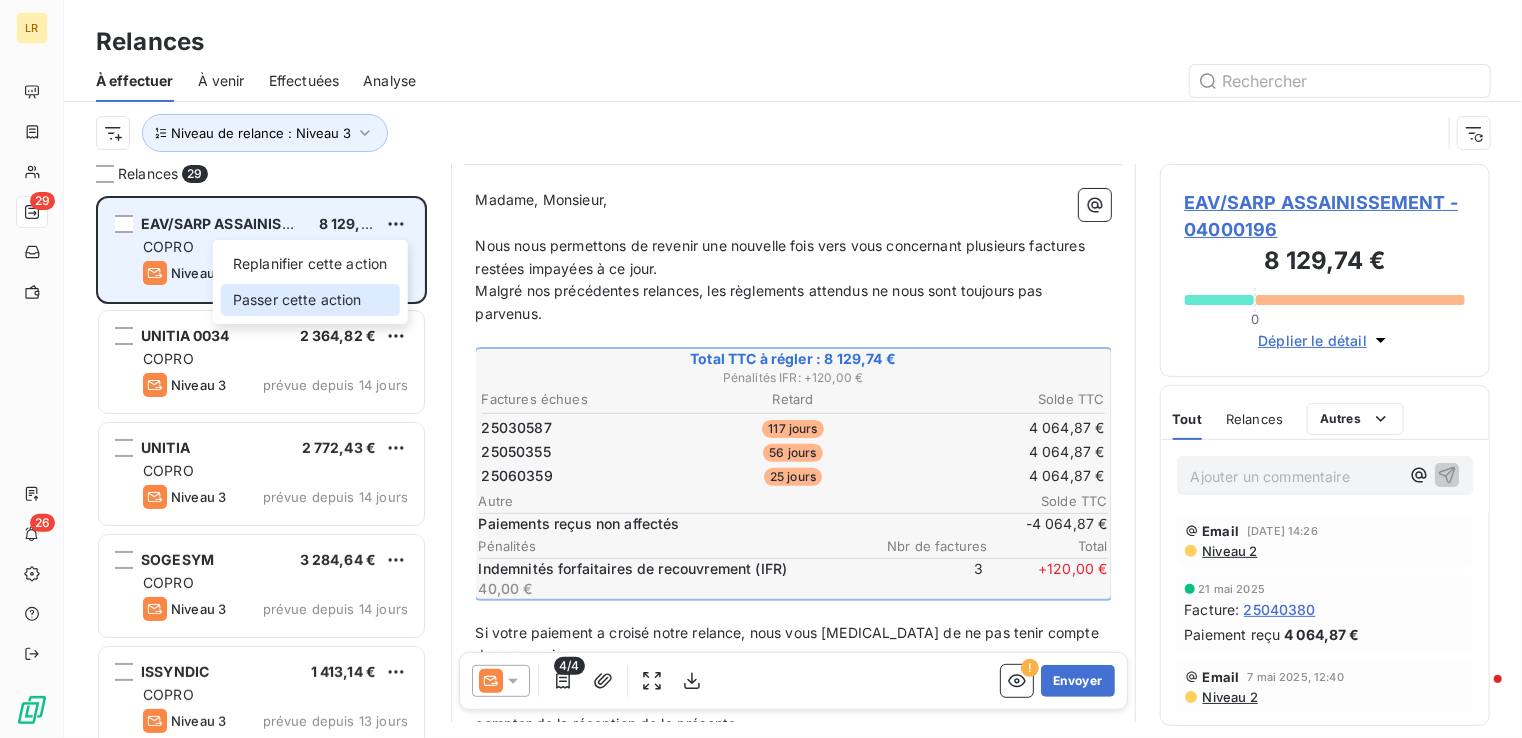 click on "Passer cette action" at bounding box center [310, 300] 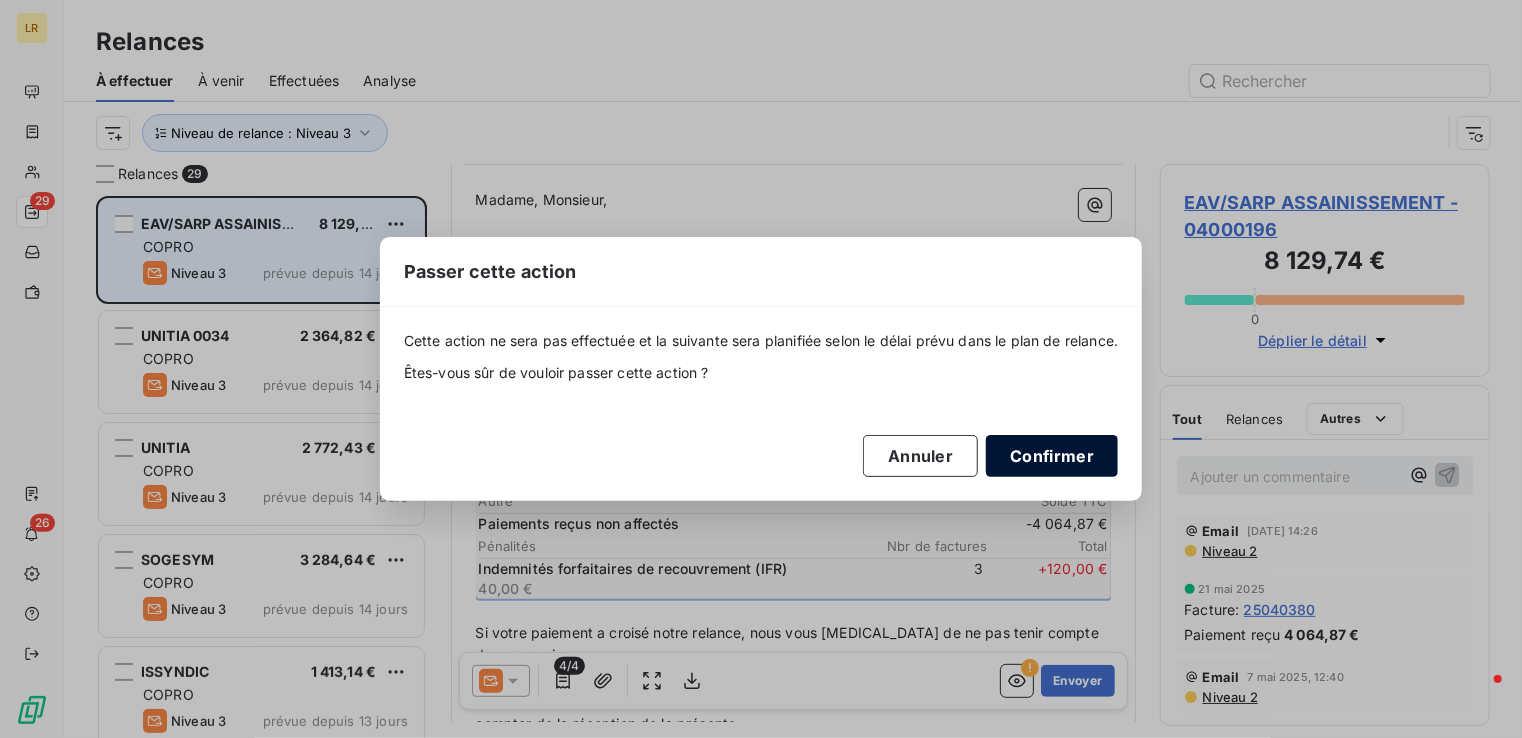 click on "Confirmer" at bounding box center [1052, 456] 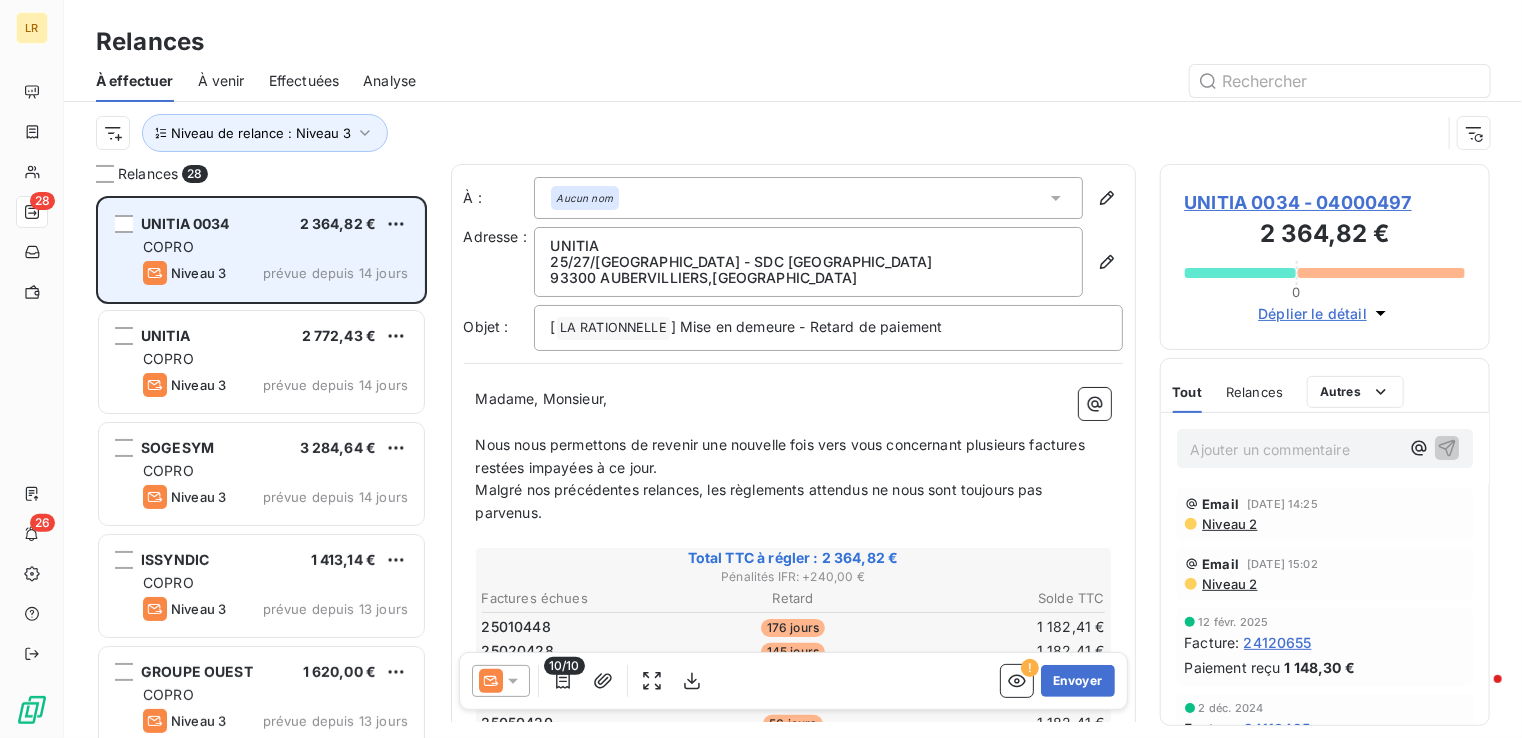 click on "Relances" at bounding box center [1254, 392] 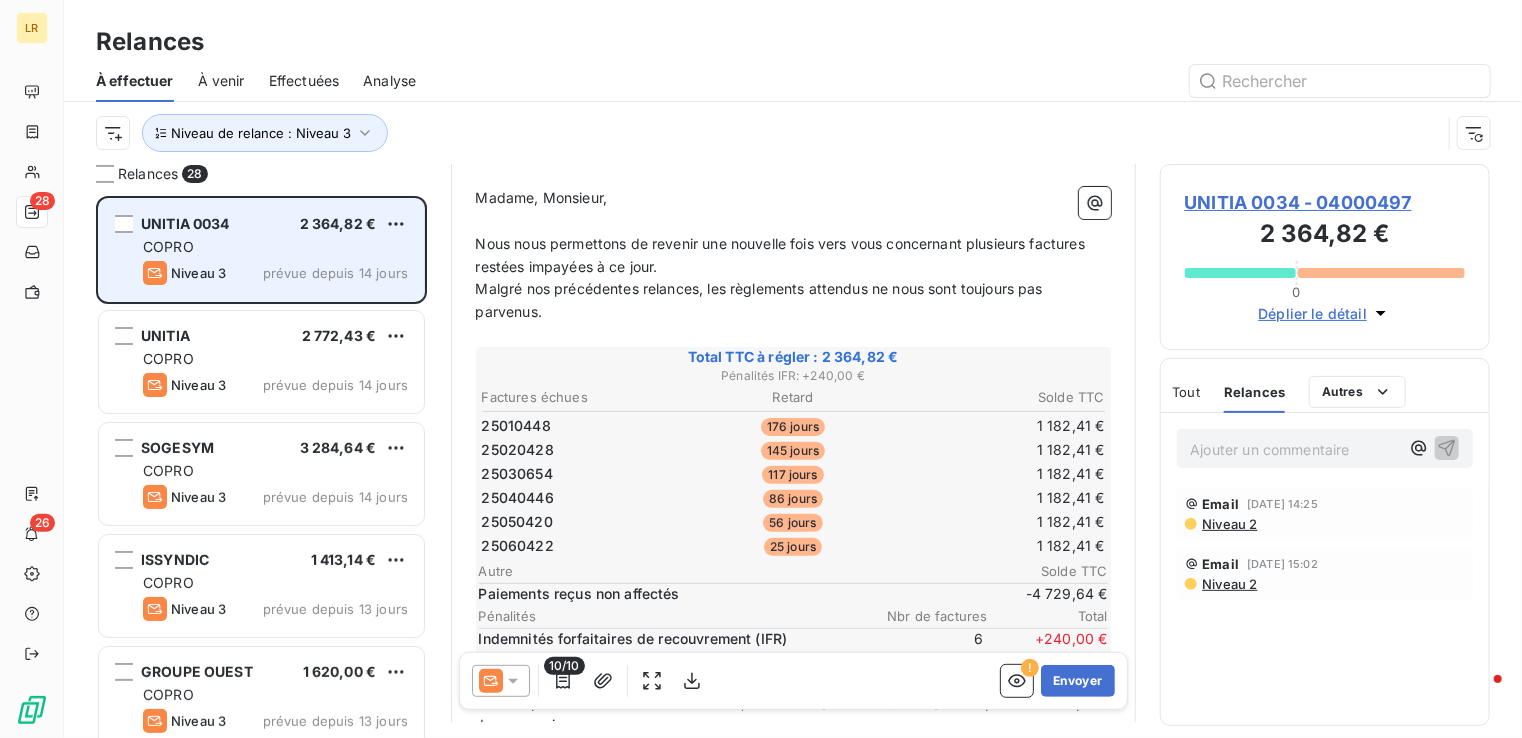 scroll, scrollTop: 302, scrollLeft: 0, axis: vertical 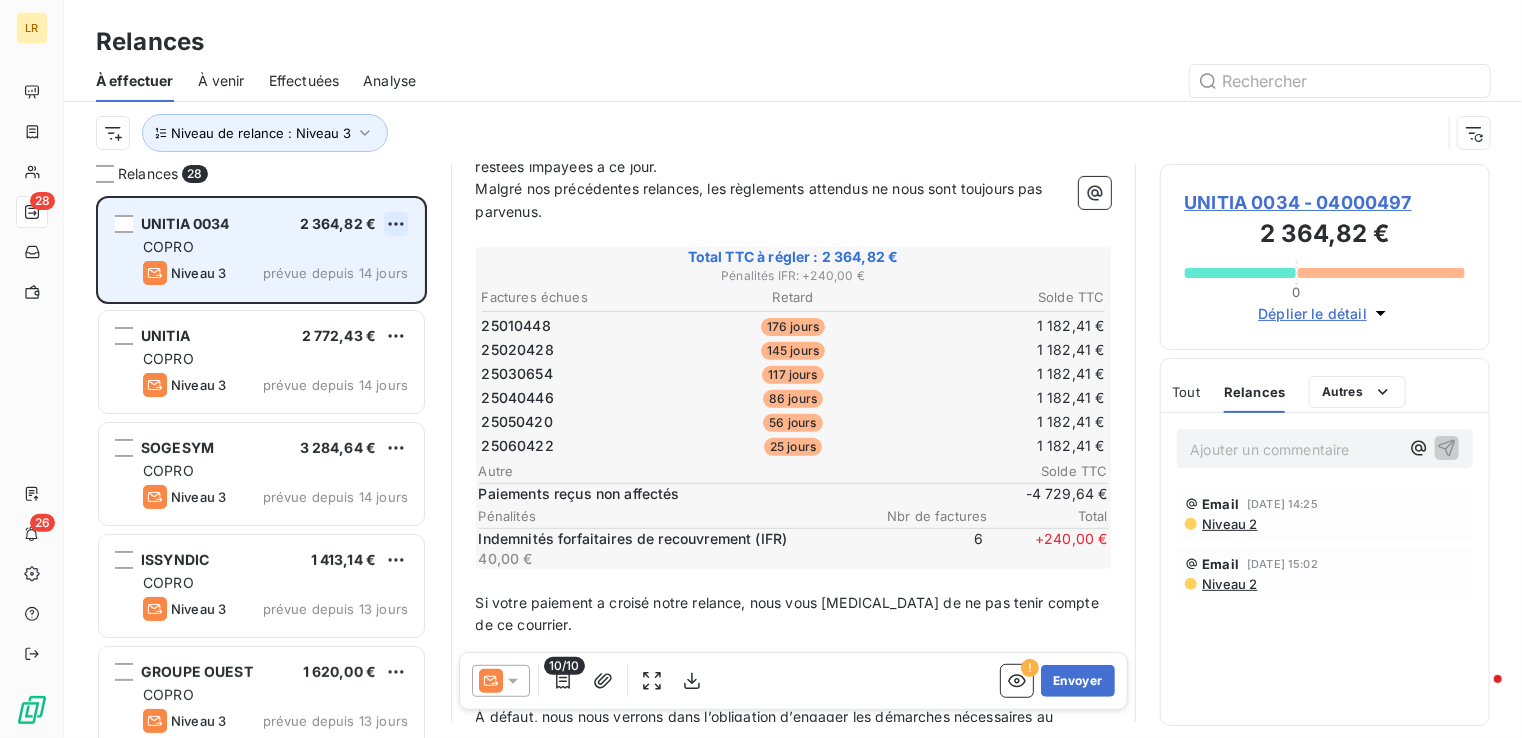 click on "LR 28 26 Relances À effectuer À venir Effectuées Analyse Niveau de relance  : Niveau 3  Relances 28 UNITIA 0034 2 364,82 € COPRO Niveau 3 prévue depuis 14 jours UNITIA 2 772,43 € COPRO Niveau 3 prévue depuis 14 jours SOGESYM 3 284,64 € COPRO Niveau 3 prévue depuis 14 jours ISSYNDIC 1 413,14 € COPRO Niveau 3 prévue depuis 13 jours GROUPE OUEST 1 620,00 € COPRO Niveau 3 prévue depuis 13 jours GIEP GIV 3 187,22 € COPRO Niveau 3 prévue depuis 13 jours À : Aucun nom Adresse : [STREET_ADDRESS] [GEOGRAPHIC_DATA] ,  [GEOGRAPHIC_DATA] Objet : [ LA RATIONNELLE ﻿ ] Mise en demeure - Retard de paiement Madame, Monsieur, ﻿ Nous nous permettons de revenir une nouvelle fois vers vous concernant plusieurs factures restées impayées à ce jour. Malgré nos précédentes relances, les règlements attendus ne nous sont toujours pas parvenus.  ﻿ Total TTC à régler :   2 364,82 € Pénalités IFR  : +  240,00 € Retard" at bounding box center [761, 369] 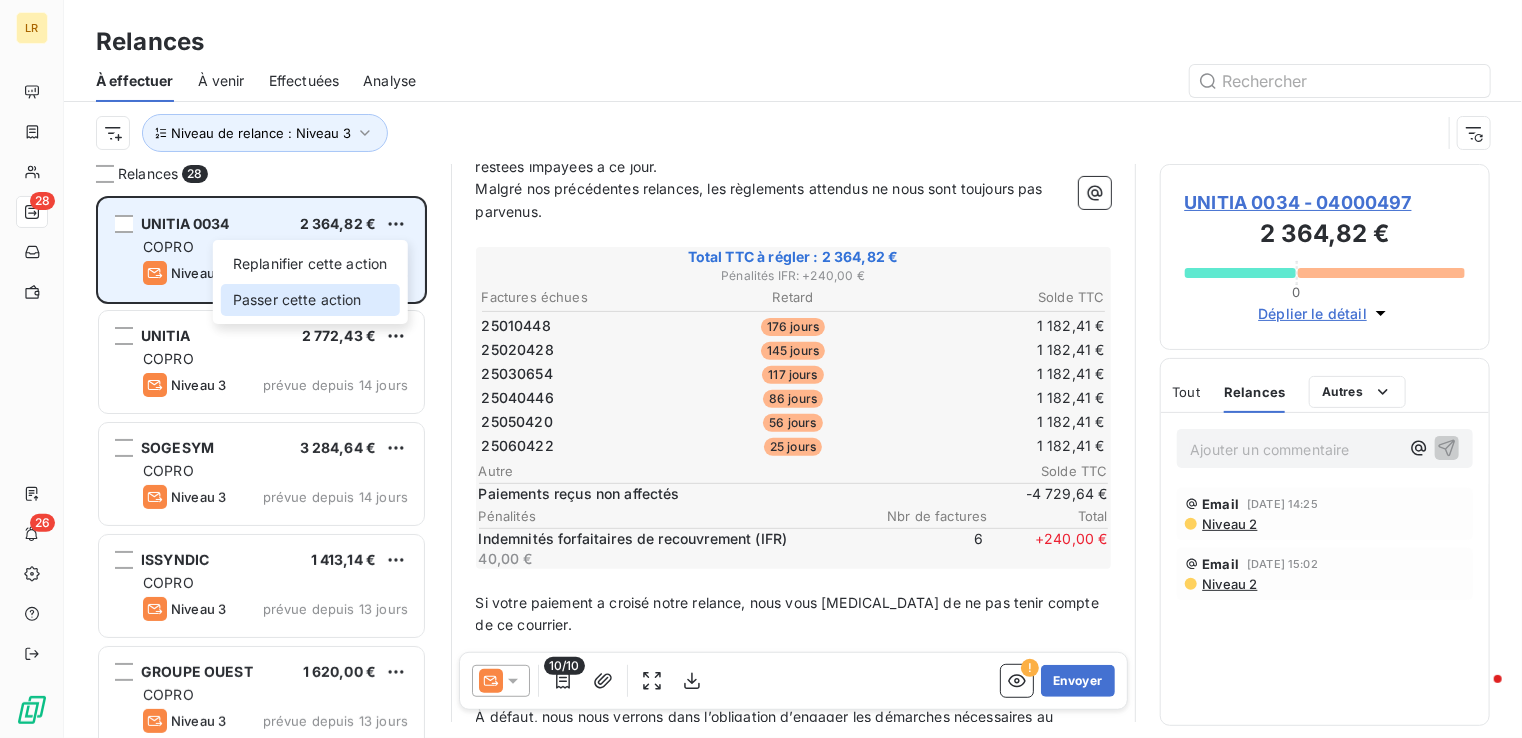 click on "Passer cette action" at bounding box center (310, 300) 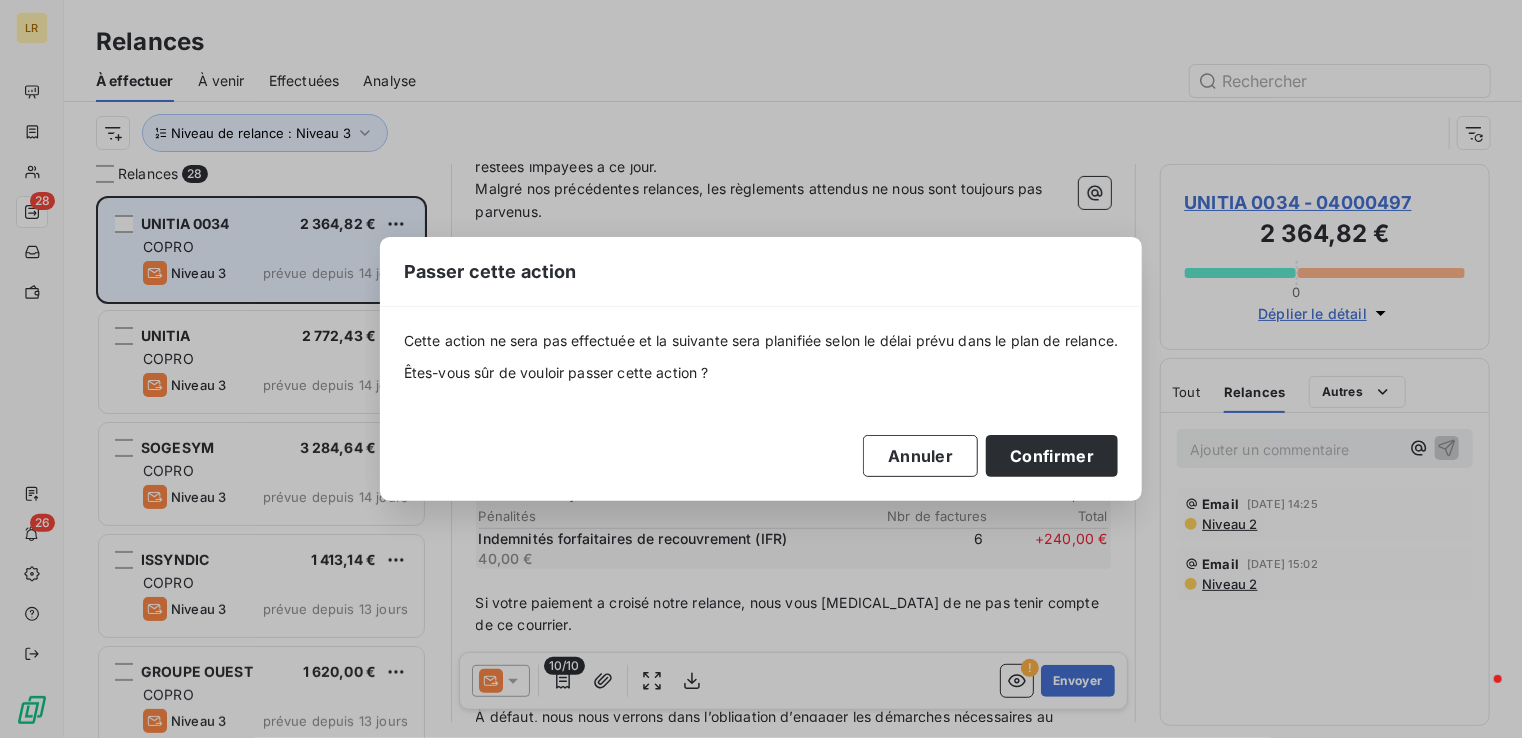drag, startPoint x: 1084, startPoint y: 450, endPoint x: 935, endPoint y: 399, distance: 157.48651 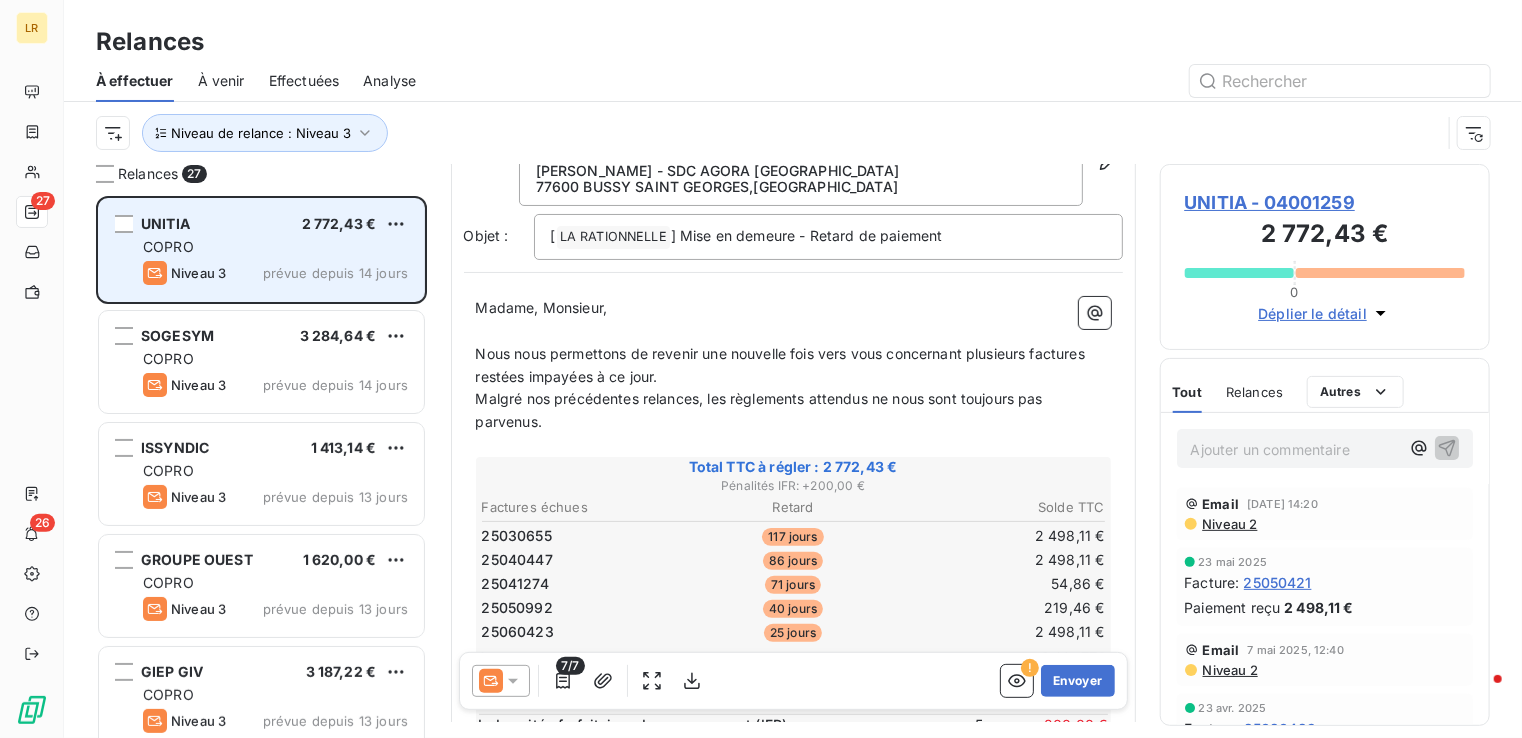 scroll, scrollTop: 500, scrollLeft: 0, axis: vertical 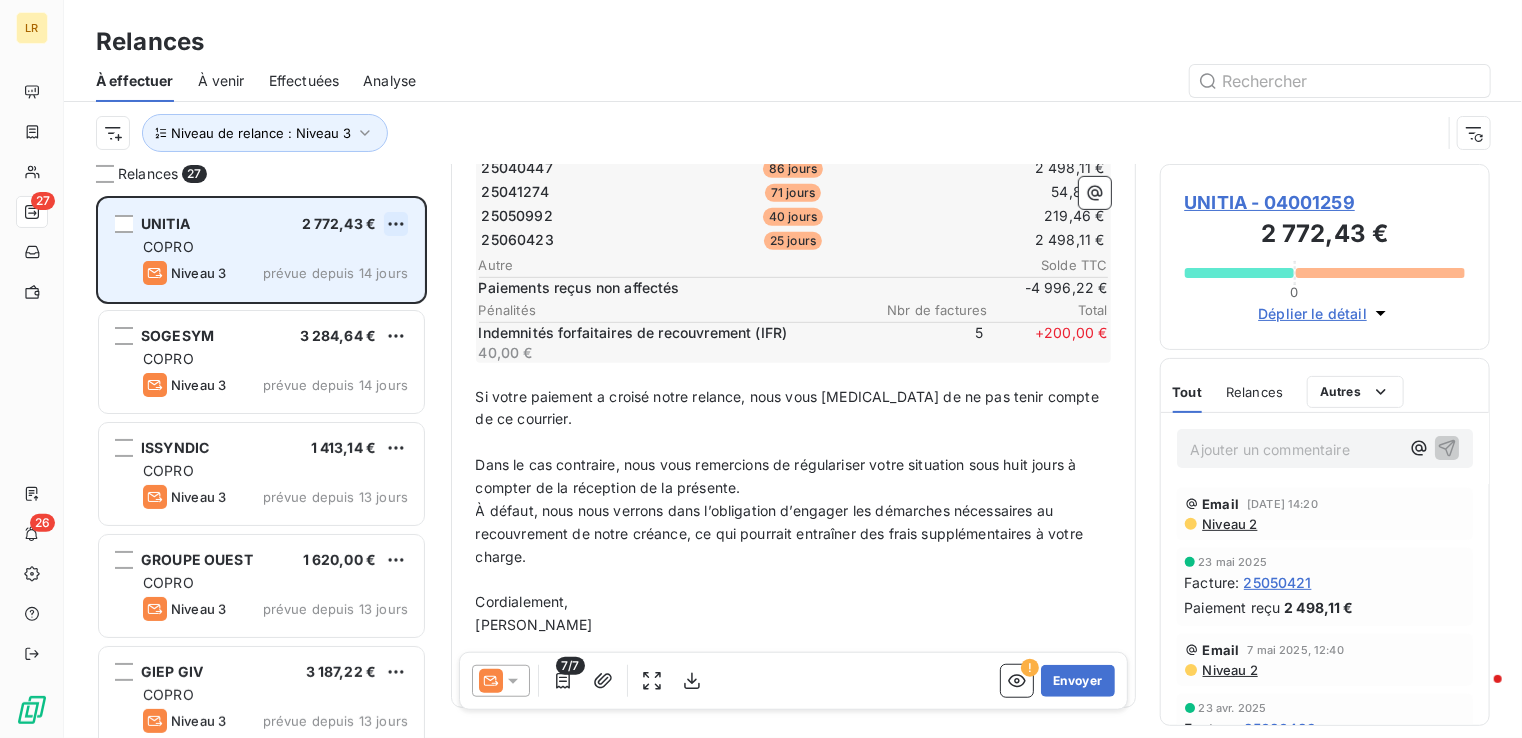click on "LR 27 26 Relances À effectuer À venir Effectuées Analyse Niveau de relance  : Niveau 3  Relances 27 UNITIA 2 772,43 € COPRO Niveau 3 prévue depuis 14 jours SOGESYM 3 284,64 € COPRO Niveau 3 prévue depuis 14 jours ISSYNDIC 1 413,14 € COPRO Niveau 3 prévue depuis 13 jours GROUPE OUEST 1 620,00 € COPRO Niveau 3 prévue depuis 13 jours GIEP GIV 3 187,22 € COPRO Niveau 3 prévue depuis 13 jours HOMELAND 4 063,50 € COPRO Niveau 3 prévue depuis 13 jours À : Aucun nom Adresse : [STREET_ADDRESS] / [GEOGRAPHIC_DATA] / [GEOGRAPHIC_DATA][PERSON_NAME] - SDC AGORA [GEOGRAPHIC_DATA] ,  [GEOGRAPHIC_DATA] Objet : [ LA RATIONNELLE ﻿ ] Mise en demeure - Retard de paiement Madame, Monsieur, ﻿ Nous nous permettons de revenir une nouvelle fois vers vous concernant plusieurs factures restées impayées à ce jour. Malgré nos précédentes relances, les règlements attendus ne nous sont toujours pas parvenus.  ﻿ Total TTC à régler :   2 772,43 € Pénalités IFR" at bounding box center [761, 369] 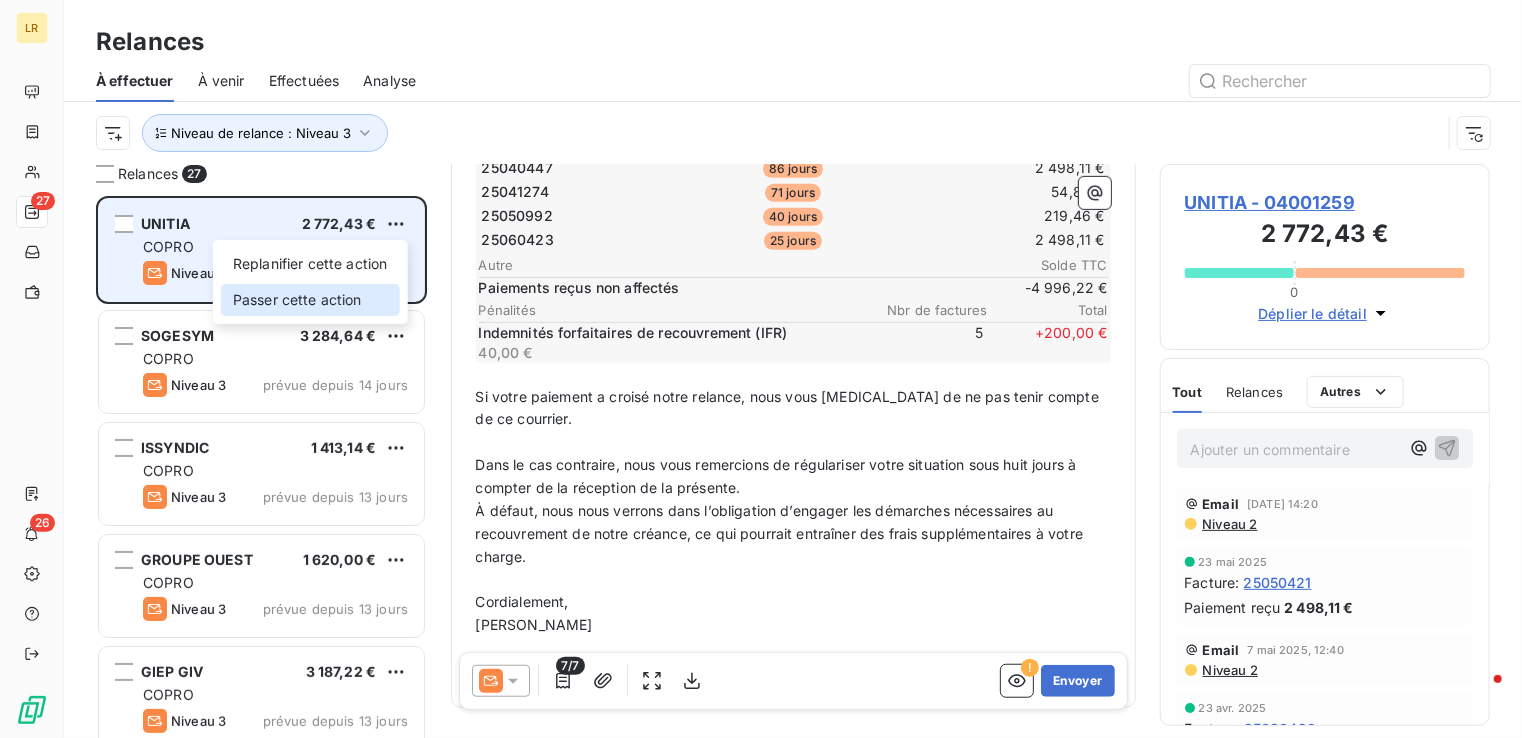 click on "Passer cette action" at bounding box center [310, 300] 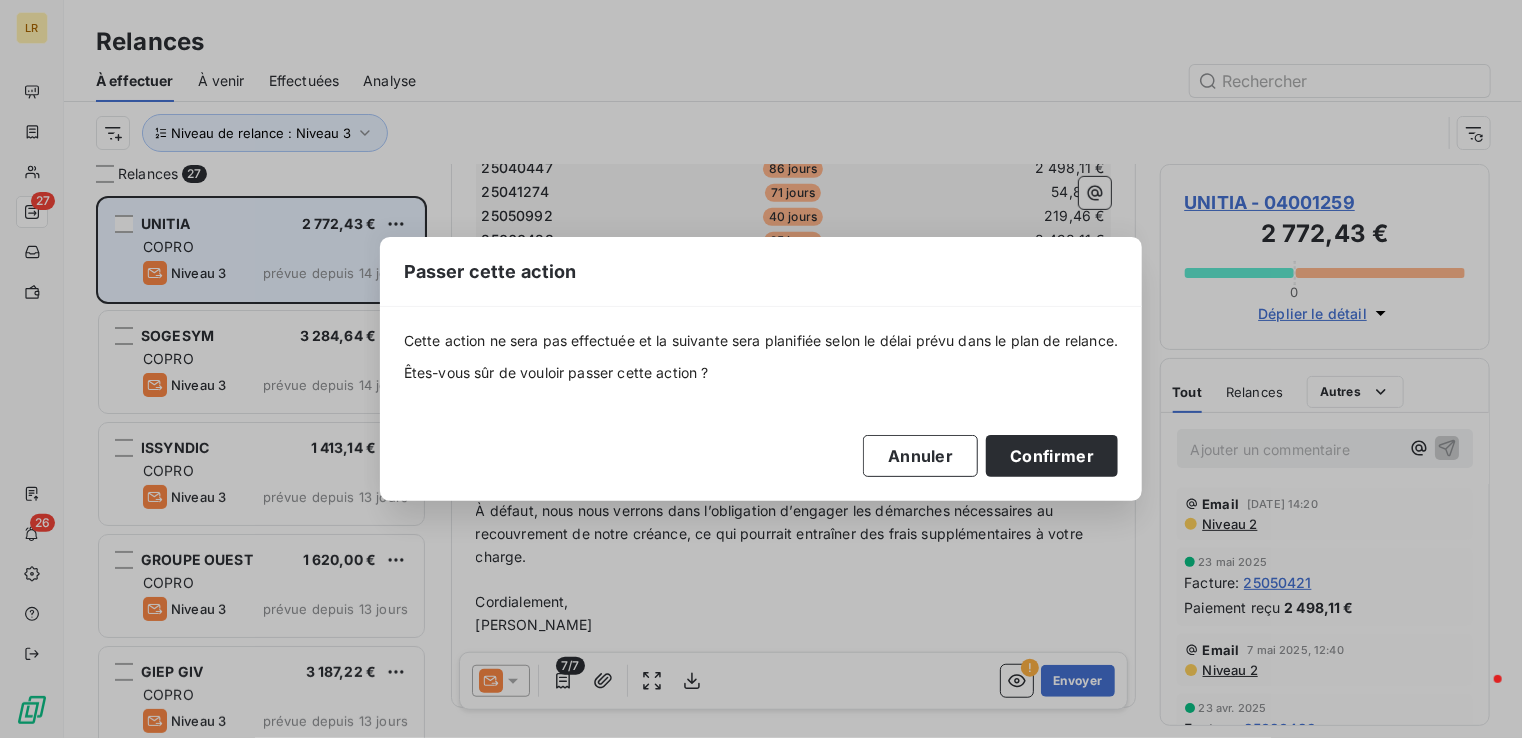 drag, startPoint x: 1035, startPoint y: 455, endPoint x: 975, endPoint y: 433, distance: 63.90618 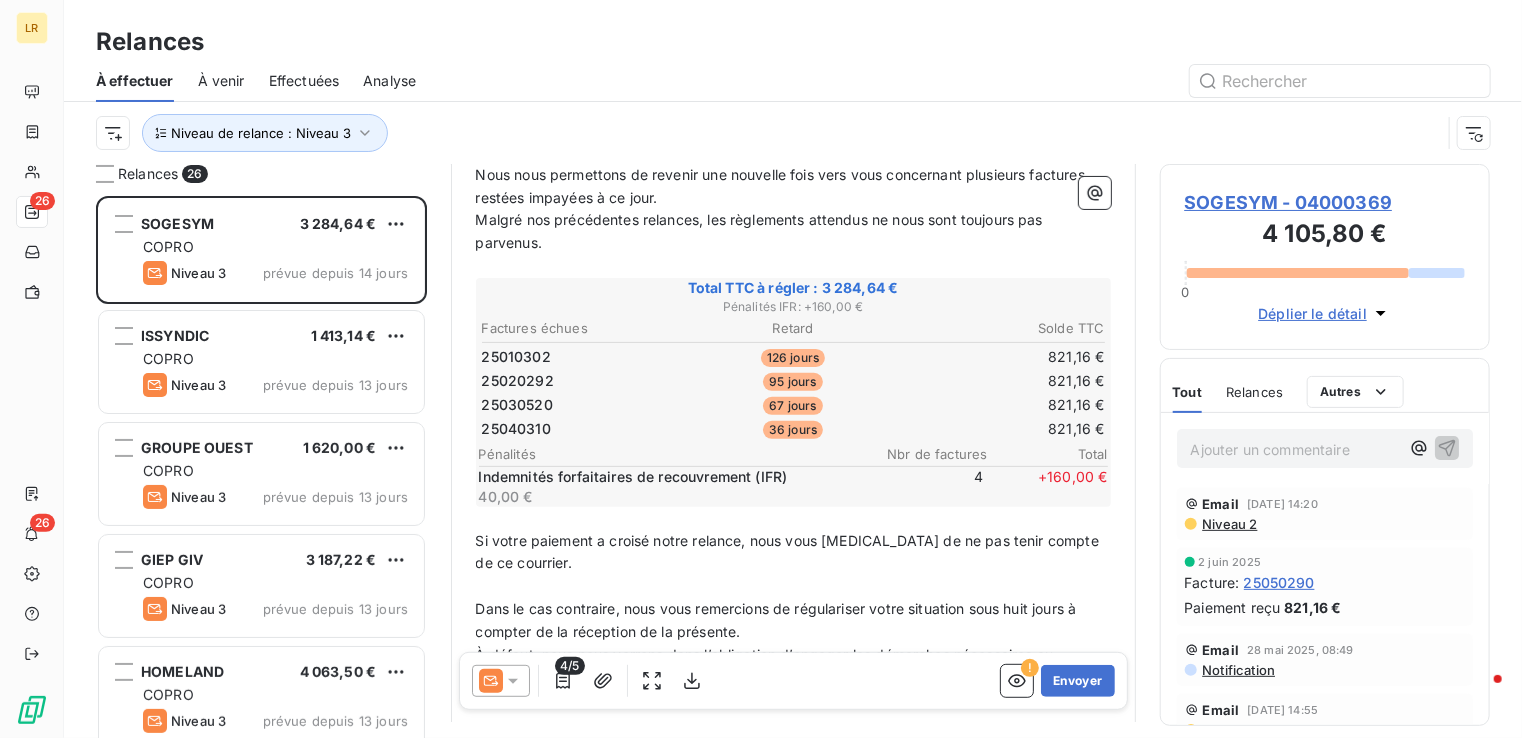 scroll, scrollTop: 300, scrollLeft: 0, axis: vertical 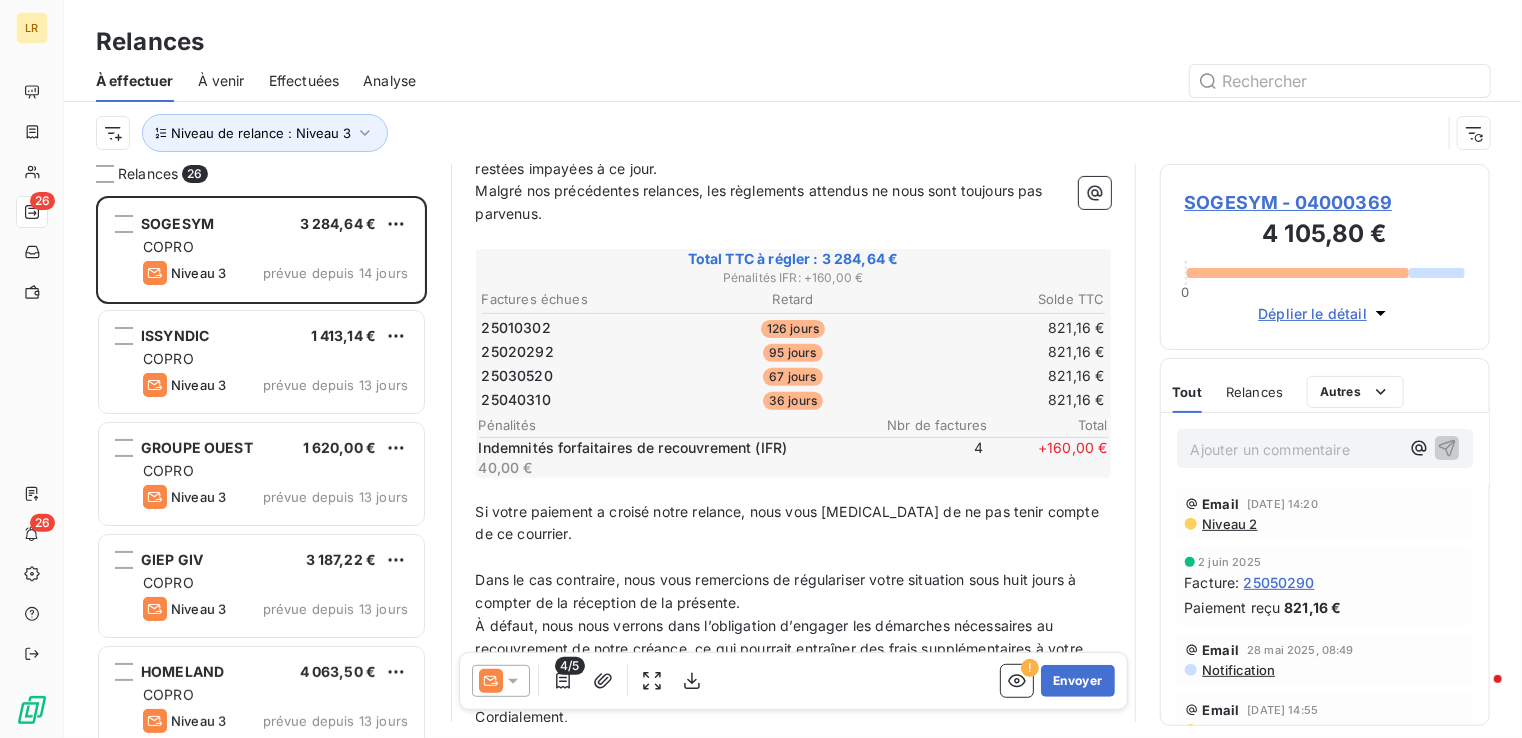 click on "40,00 €" at bounding box center [669, 468] 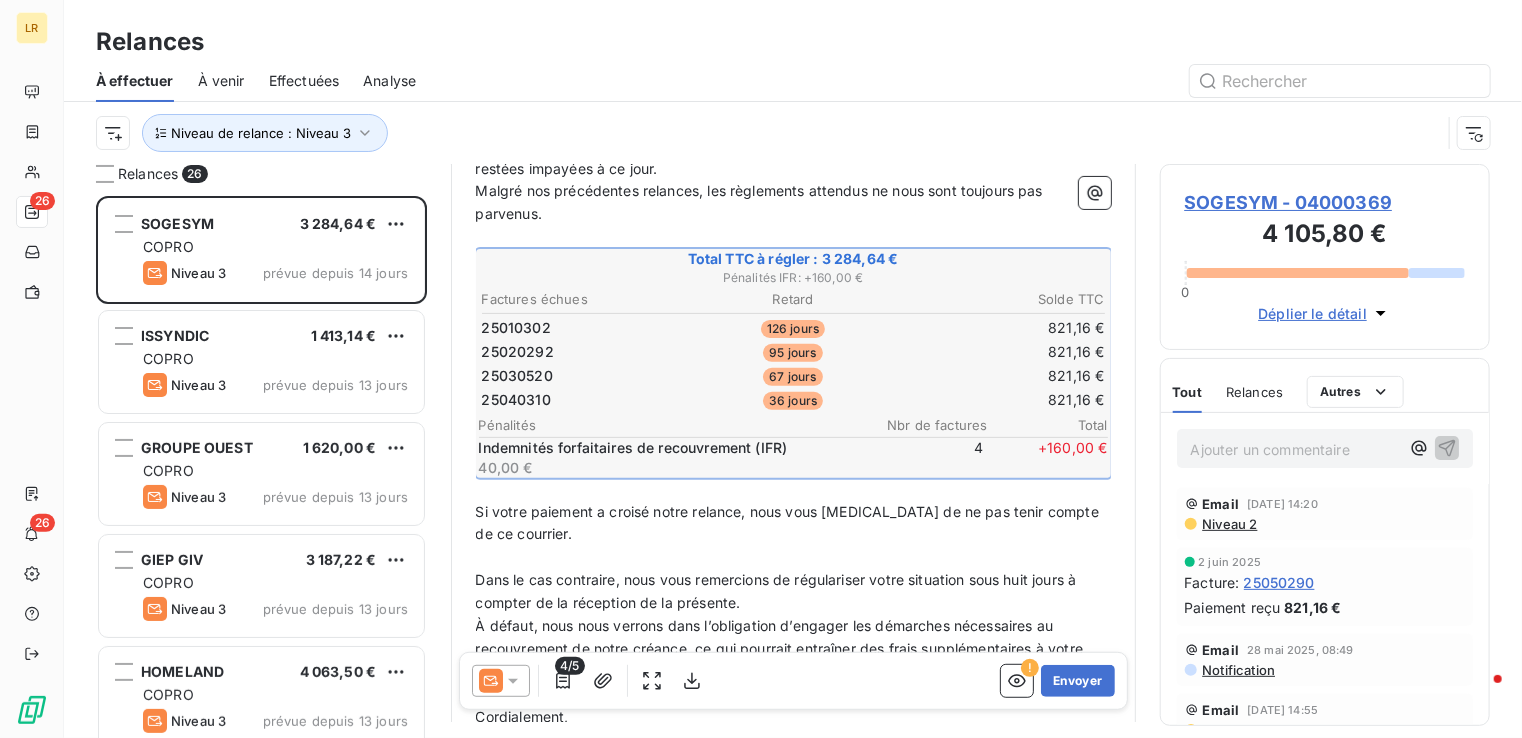 click on "Relances" at bounding box center [1254, 392] 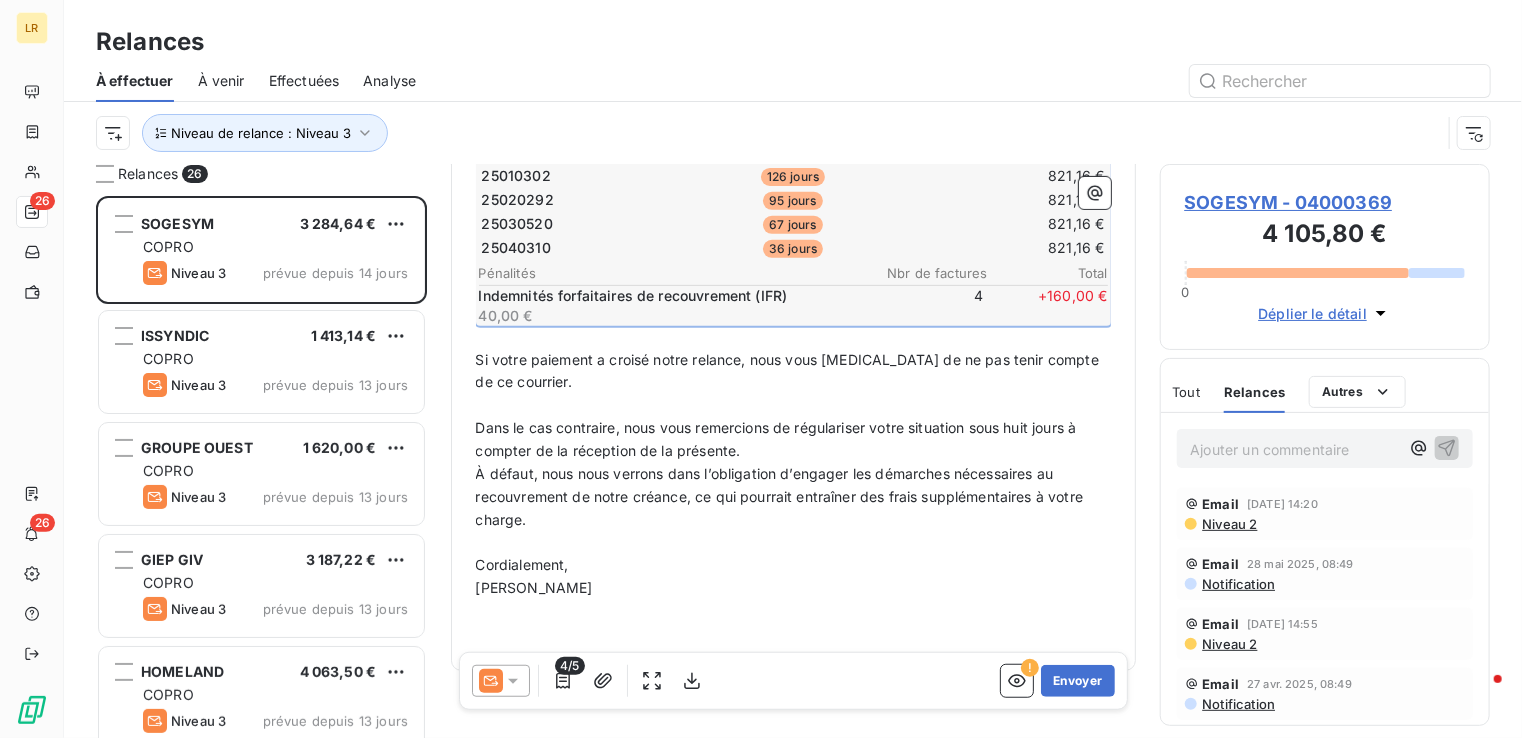 scroll, scrollTop: 476, scrollLeft: 0, axis: vertical 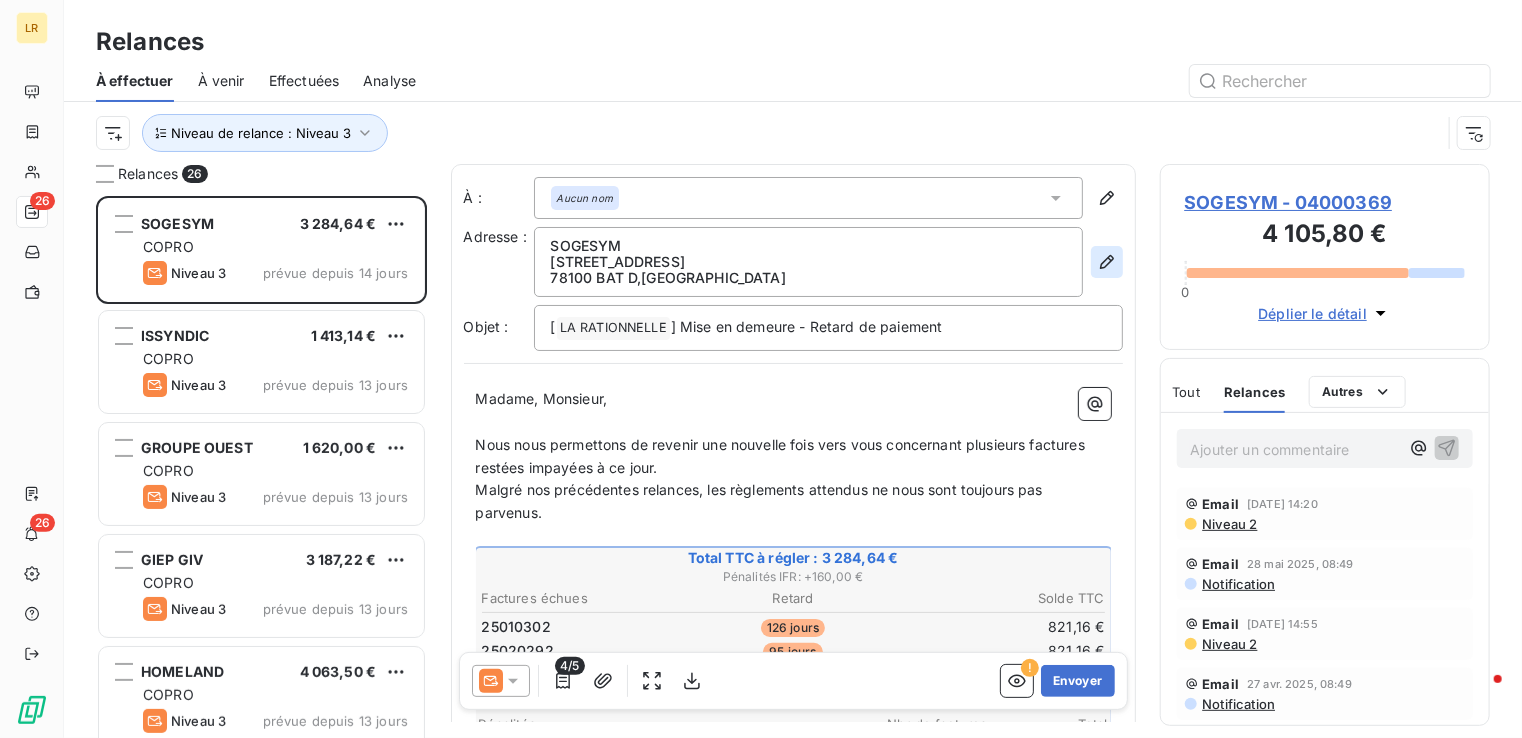 click 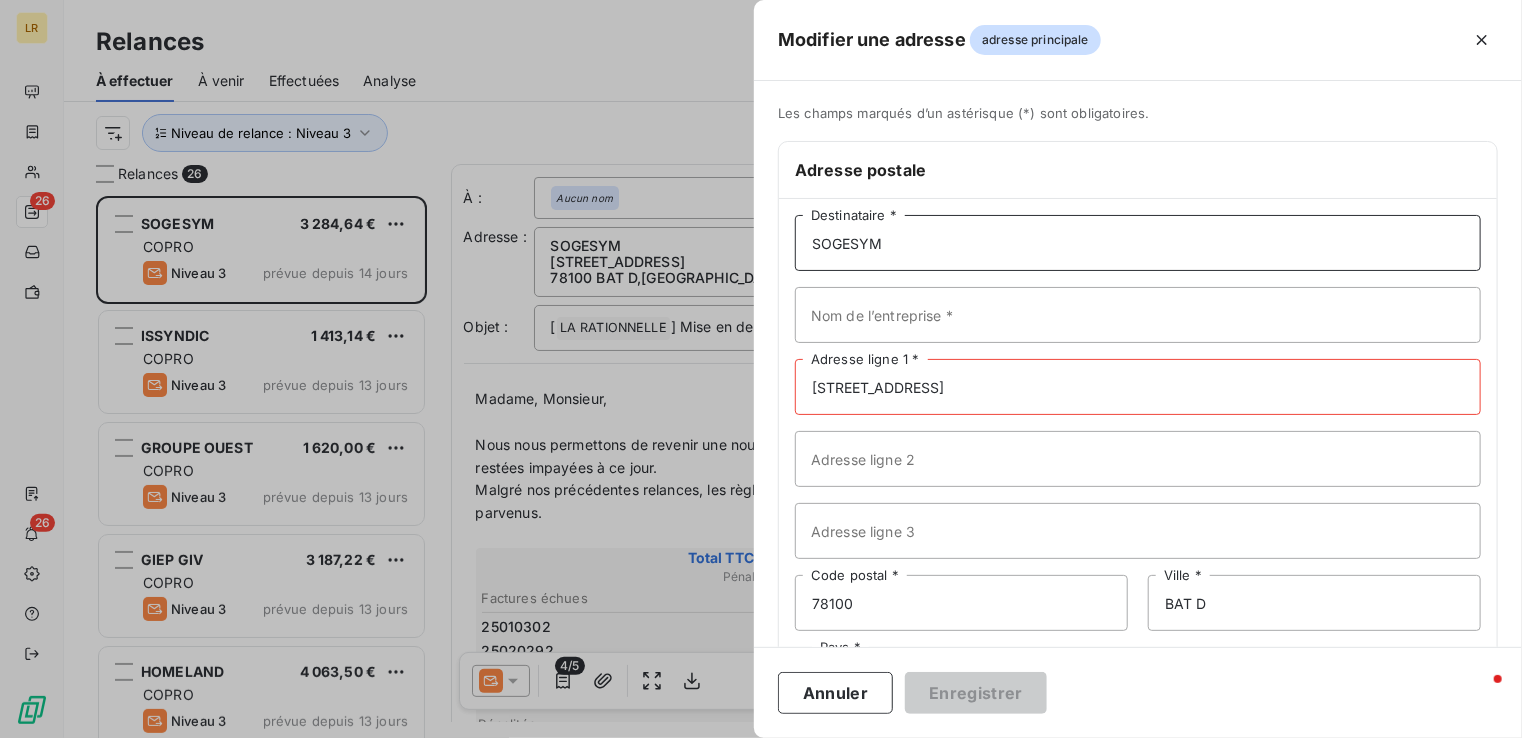 click on "SOGESYM" at bounding box center [1138, 243] 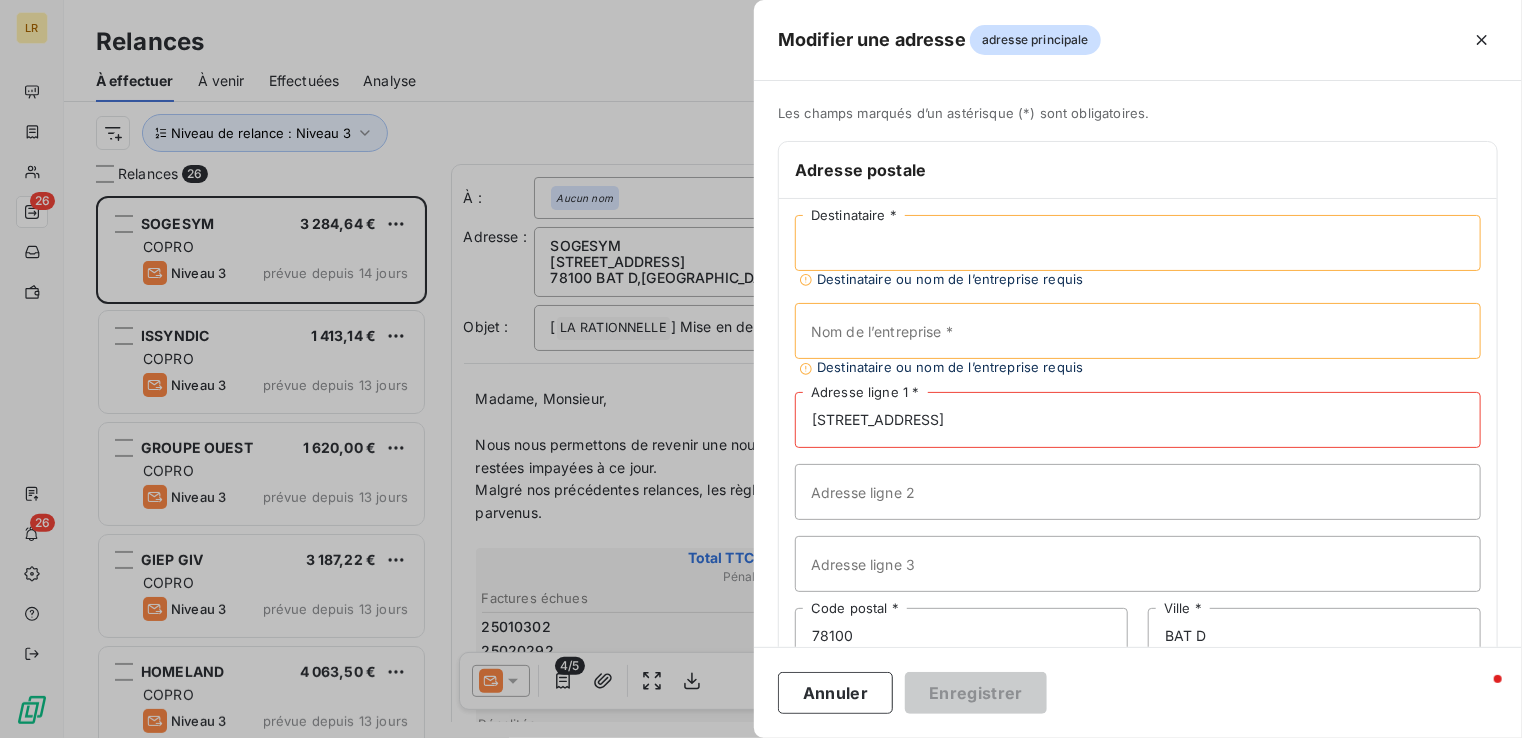 paste on "SDC ARPEGE SECONDAIRE D [GEOGRAPHIC_DATA][PERSON_NAME] / 2096  C/O Cabinet SOGESYM [STREET_ADDRESS][GEOGRAPHIC_DATA]" 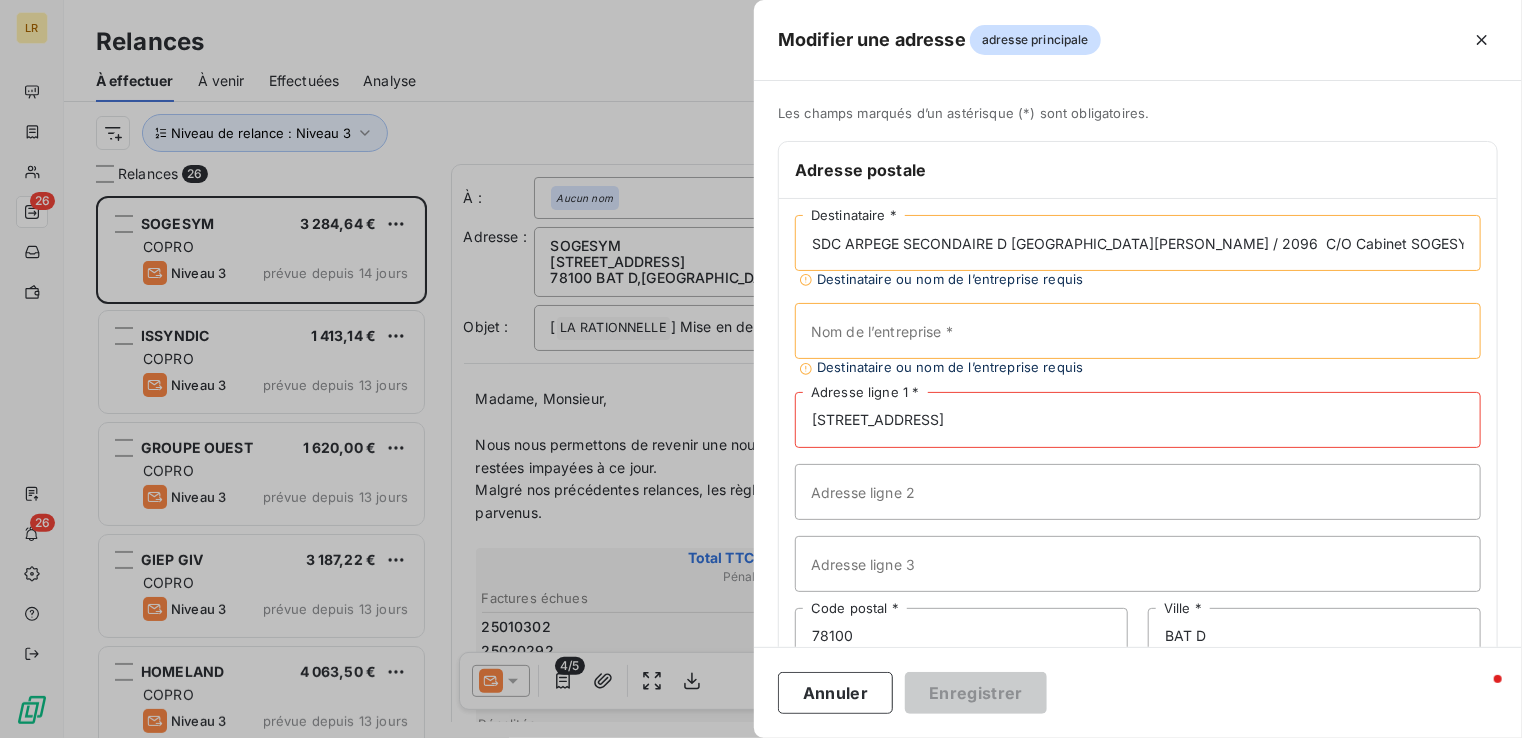 scroll, scrollTop: 0, scrollLeft: 353, axis: horizontal 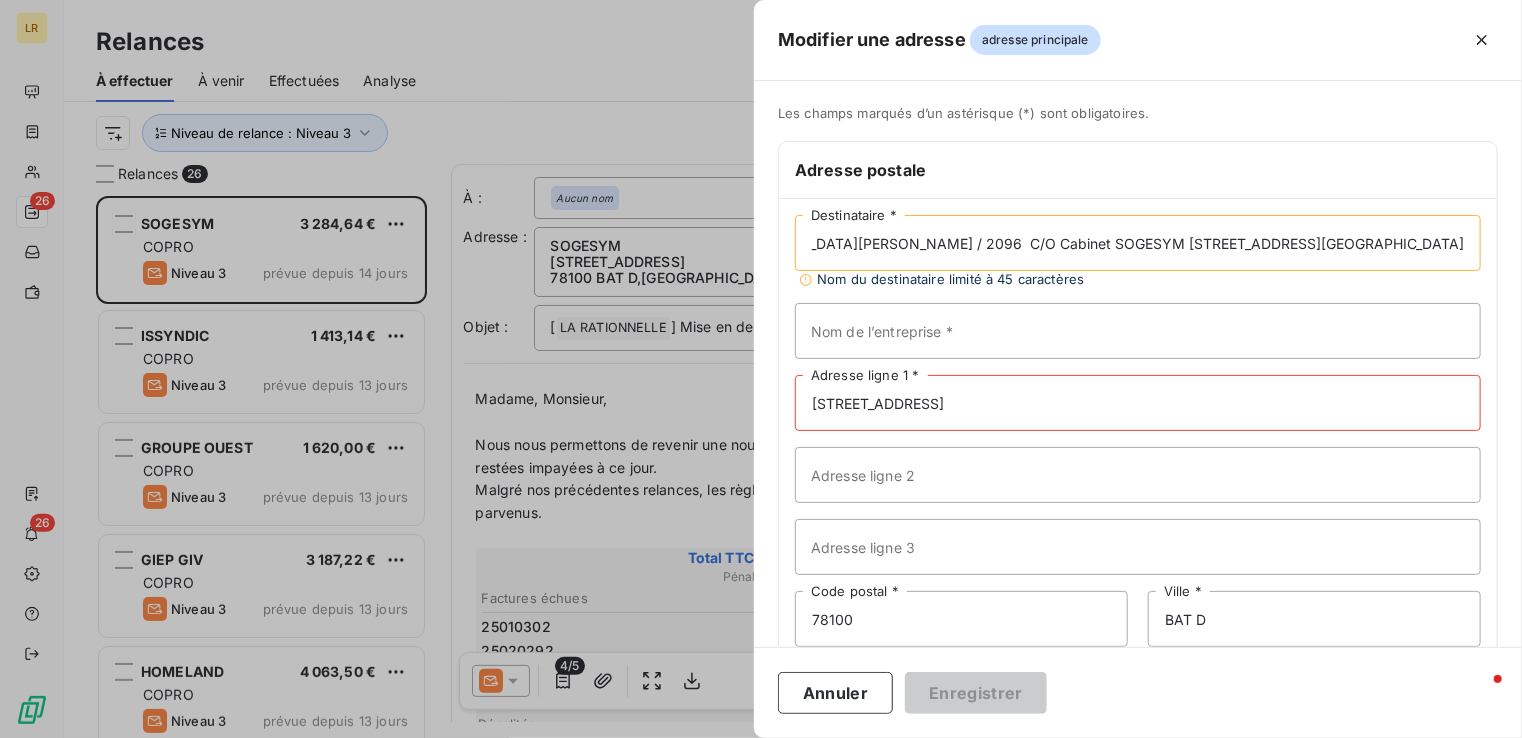 click on "SDC ARPEGE SECONDAIRE D [GEOGRAPHIC_DATA][PERSON_NAME] / 2096  C/O Cabinet SOGESYM [STREET_ADDRESS][GEOGRAPHIC_DATA]" at bounding box center (1138, 243) 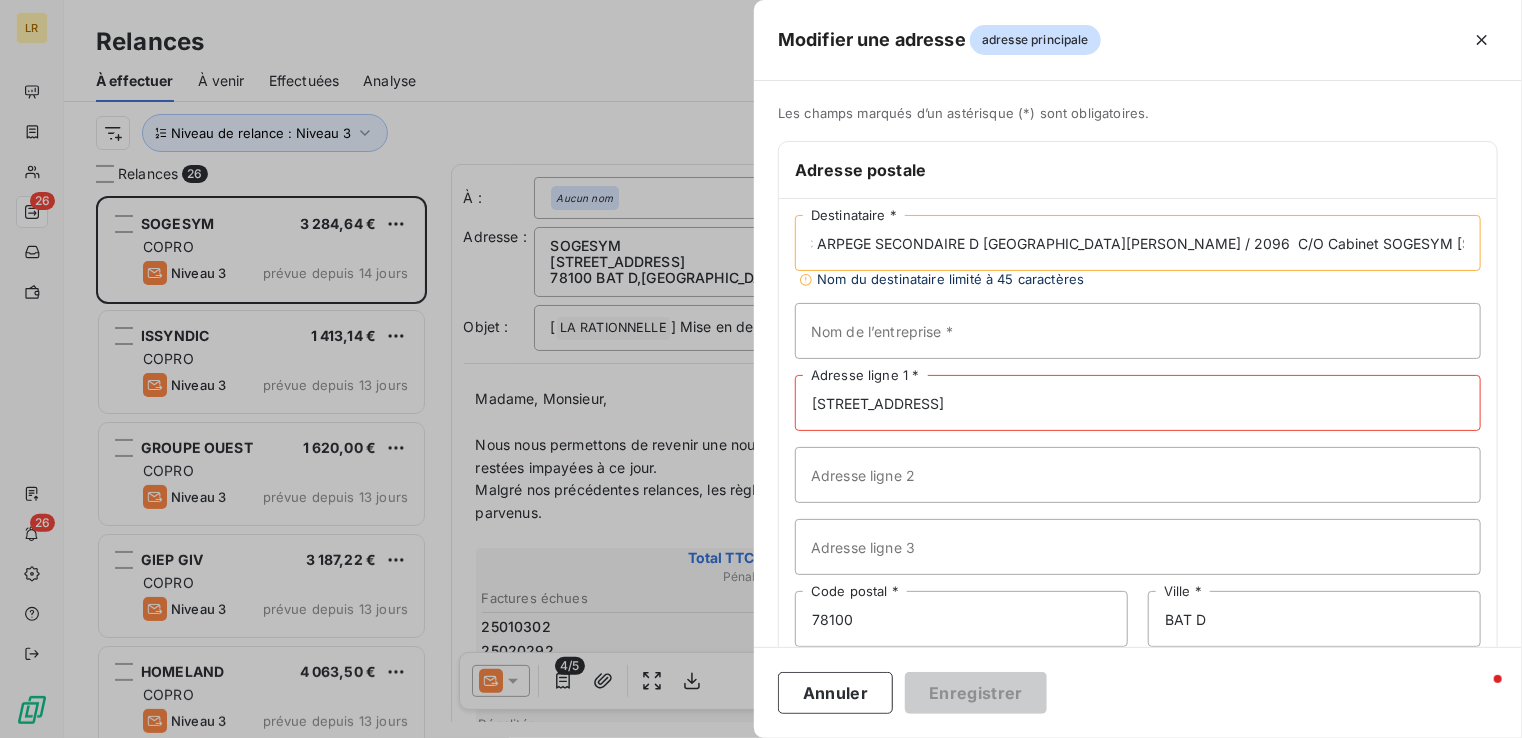scroll, scrollTop: 0, scrollLeft: 0, axis: both 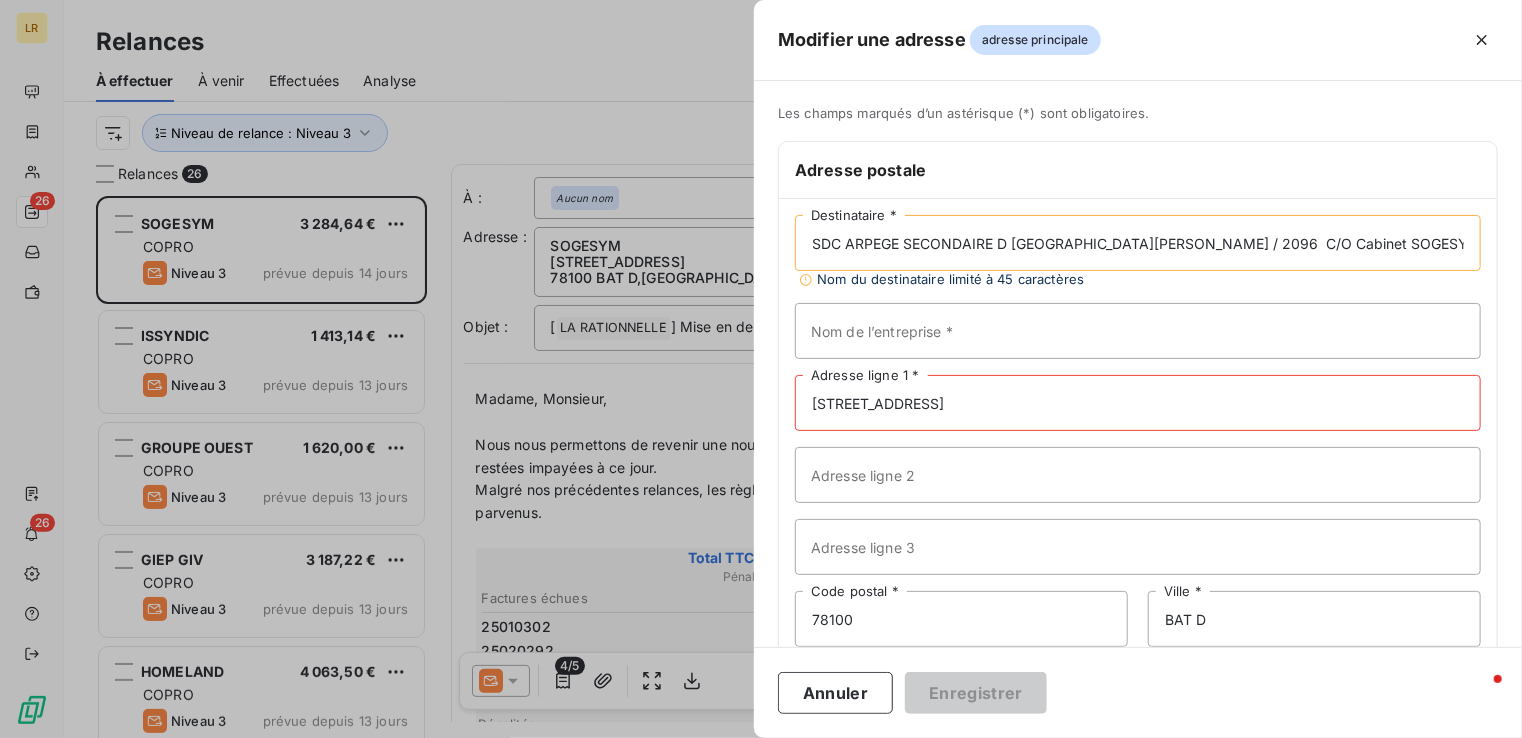 drag, startPoint x: 1014, startPoint y: 239, endPoint x: 1212, endPoint y: 252, distance: 198.42632 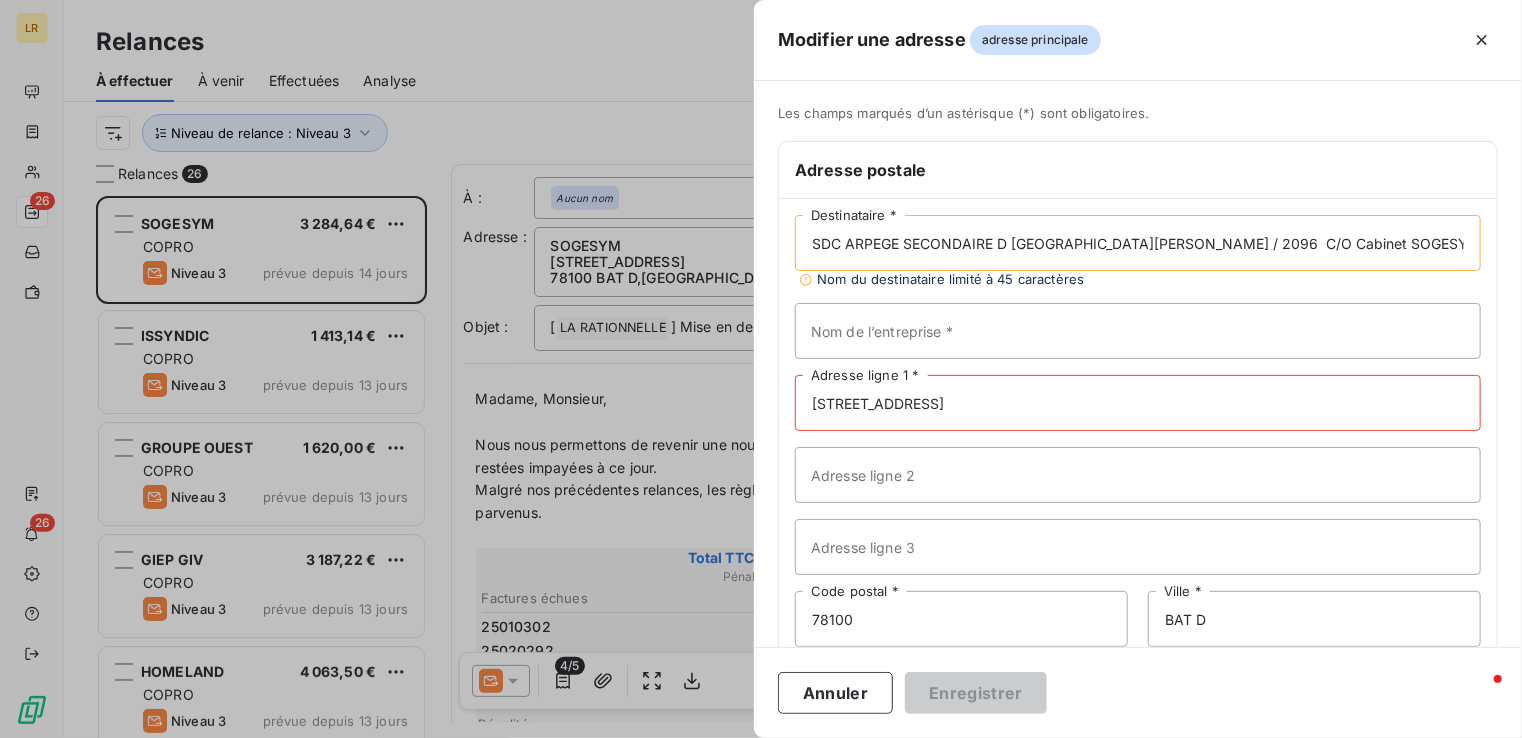 click on "SDC ARPEGE SECONDAIRE D [GEOGRAPHIC_DATA][PERSON_NAME] / 2096  C/O Cabinet SOGESYM [STREET_ADDRESS][GEOGRAPHIC_DATA]" at bounding box center (1138, 243) 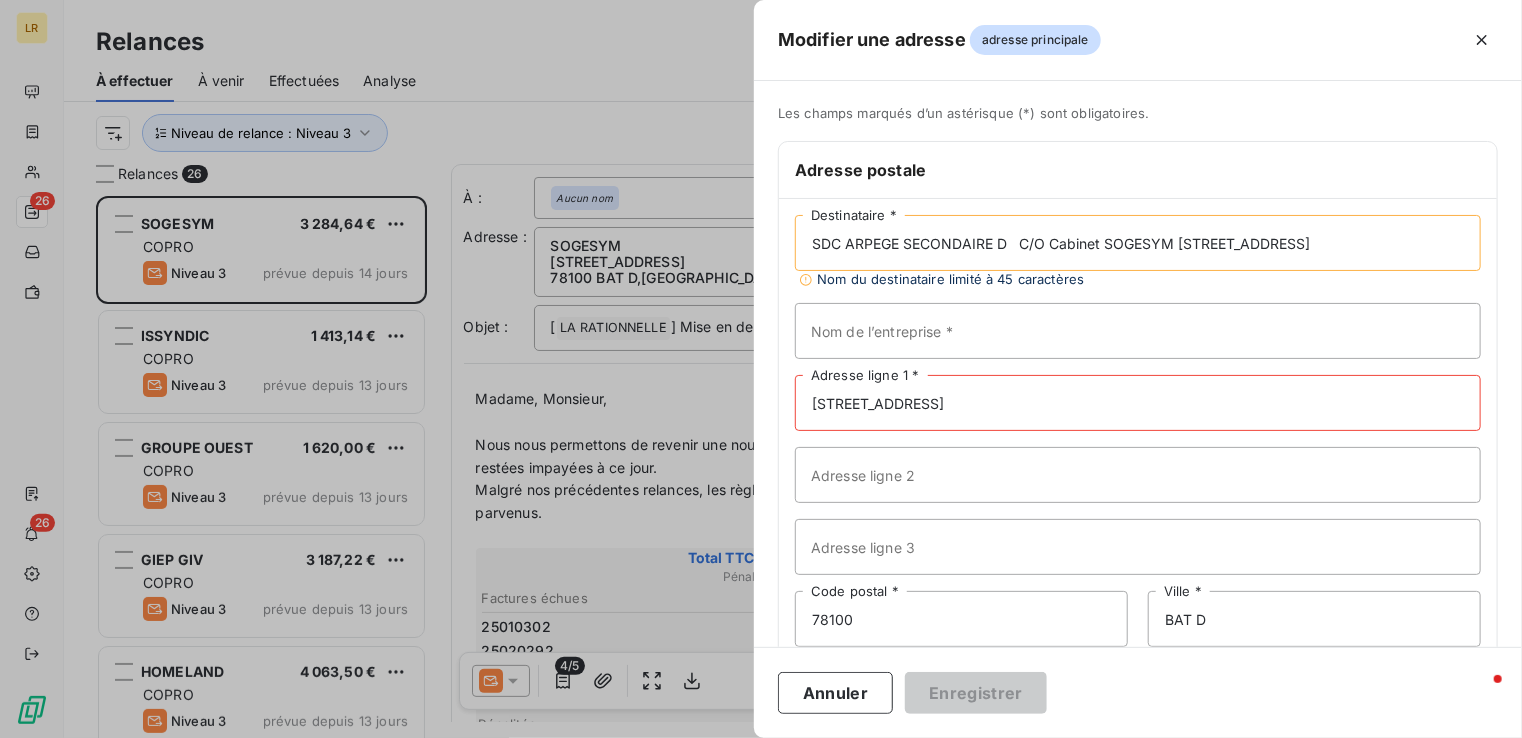 type on "SDC ARPEGE SECONDAIRE D   C/O Cabinet SOGESYM [STREET_ADDRESS]" 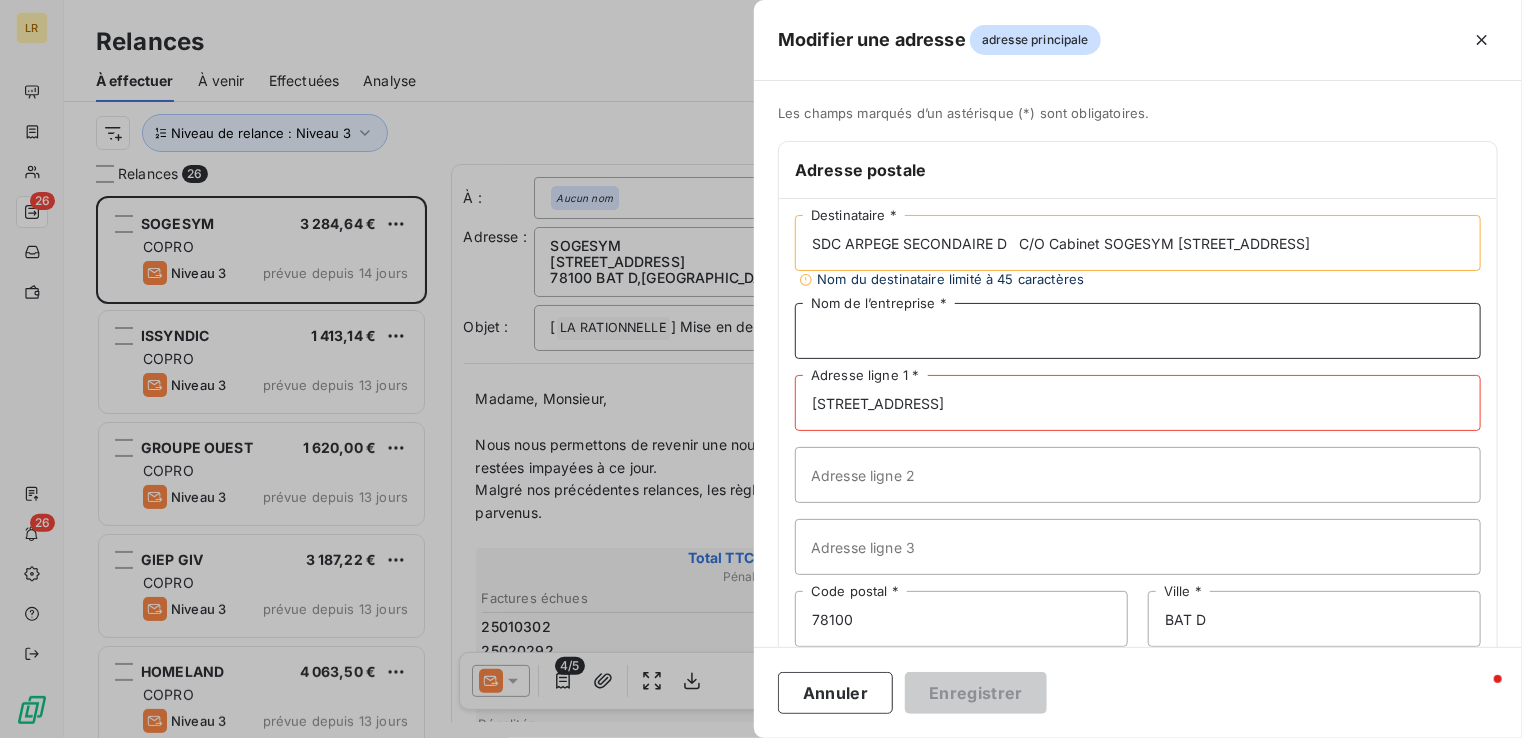 click on "Nom de l’entreprise *" at bounding box center [1138, 331] 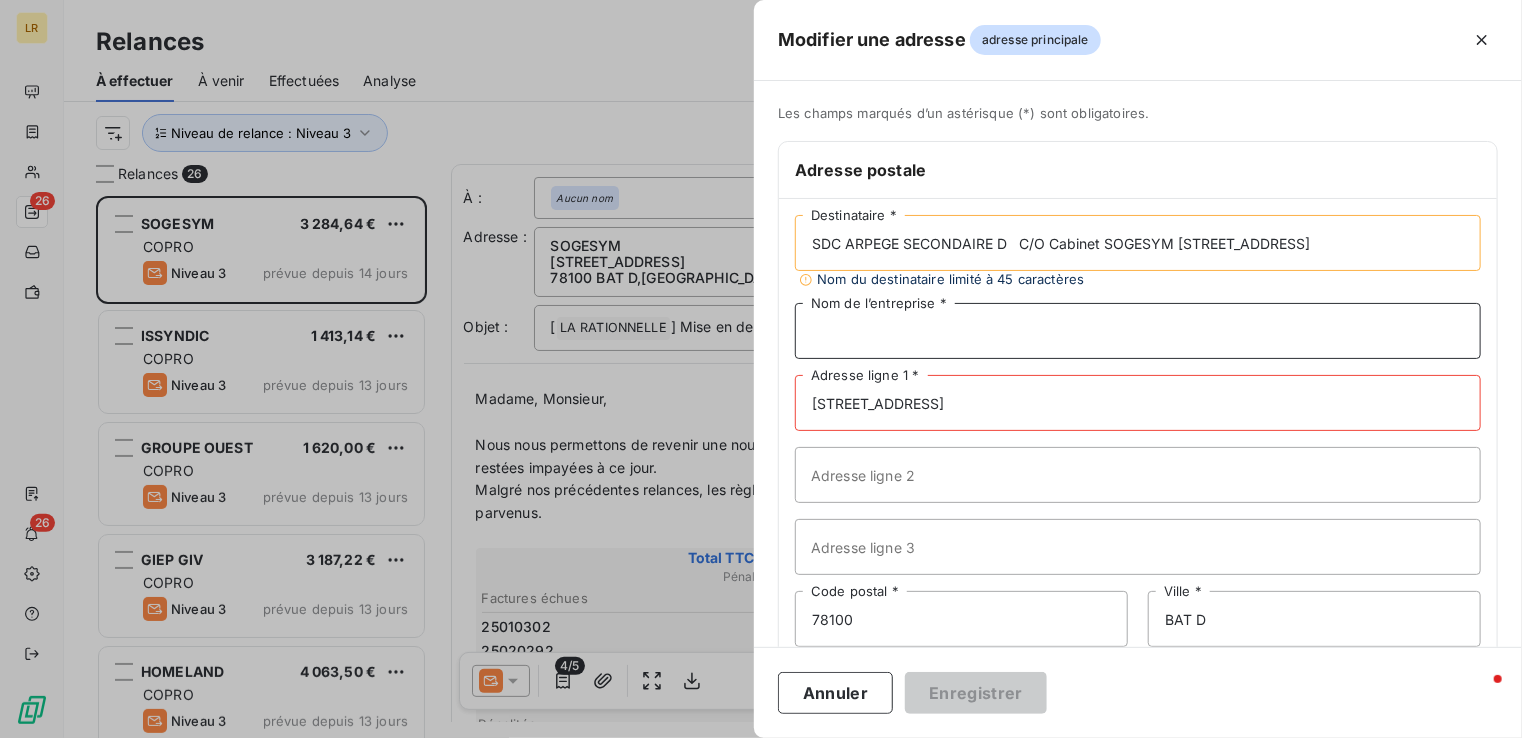 paste on "RUE [PERSON_NAME] / 2096" 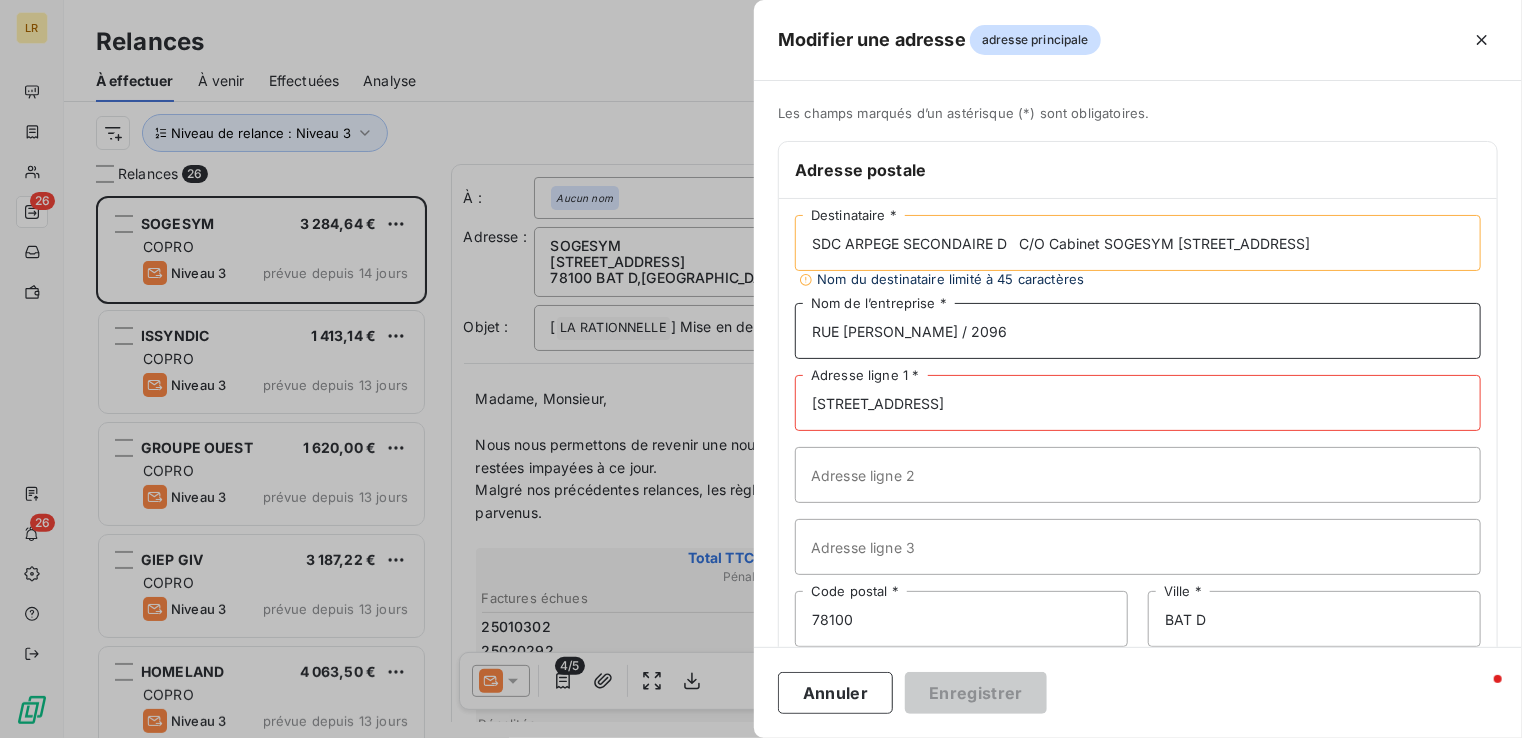 type on "RUE [PERSON_NAME] / 2096" 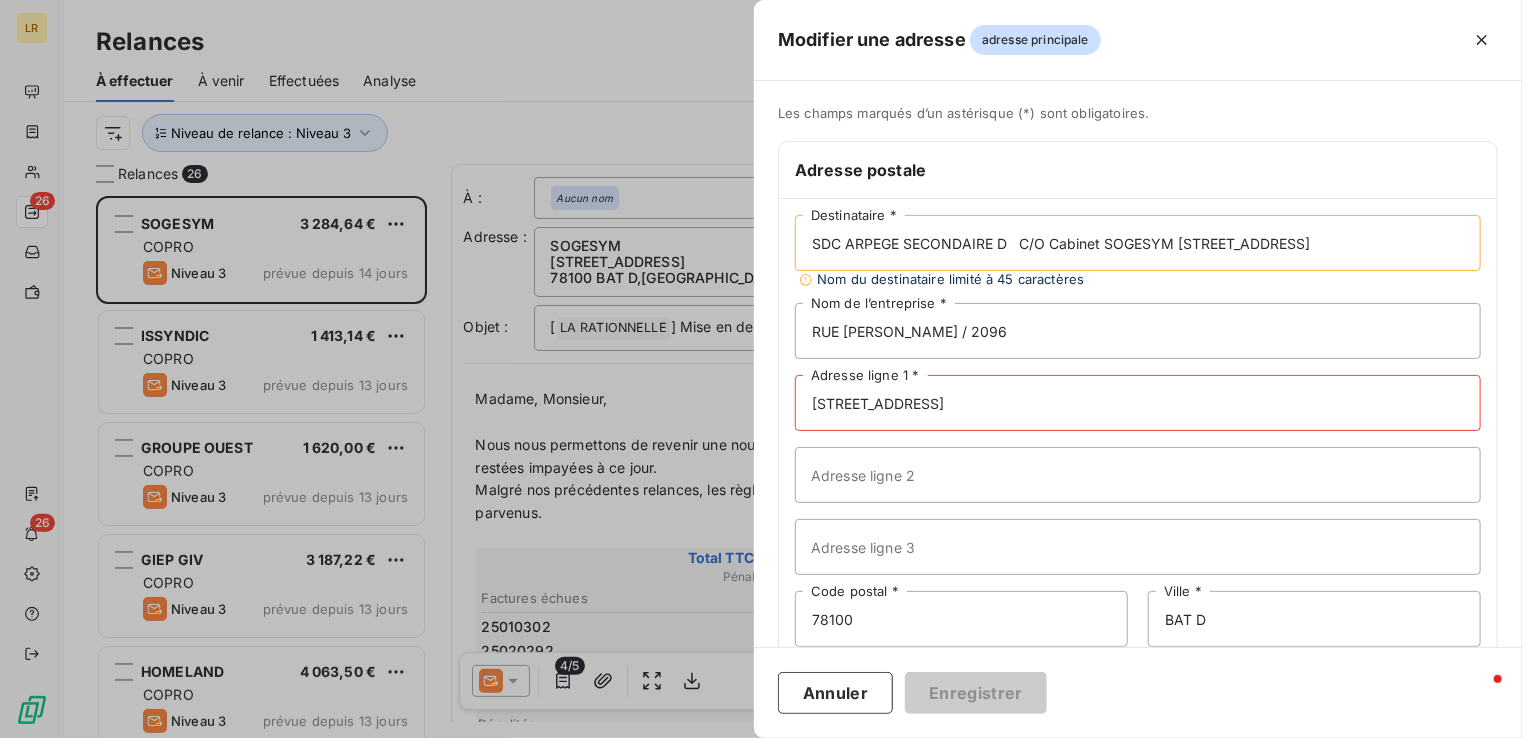 drag, startPoint x: 1018, startPoint y: 240, endPoint x: 1174, endPoint y: 247, distance: 156.15697 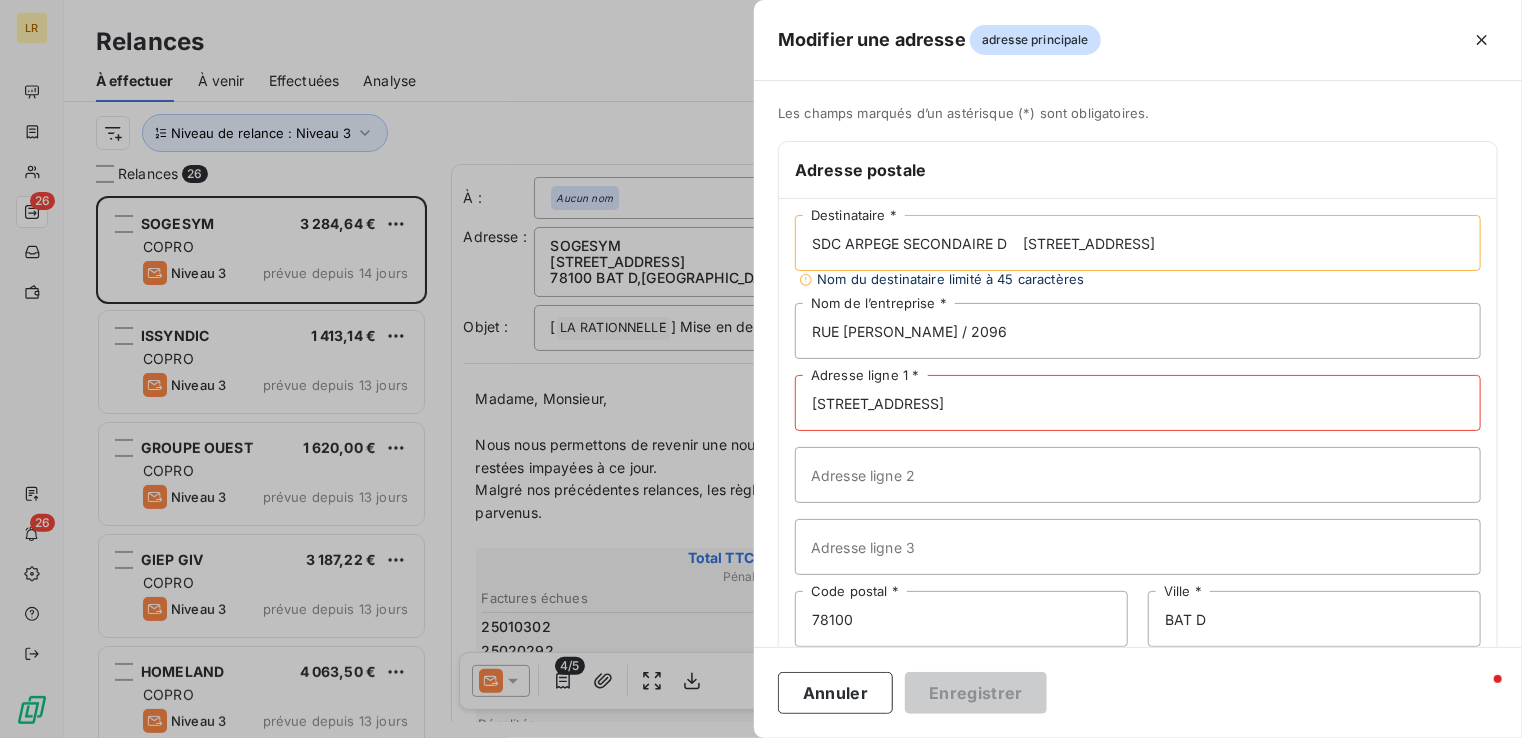 type on "SDC ARPEGE SECONDAIRE D    [STREET_ADDRESS]" 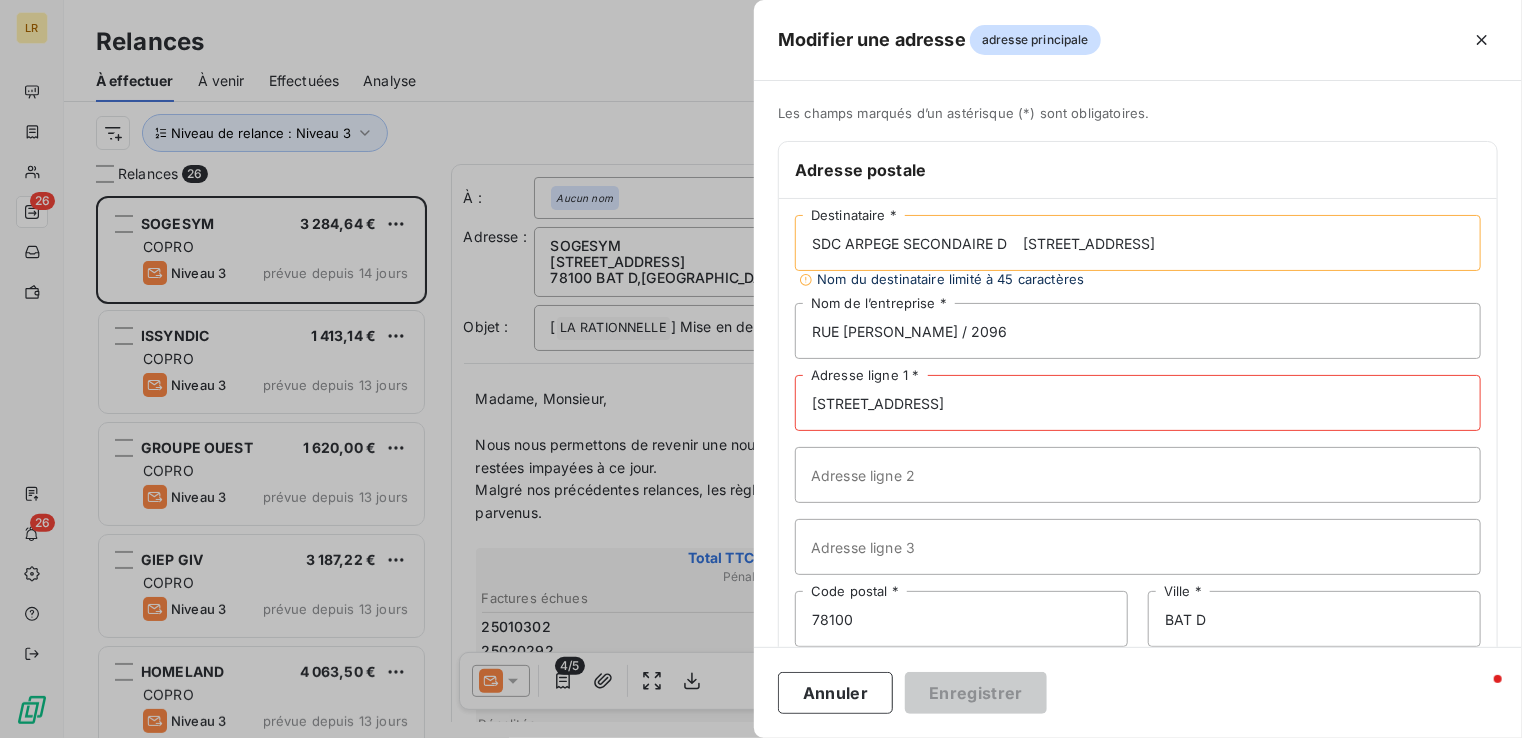 drag, startPoint x: 1188, startPoint y: 401, endPoint x: 732, endPoint y: 416, distance: 456.24664 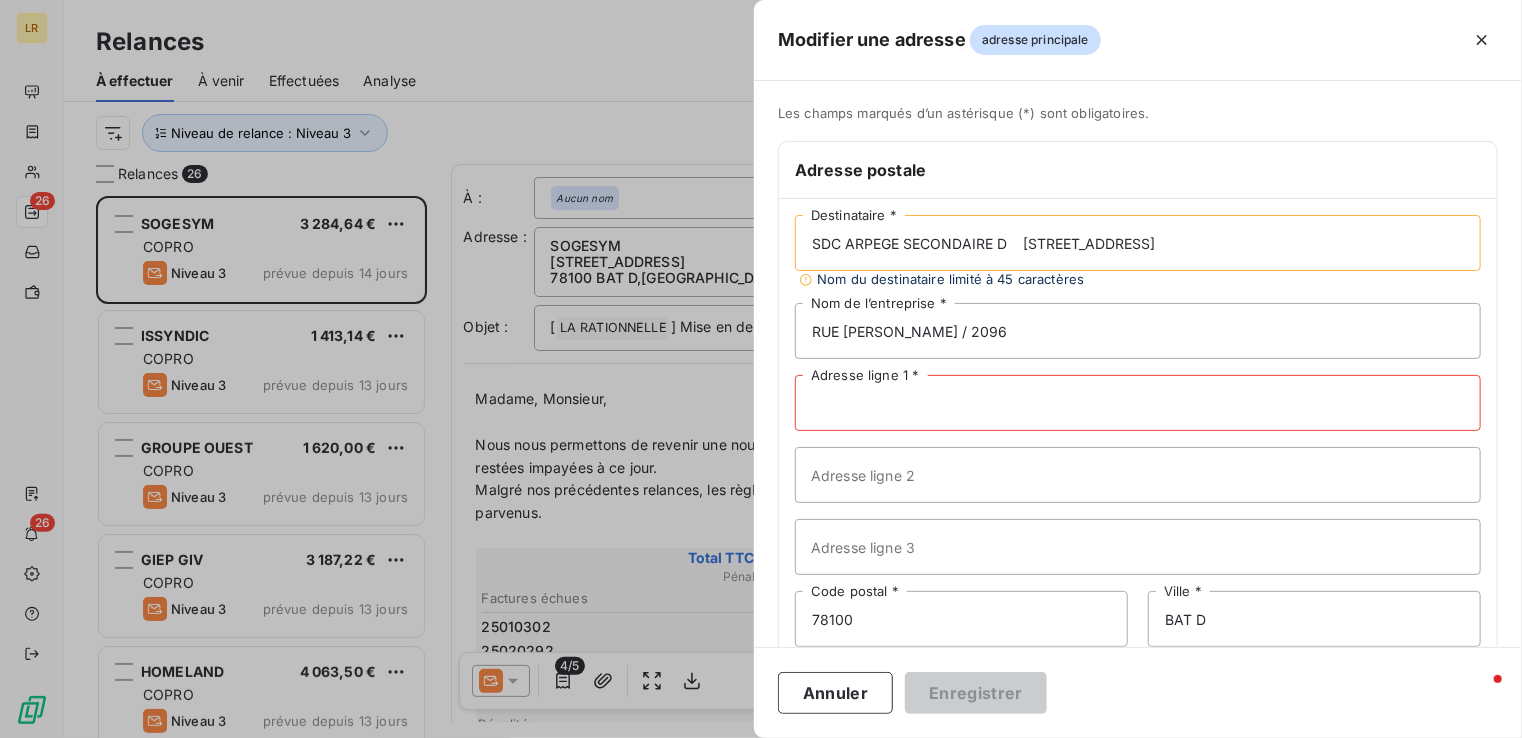 paste on "C/O Cabinet SOGESYM" 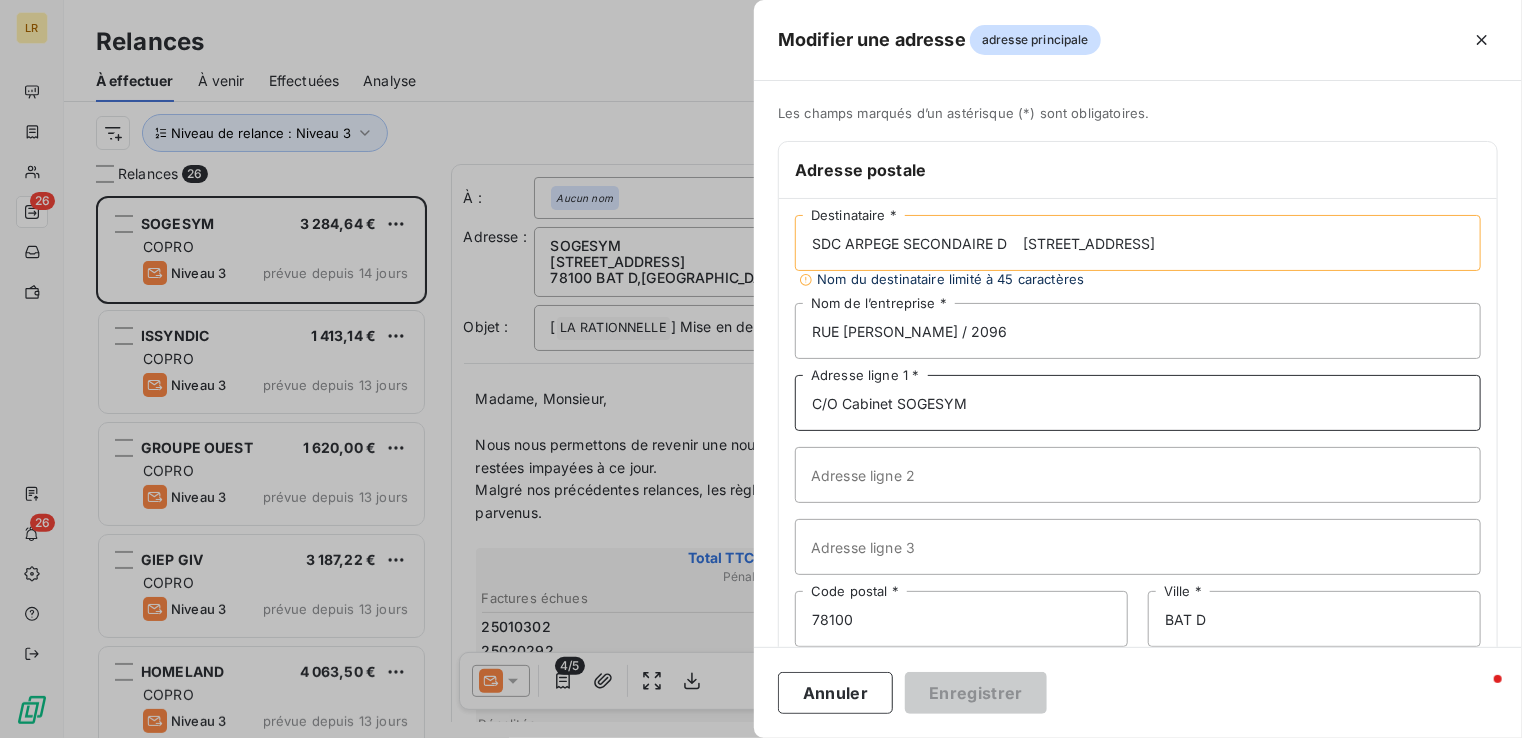 type on "C/O Cabinet SOGESYM" 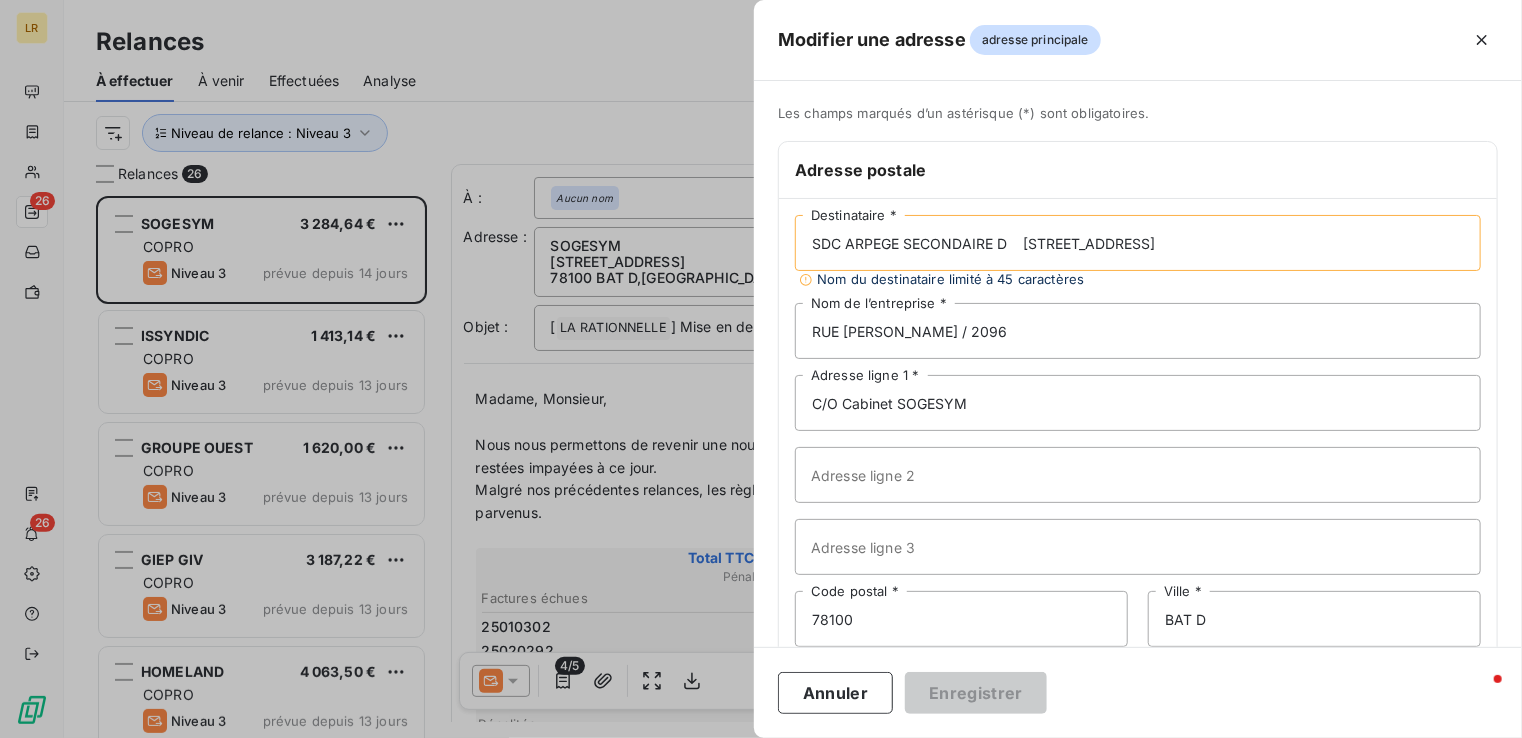 drag, startPoint x: 1020, startPoint y: 241, endPoint x: 1246, endPoint y: 242, distance: 226.00221 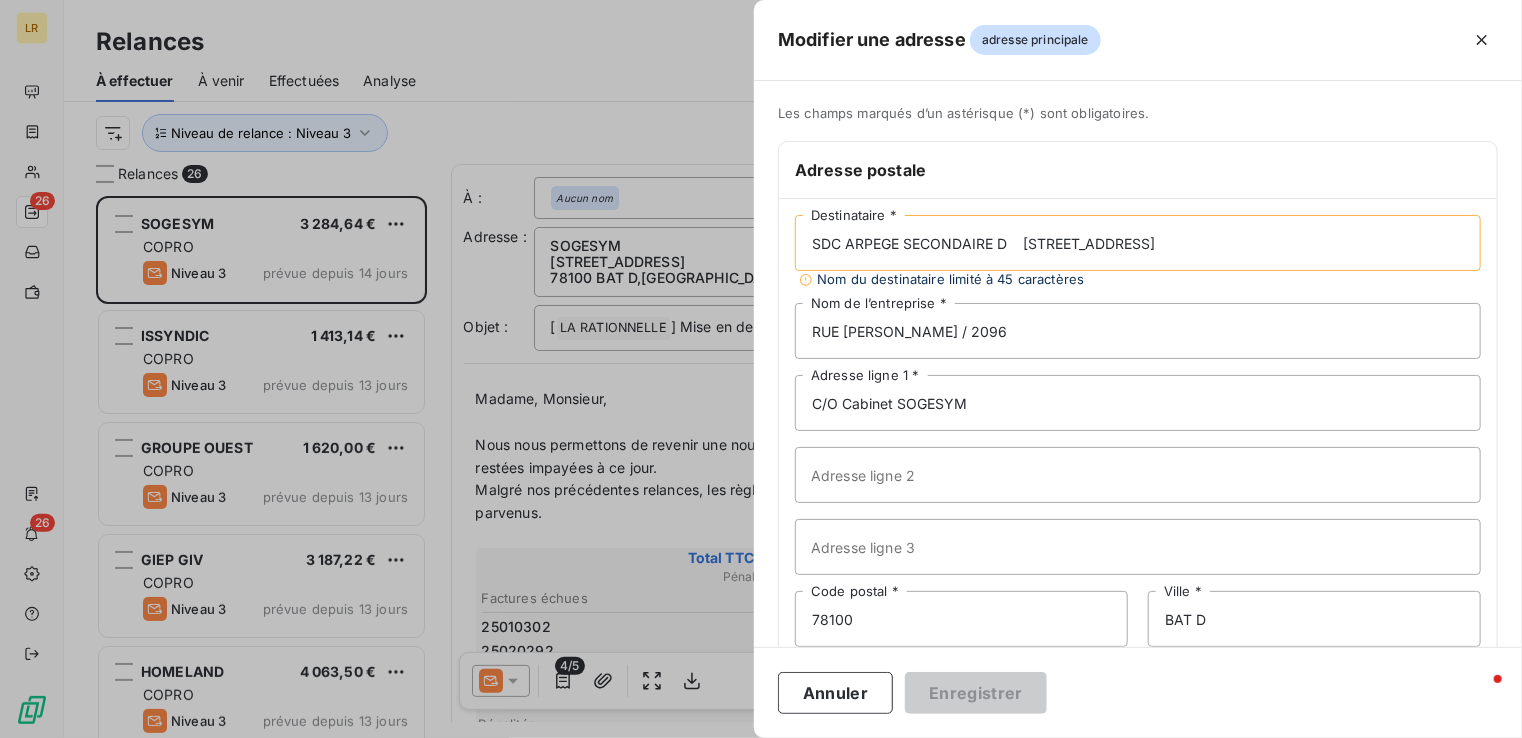 drag, startPoint x: 1248, startPoint y: 241, endPoint x: 1027, endPoint y: 262, distance: 221.9955 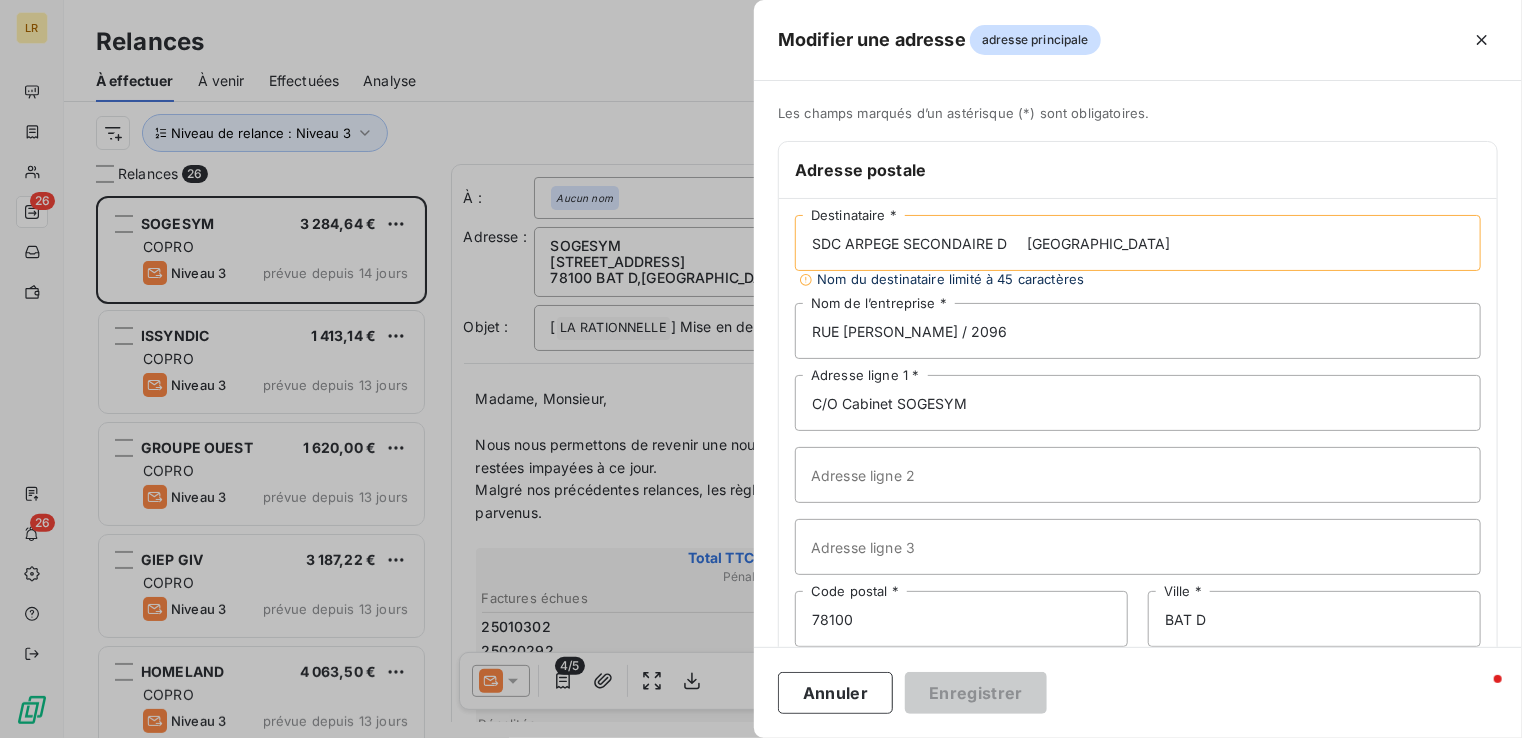 type on "SDC ARPEGE SECONDAIRE D     [GEOGRAPHIC_DATA]" 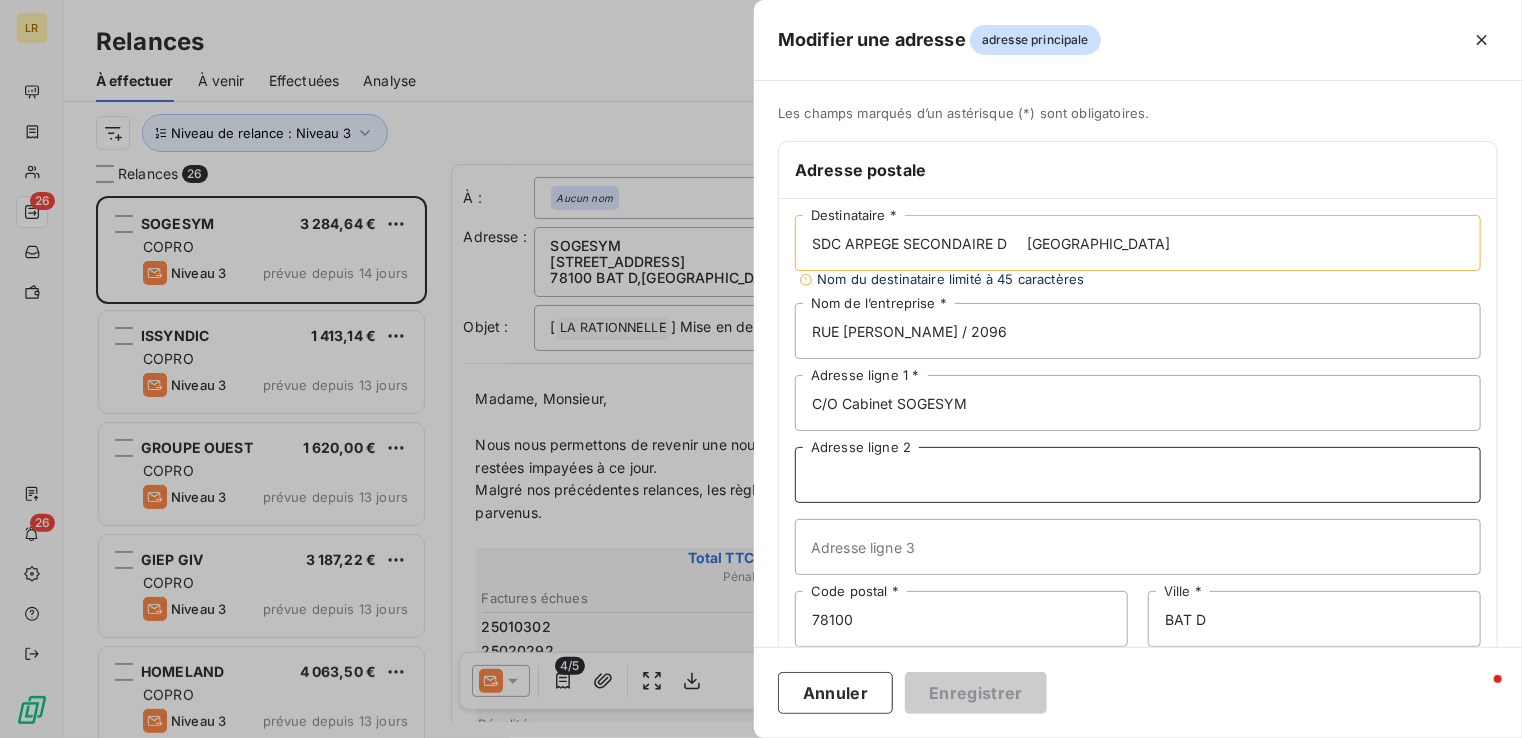 click on "Adresse ligne 2" at bounding box center (1138, 475) 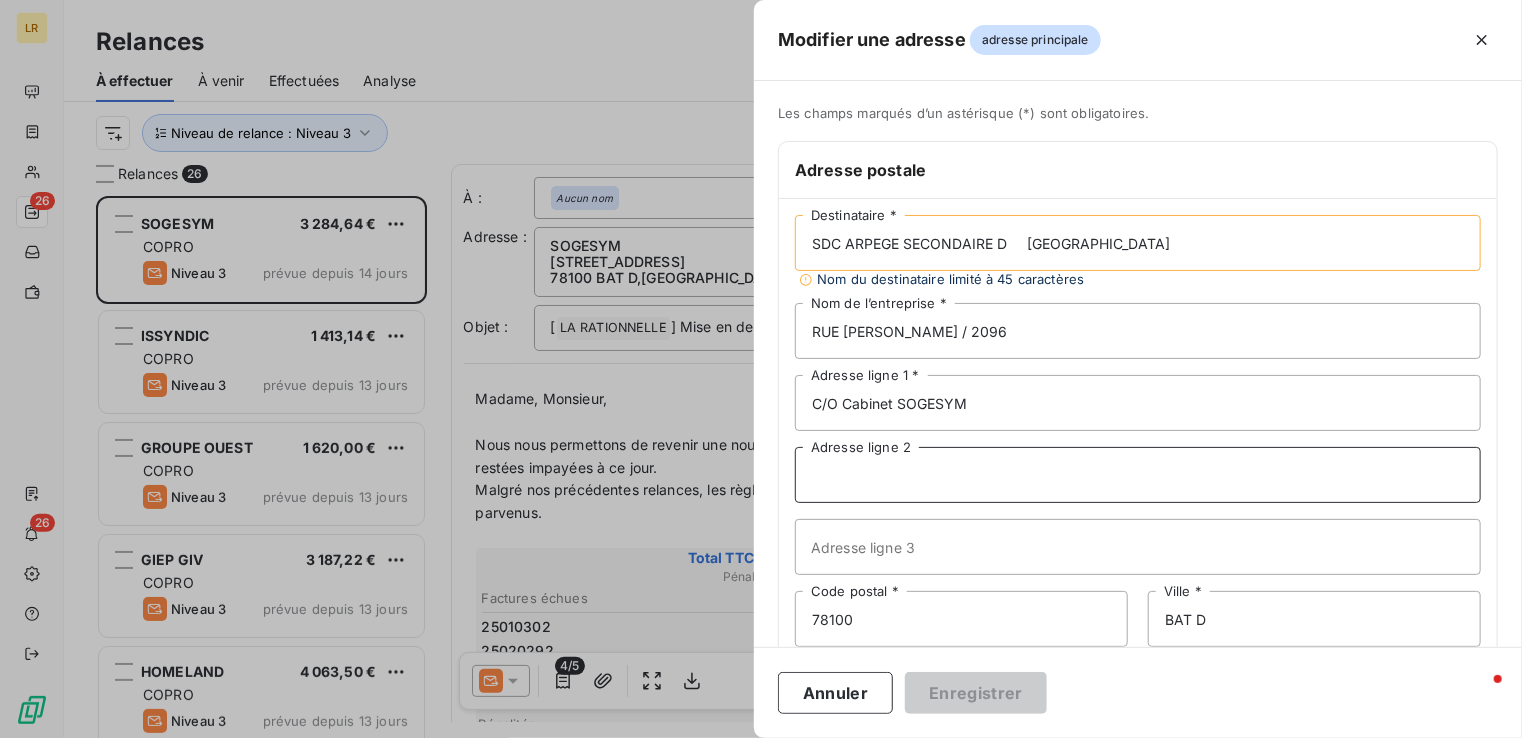 paste on "[STREET_ADDRESS]" 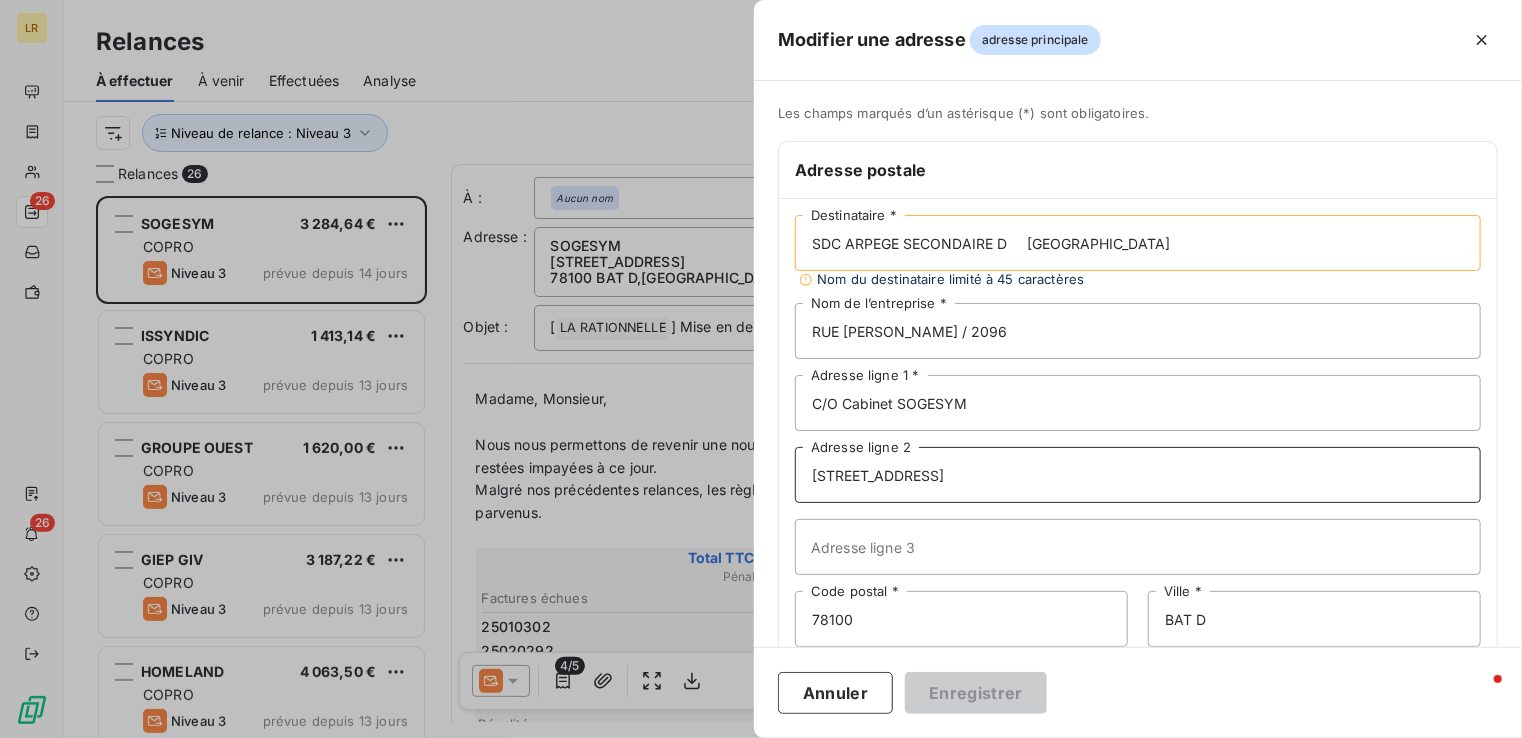 type on "[STREET_ADDRESS]" 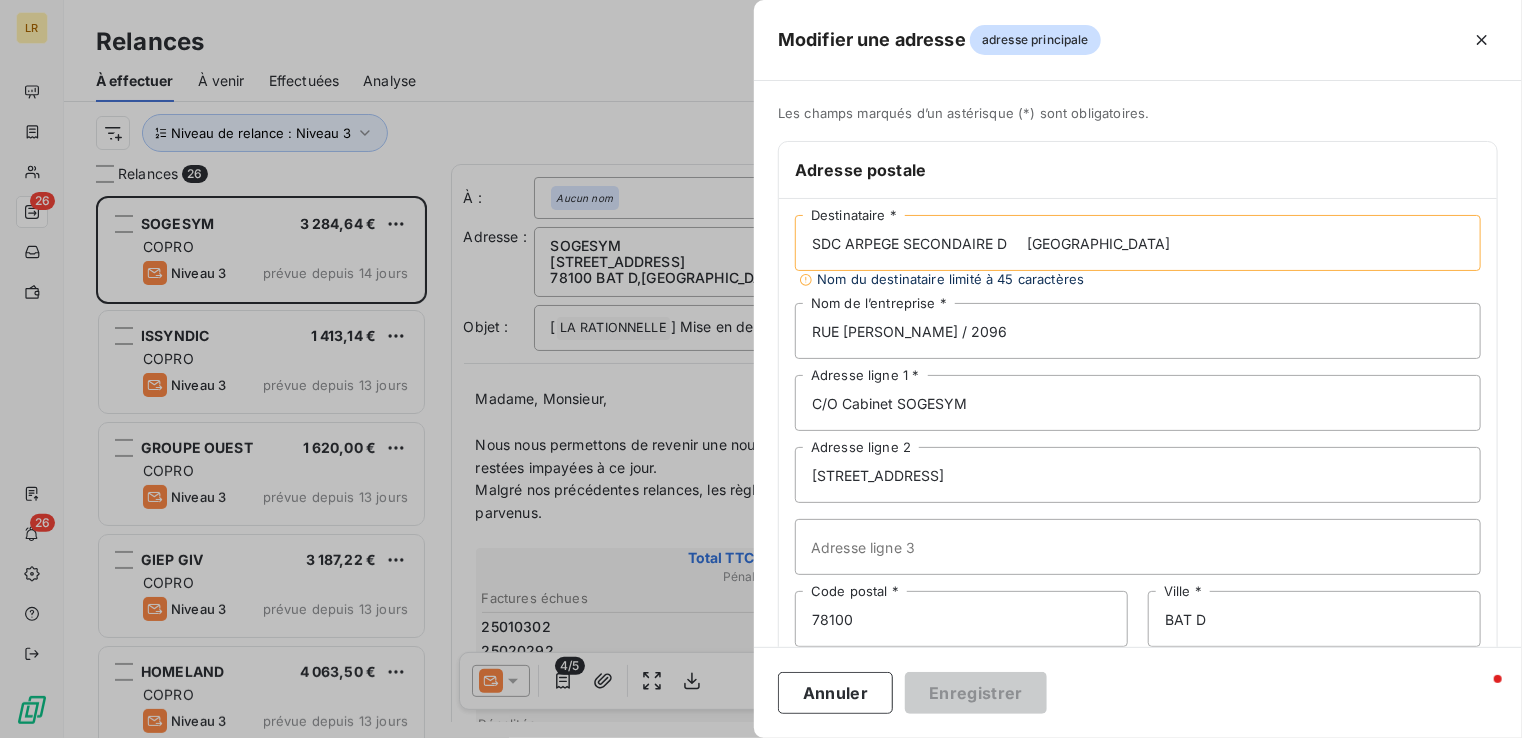drag, startPoint x: 1023, startPoint y: 239, endPoint x: 1223, endPoint y: 239, distance: 200 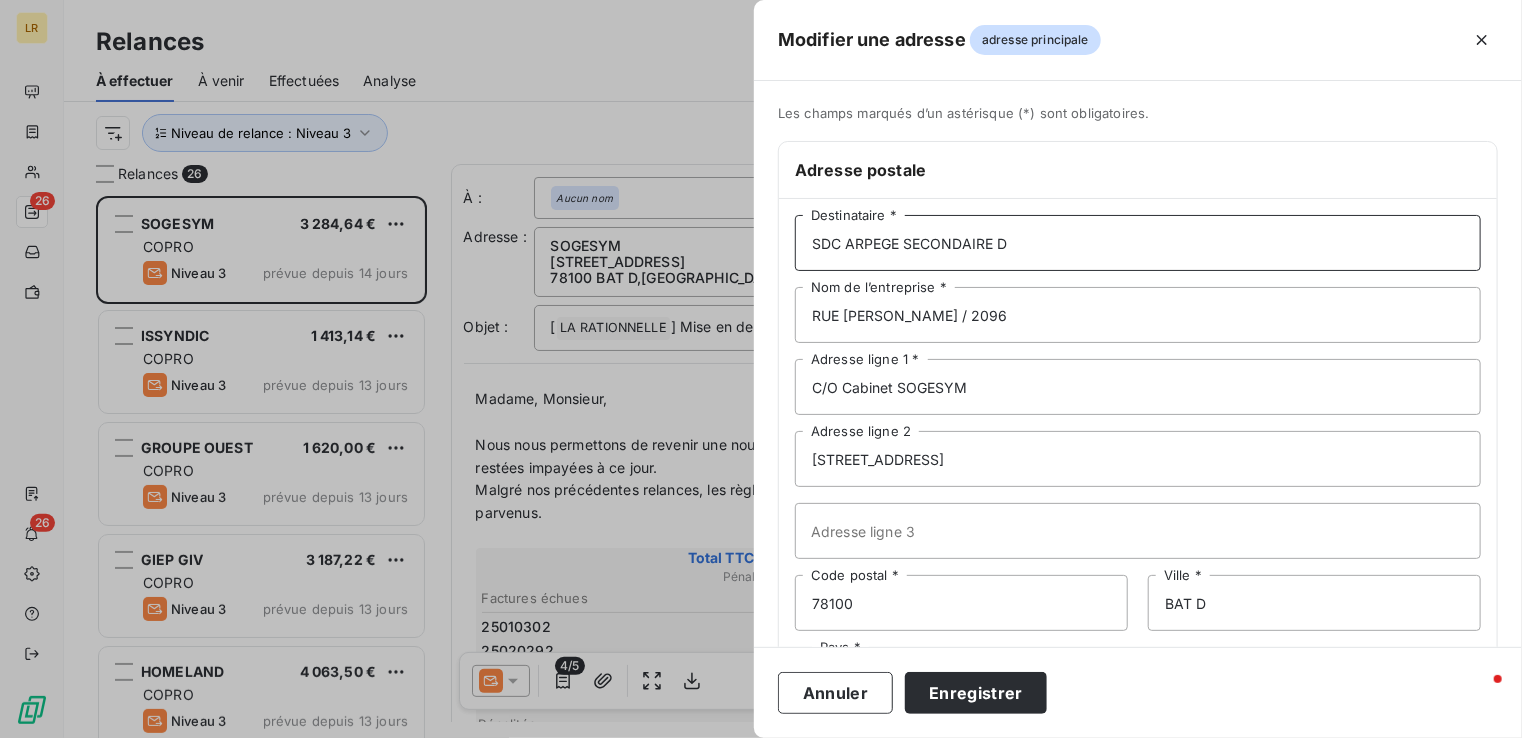 type on "SDC ARPEGE SECONDAIRE D" 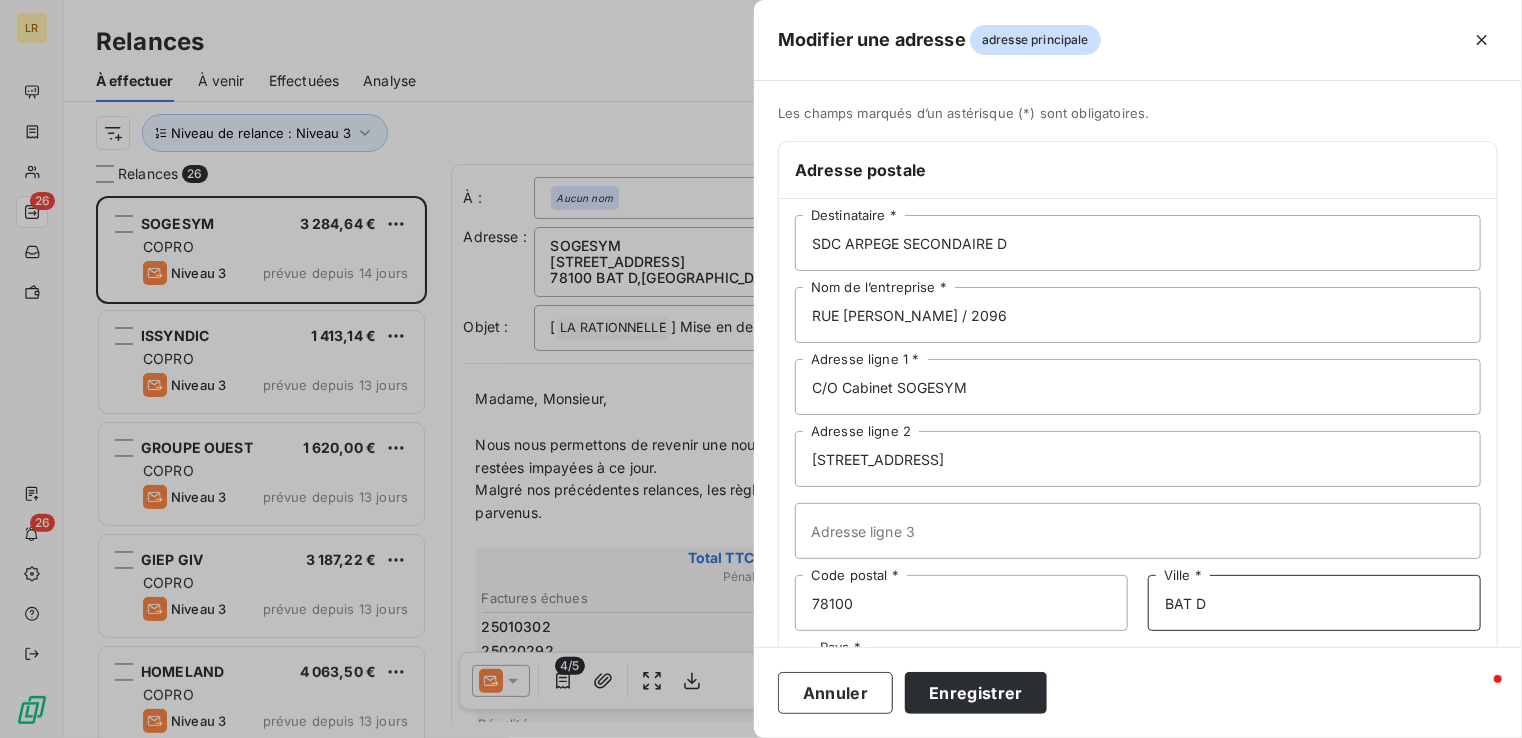 drag, startPoint x: 1206, startPoint y: 599, endPoint x: 1137, endPoint y: 592, distance: 69.354164 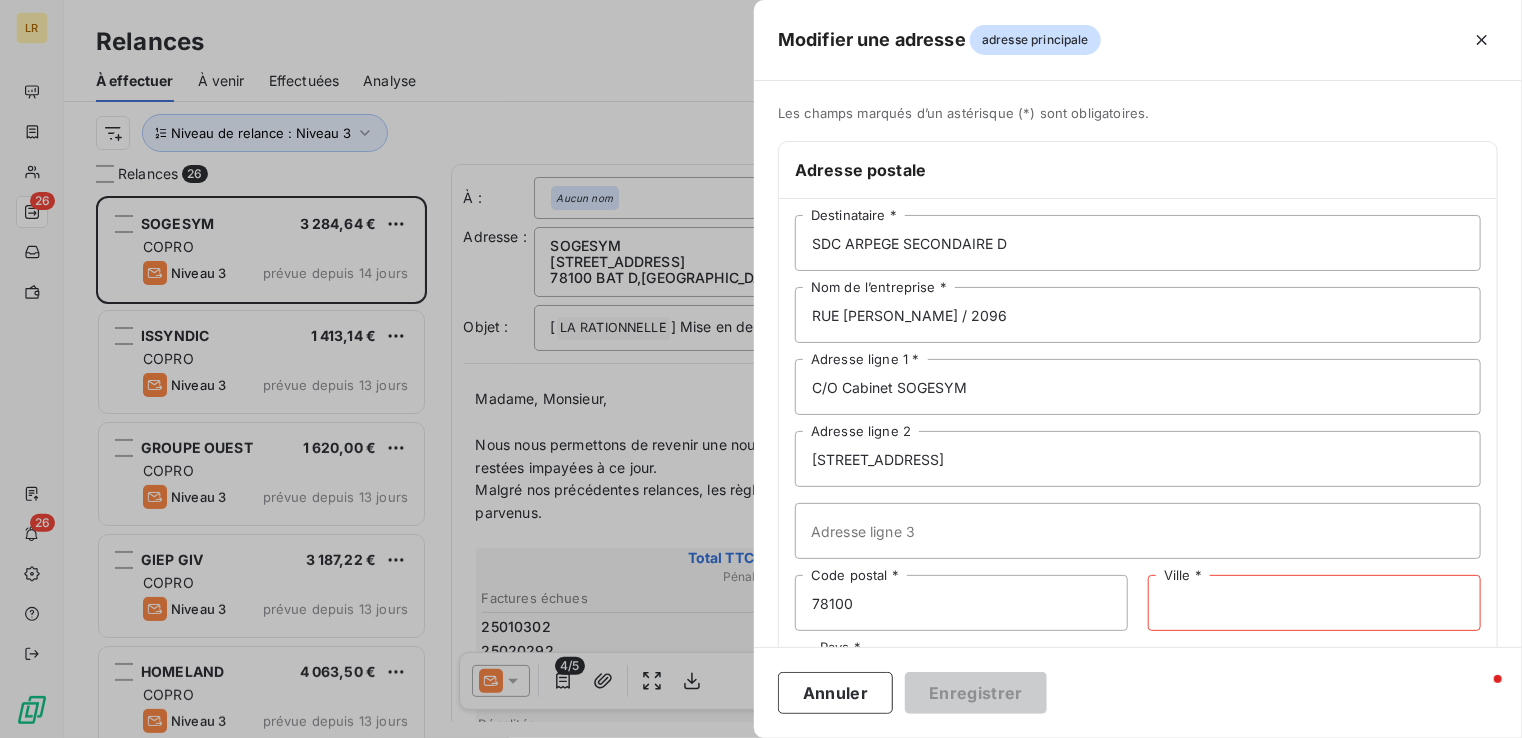 paste on "[GEOGRAPHIC_DATA]" 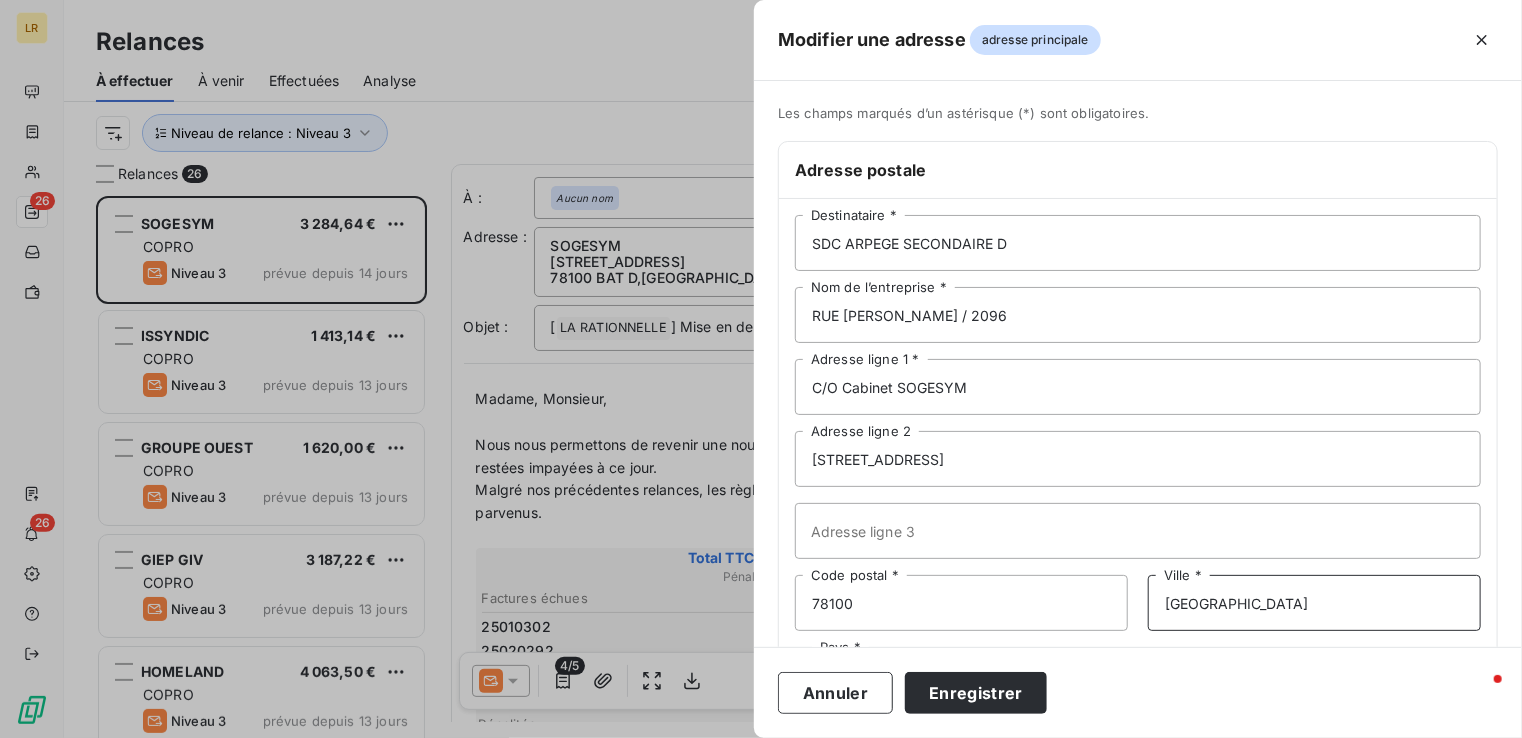 click on "[GEOGRAPHIC_DATA]" at bounding box center [1314, 603] 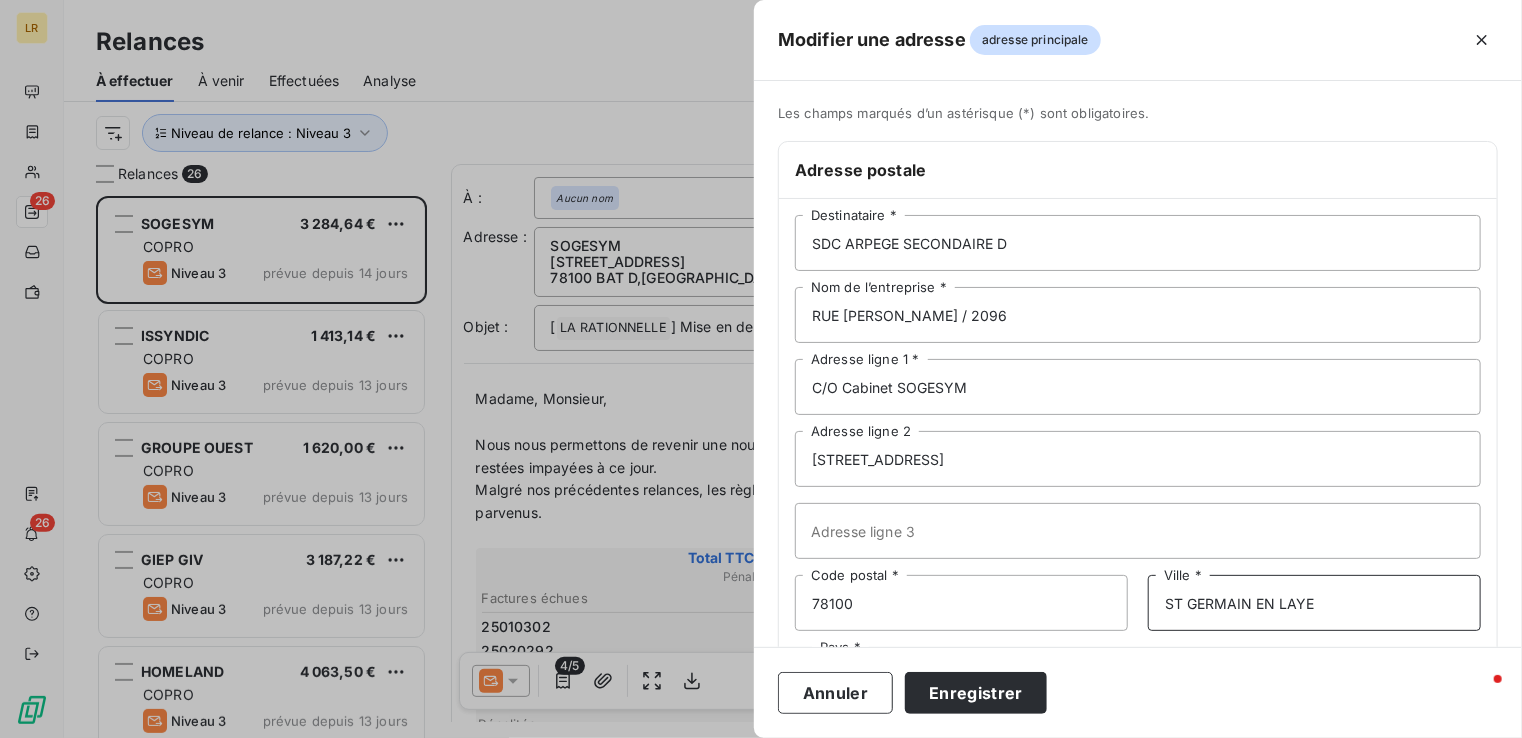 type on "ST GERMAIN EN LAYE" 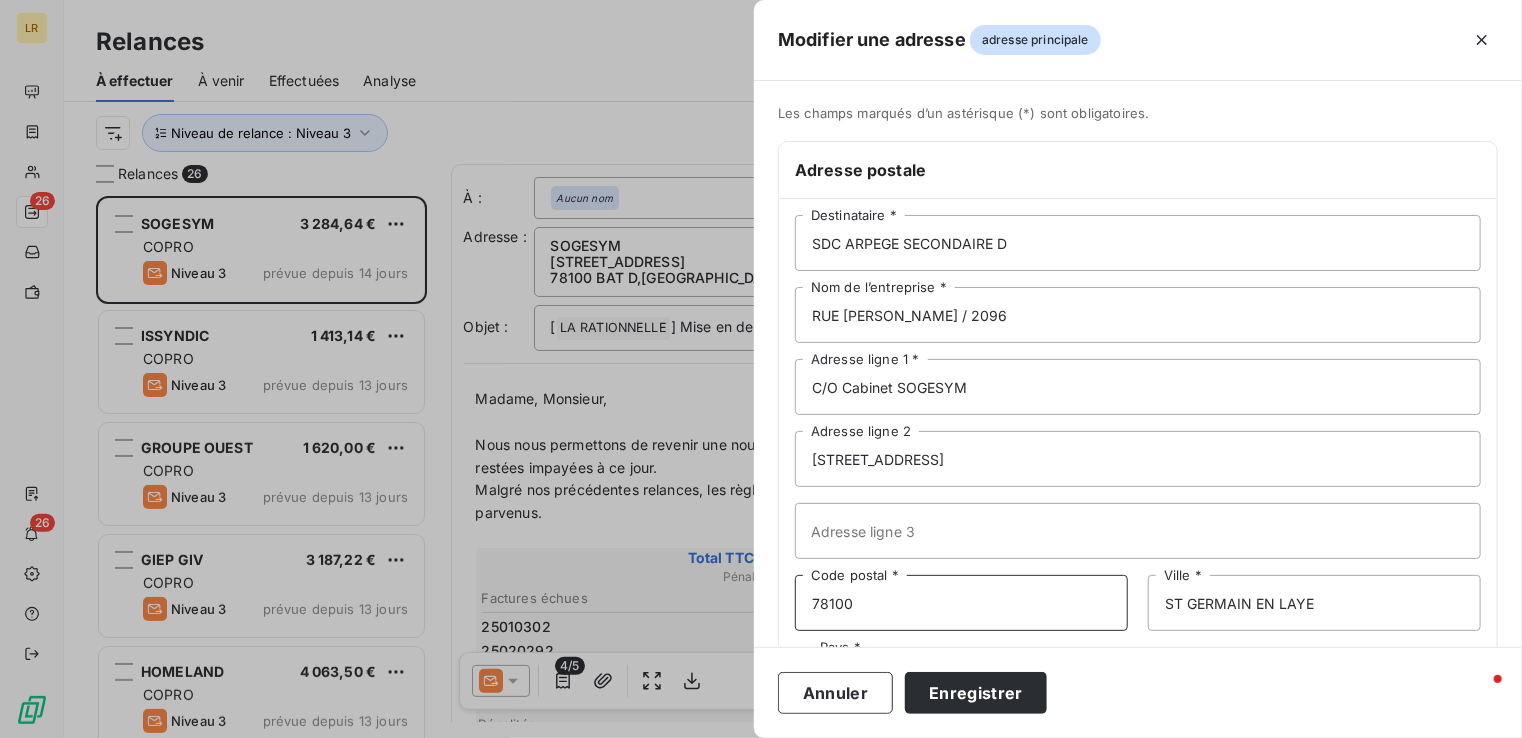 click on "78100" at bounding box center [961, 603] 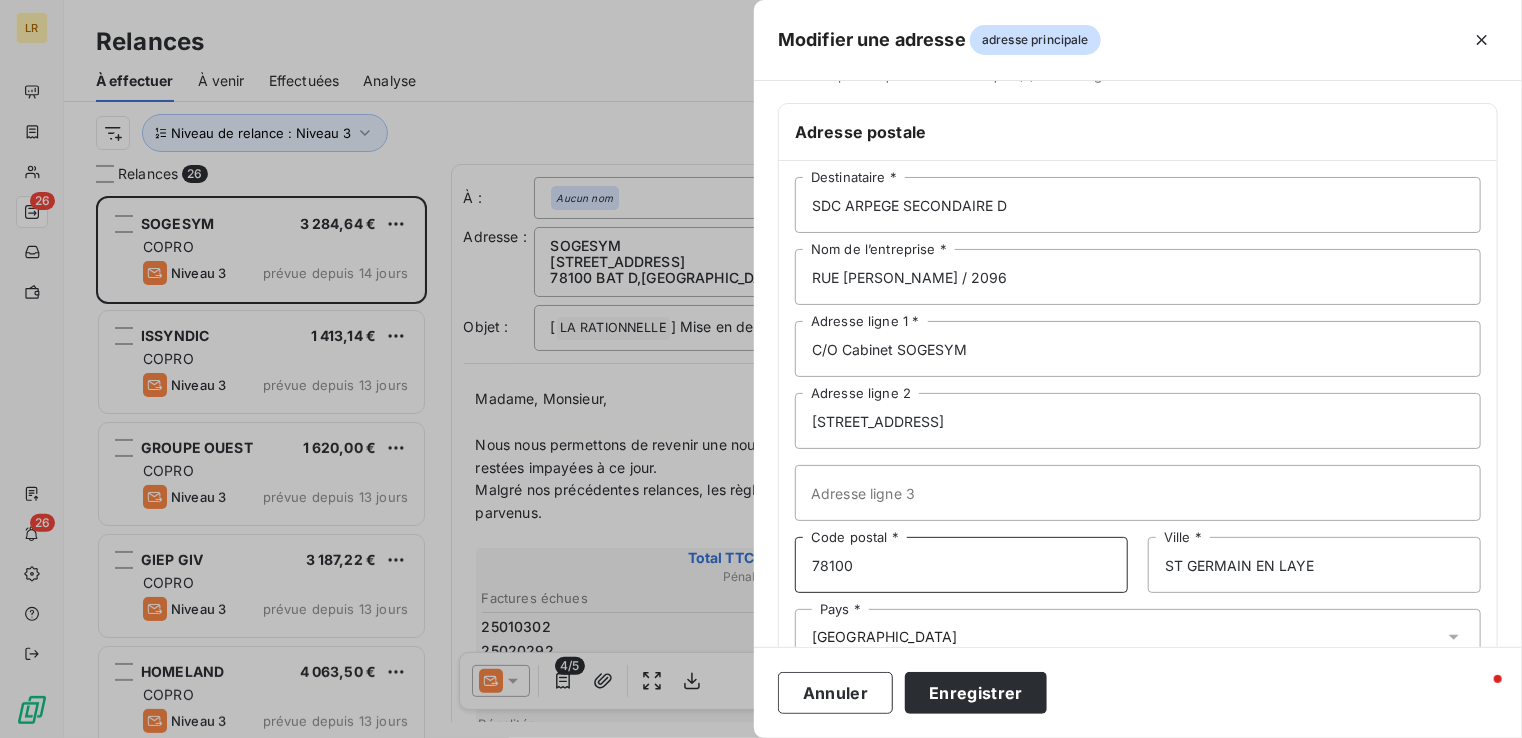 scroll, scrollTop: 96, scrollLeft: 0, axis: vertical 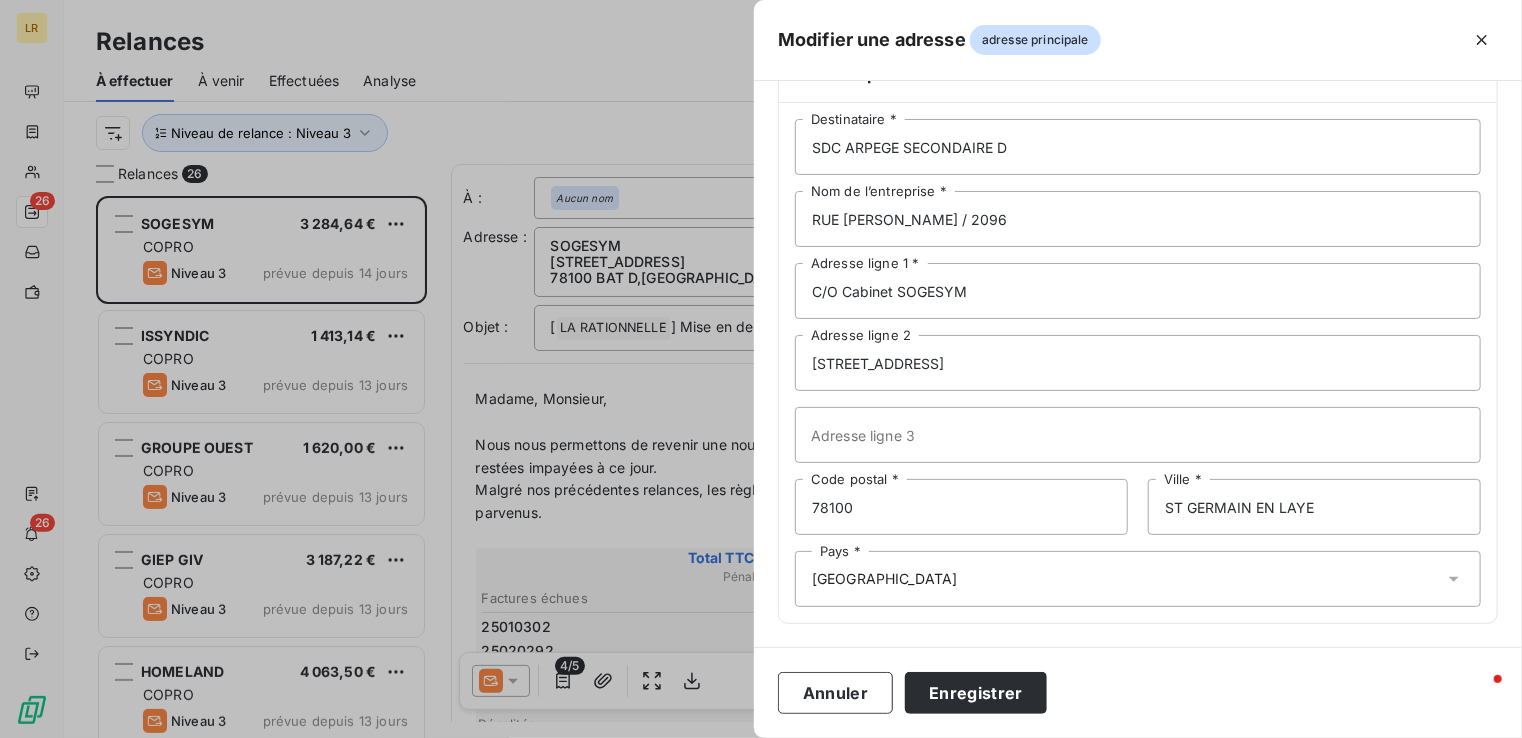 click on "Pays * [GEOGRAPHIC_DATA]" at bounding box center (1138, 579) 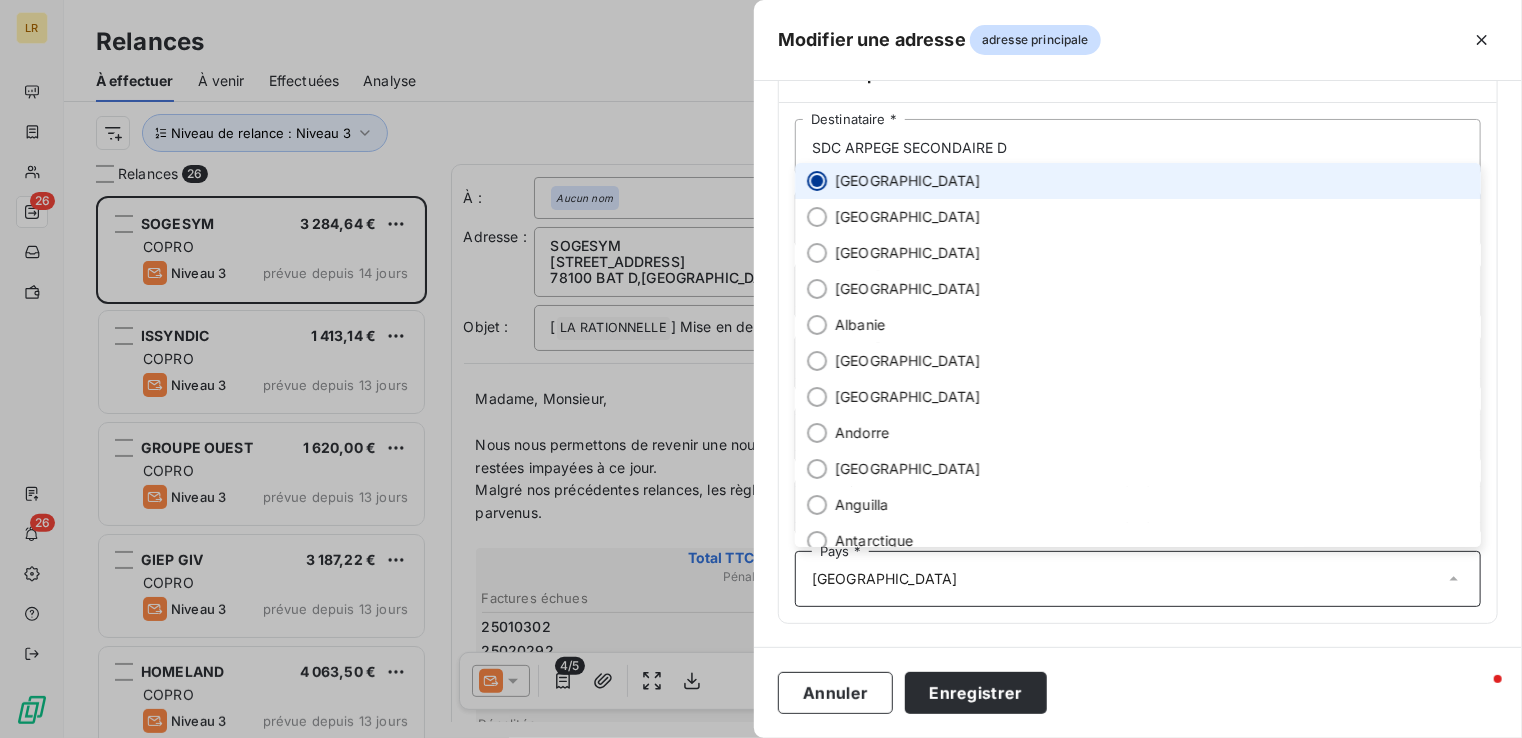 click at bounding box center [817, 181] 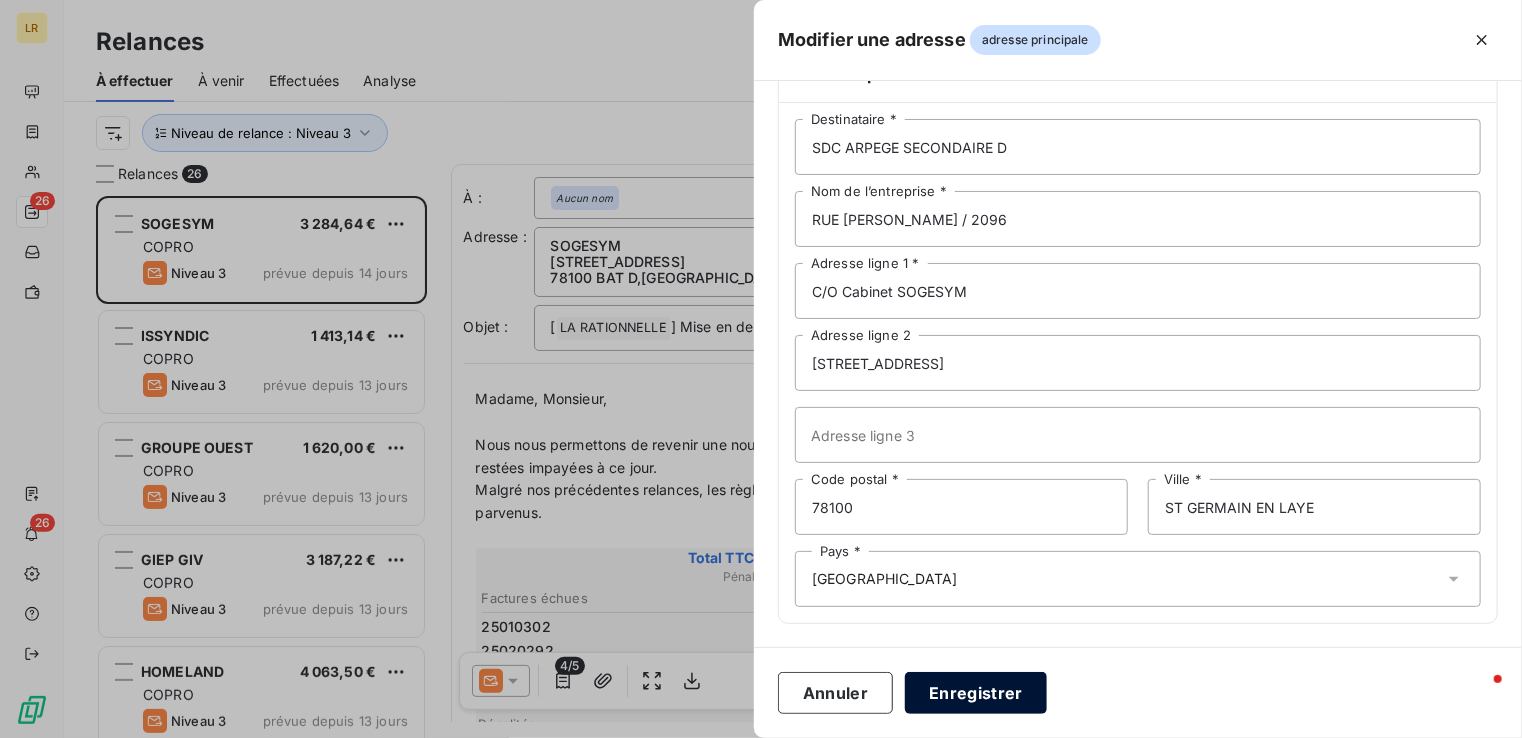 click on "Enregistrer" at bounding box center [976, 693] 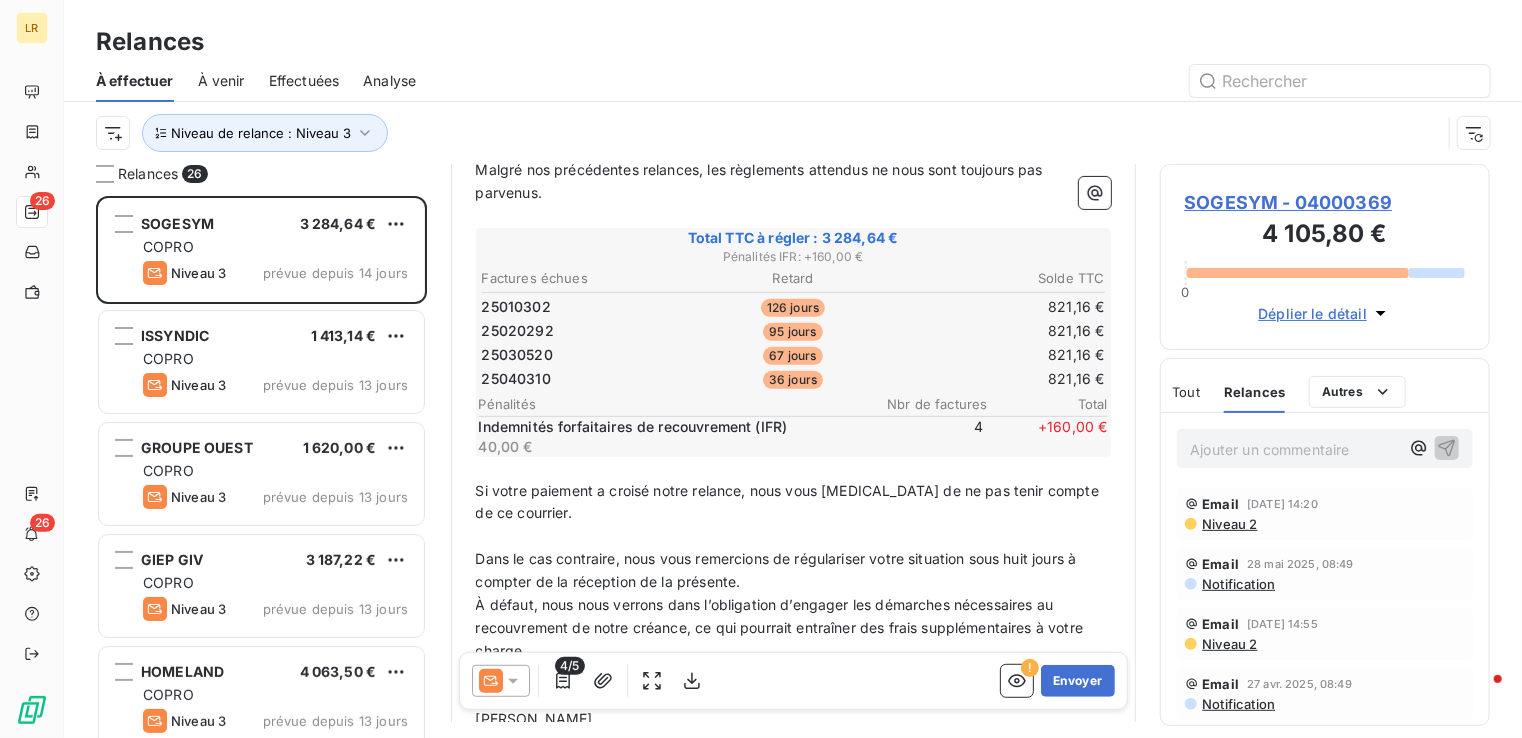 scroll, scrollTop: 400, scrollLeft: 0, axis: vertical 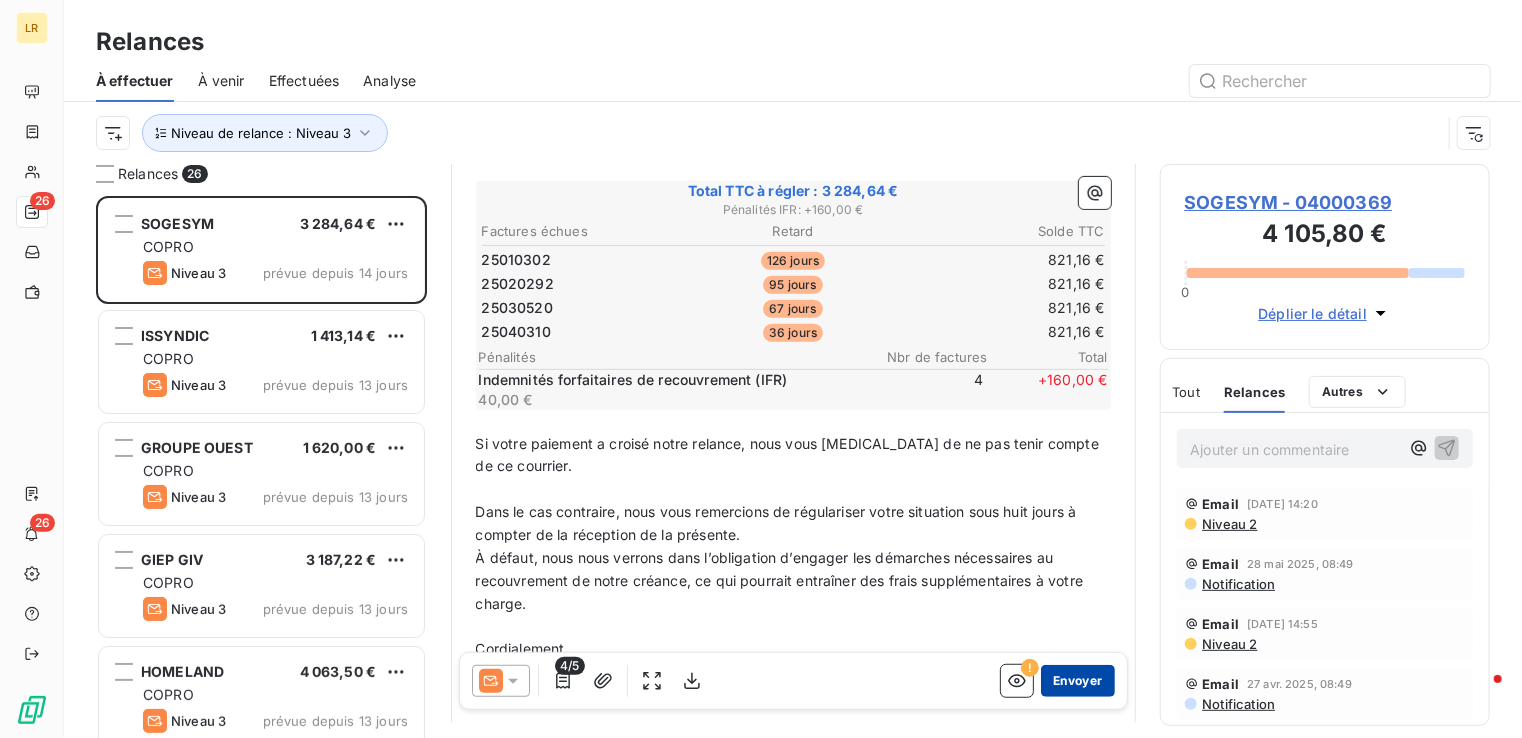 click on "Envoyer" at bounding box center [1077, 681] 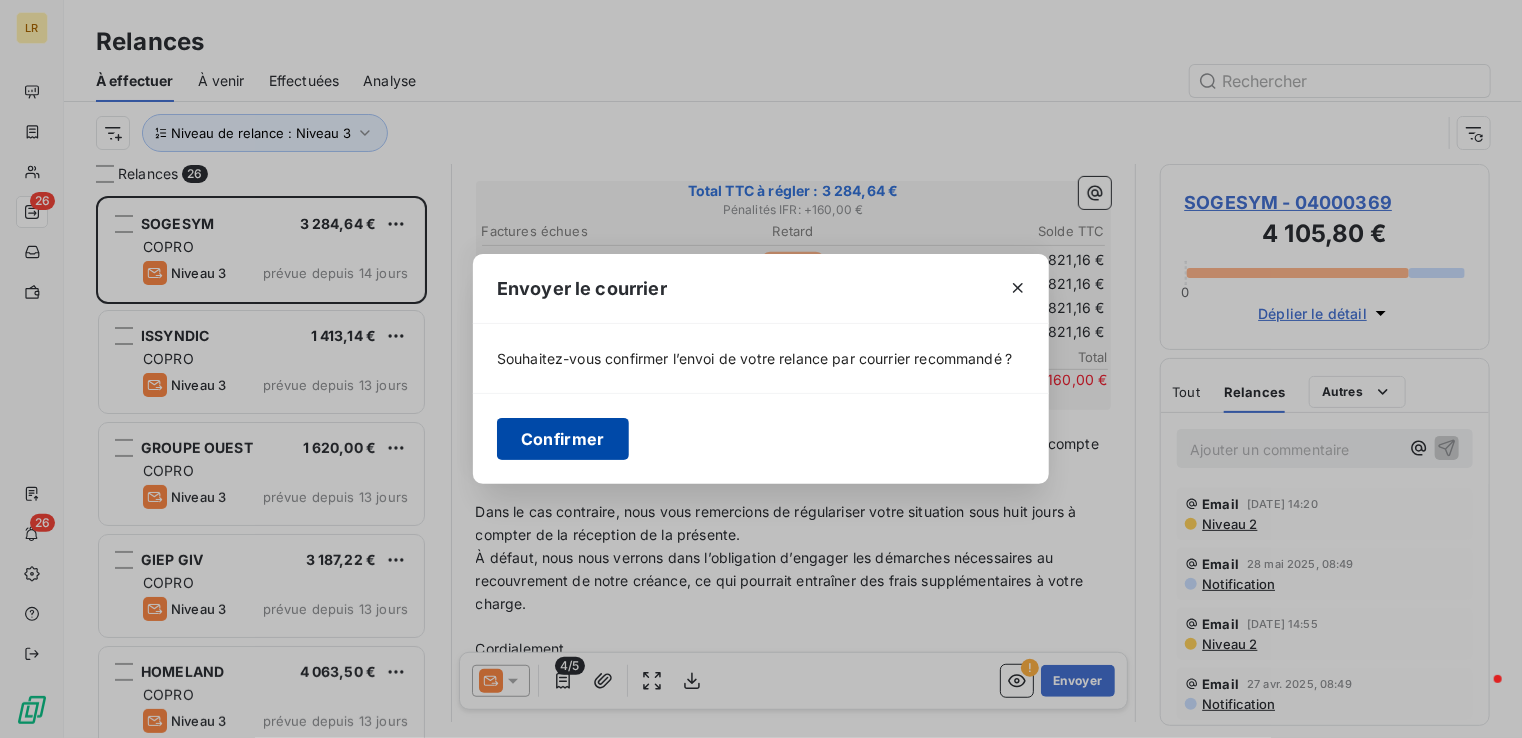 click on "Confirmer" at bounding box center [563, 439] 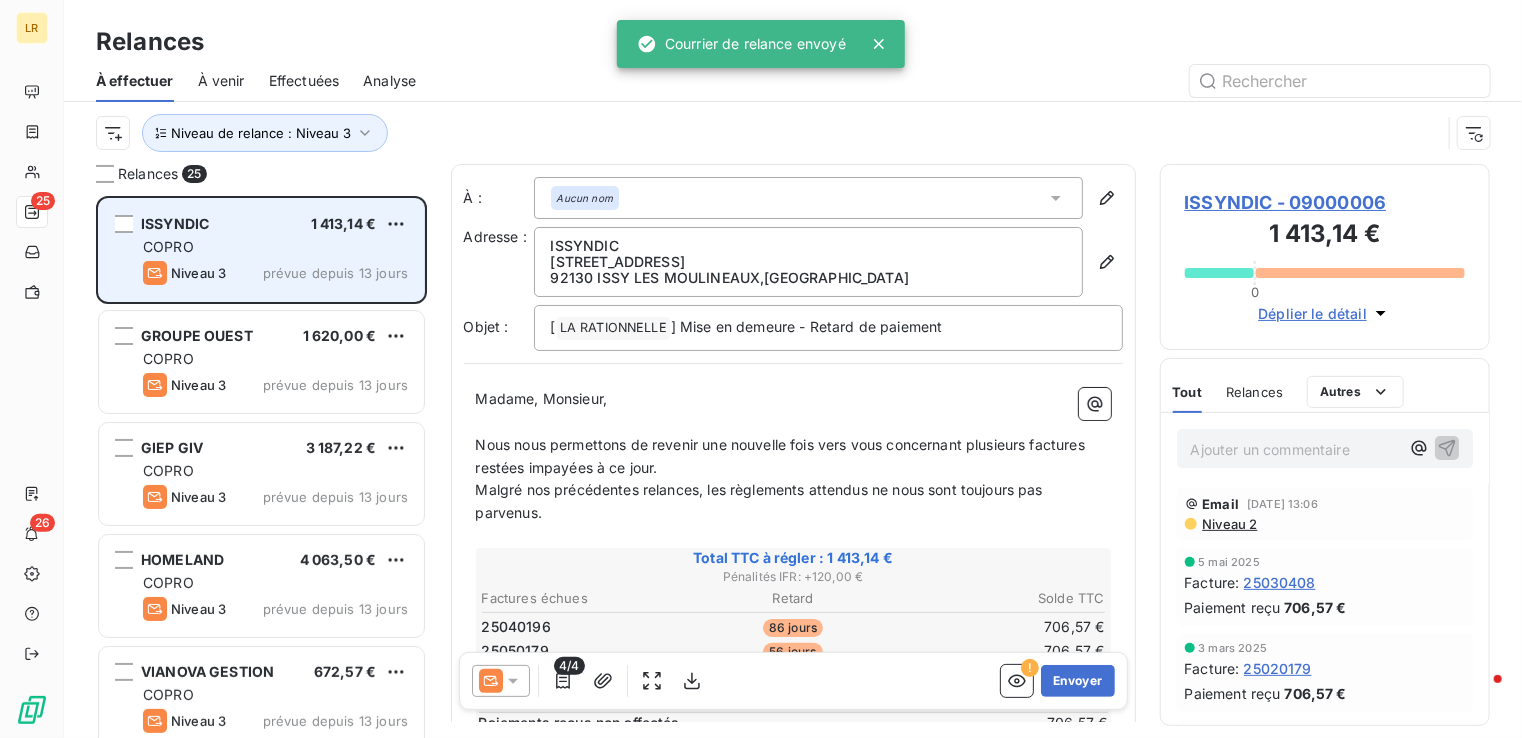 click on "1 413,14 €" at bounding box center (344, 223) 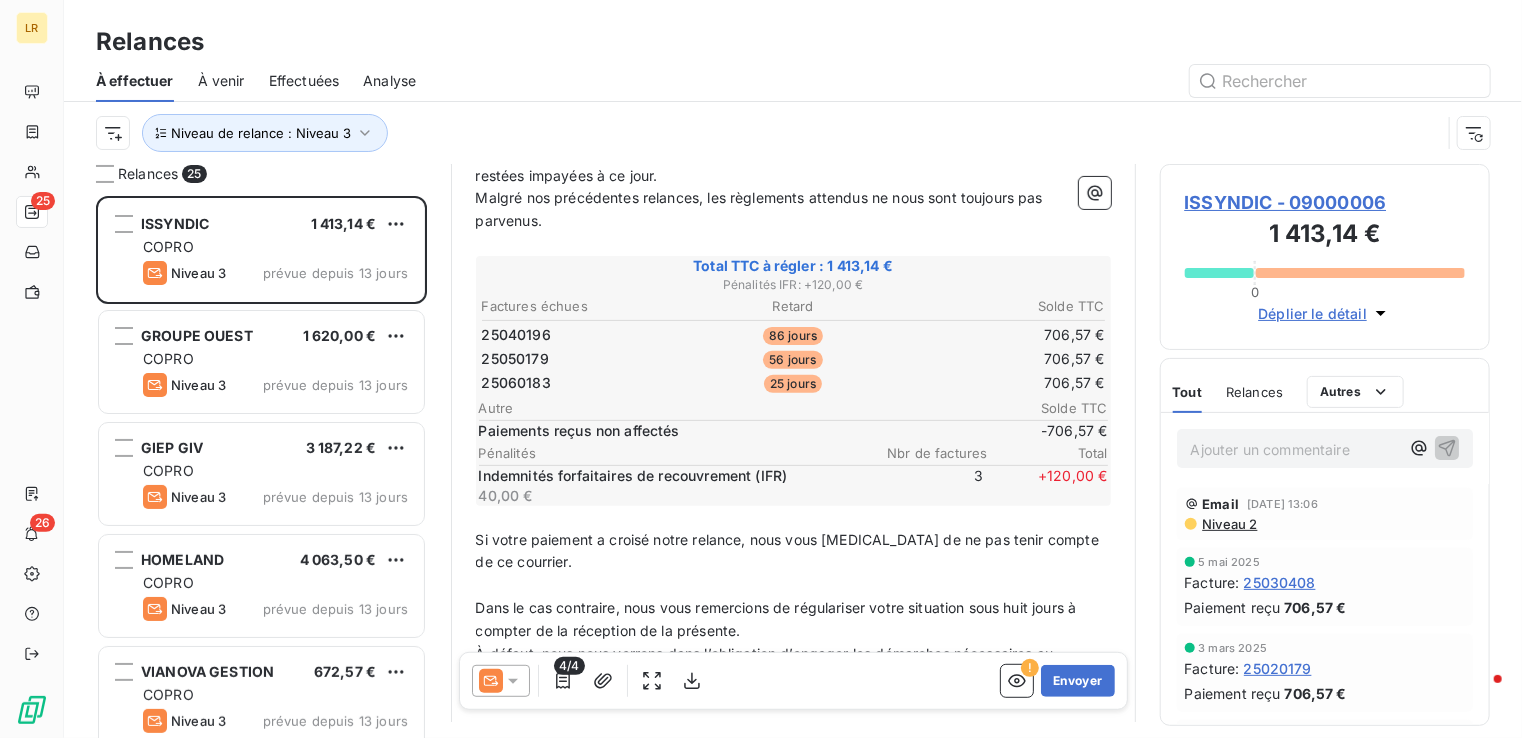 scroll, scrollTop: 400, scrollLeft: 0, axis: vertical 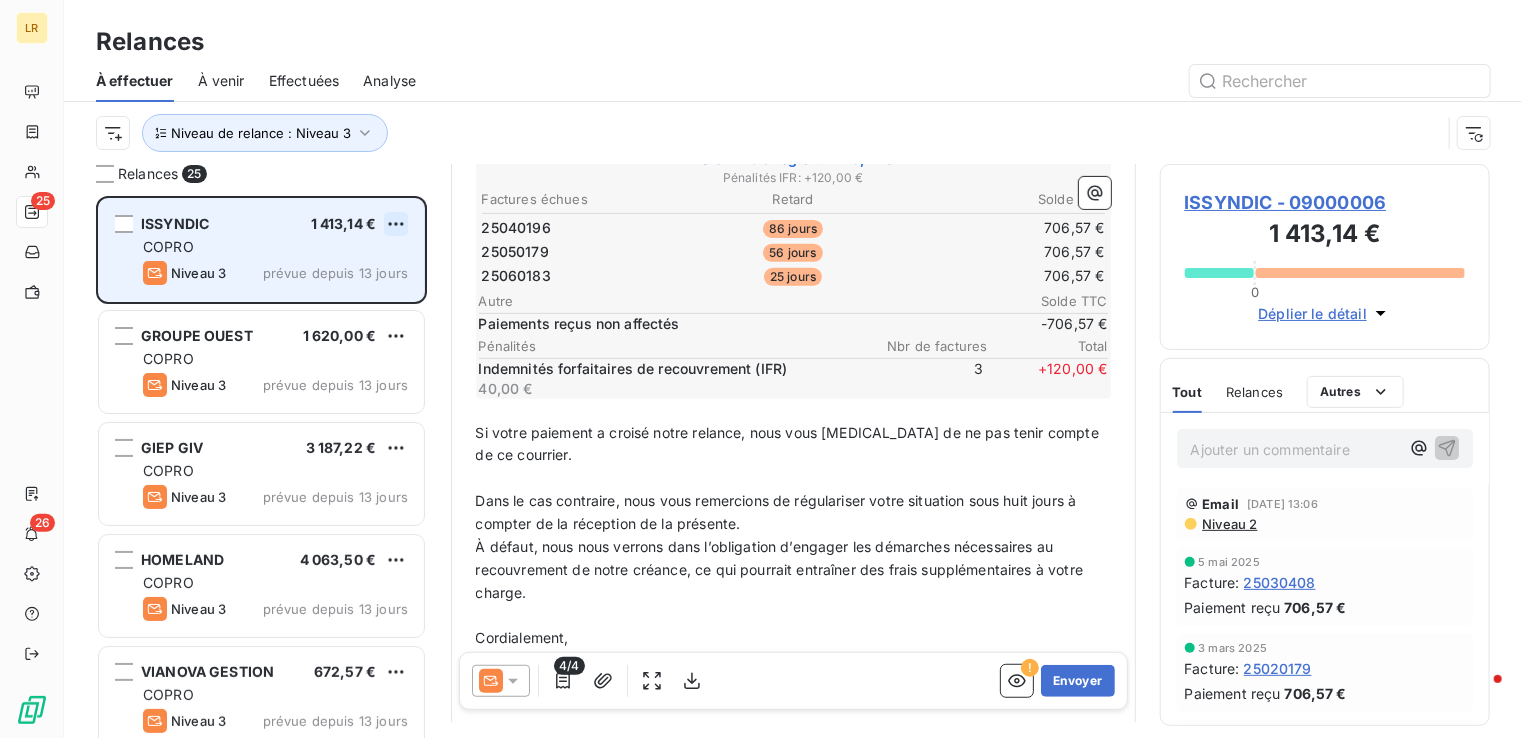 click on "LR 25 26 Relances À effectuer À venir Effectuées Analyse Niveau de relance  : Niveau 3  Relances 25 ISSYNDIC 1 413,14 € COPRO Niveau 3 prévue depuis 13 jours GROUPE OUEST 1 620,00 € COPRO Niveau 3 prévue depuis 13 jours GIEP GIV 3 187,22 € COPRO Niveau 3 prévue depuis 13 jours HOMELAND 4 063,50 € COPRO Niveau 3 prévue depuis 13 jours VIANOVA GESTION 672,57 € COPRO Niveau 3 prévue depuis 13 jours FONCIA SEINE OUEST 3 777,94 € COPRO Niveau 3 prévue depuis 13 jours À : Aucun nom Adresse : ISSYNDIC [STREET_ADDRESS] Objet : [ LA RATIONNELLE ﻿ ] Mise en demeure - Retard de paiement Madame, Monsieur, ﻿ Nous nous permettons de revenir une nouvelle fois vers vous concernant plusieurs factures restées impayées à ce jour. Malgré nos précédentes relances, les règlements attendus ne nous sont toujours pas parvenus.  ﻿ Total TTC à régler :   1 413,14 € Pénalités IFR  : +  120,00 € Factures échues" at bounding box center [761, 369] 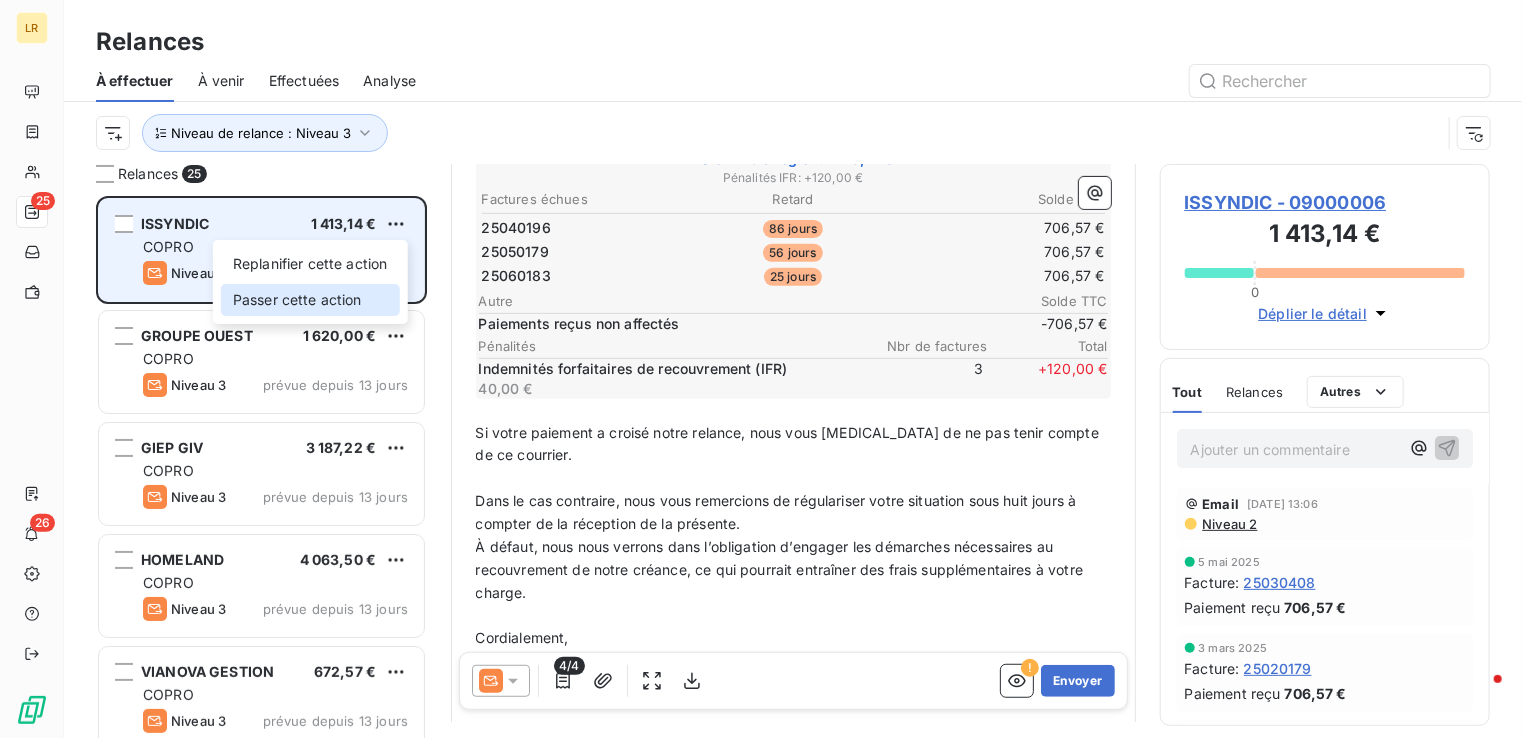 click on "Passer cette action" at bounding box center [310, 300] 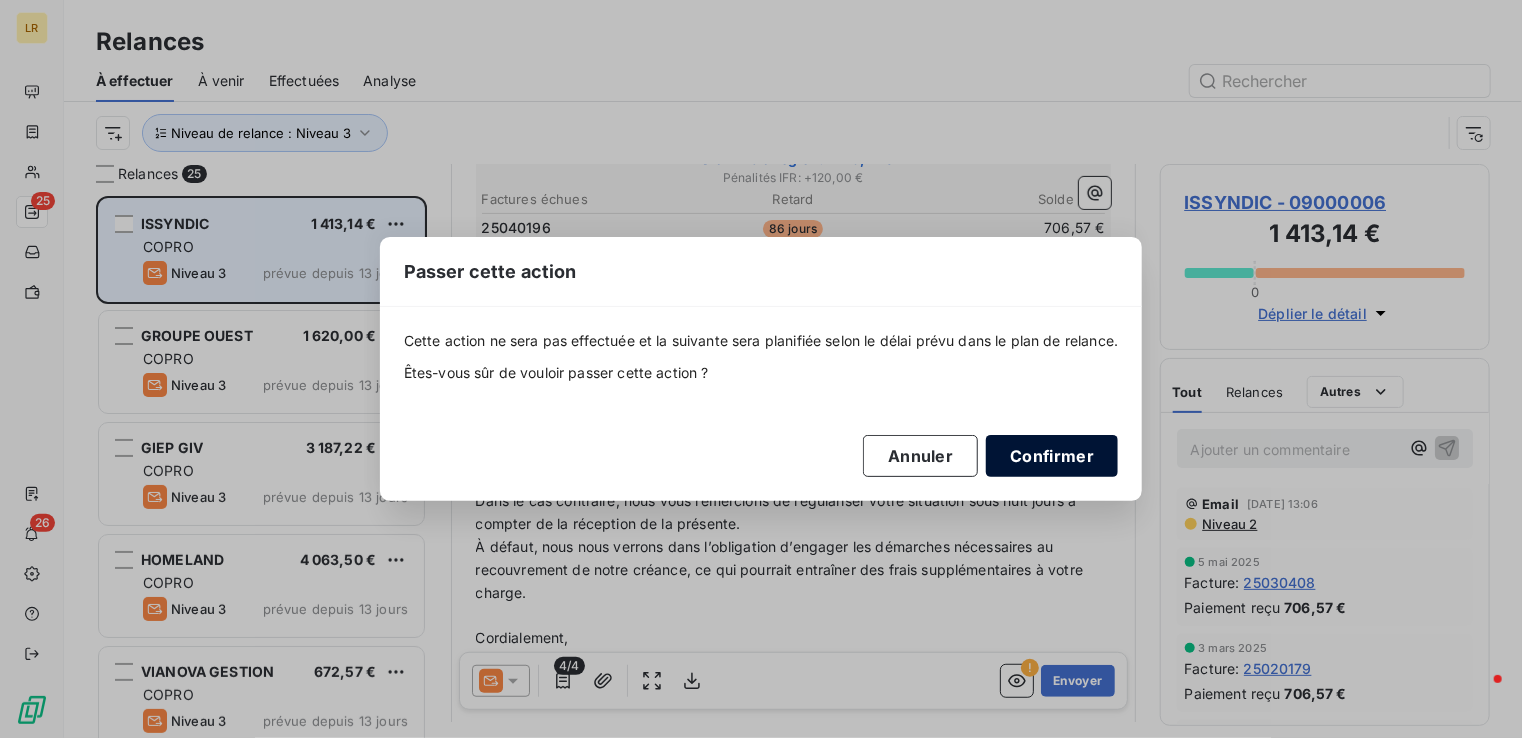 click on "Confirmer" at bounding box center [1052, 456] 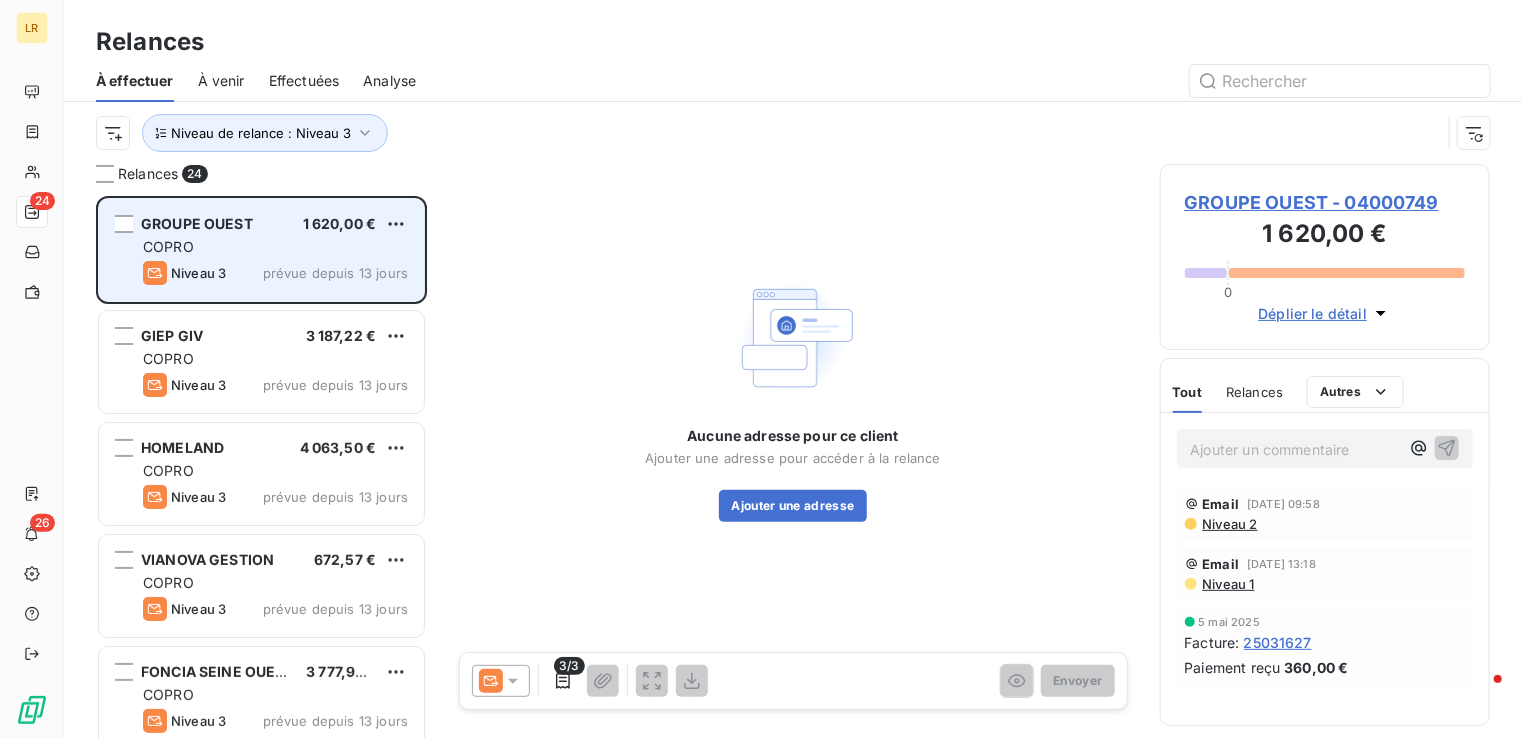 click on "COPRO" at bounding box center (275, 247) 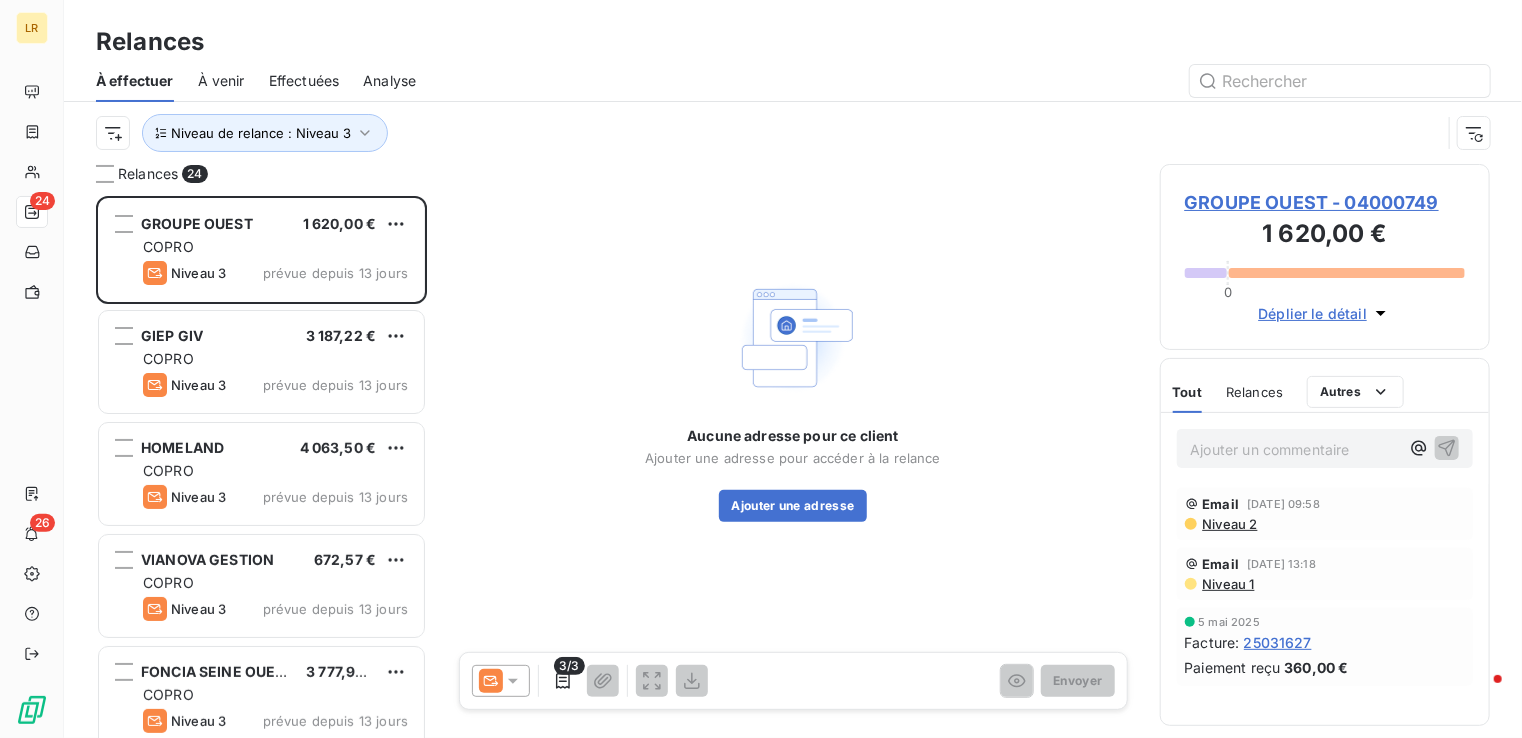 click on "Relances" at bounding box center (1254, 392) 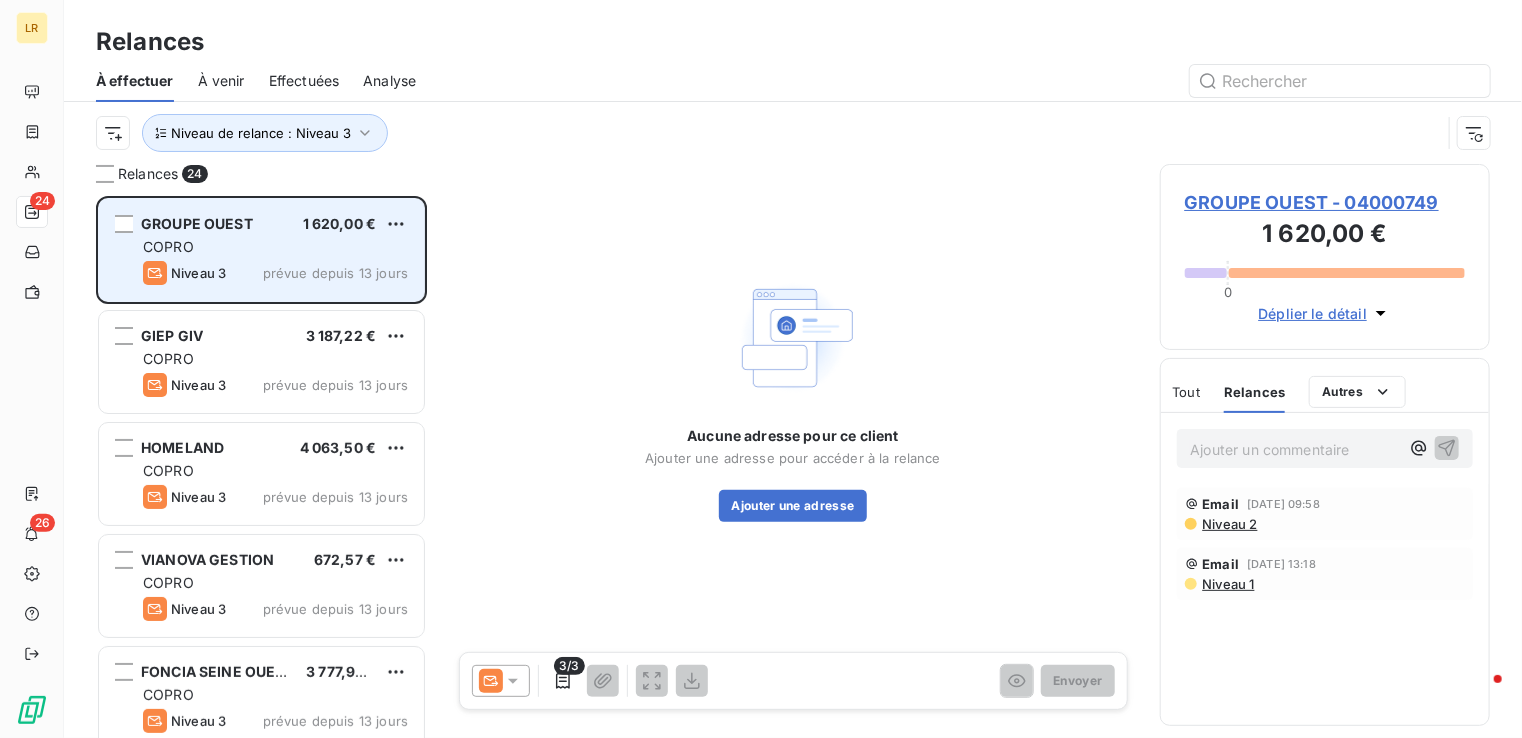 click on "GROUPE OUEST 1 620,00 € COPRO Niveau 3 prévue depuis 13 jours" at bounding box center (261, 250) 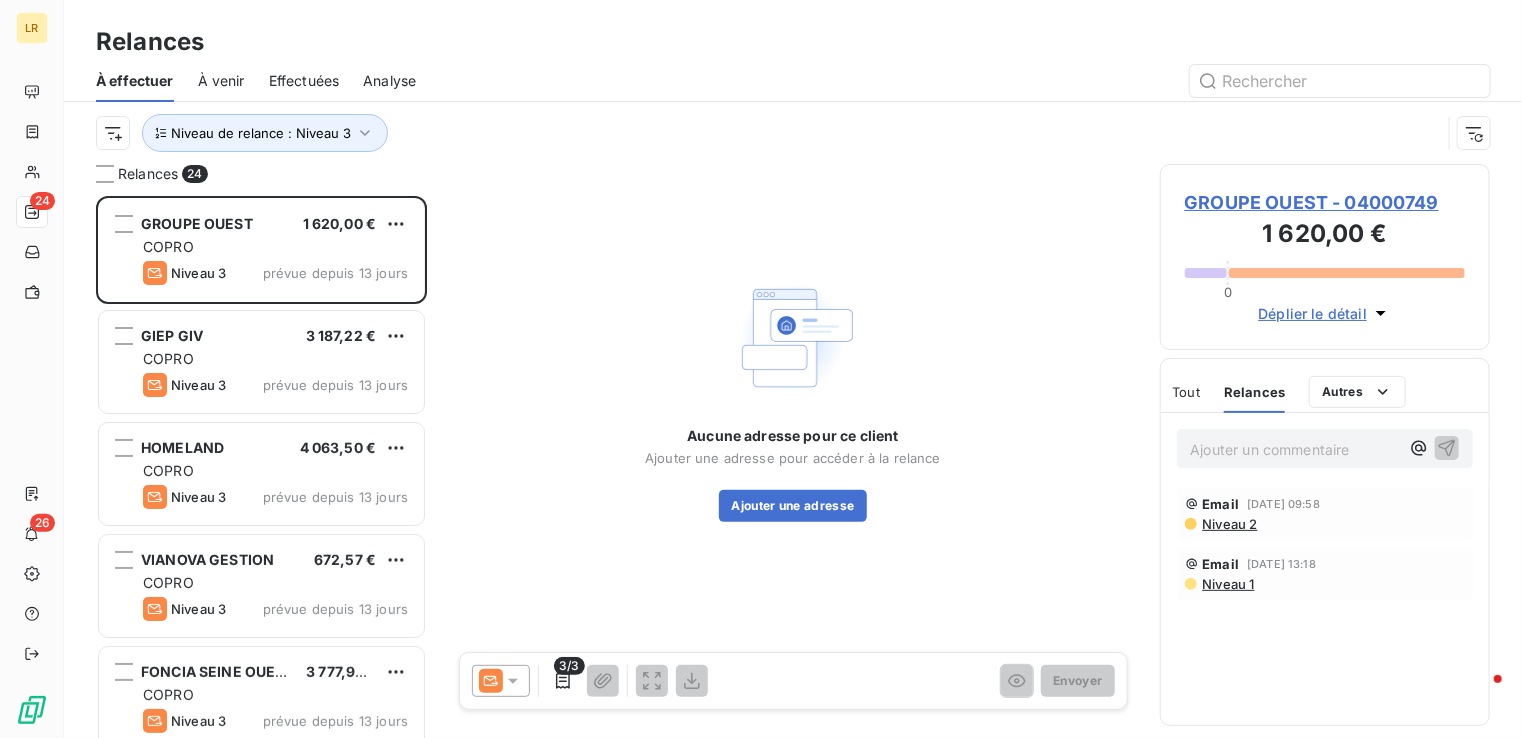 drag, startPoint x: 518, startPoint y: 671, endPoint x: 509, endPoint y: 663, distance: 12.0415945 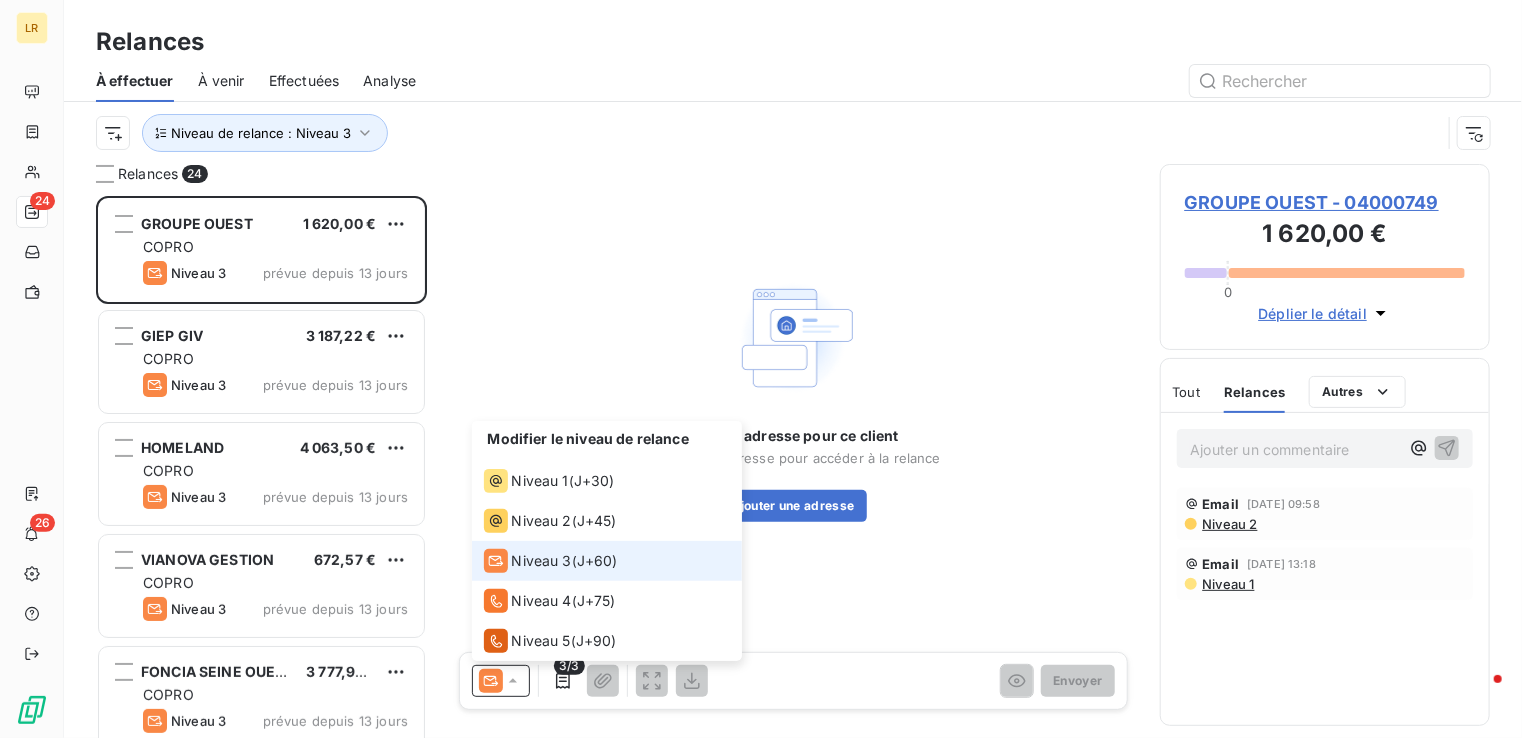 click on "Niveau 3" at bounding box center (542, 561) 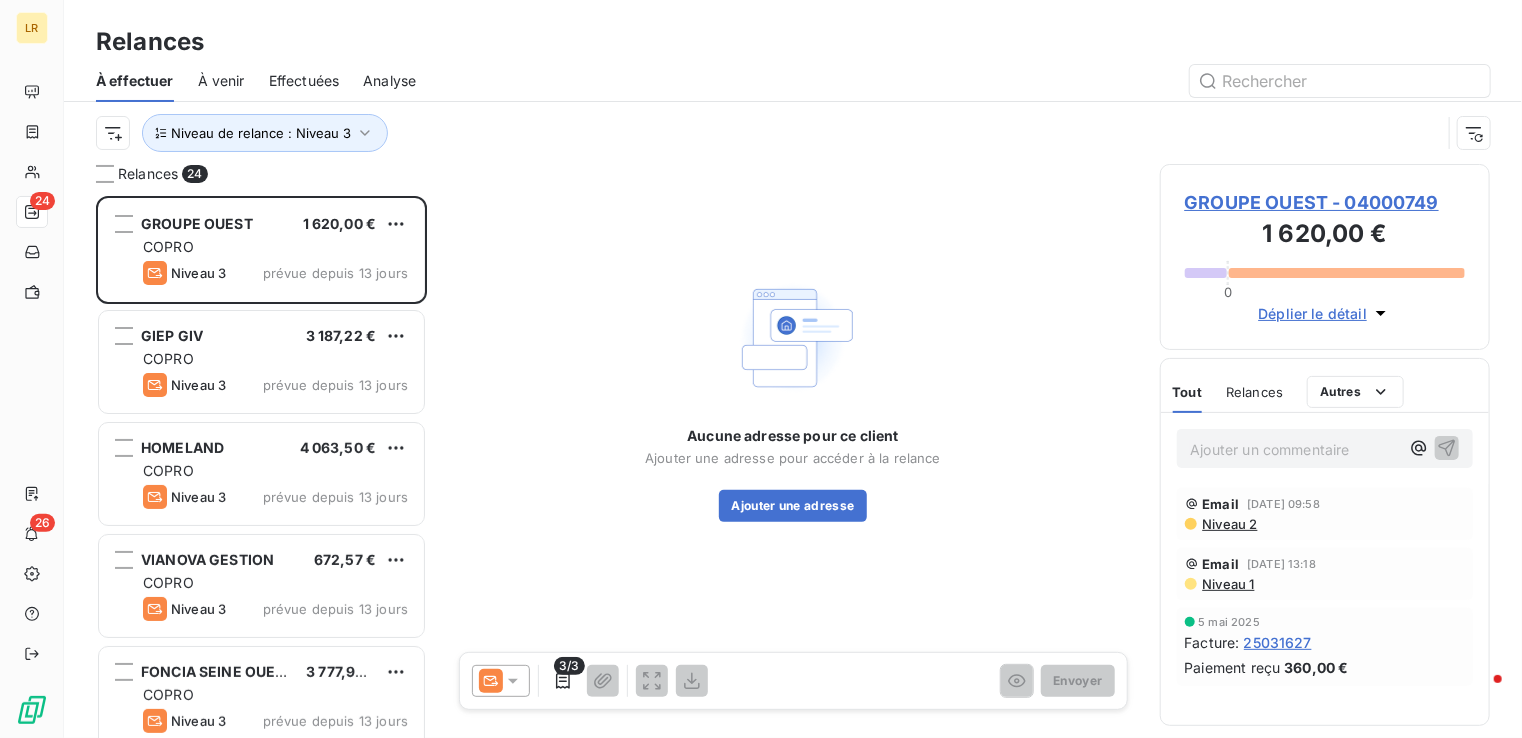 click 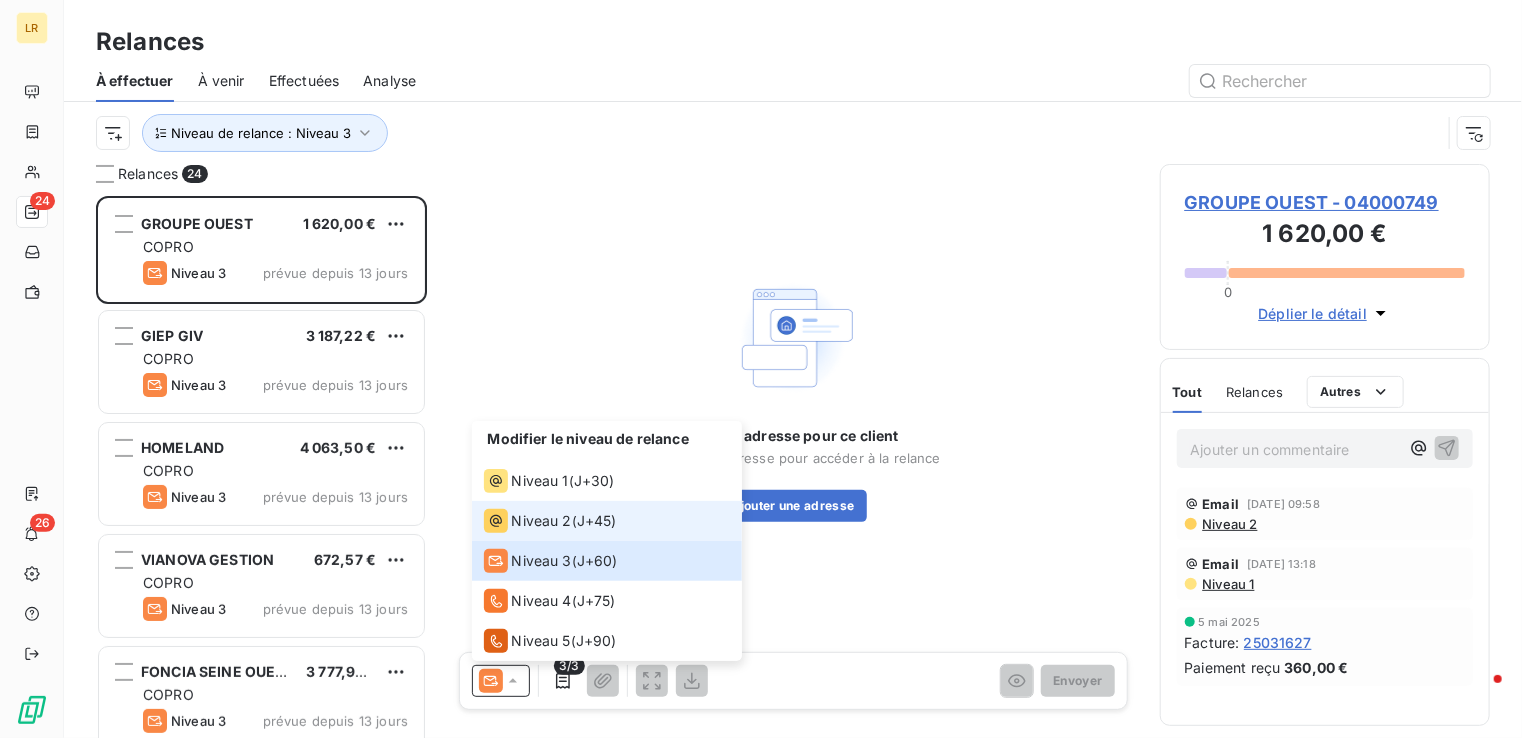 click on "Niveau 2" at bounding box center (542, 521) 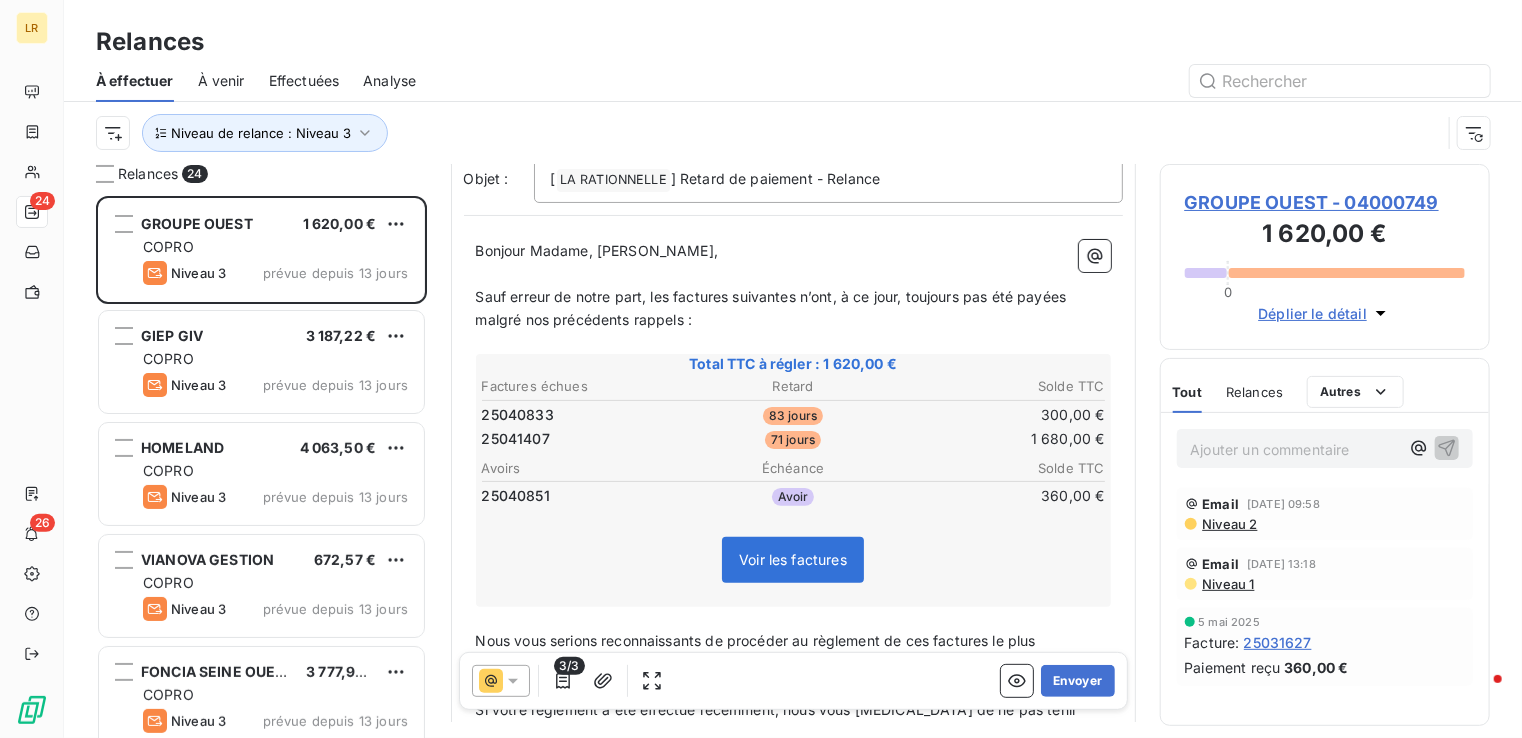 scroll, scrollTop: 400, scrollLeft: 0, axis: vertical 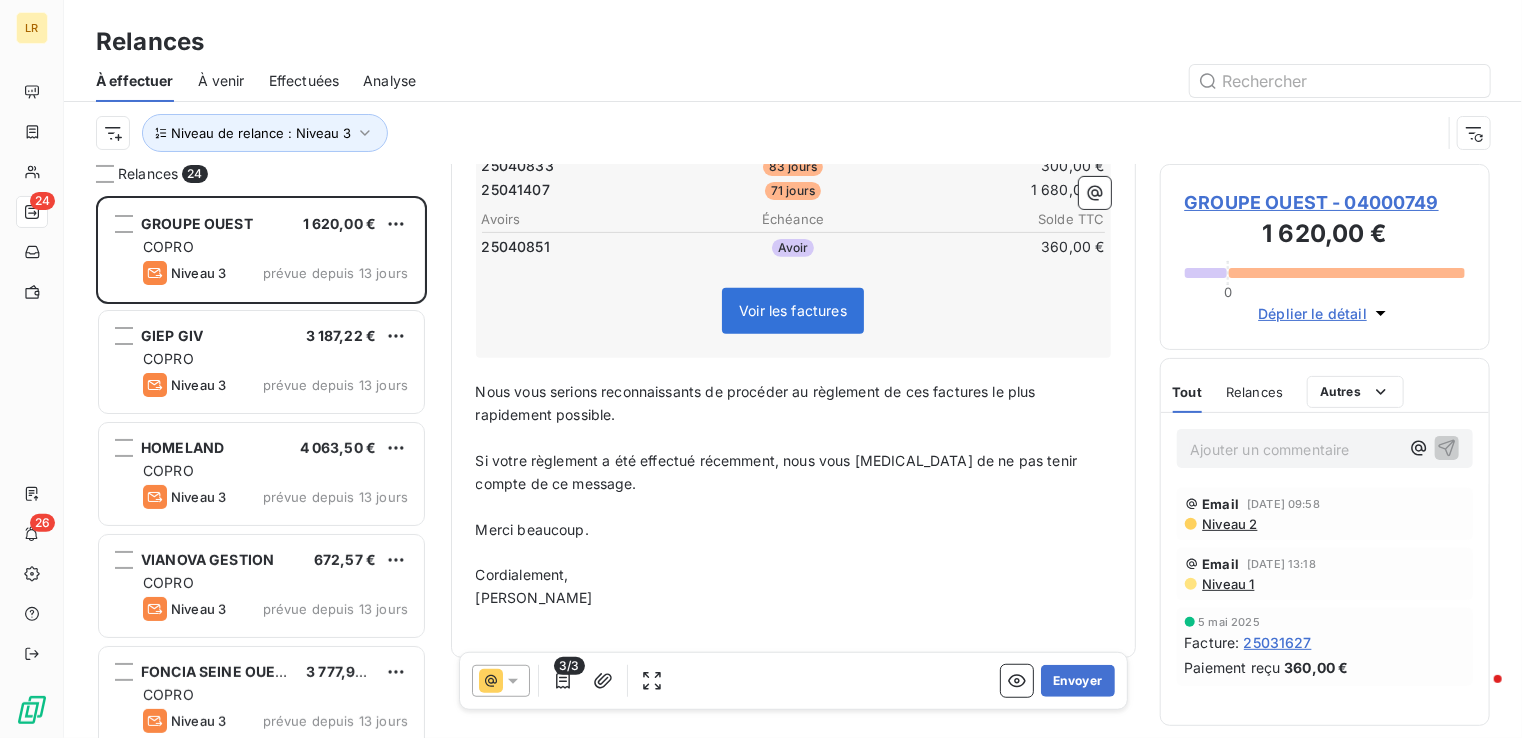 click 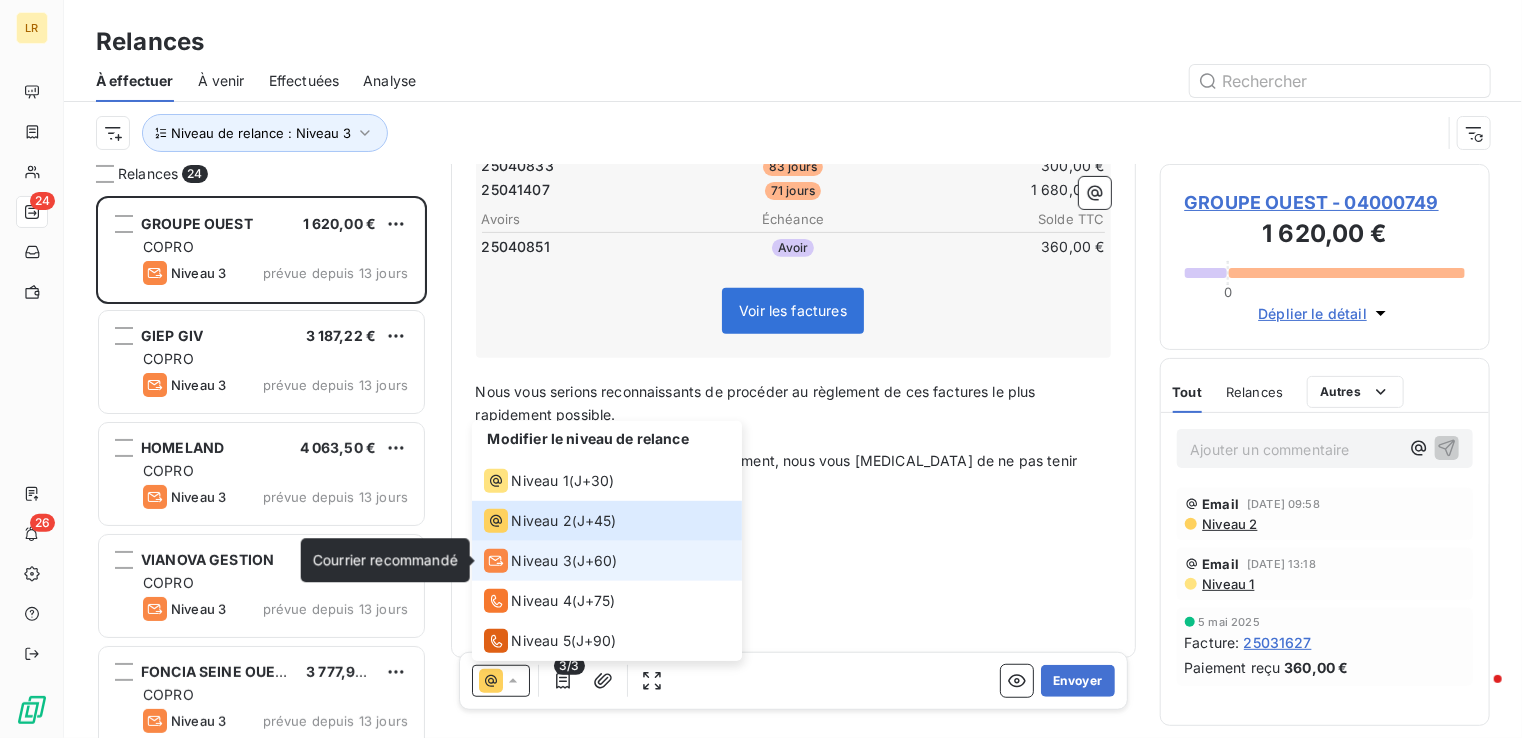 click on "Niveau 3" at bounding box center [528, 561] 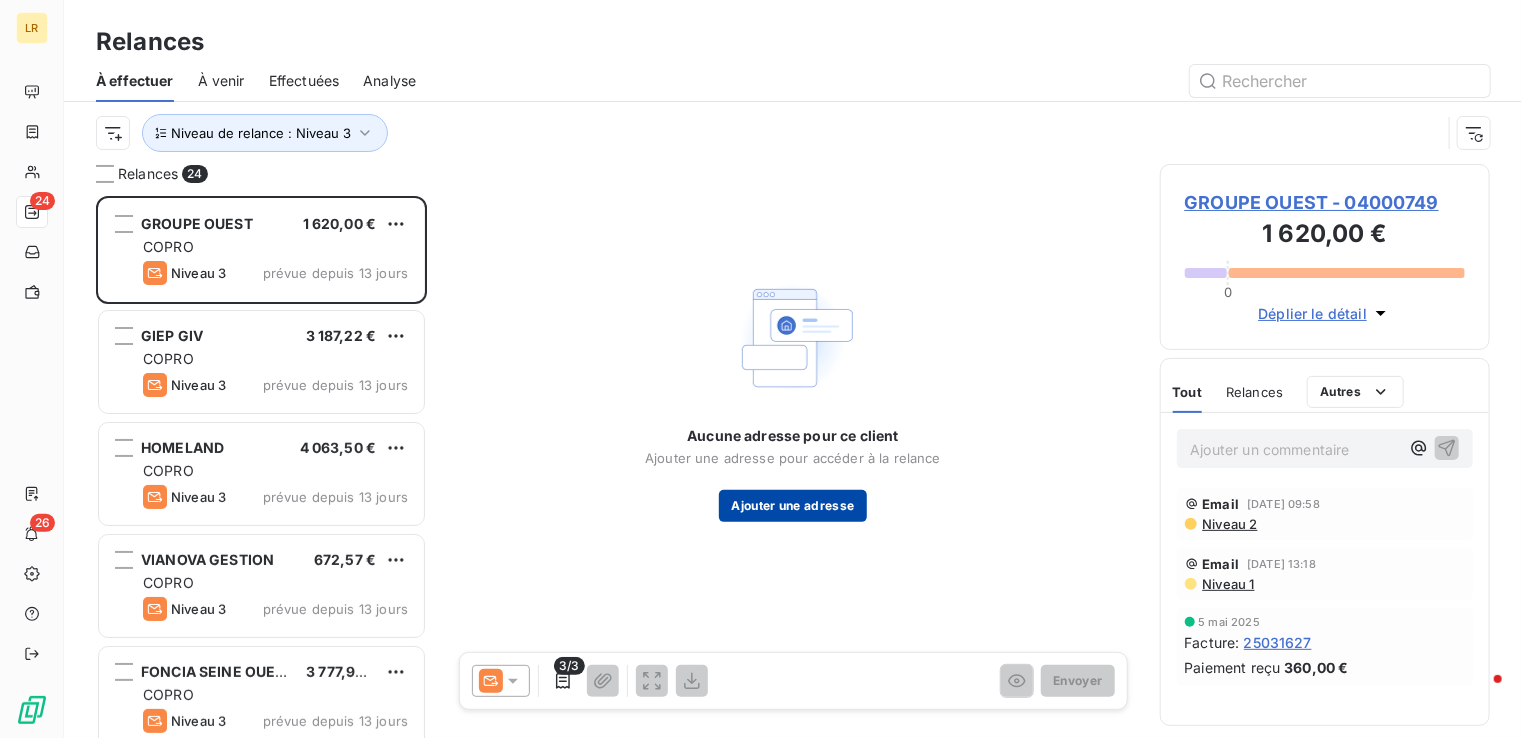 click on "Ajouter une adresse" at bounding box center (792, 506) 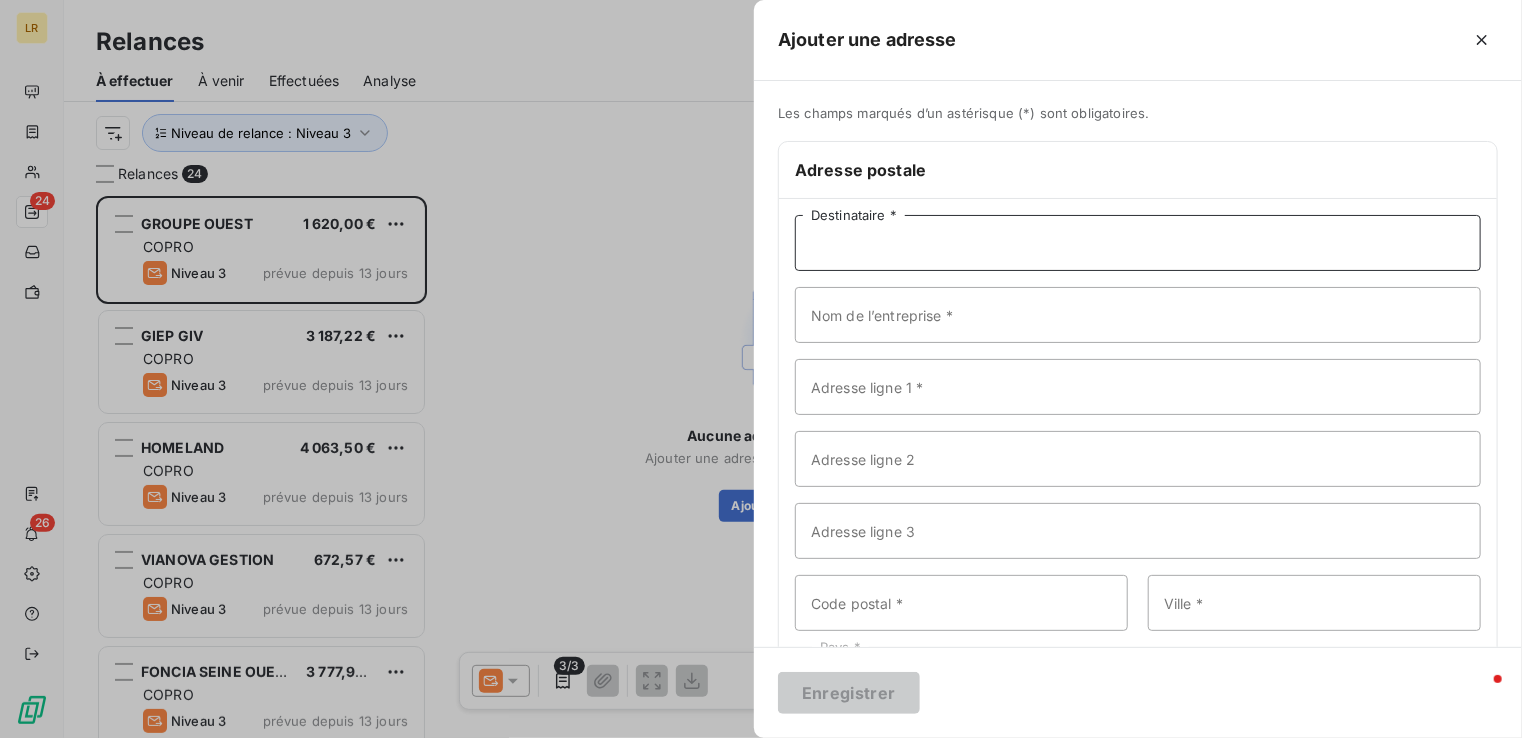 click on "Destinataire *" at bounding box center [1138, 243] 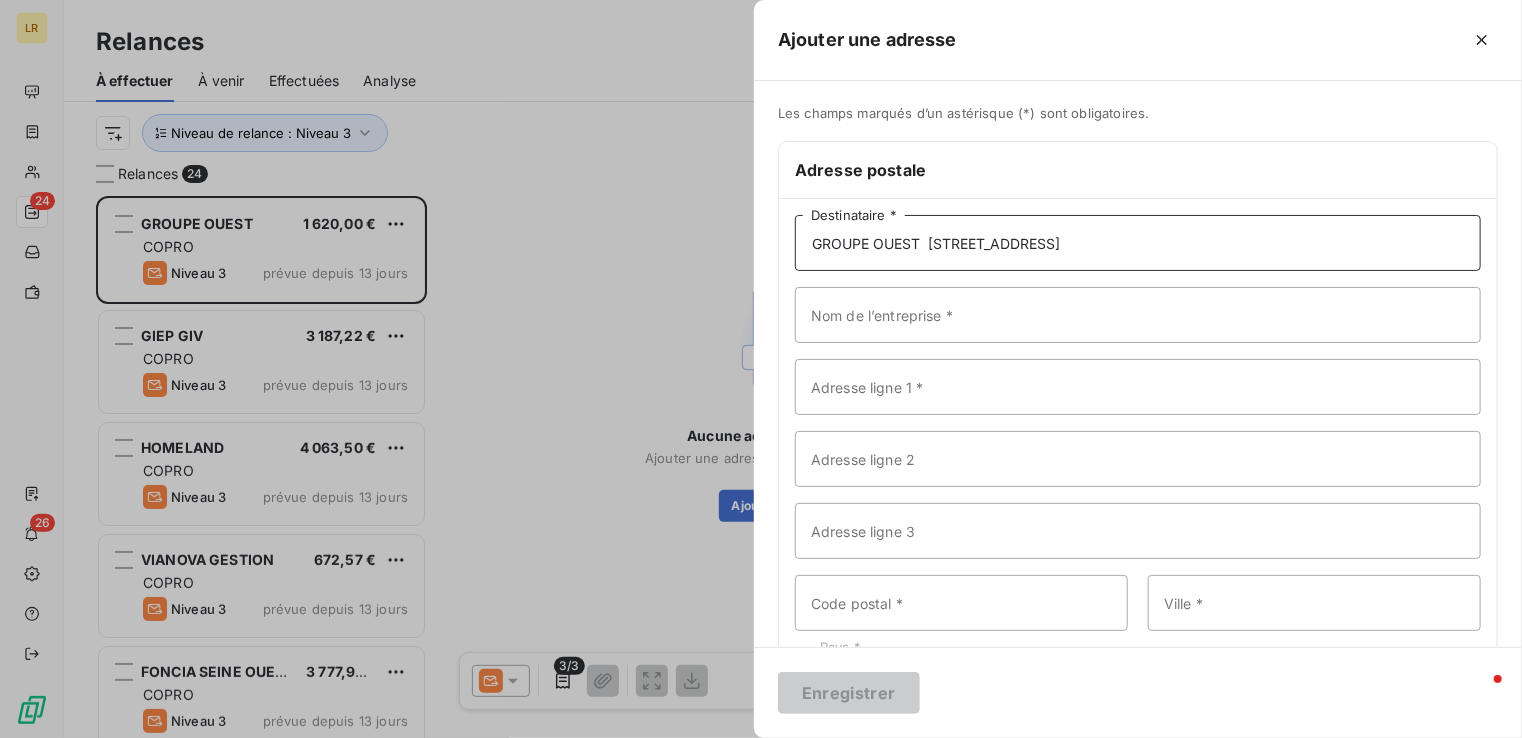 drag, startPoint x: 931, startPoint y: 242, endPoint x: 1071, endPoint y: 239, distance: 140.03214 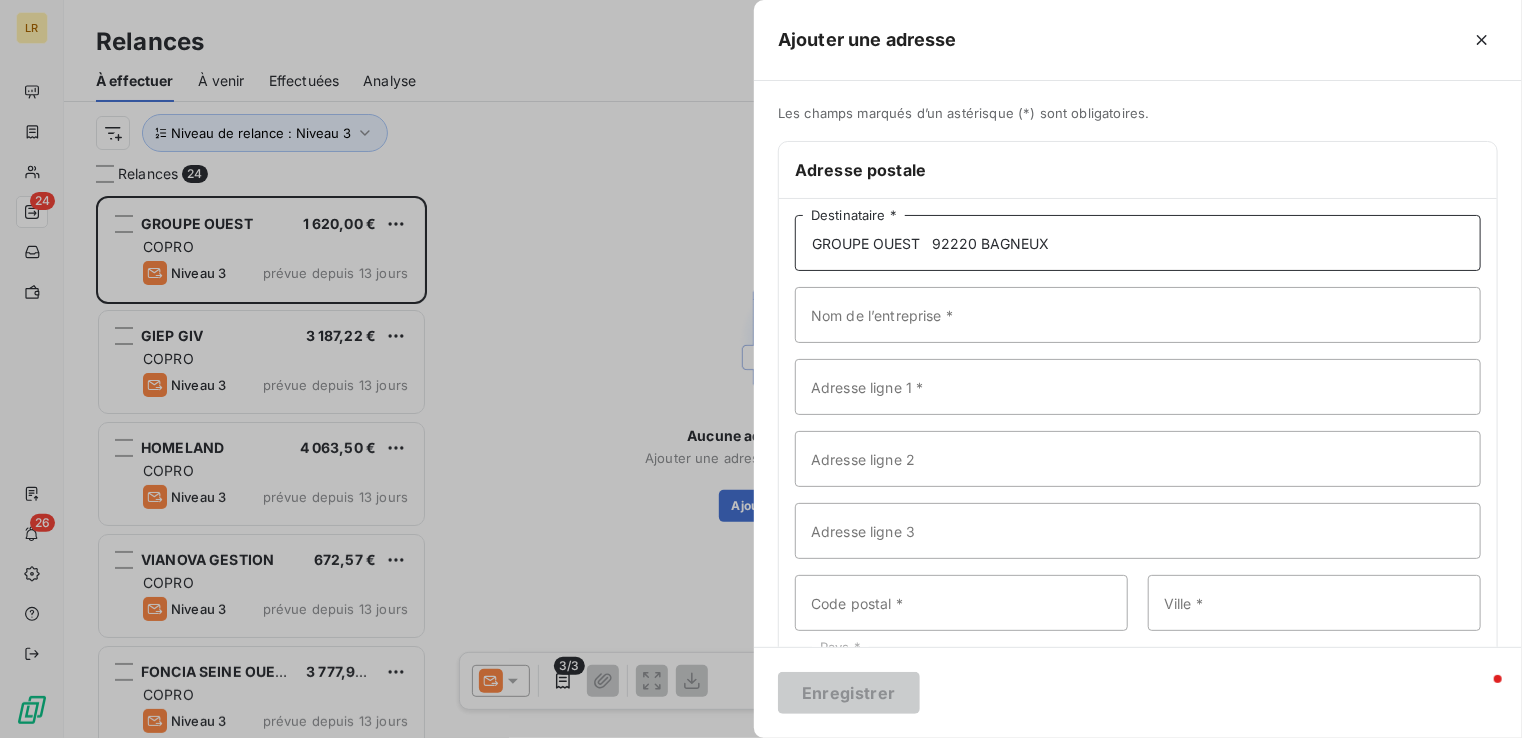 type on "GROUPE OUEST   92220 BAGNEUX" 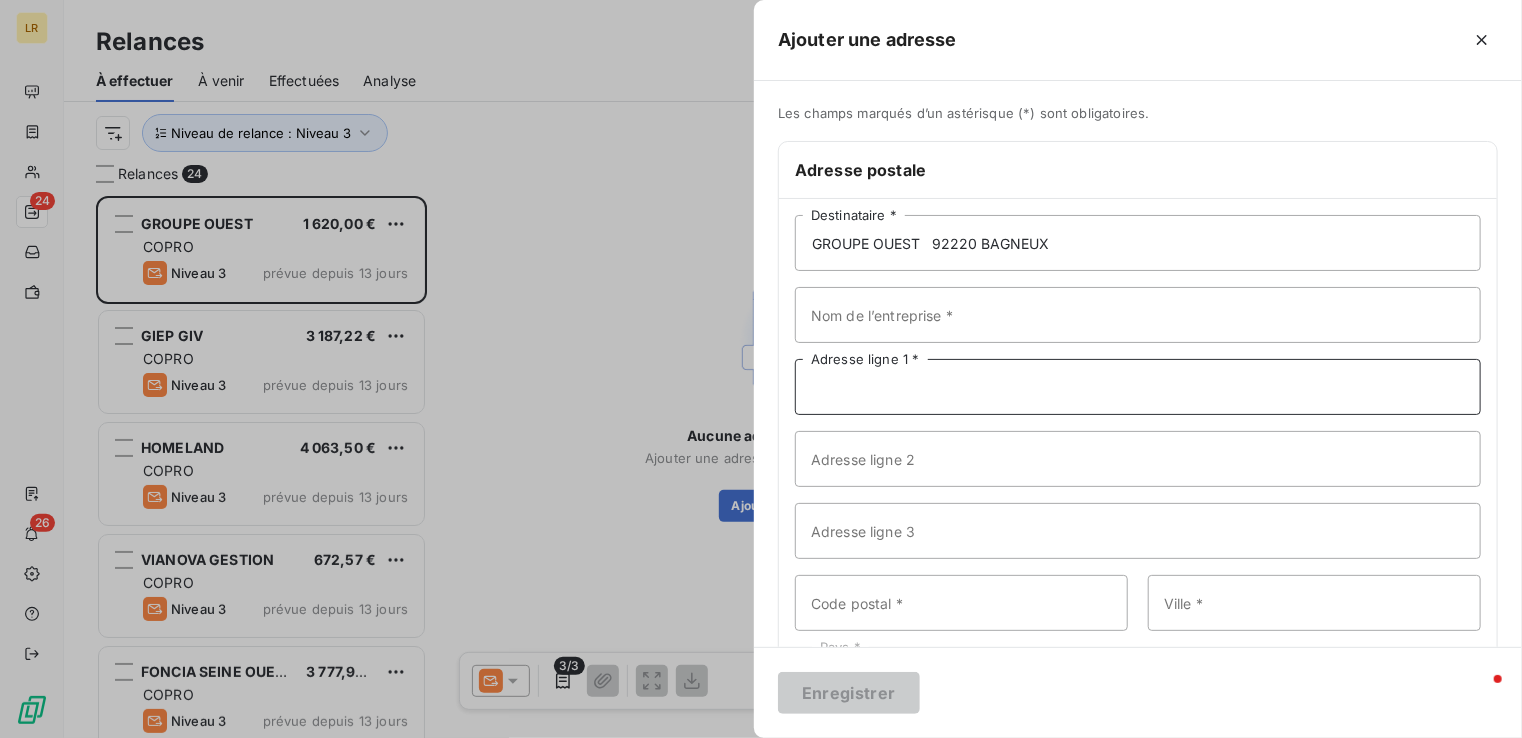 click on "Adresse ligne 1 *" at bounding box center [1138, 387] 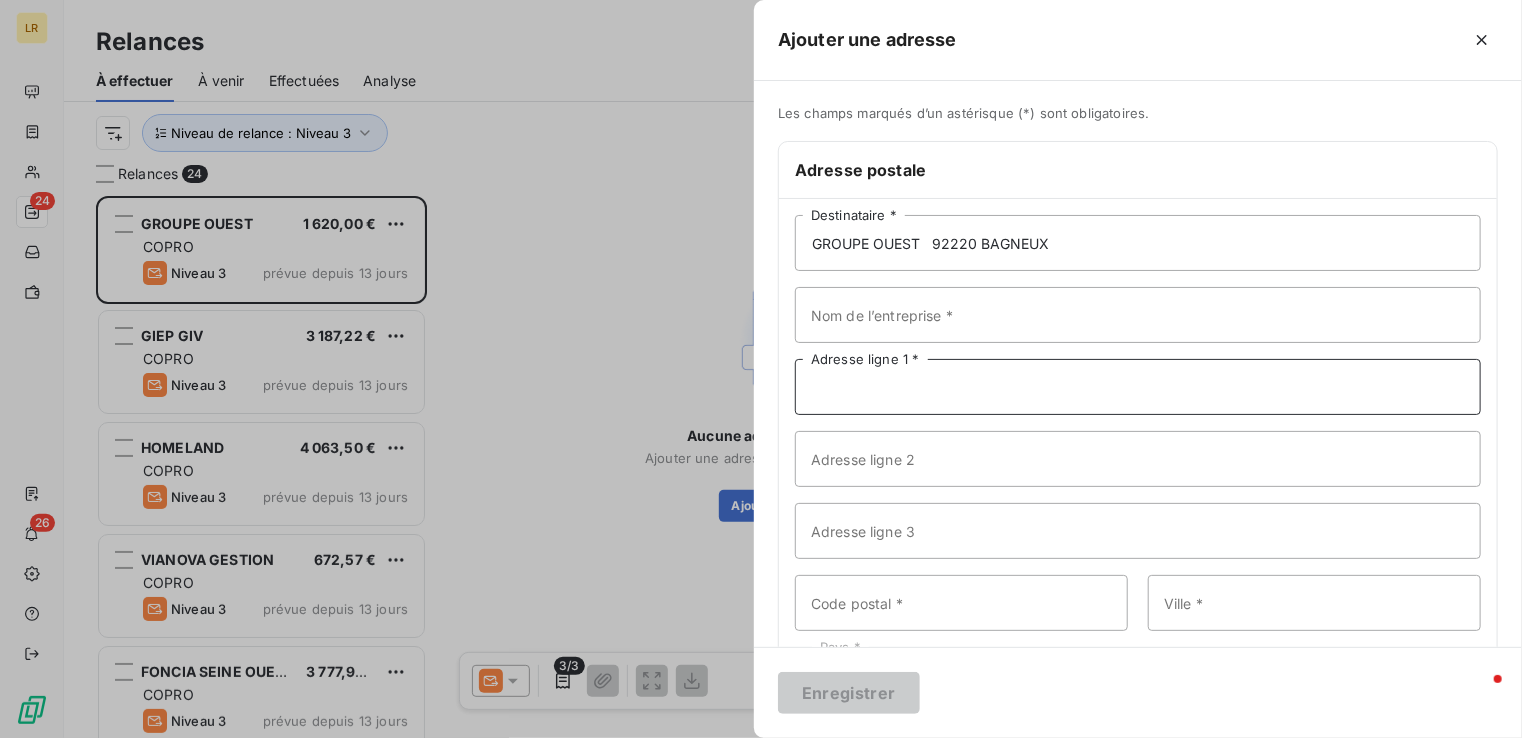 paste on "[STREET_ADDRESS]" 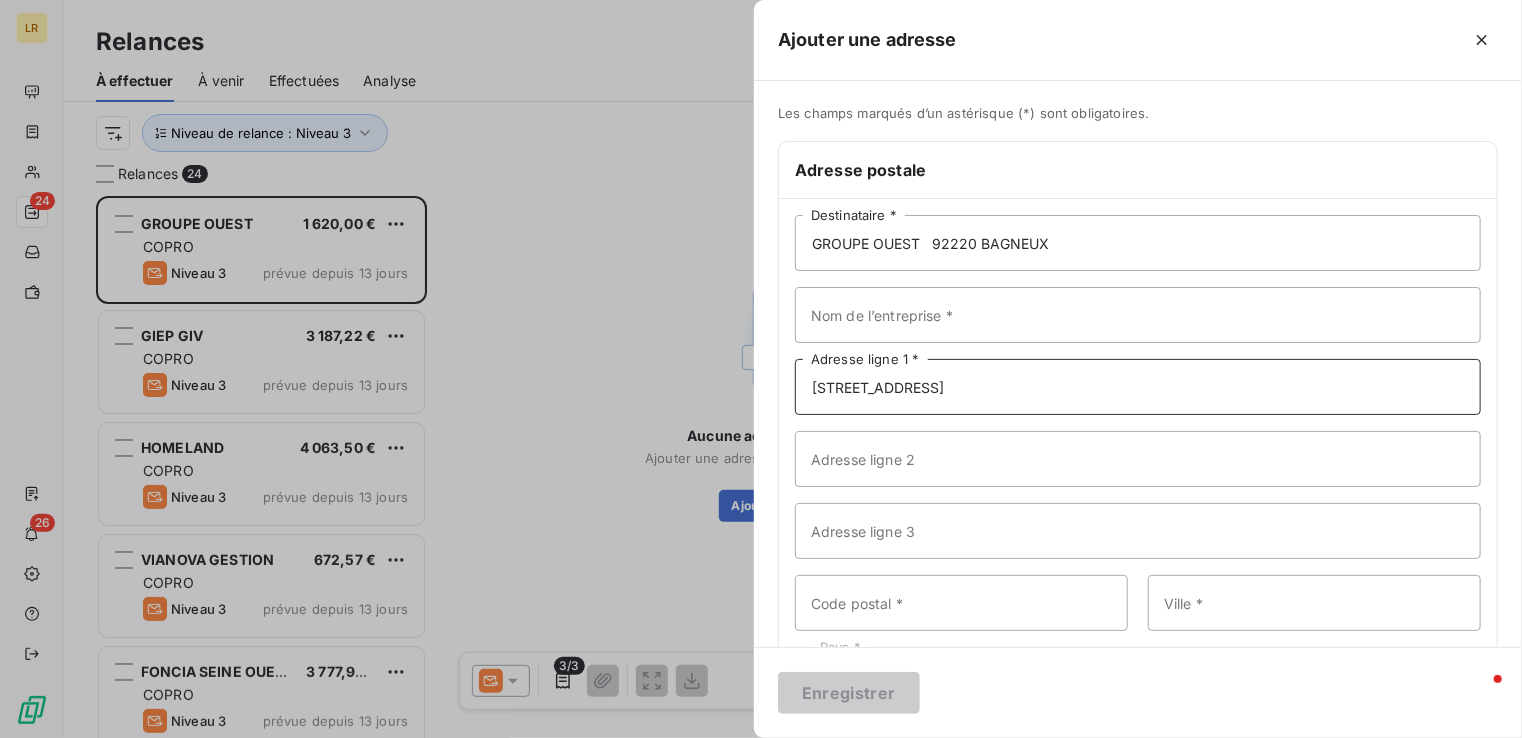 type on "[STREET_ADDRESS]" 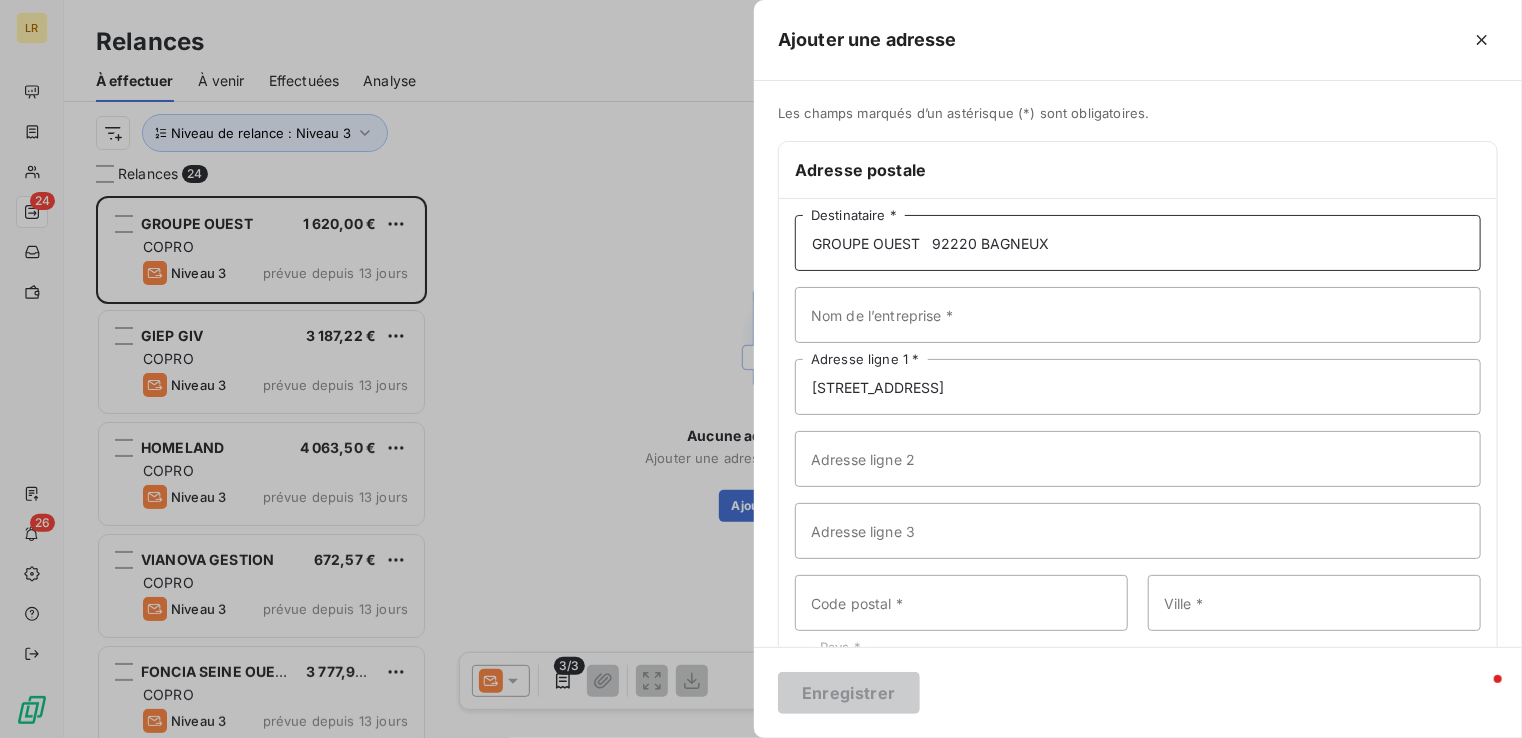 drag, startPoint x: 936, startPoint y: 237, endPoint x: 1058, endPoint y: 238, distance: 122.0041 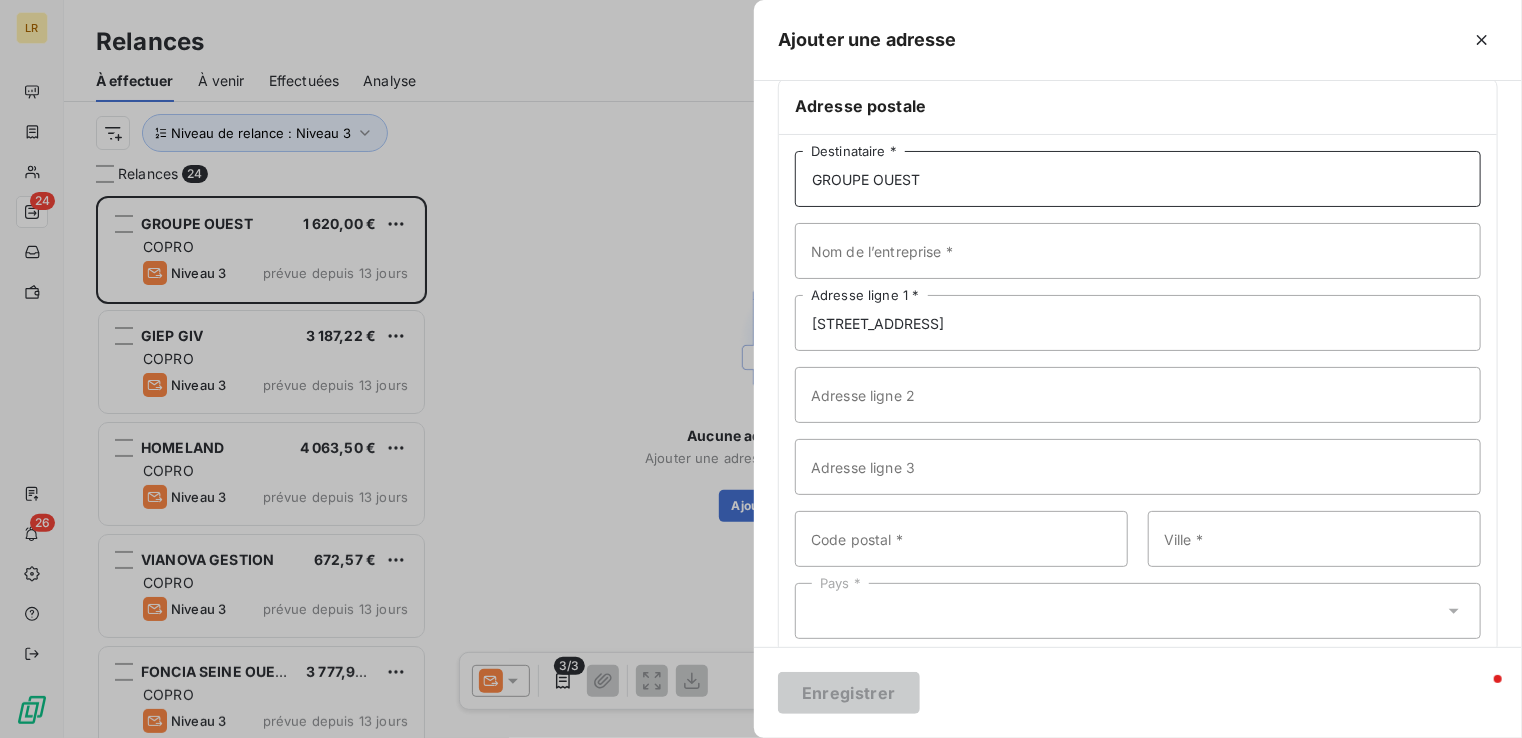 scroll, scrollTop: 96, scrollLeft: 0, axis: vertical 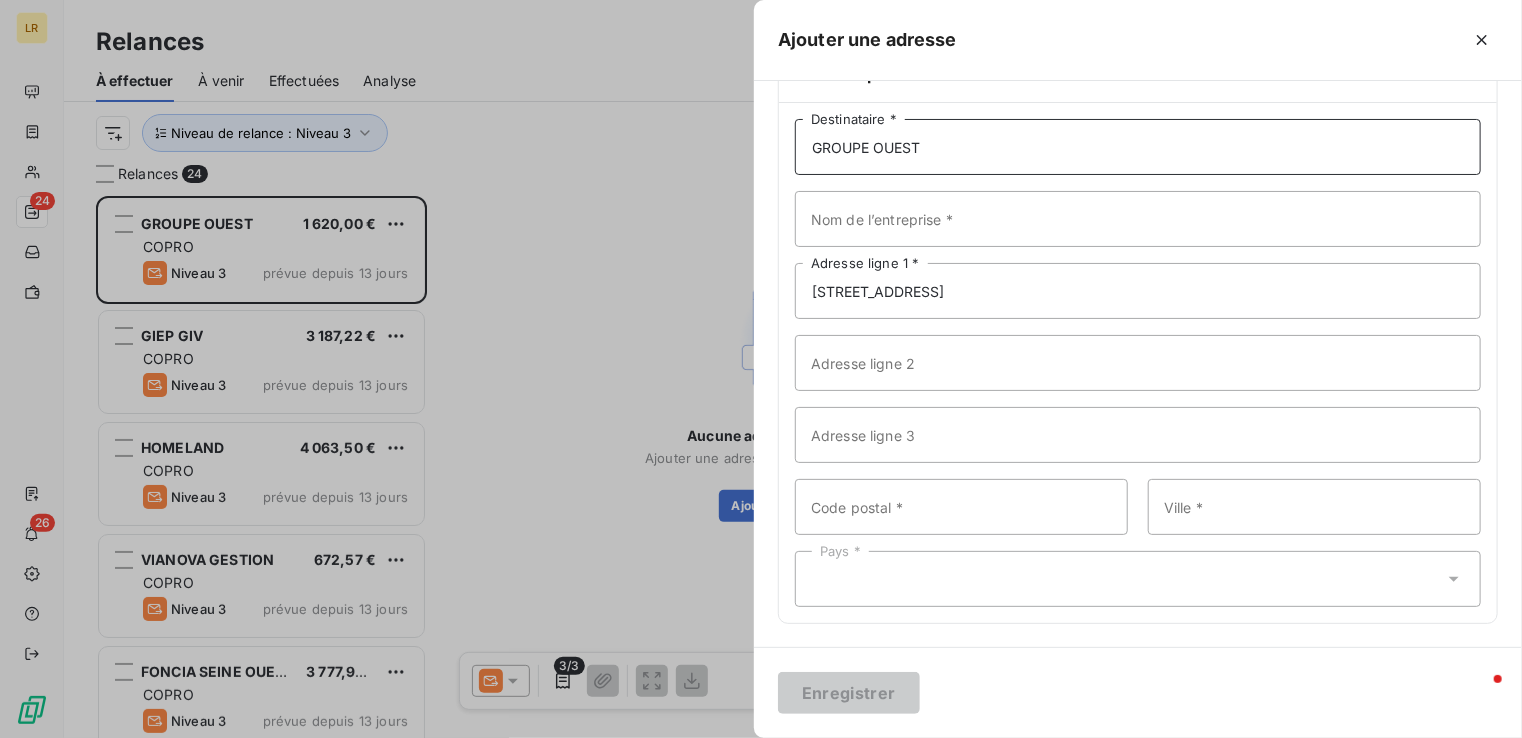 type on "GROUPE OUEST" 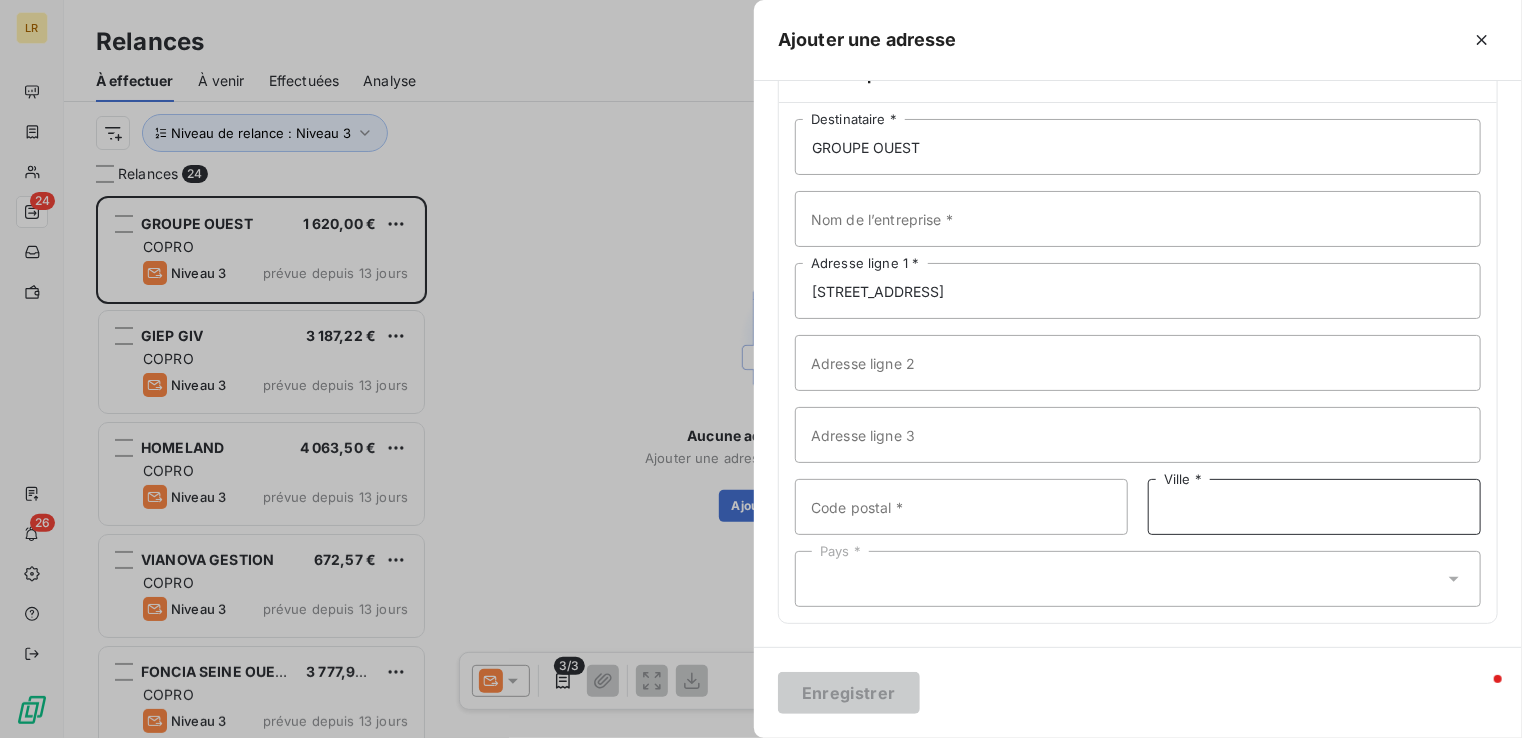 click on "Ville *" at bounding box center (1314, 507) 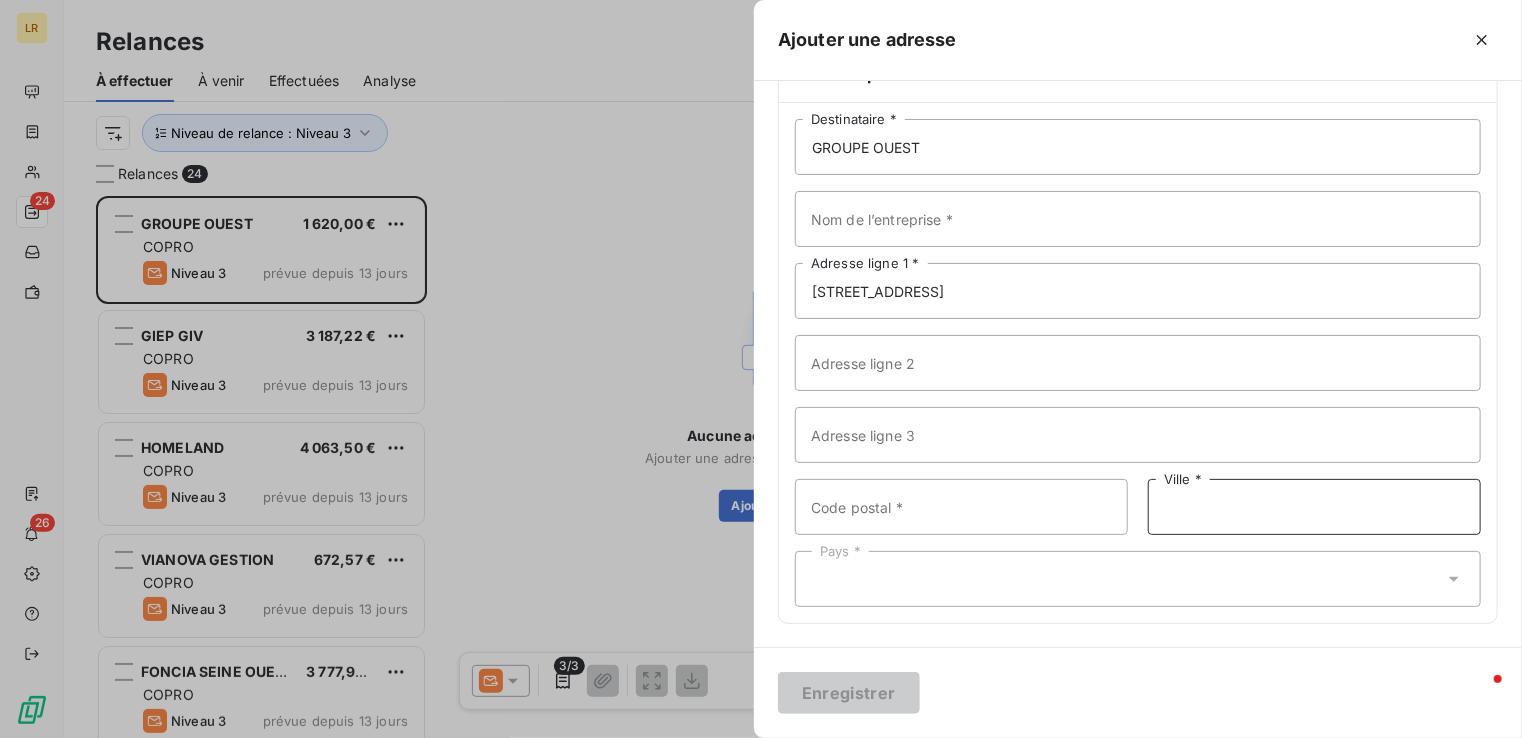 paste on "92220 BAGNEUX" 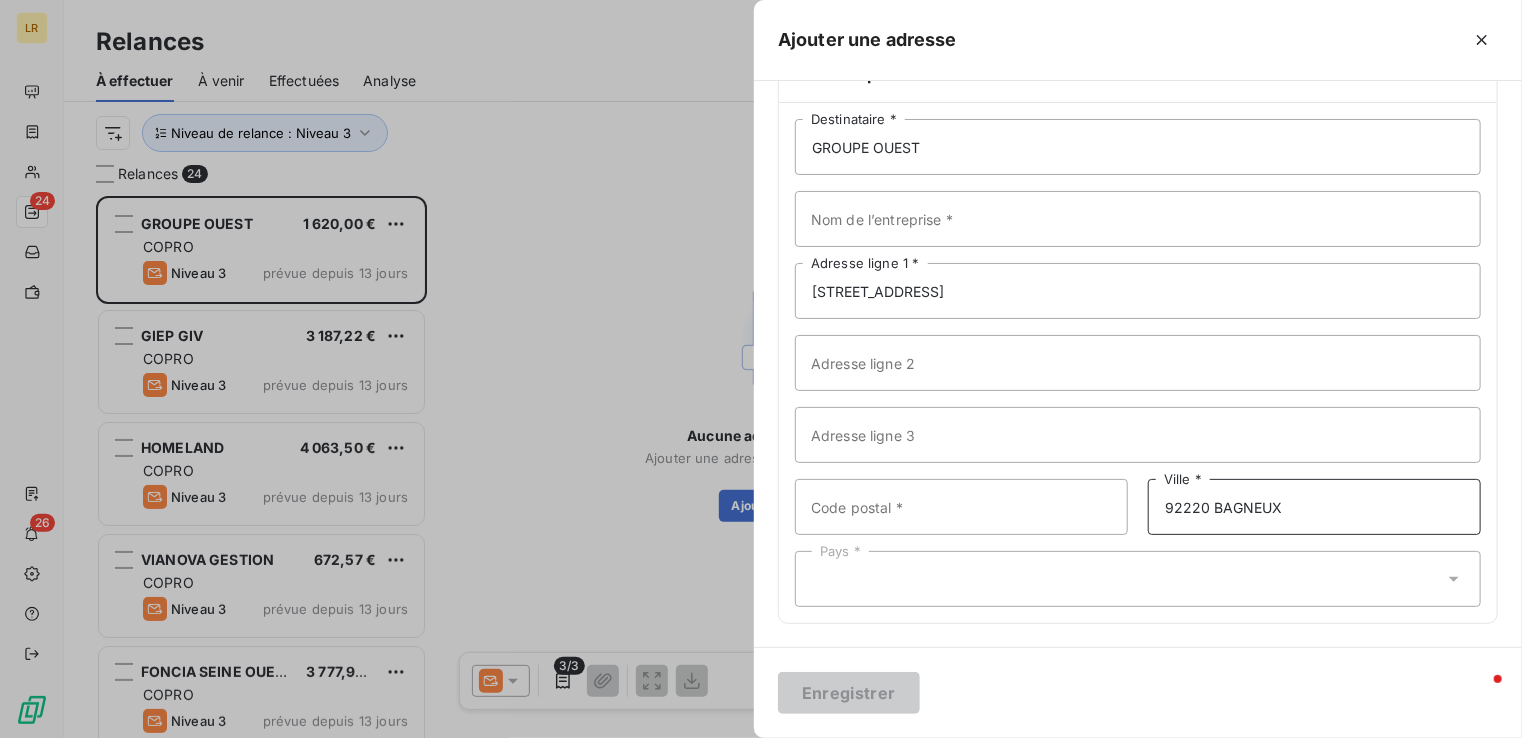 click on "92220 BAGNEUX" at bounding box center [1314, 507] 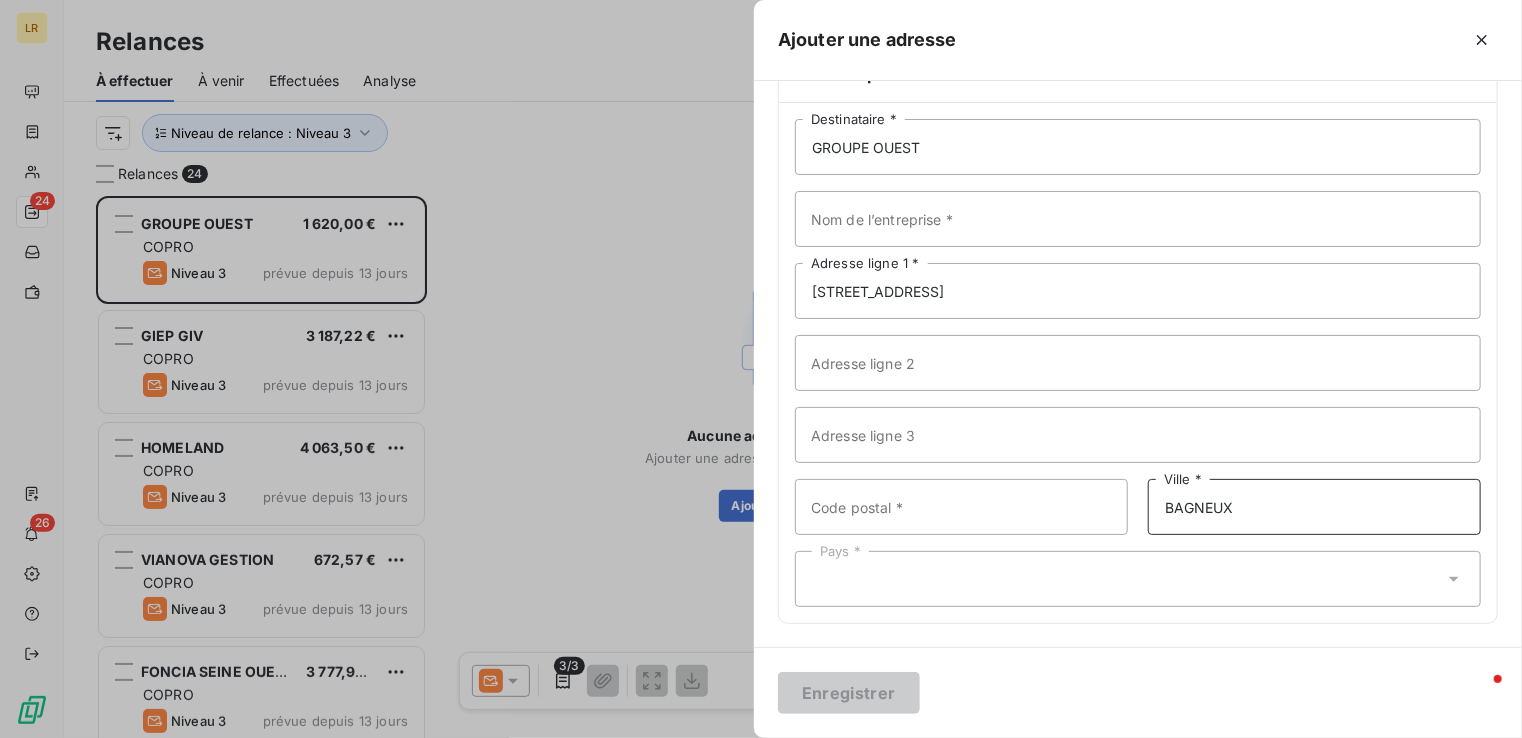 type on "BAGNEUX" 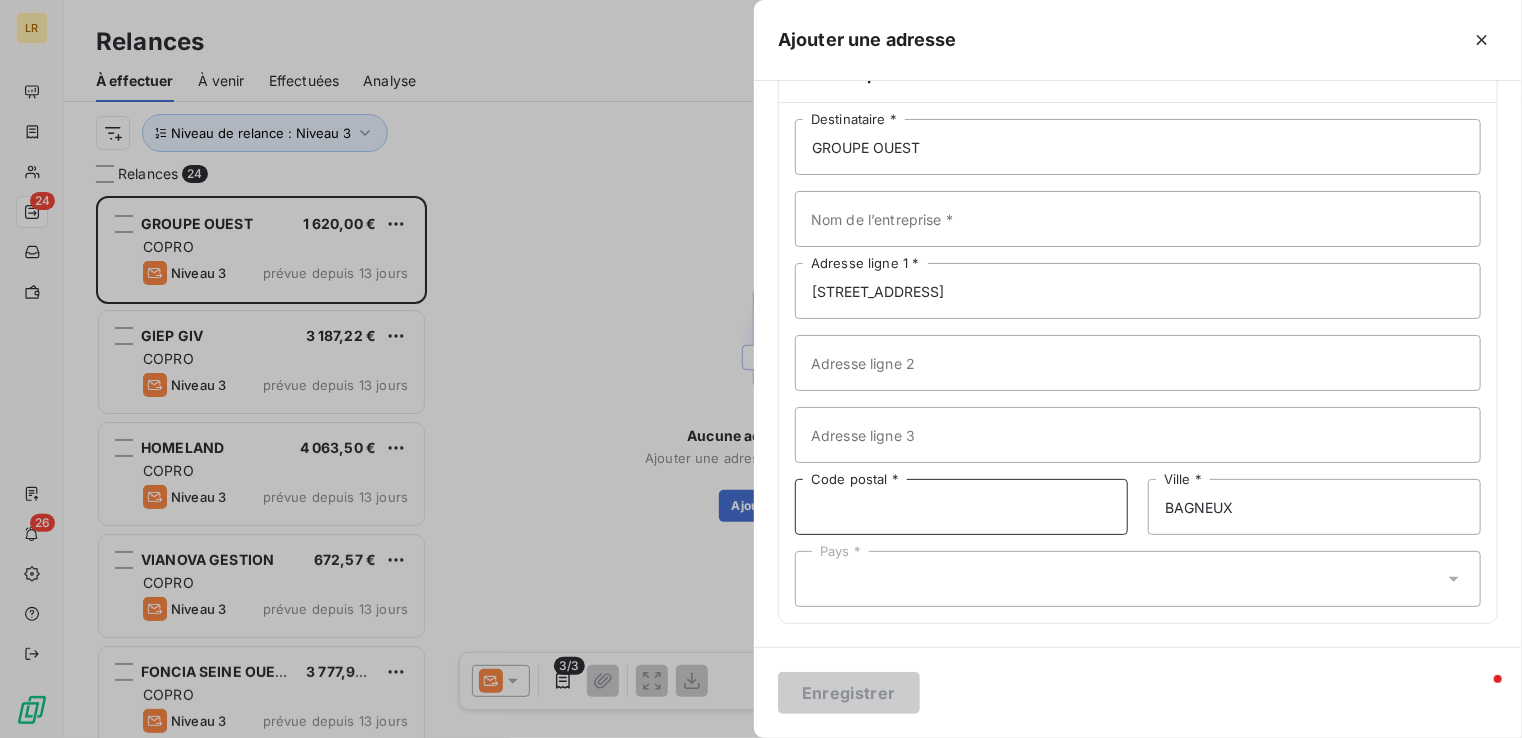 click on "Code postal *" at bounding box center (961, 507) 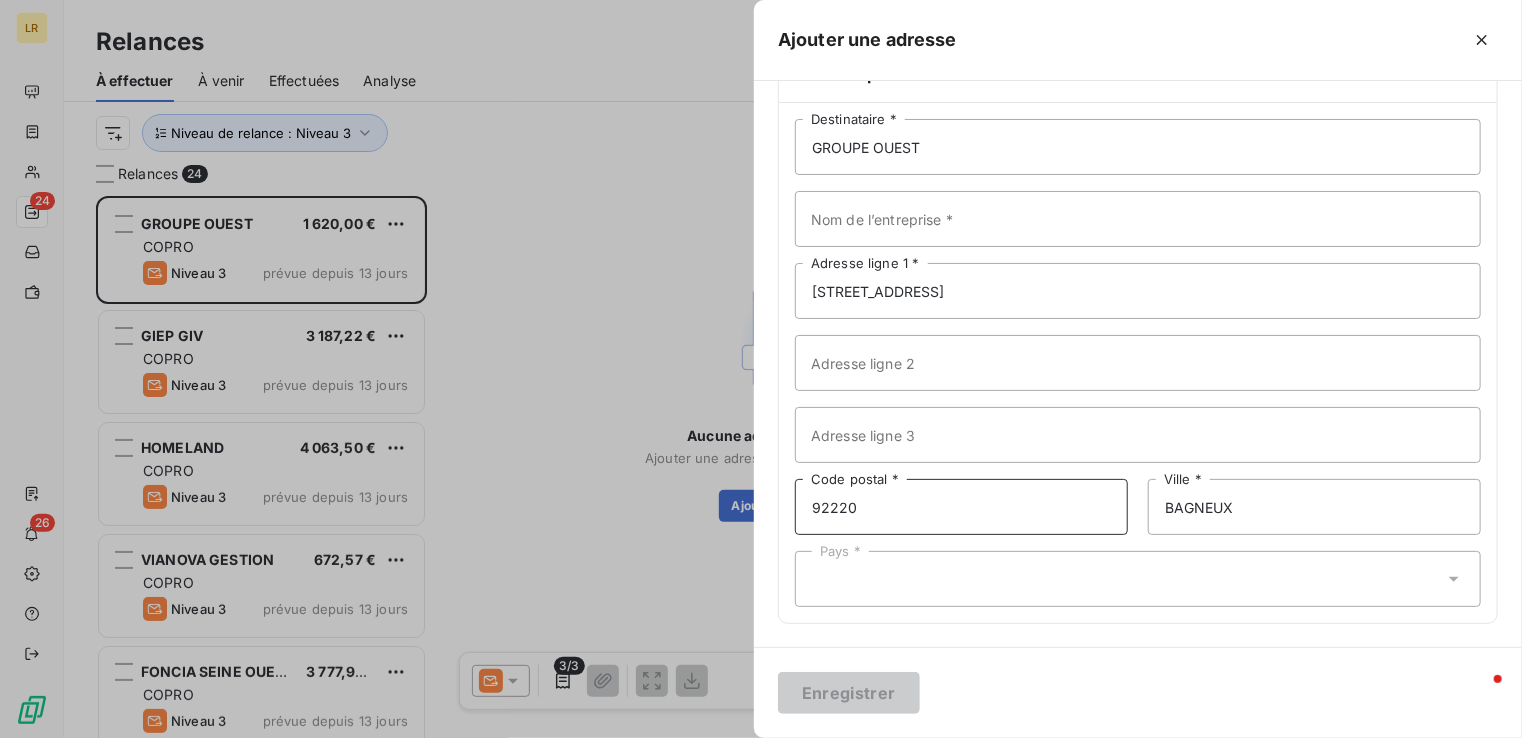 type on "92220" 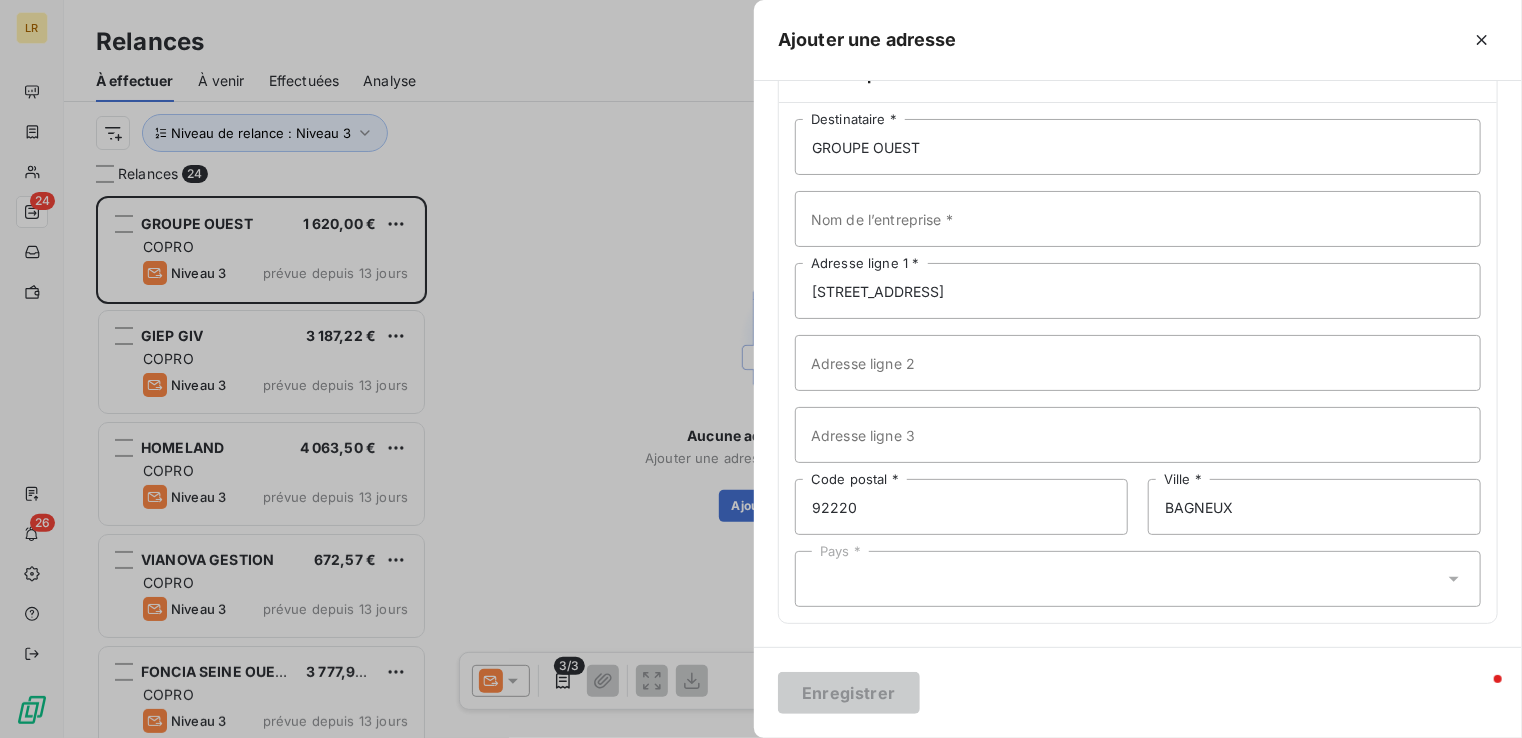 click on "Pays *" at bounding box center [1138, 579] 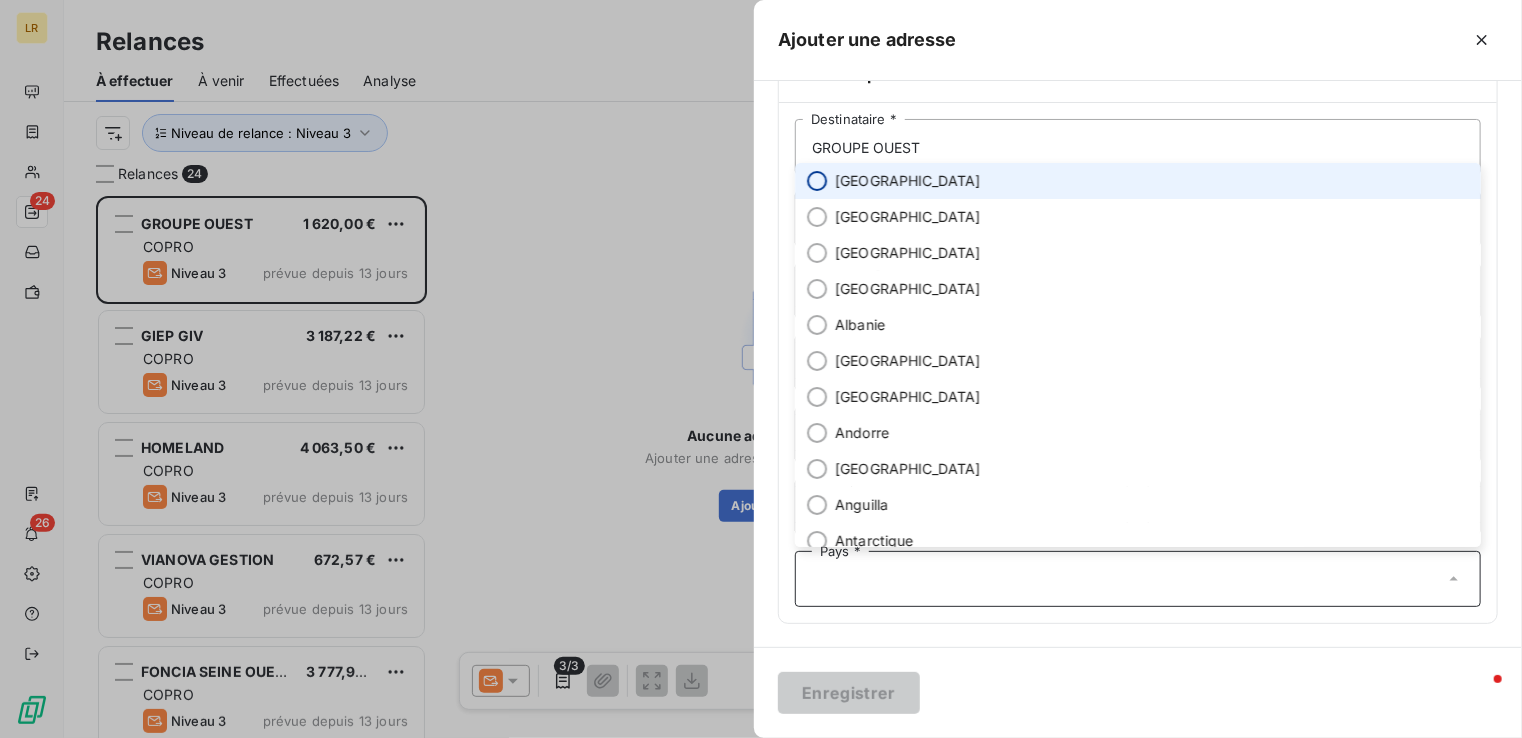 click at bounding box center (817, 181) 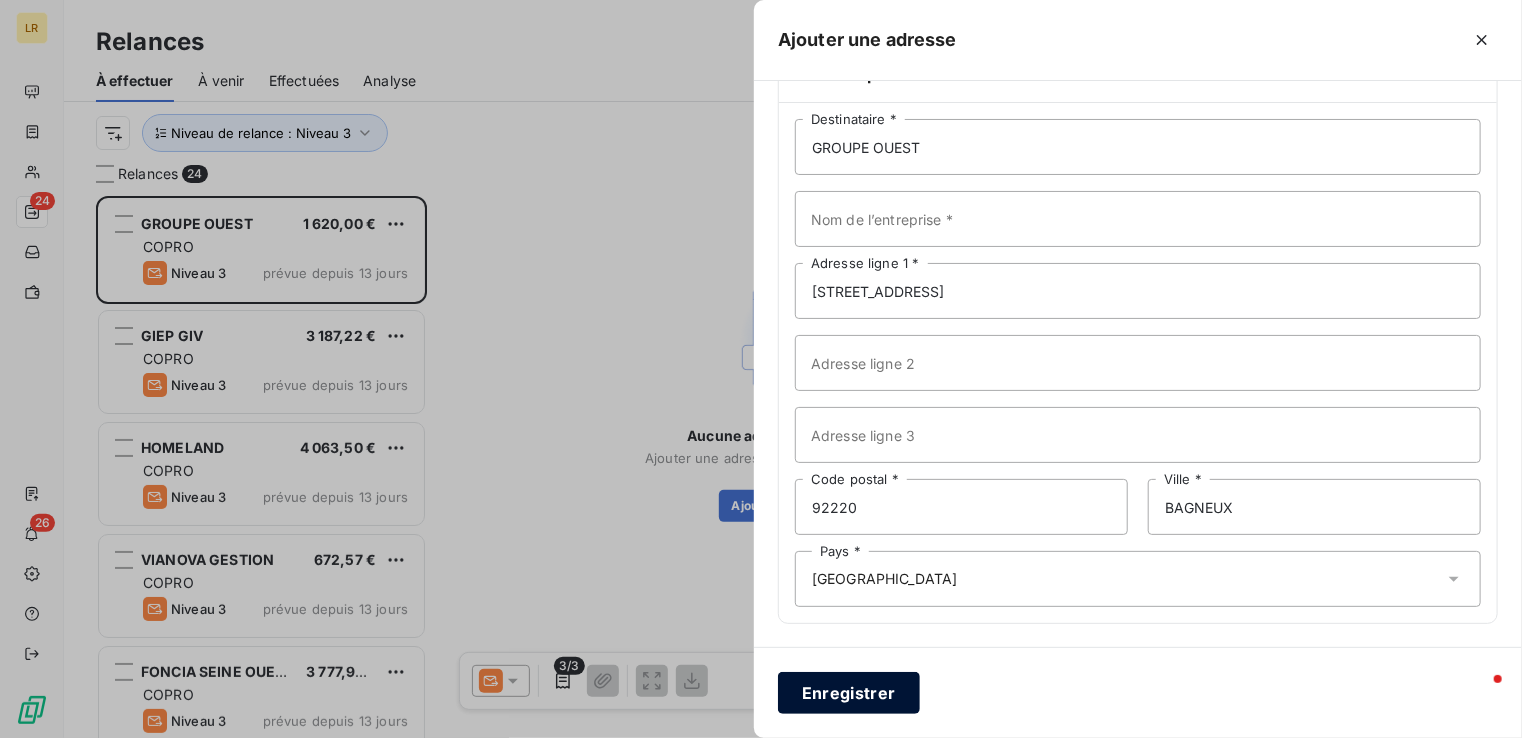click on "Enregistrer" at bounding box center (849, 693) 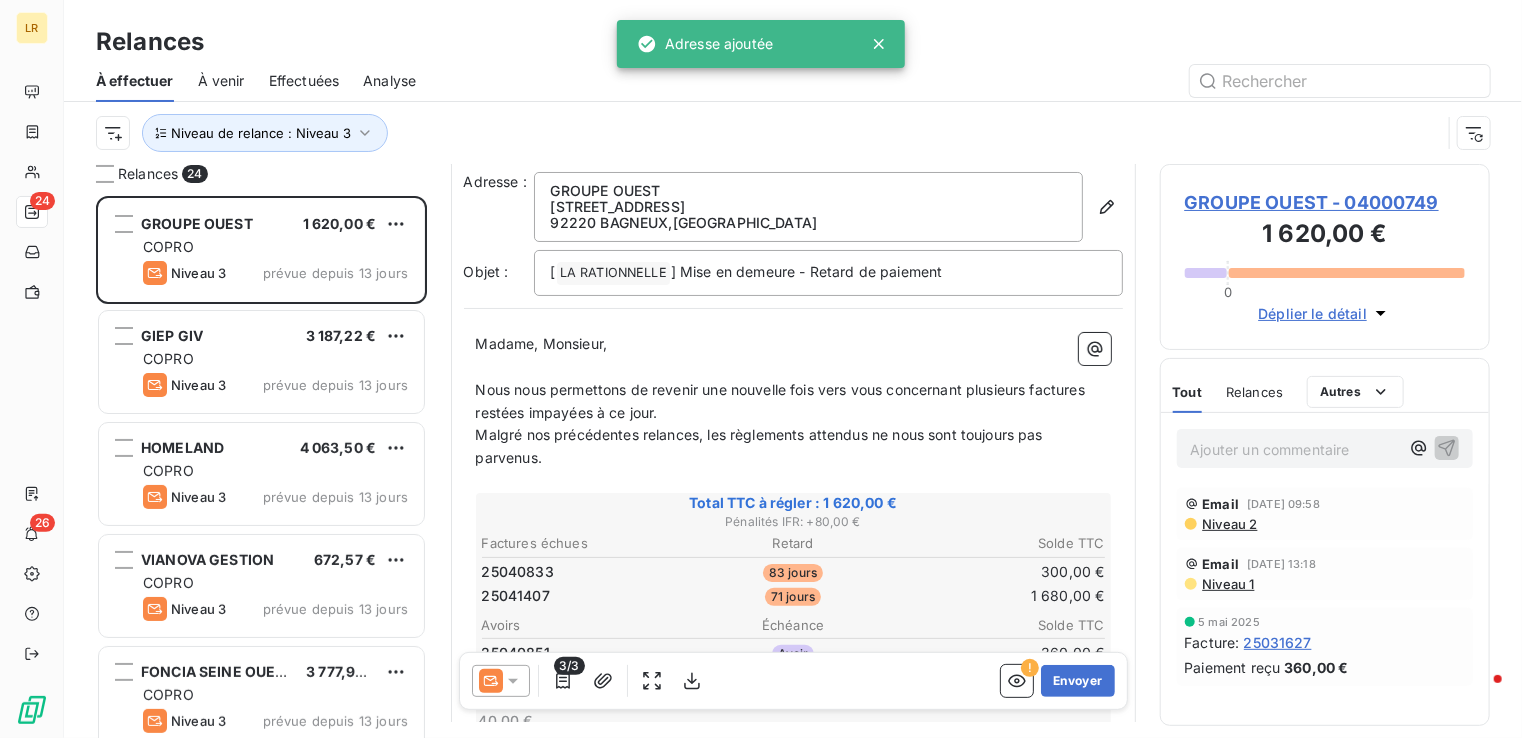 scroll, scrollTop: 200, scrollLeft: 0, axis: vertical 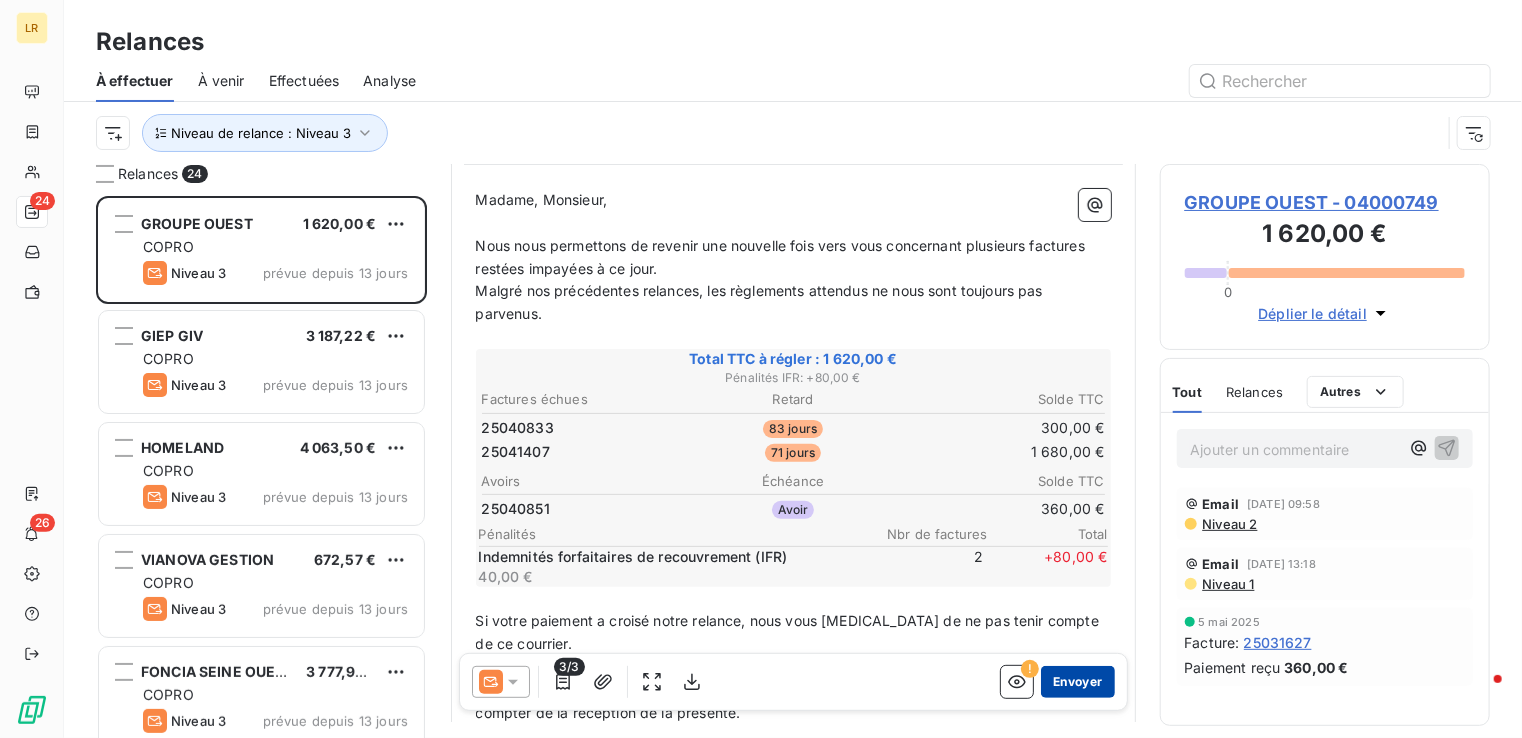 click on "Envoyer" at bounding box center [1077, 681] 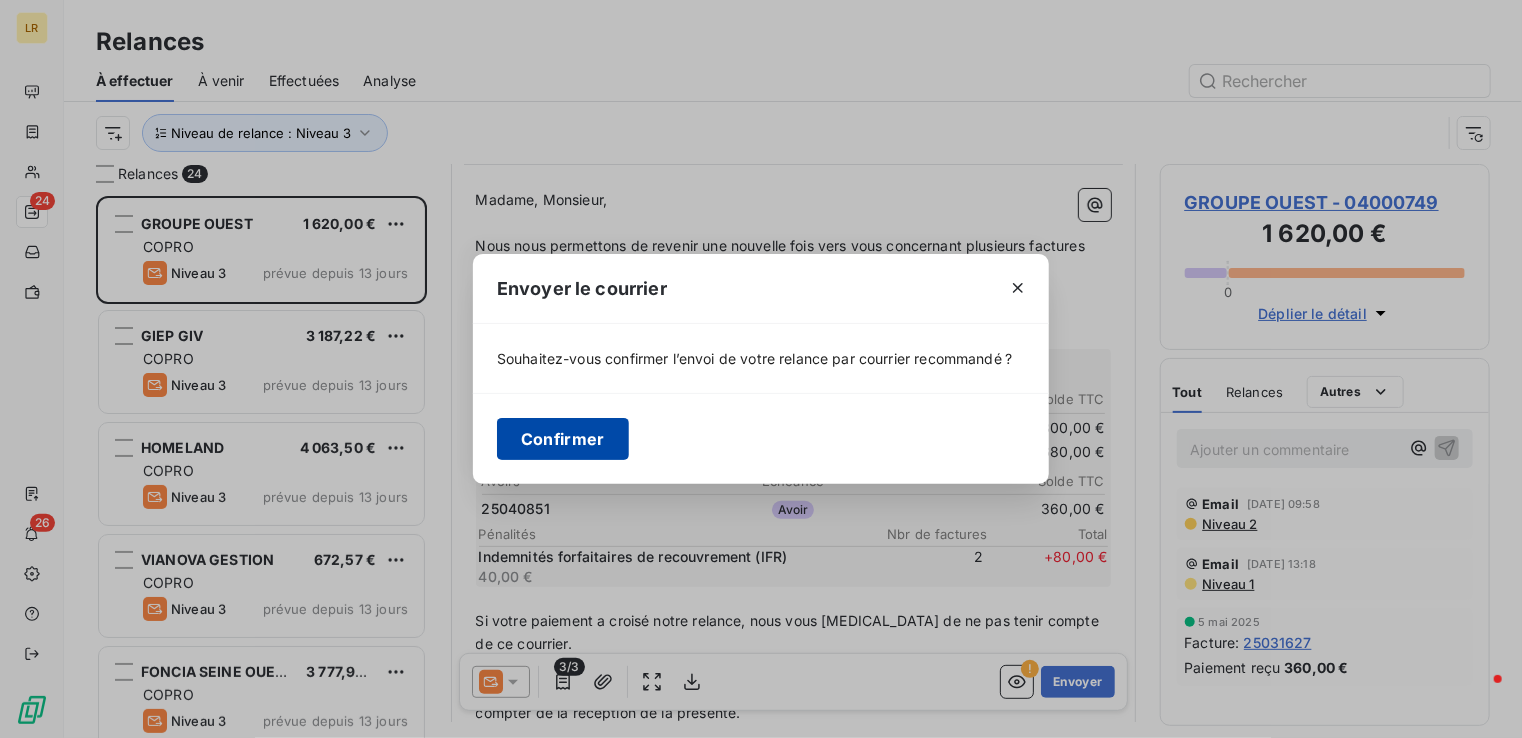 click on "Confirmer" at bounding box center (563, 439) 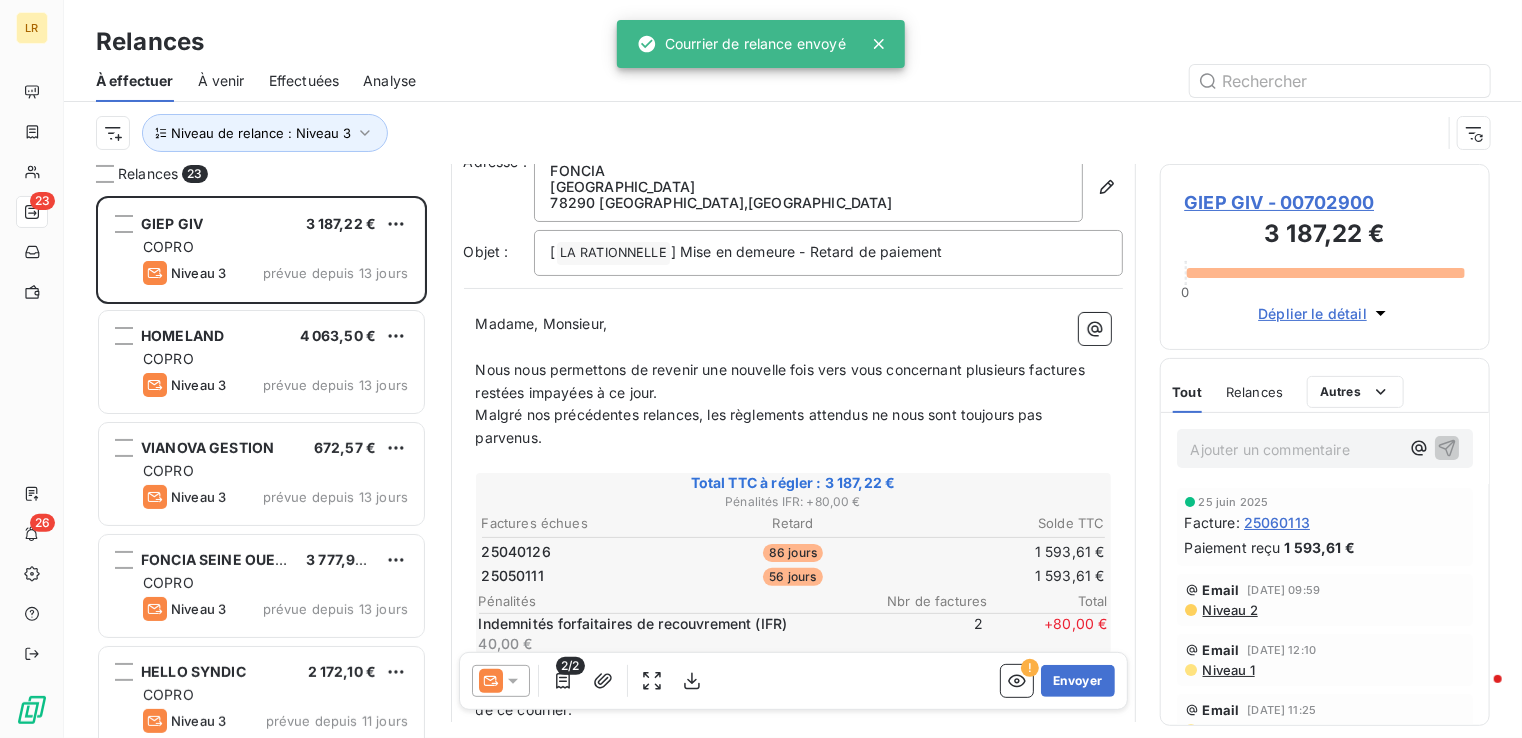 scroll, scrollTop: 300, scrollLeft: 0, axis: vertical 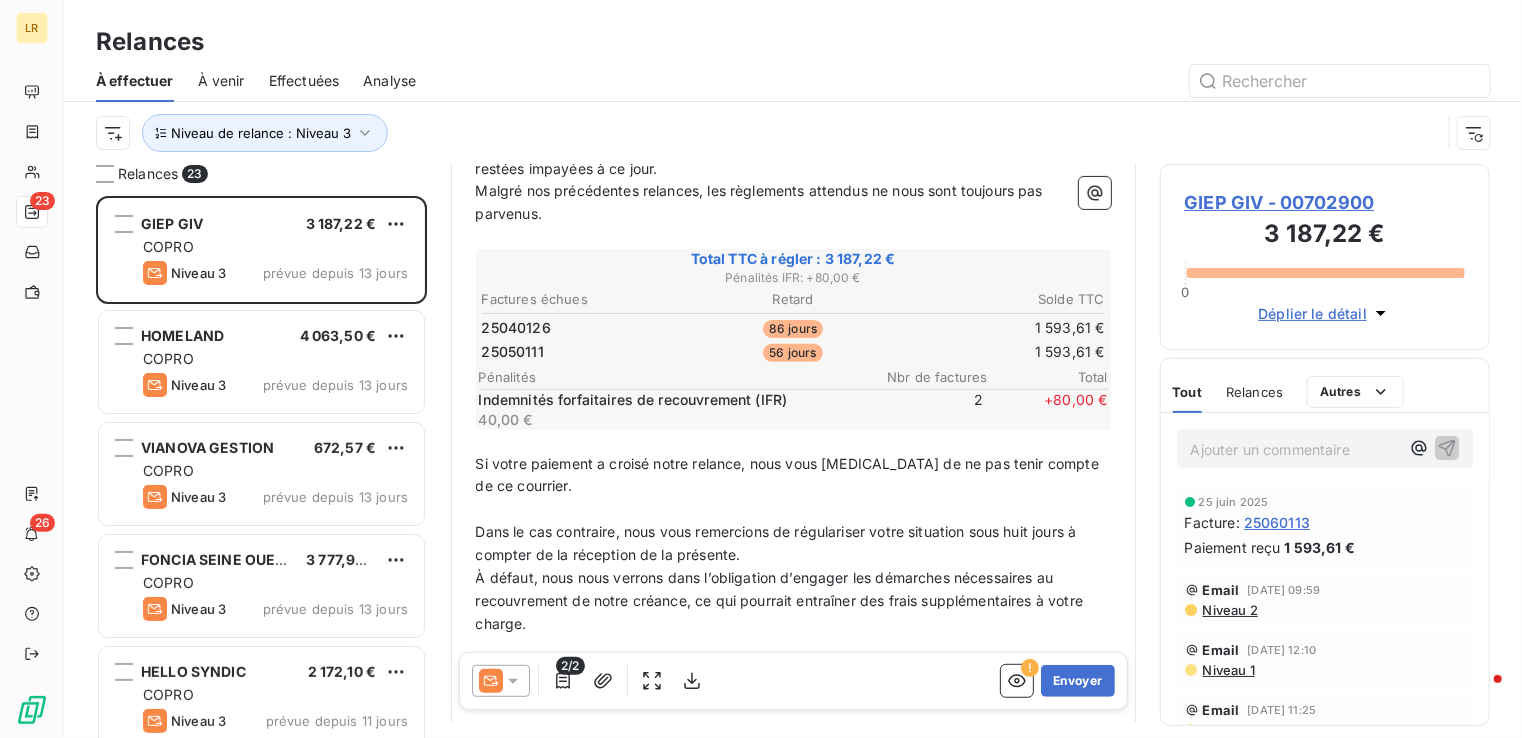 click on "Relances" at bounding box center (1254, 392) 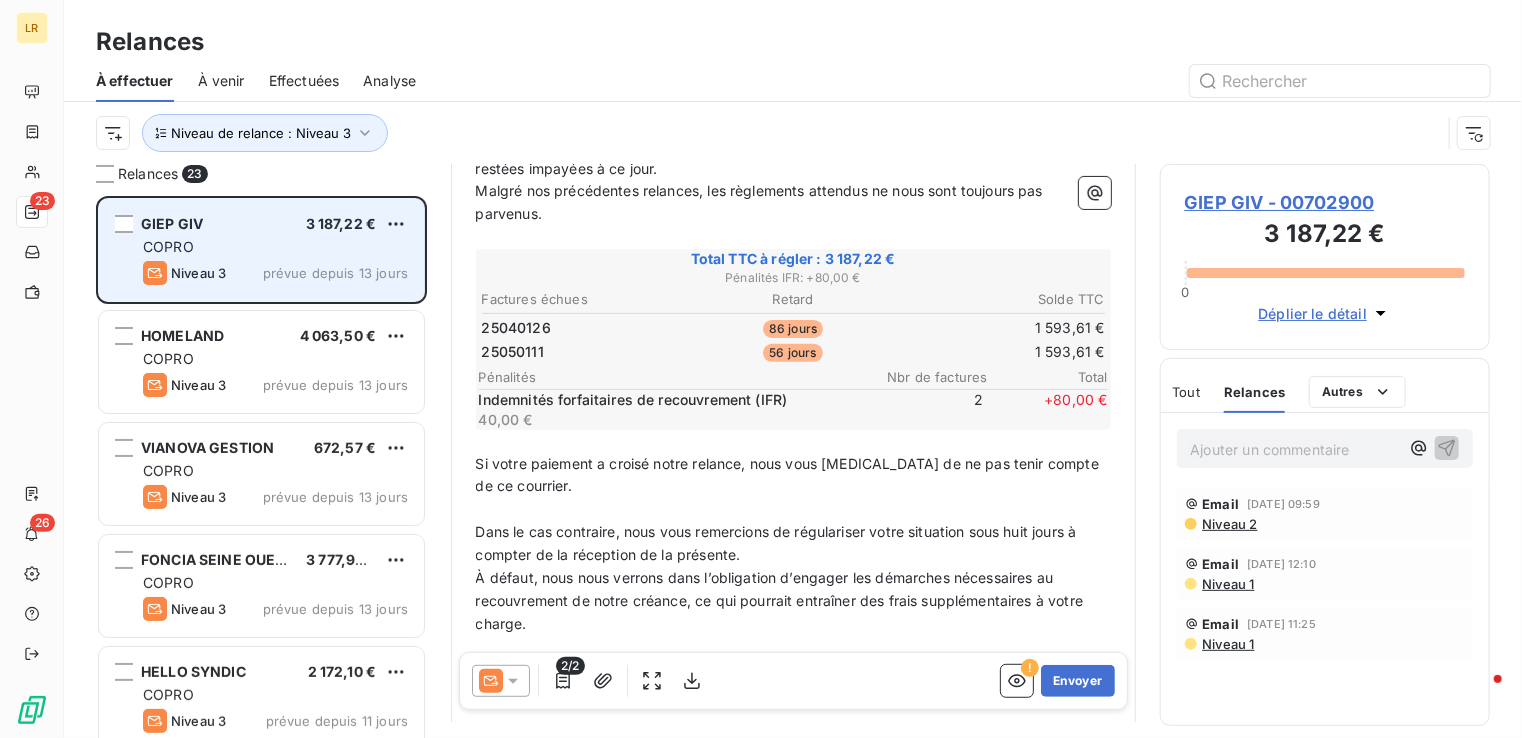click on "COPRO" at bounding box center (275, 247) 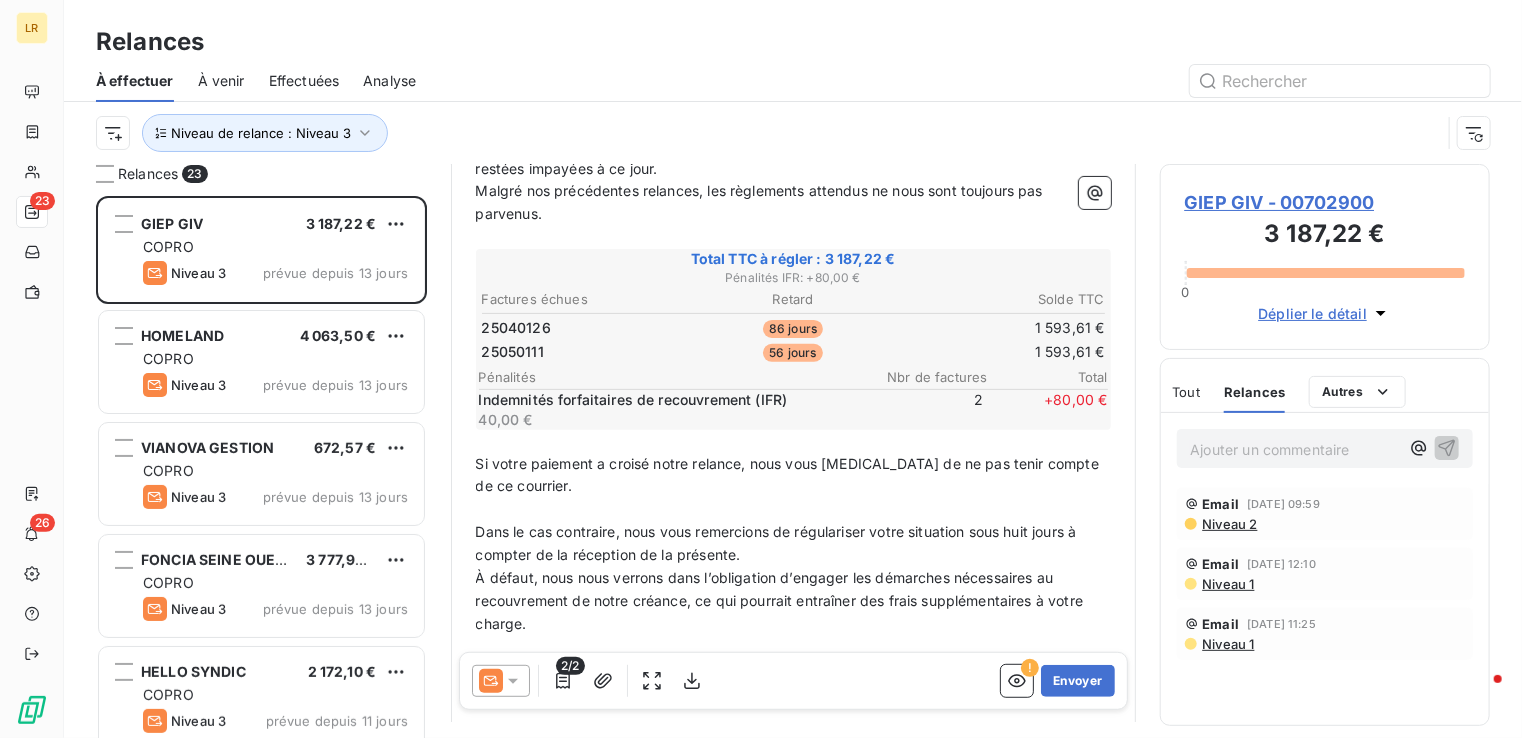 click on "Si votre paiement a croisé notre relance, nous vous [MEDICAL_DATA] de ne pas tenir compte de ce courrier." at bounding box center [790, 475] 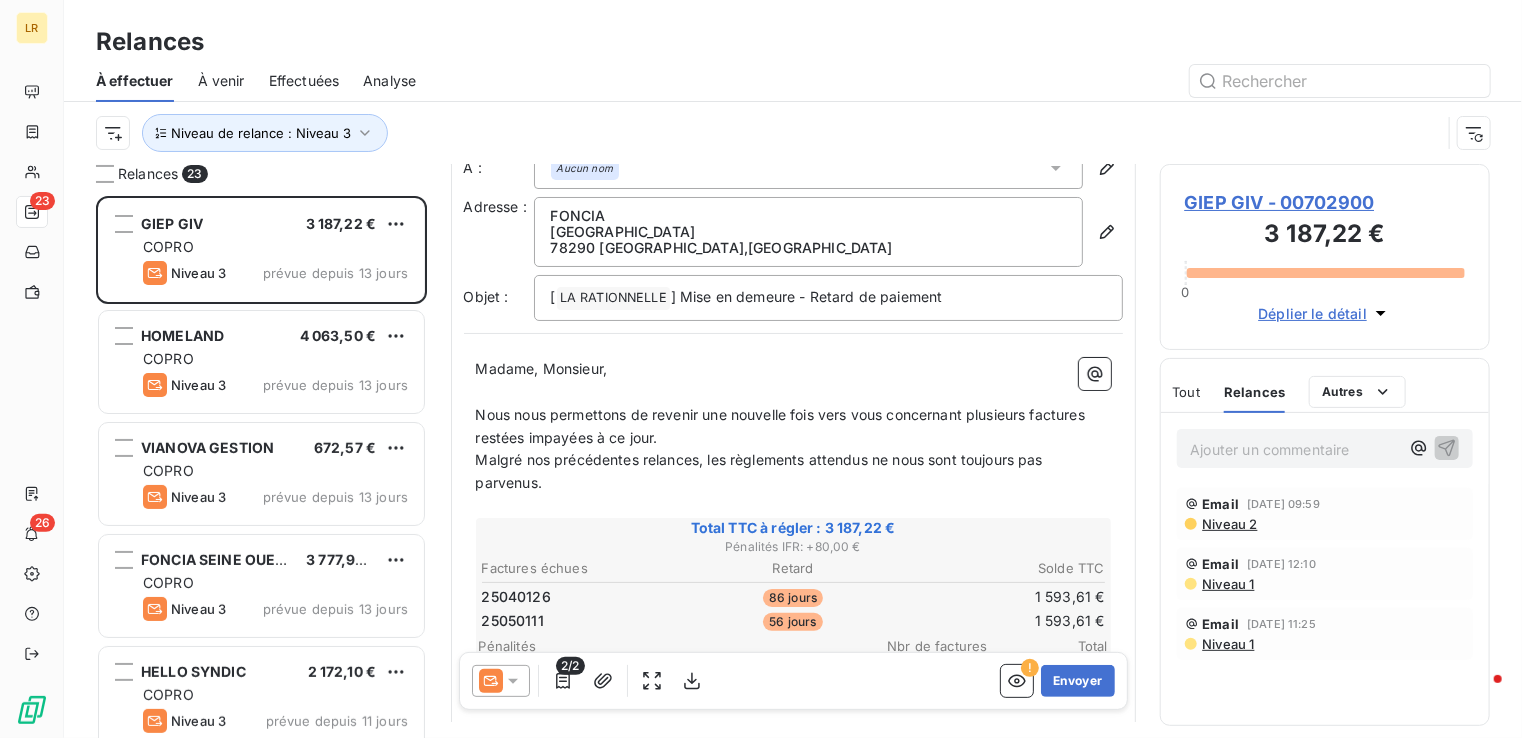 scroll, scrollTop: 0, scrollLeft: 0, axis: both 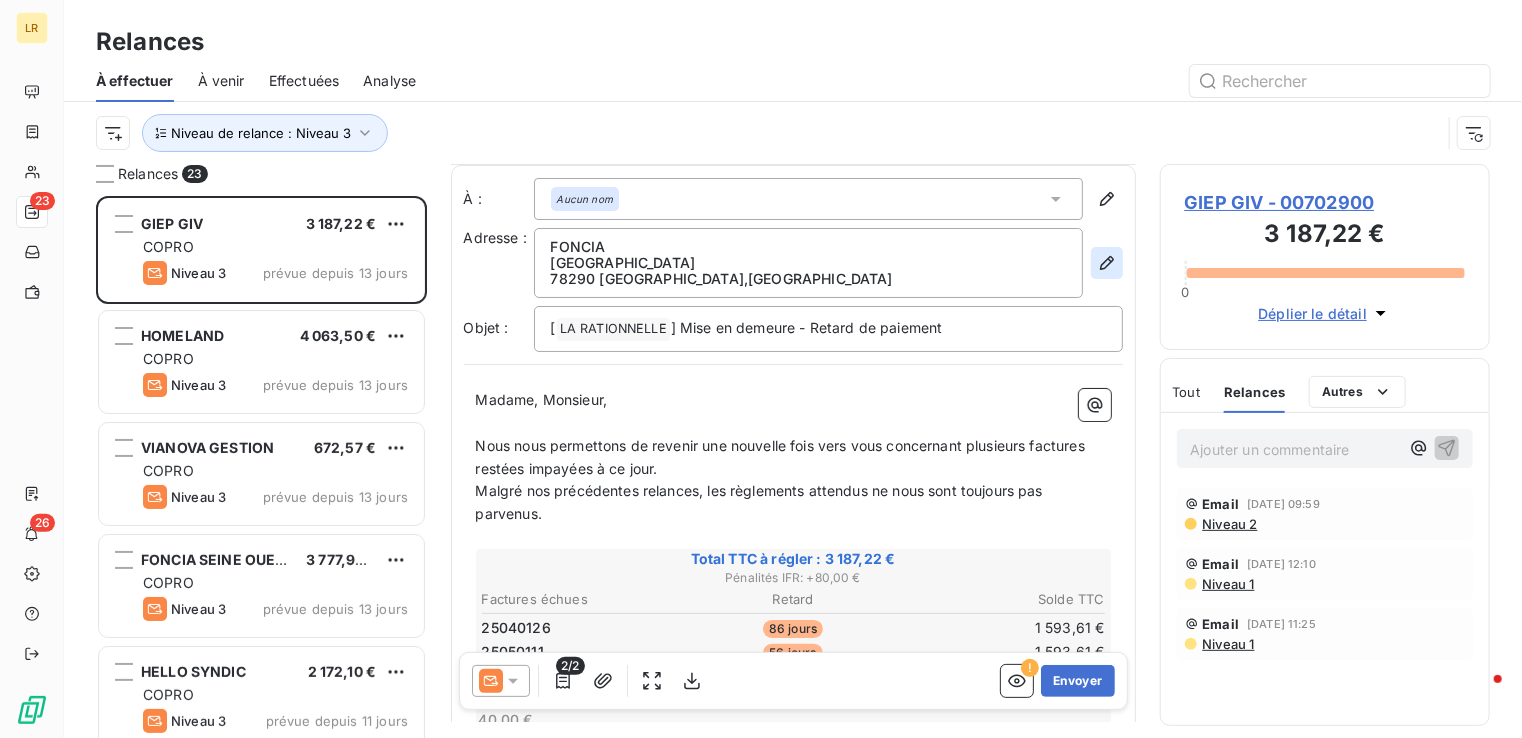 click 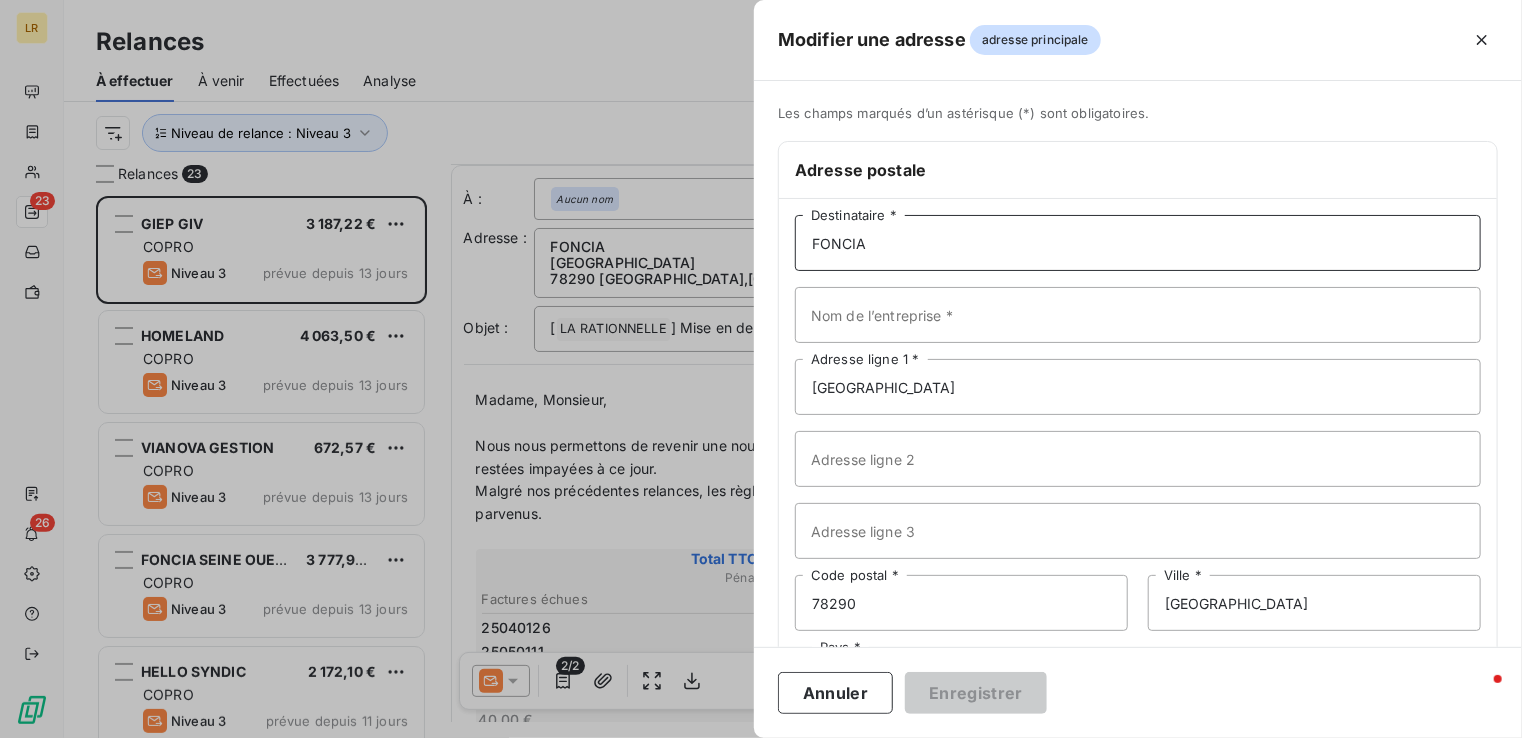 click on "FONCIA" at bounding box center (1138, 243) 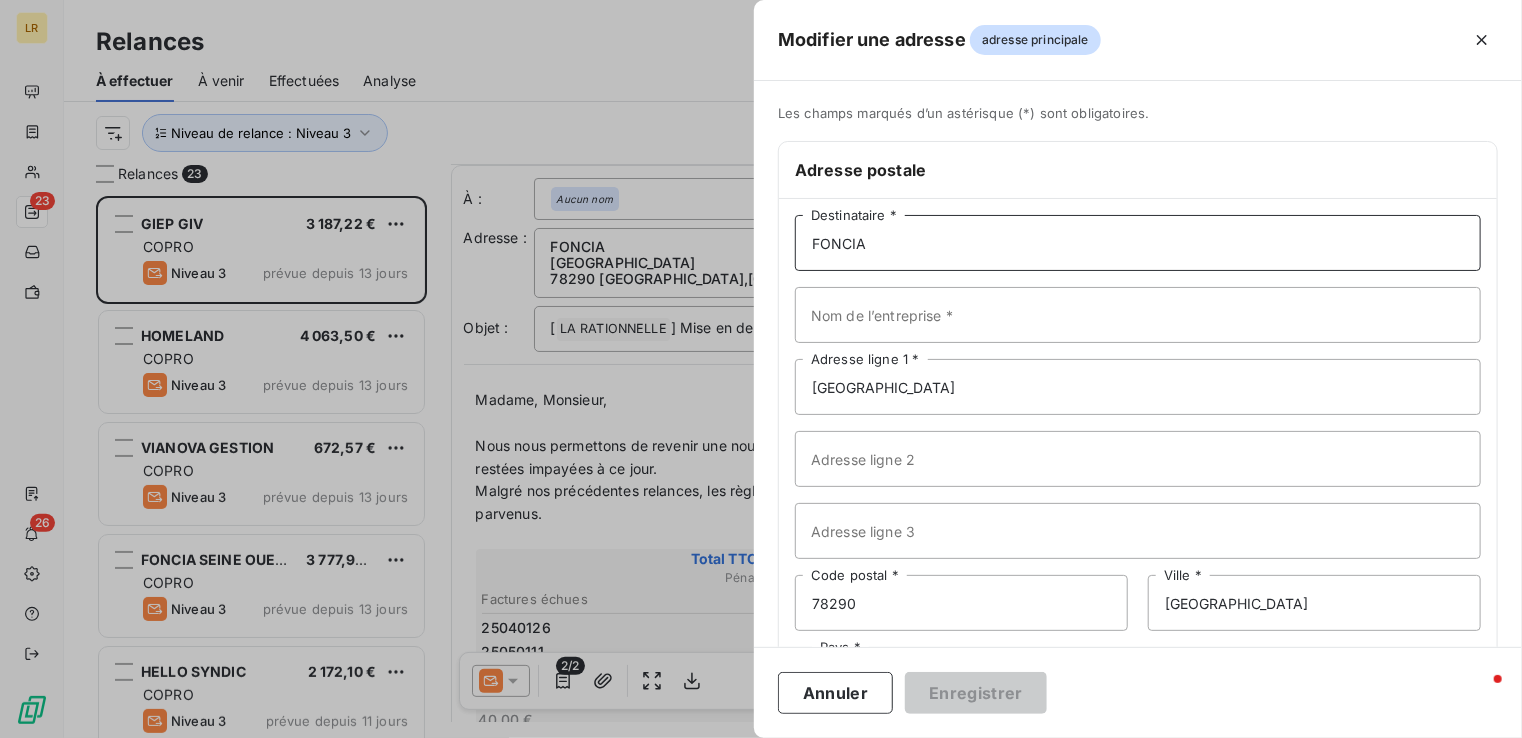 paste on "FONCIA GIV  [STREET_ADDRESS][PERSON_NAME]" 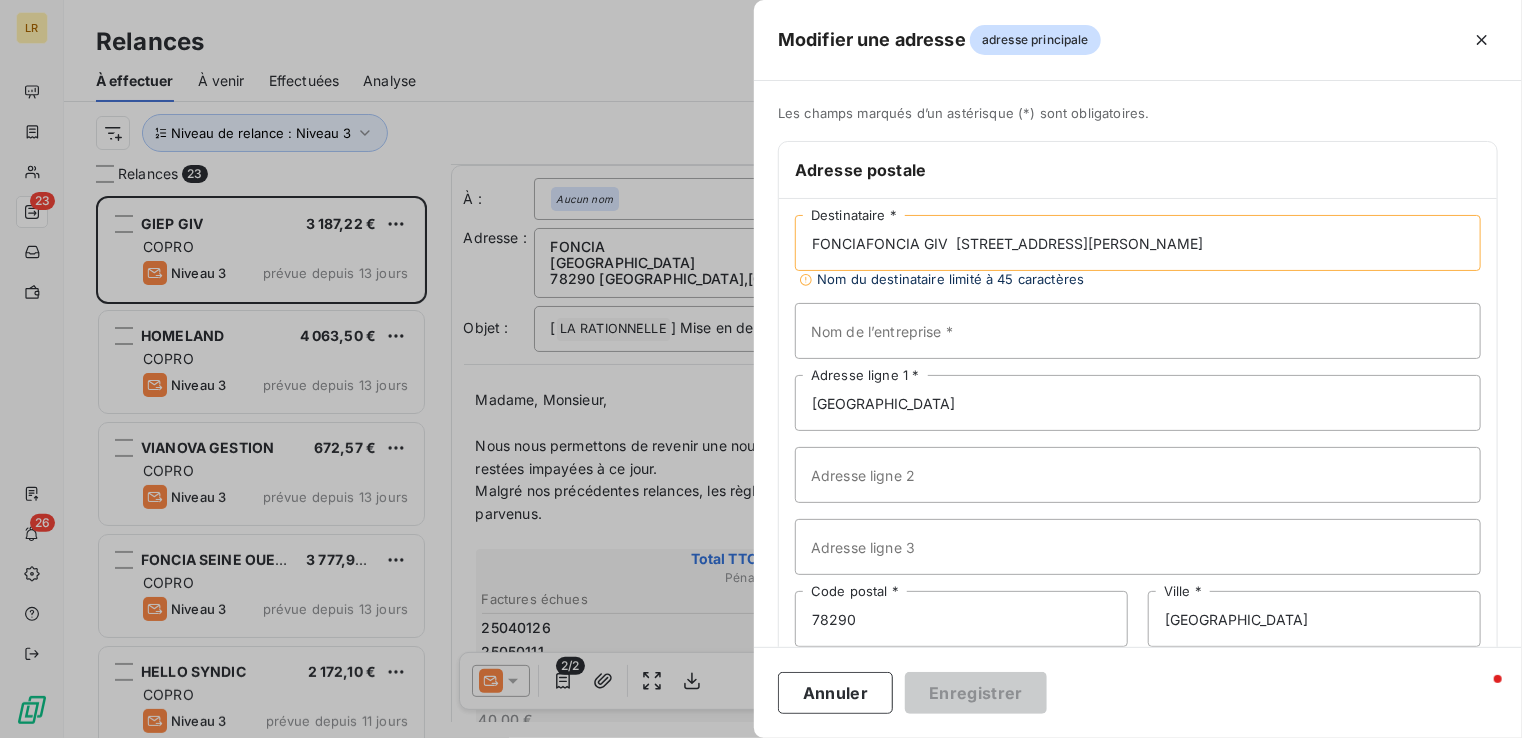 click on "FONCIAFONCIA GIV  [STREET_ADDRESS][PERSON_NAME]" at bounding box center (1138, 243) 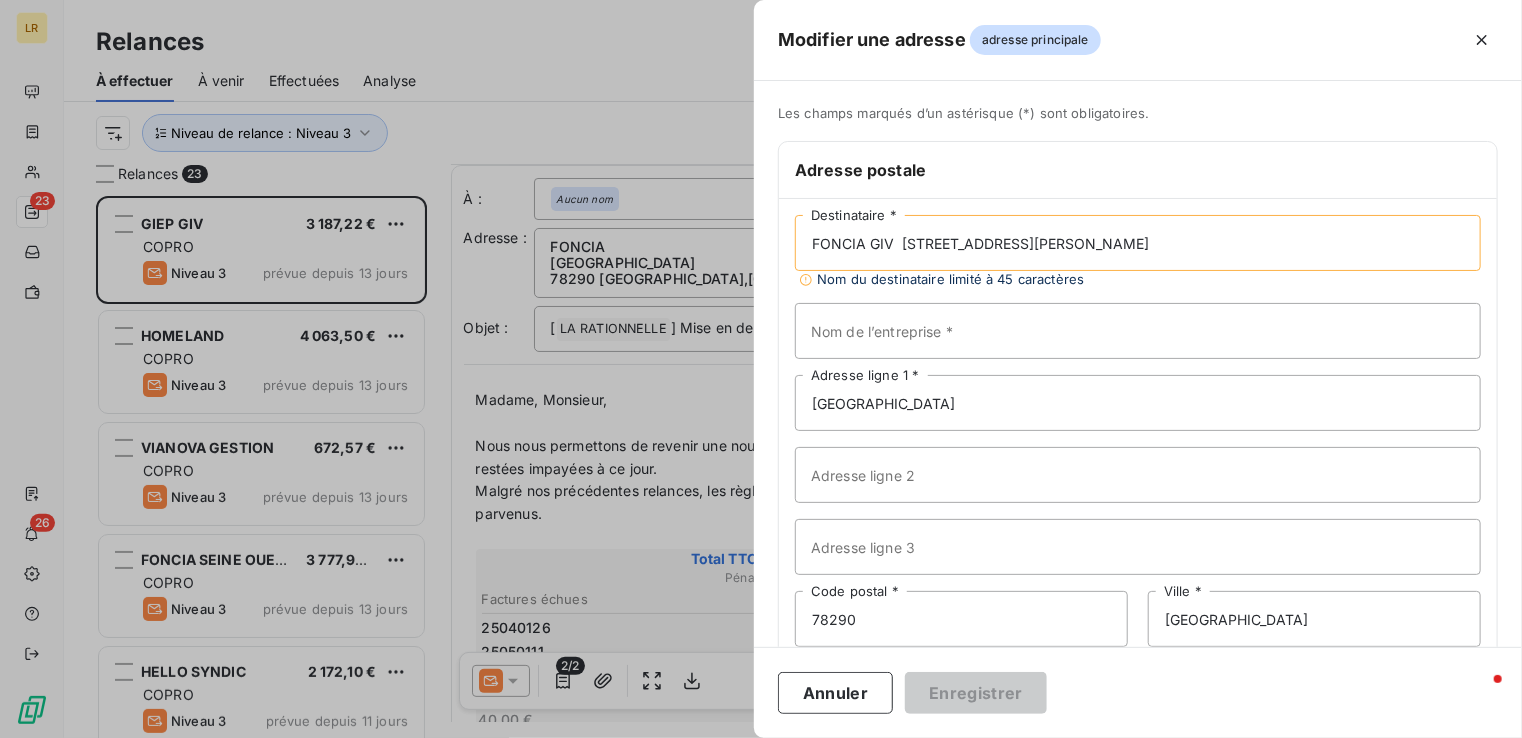 drag, startPoint x: 900, startPoint y: 242, endPoint x: 1114, endPoint y: 241, distance: 214.00233 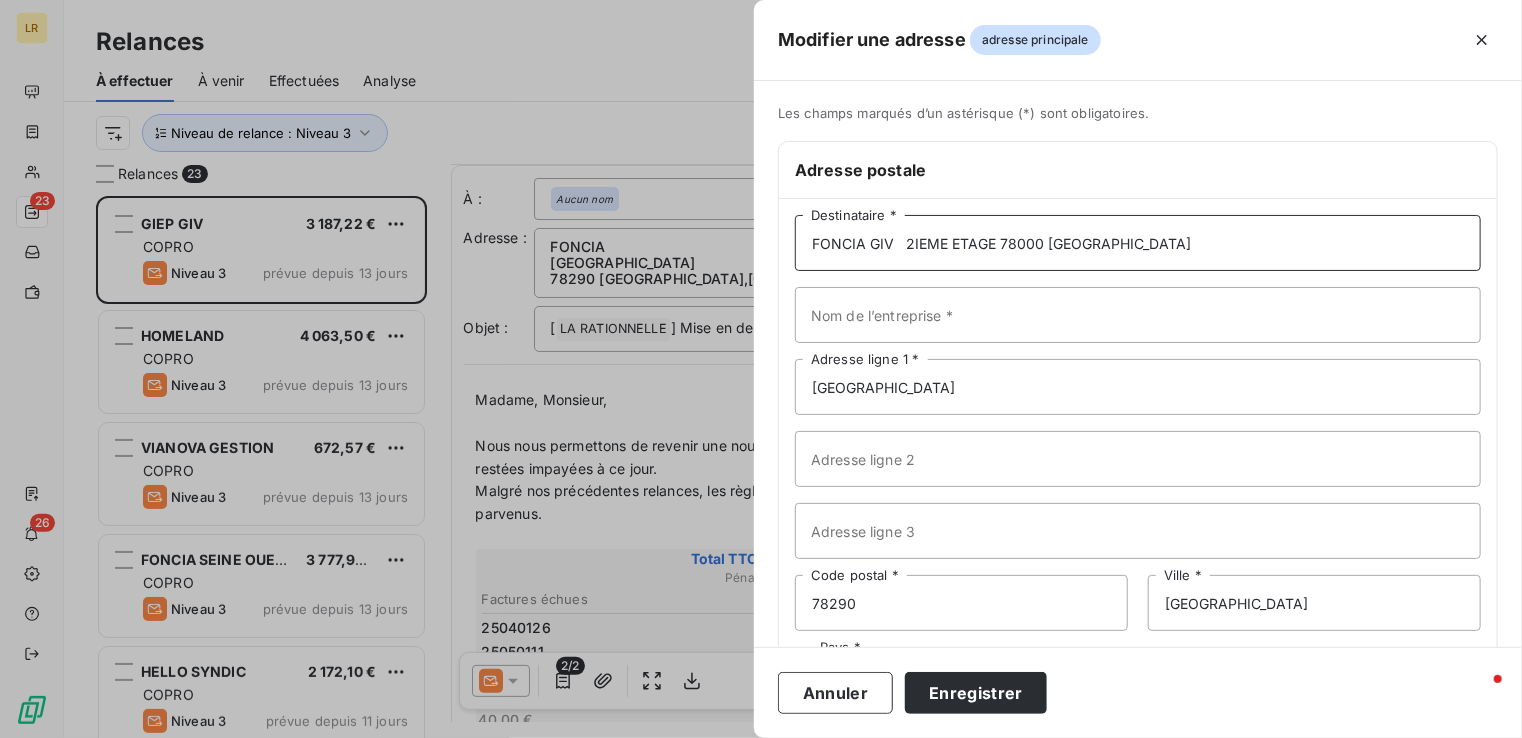 type on "FONCIA GIV   2IEME ETAGE 78000 [GEOGRAPHIC_DATA]" 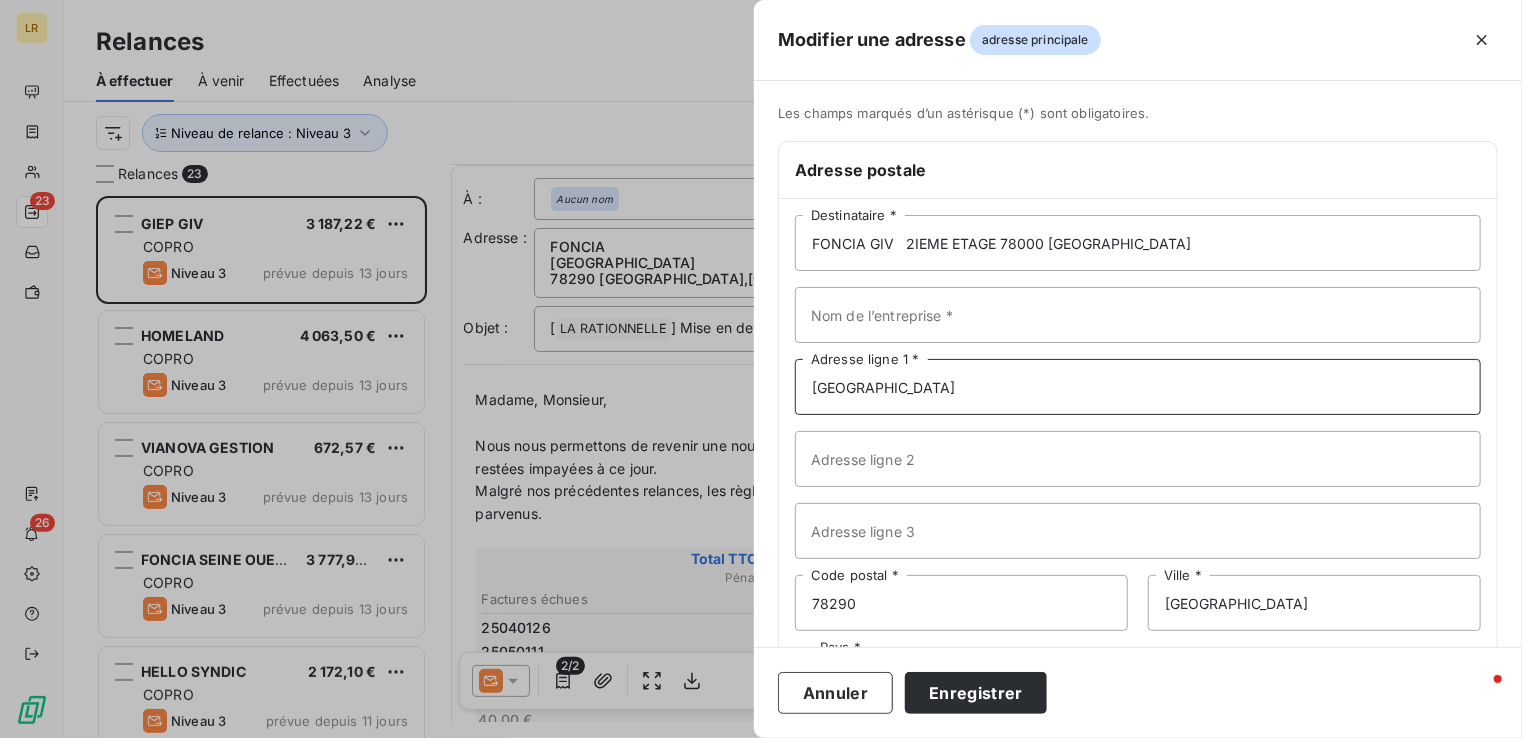 drag, startPoint x: 960, startPoint y: 388, endPoint x: 712, endPoint y: 399, distance: 248.24384 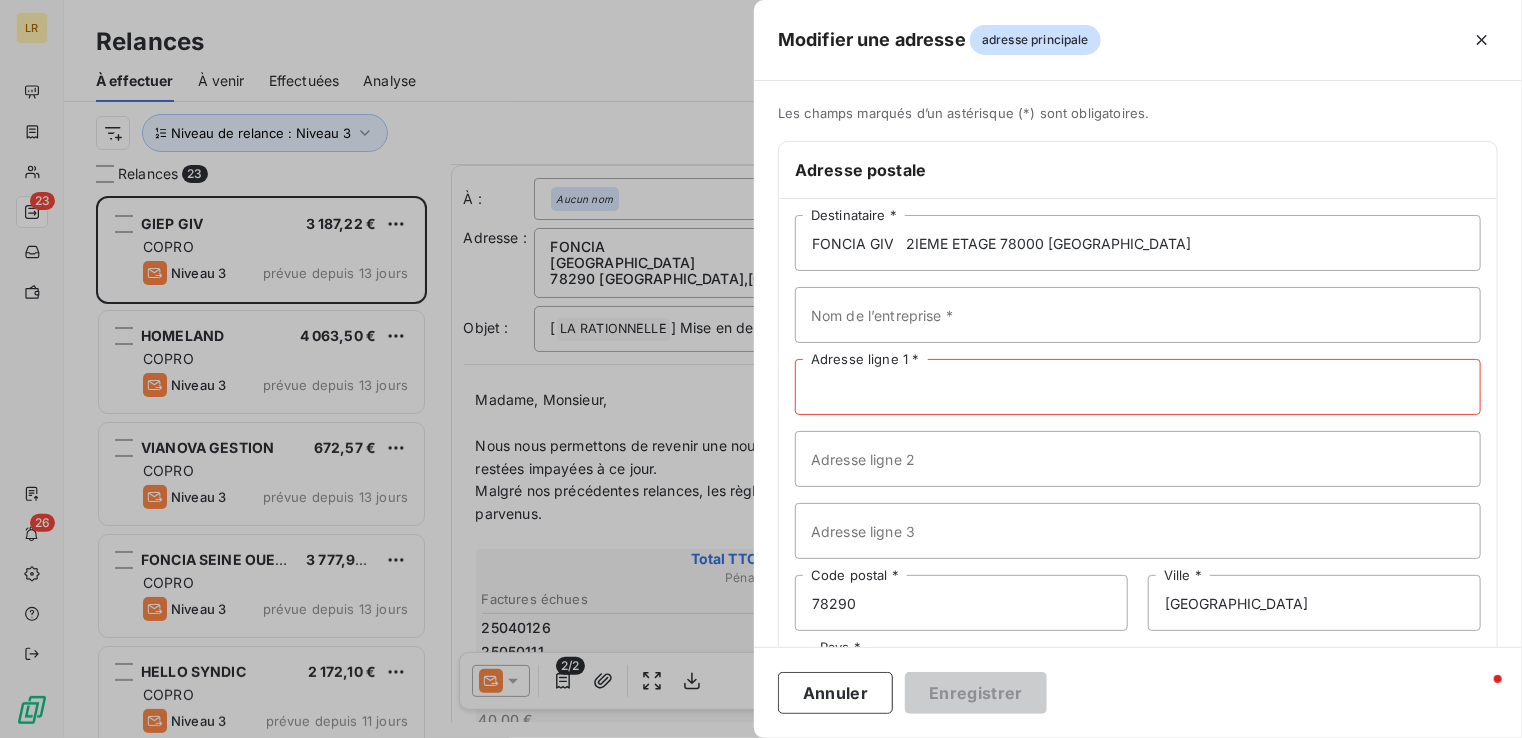 paste on "[STREET_ADDRESS][PERSON_NAME]" 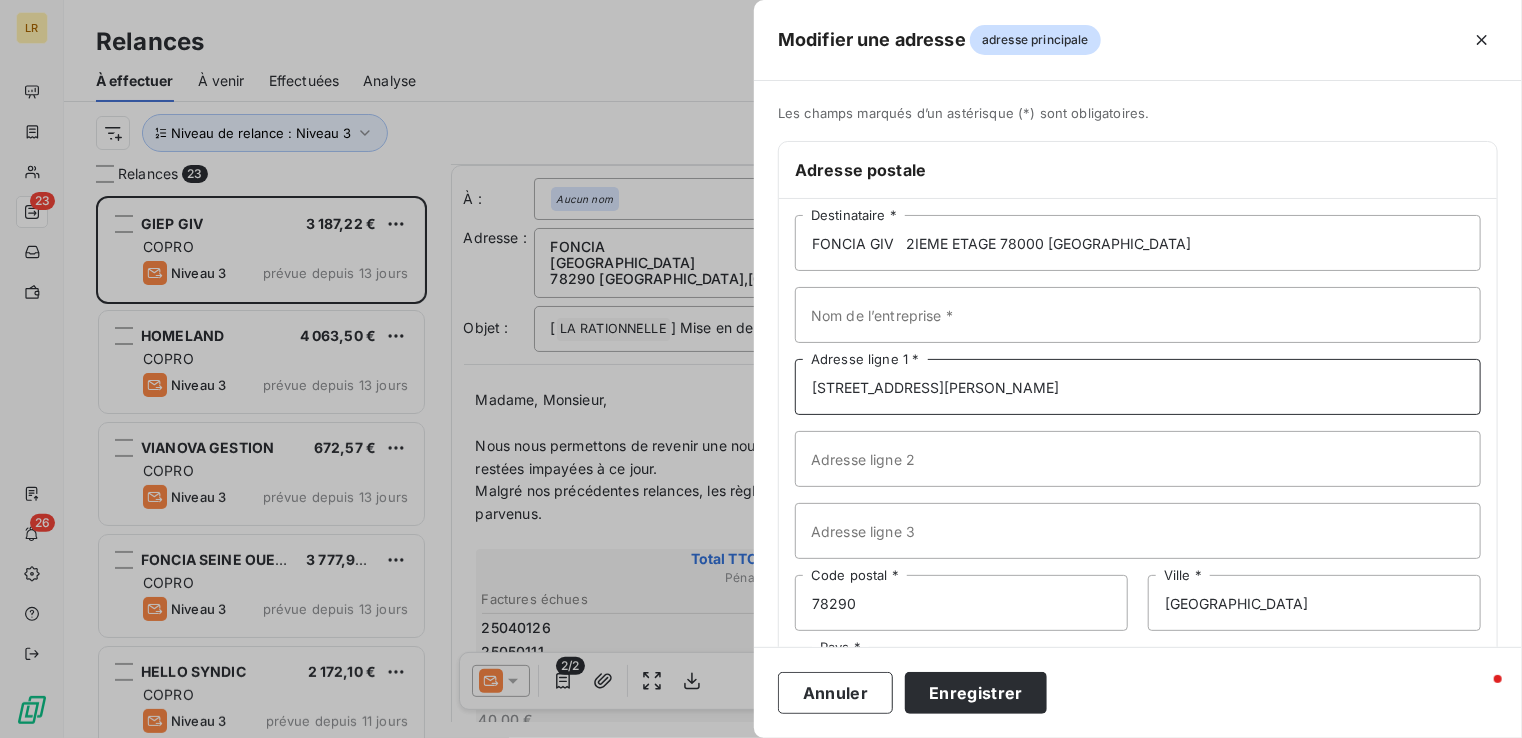 type on "[STREET_ADDRESS][PERSON_NAME]" 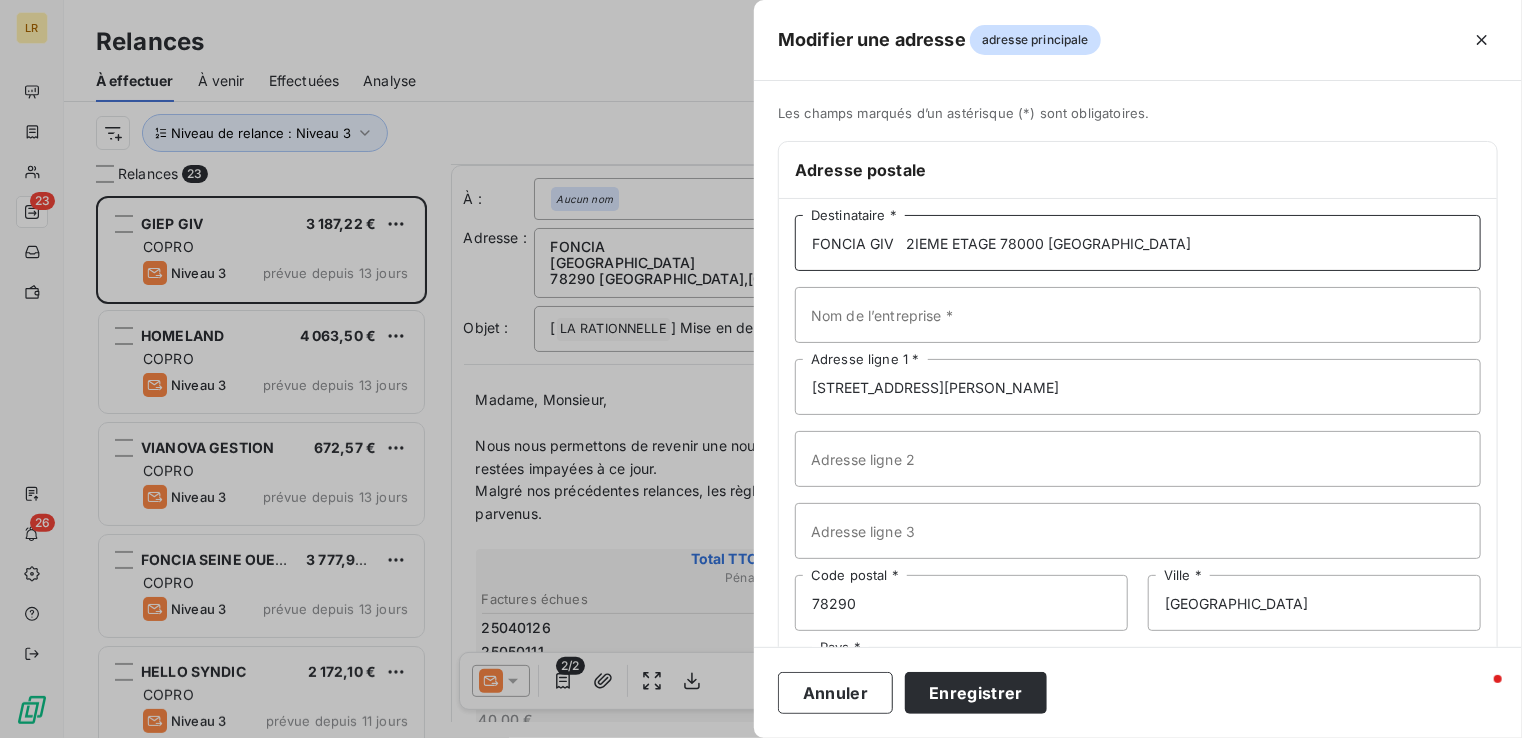 drag, startPoint x: 903, startPoint y: 239, endPoint x: 996, endPoint y: 232, distance: 93.26307 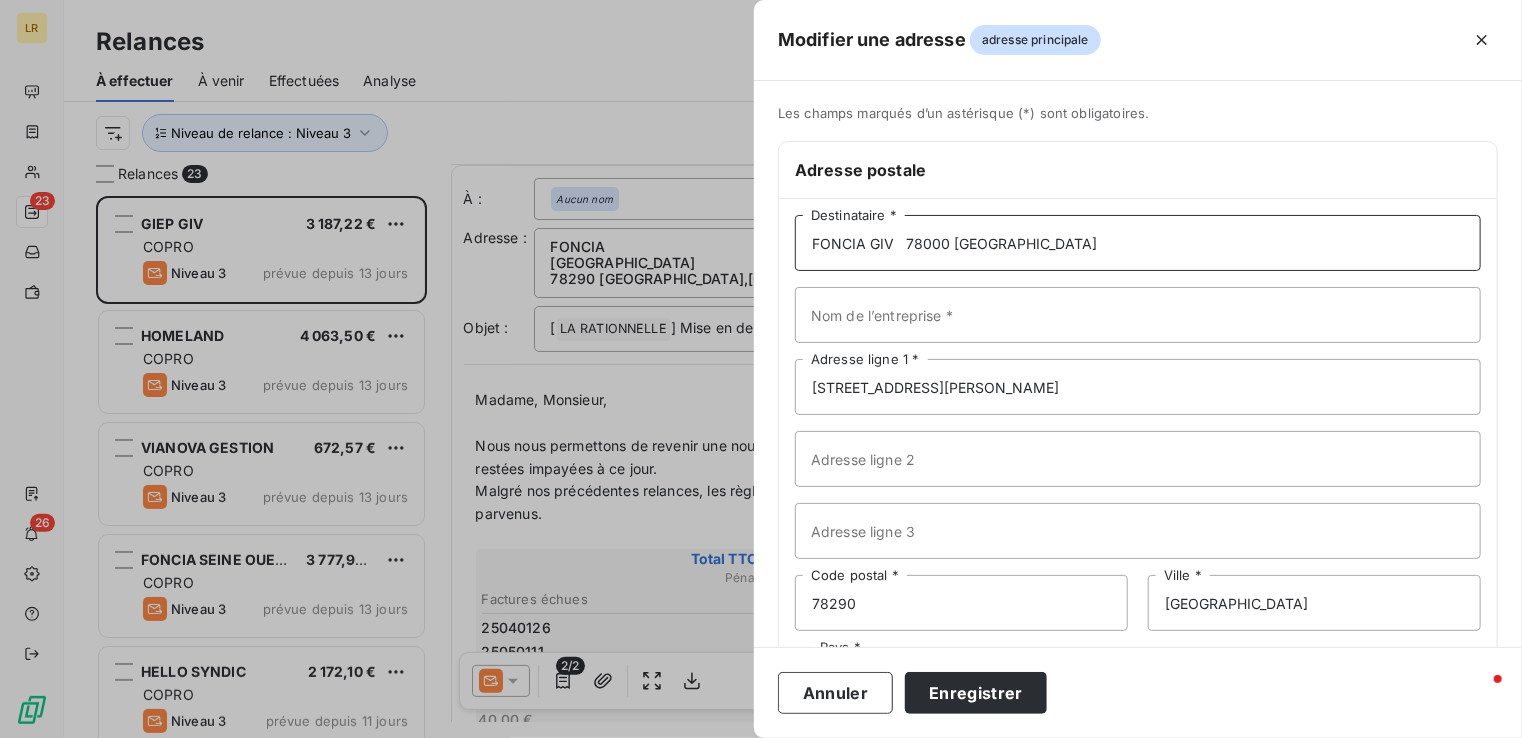 type on "FONCIA GIV   78000 [GEOGRAPHIC_DATA]" 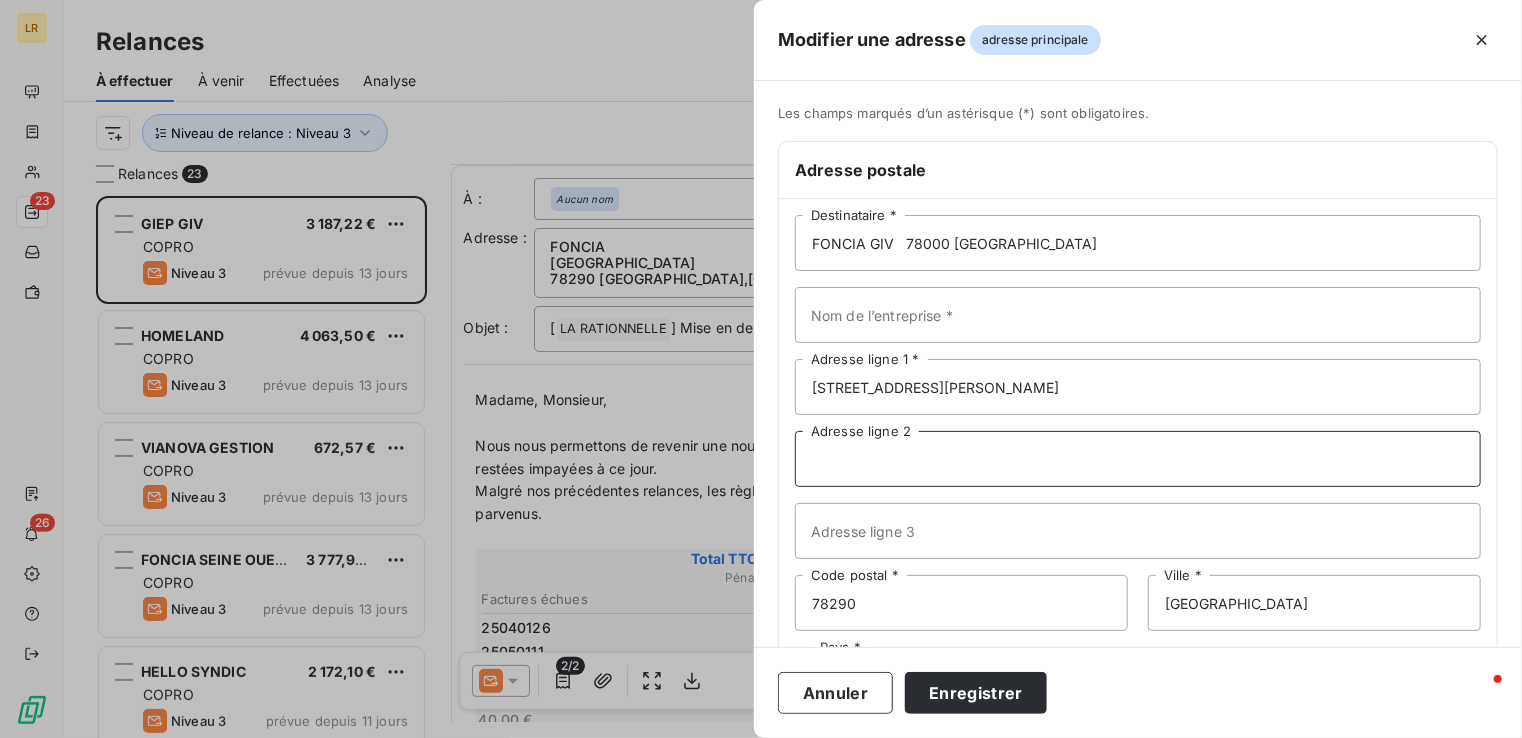 click on "Adresse ligne 2" at bounding box center [1138, 459] 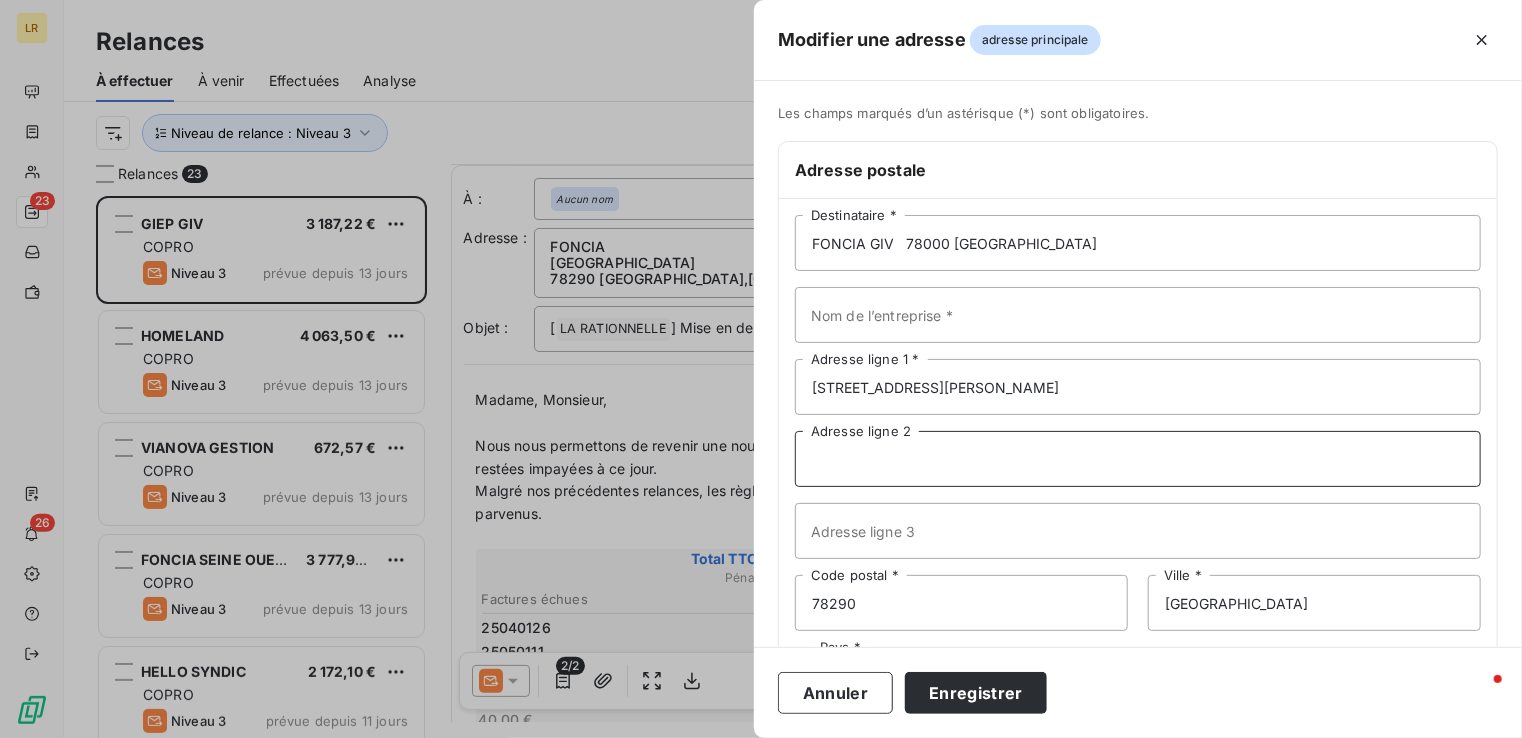 paste on "2IEME ETAGE" 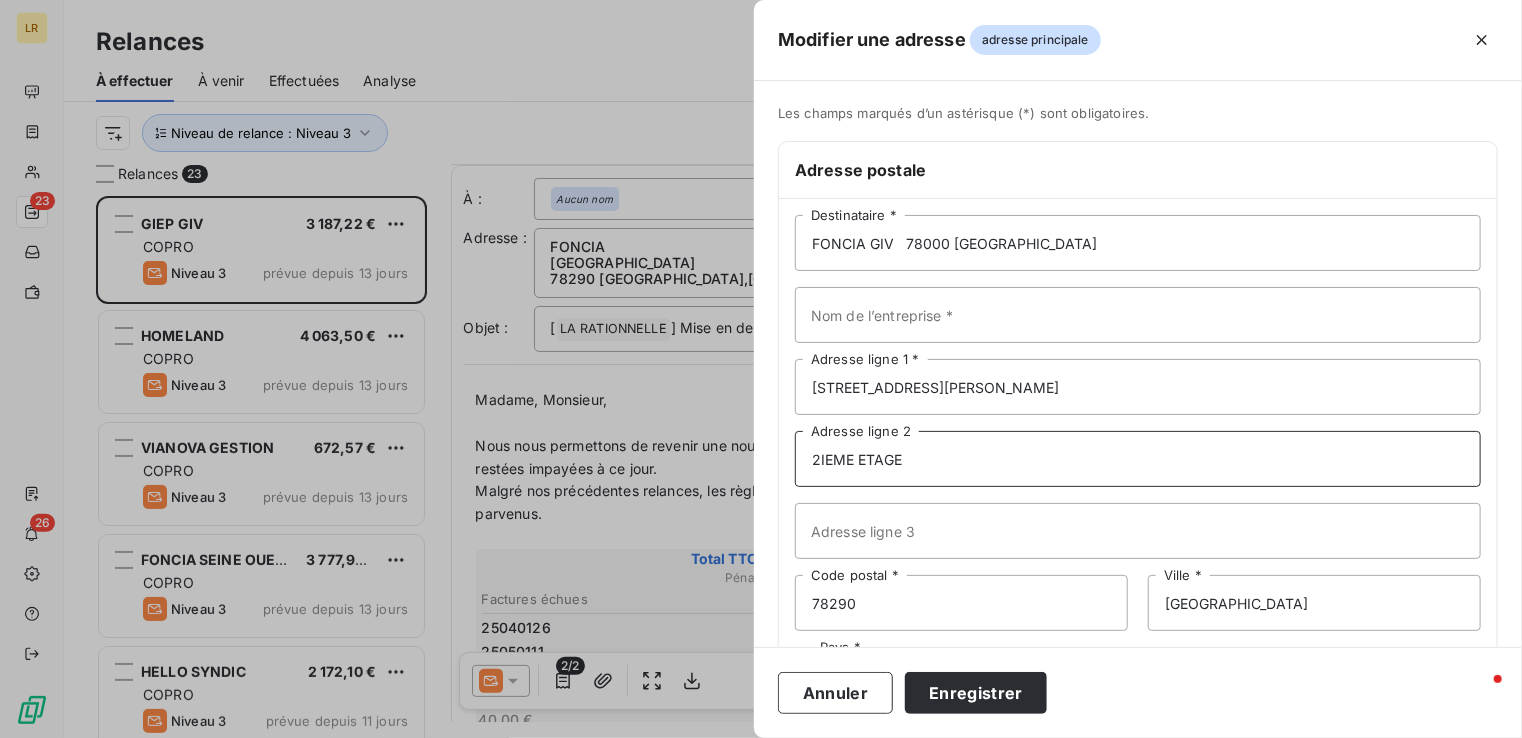 type on "2IEME ETAGE" 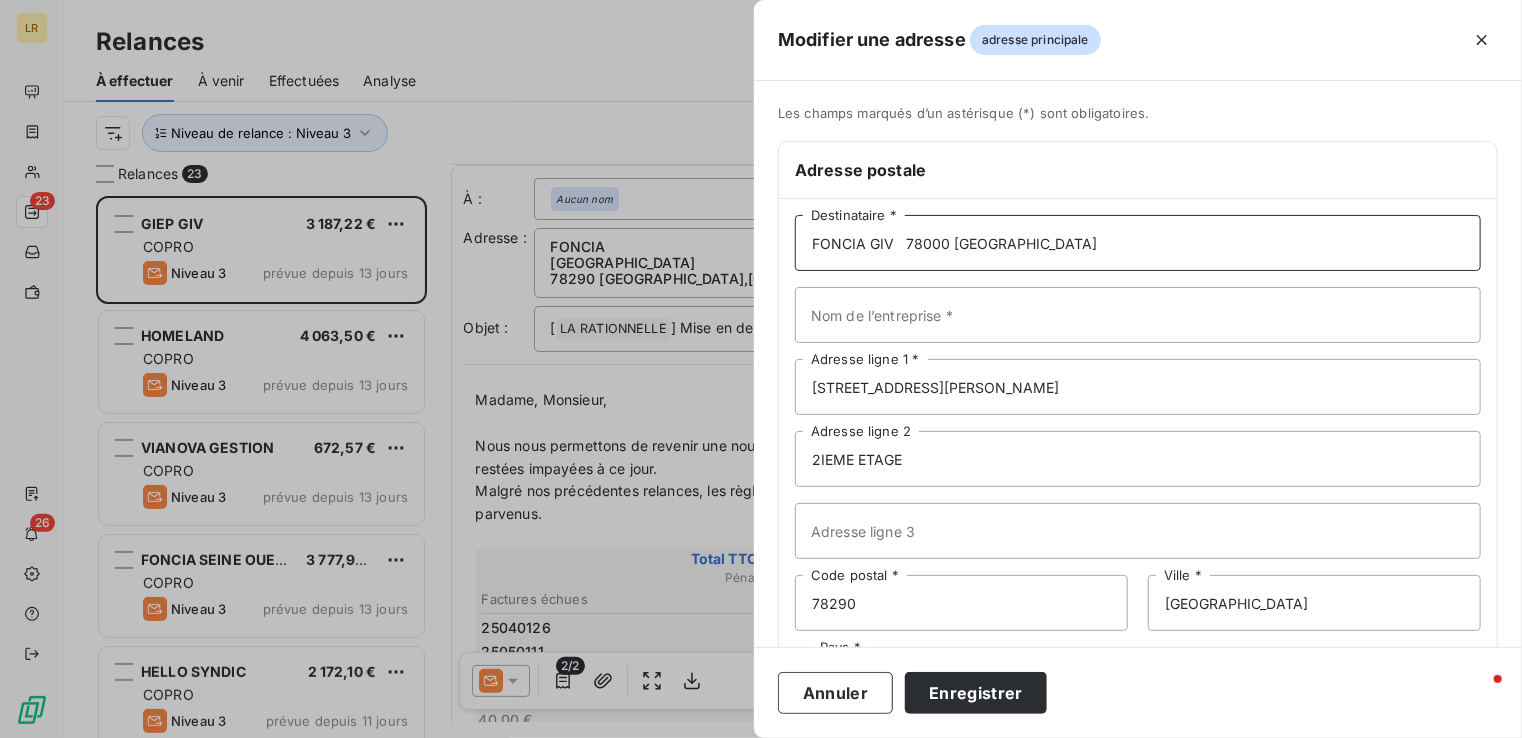 drag, startPoint x: 904, startPoint y: 241, endPoint x: 1068, endPoint y: 230, distance: 164.36848 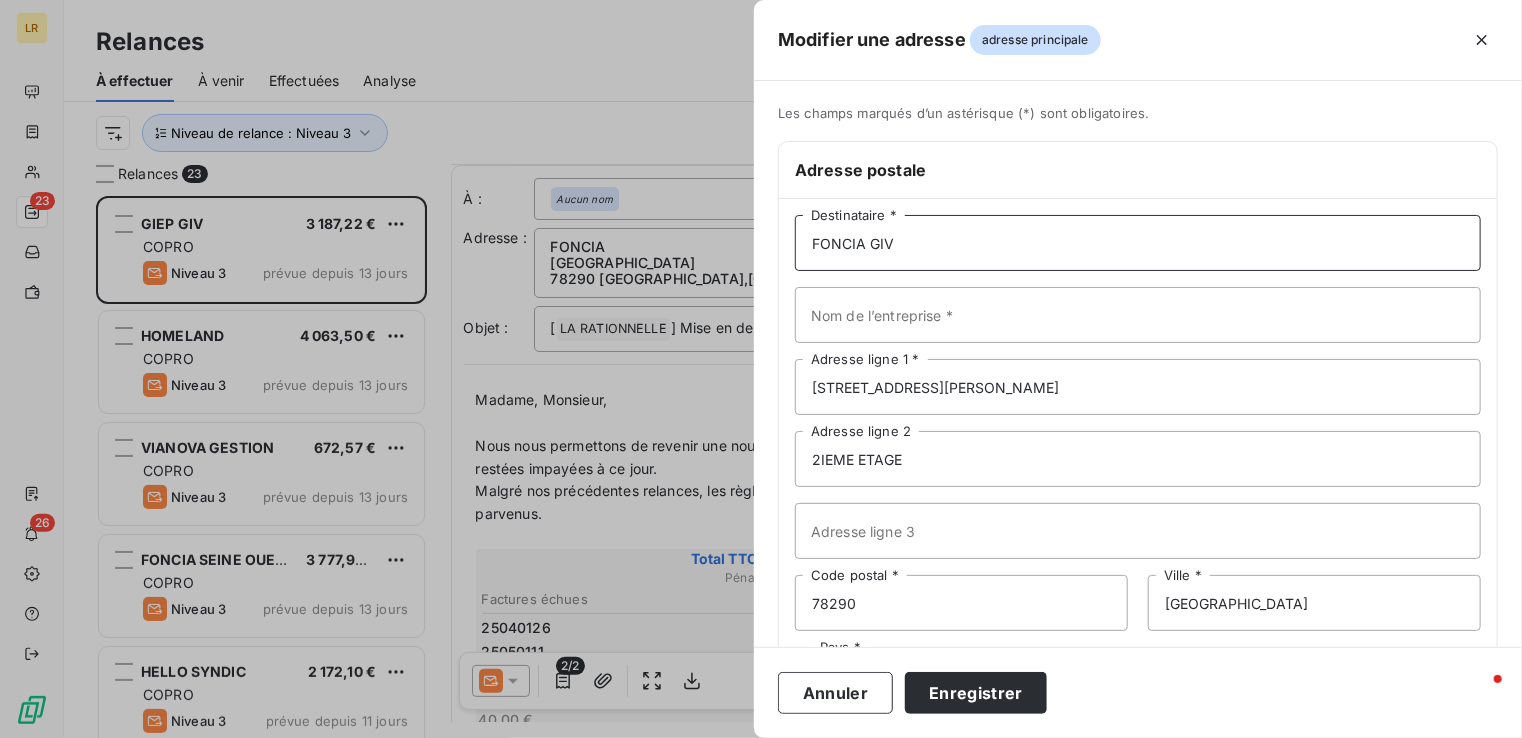 scroll, scrollTop: 96, scrollLeft: 0, axis: vertical 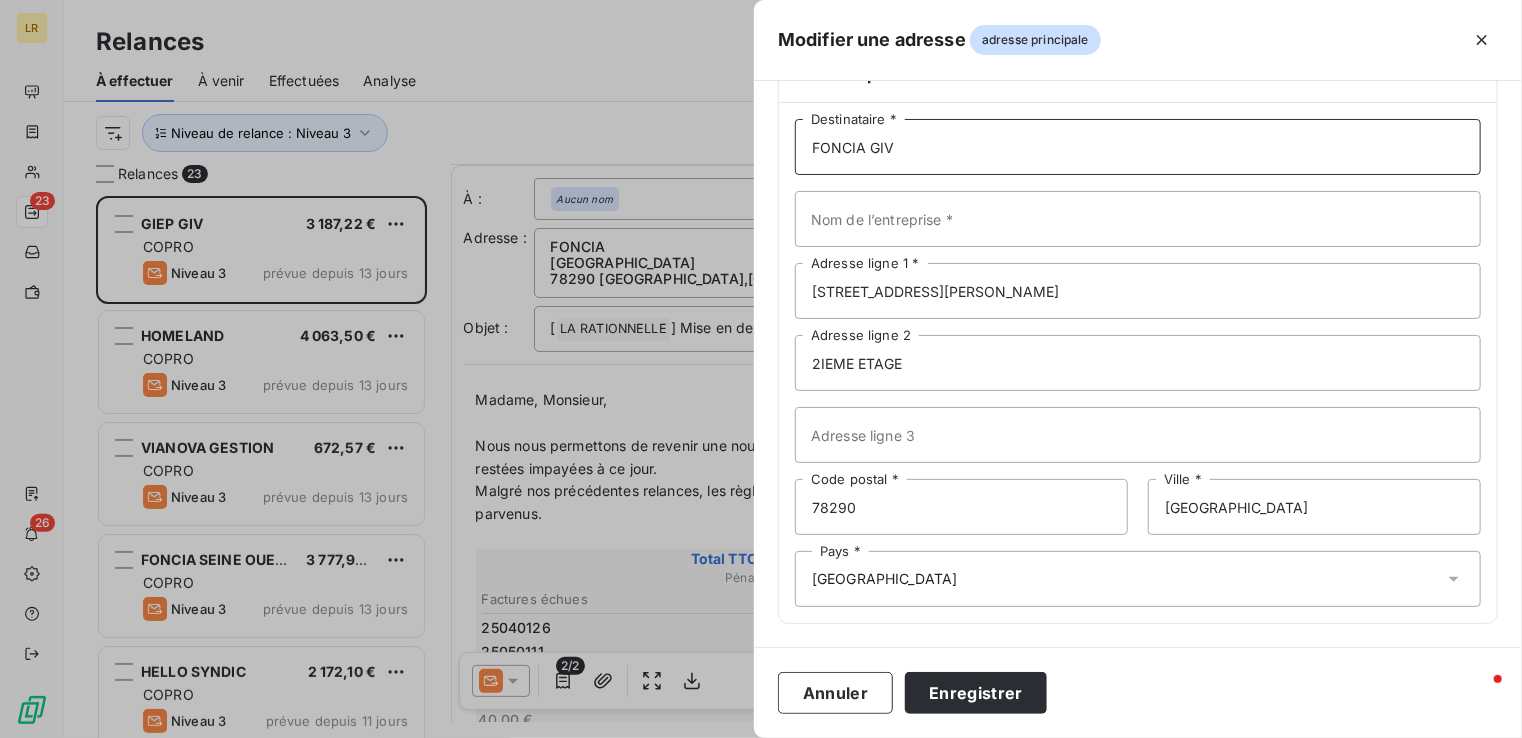 type on "FONCIA GIV" 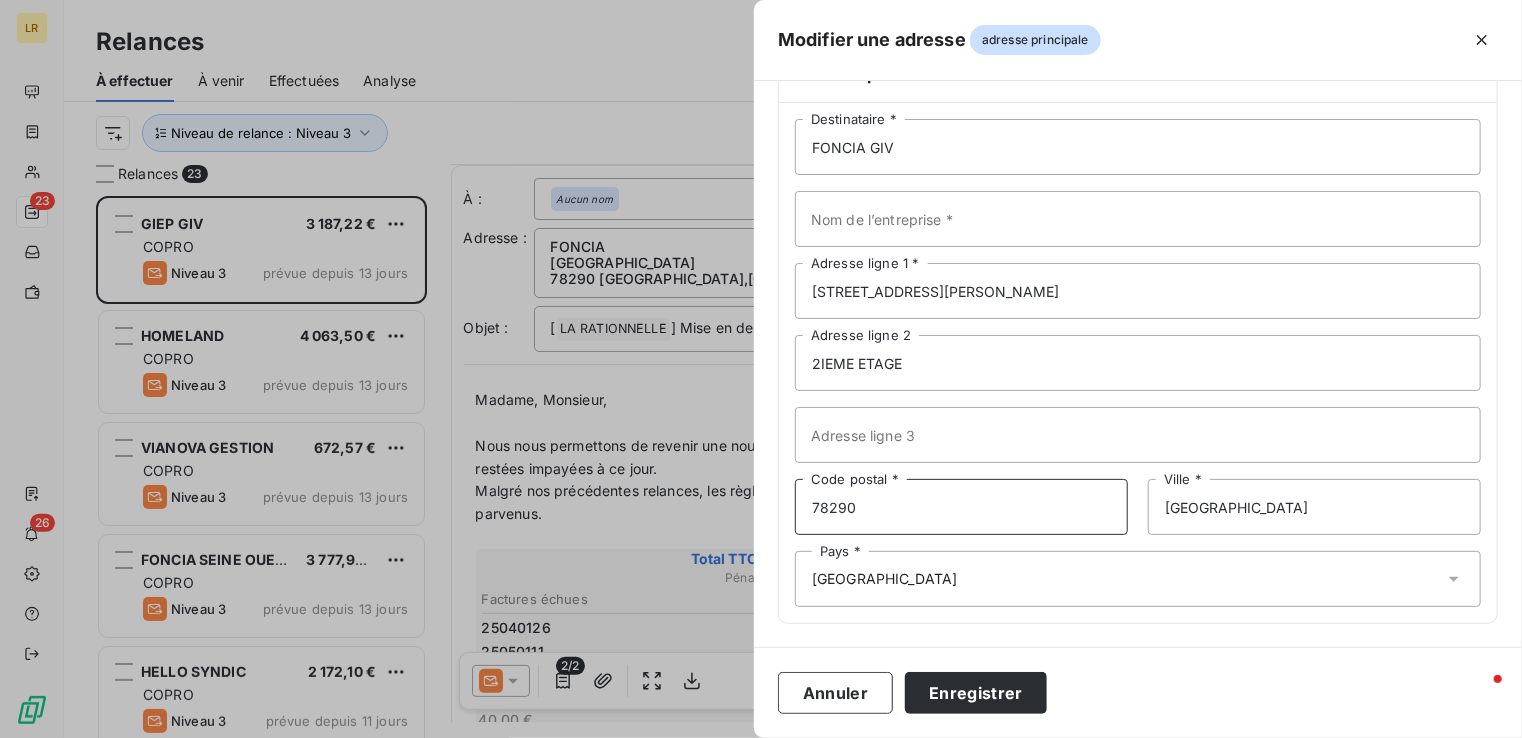 drag, startPoint x: 868, startPoint y: 512, endPoint x: 764, endPoint y: 495, distance: 105.380264 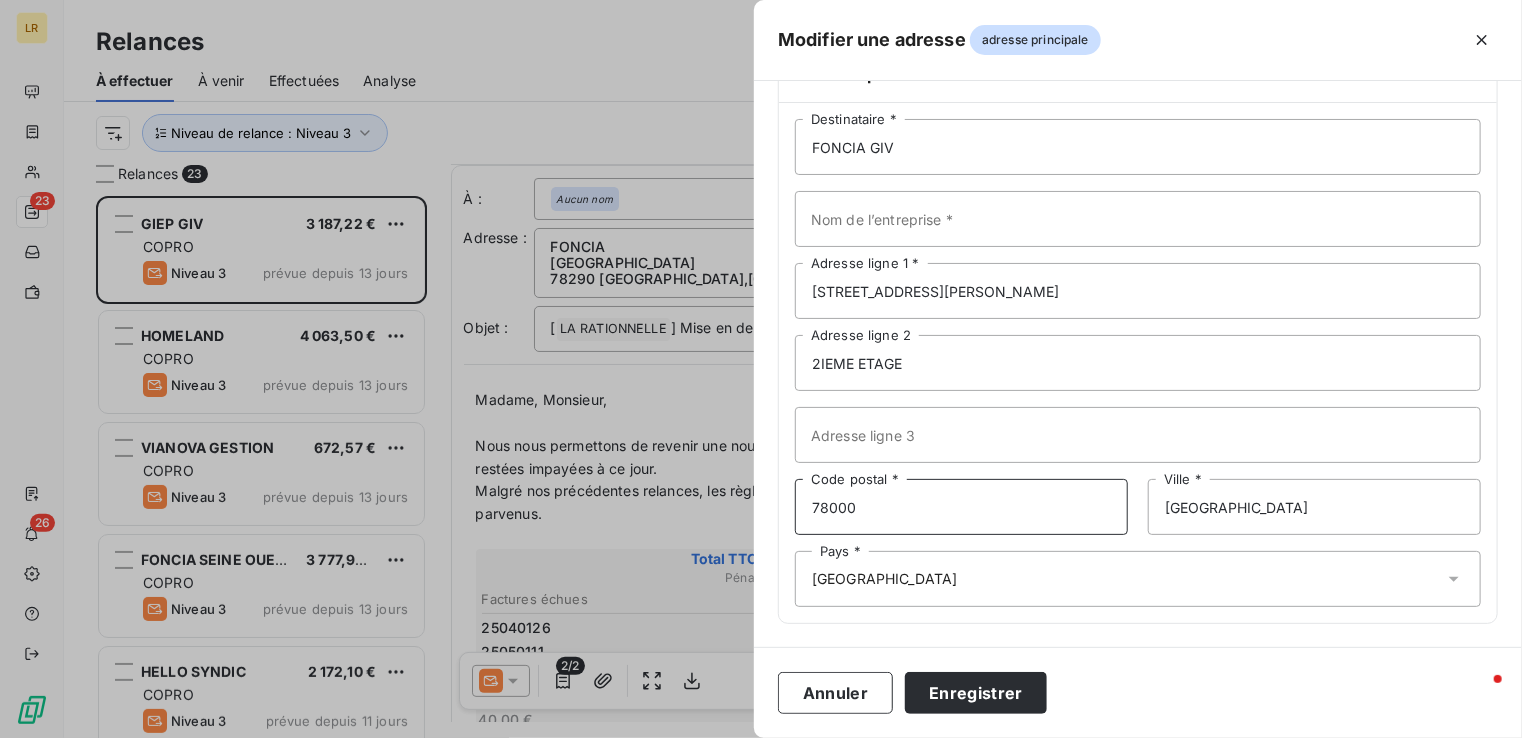 type on "78000" 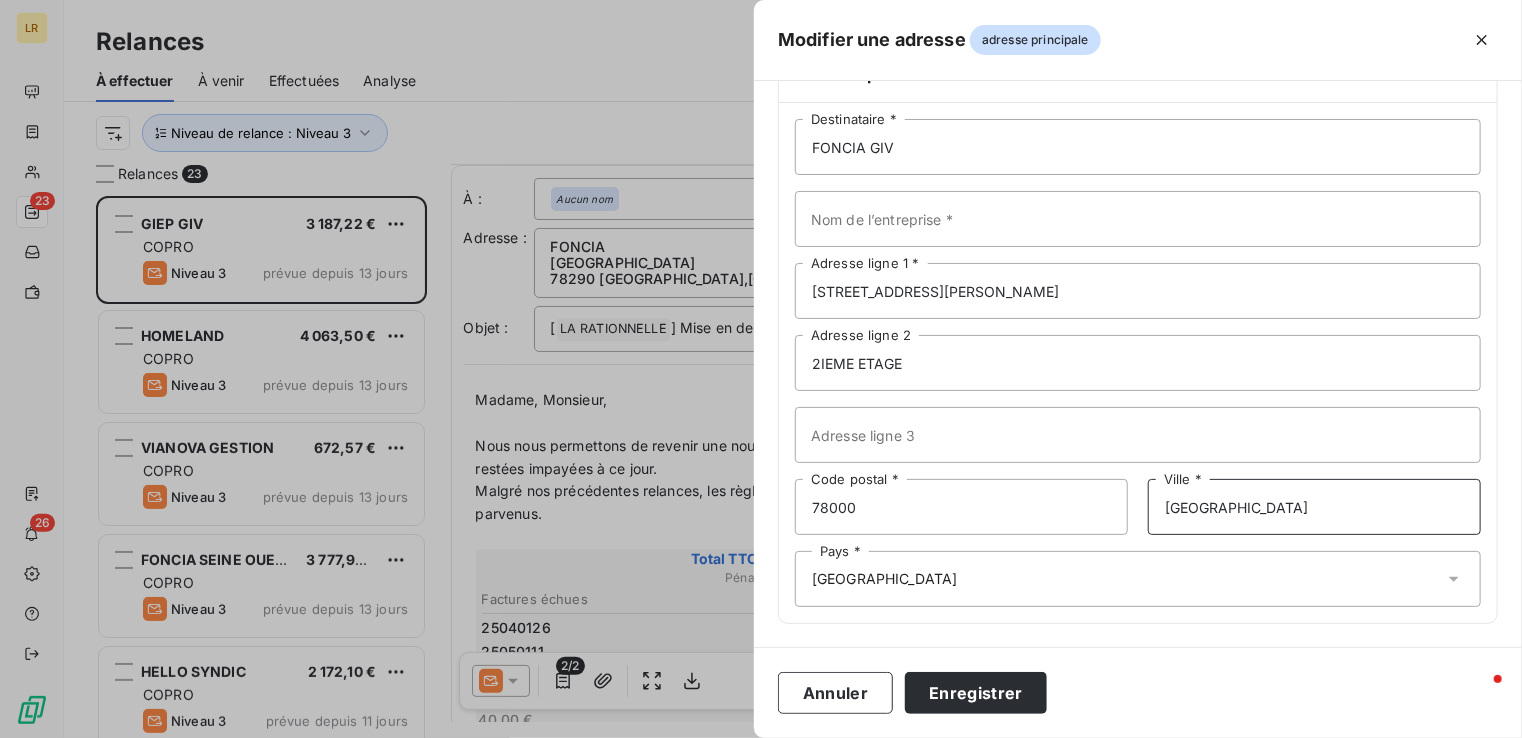 drag, startPoint x: 1268, startPoint y: 512, endPoint x: 1117, endPoint y: 512, distance: 151 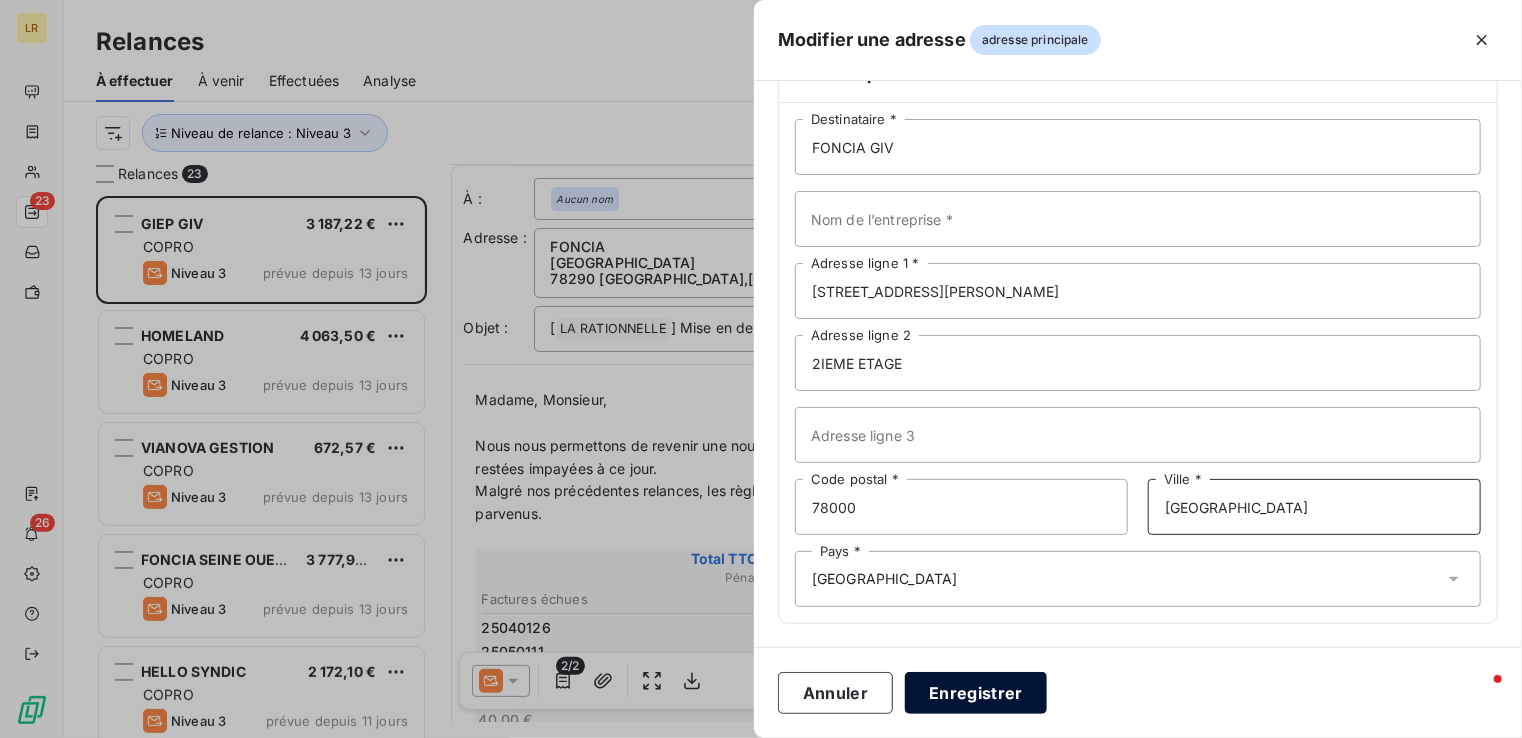 type on "[GEOGRAPHIC_DATA]" 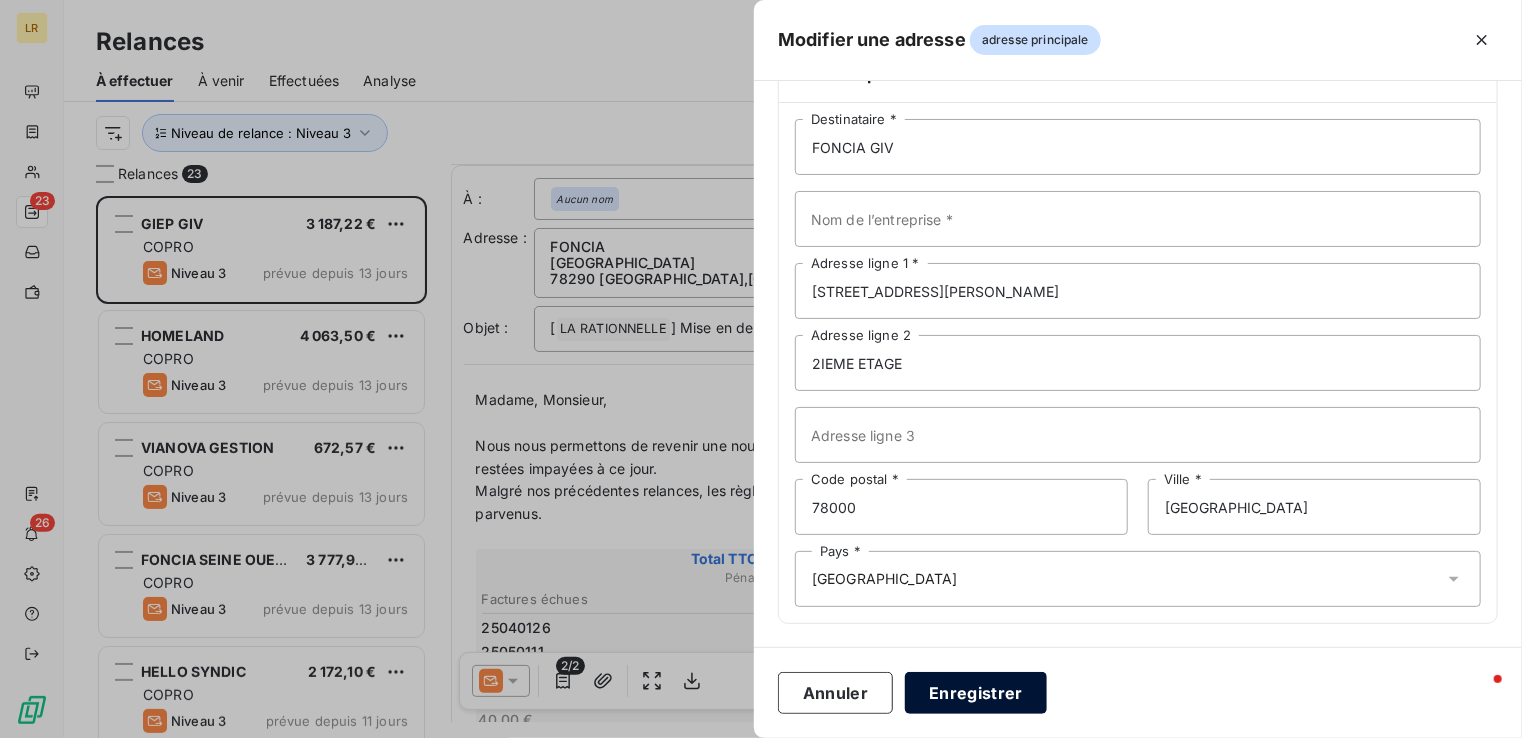 click on "Enregistrer" at bounding box center [976, 693] 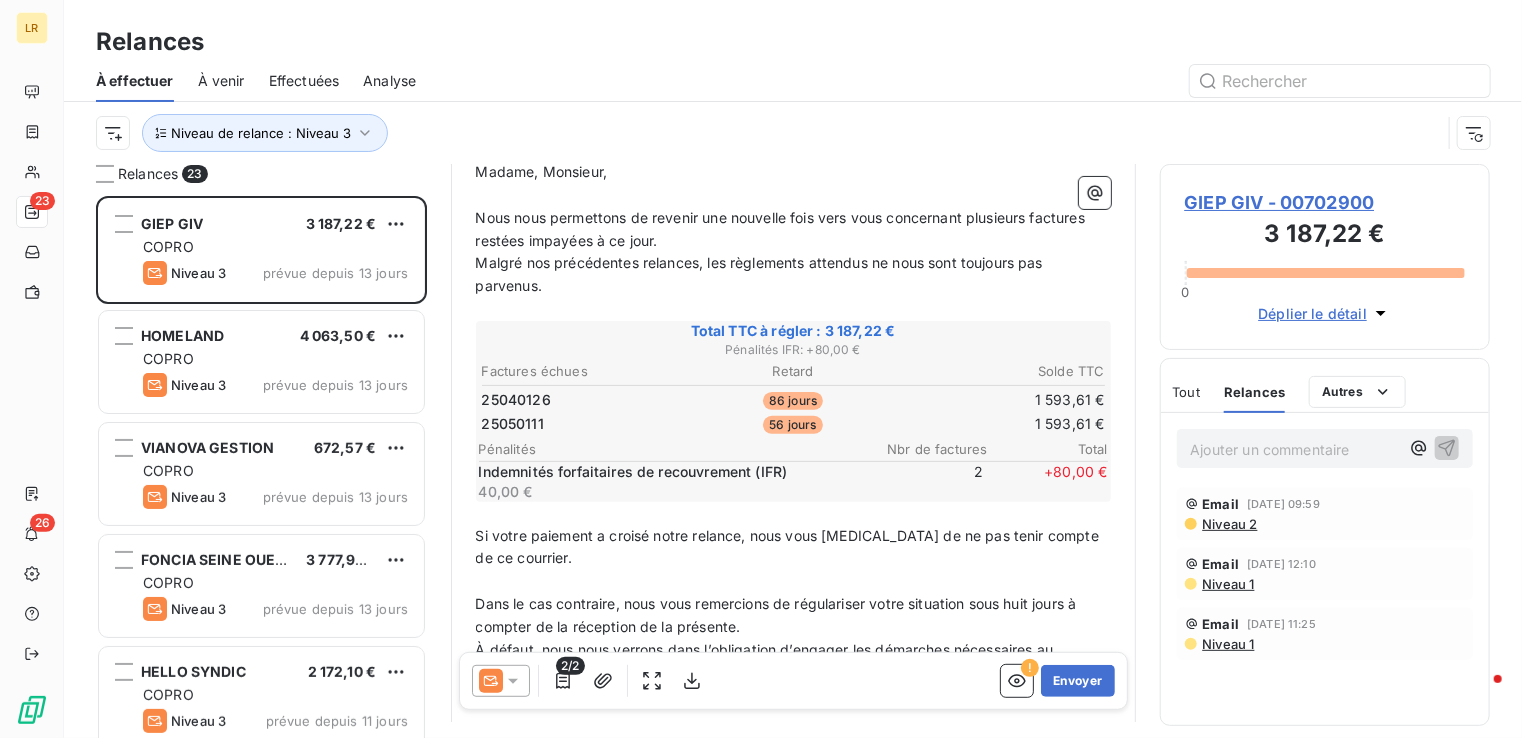 scroll, scrollTop: 300, scrollLeft: 0, axis: vertical 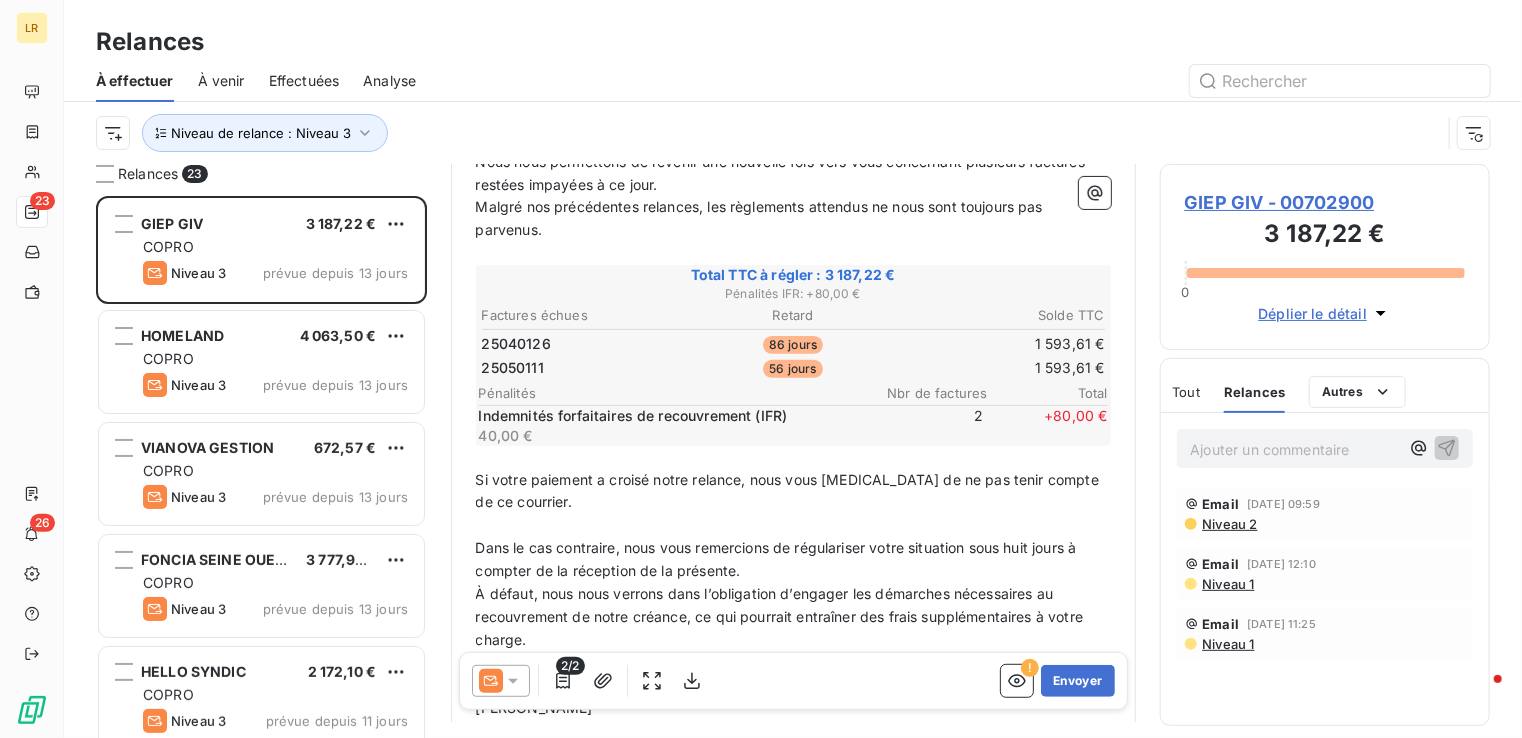 click on "Relances" at bounding box center [1254, 392] 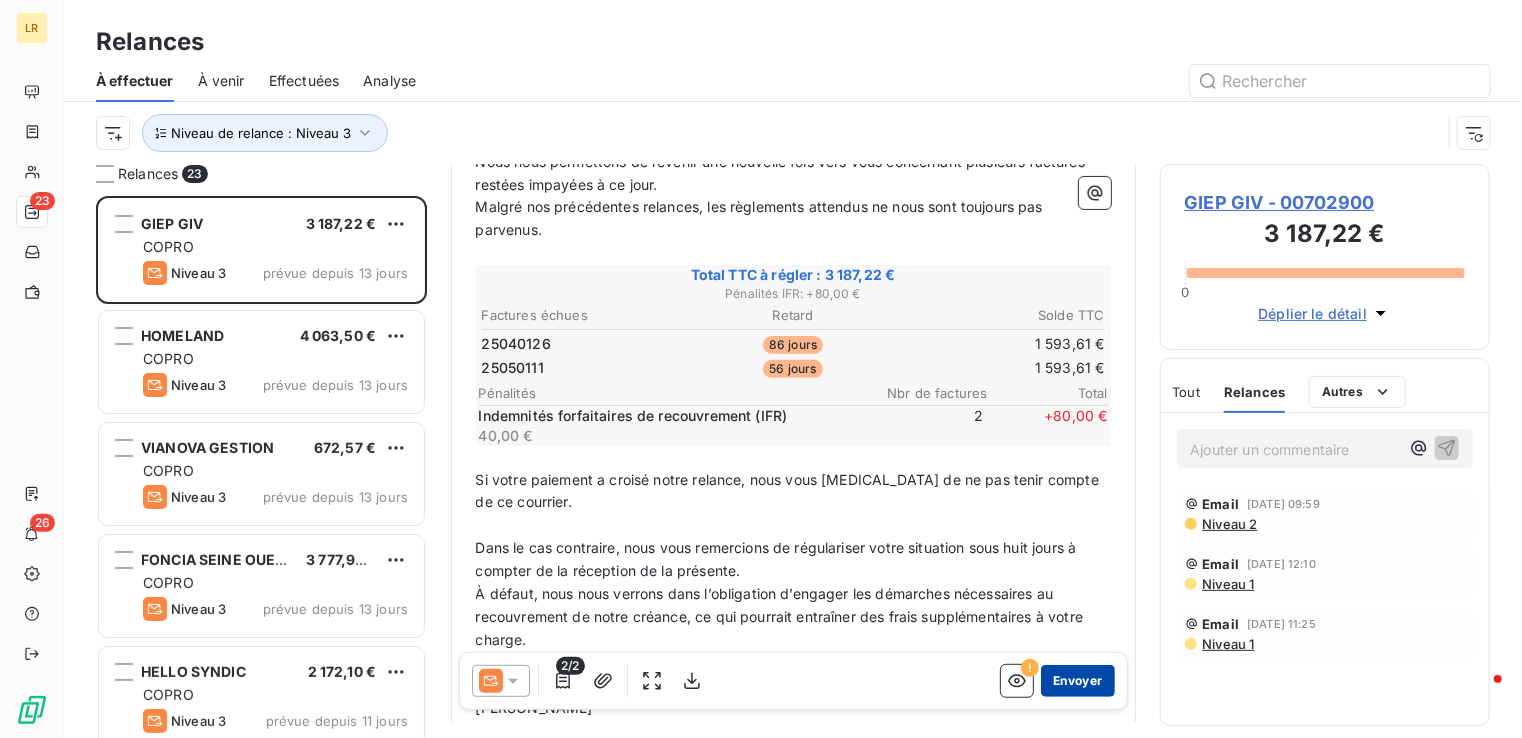click on "Envoyer" at bounding box center (1077, 681) 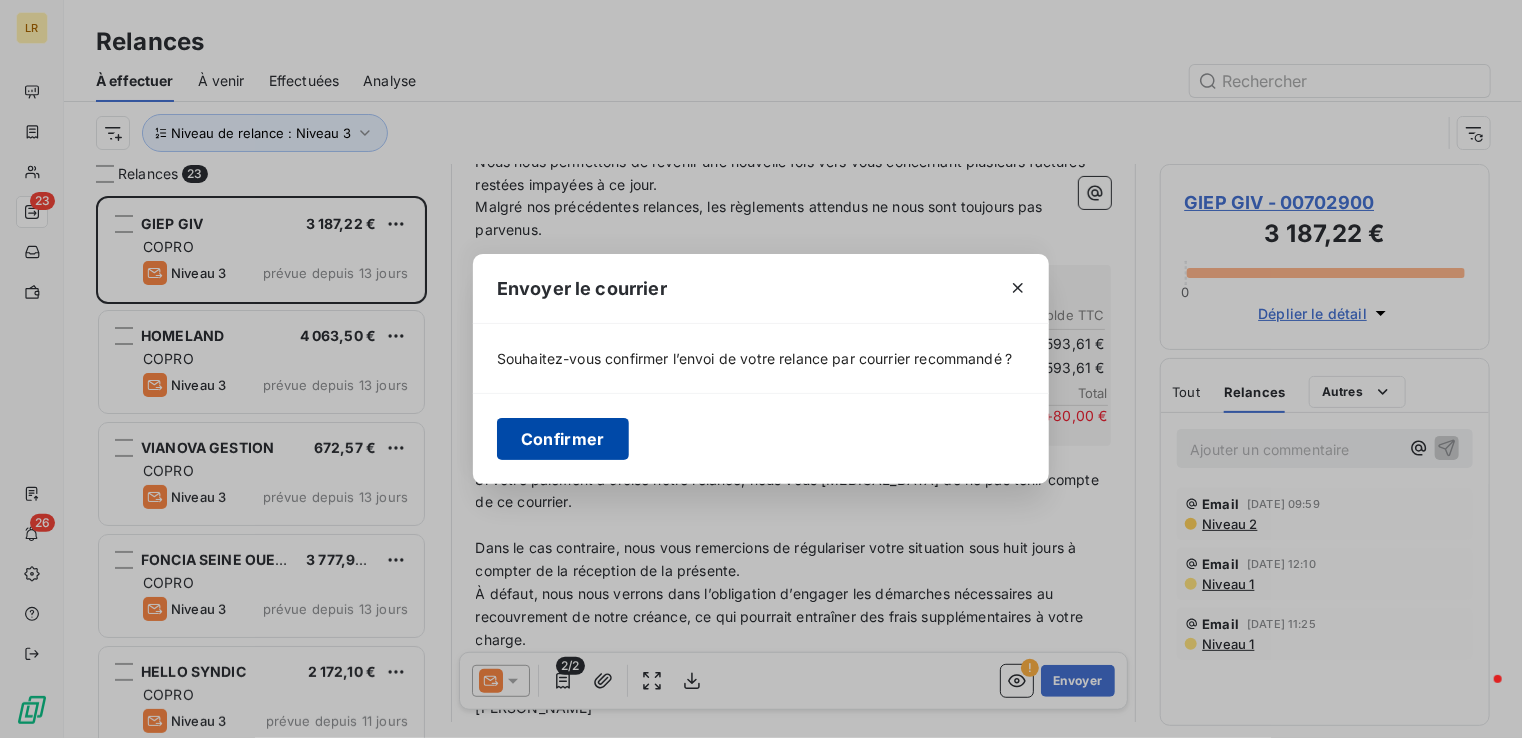 click on "Confirmer" at bounding box center [563, 439] 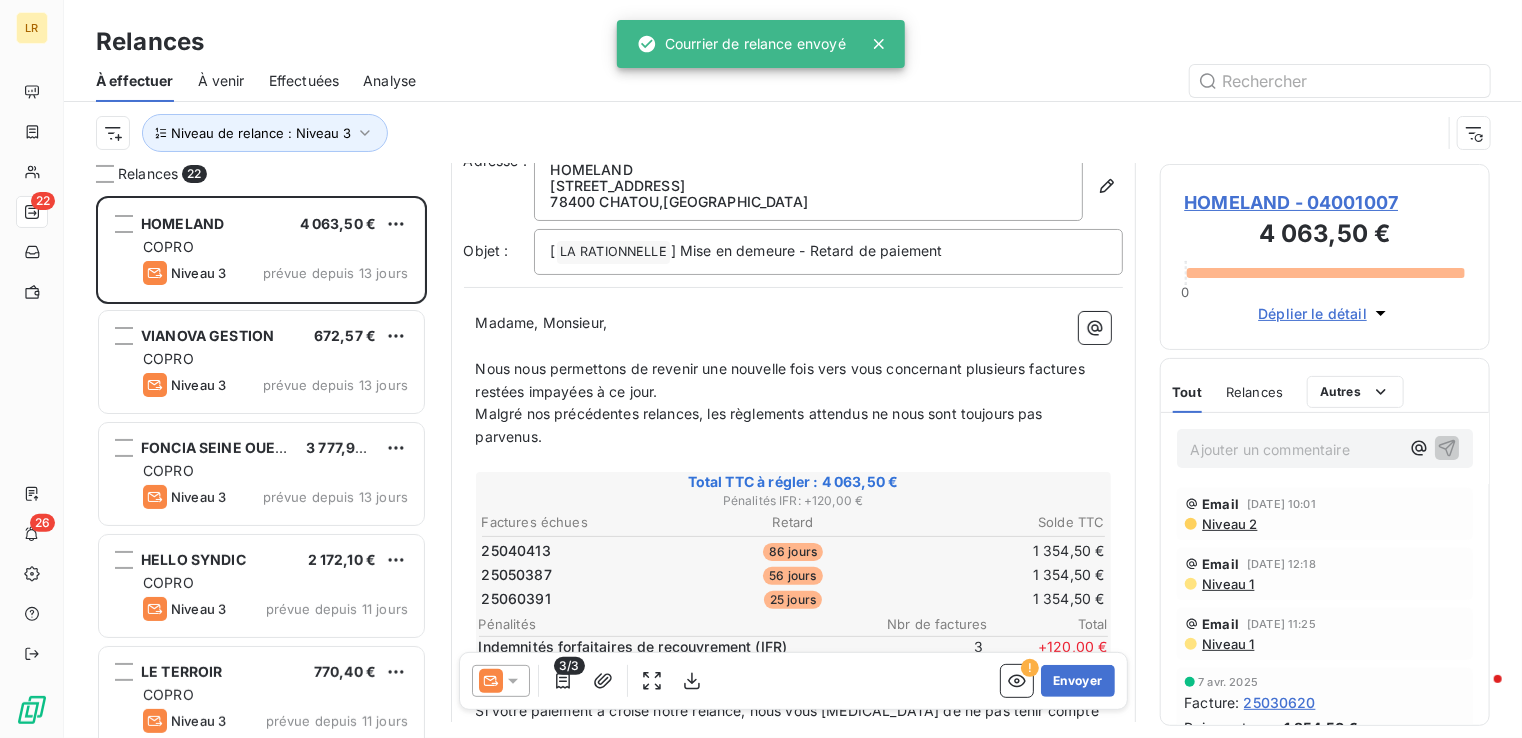 scroll, scrollTop: 200, scrollLeft: 0, axis: vertical 